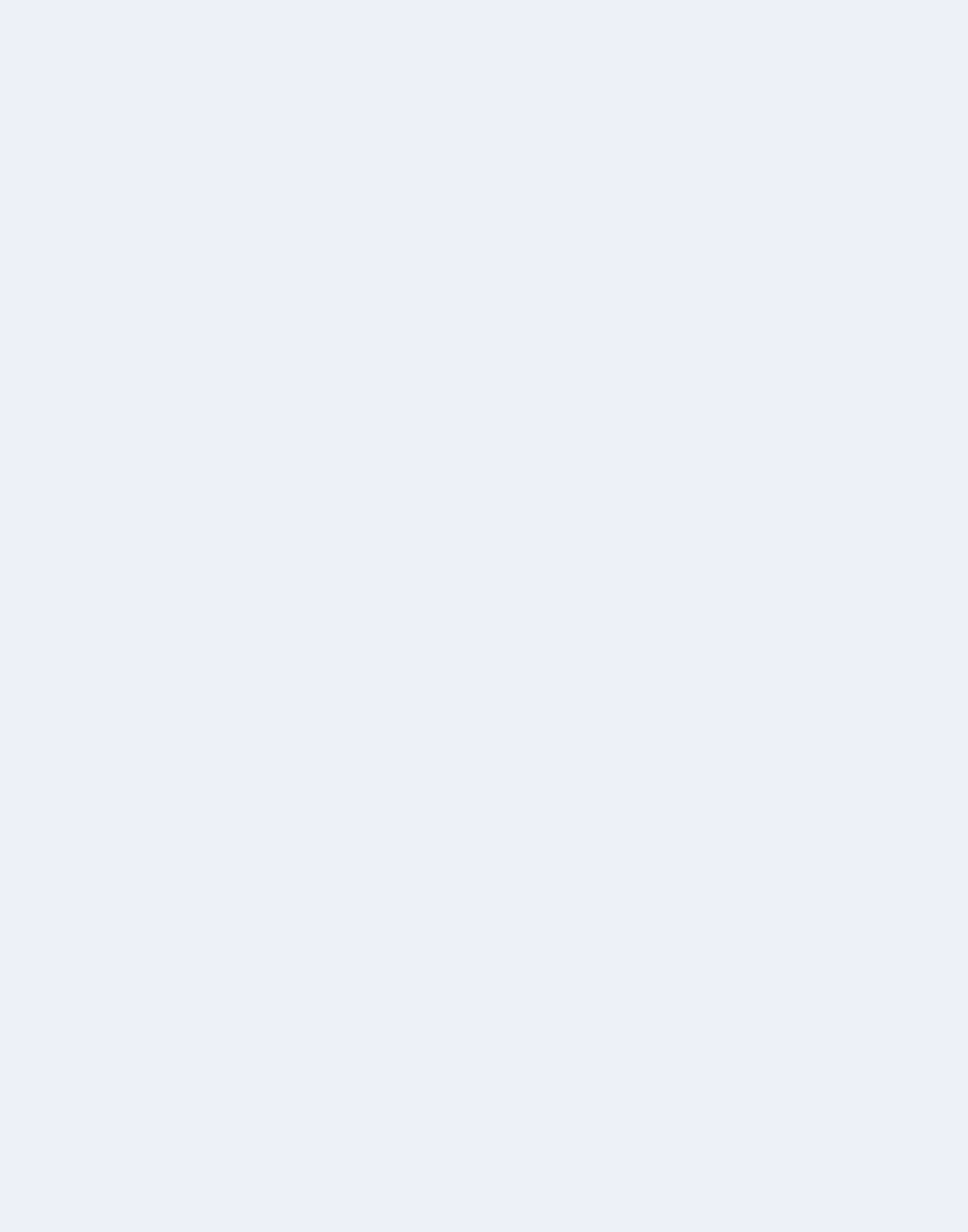 scroll, scrollTop: 0, scrollLeft: 0, axis: both 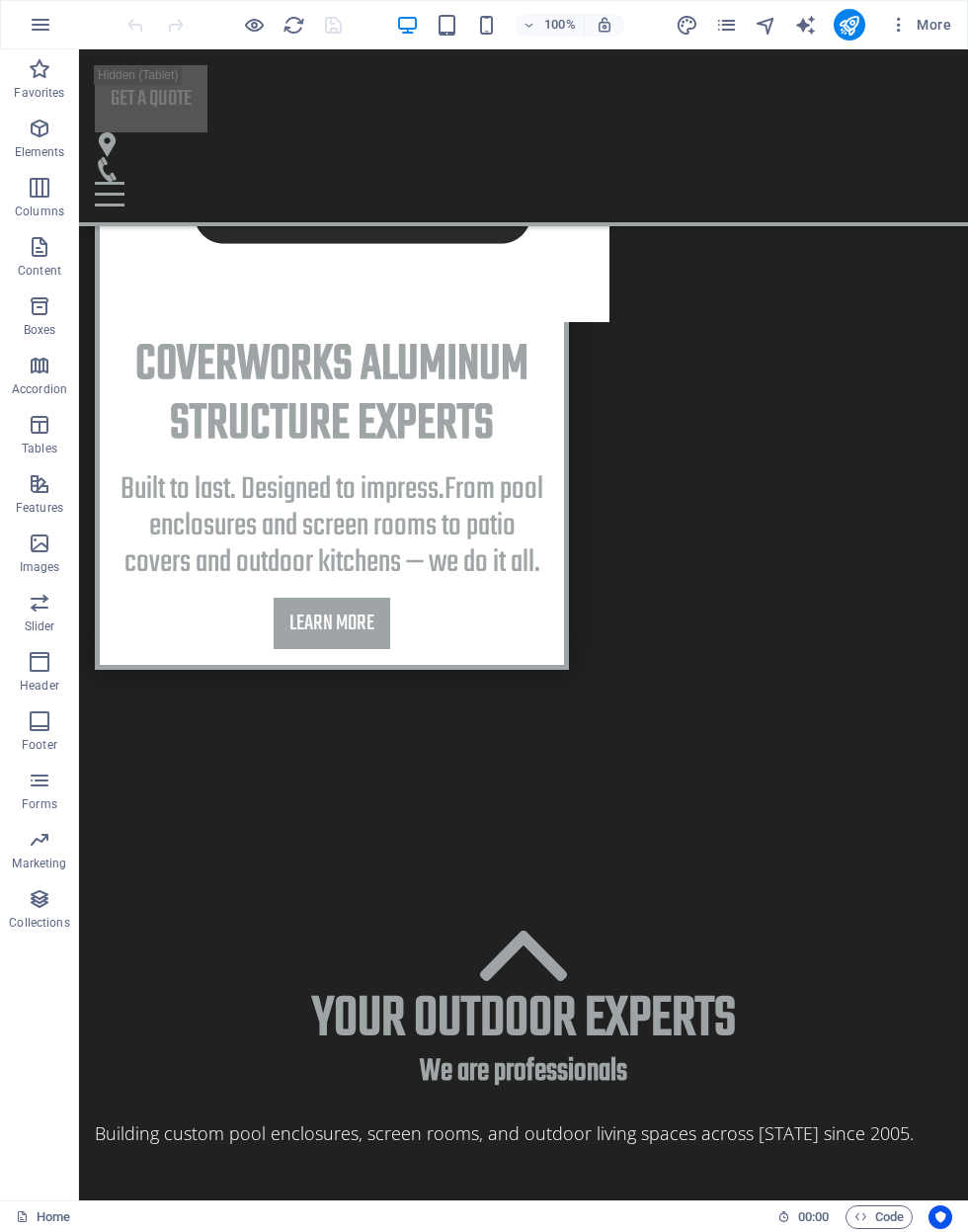 click on "100%" at bounding box center [510, 25] 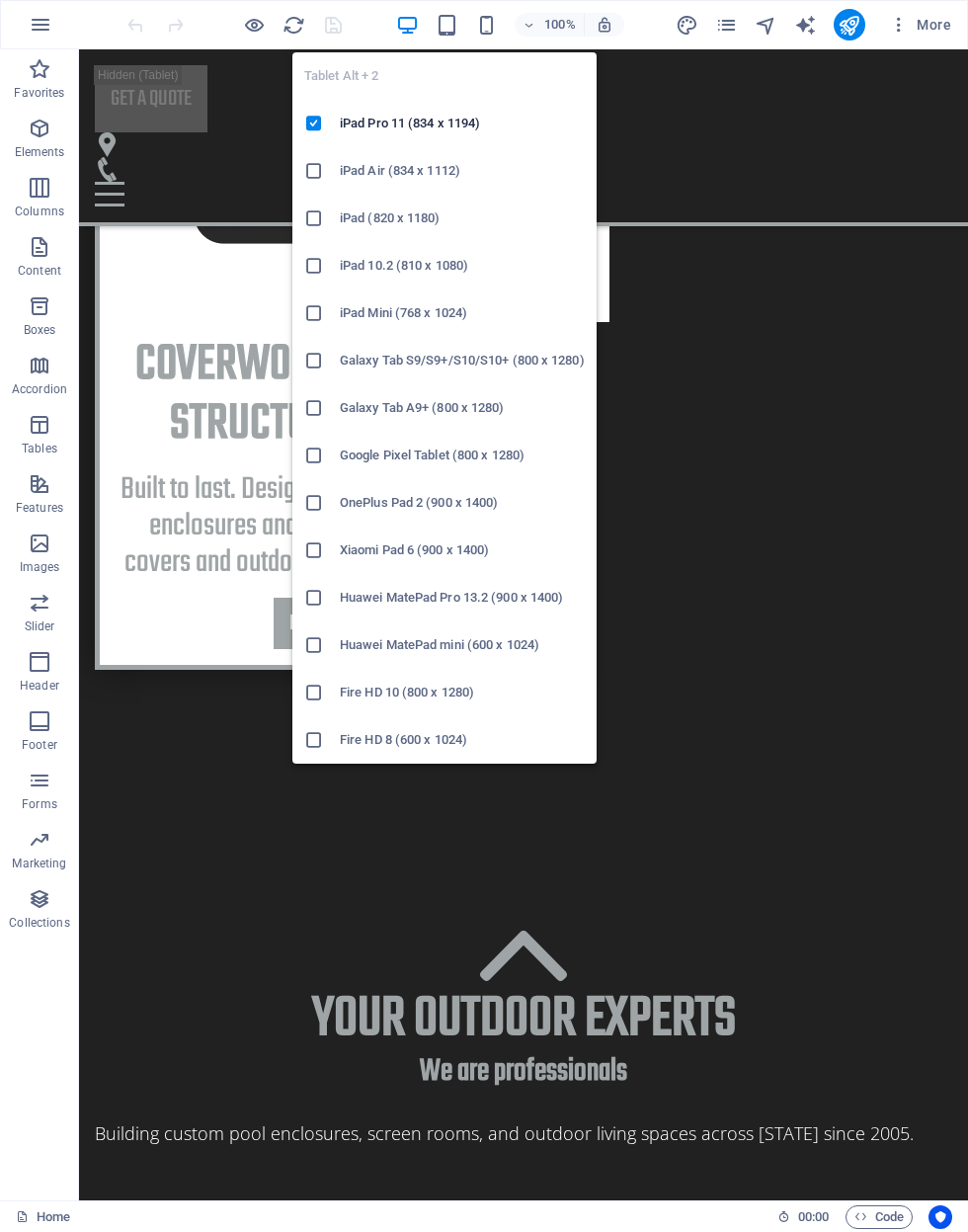 click at bounding box center (446, 25) 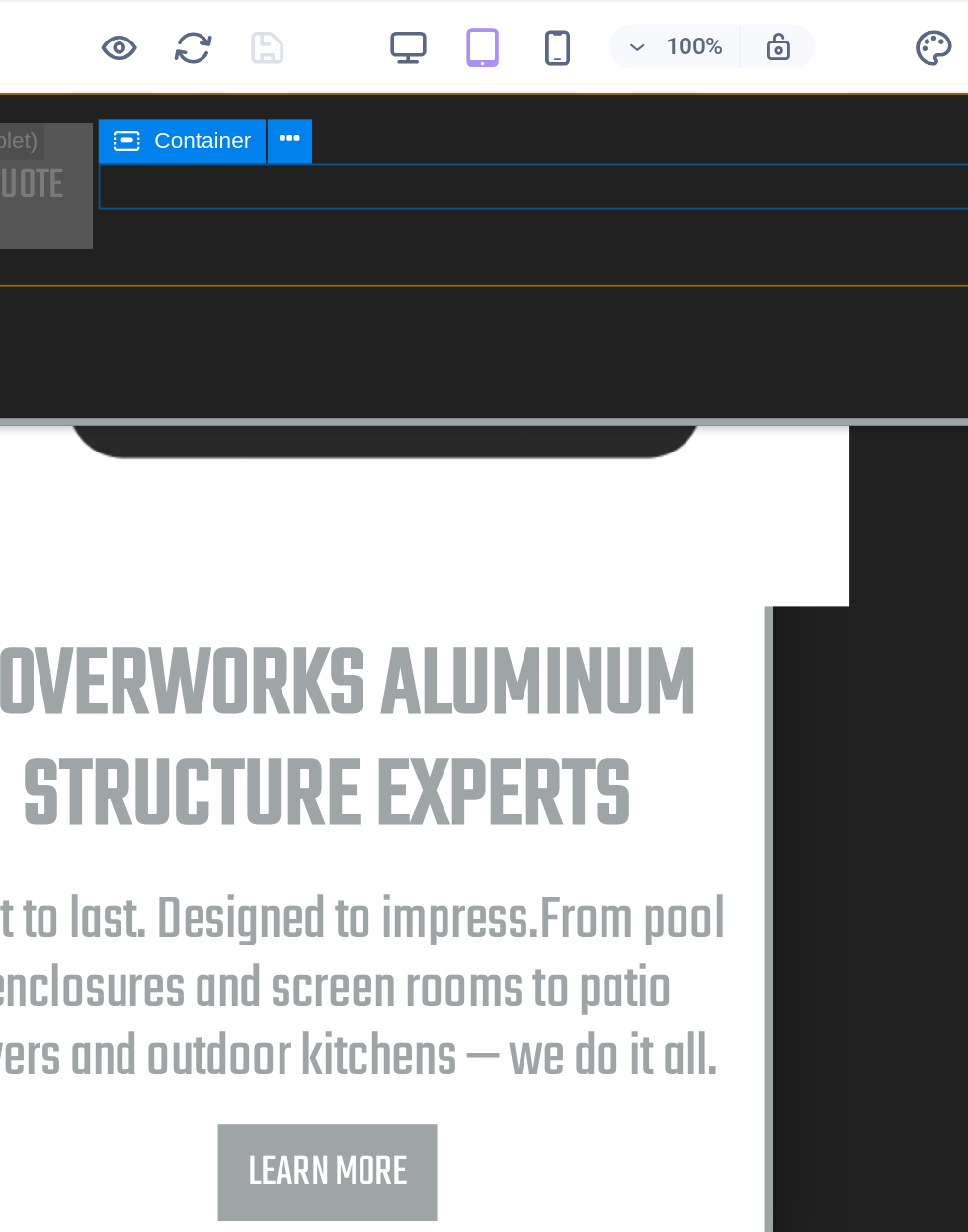 click at bounding box center (264, 212) 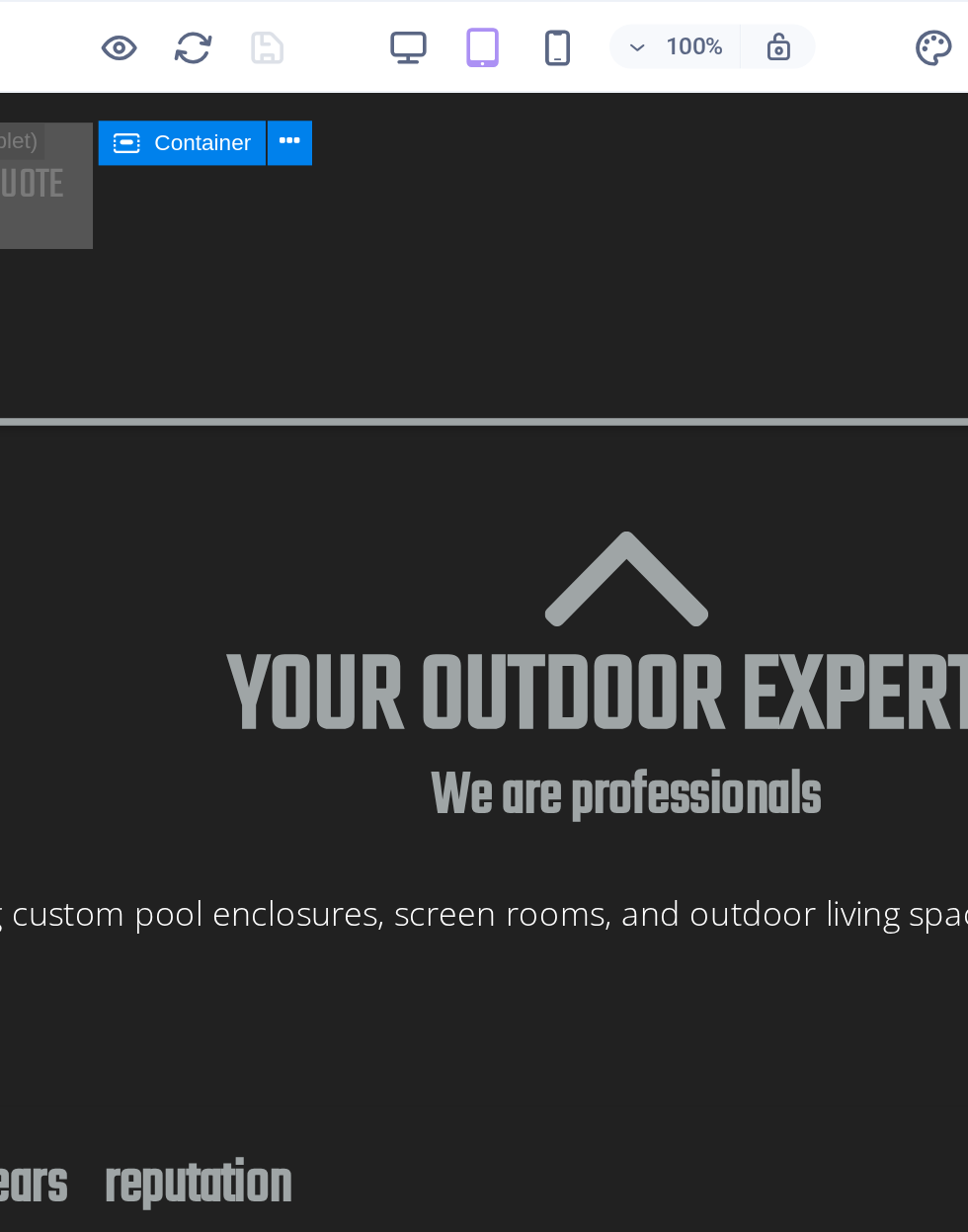 scroll, scrollTop: 2059, scrollLeft: 0, axis: vertical 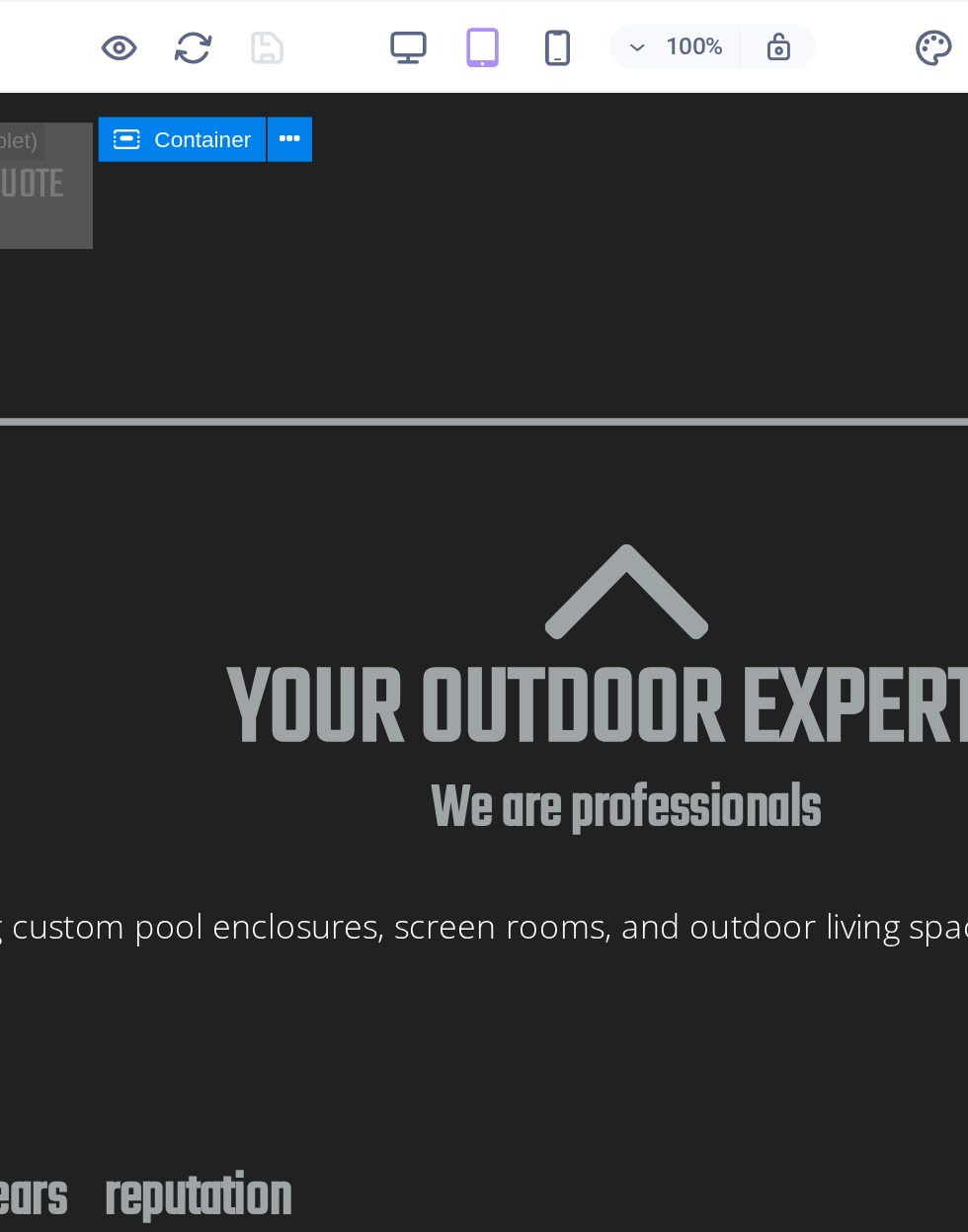 click on "100%" at bounding box center (560, 25) 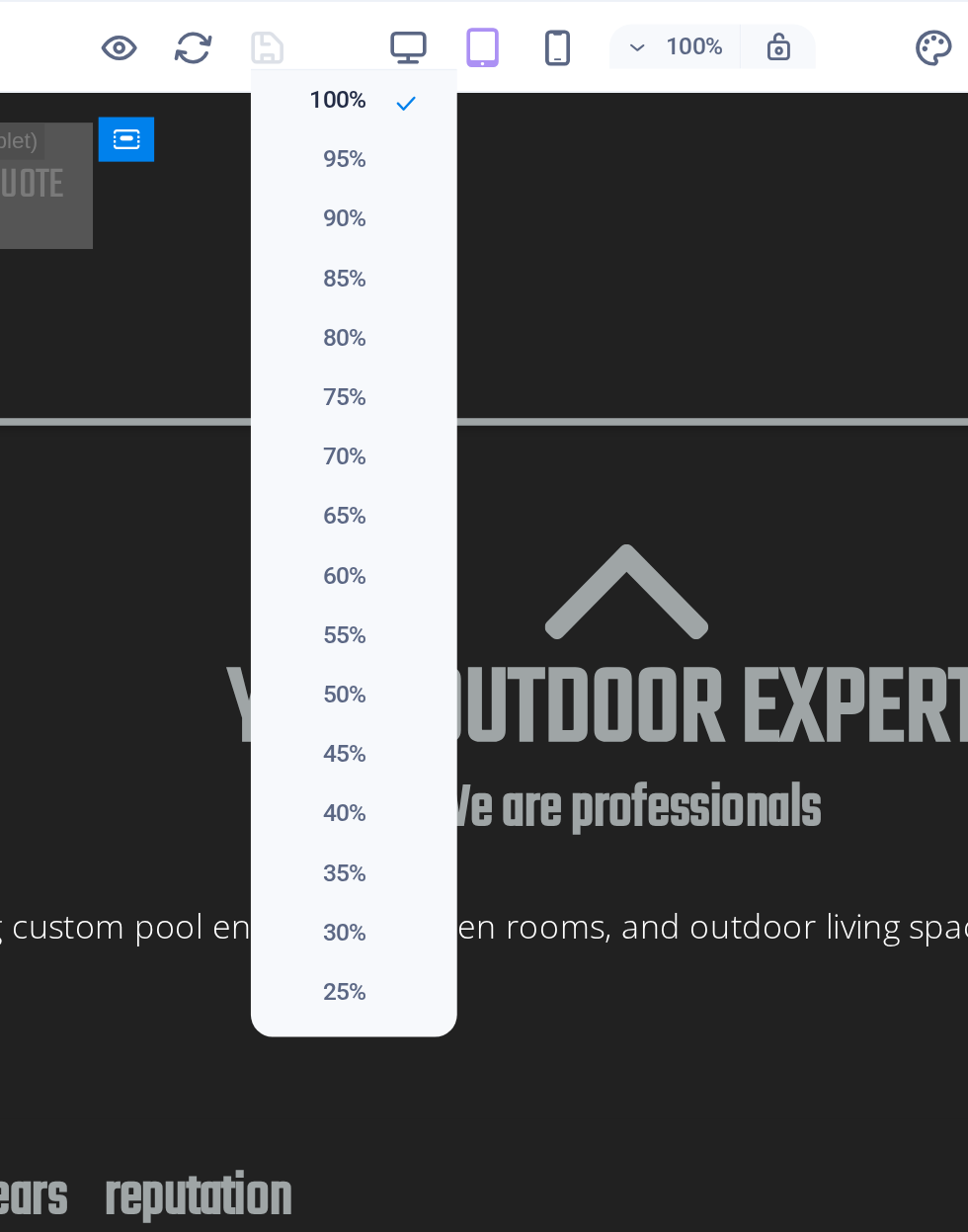 click at bounding box center (484, 616) 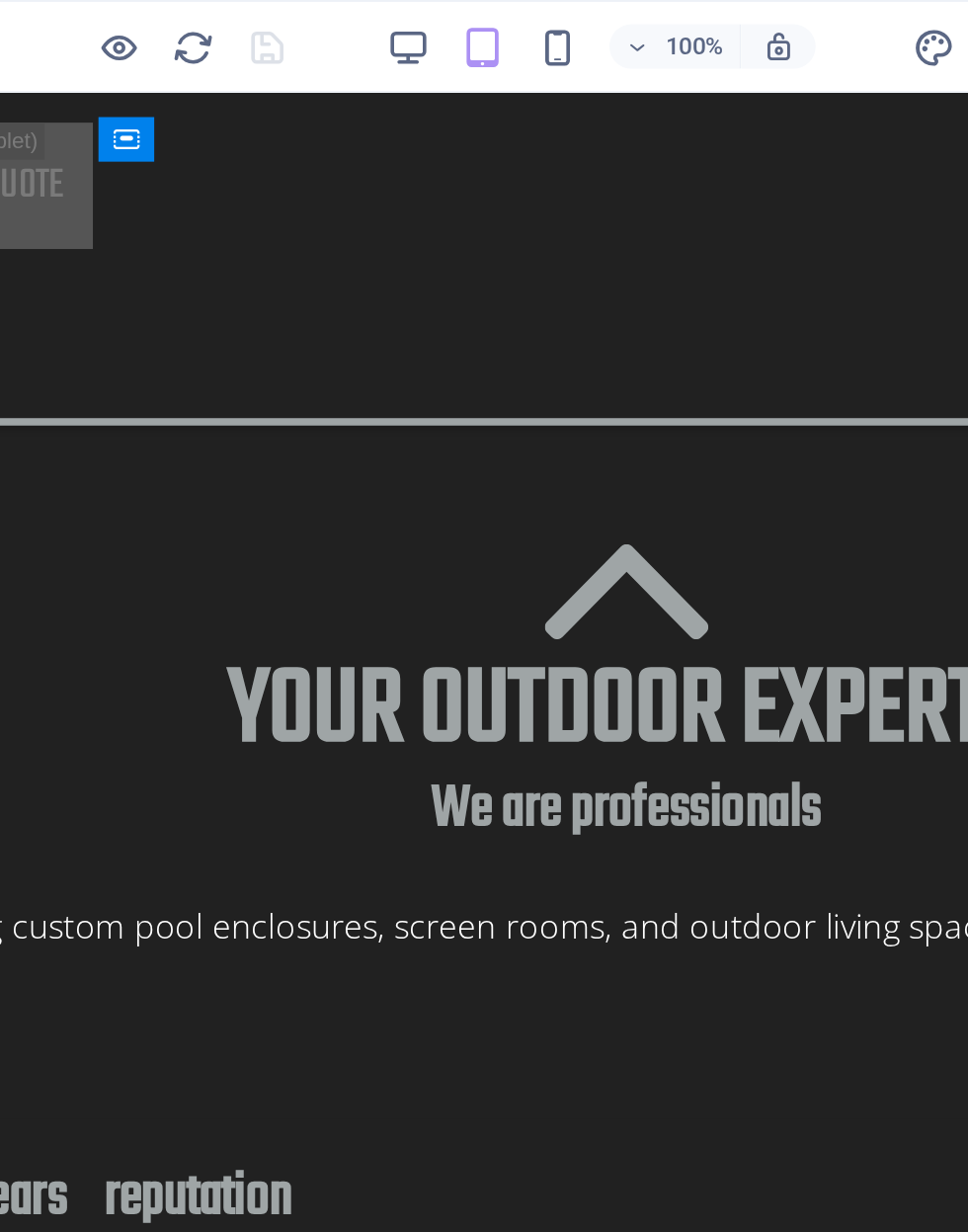 click on "100%" at bounding box center (549, 25) 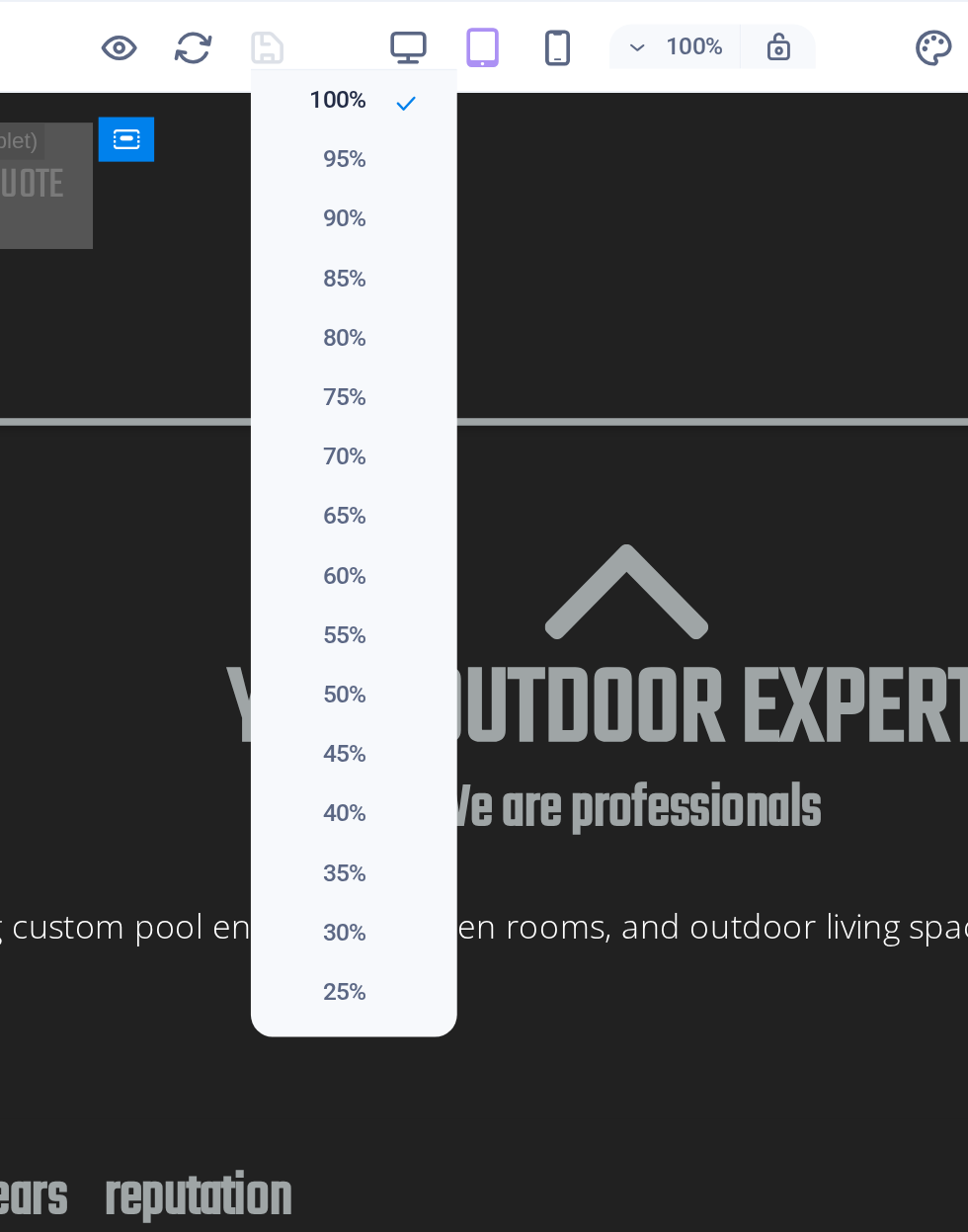 click on "65%" at bounding box center (378, 275) 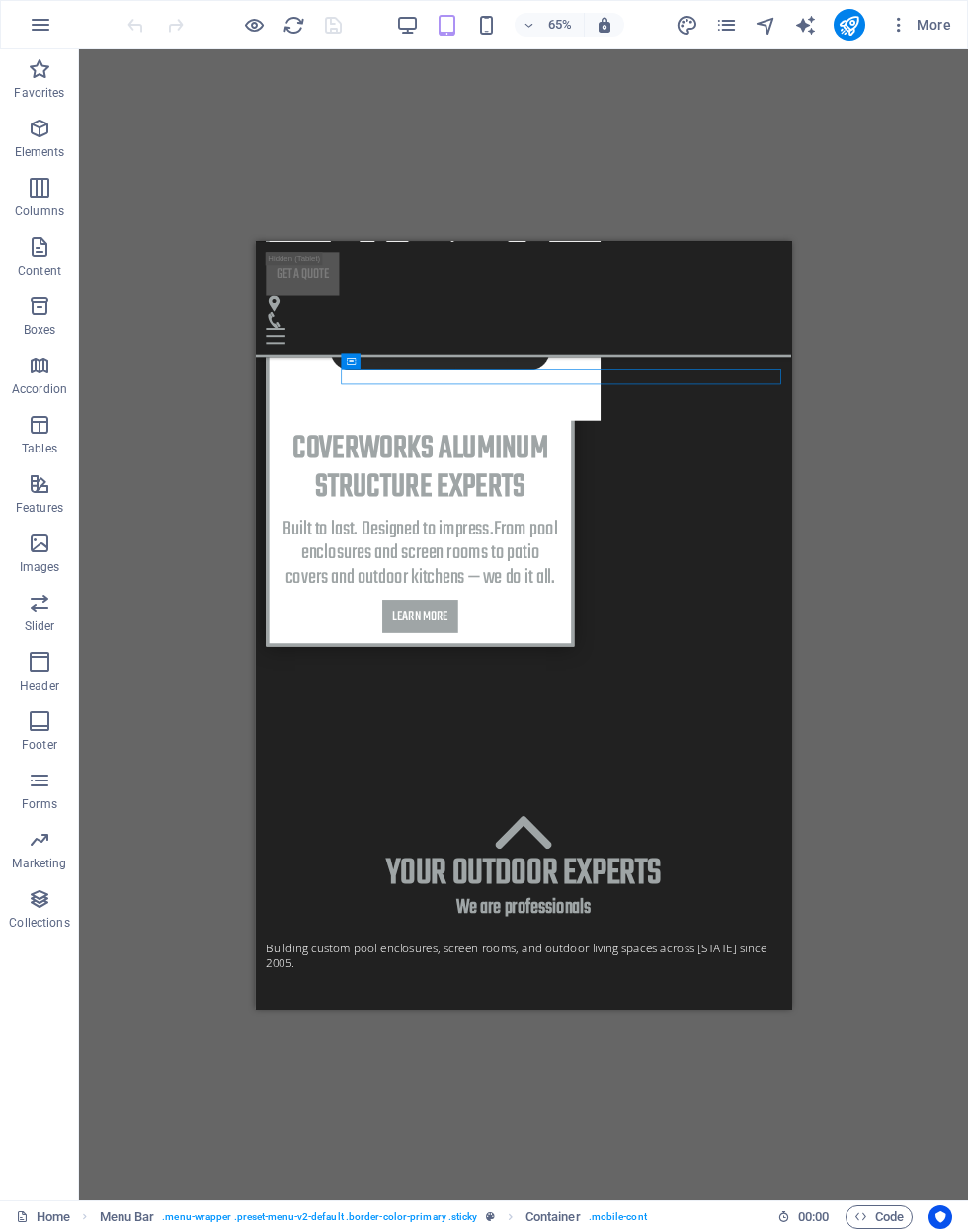 scroll, scrollTop: 1451, scrollLeft: 0, axis: vertical 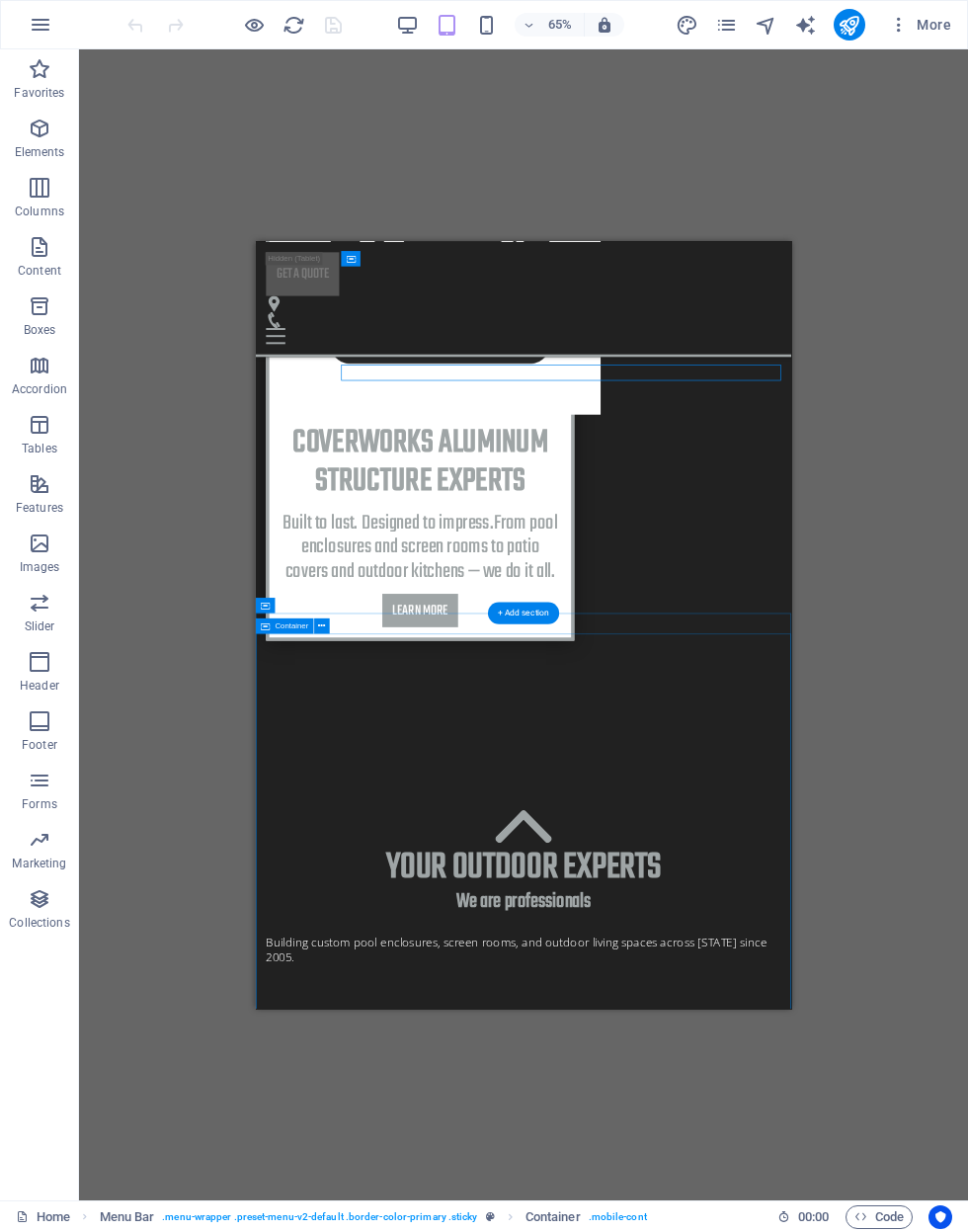 click on "About us We’re Cover Works — building custom pool enclosures, screen rooms, and outdoor living spaces across Louisiana since 2005. Learn more Services Custom Pool Enclosures Screen Rooms & Patios Rescreening & Repairs Aluminum Patio Covers Carports & Shade Structures Glass Room Conversions Decorative Concrete Work Gutter & Drainage Solutions Privacy & Insect Screen Installations Structural Rebuilds & Upgrades Outdoor Kitchens & Grill Stations Learn more Contact Lorem ipsum dolor sit amet, consectetur adipisicing elit. Veritatis, dolorem! Learn more" at bounding box center (667, 5309) 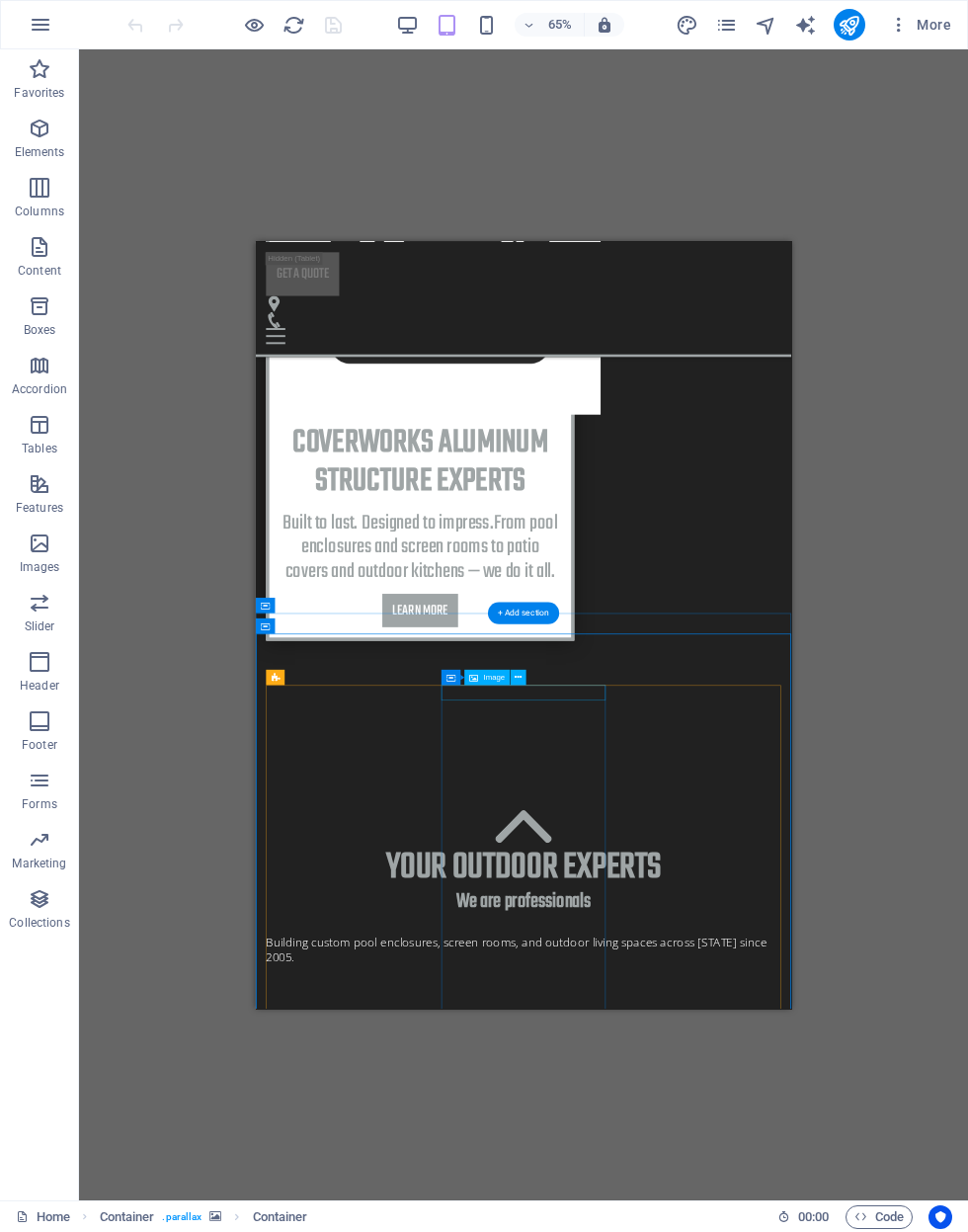 click at bounding box center [667, 4991] 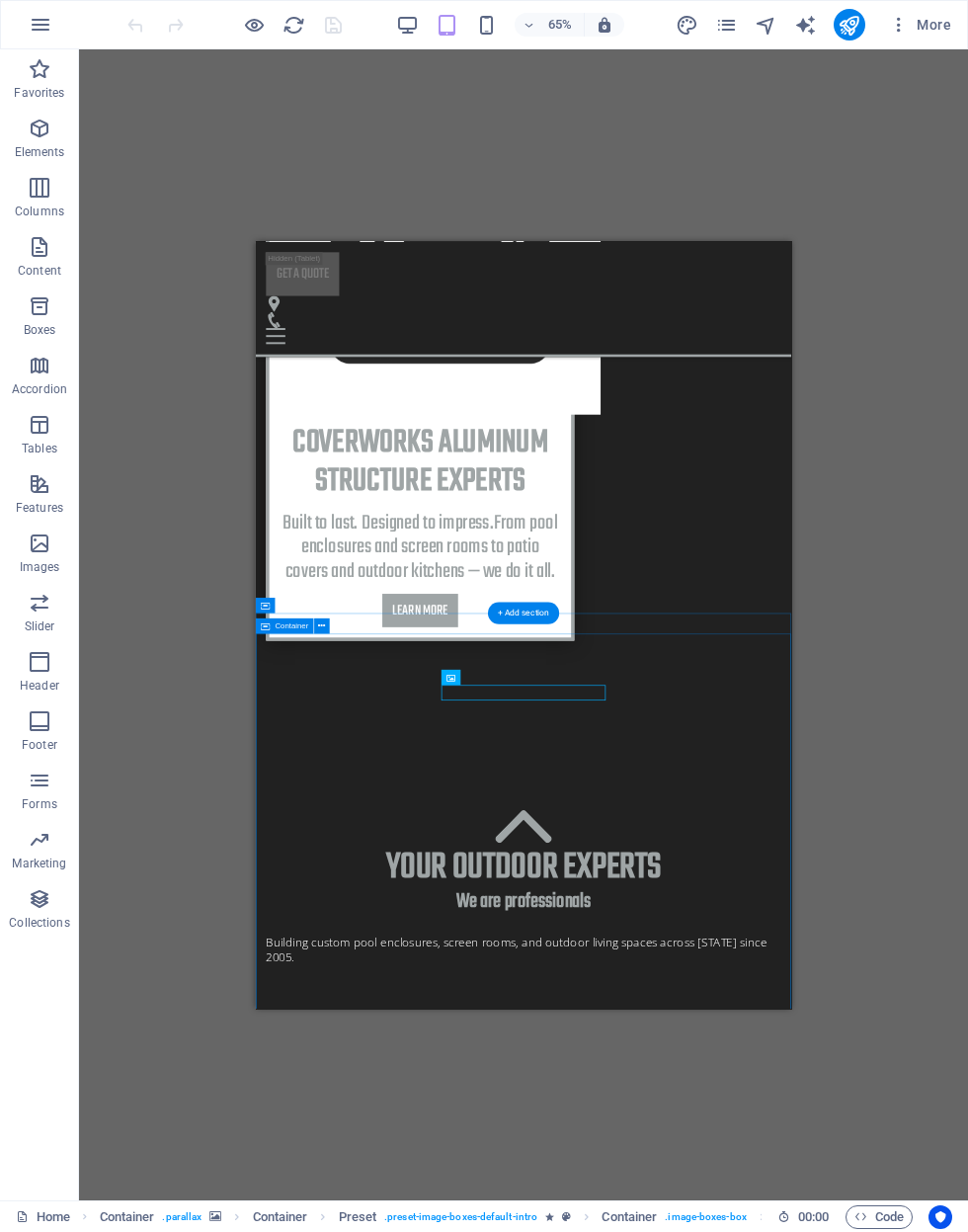 click on "About us We’re Cover Works — building custom pool enclosures, screen rooms, and outdoor living spaces across Louisiana since 2005. Learn more Services Custom Pool Enclosures Screen Rooms & Patios Rescreening & Repairs Aluminum Patio Covers Carports & Shade Structures Glass Room Conversions Decorative Concrete Work Gutter & Drainage Solutions Privacy & Insect Screen Installations Structural Rebuilds & Upgrades Outdoor Kitchens & Grill Stations Learn more Contact Lorem ipsum dolor sit amet, consectetur adipisicing elit. Veritatis, dolorem! Learn more" at bounding box center [667, 5309] 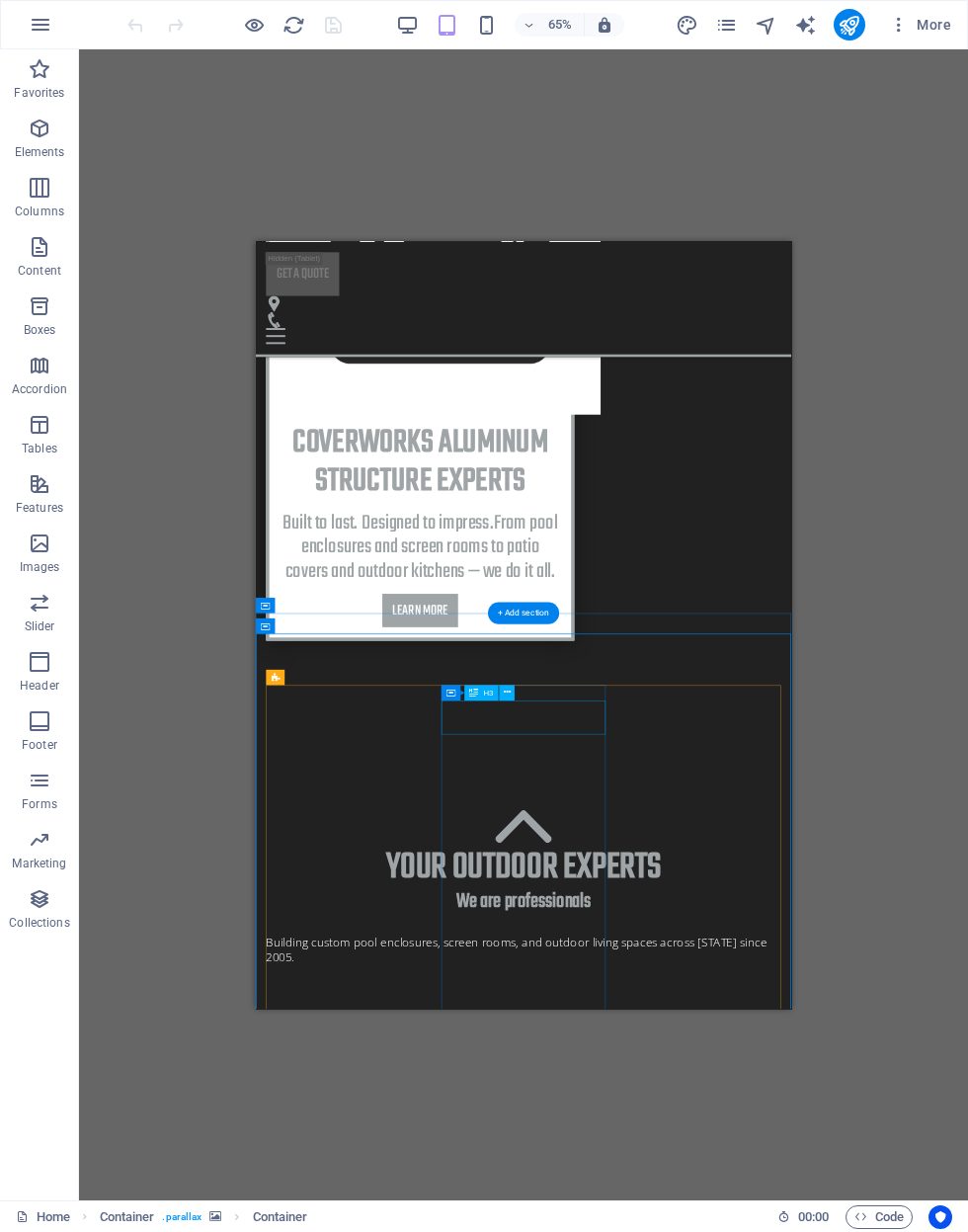 click on "Services" at bounding box center (667, 5342) 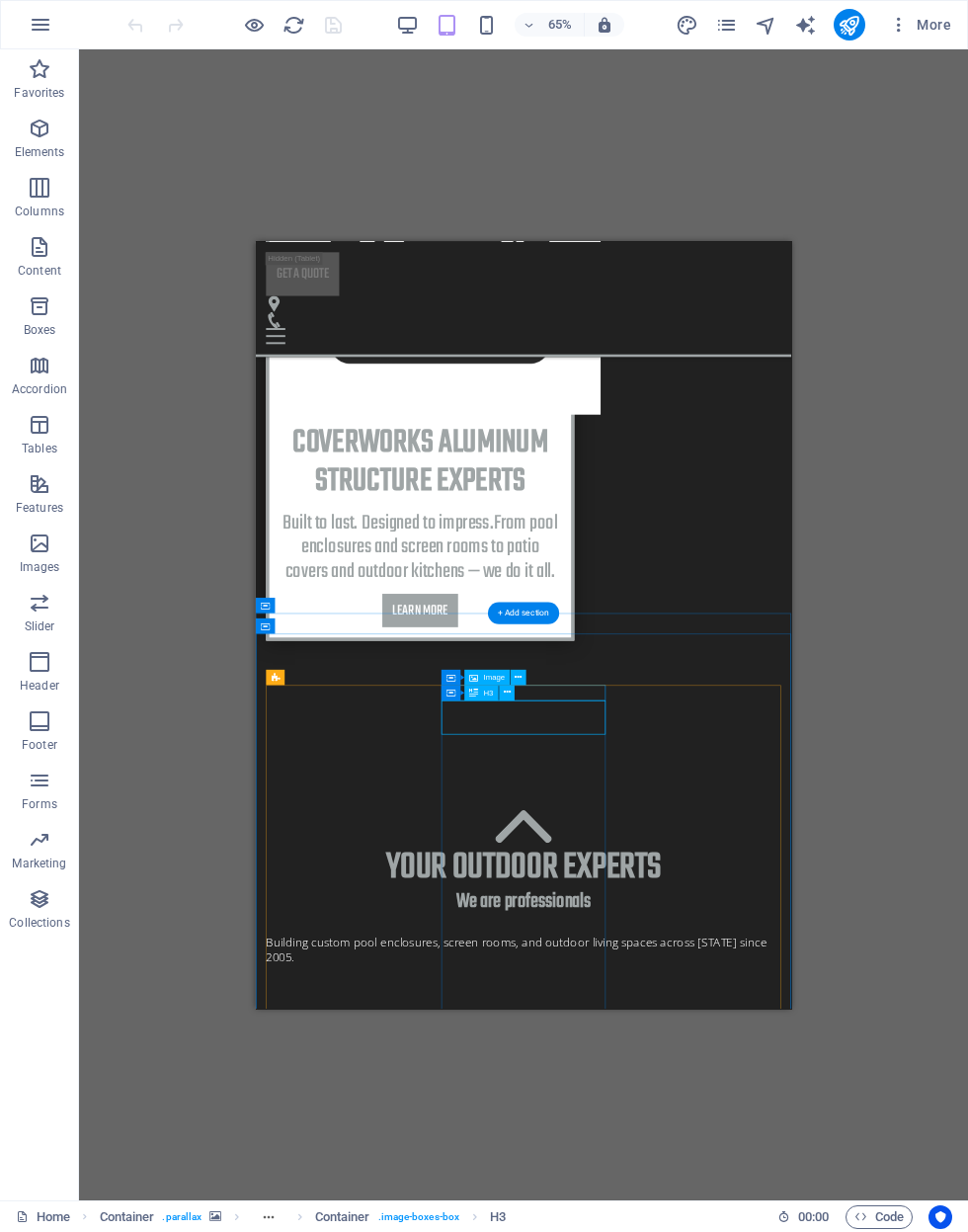 click on "About us We’re Cover Works — building custom pool enclosures, screen rooms, and outdoor living spaces across Louisiana since 2005. Learn more Services Custom Pool Enclosures Screen Rooms & Patios Rescreening & Repairs Aluminum Patio Covers Carports & Shade Structures Glass Room Conversions Decorative Concrete Work Gutter & Drainage Solutions Privacy & Insect Screen Installations Structural Rebuilds & Upgrades Outdoor Kitchens & Grill Stations Learn more Contact Lorem ipsum dolor sit amet, consectetur adipisicing elit. Veritatis, dolorem! Learn more" at bounding box center (667, 5309) 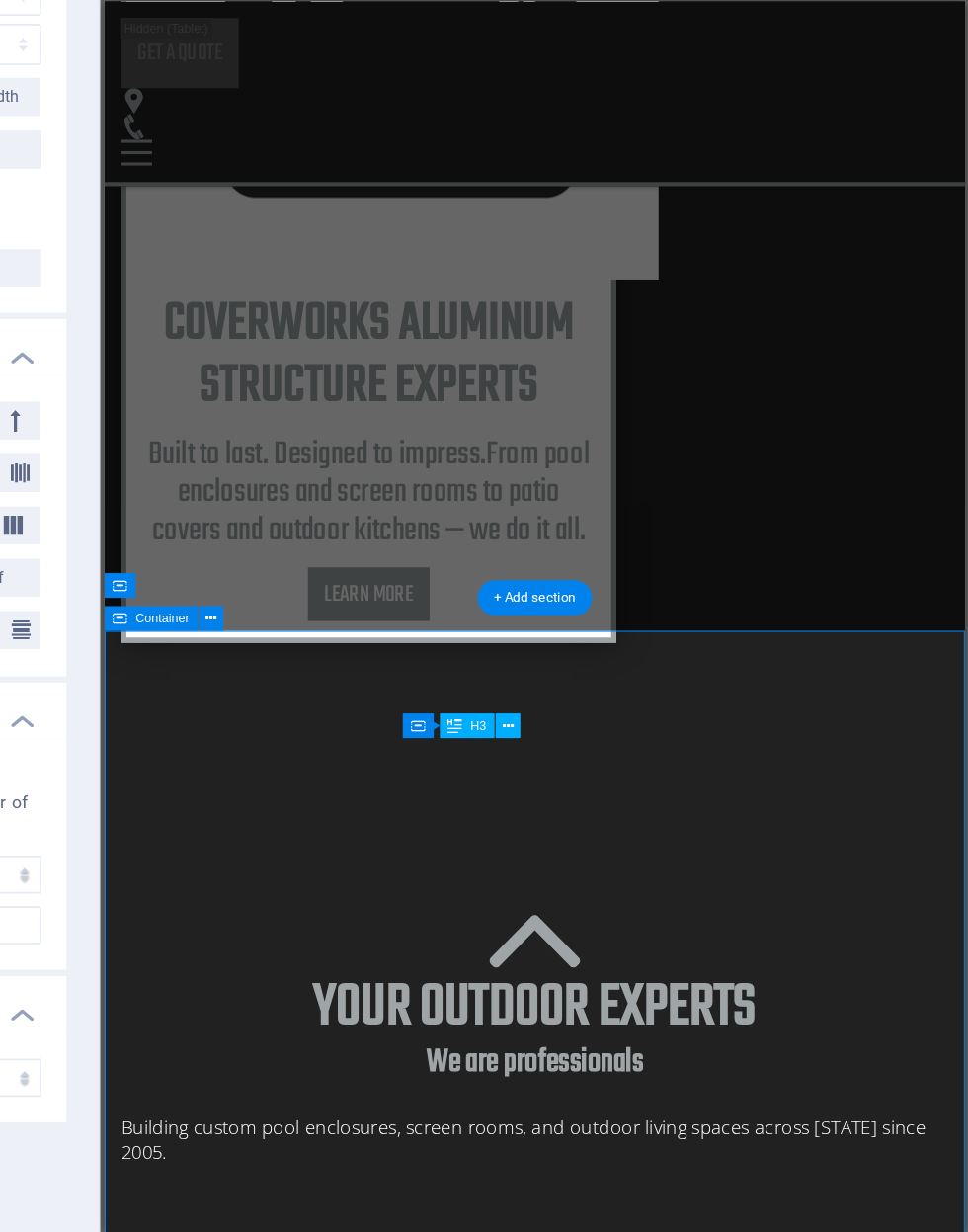click at bounding box center [681, 693] 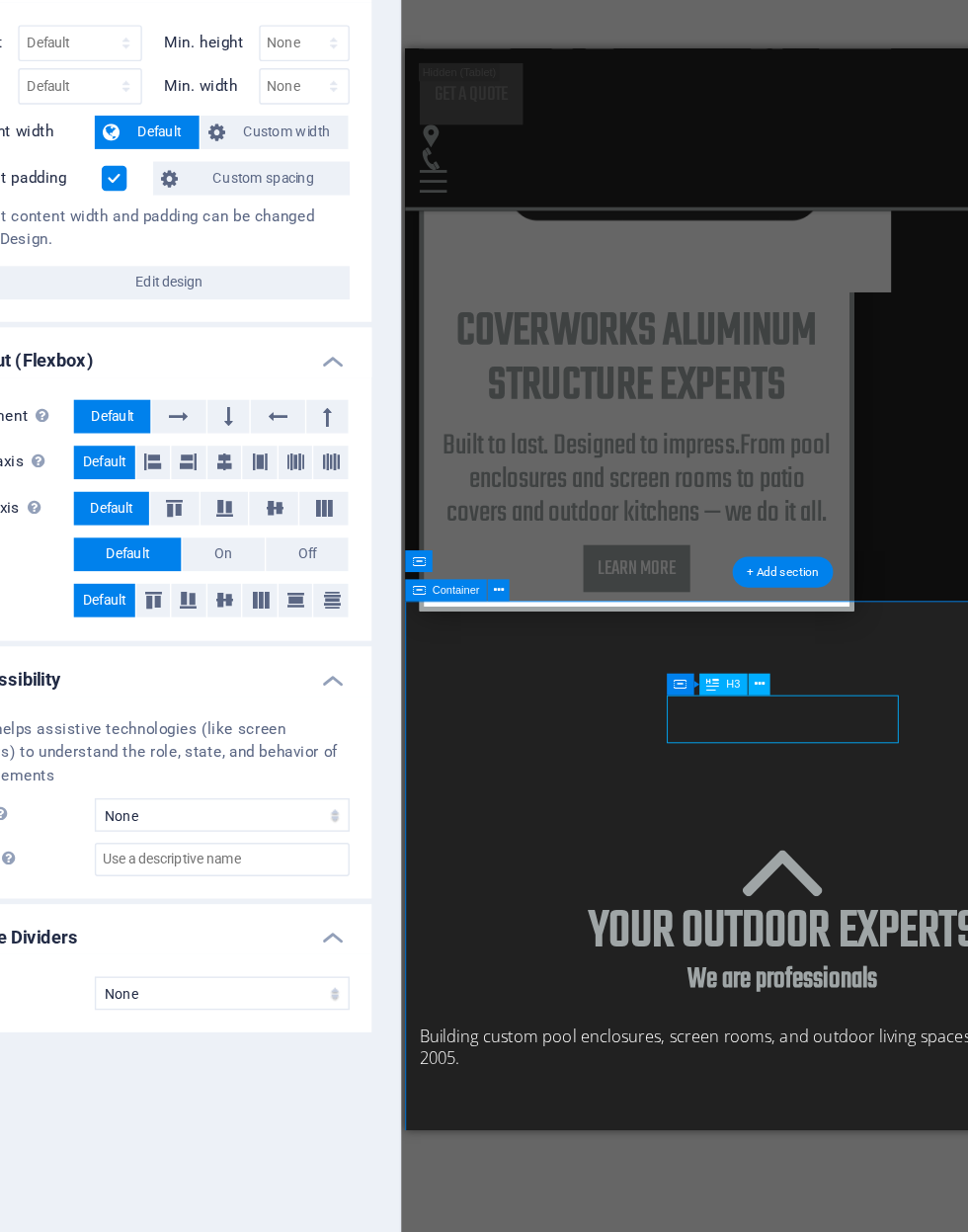 click at bounding box center (681, 693) 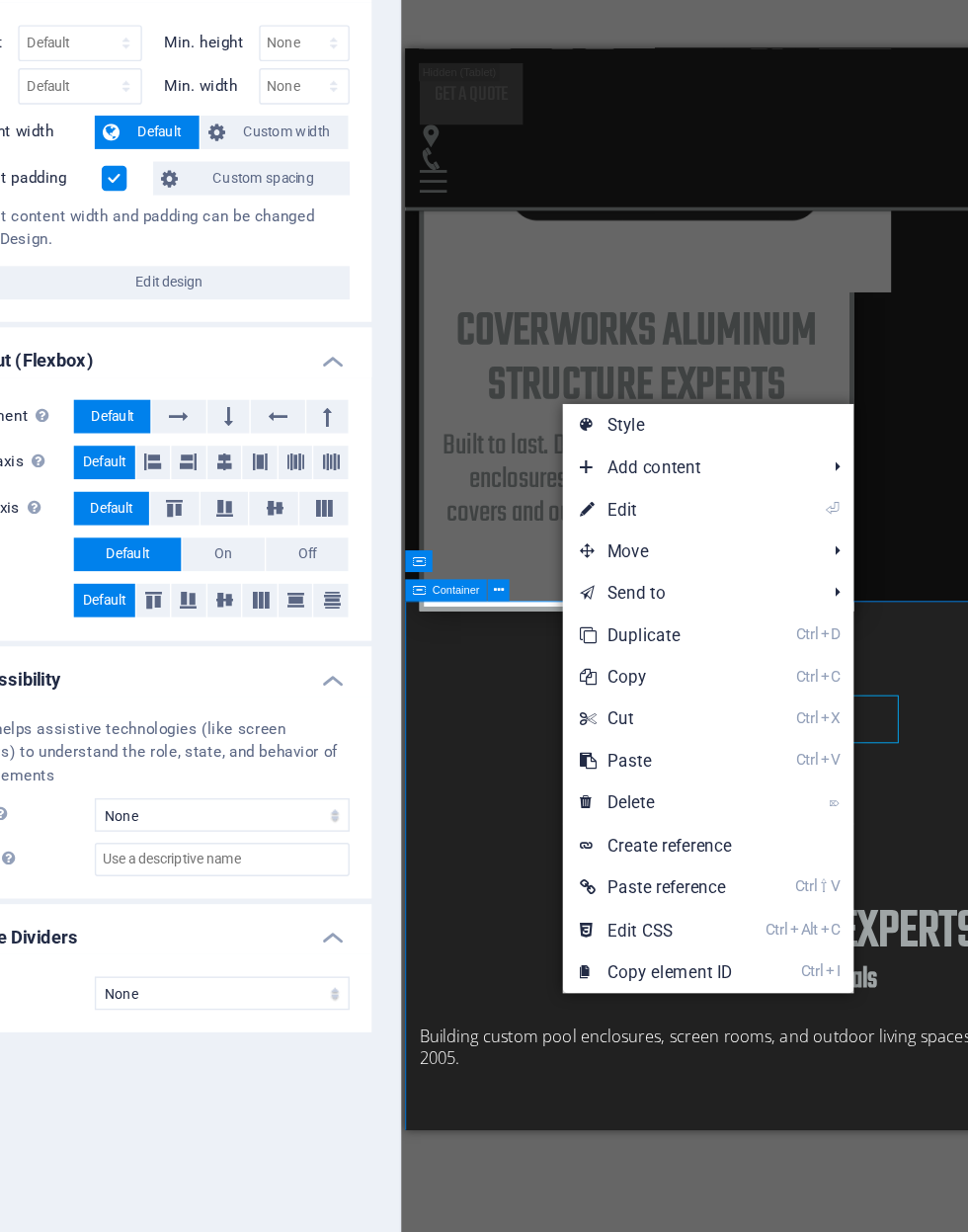 click on "⏎  Edit" at bounding box center (607, 569) 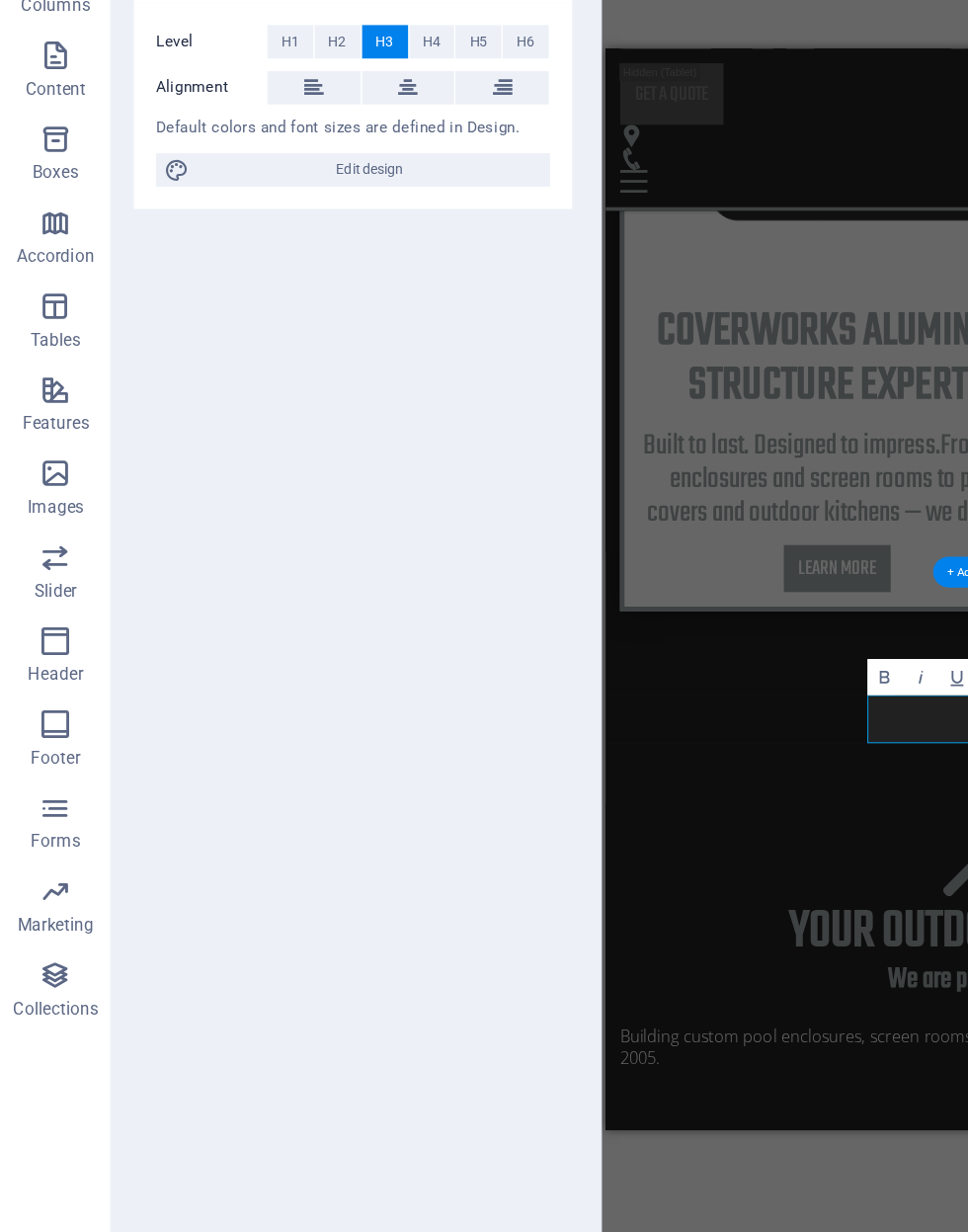 click on "Edit design" at bounding box center (262, 328) 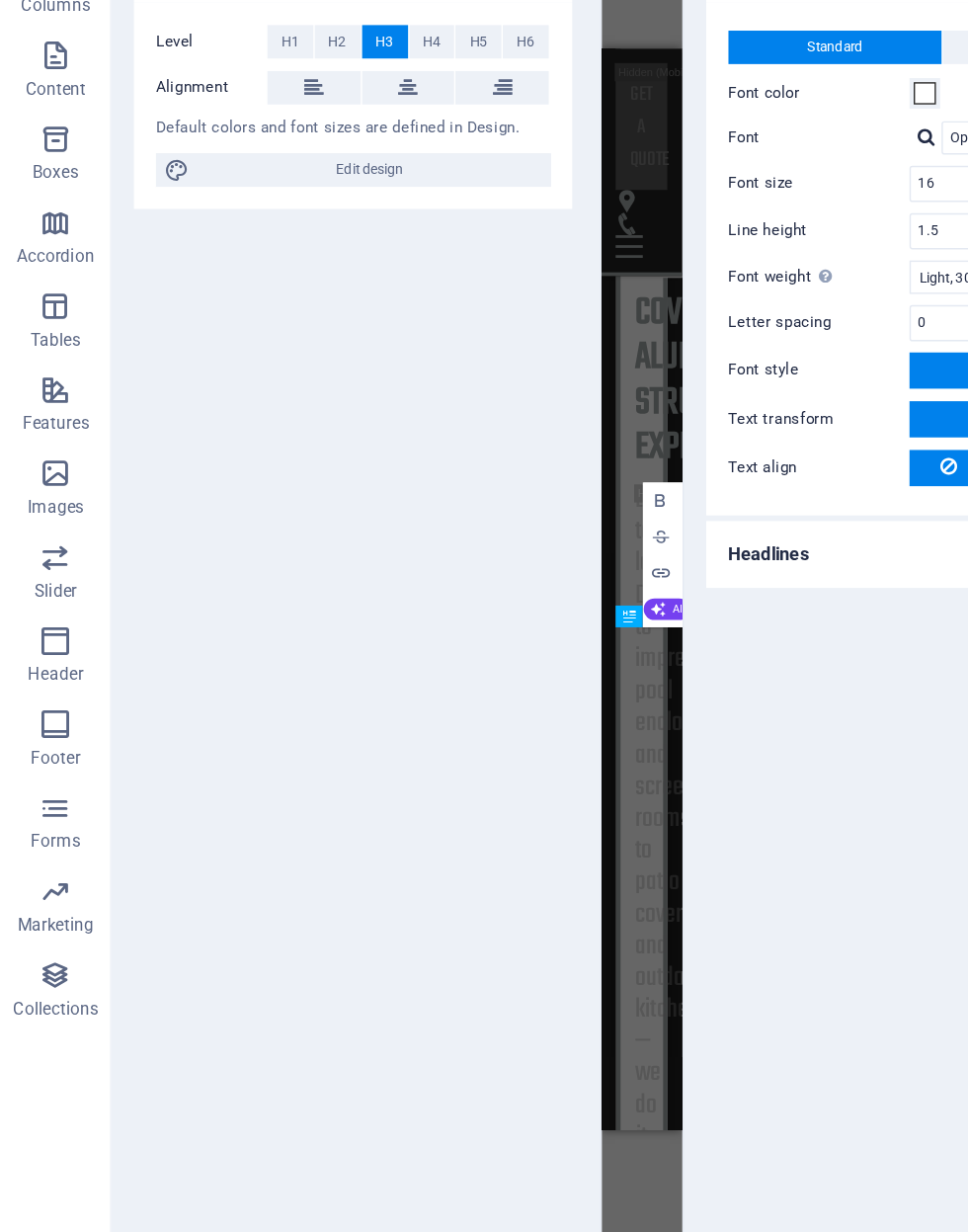 scroll, scrollTop: 4491, scrollLeft: 0, axis: vertical 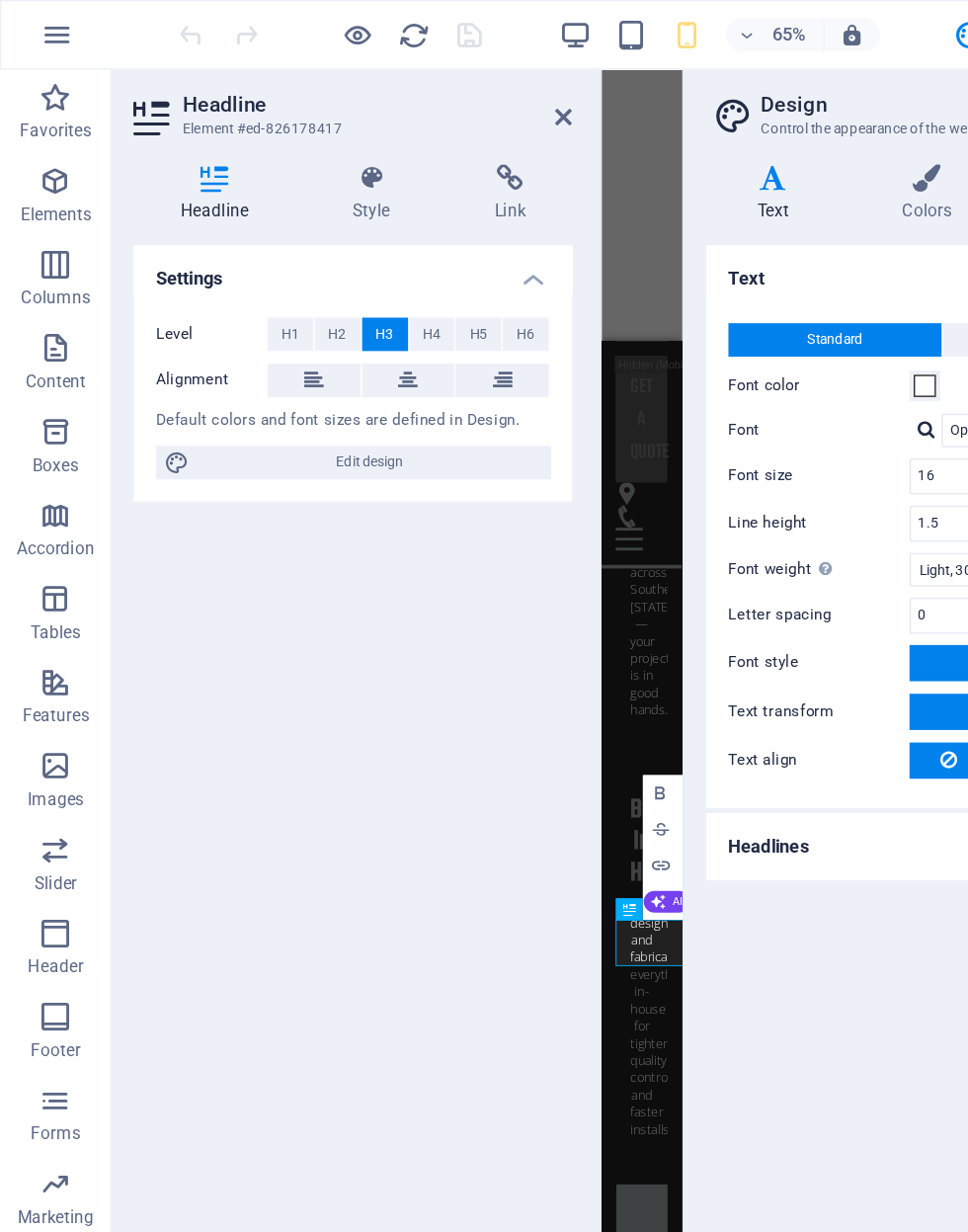 click at bounding box center (400, 83) 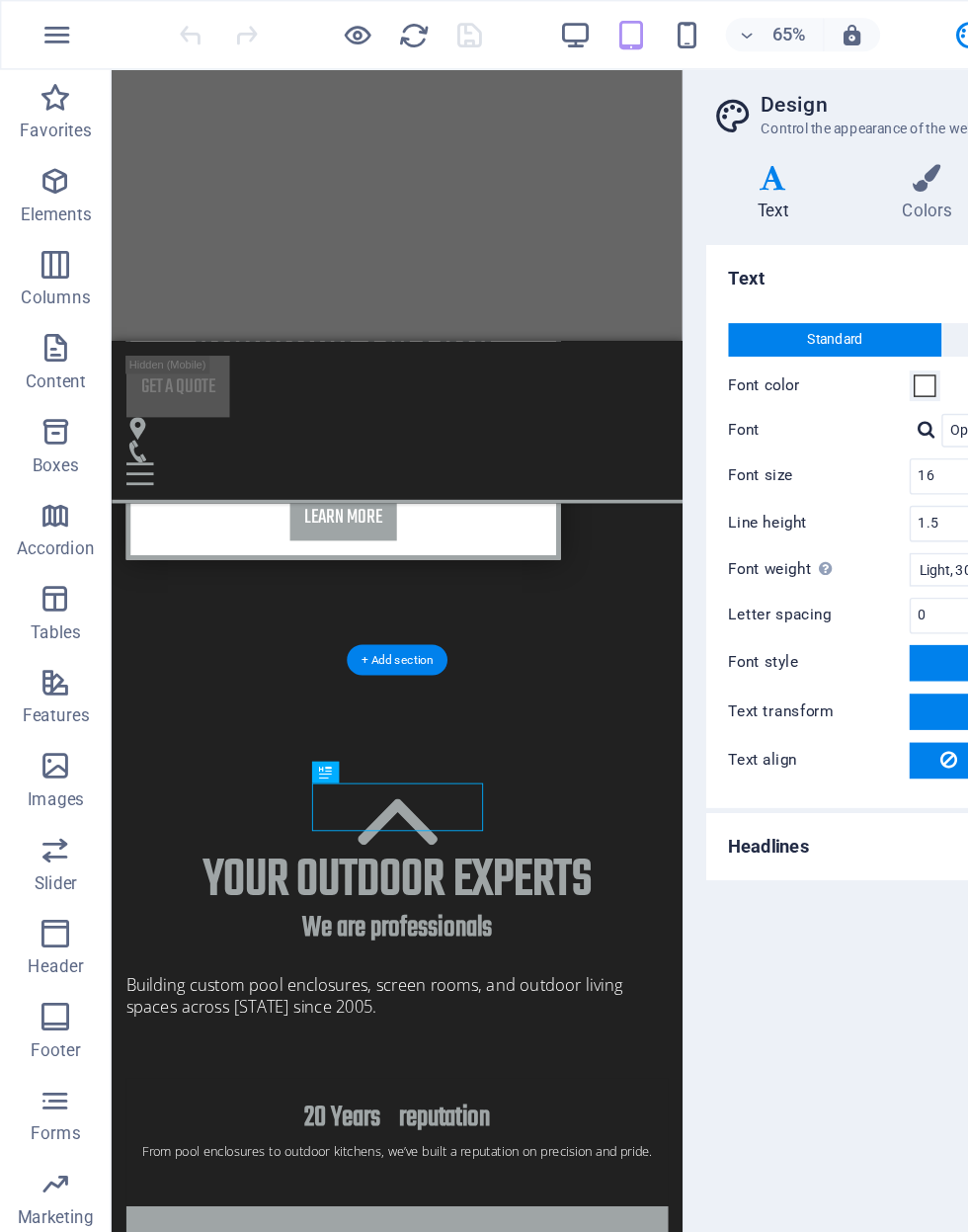 click on "H2   Banner   Container   Container   Menu Bar   Container   Container   Container   Container   Image   Preset   Container   H3 + Add section + Add section" at bounding box center [282, 624] 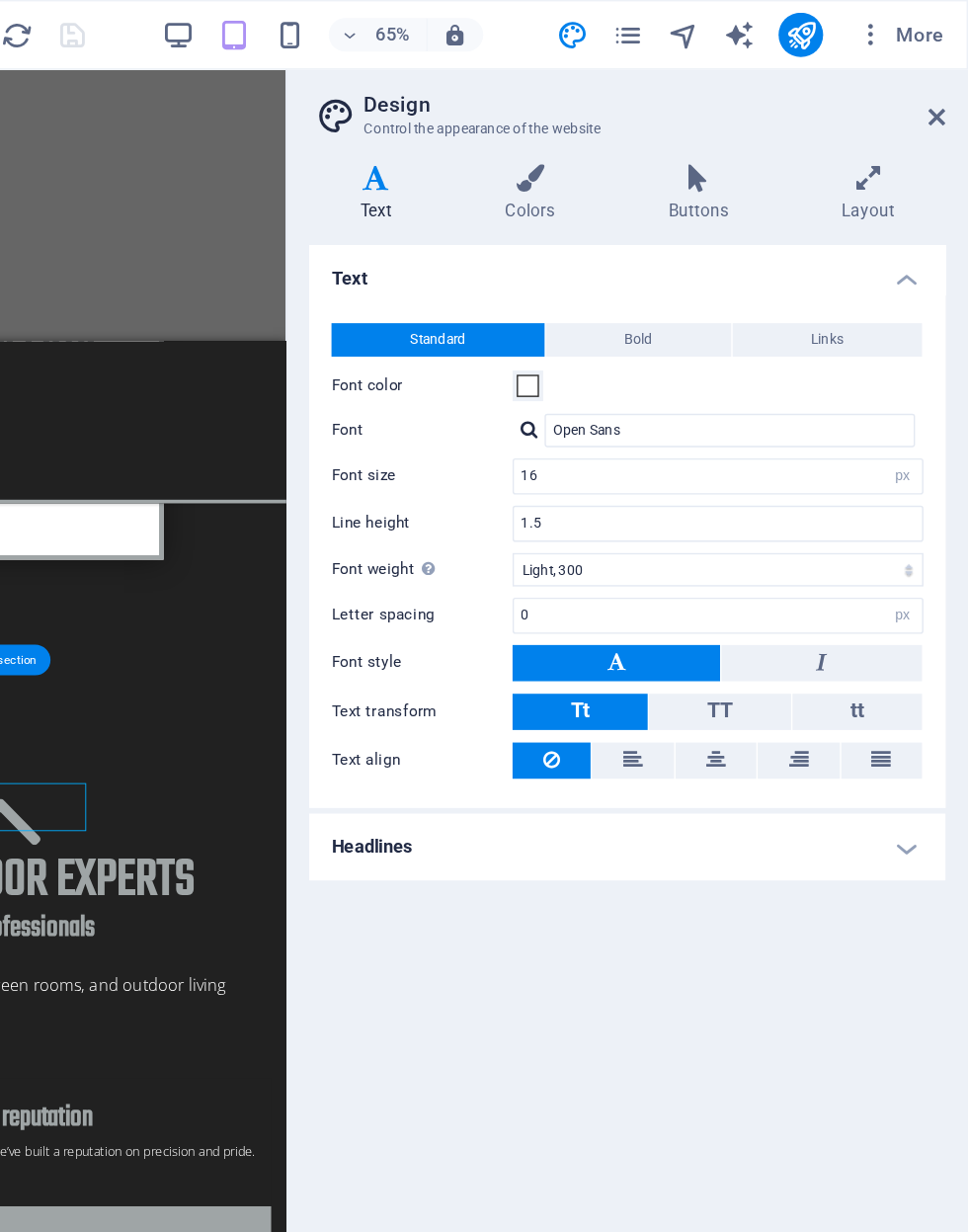 click at bounding box center [946, 83] 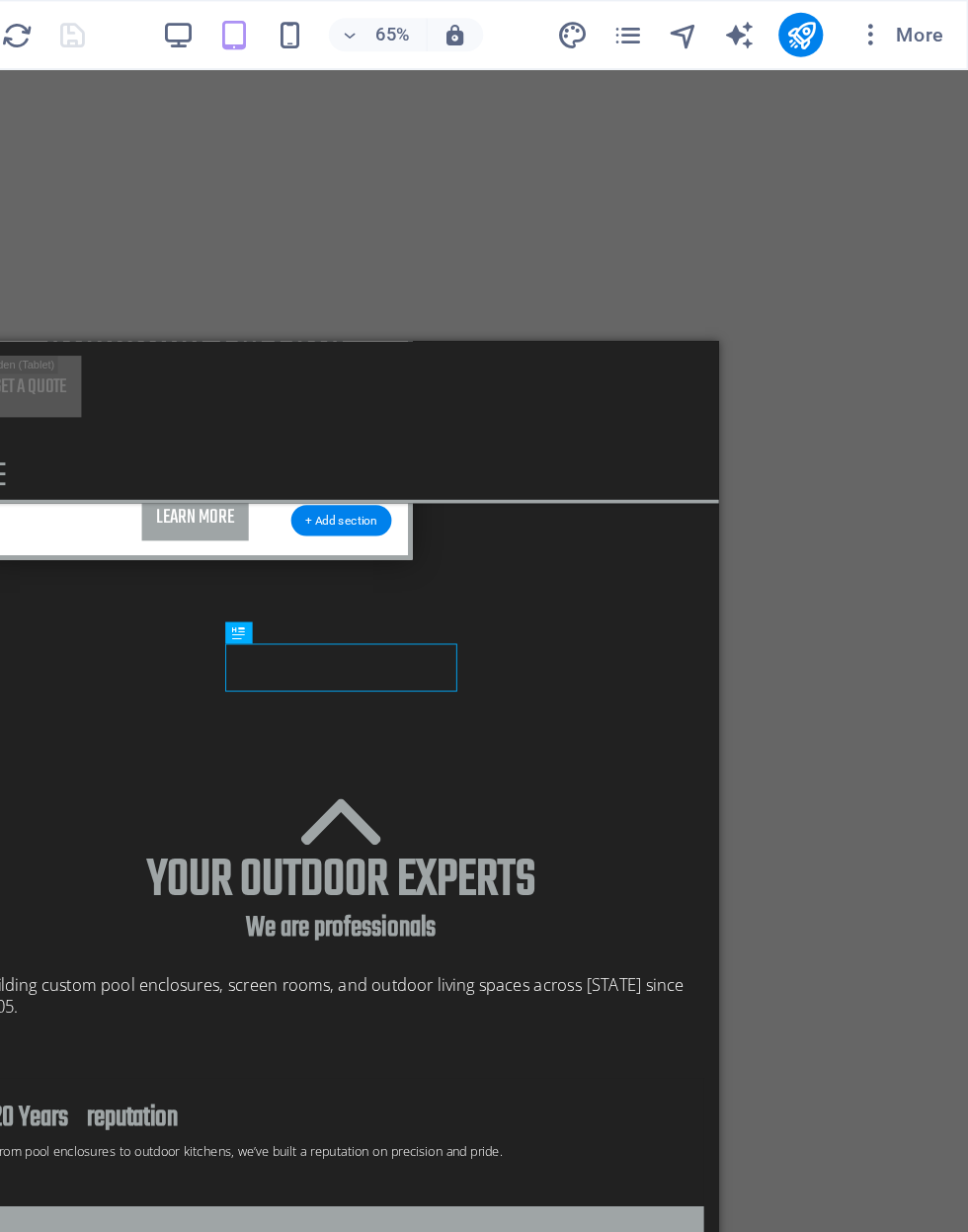 click at bounding box center [766, 25] 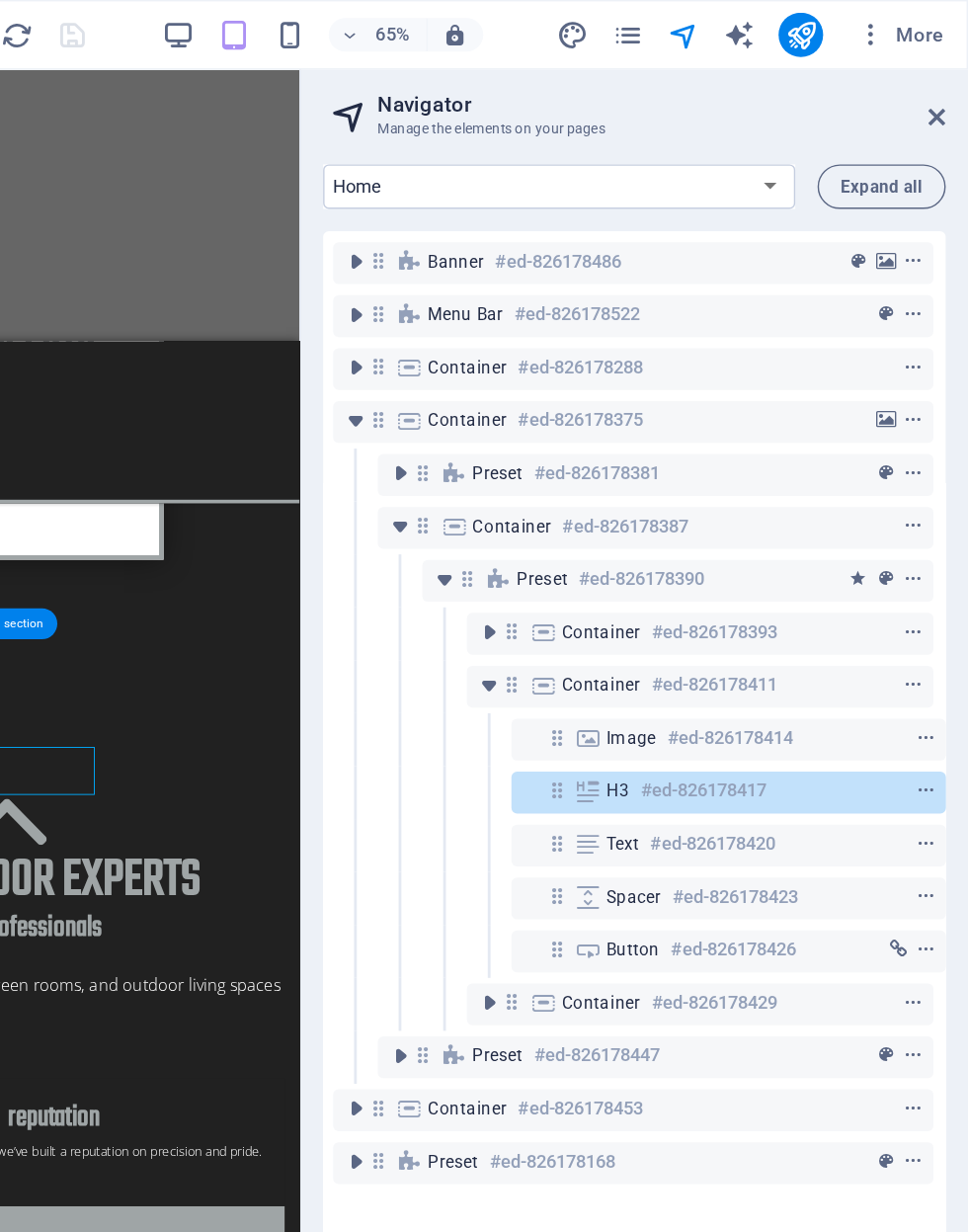 scroll, scrollTop: 0, scrollLeft: 1, axis: horizontal 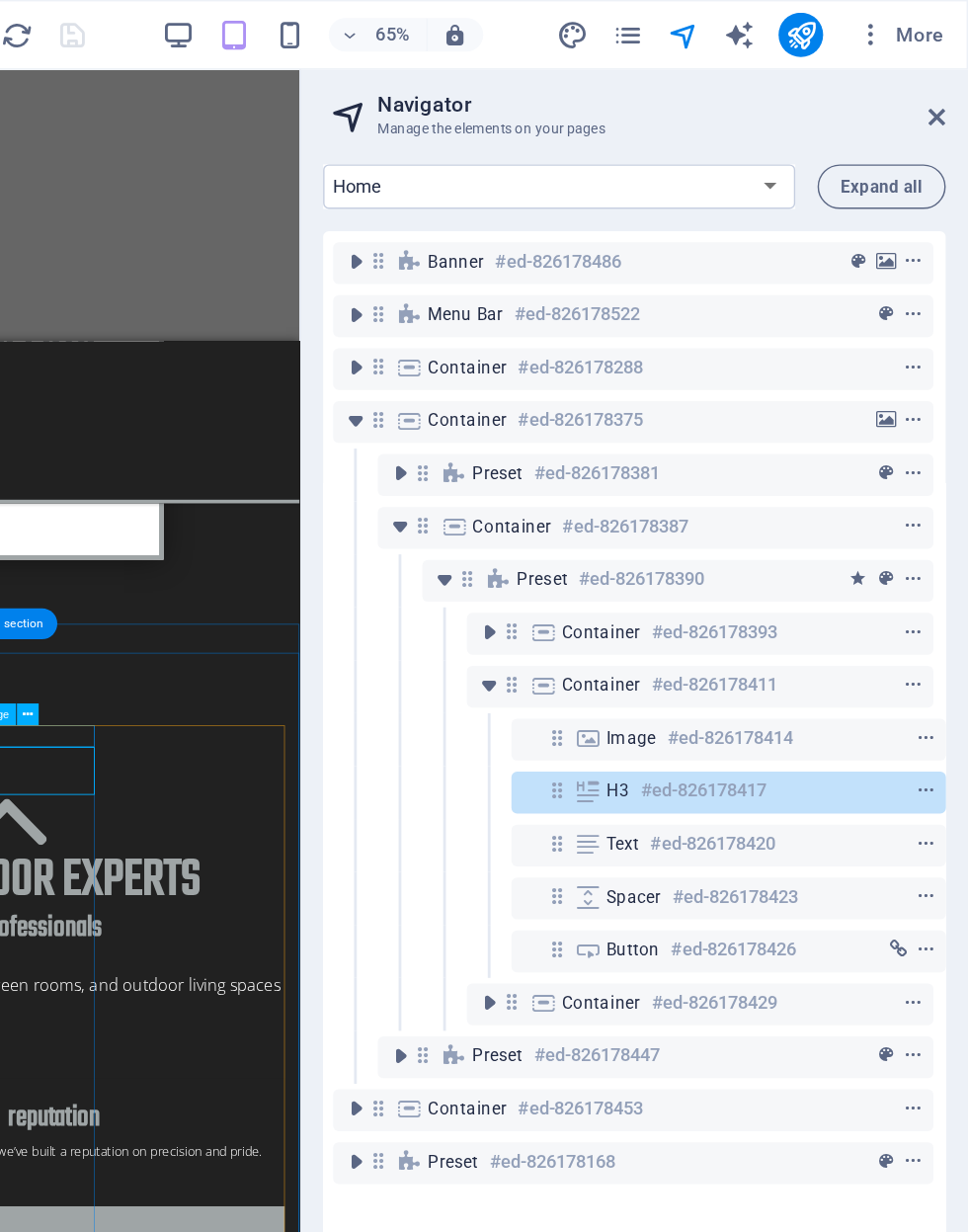 click at bounding box center [938, 524] 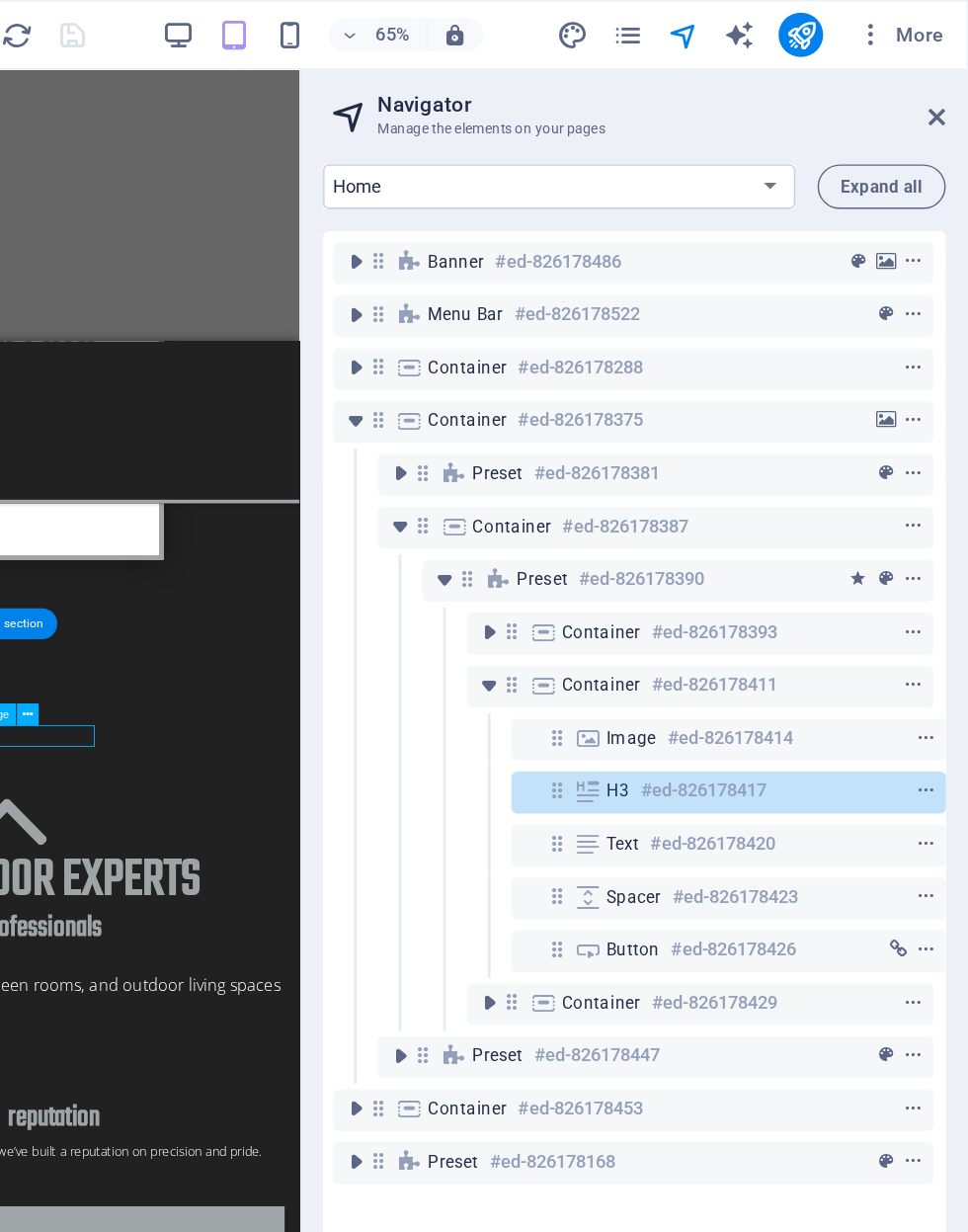 scroll, scrollTop: 1670, scrollLeft: 0, axis: vertical 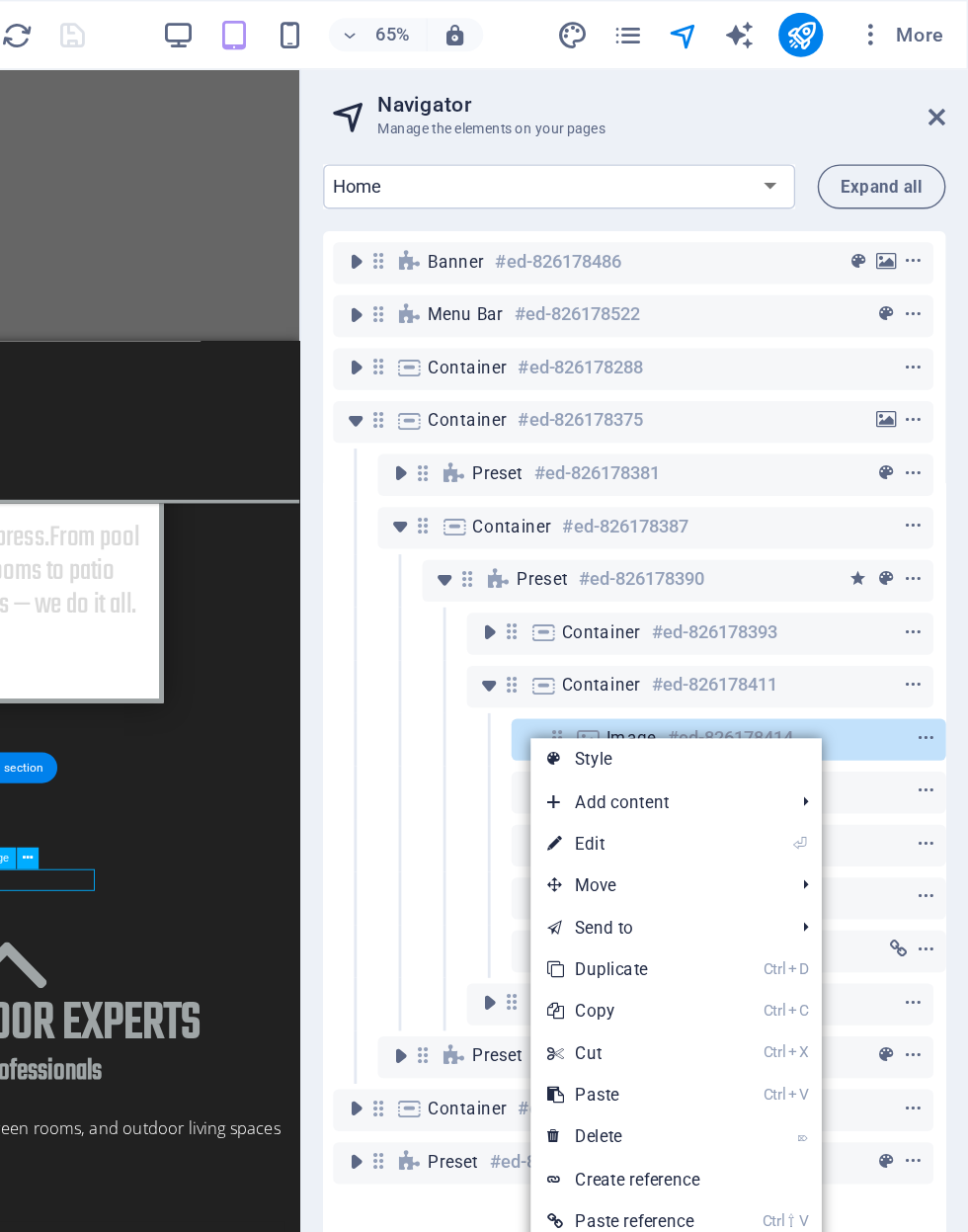 click on "⏎  Edit" at bounding box center (724, 599) 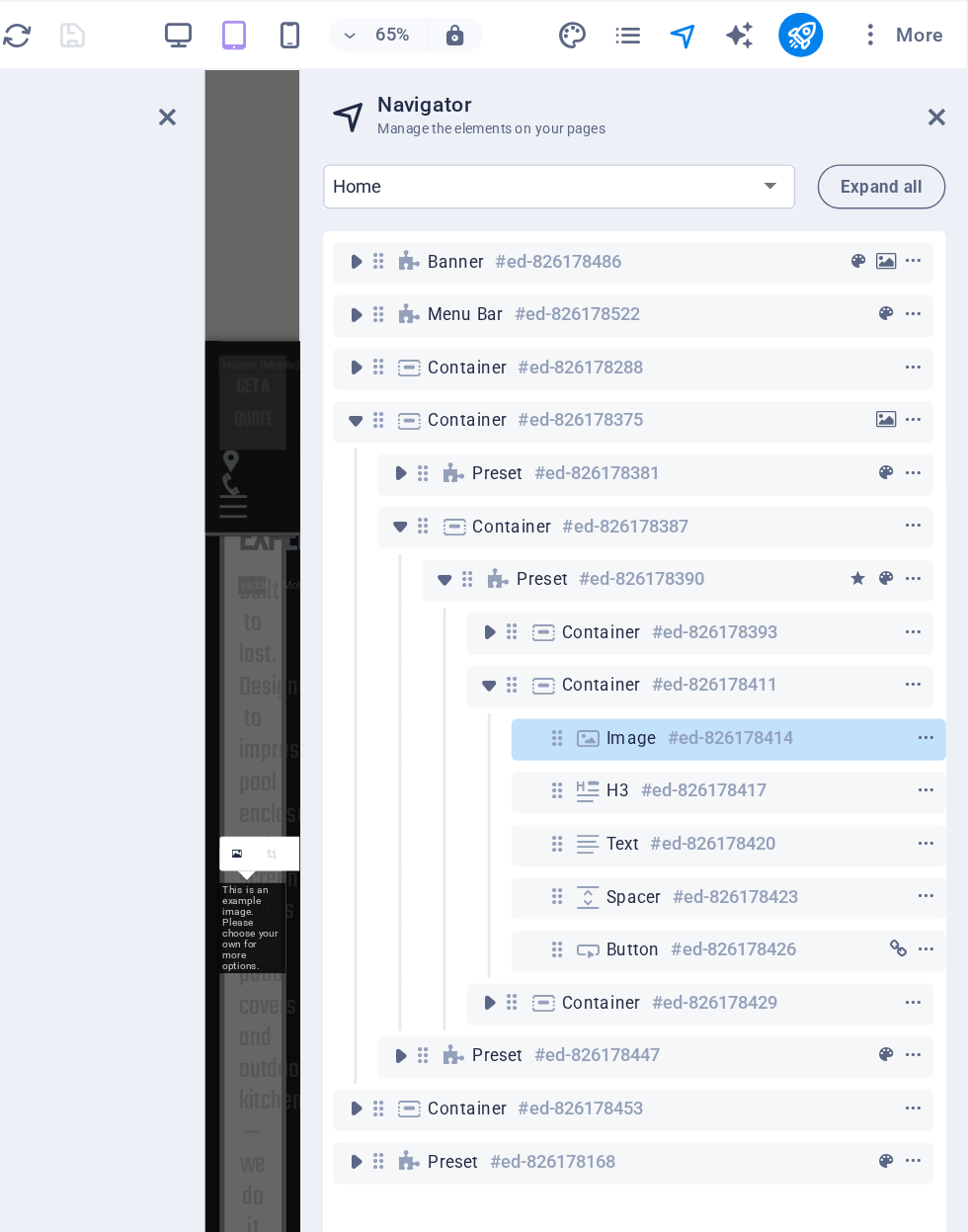 scroll, scrollTop: 4429, scrollLeft: 0, axis: vertical 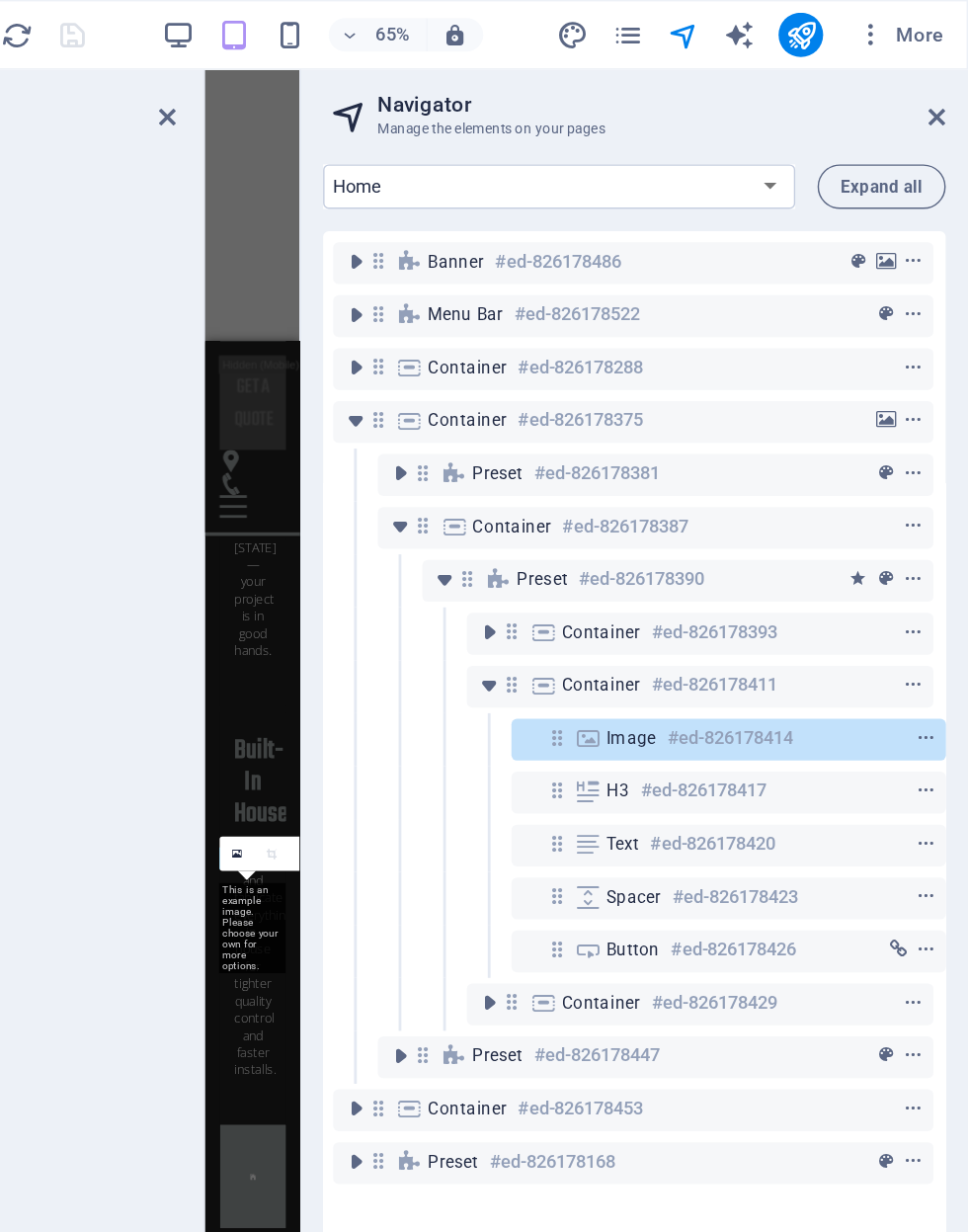 select on "%" 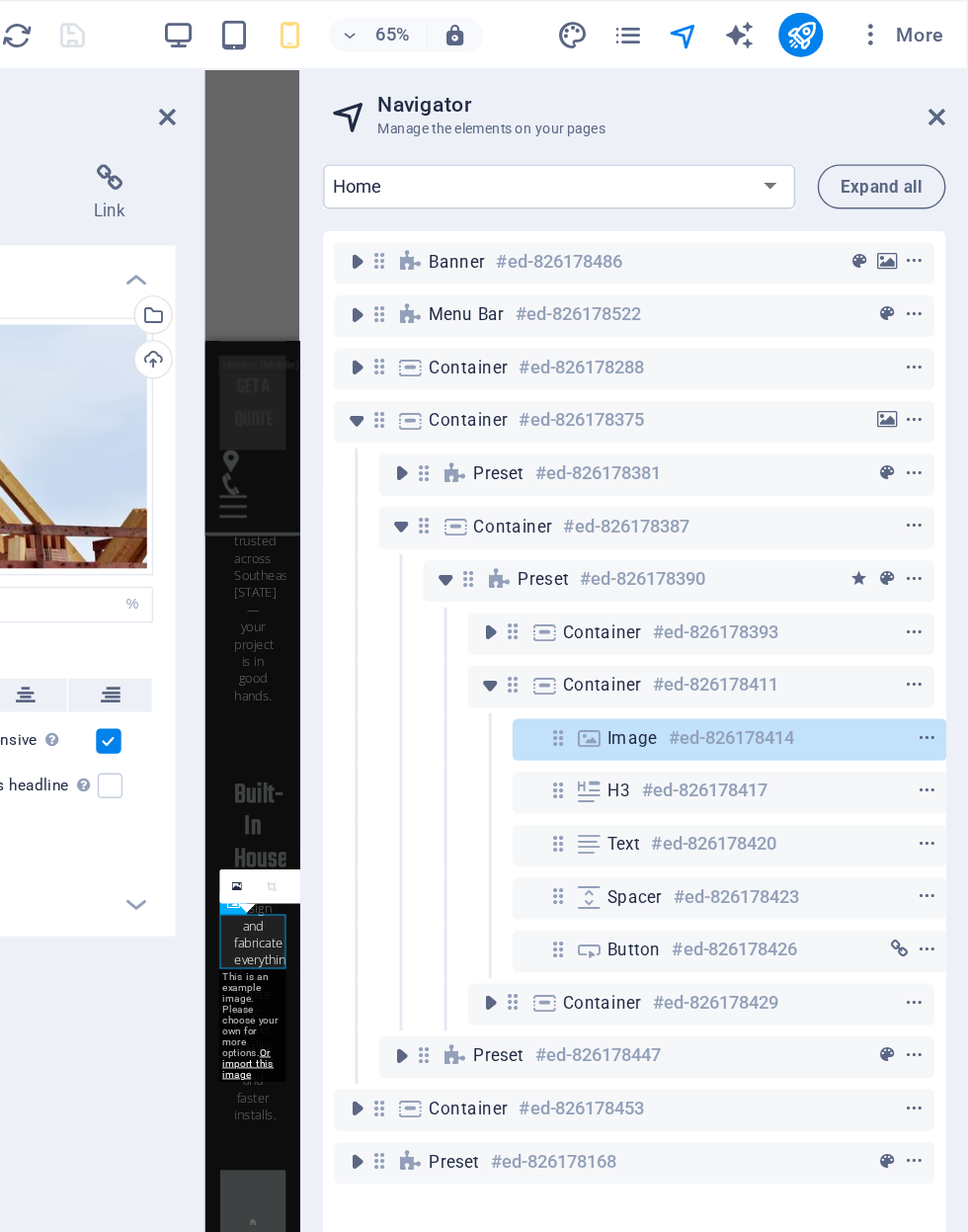 scroll, scrollTop: 0, scrollLeft: 0, axis: both 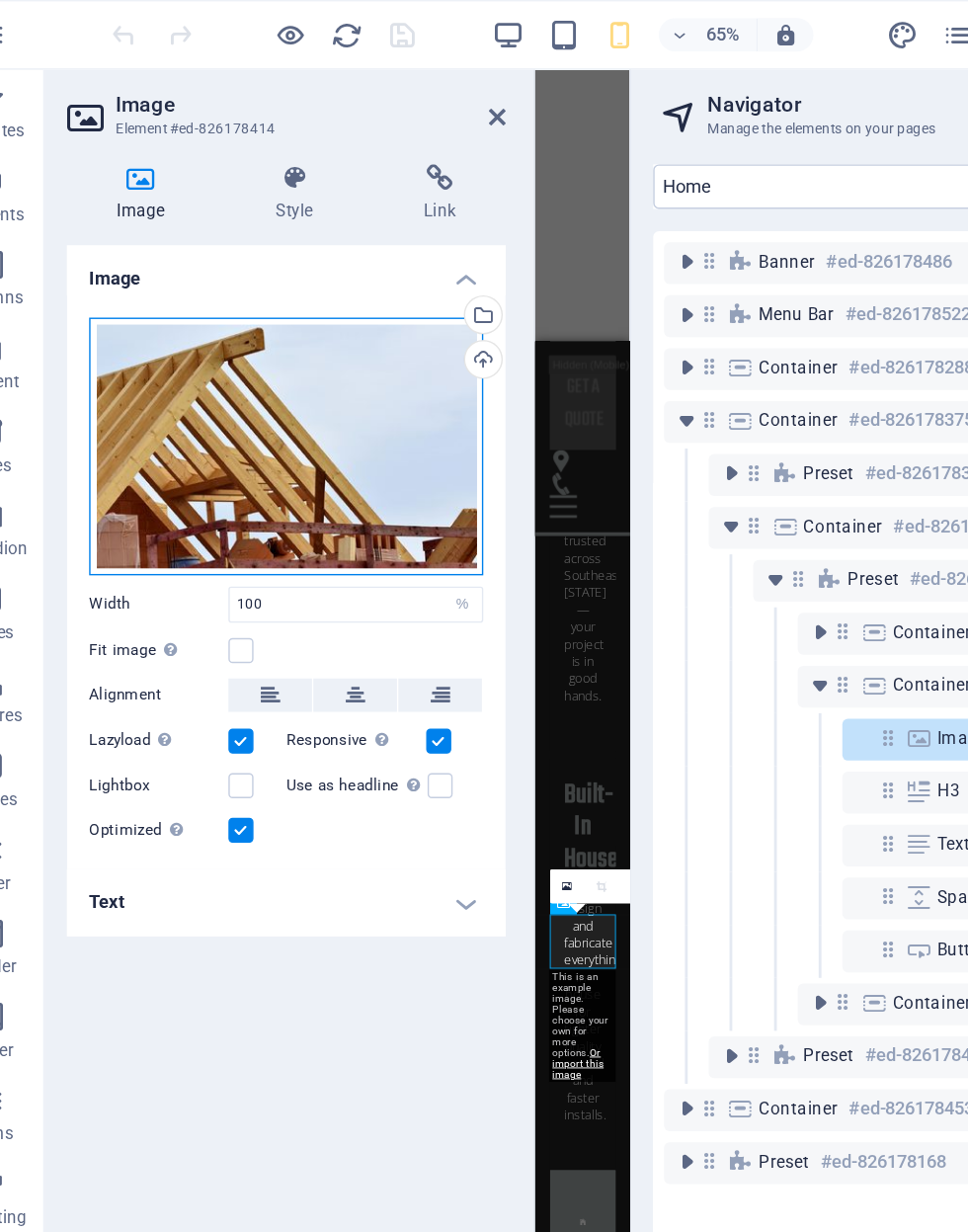 click on "Drag files here, click to choose files or select files from Files or our free stock photos & videos" at bounding box center [250, 316] 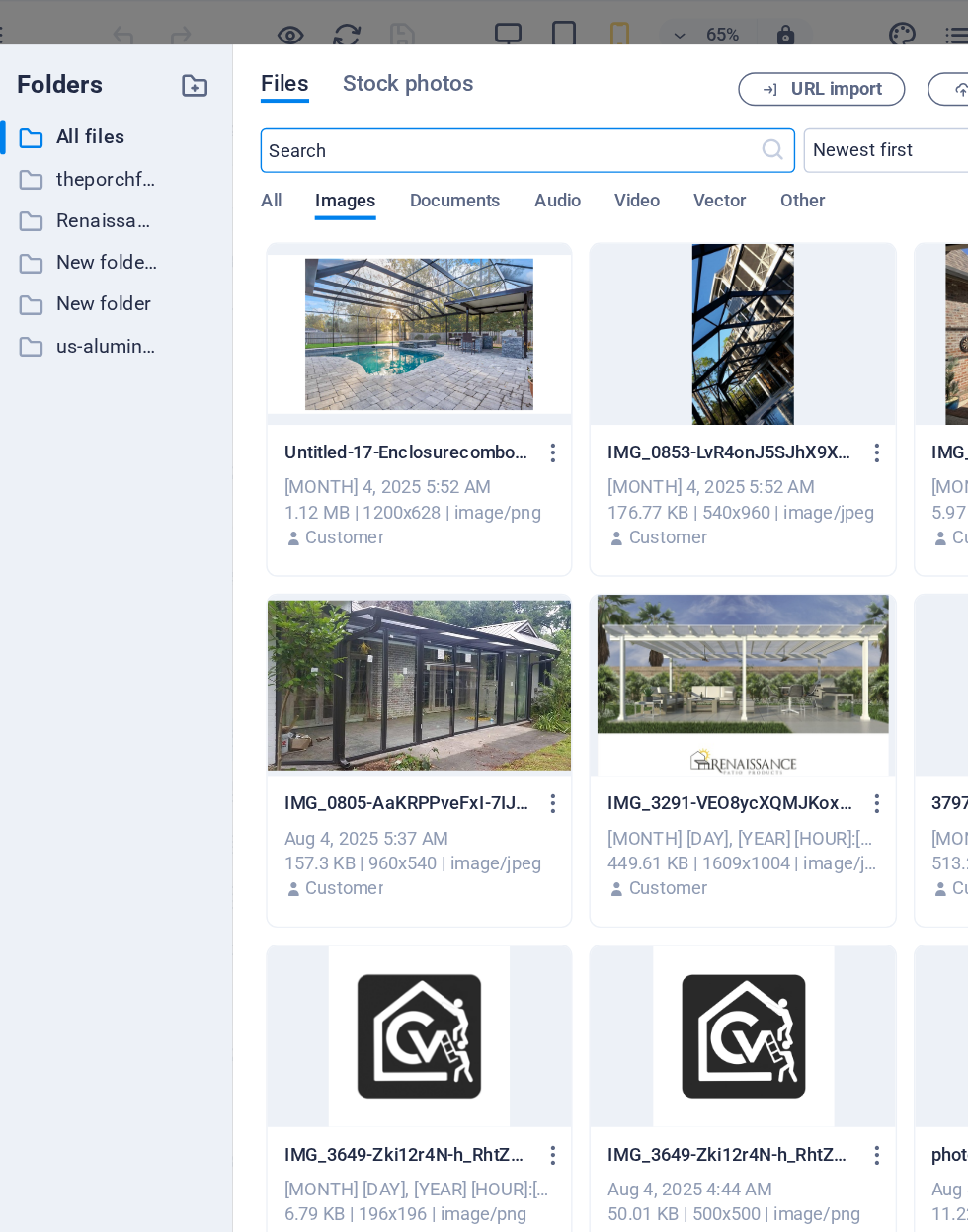 scroll, scrollTop: 0, scrollLeft: 0, axis: both 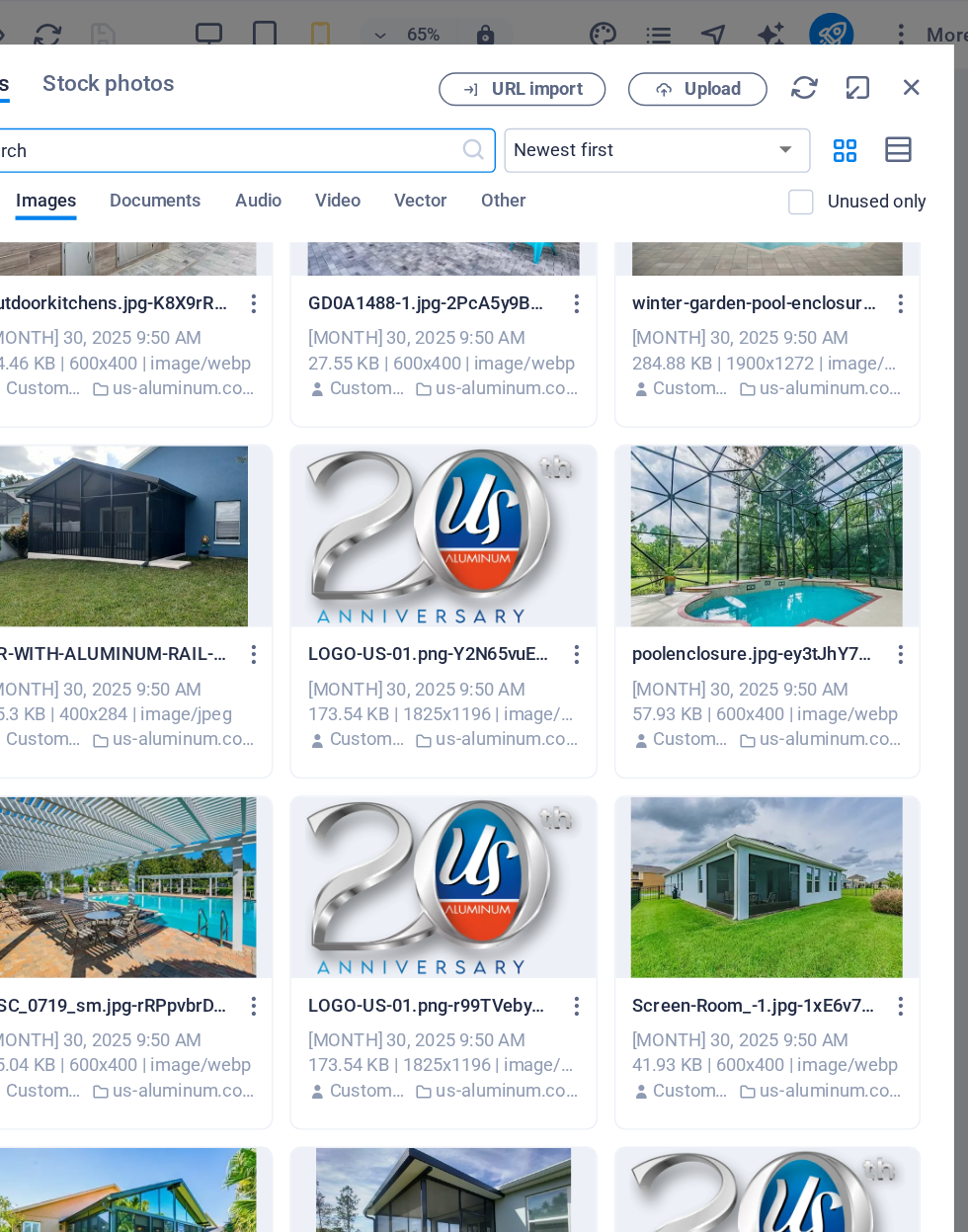 click at bounding box center (804, 380) 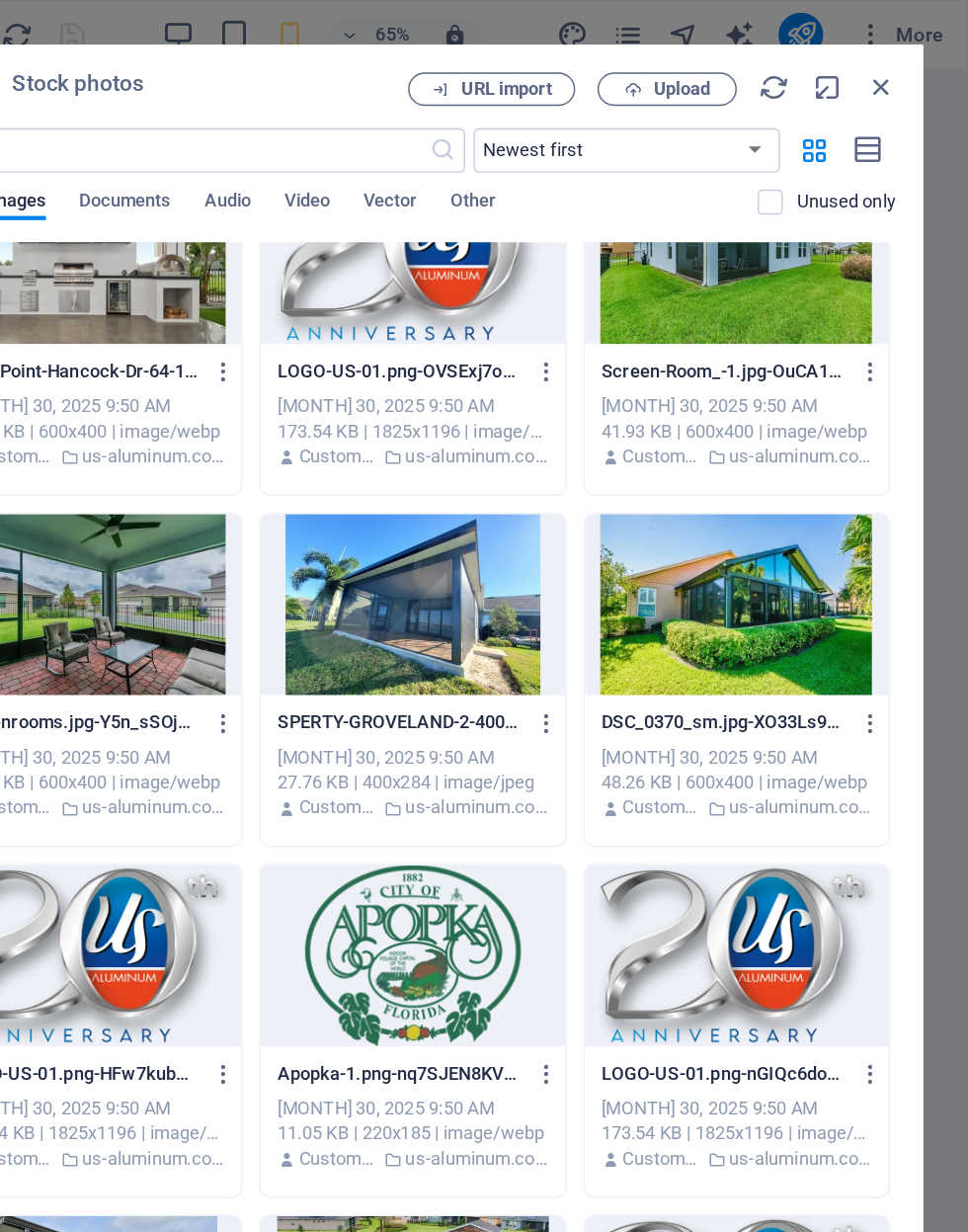 scroll, scrollTop: 52613, scrollLeft: 0, axis: vertical 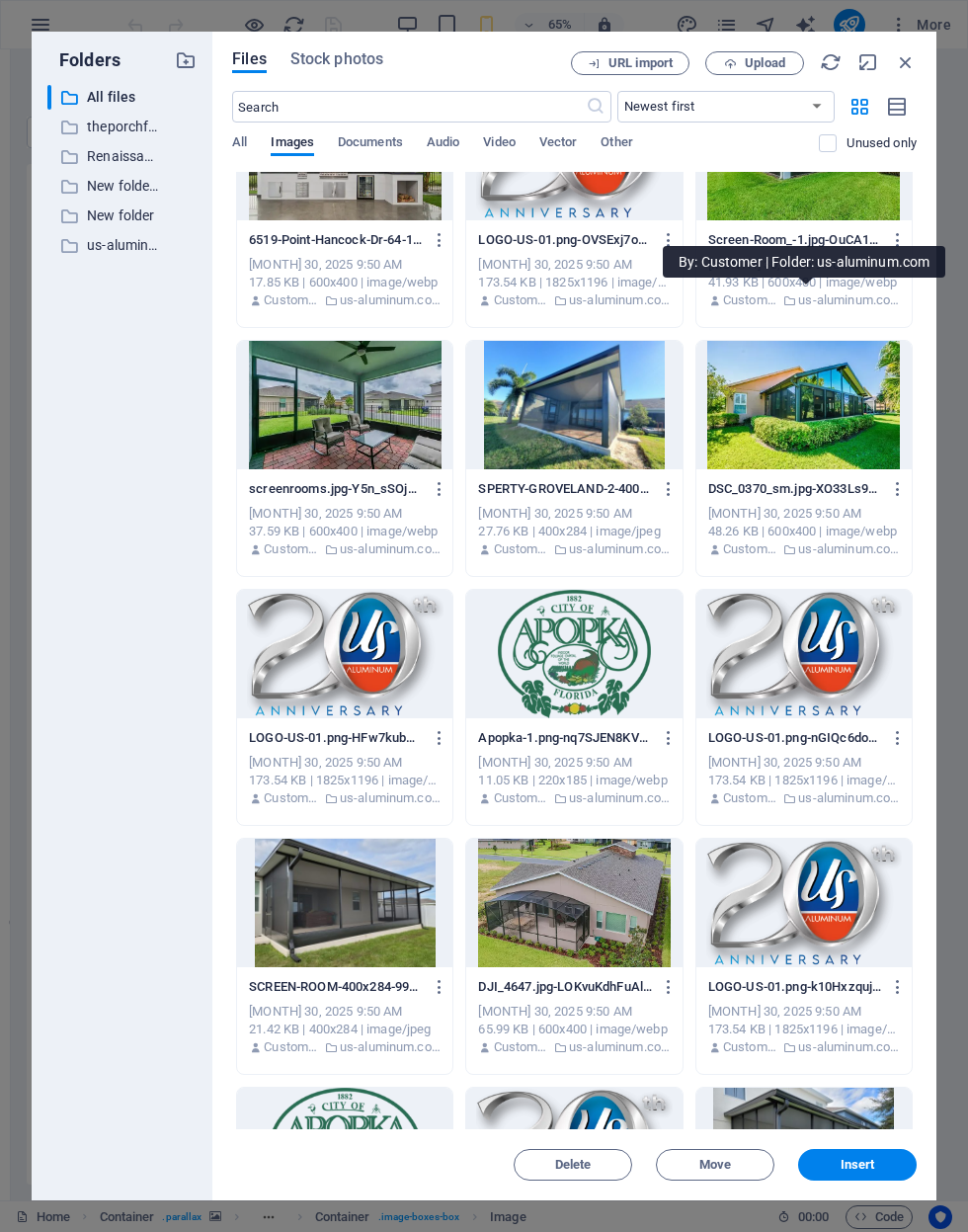 click on "Insert" at bounding box center (857, 1165) 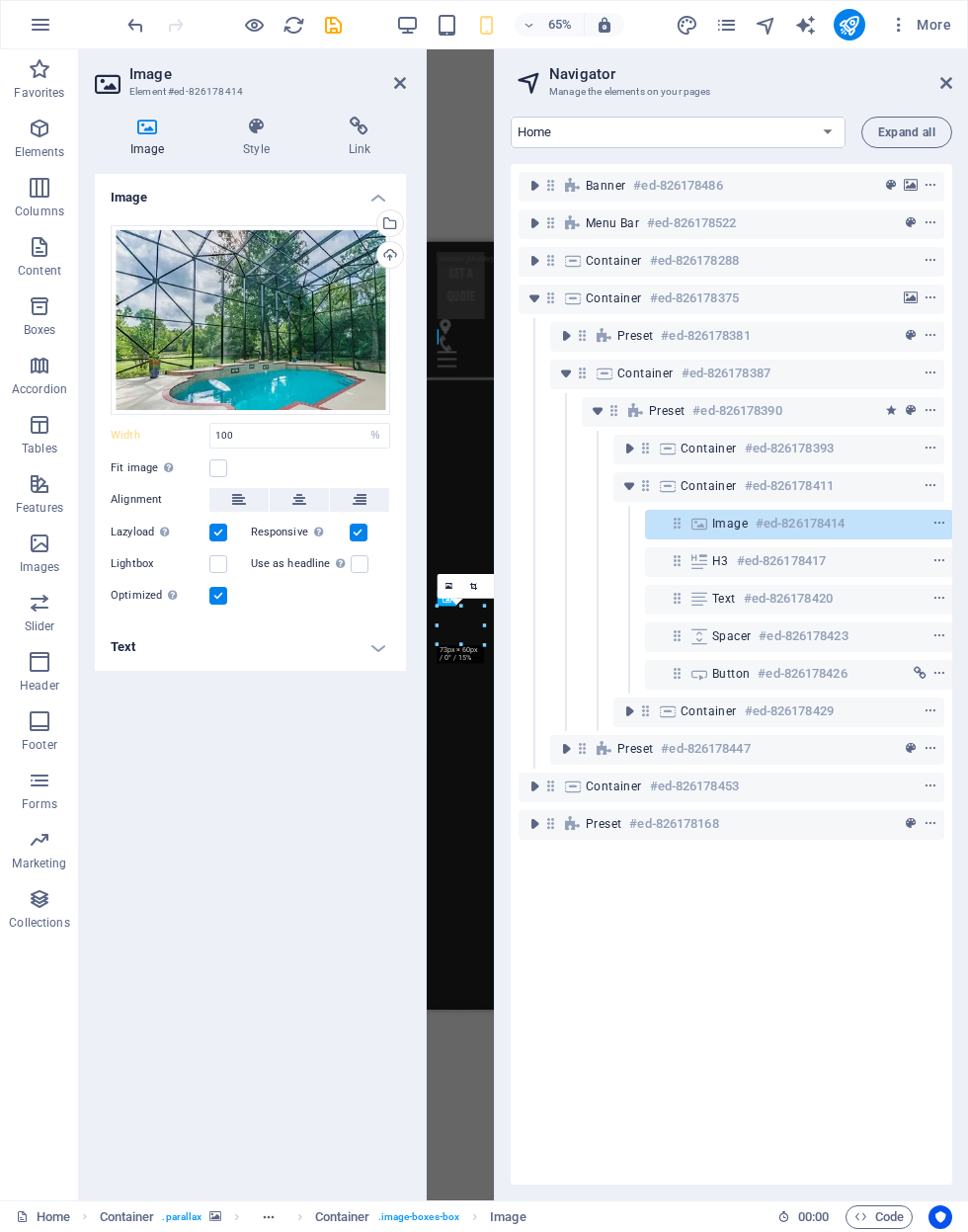 scroll, scrollTop: 4494, scrollLeft: 0, axis: vertical 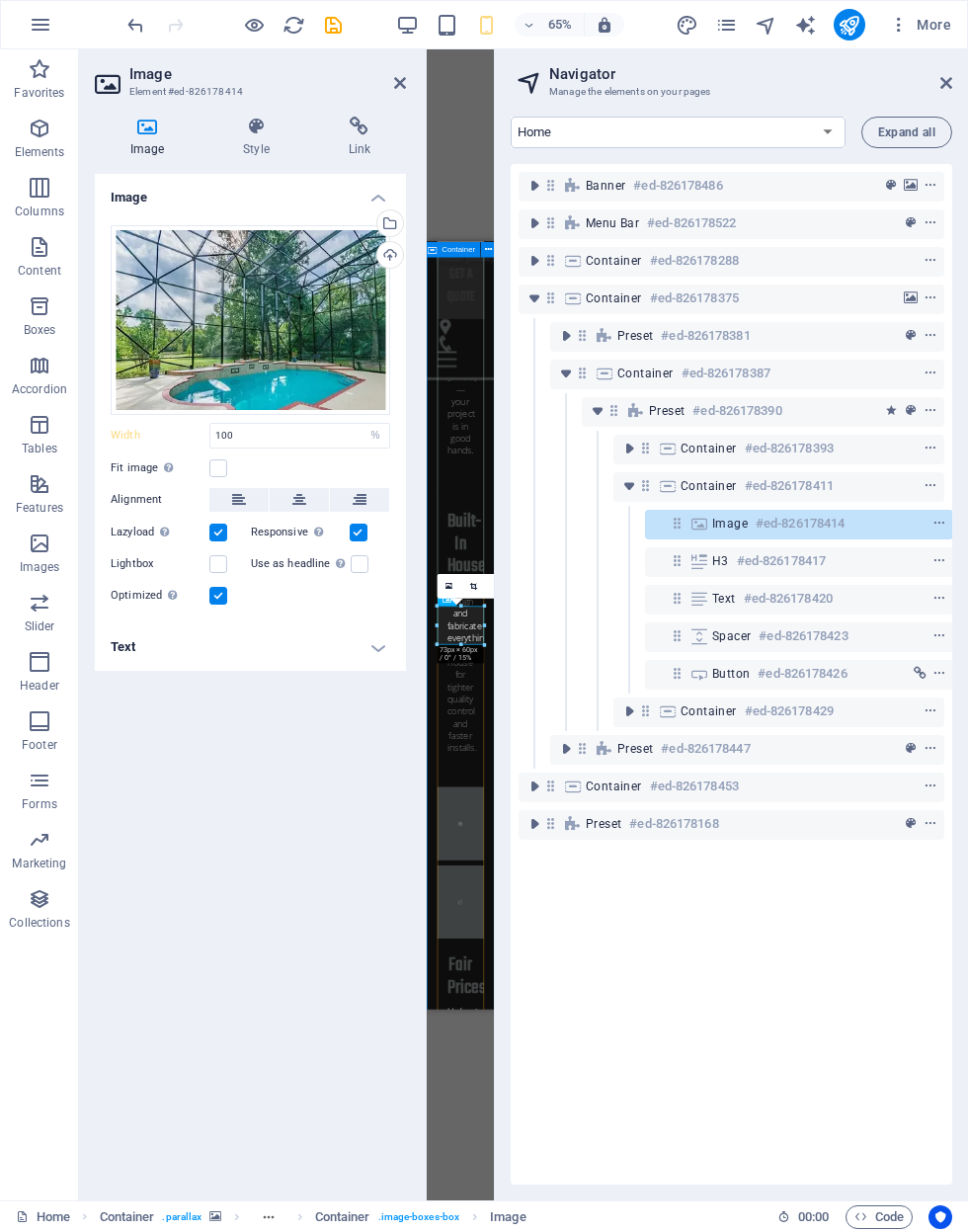click at bounding box center [629, 449] 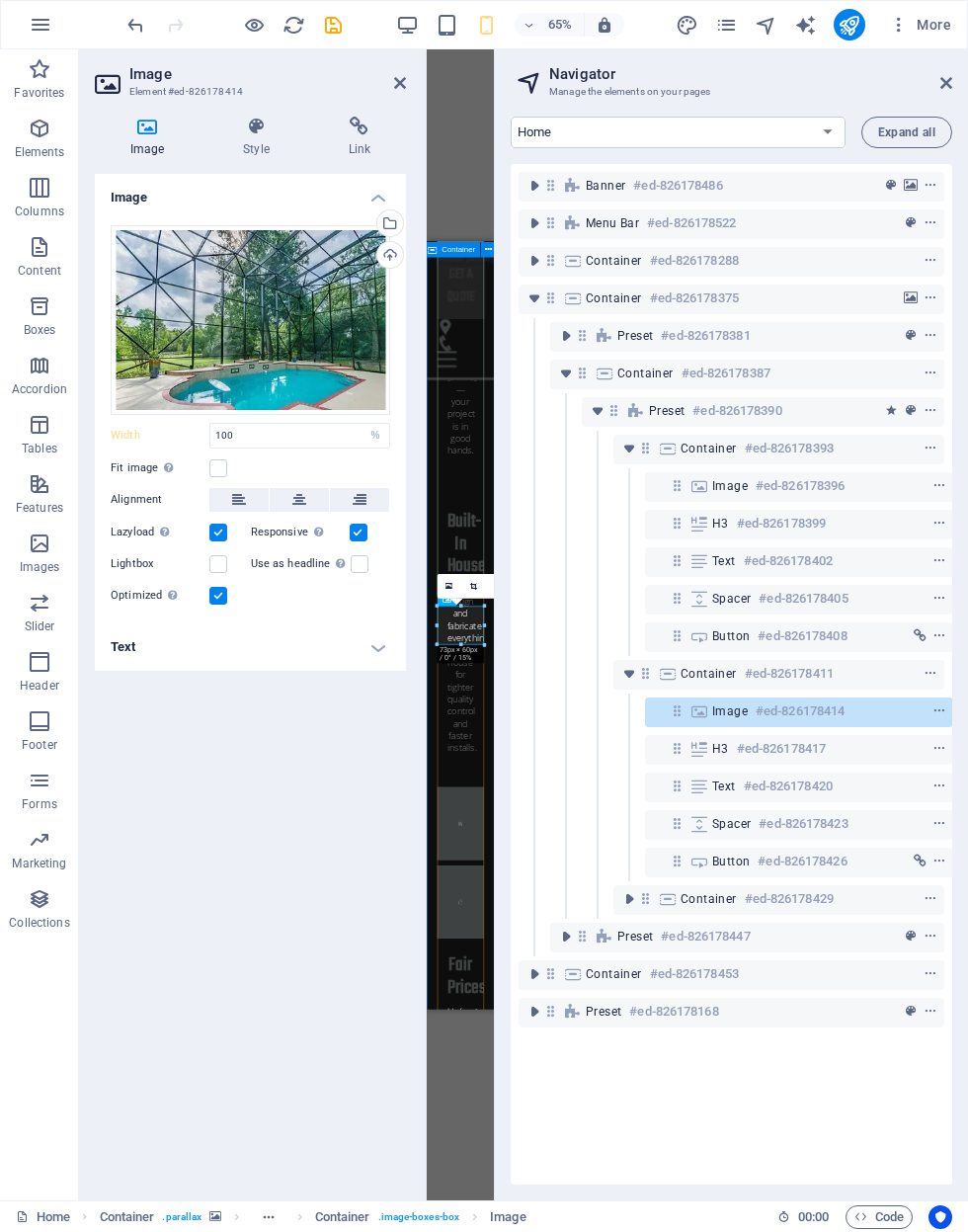 scroll, scrollTop: 0, scrollLeft: 1, axis: horizontal 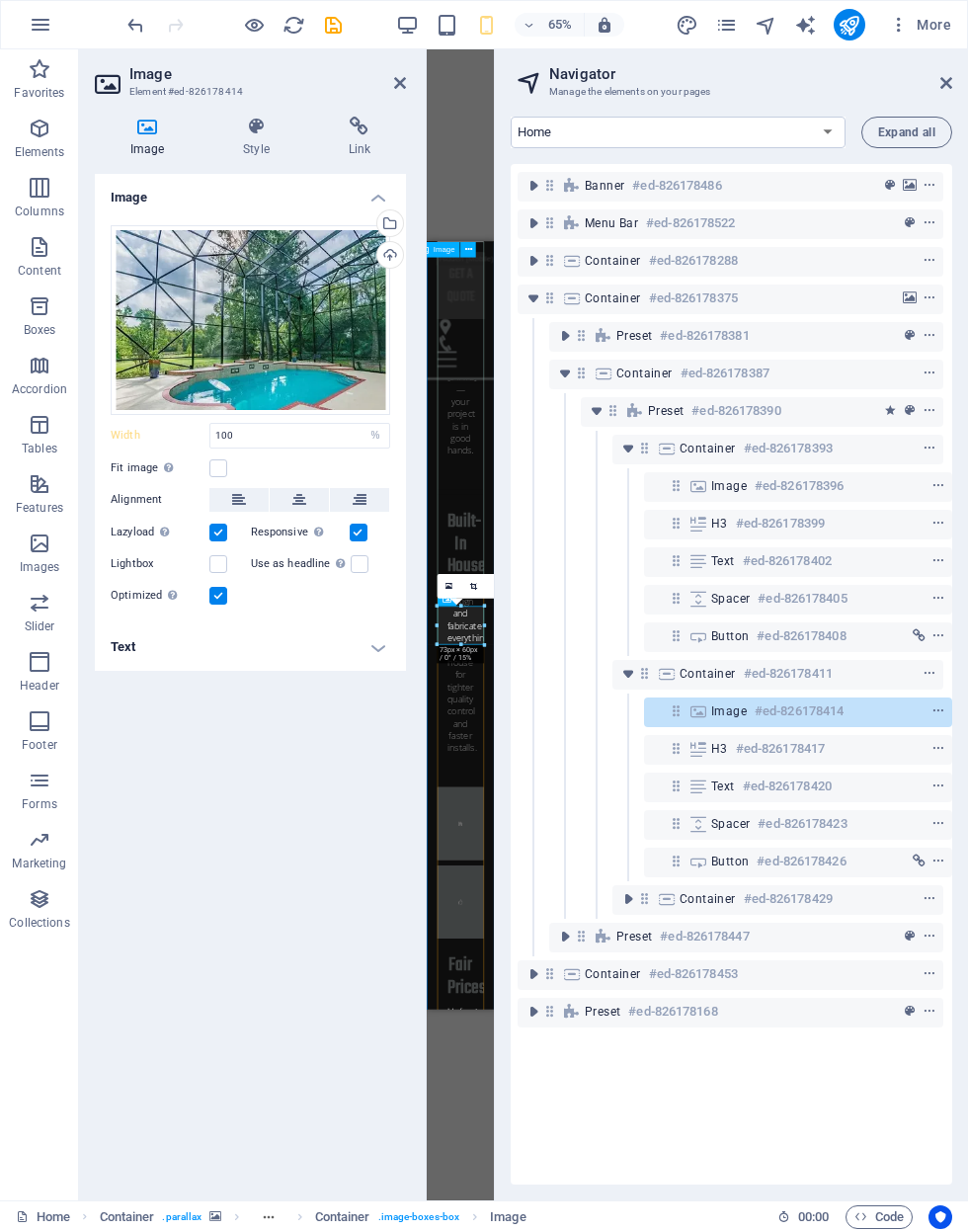 click on "#ed-826178396" at bounding box center [799, 486] 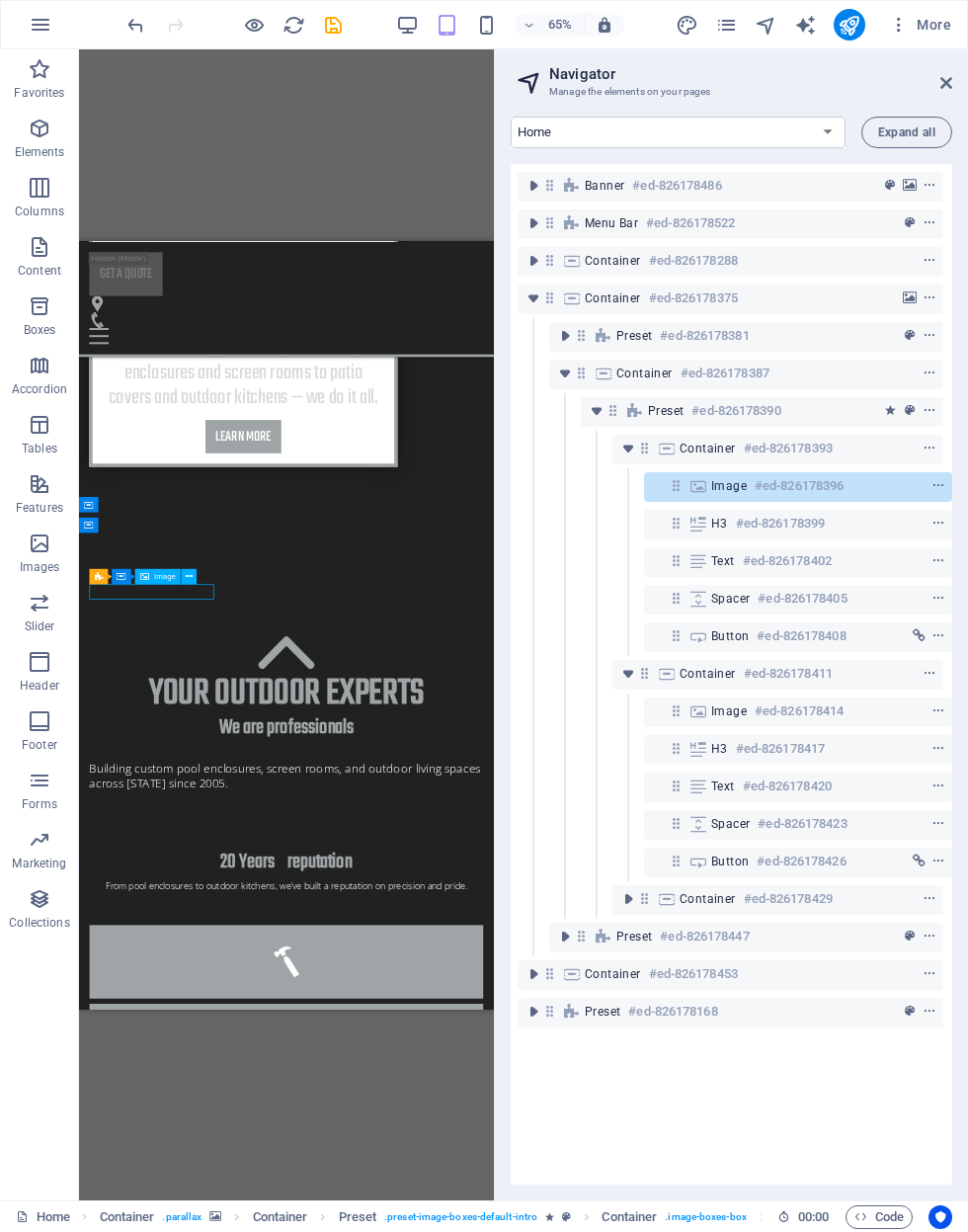 click at bounding box center [938, 486] 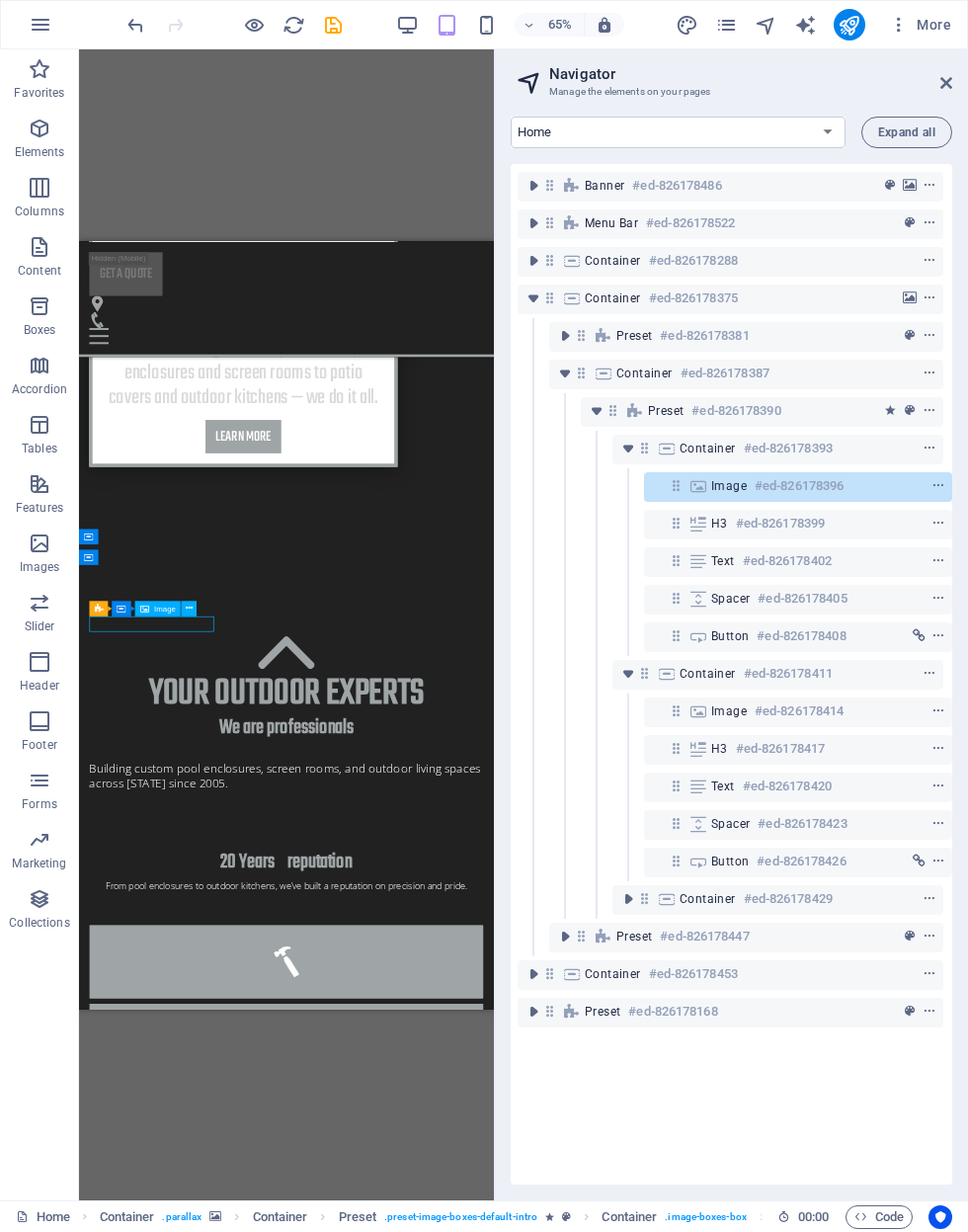 scroll, scrollTop: 1670, scrollLeft: 0, axis: vertical 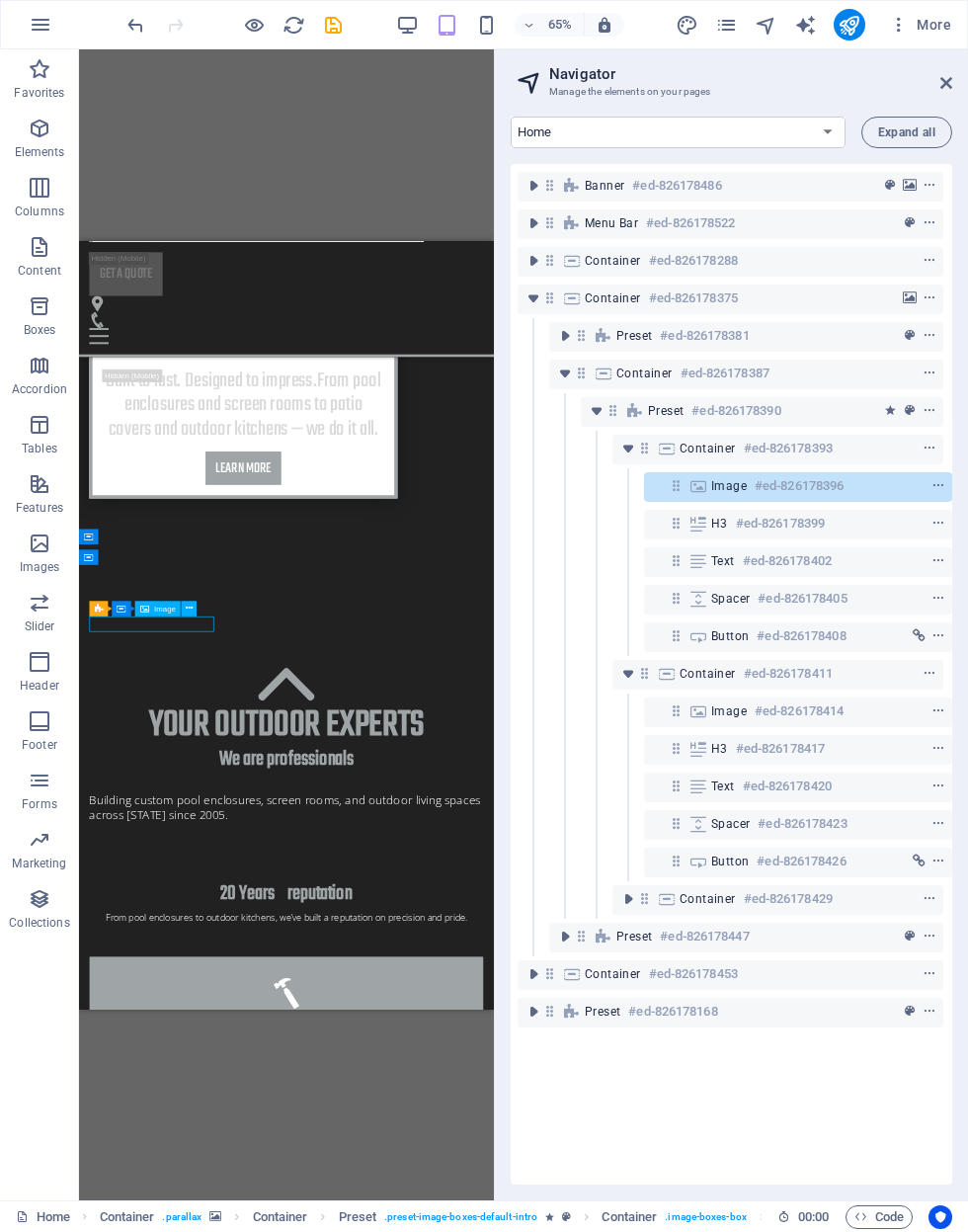 click at bounding box center (938, 486) 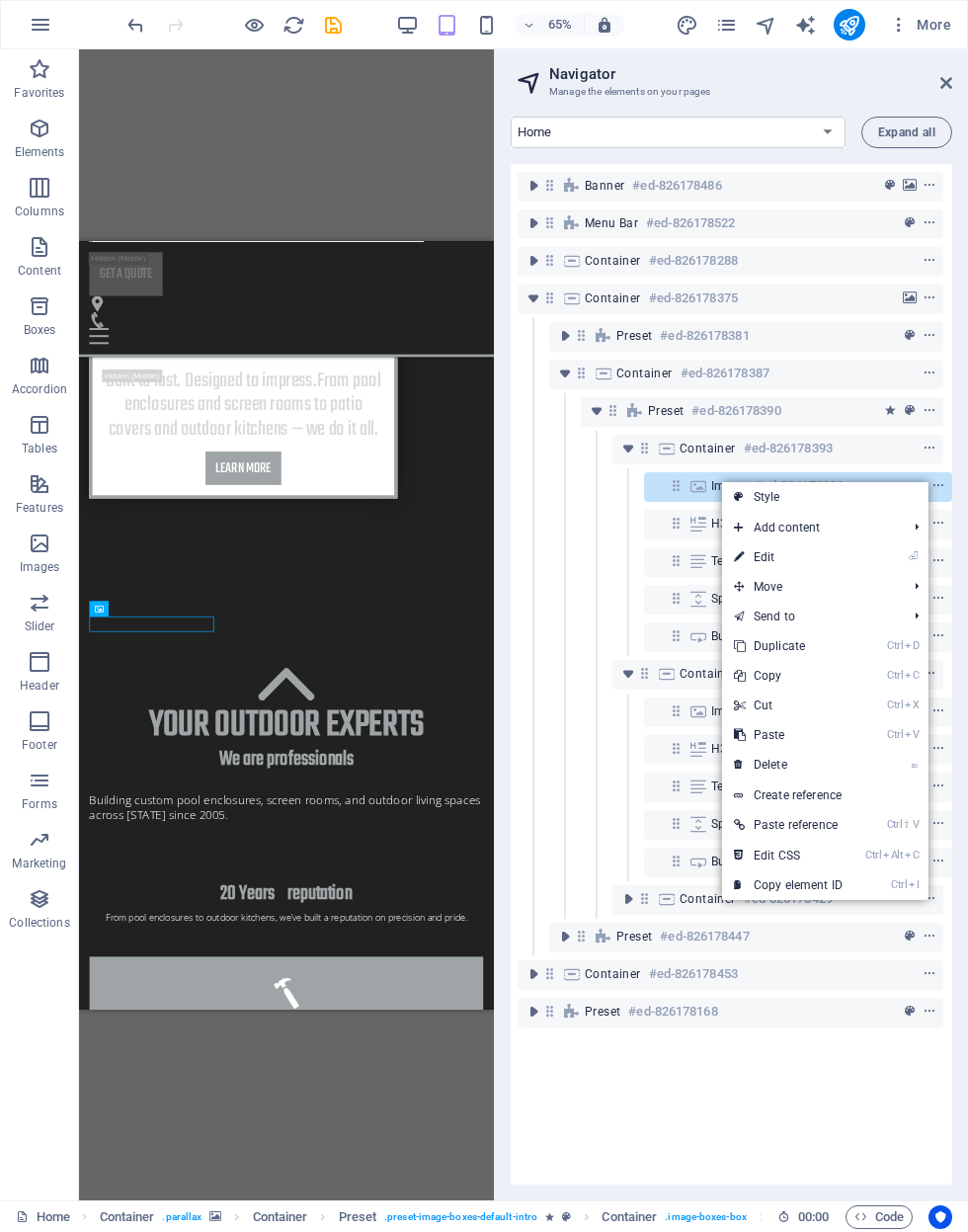 click on "⏎  Edit" at bounding box center (788, 557) 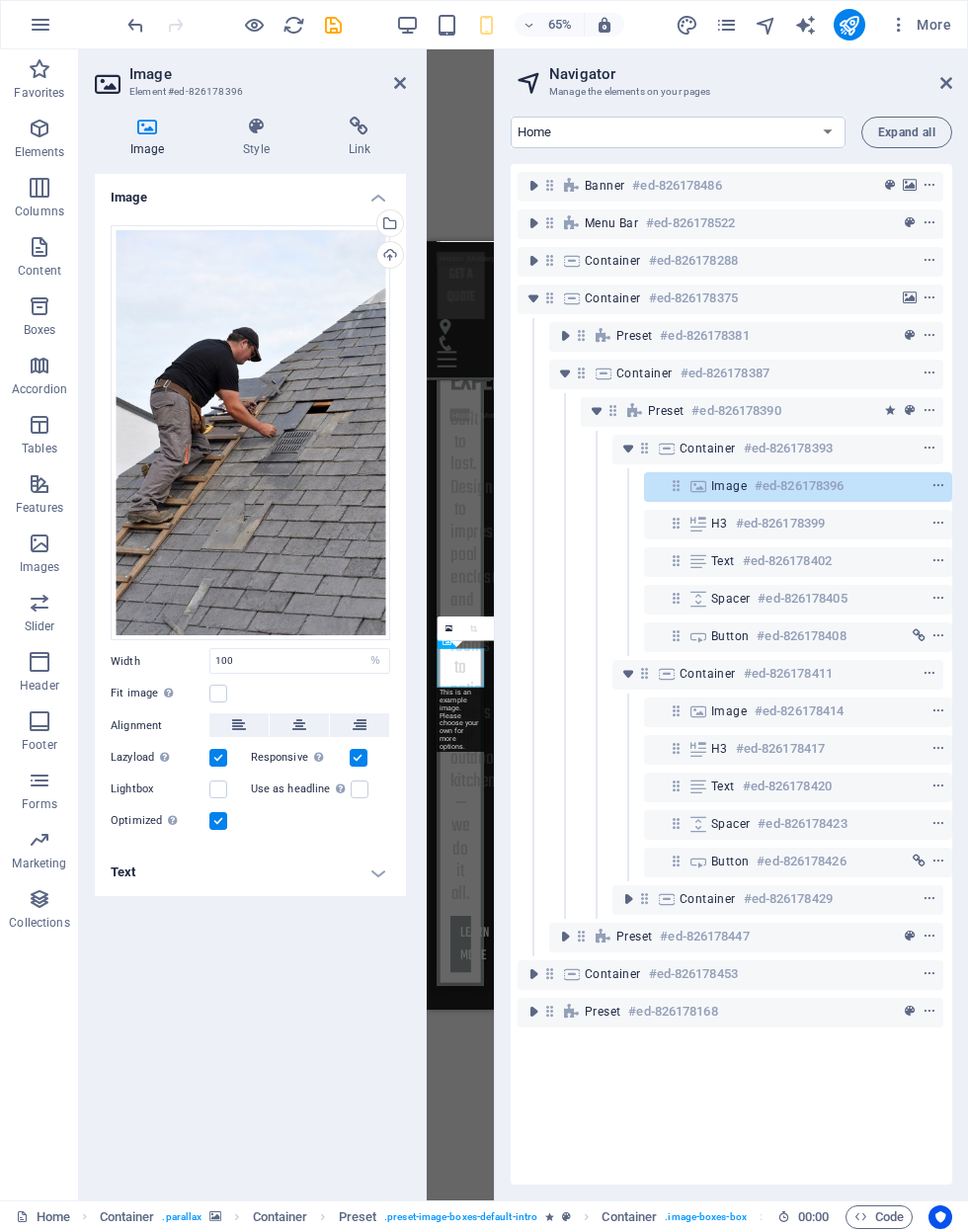 scroll, scrollTop: 3688, scrollLeft: 0, axis: vertical 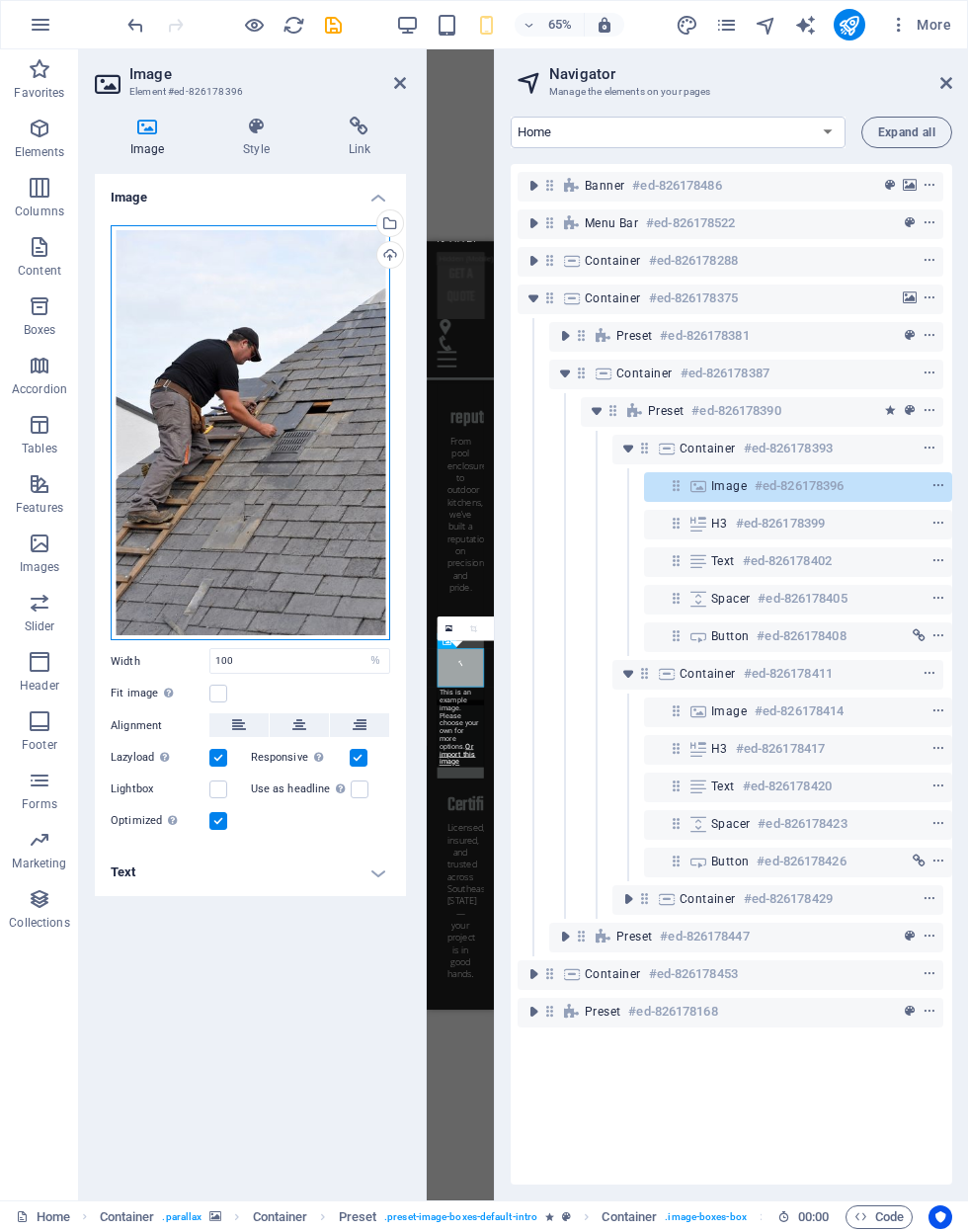 click on "Drag files here, click to choose files or select files from Files or our free stock photos & videos" at bounding box center [250, 433] 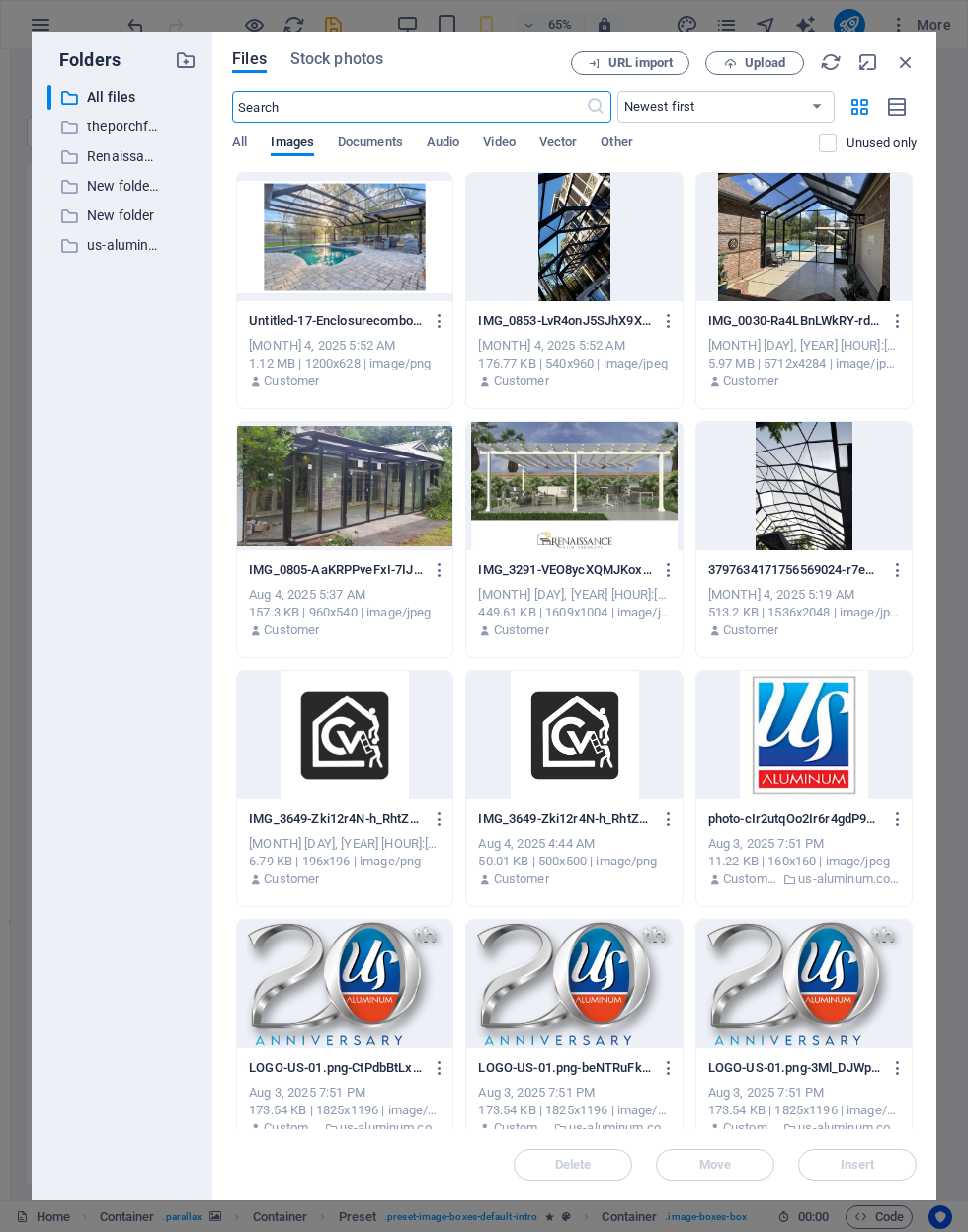 scroll, scrollTop: 0, scrollLeft: 0, axis: both 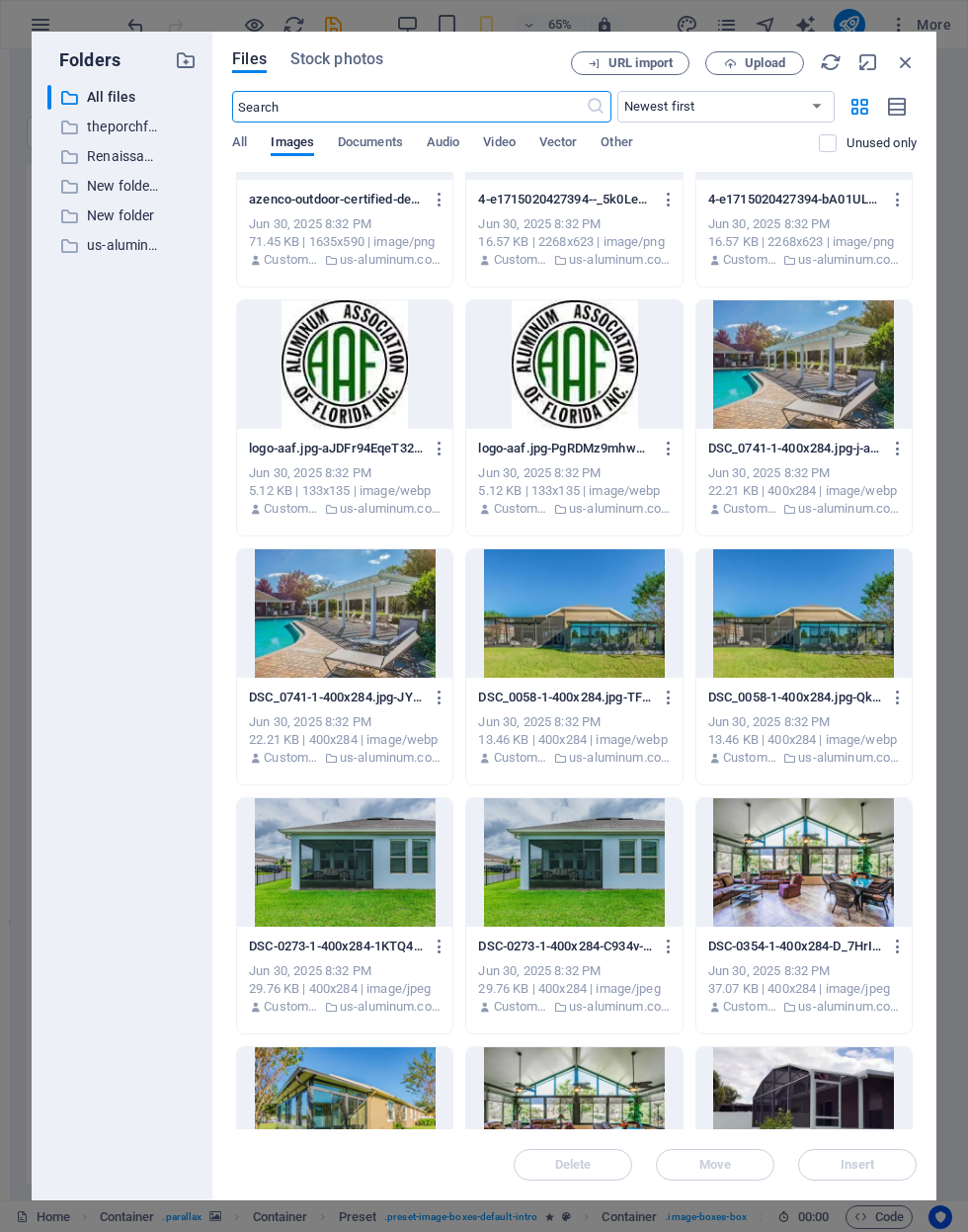 click at bounding box center [804, 365] 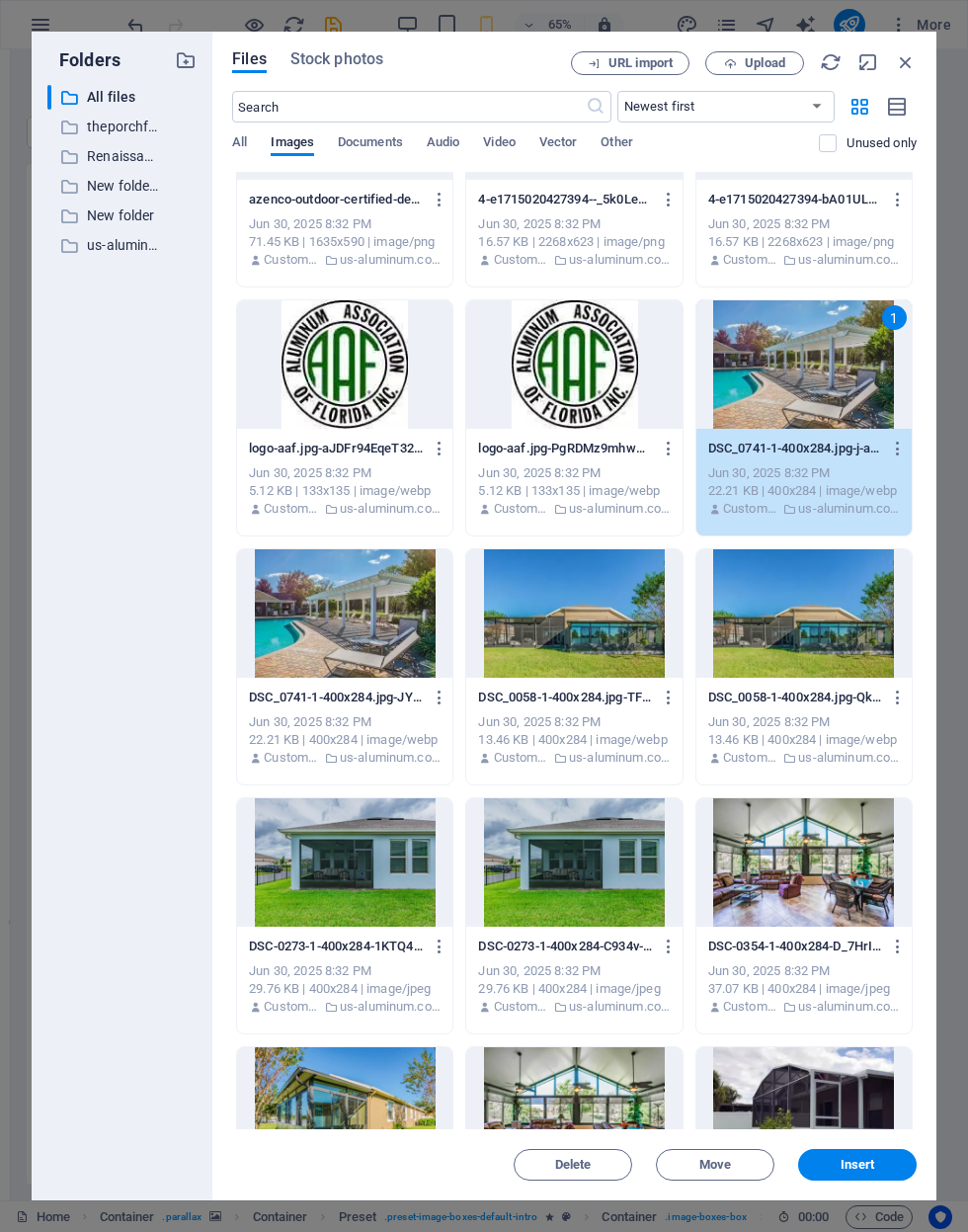 click on "Insert" at bounding box center (857, 1165) 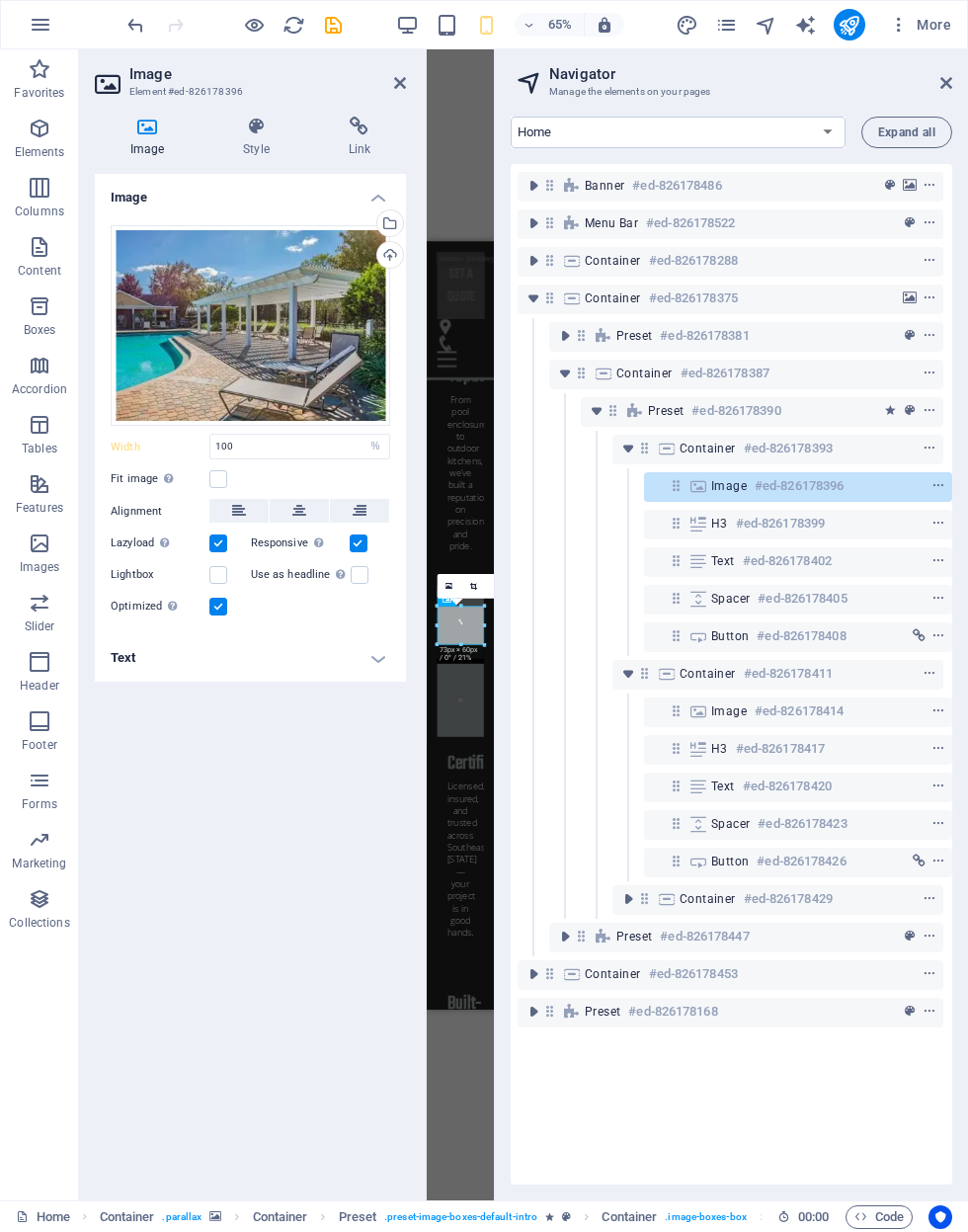 click at bounding box center (333, 25) 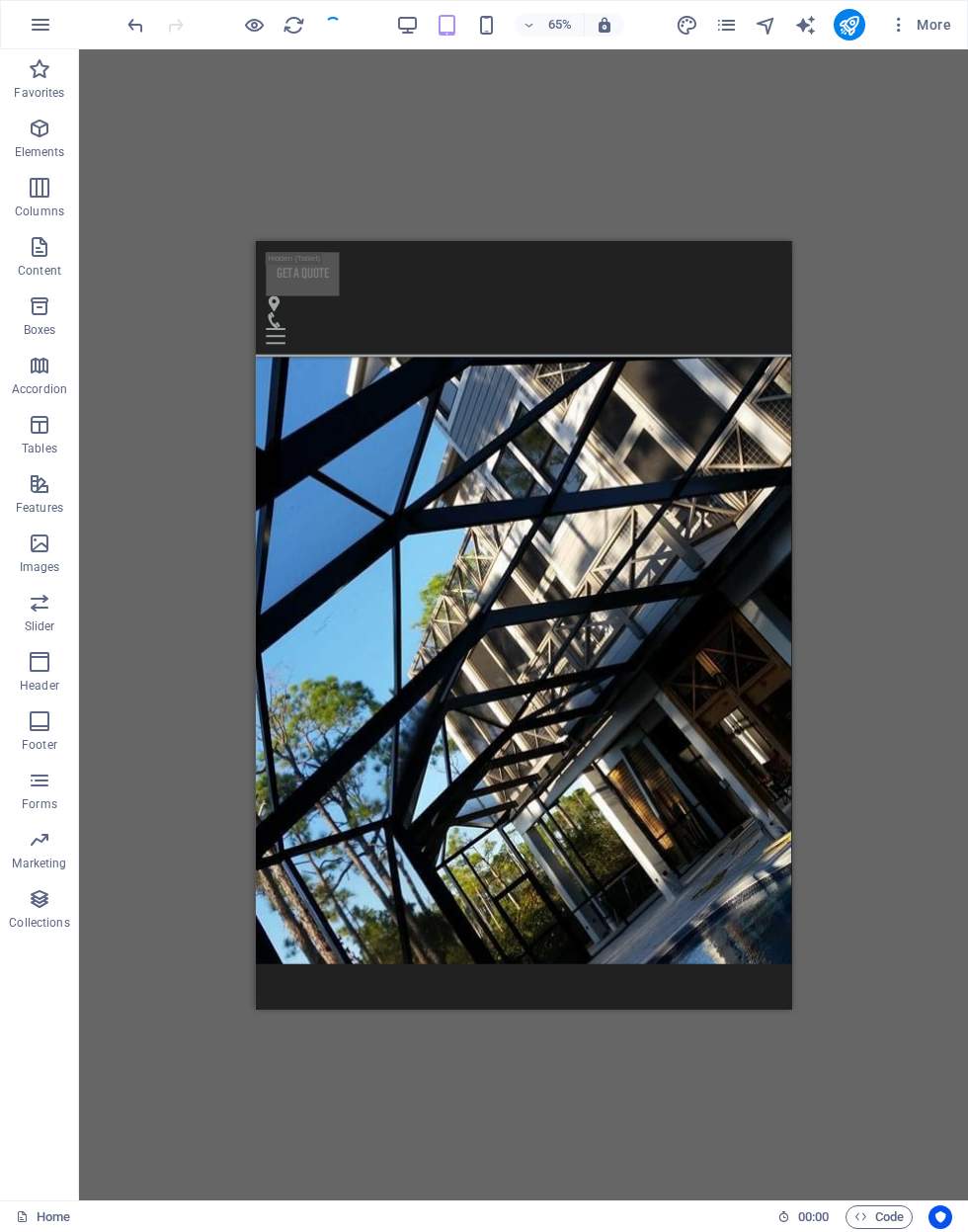 scroll, scrollTop: 1784, scrollLeft: 0, axis: vertical 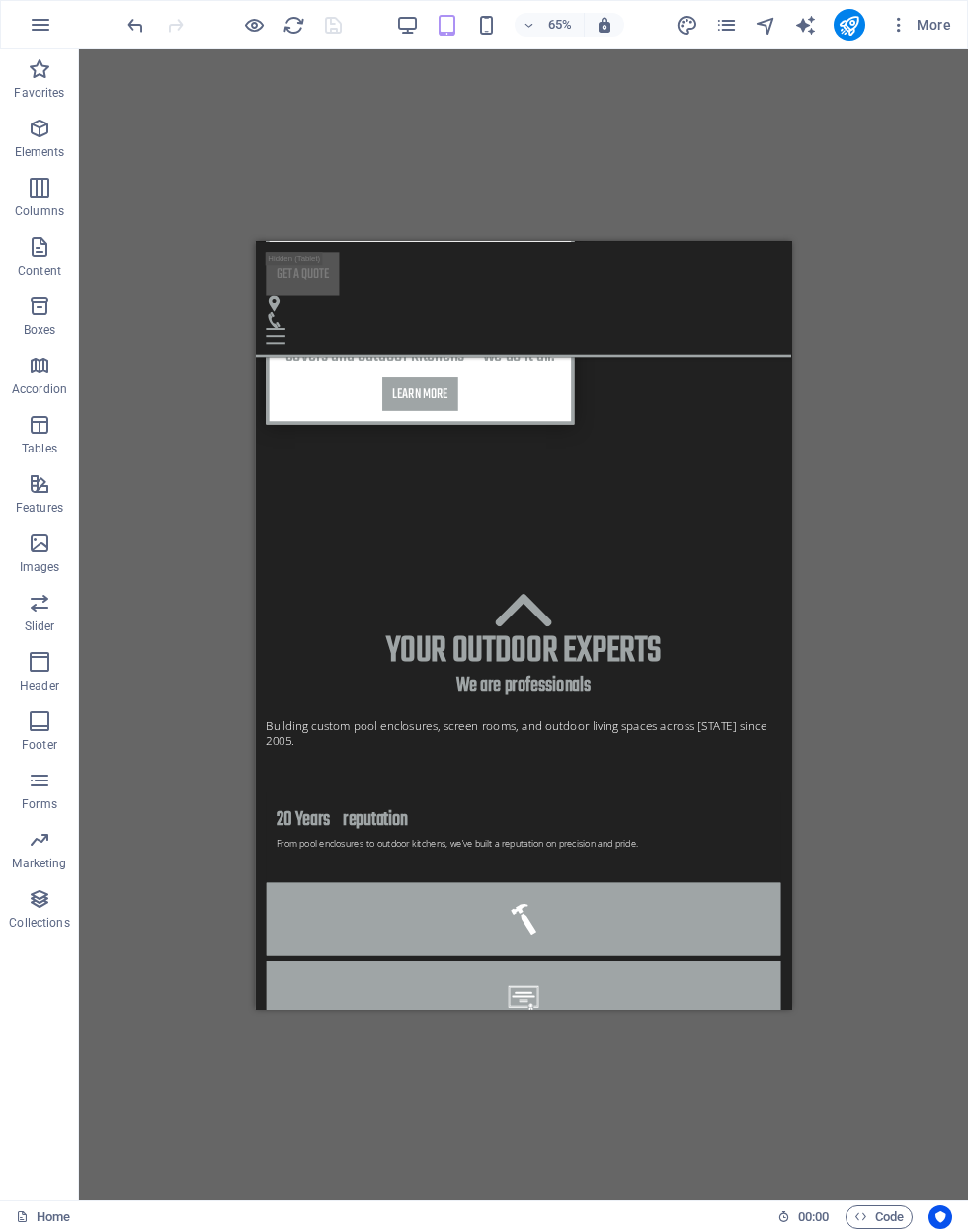 click on "Lorem ipsum dolor sit amet, consectetur adipisicing elit. Veritatis, dolorem!" at bounding box center (667, 6495) 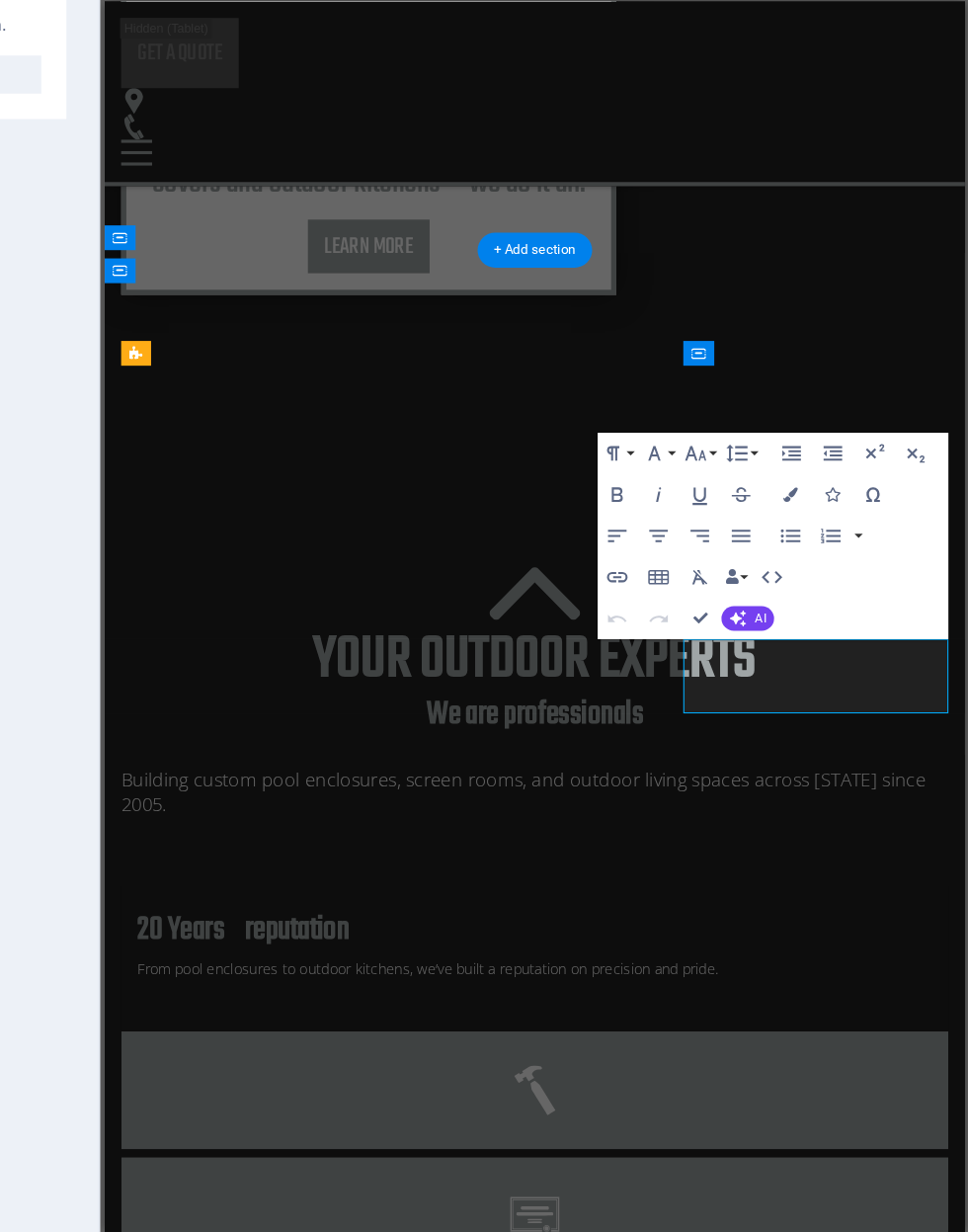 click on "Lorem ipsum dolor sit amet, consectetur adipisicing elit. Veritatis, dolorem!" at bounding box center [516, 6254] 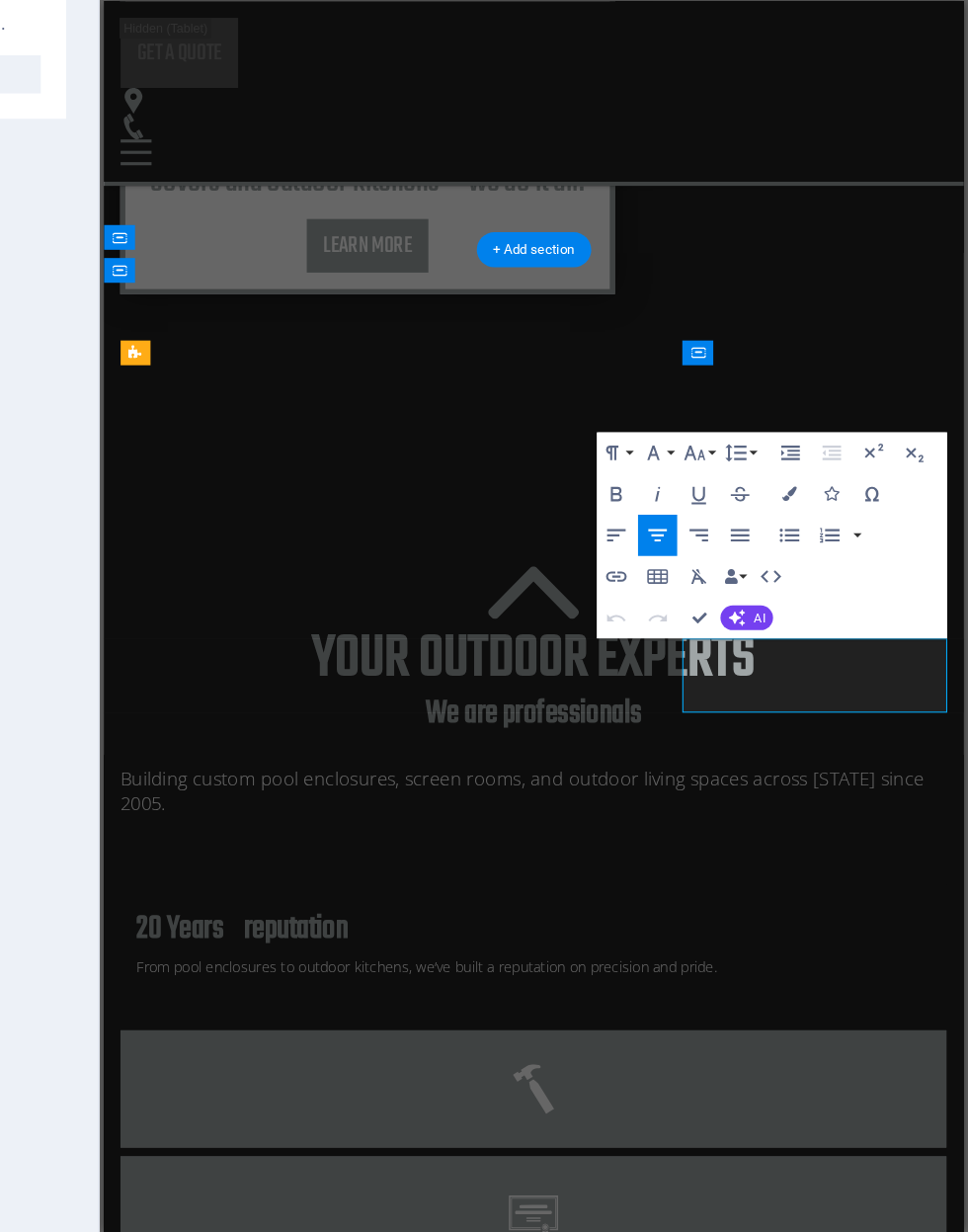 type 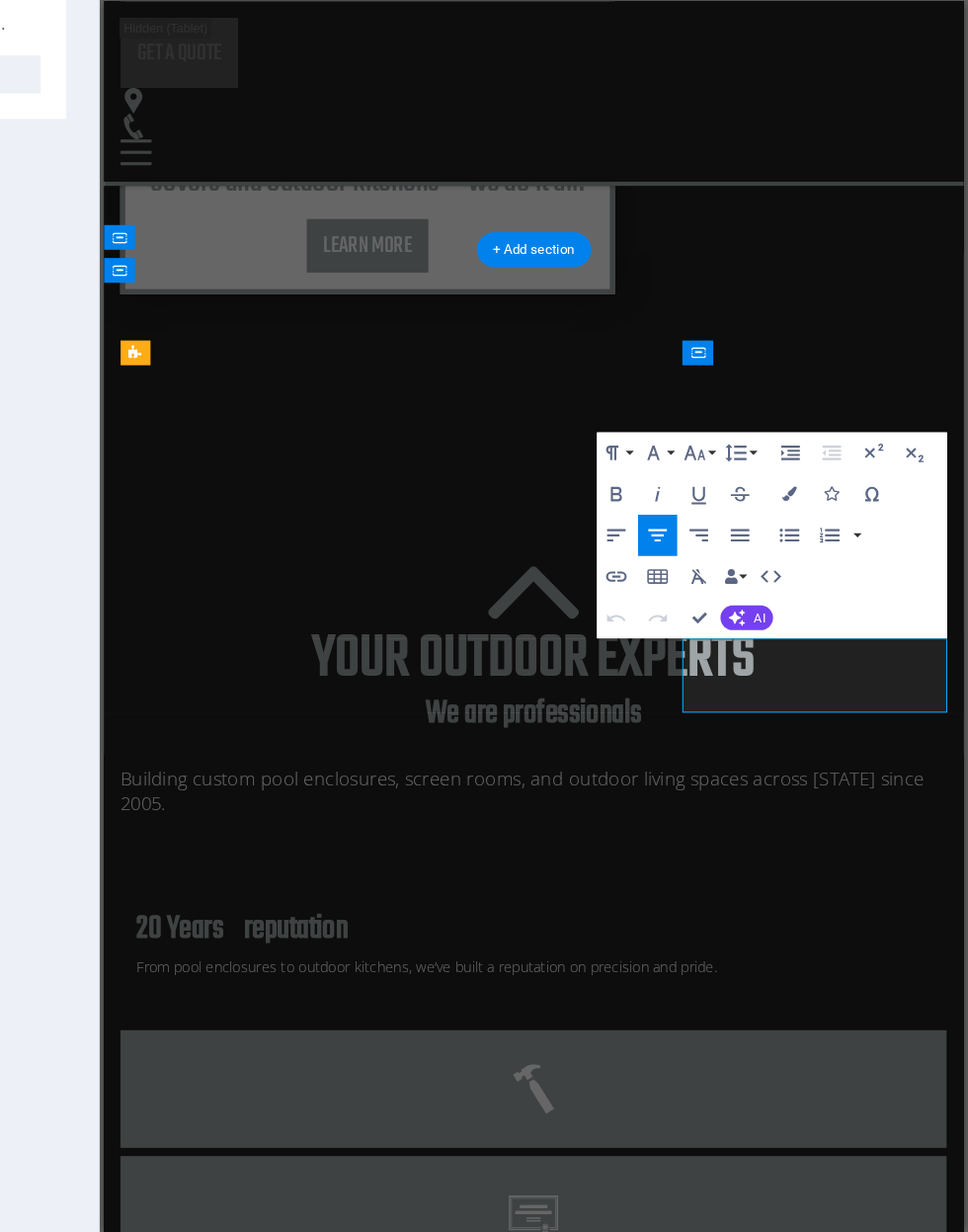 click on "Lorem ipsum dolor sit amet, consectetur adipisicing elit. Veritatis" at bounding box center [516, 6254] 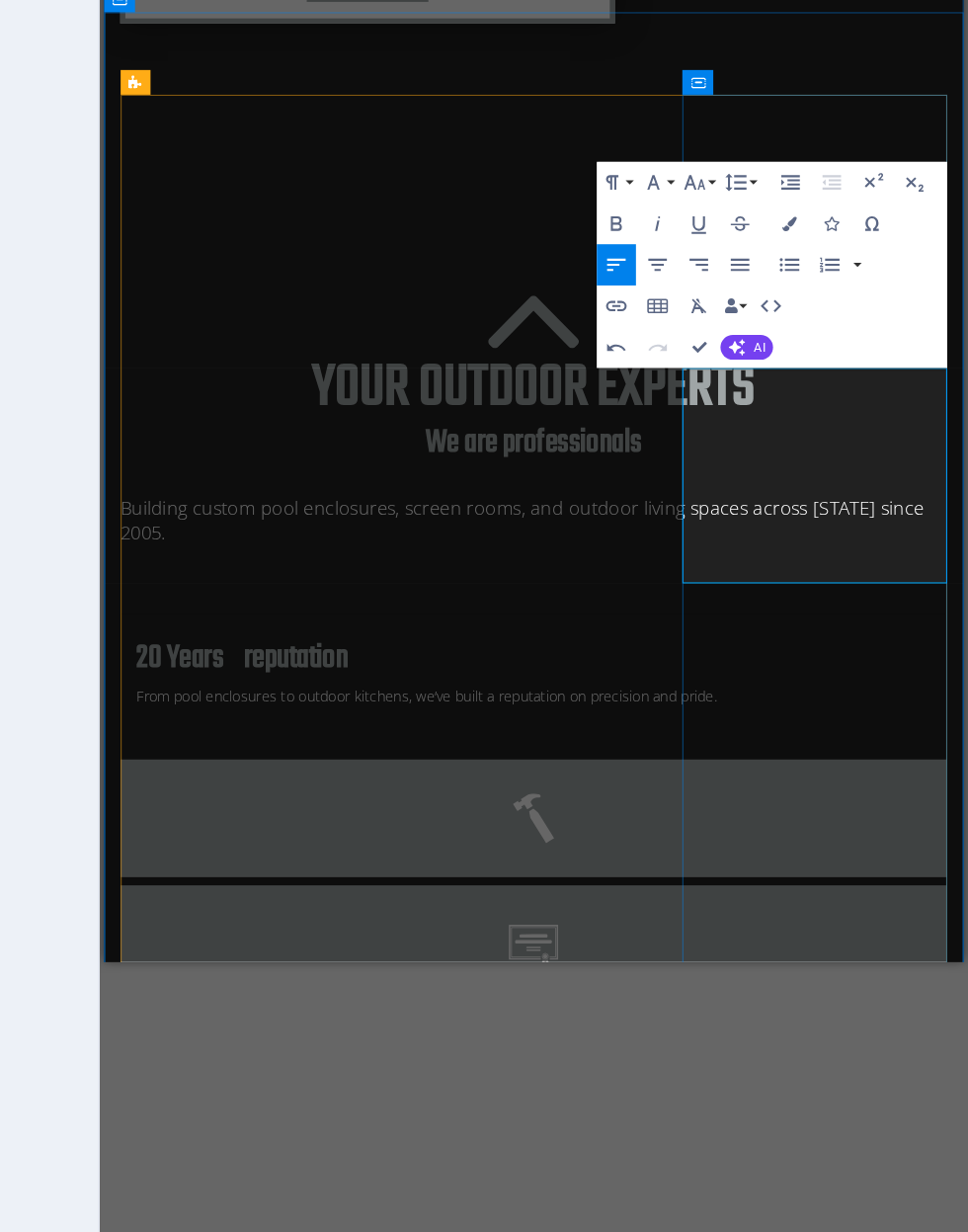click on "🌐 Message us directly through our website or social media" at bounding box center (516, 6086) 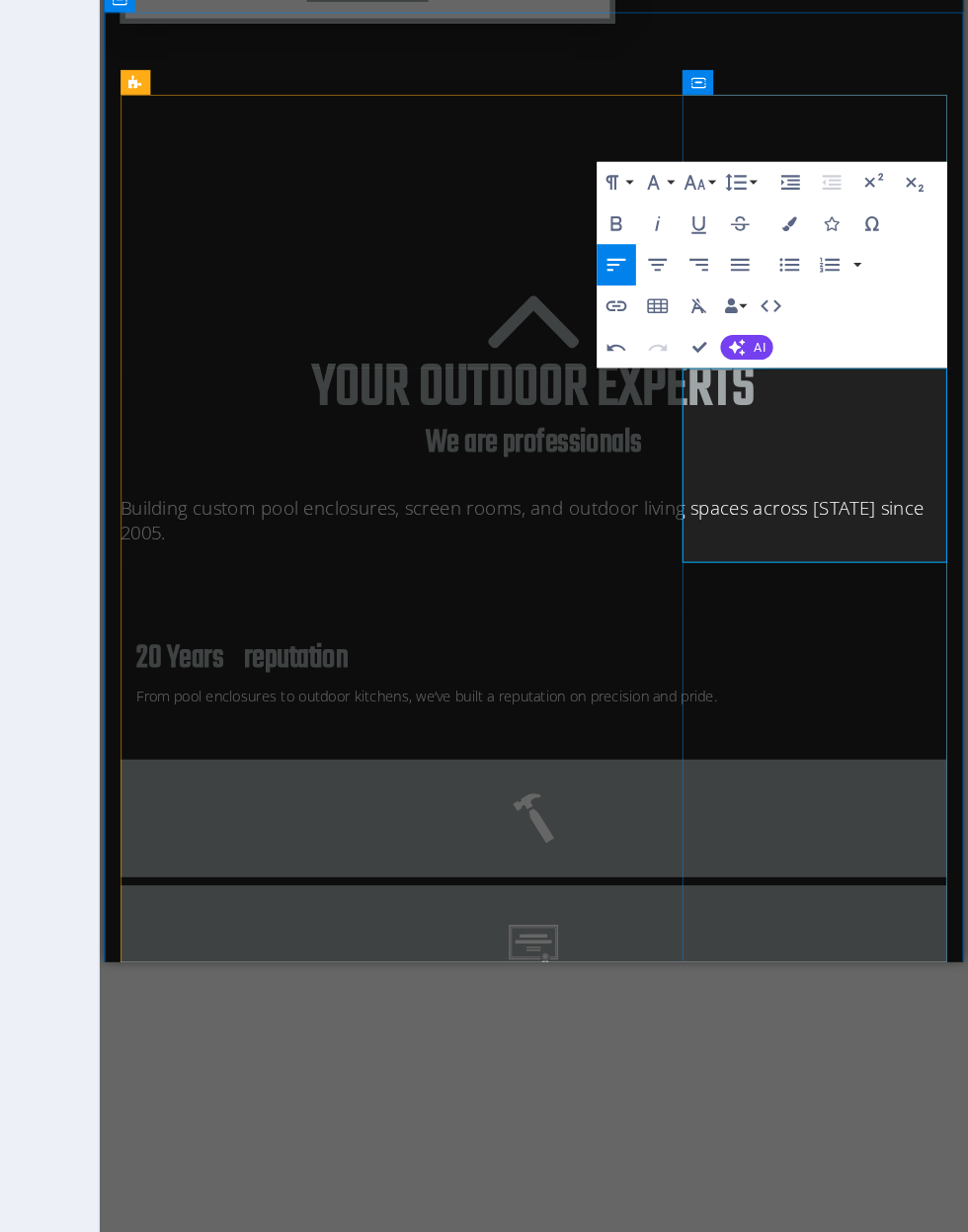 click on "How to Contact Us: 📞 Call or text: 985-520-2285 📧 Email: Sales@coverworks.pro 🌐 Message us directly through our website or social media" at bounding box center [516, 6050] 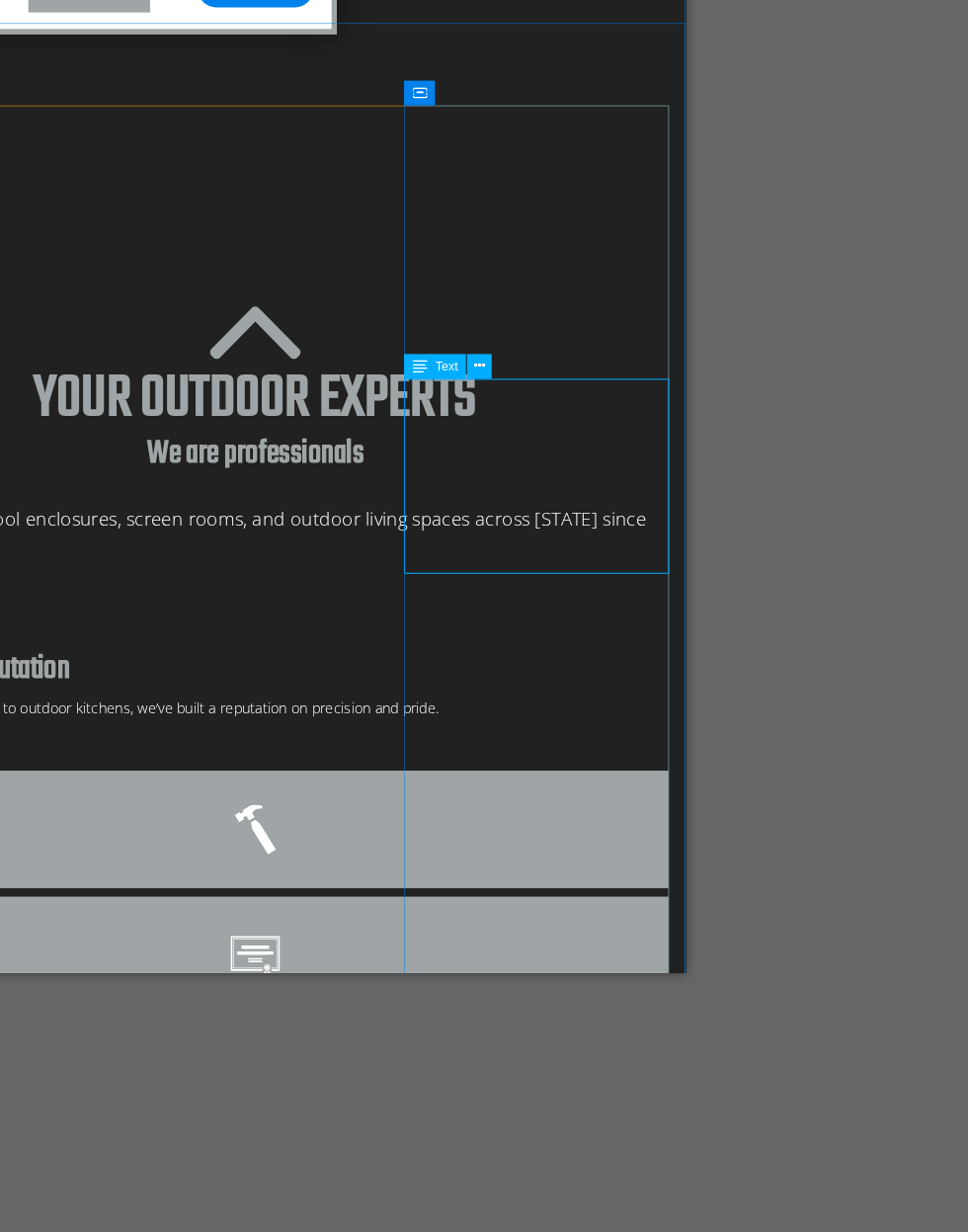 click on "How to Contact Us: 📞 Call or text: 985-520-2285 📧 Email: Sales@coverworks.pro 🌐 Message us directly through our website or social media" at bounding box center (238, 6061) 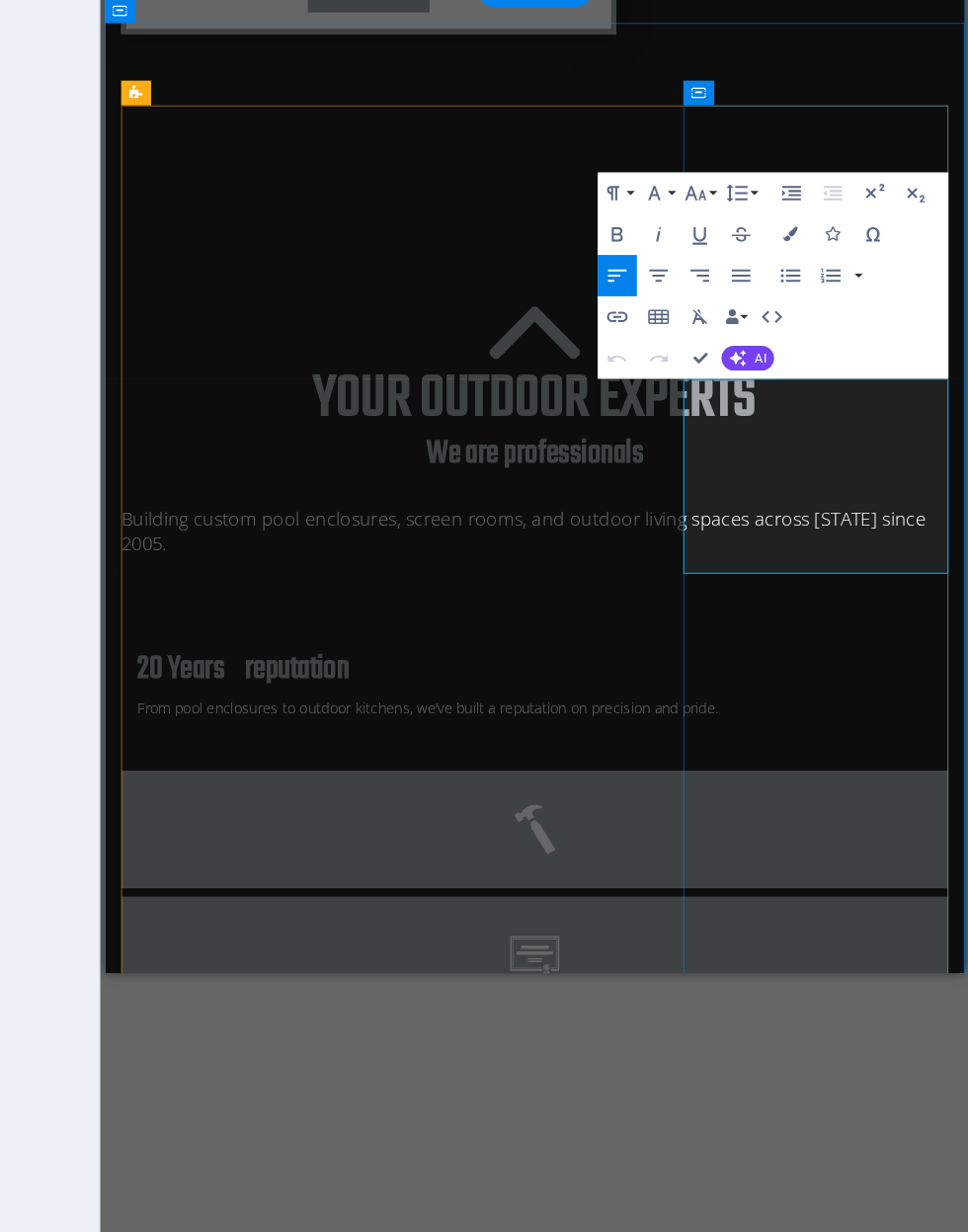 click on "🌐 Message us directly through our website or social media" at bounding box center (516, 6097) 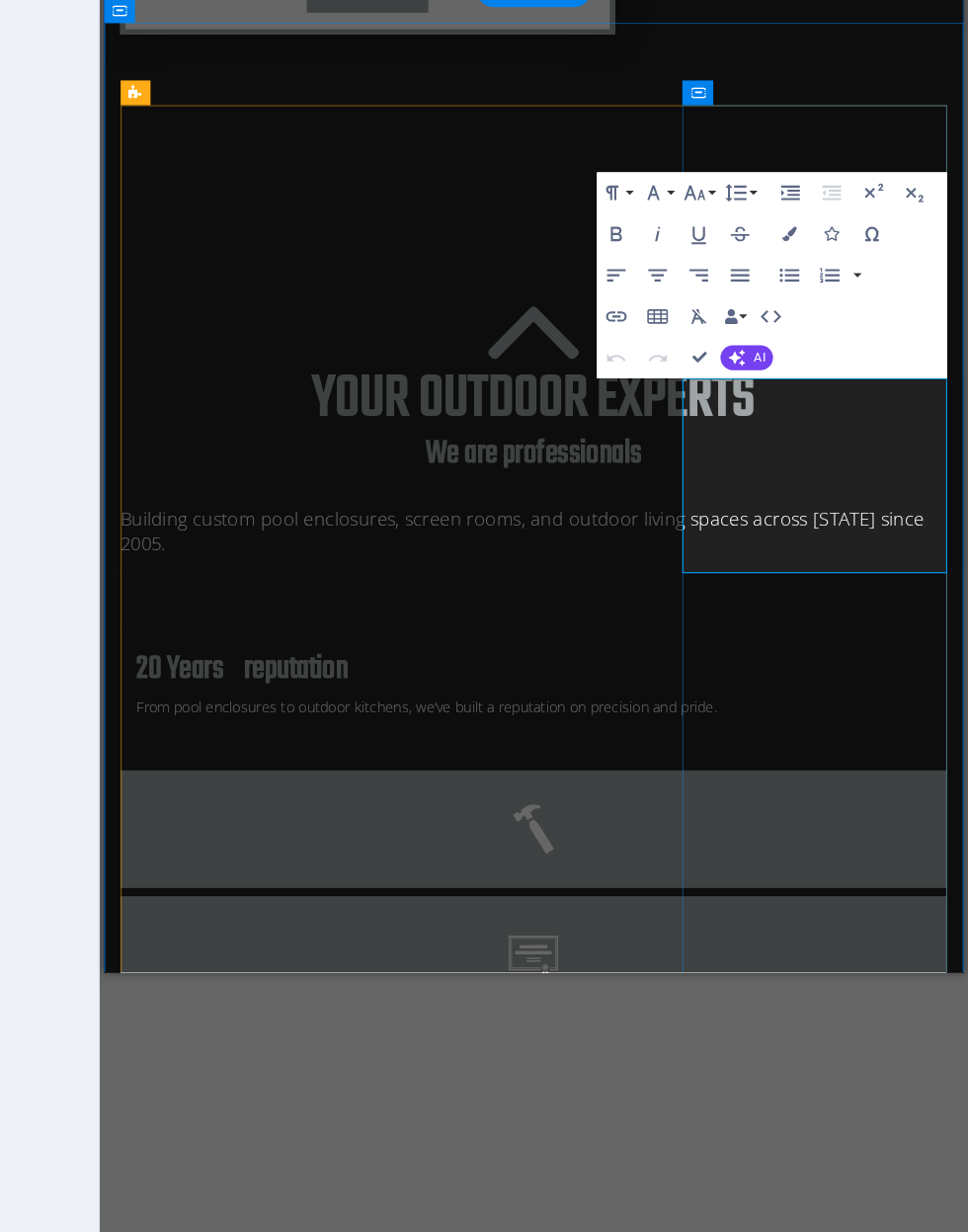 click on "How to Contact Us: 📞 Call or text: 985-520-2285 📧 Email: Sales@coverworks.pro 🌐 Message us directly through our website or social media" at bounding box center [516, 6061] 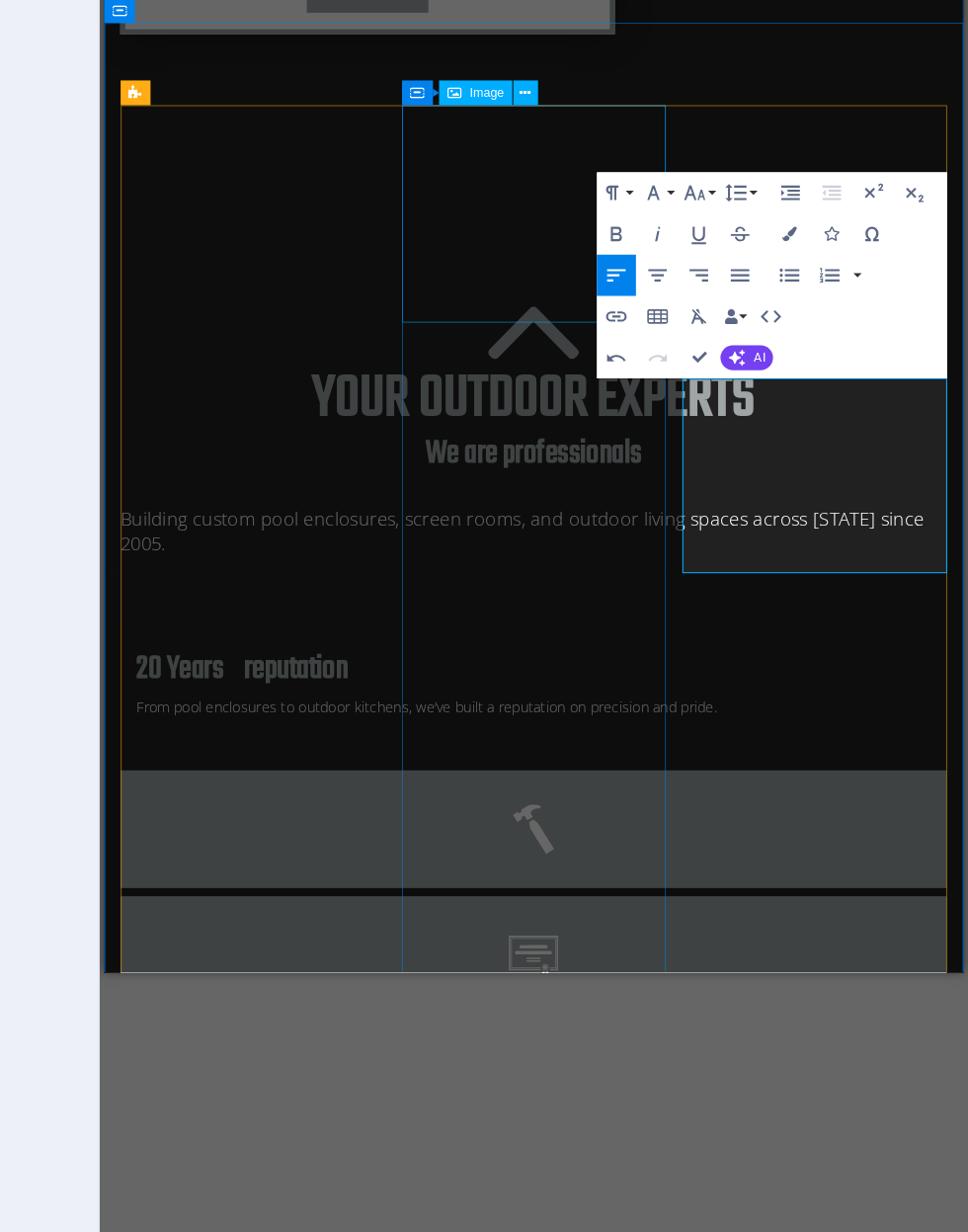 click on "Arial" at bounding box center [804, 525] 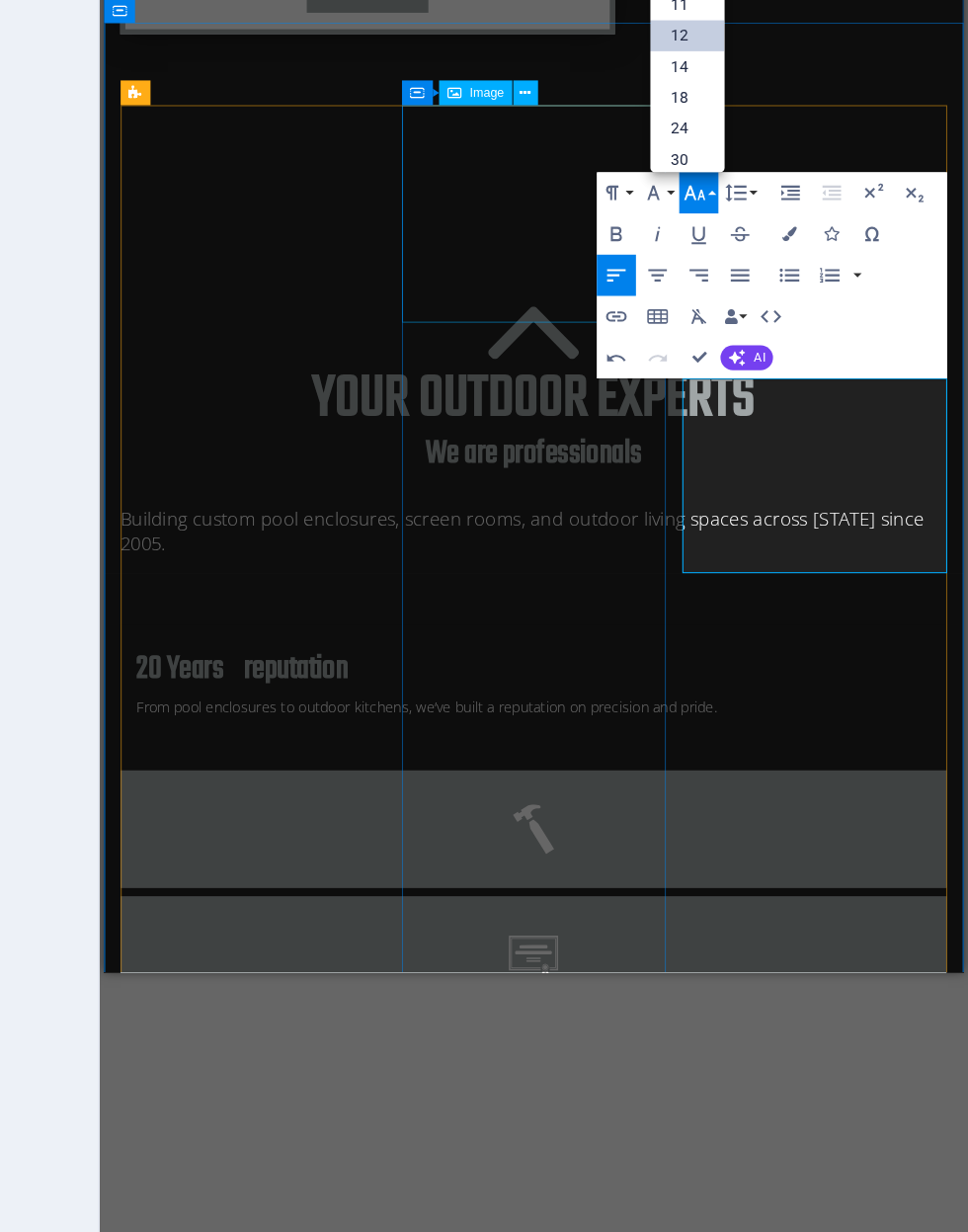 click on "8" at bounding box center [793, 348] 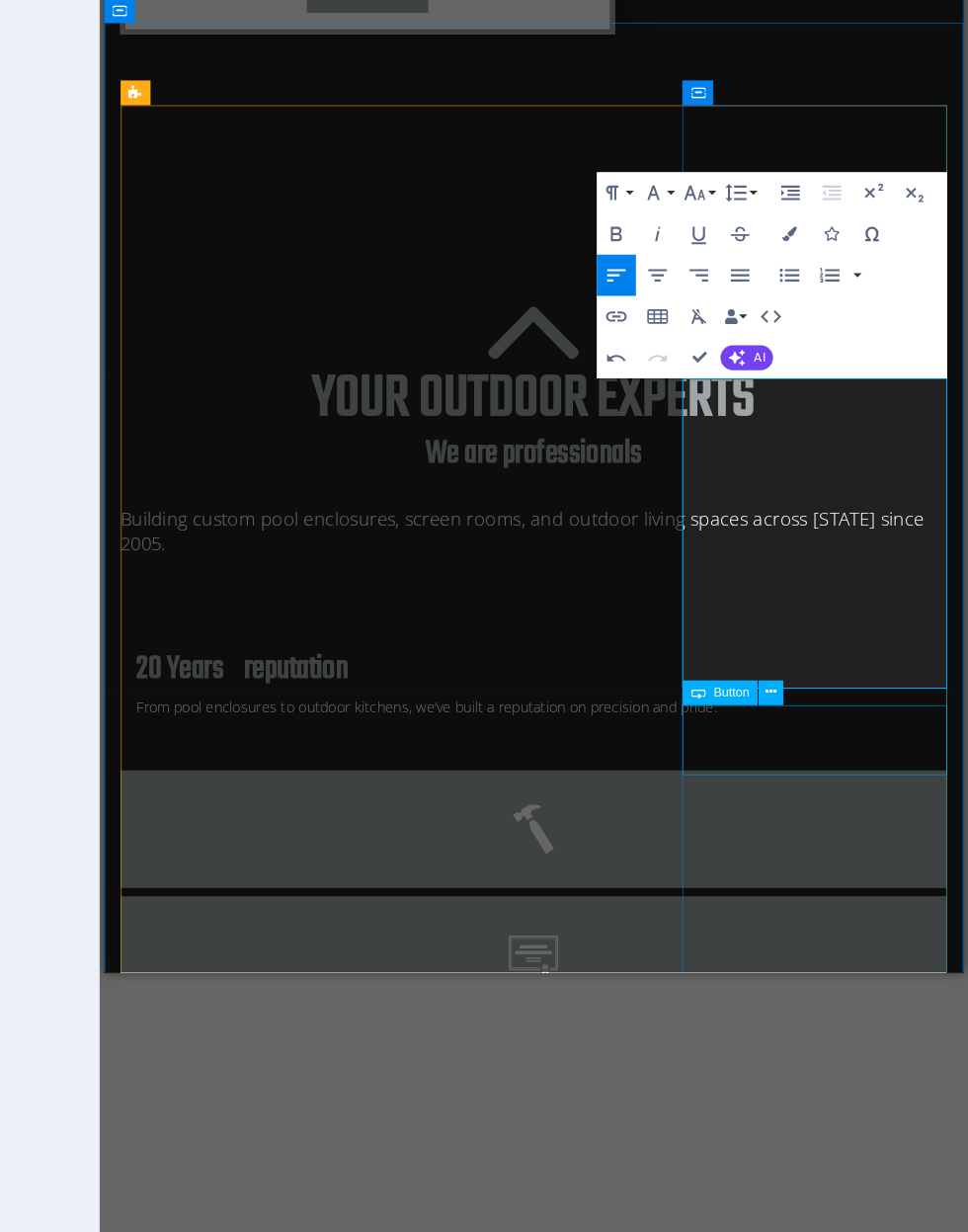 click on "Learn more" at bounding box center (516, 6220) 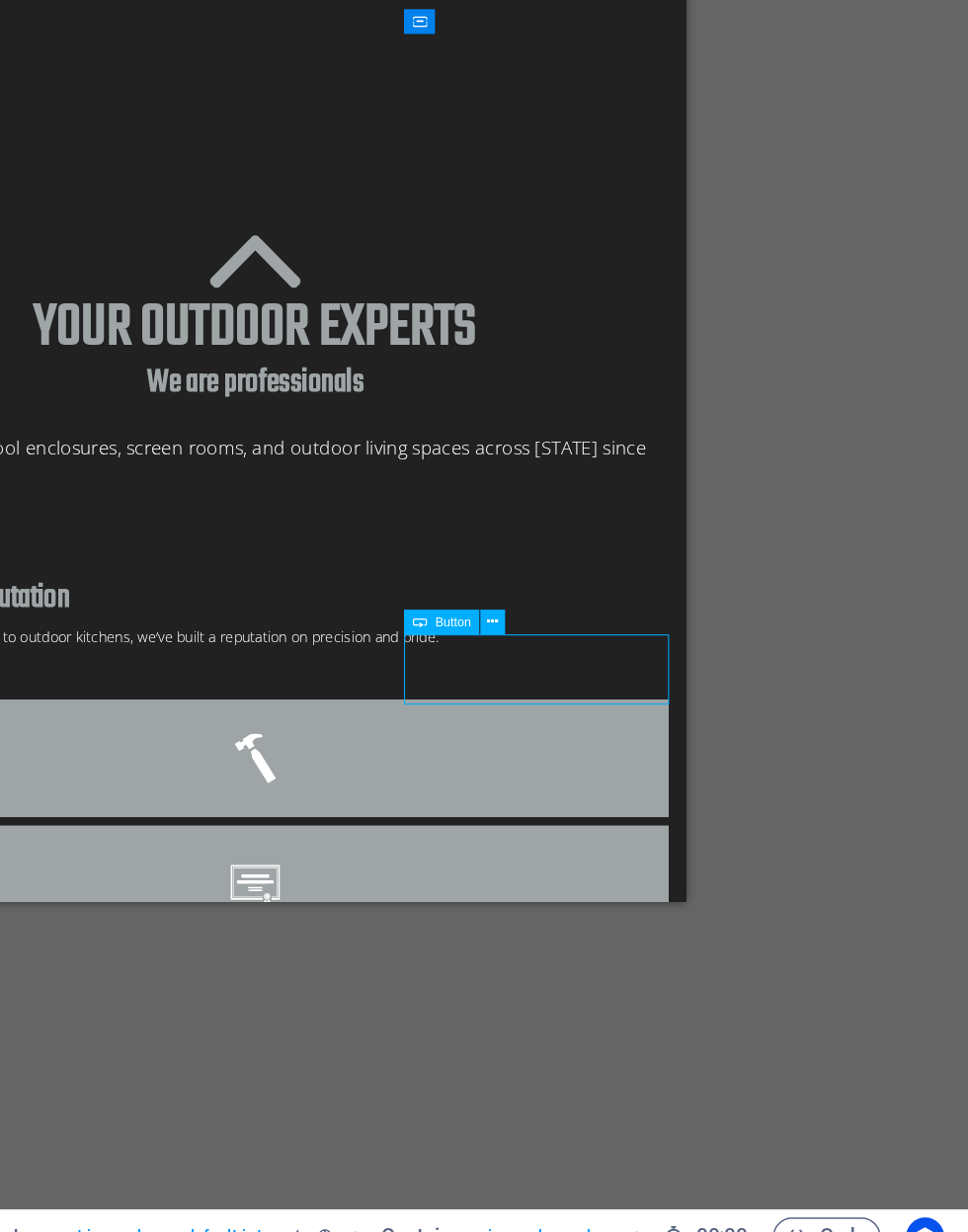 click on "How to Contact Us: 📞 Call or text: 985-520-2285 📧 Email: Sales@coverworks.pro 🌐 Message us directly through our website or social media" at bounding box center [238, 6005] 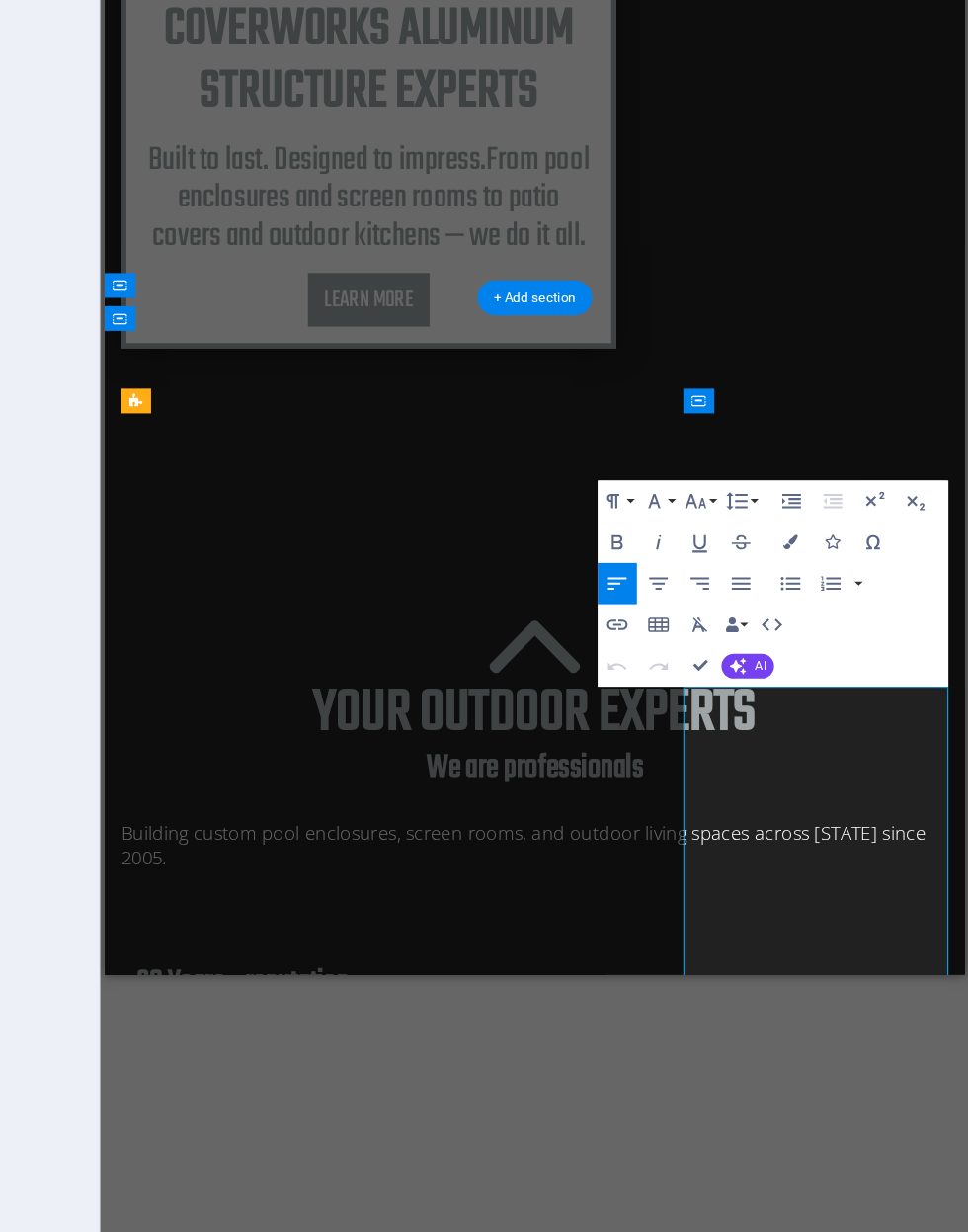 scroll, scrollTop: 1482, scrollLeft: 0, axis: vertical 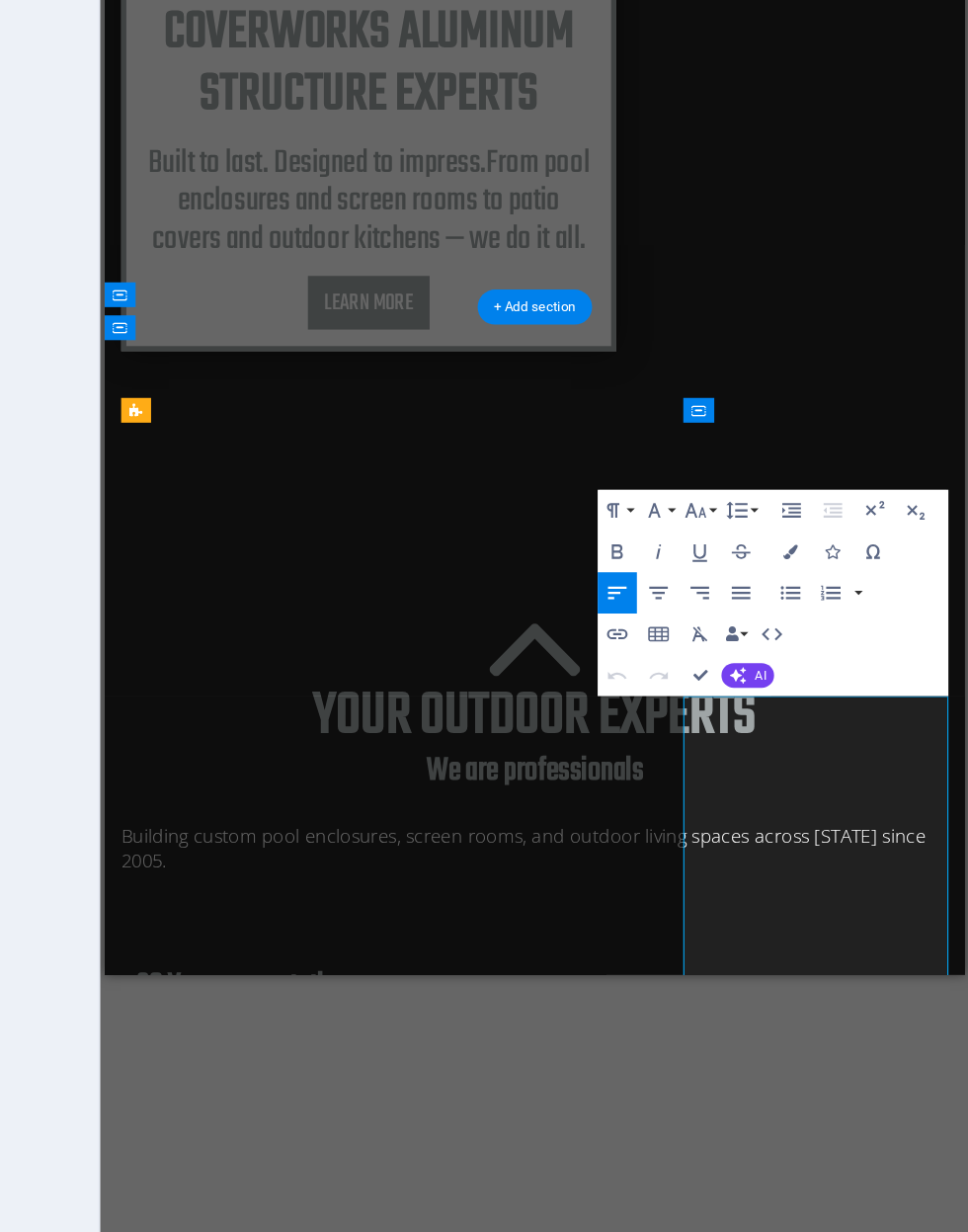 click on "Text Add, edit, and format text directly on the website. Default colors and font sizes are defined in Design. Edit design Alignment Left aligned Centered Right aligned" at bounding box center (250, 679) 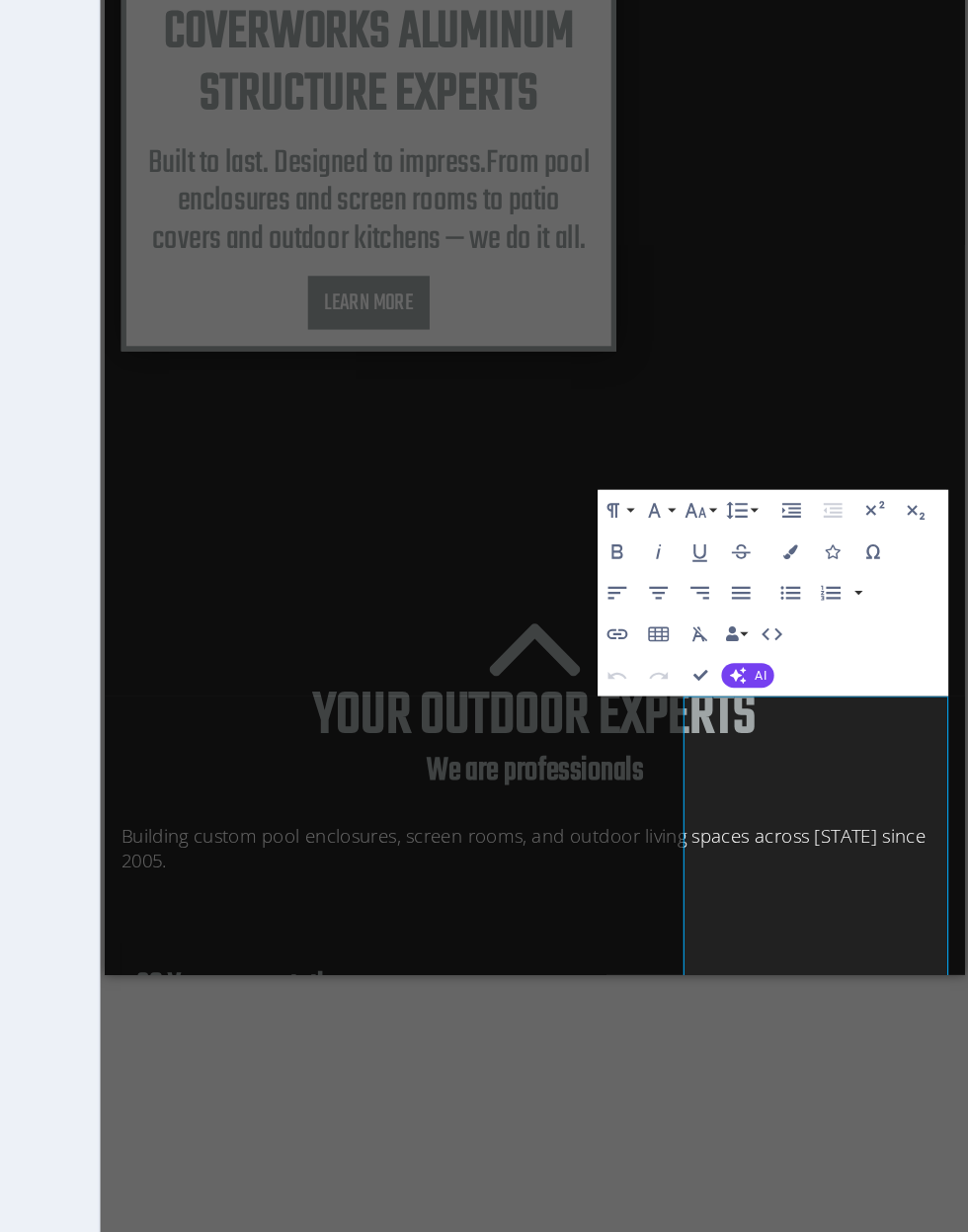 click 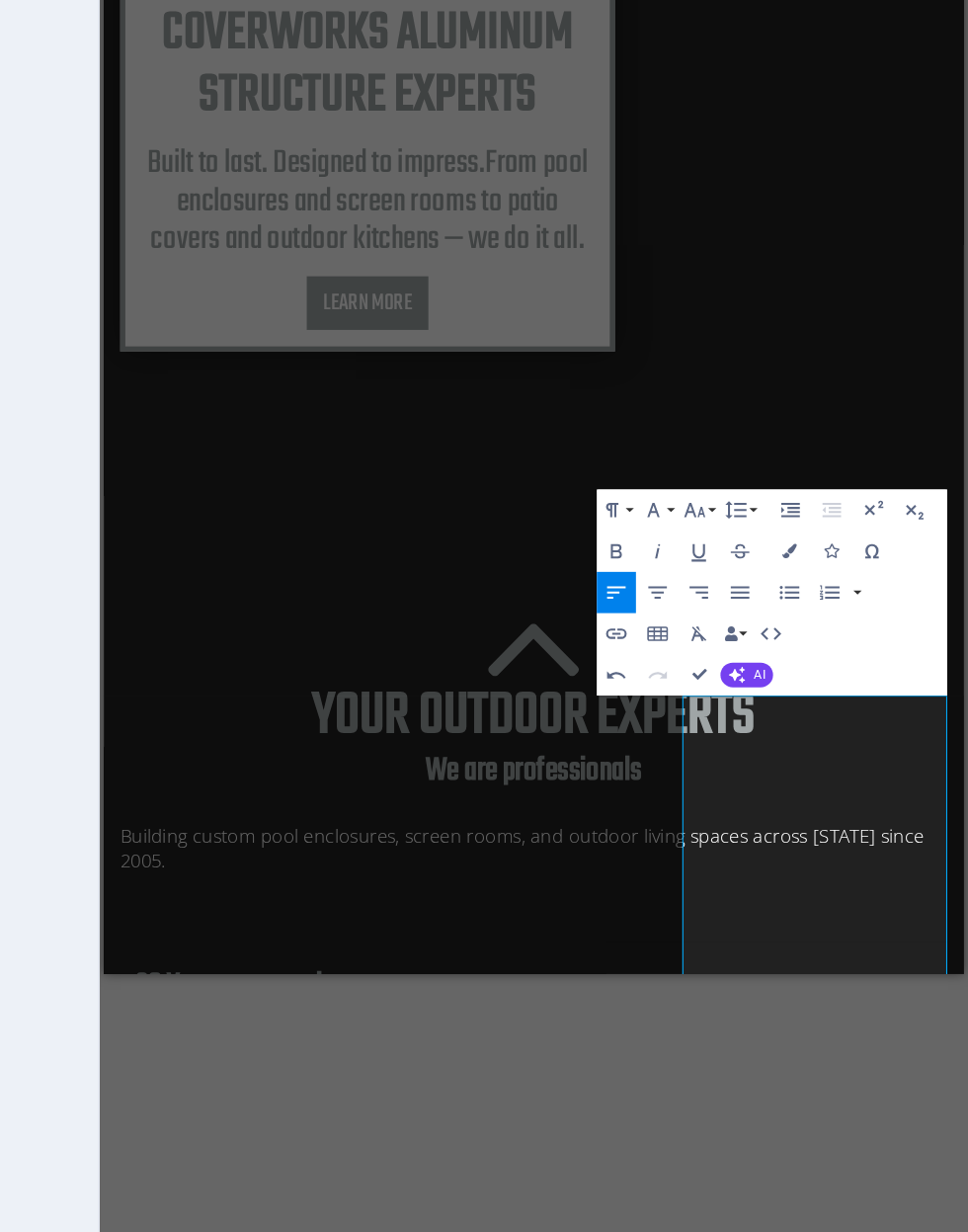 click on "Arial" at bounding box center [804, 721] 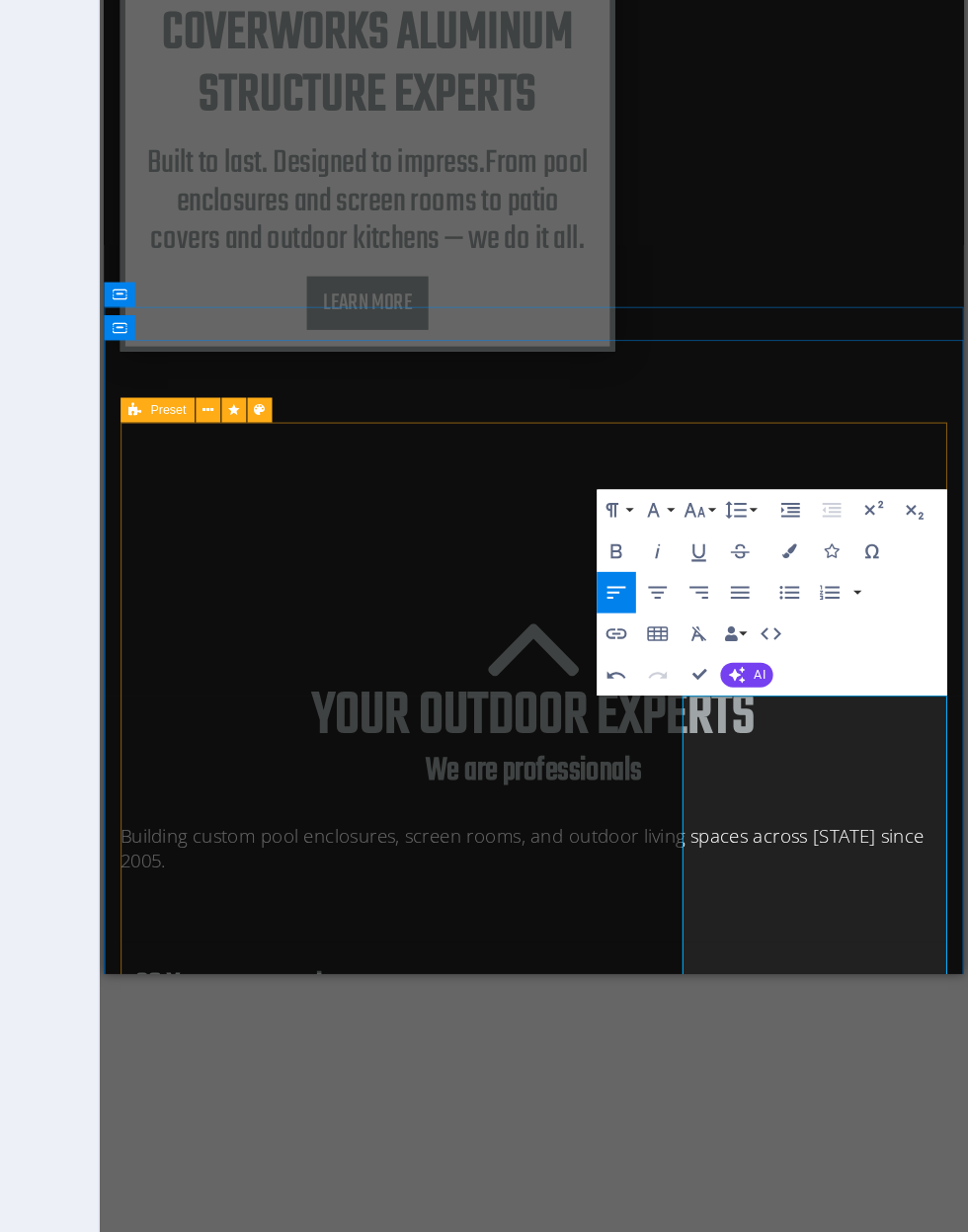 click on "About us We’re Cover Works — building custom pool enclosures, screen rooms, and outdoor living spaces across Louisiana since 2005. Learn more Services Custom Pool Enclosures Screen Rooms & Patios Rescreening & Repairs Aluminum Patio Covers Carports & Shade Structures Glass Room Conversions Decorative Concrete Work Gutter & Drainage Solutions Privacy & Insect Screen Installations Structural Rebuilds & Upgrades Outdoor Kitchens & Grill Stations Learn more Contact How to Contact Us: 📞 Call or text: 985-520-2285 📧 Email: Sales@coverworks.pro 🌐 Message us directly through our website or social media Learn more" at bounding box center (516, 4957) 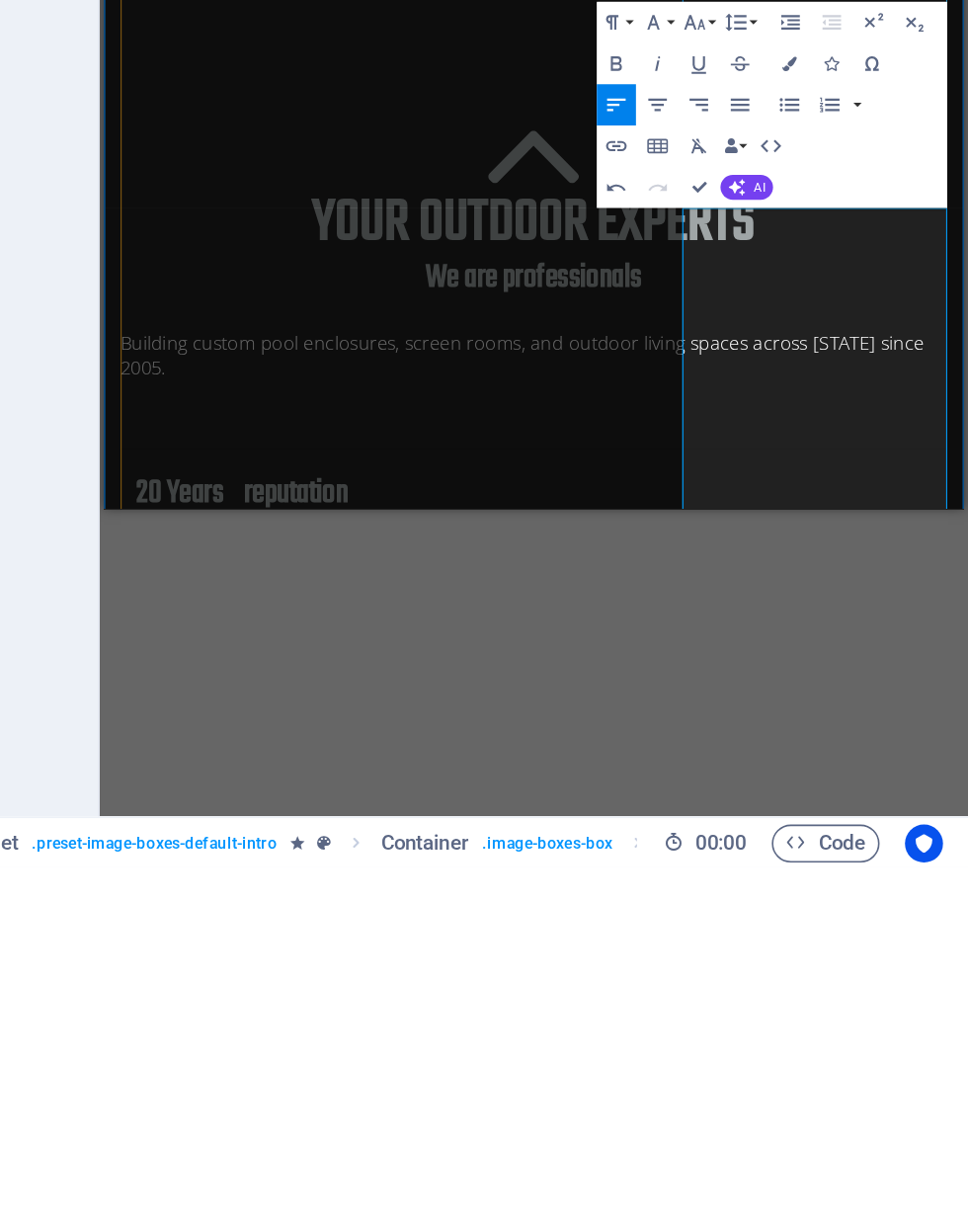 scroll, scrollTop: 1513, scrollLeft: 0, axis: vertical 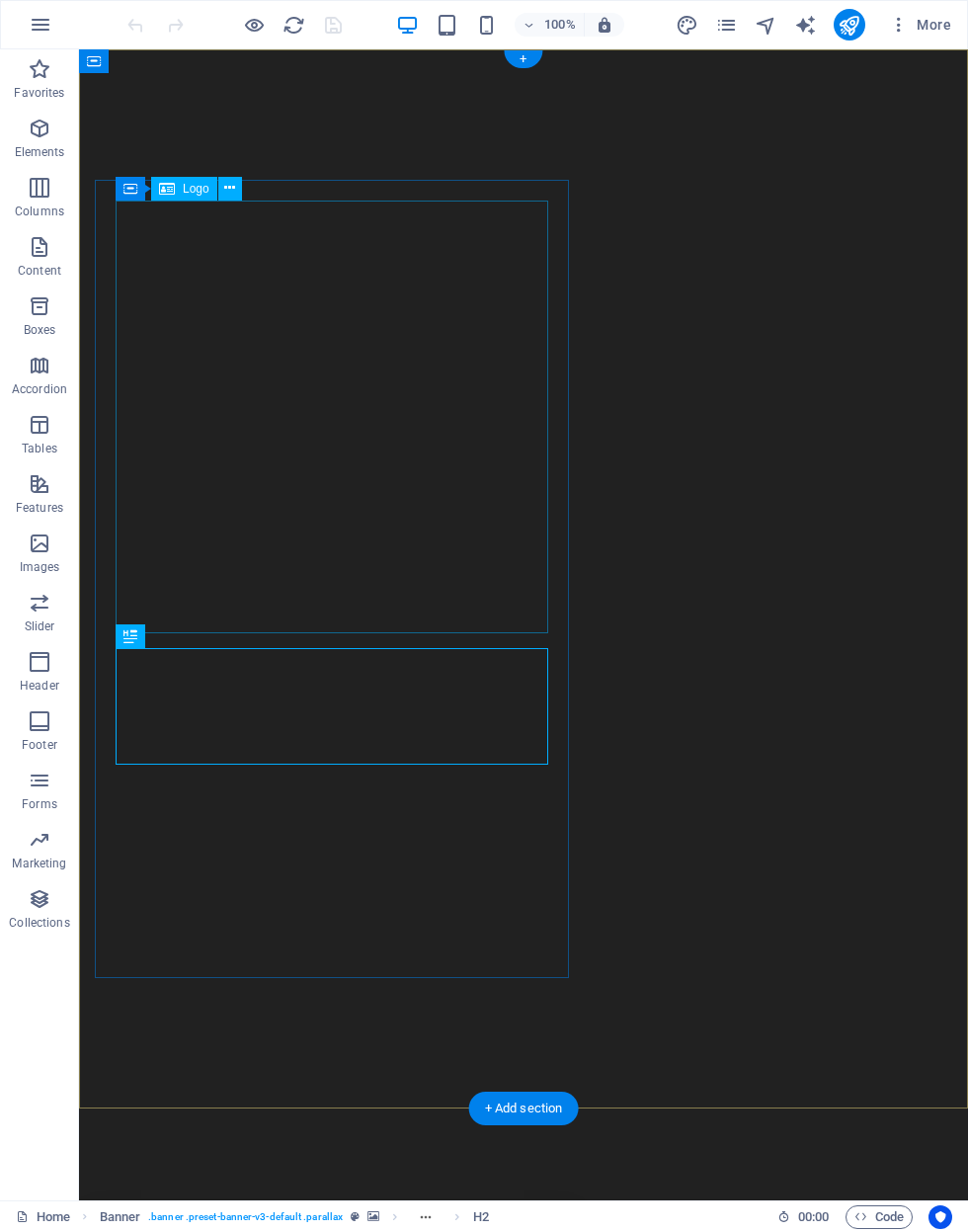 click at bounding box center [332, 1493] 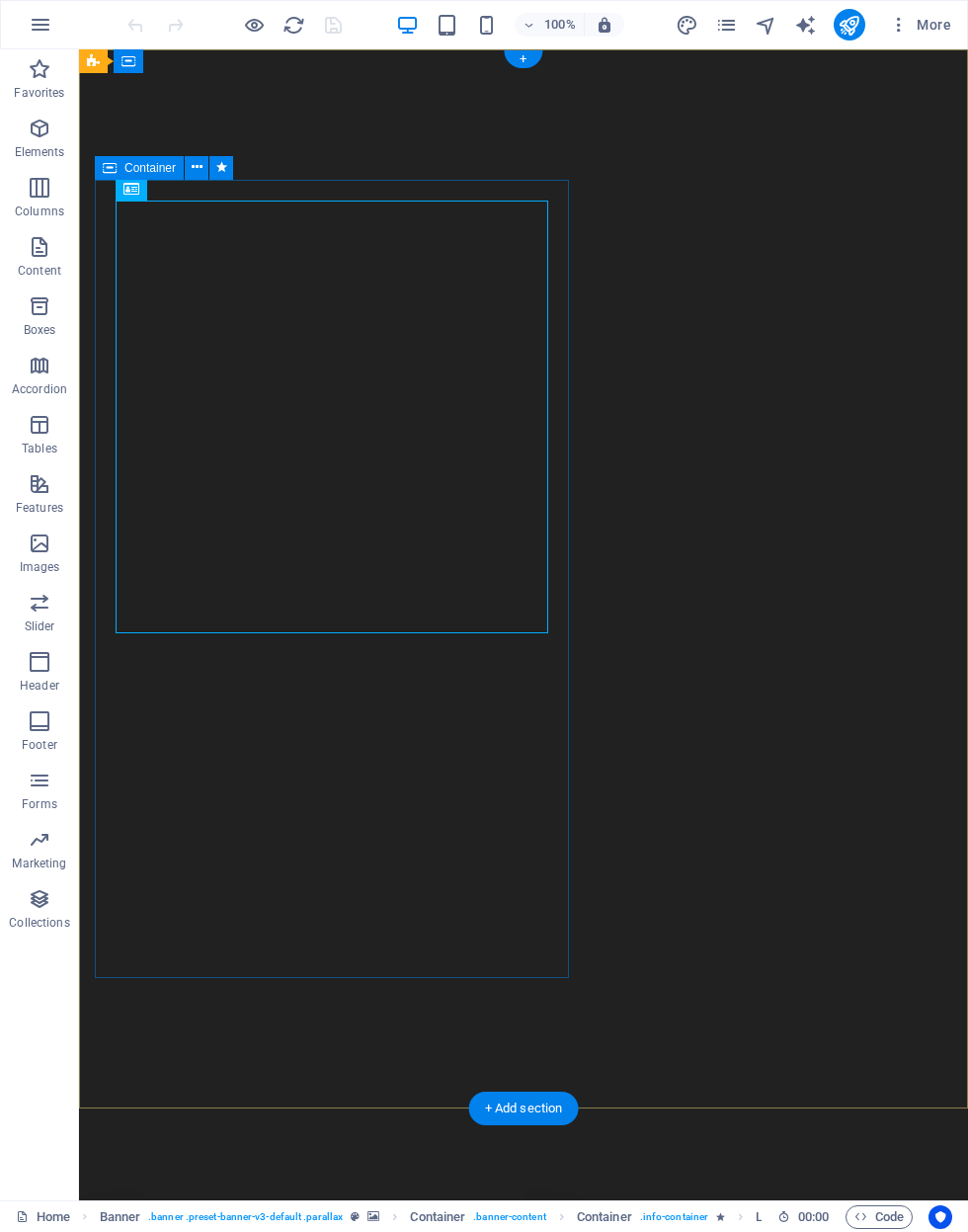 click on "Coverworks Aluminum Structure experts Built to last. Designed to impress.From pool enclosures and screen rooms to patio covers and outdoor kitchens — we do it all. Learn more" at bounding box center [332, 1656] 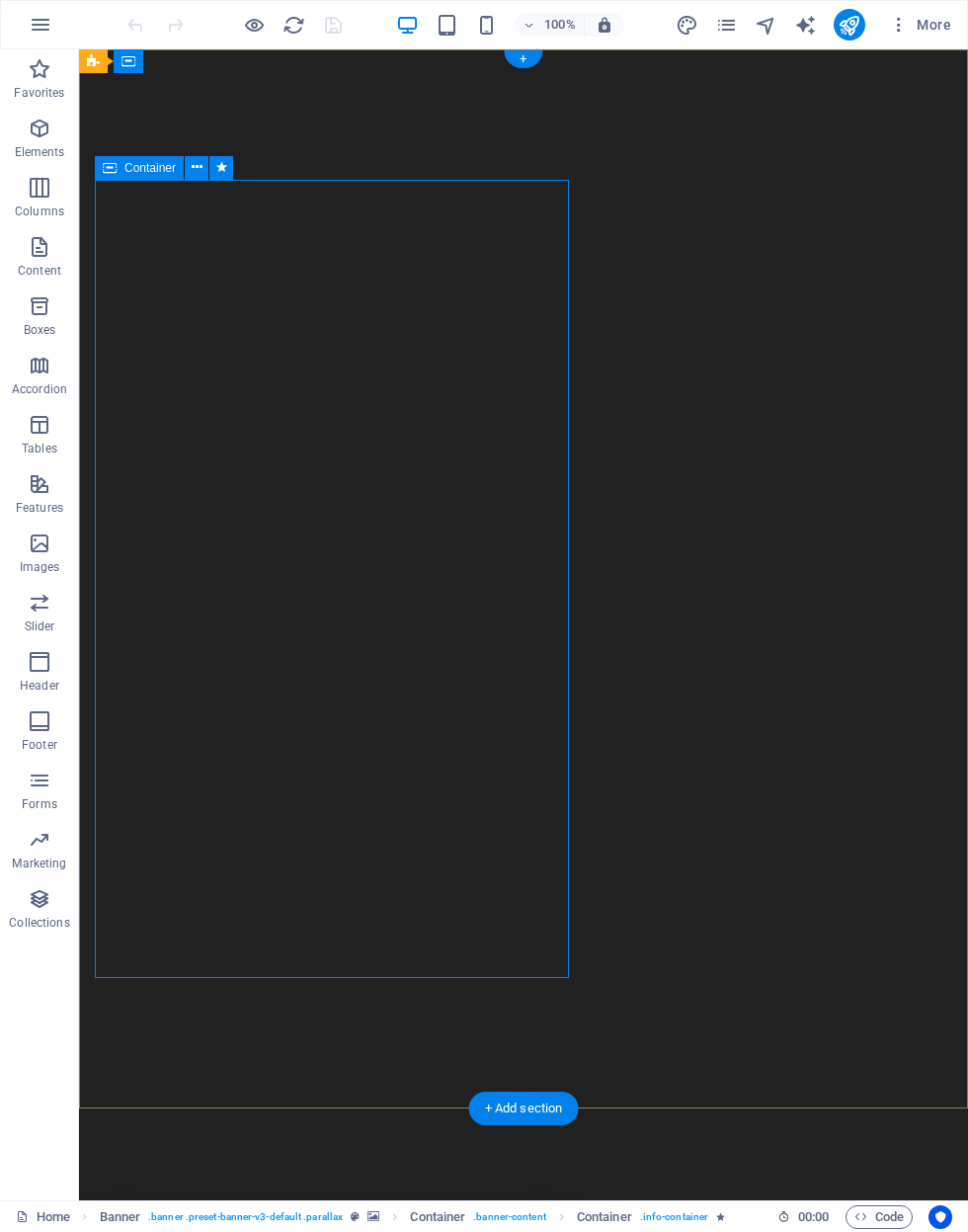 click at bounding box center (197, 168) 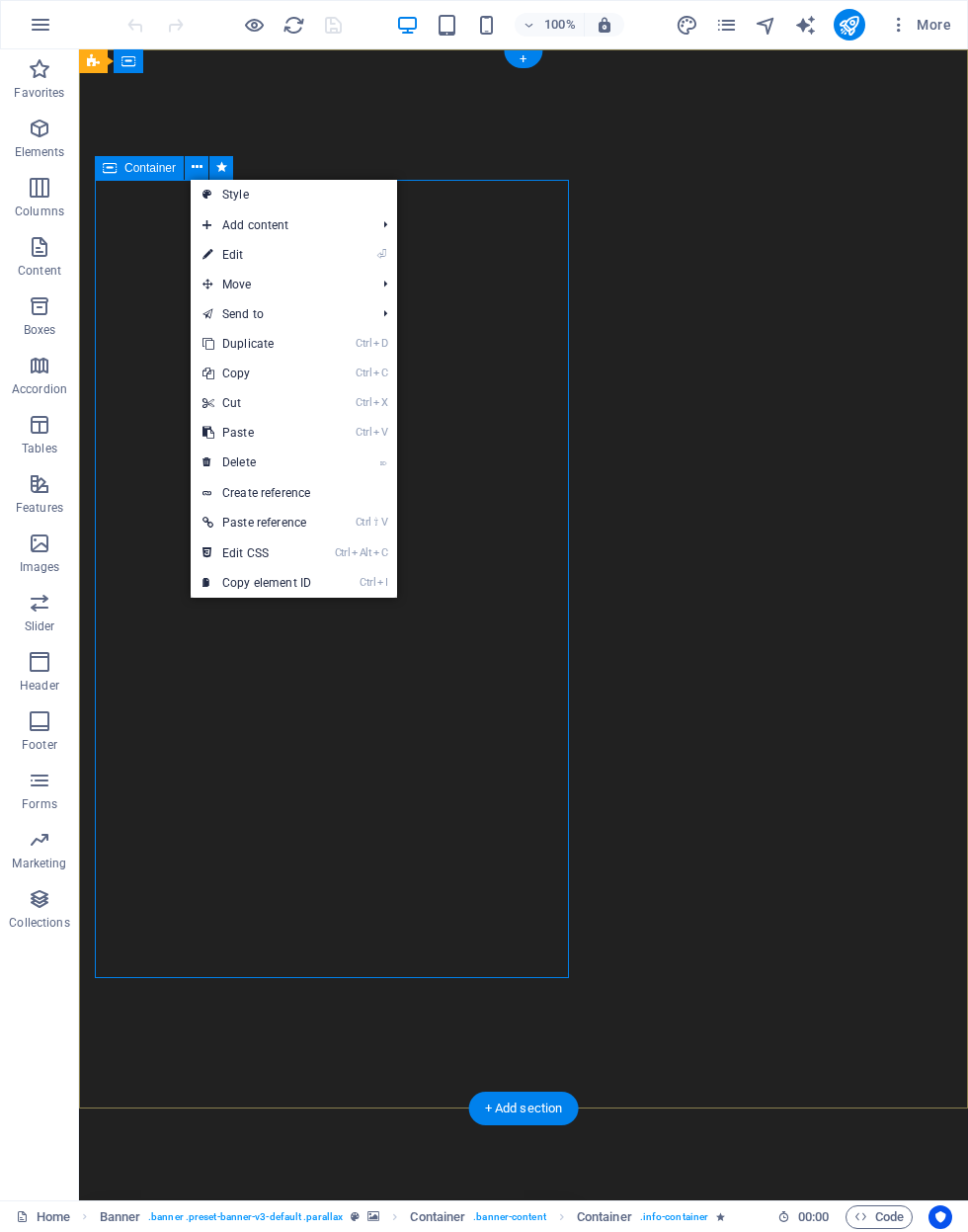 click at bounding box center [197, 167] 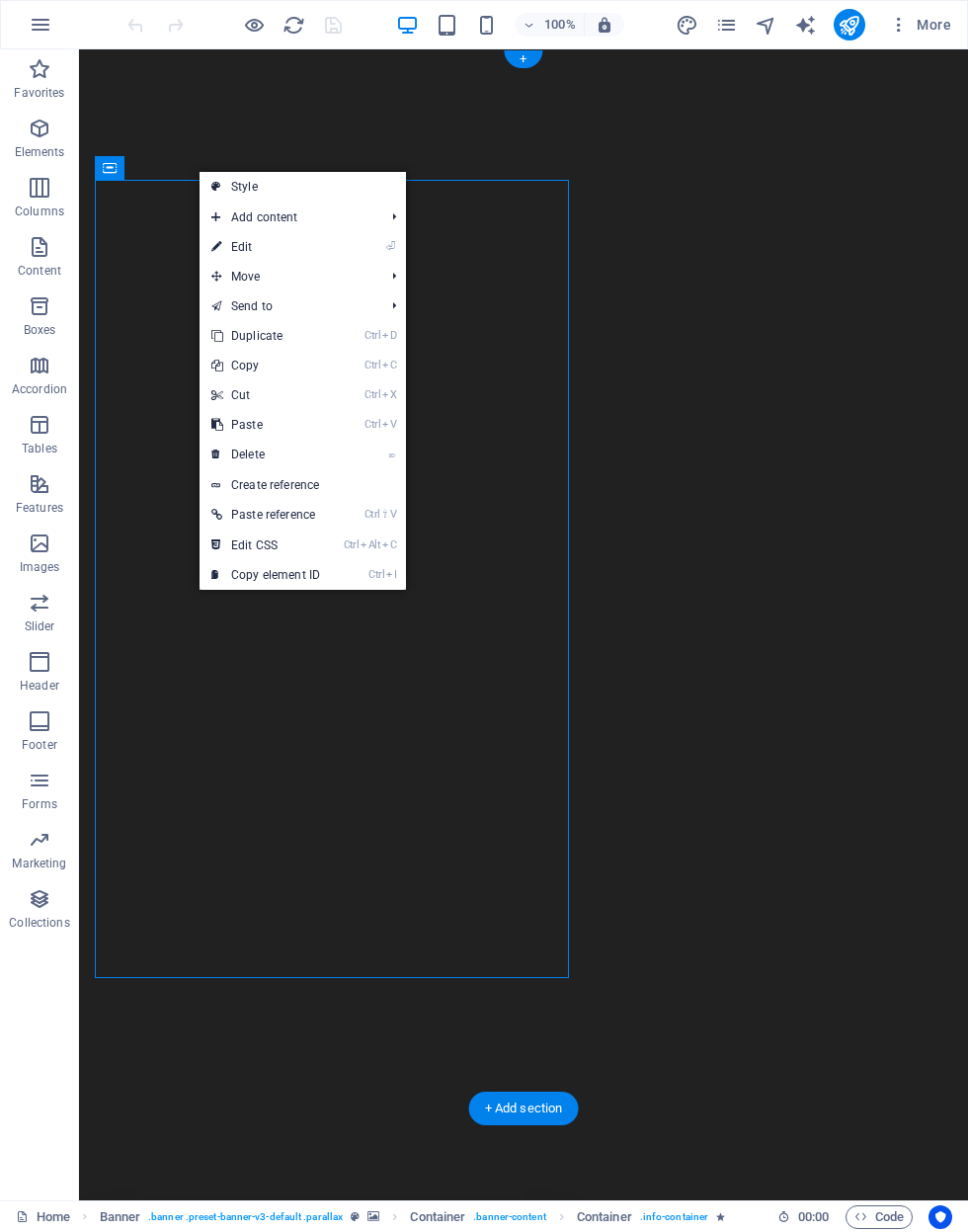 click on "⏎  Edit" at bounding box center [266, 247] 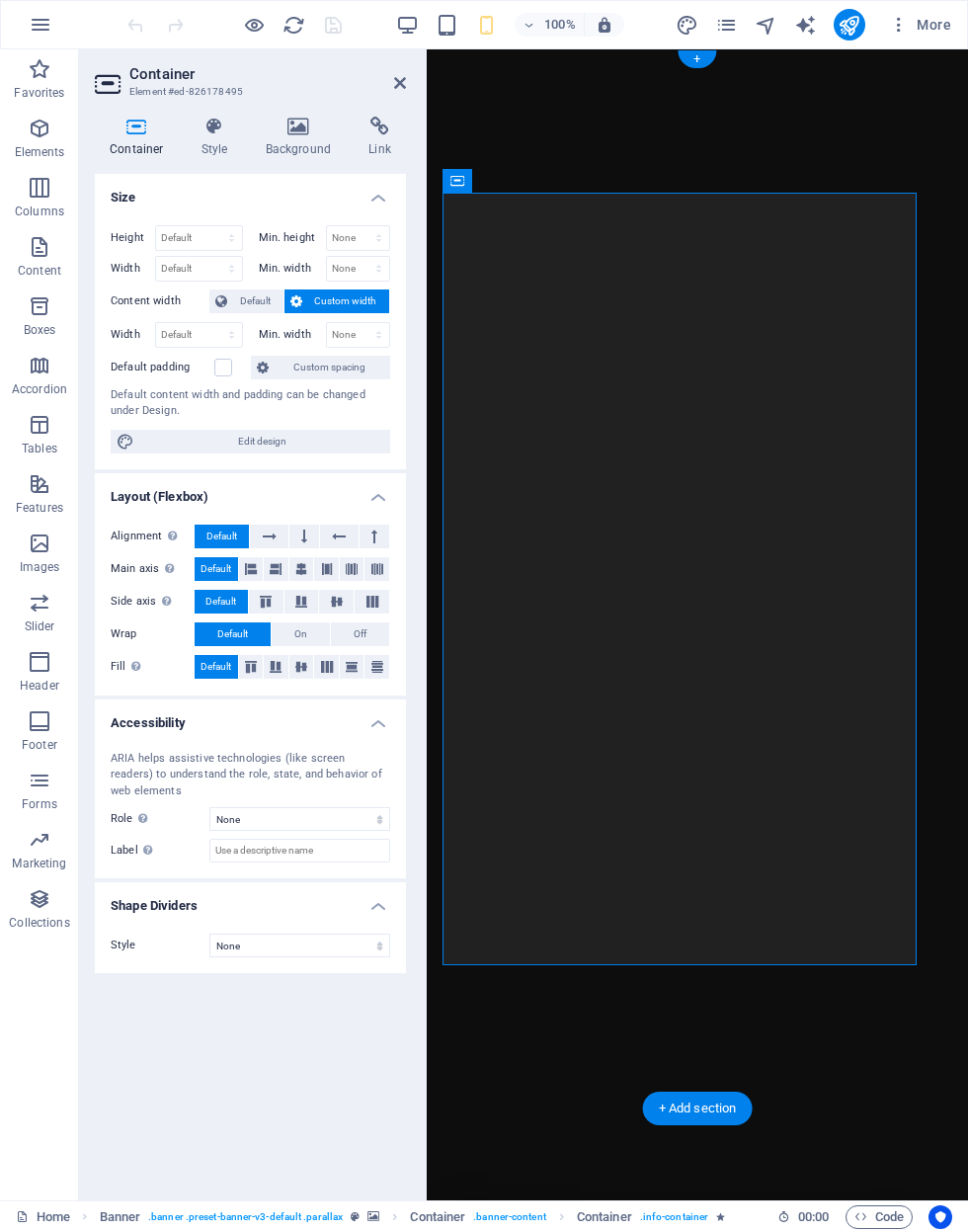 click at bounding box center [214, 126] 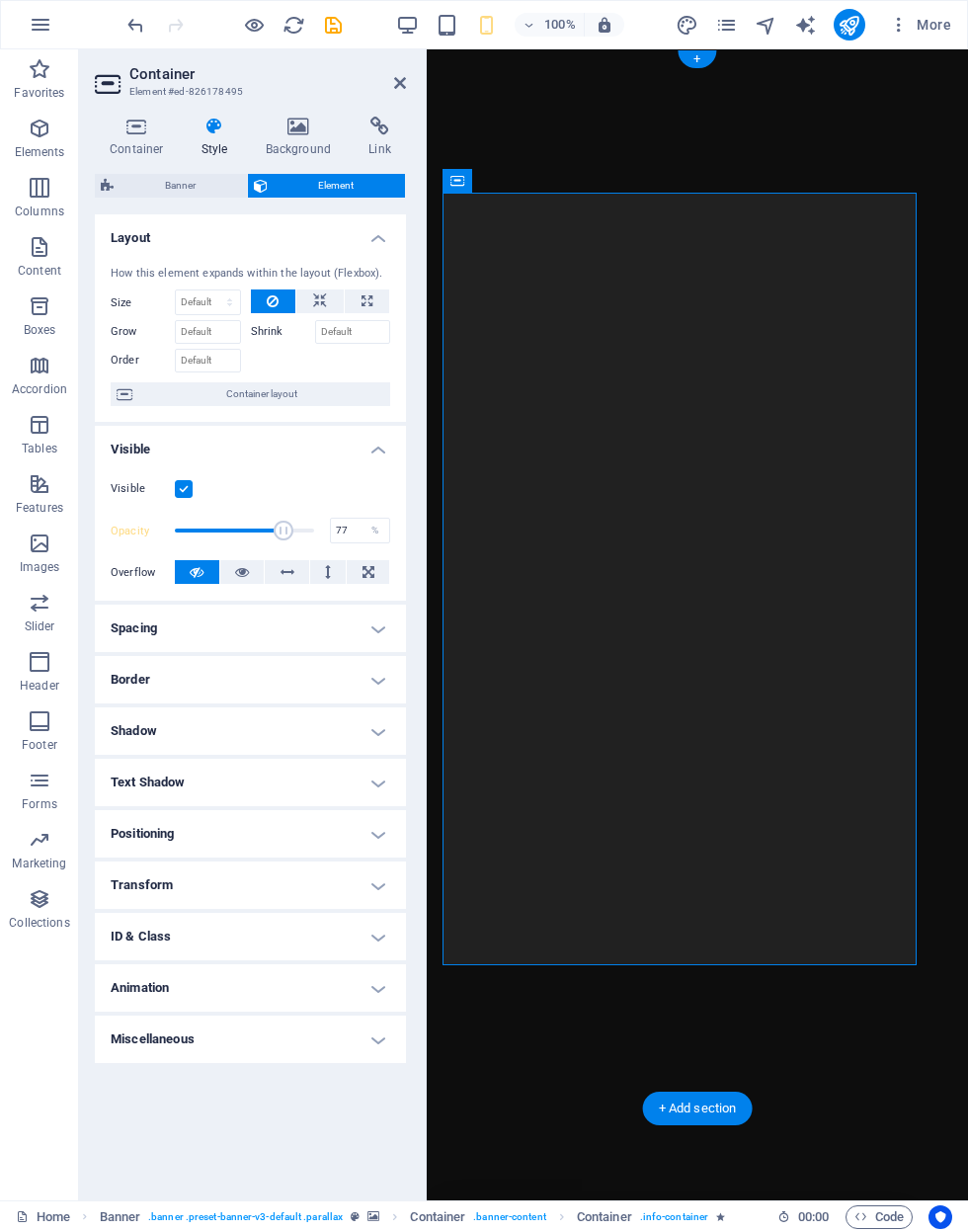 type on "76" 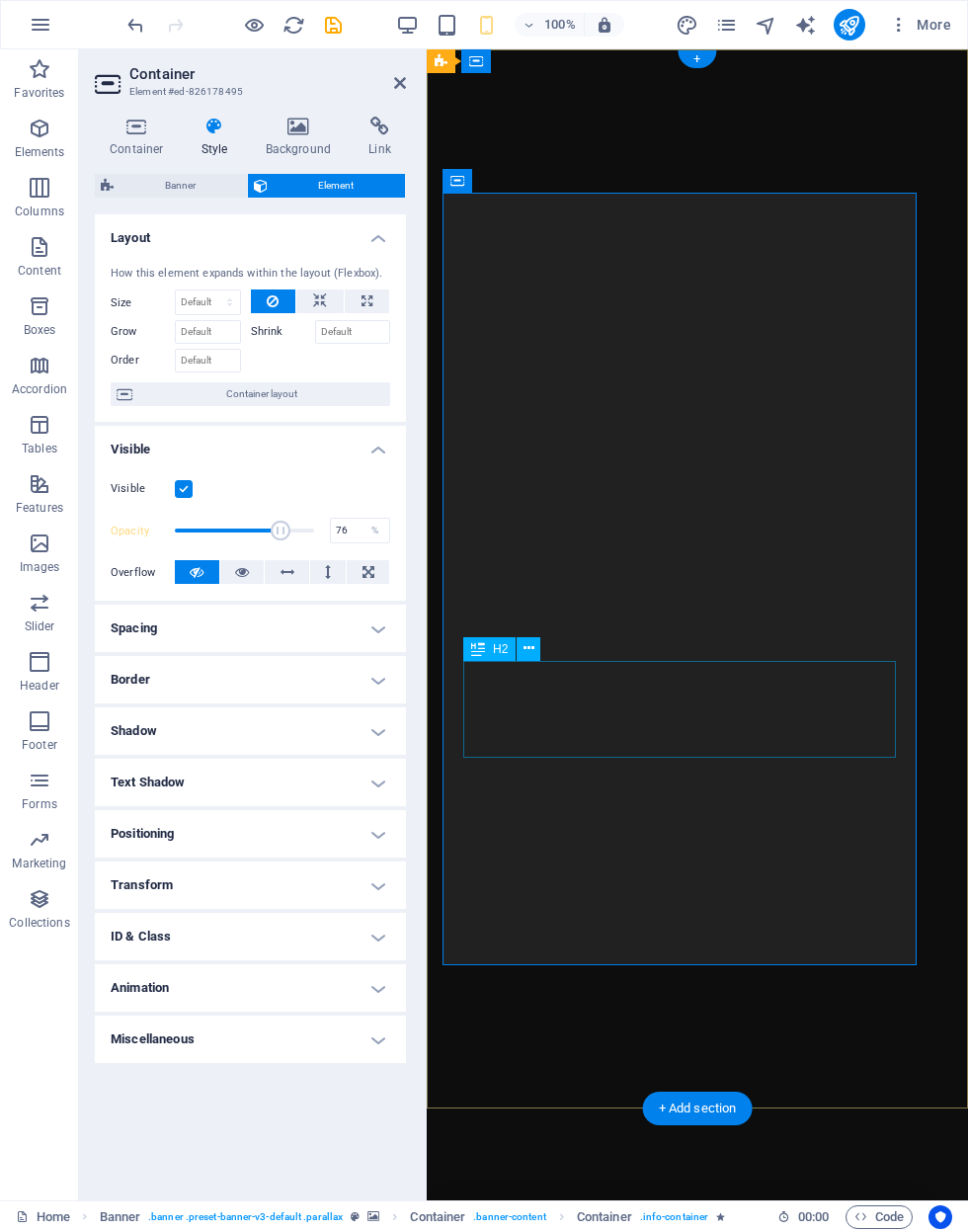 click on "Coverworks Aluminum Structure experts" at bounding box center (680, 1787) 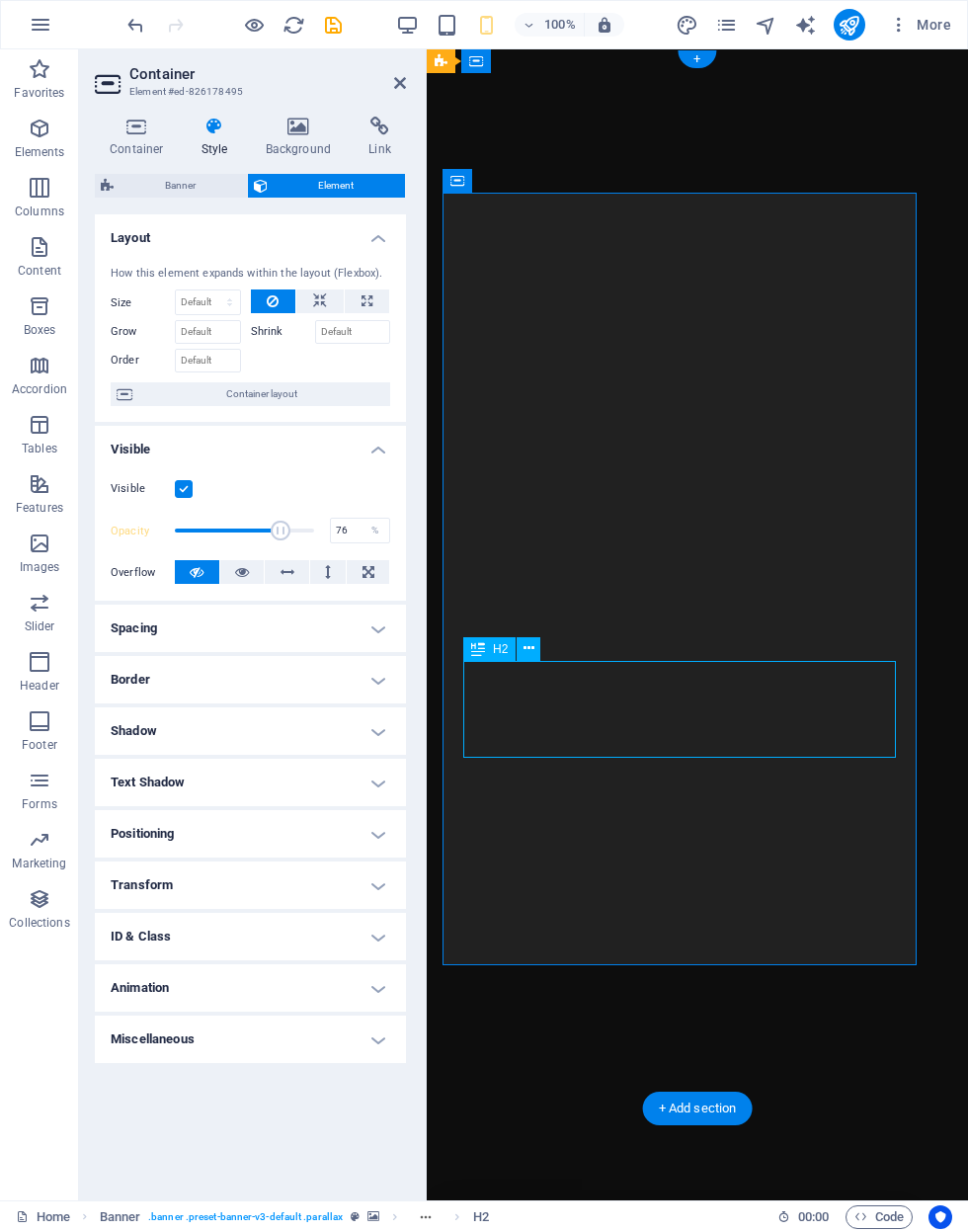 click on "Coverworks Aluminum Structure experts" at bounding box center (680, 1787) 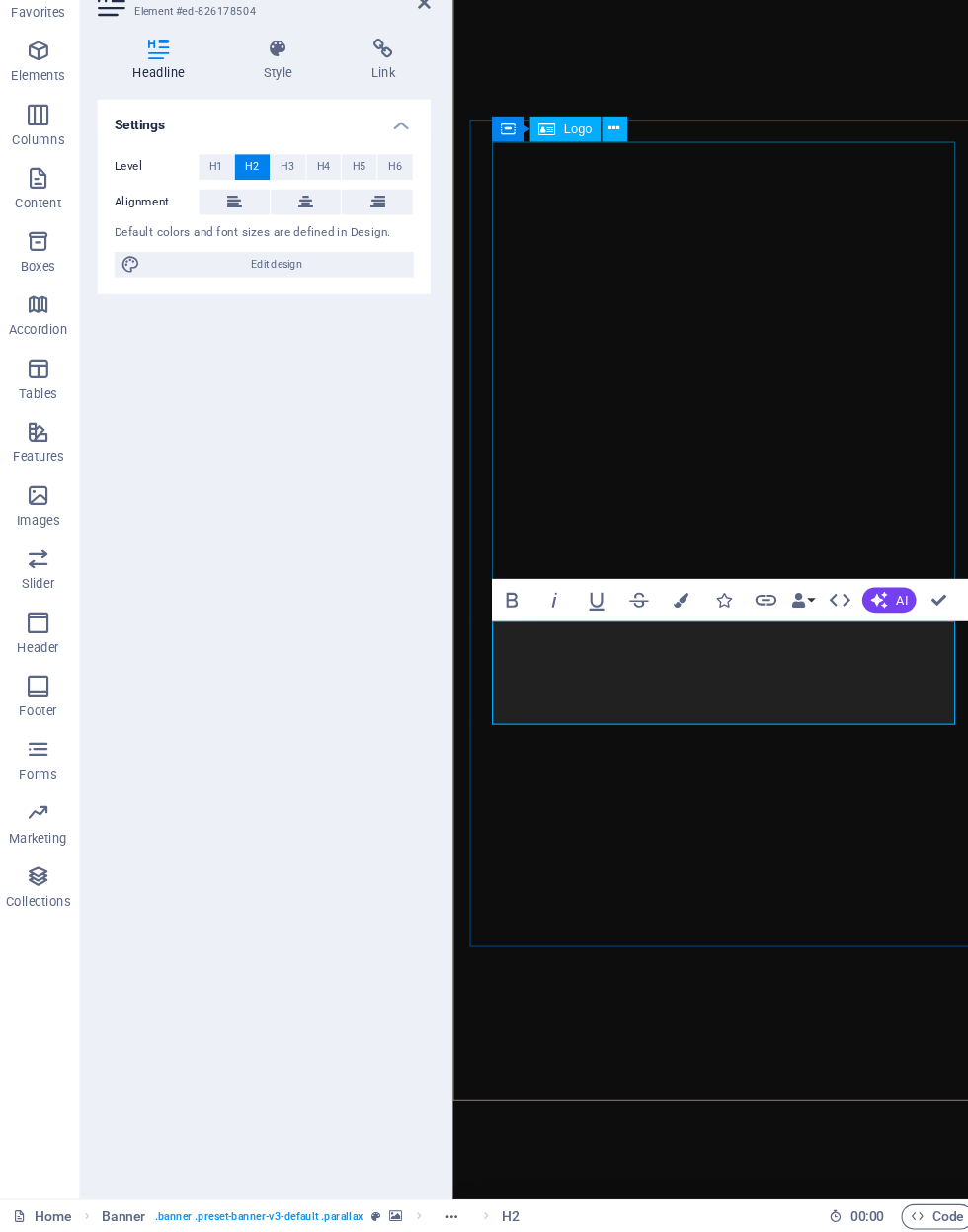 click on "Coverworks Aluminum Structure experts" at bounding box center (705, 1704) 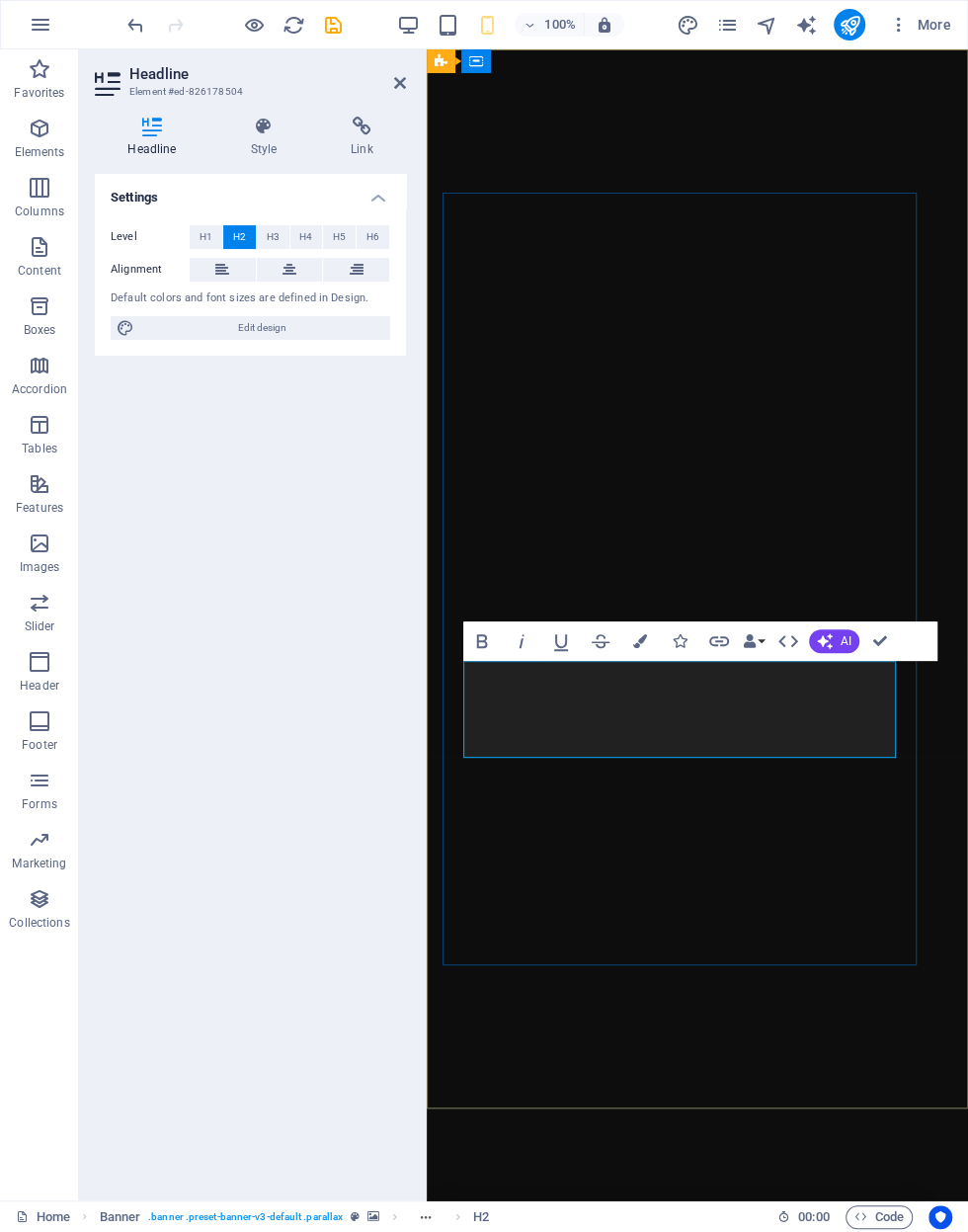 click on "Edit design" at bounding box center (262, 328) 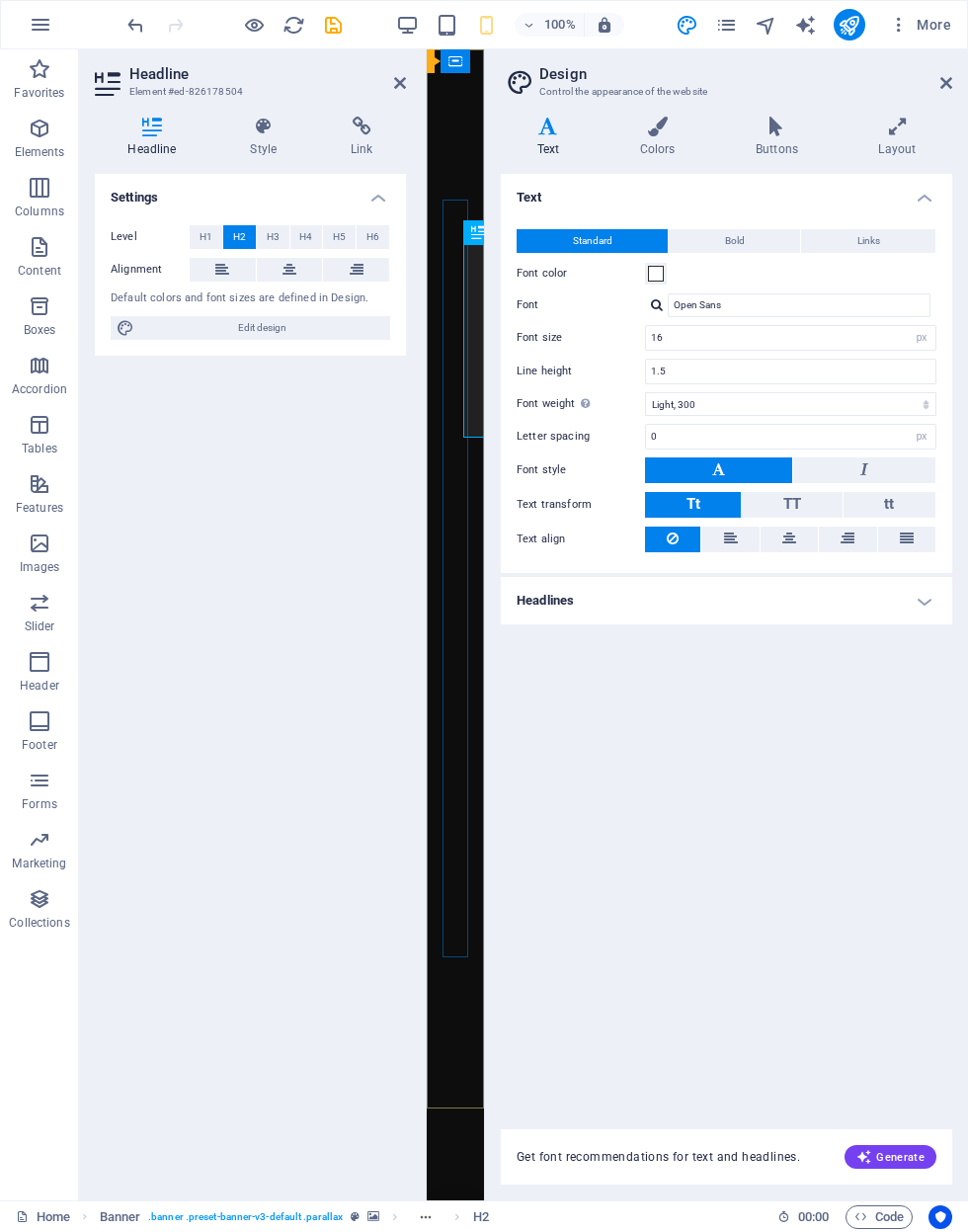 click at bounding box center (657, 126) 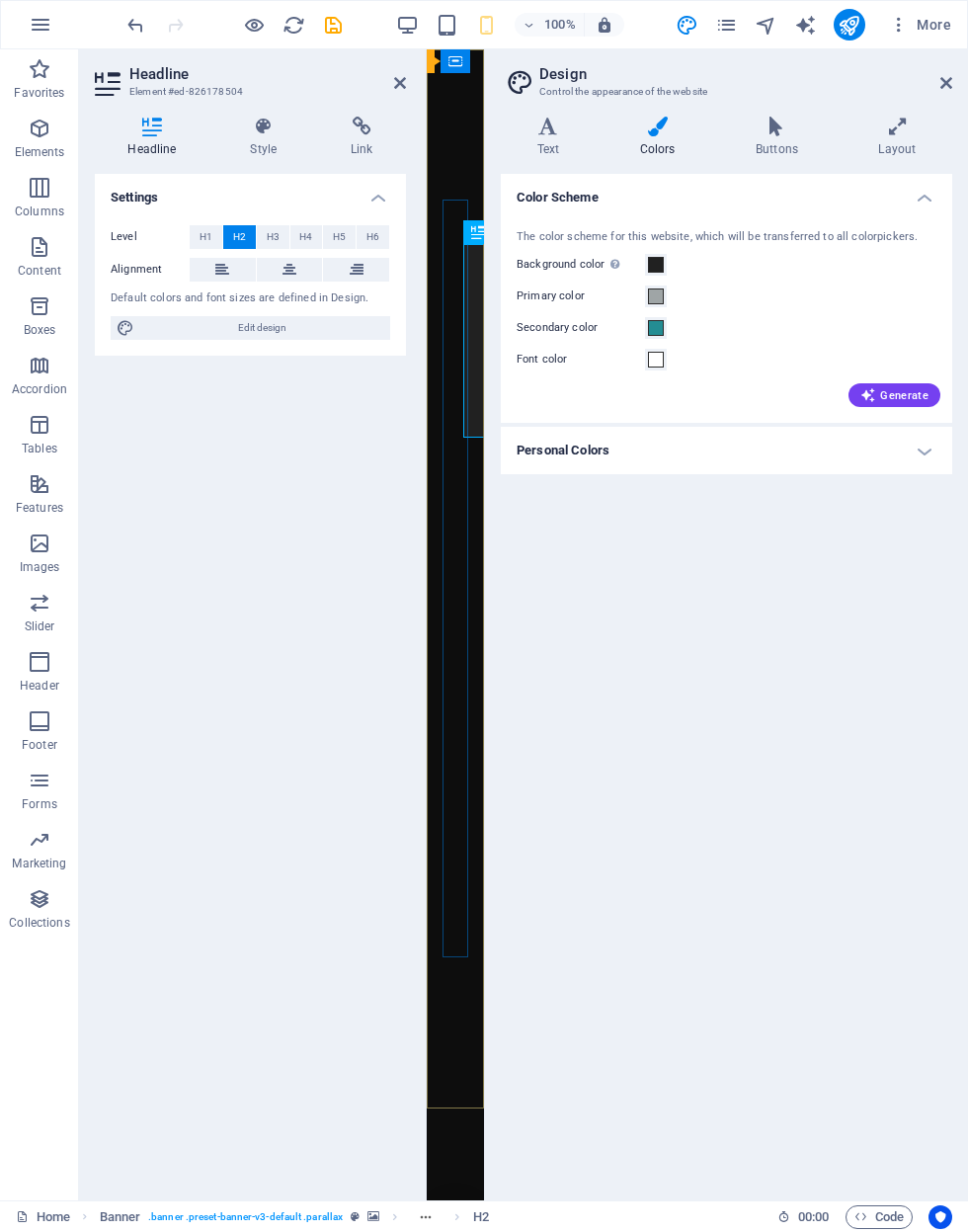 click on "Buttons" at bounding box center (780, 137) 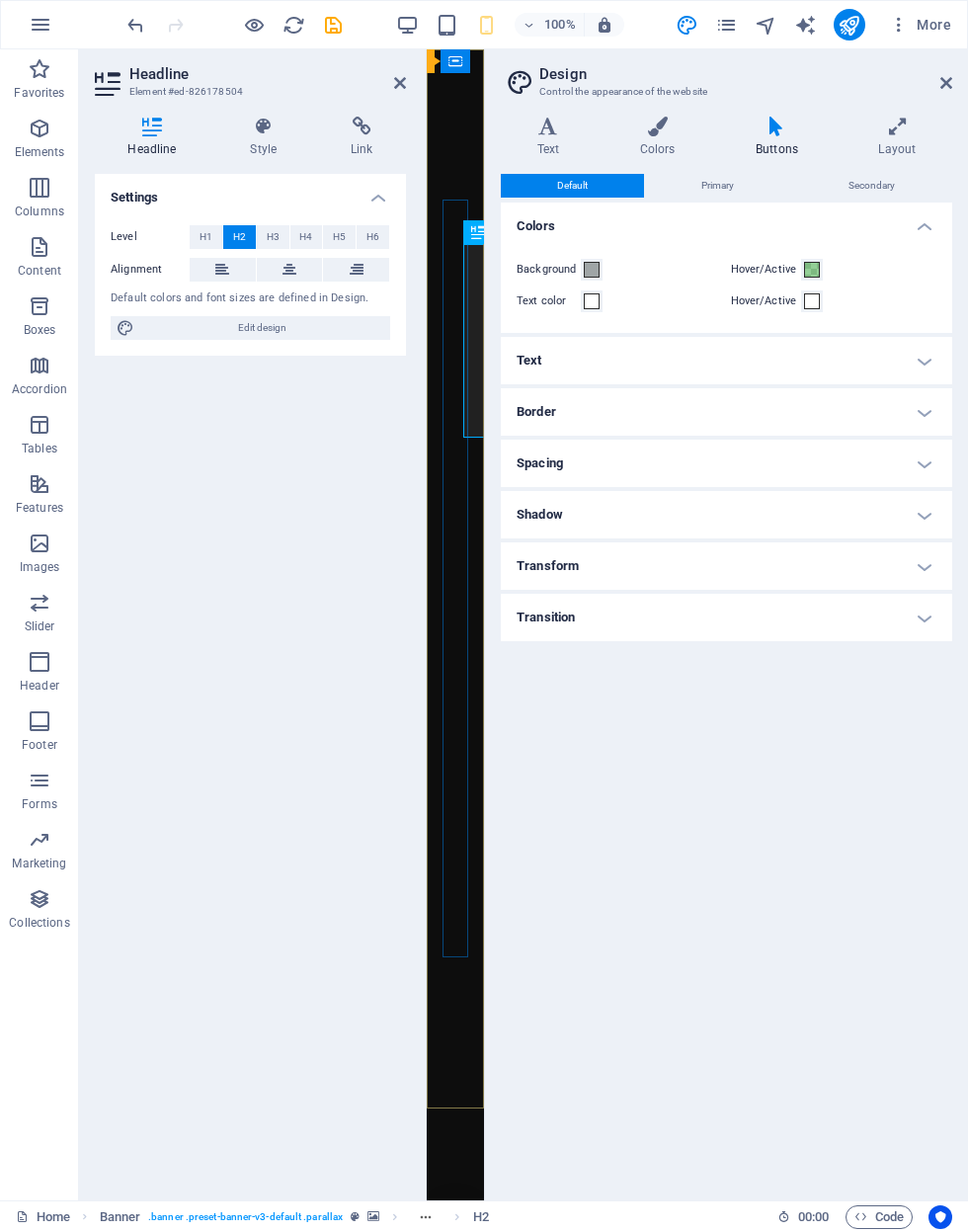 click at bounding box center [897, 126] 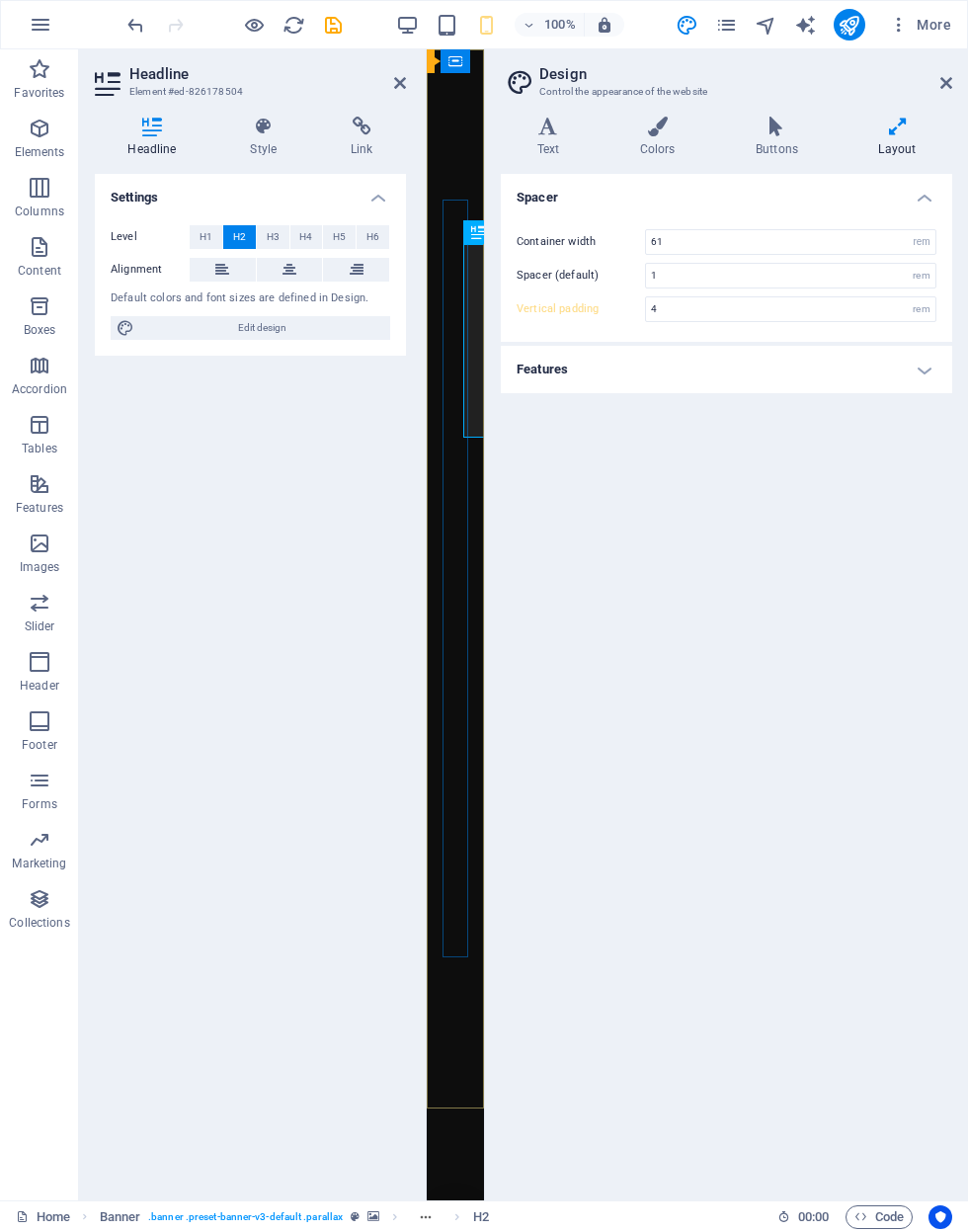 click at bounding box center (548, 126) 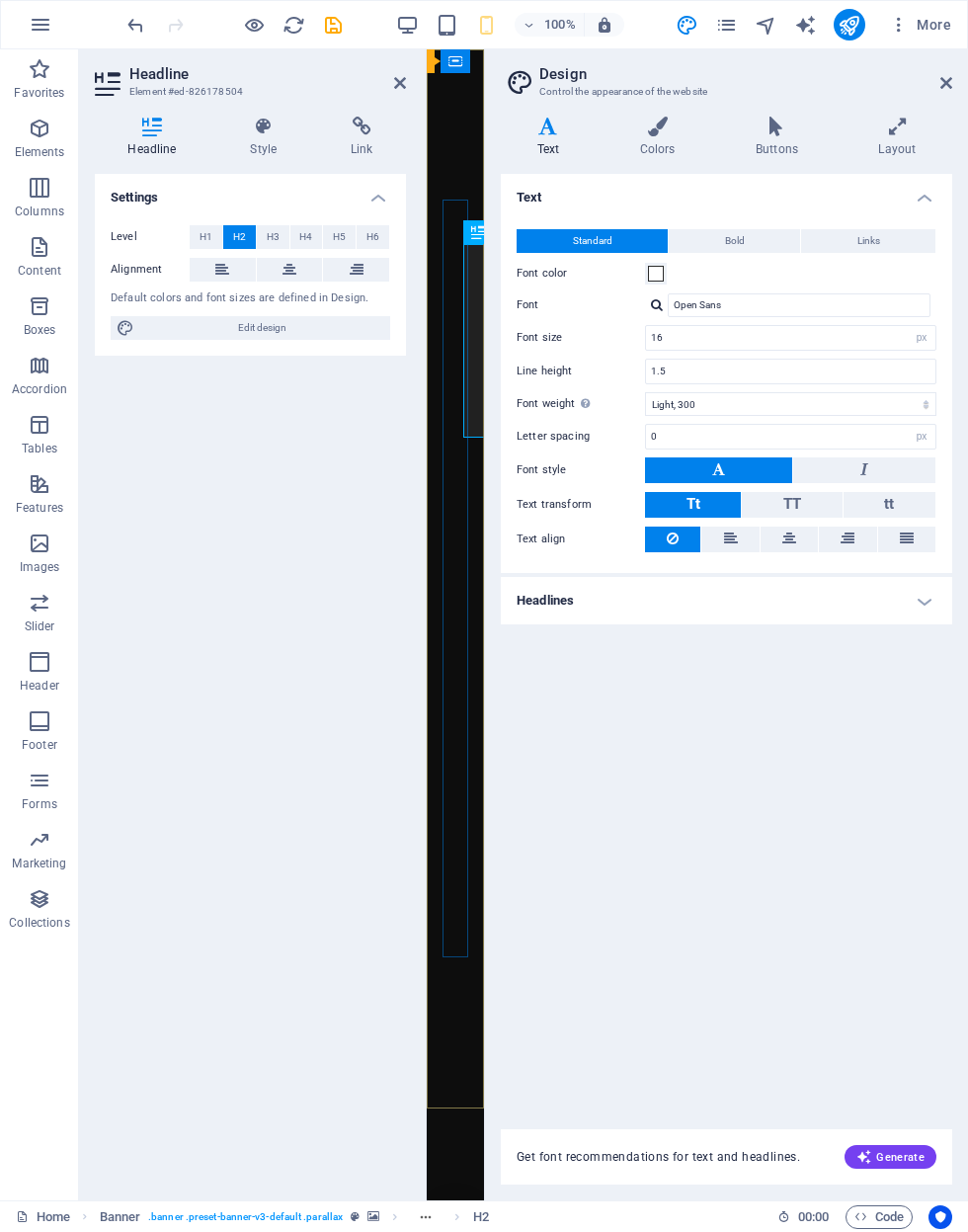 click on "Settings Level H1 H2 H3 H4 H5 H6 Alignment Default colors and font sizes are defined in Design. Edit design" at bounding box center [250, 679] 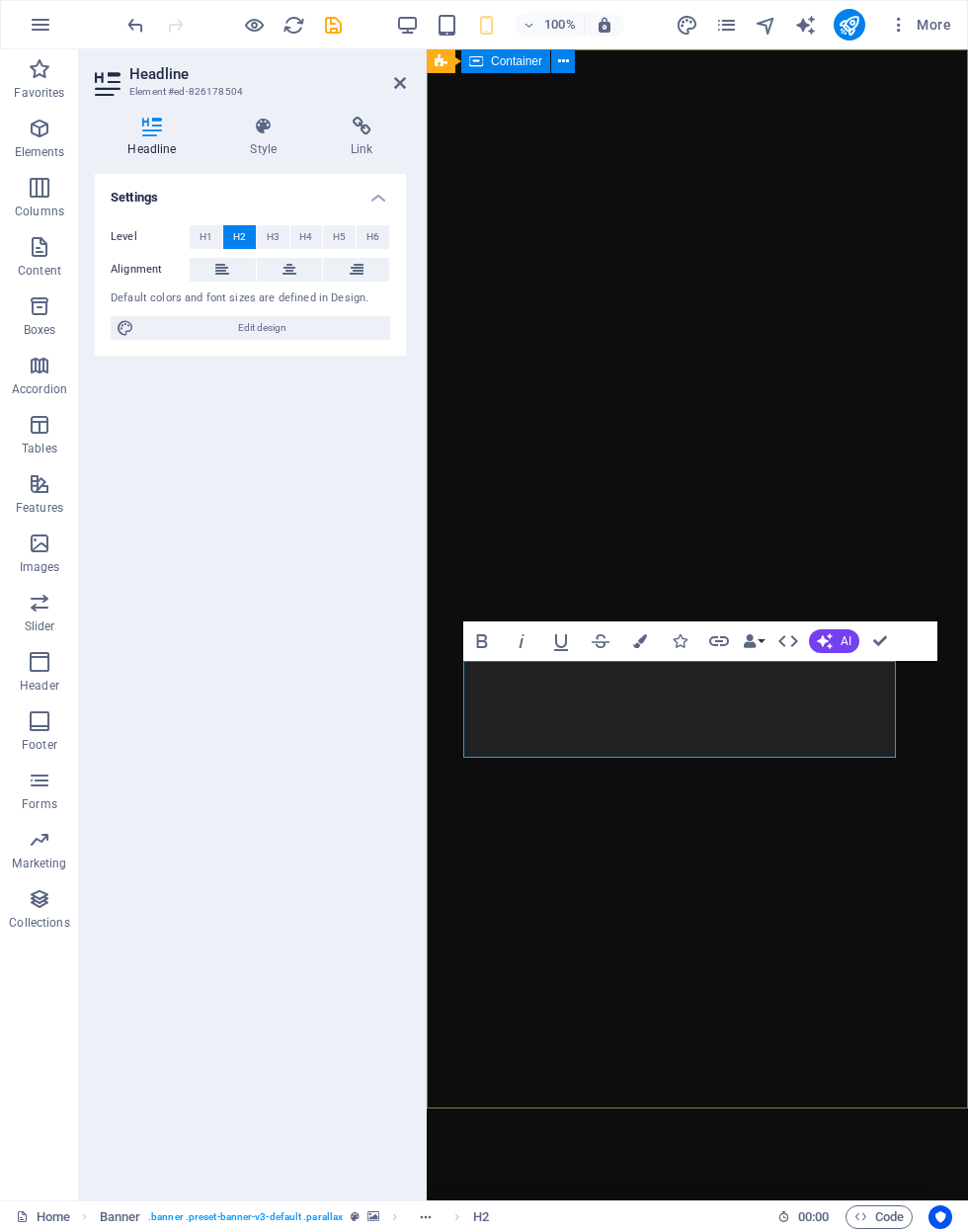 click on "Coverworks Aluminum Structure experts Built to last. Designed to impress.From pool enclosures and screen rooms to patio covers and outdoor kitchens — we do it all. Learn more" at bounding box center [697, 1626] 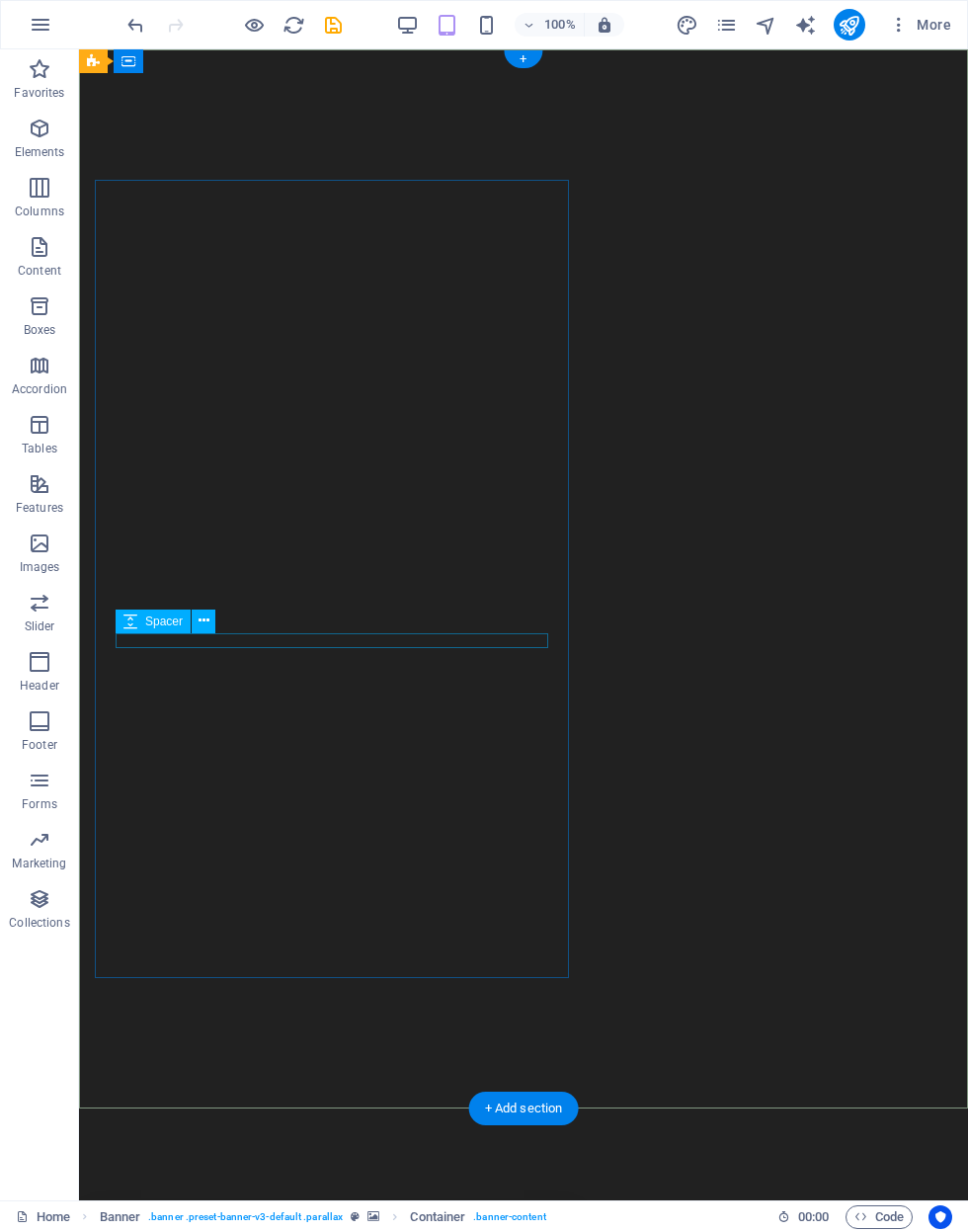 click at bounding box center [332, 1747] 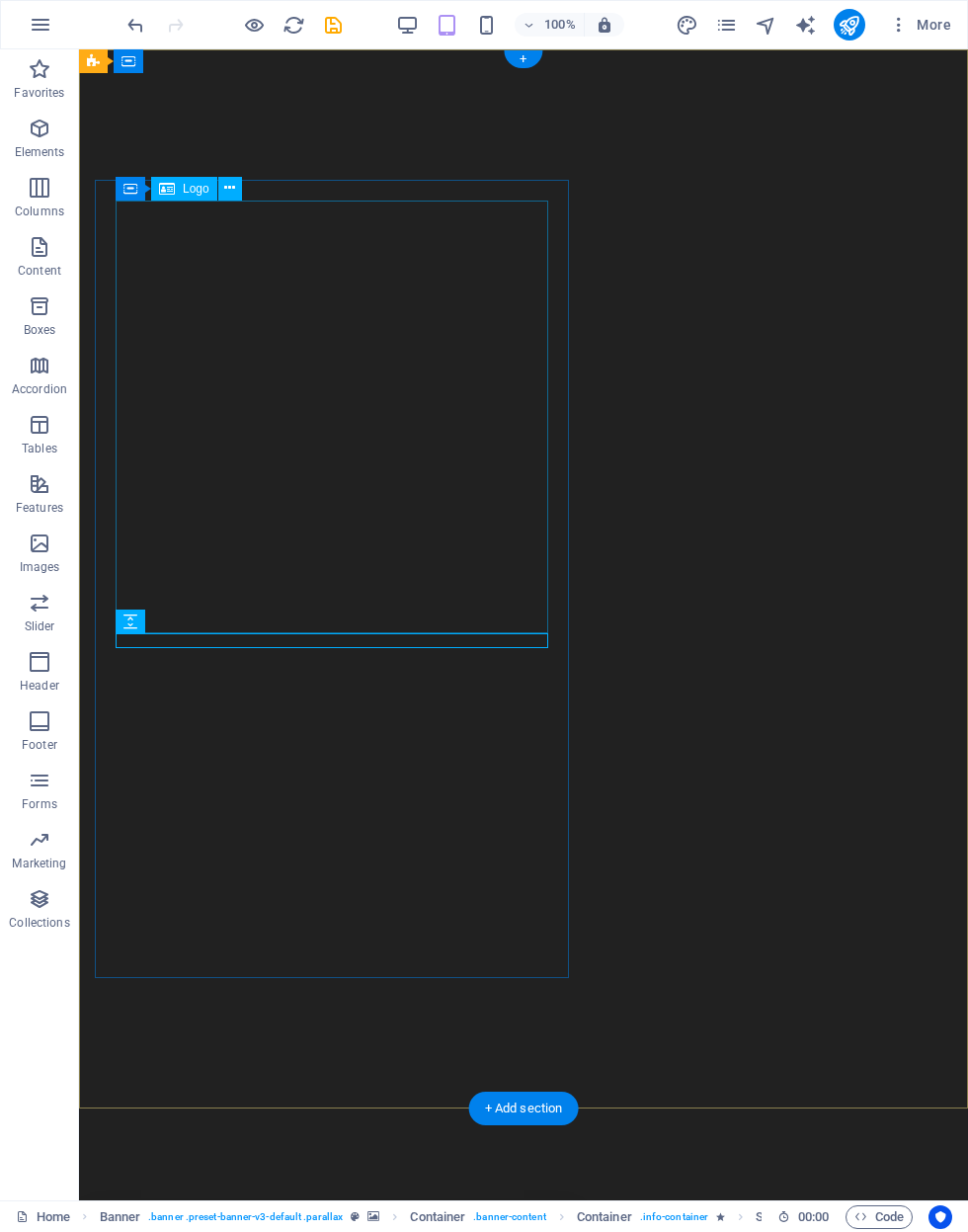 click at bounding box center (332, 1493) 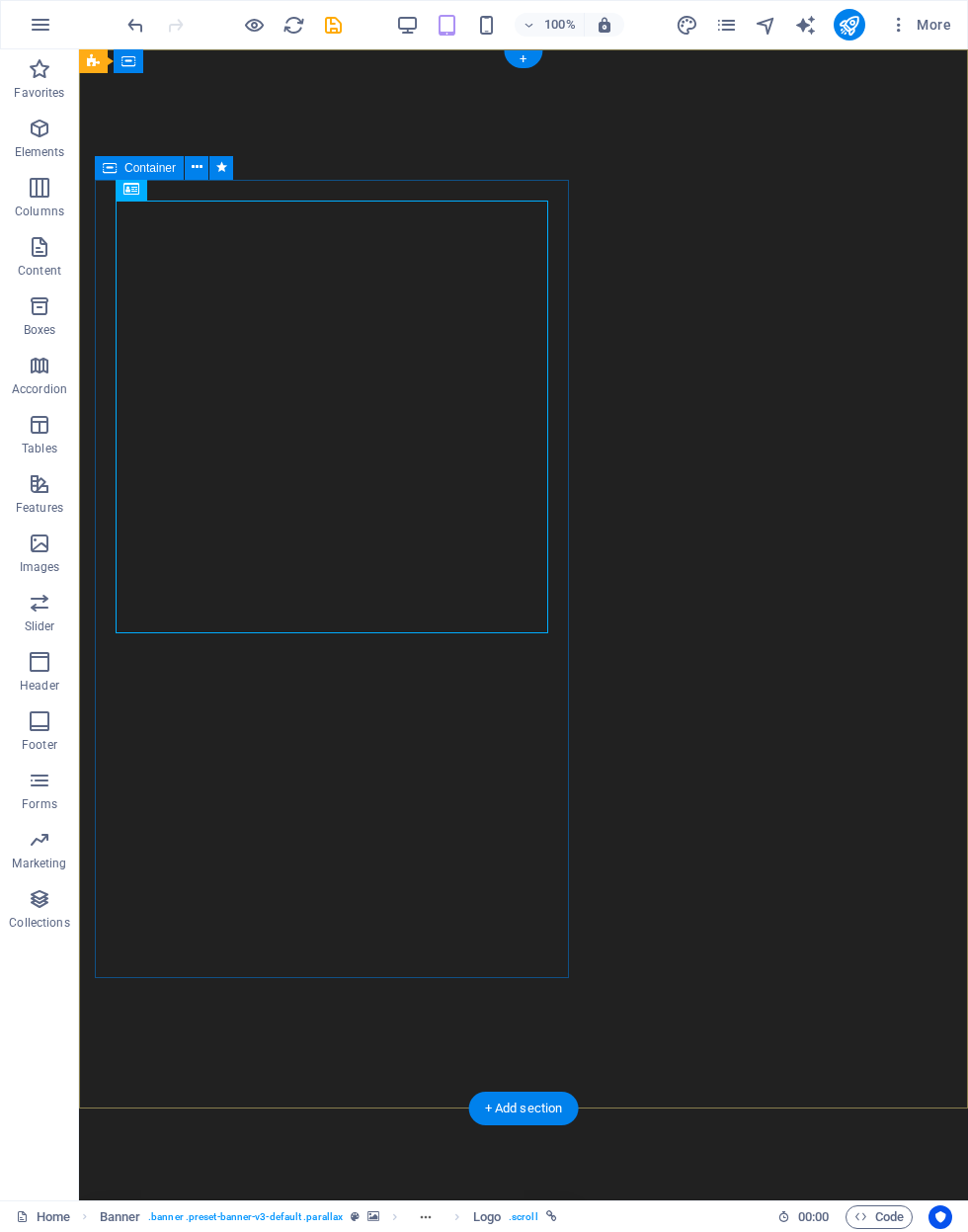click on "Container" at bounding box center [170, 168] 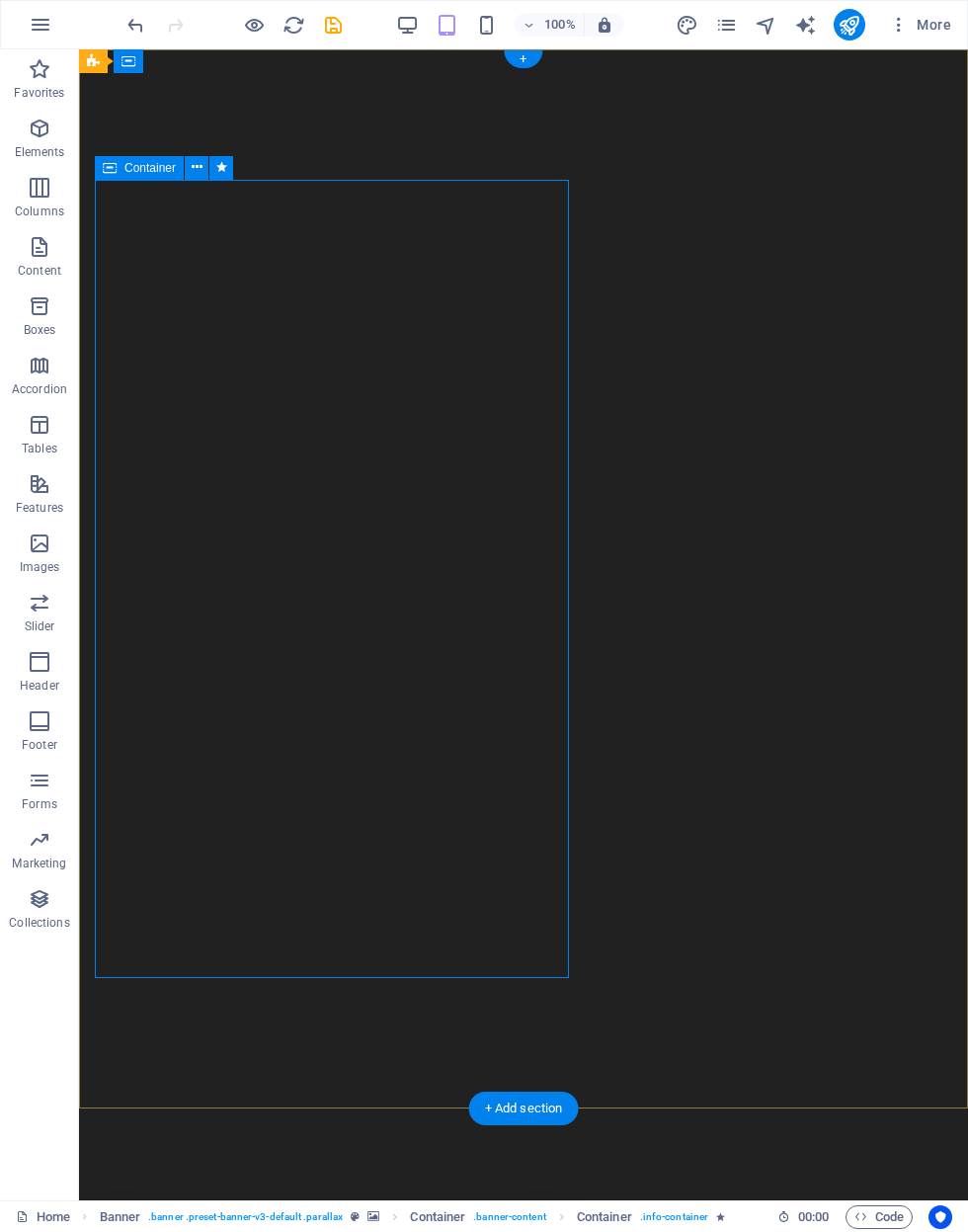 click at bounding box center [197, 167] 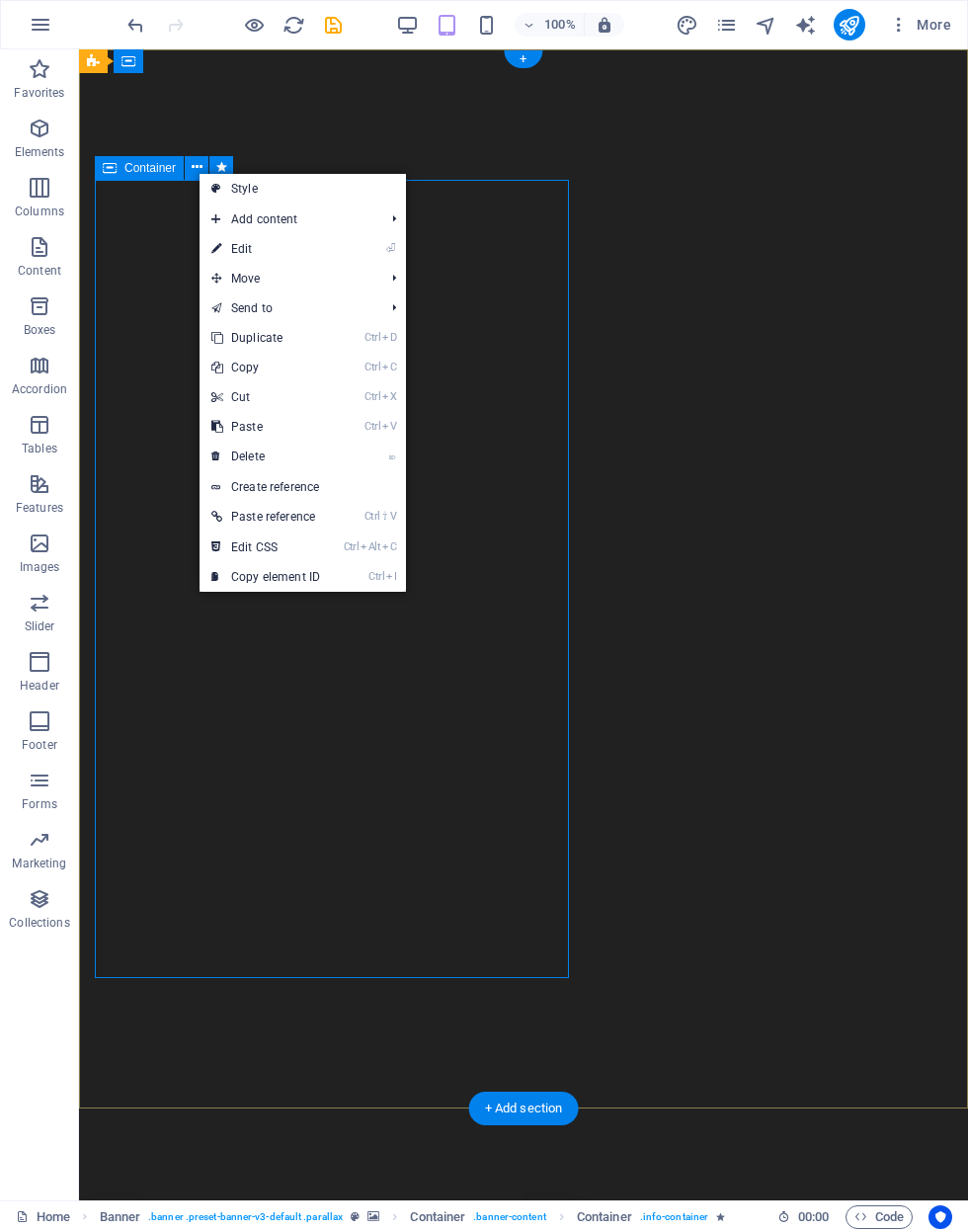 click on "⏎  Edit" at bounding box center [266, 249] 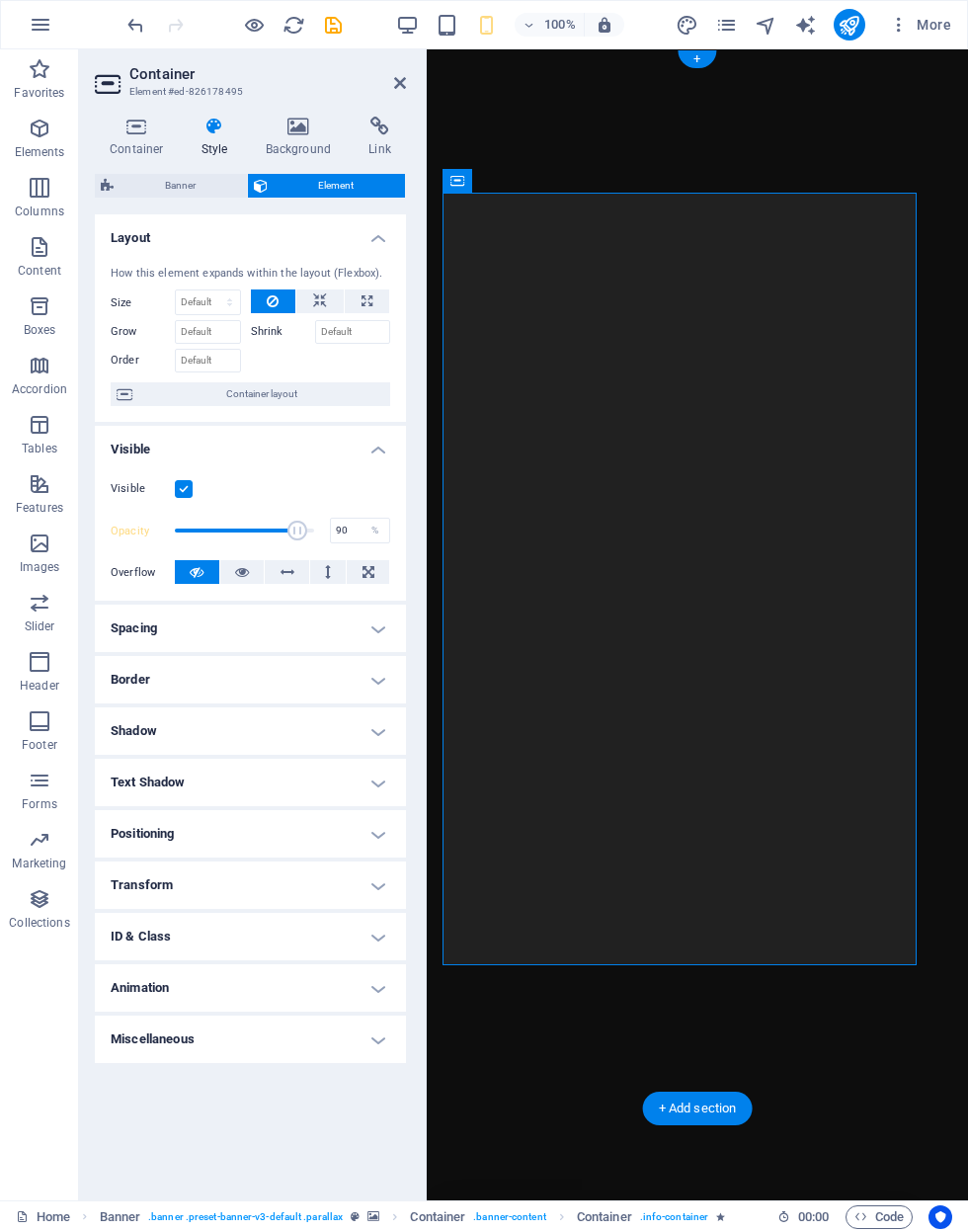type on "91" 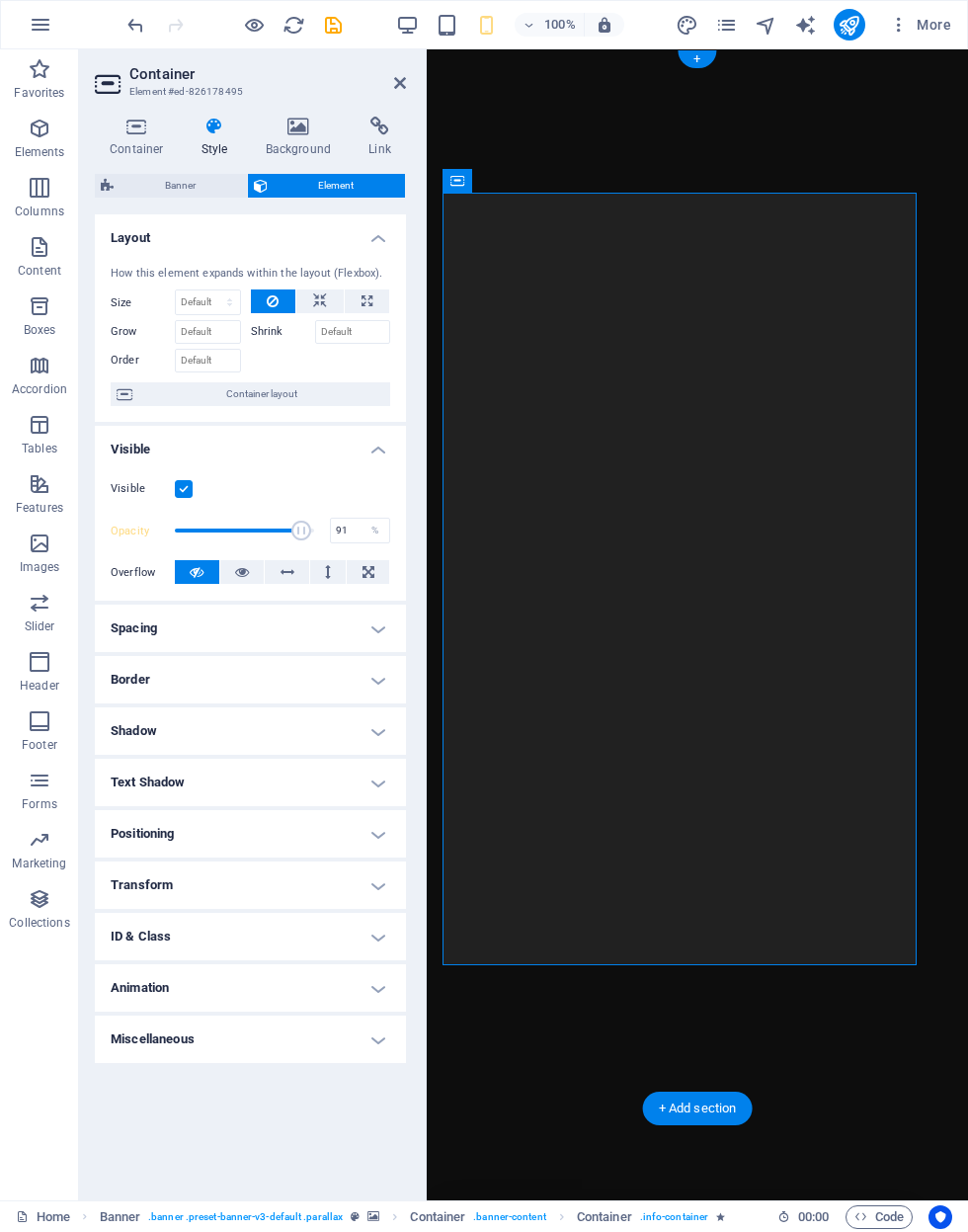 click on "Background" at bounding box center [302, 137] 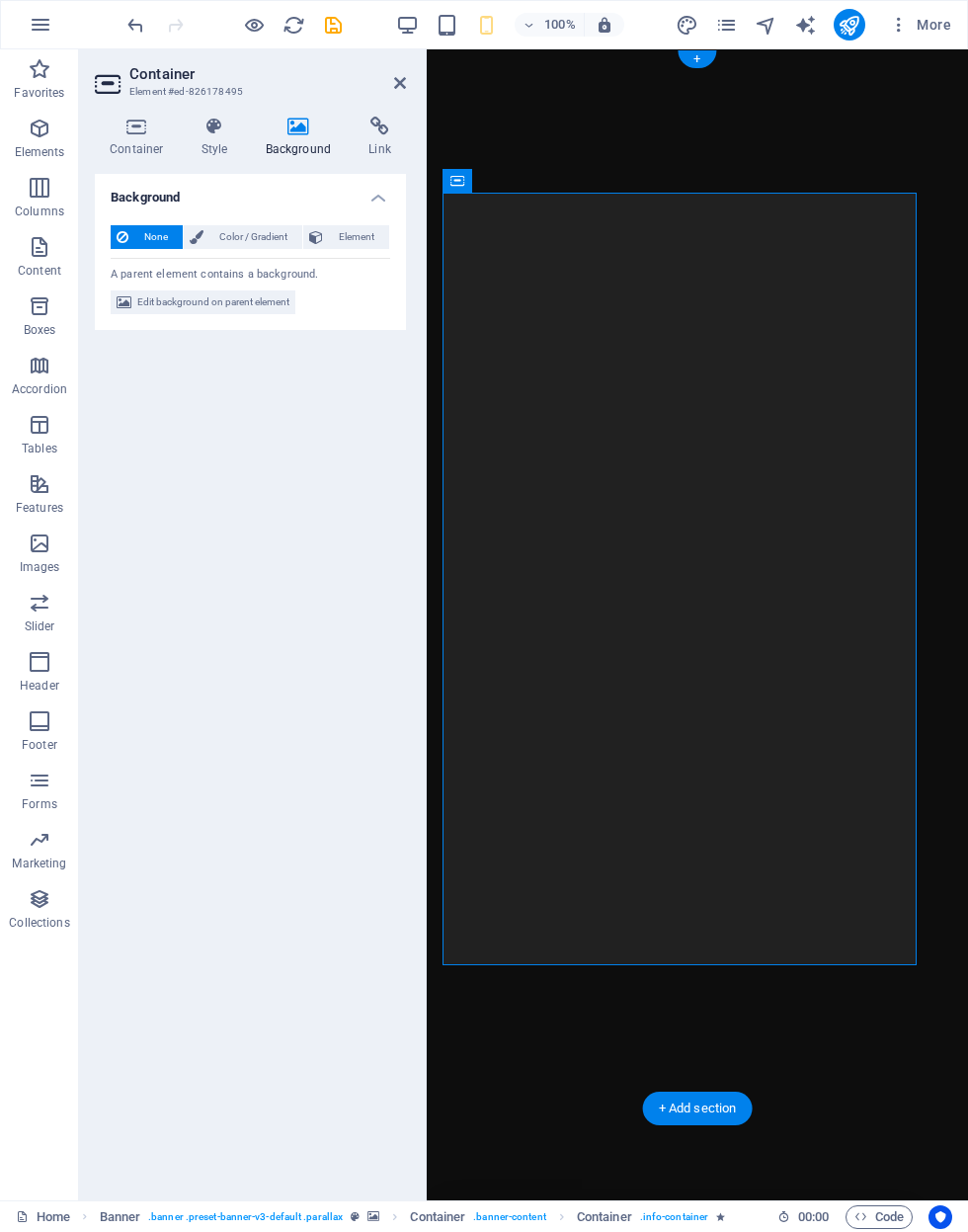 click on "Color / Gradient" at bounding box center [253, 237] 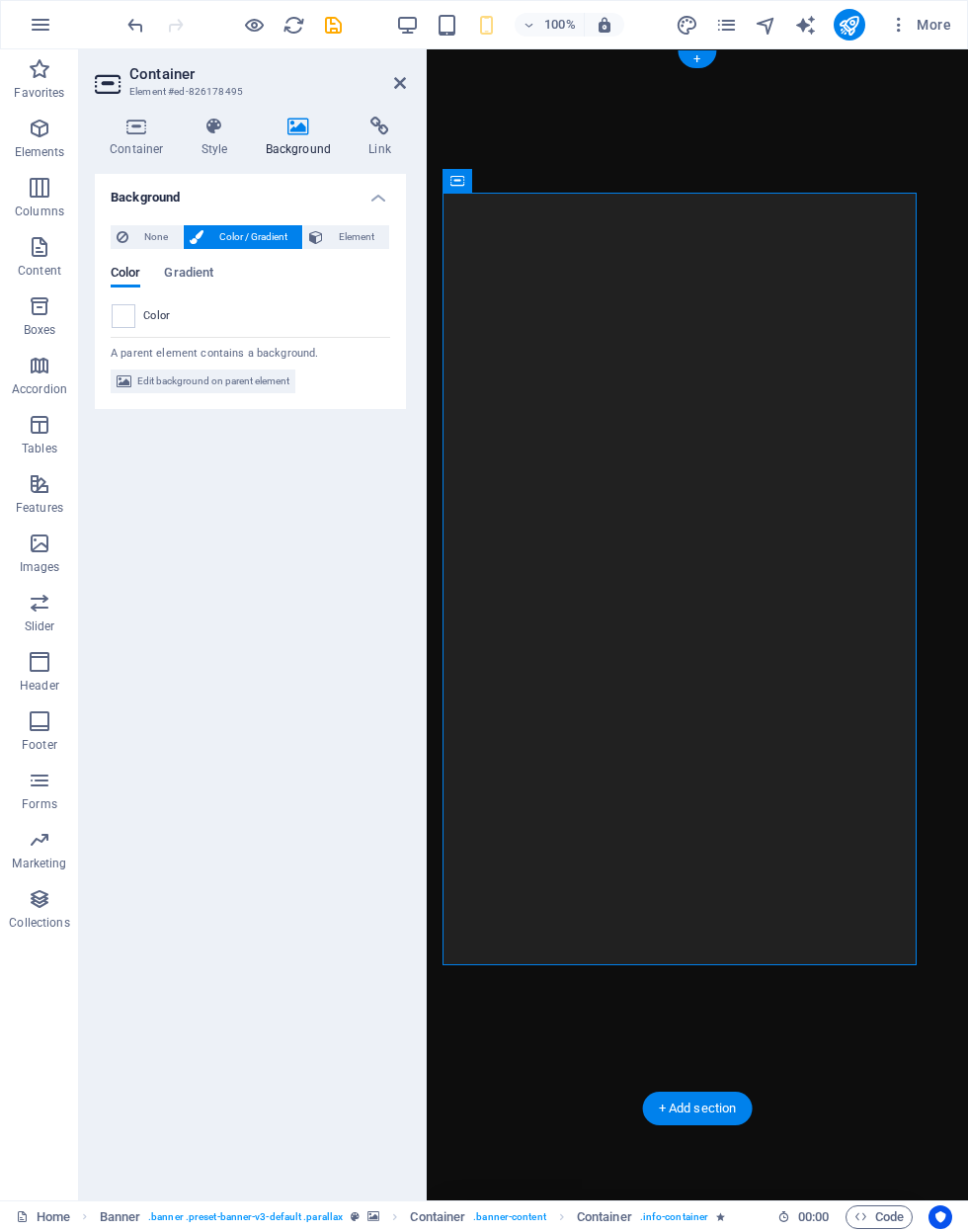 click on "Element" at bounding box center [356, 237] 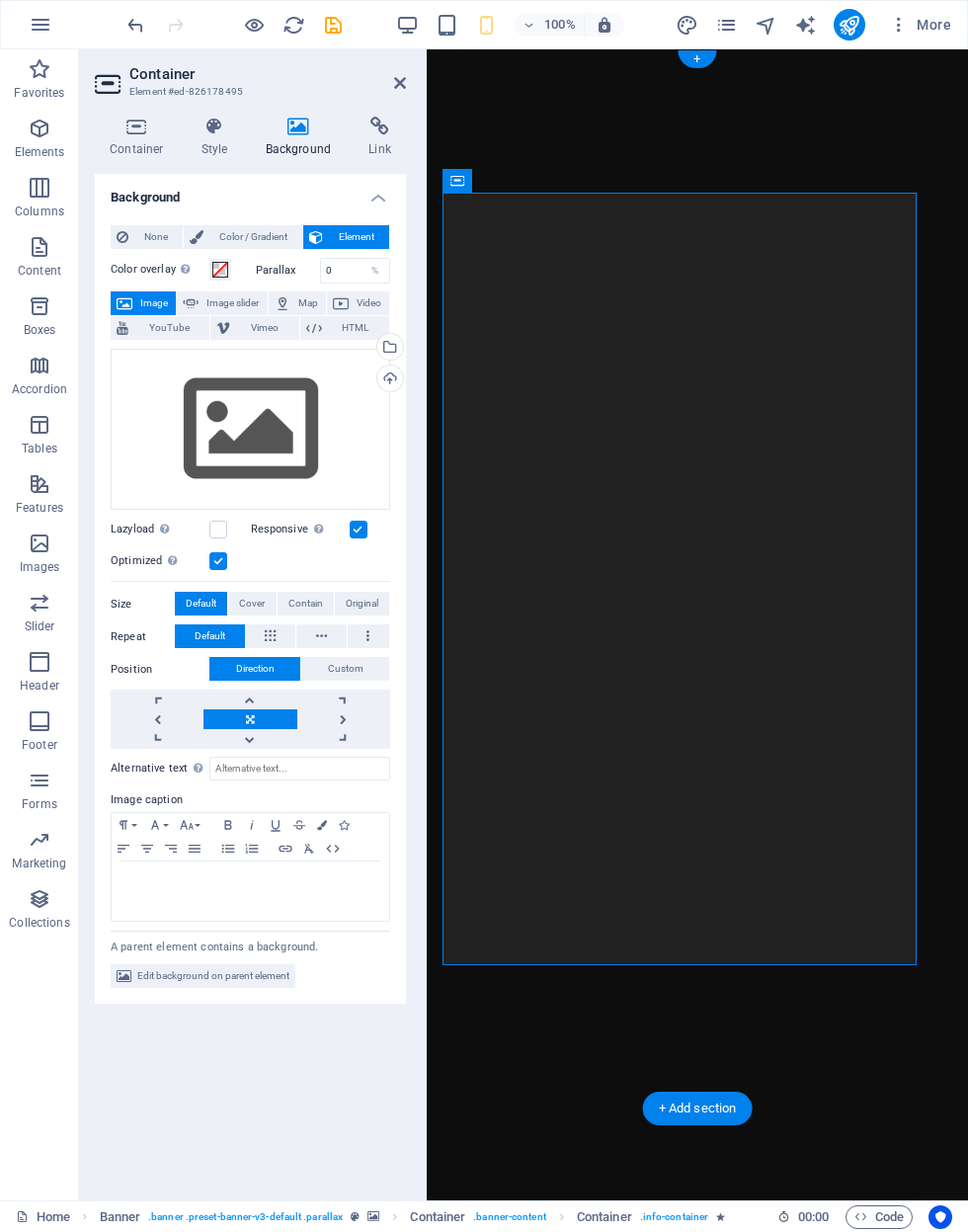 scroll, scrollTop: 0, scrollLeft: 0, axis: both 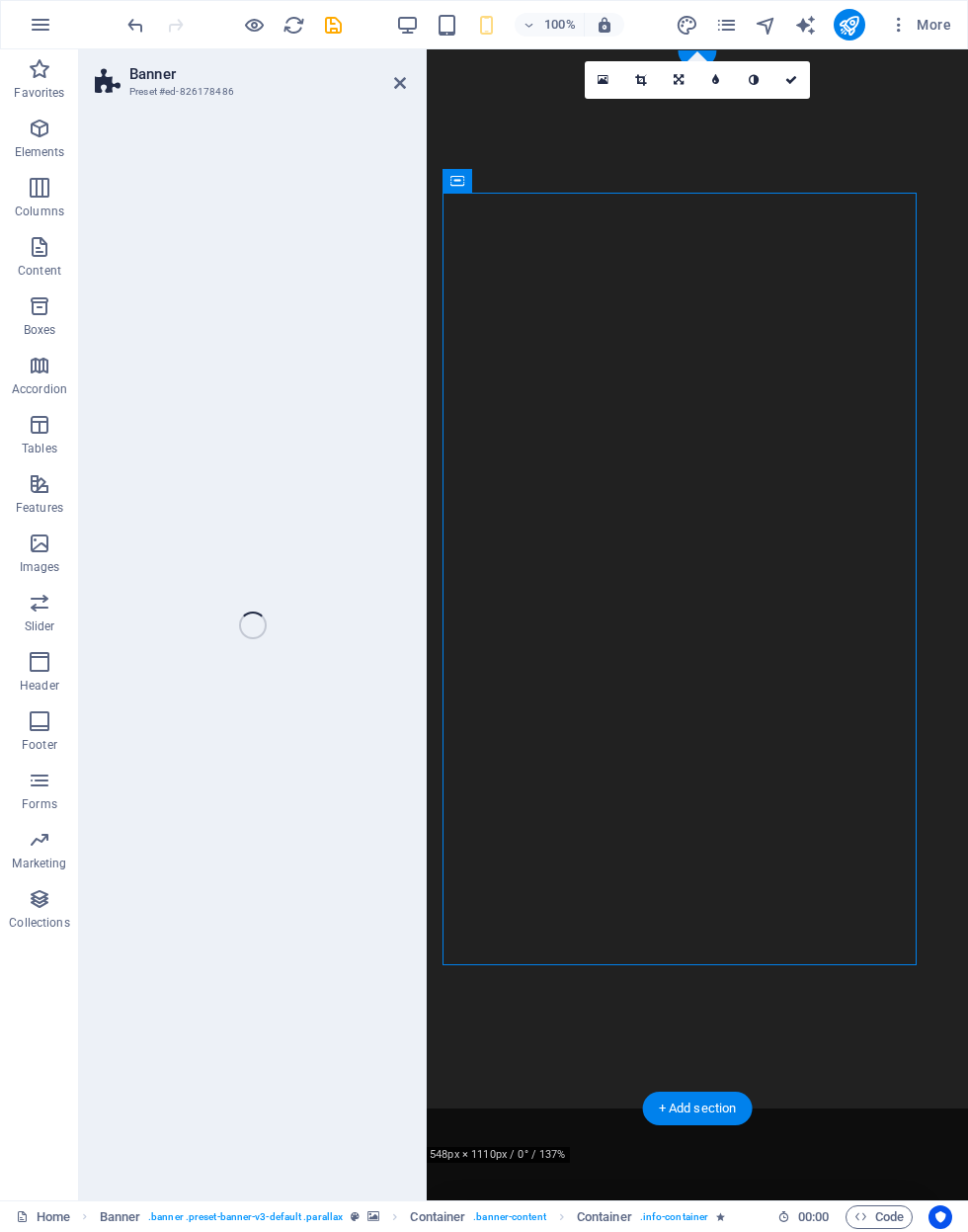 select on "fade" 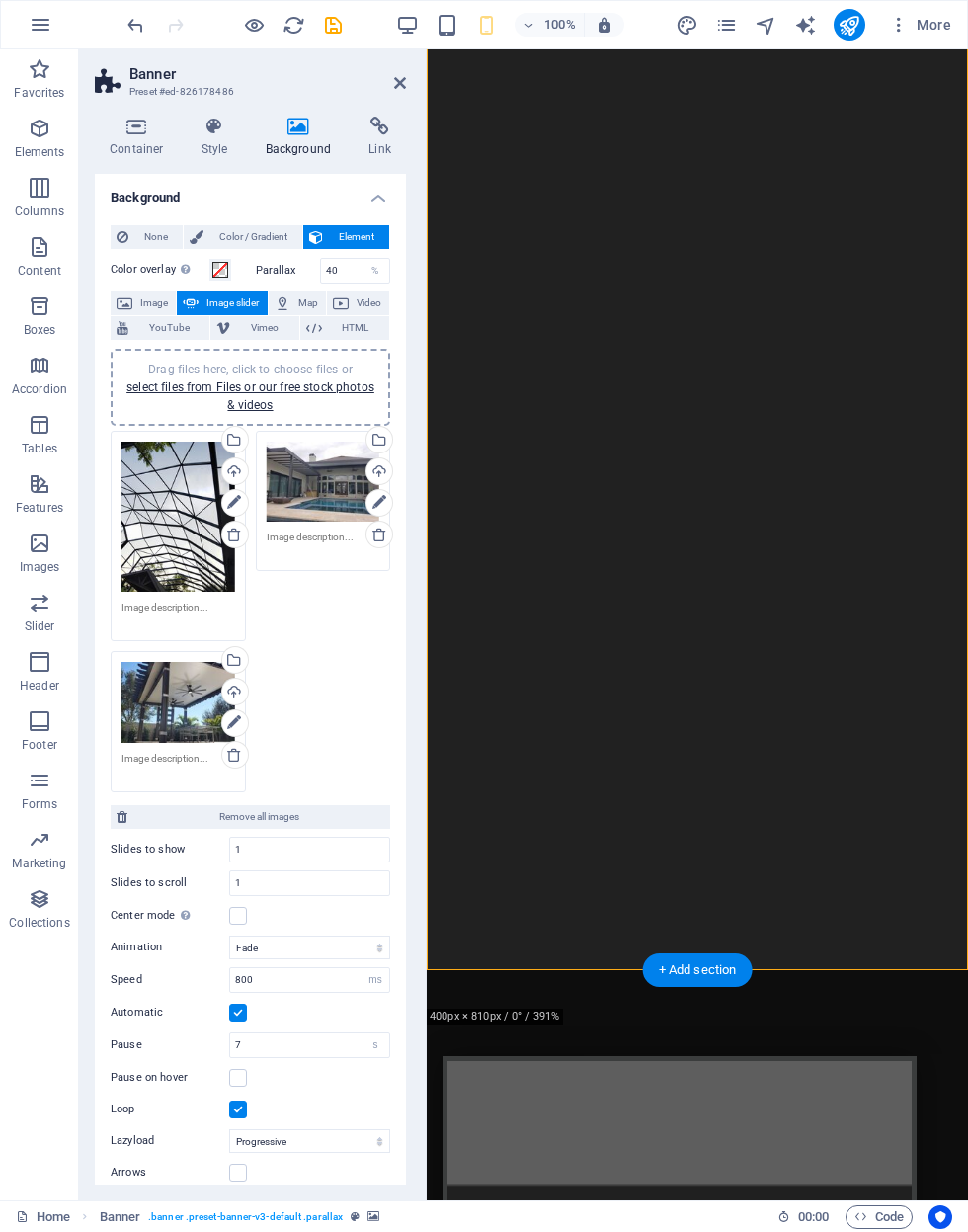 scroll, scrollTop: 136, scrollLeft: 0, axis: vertical 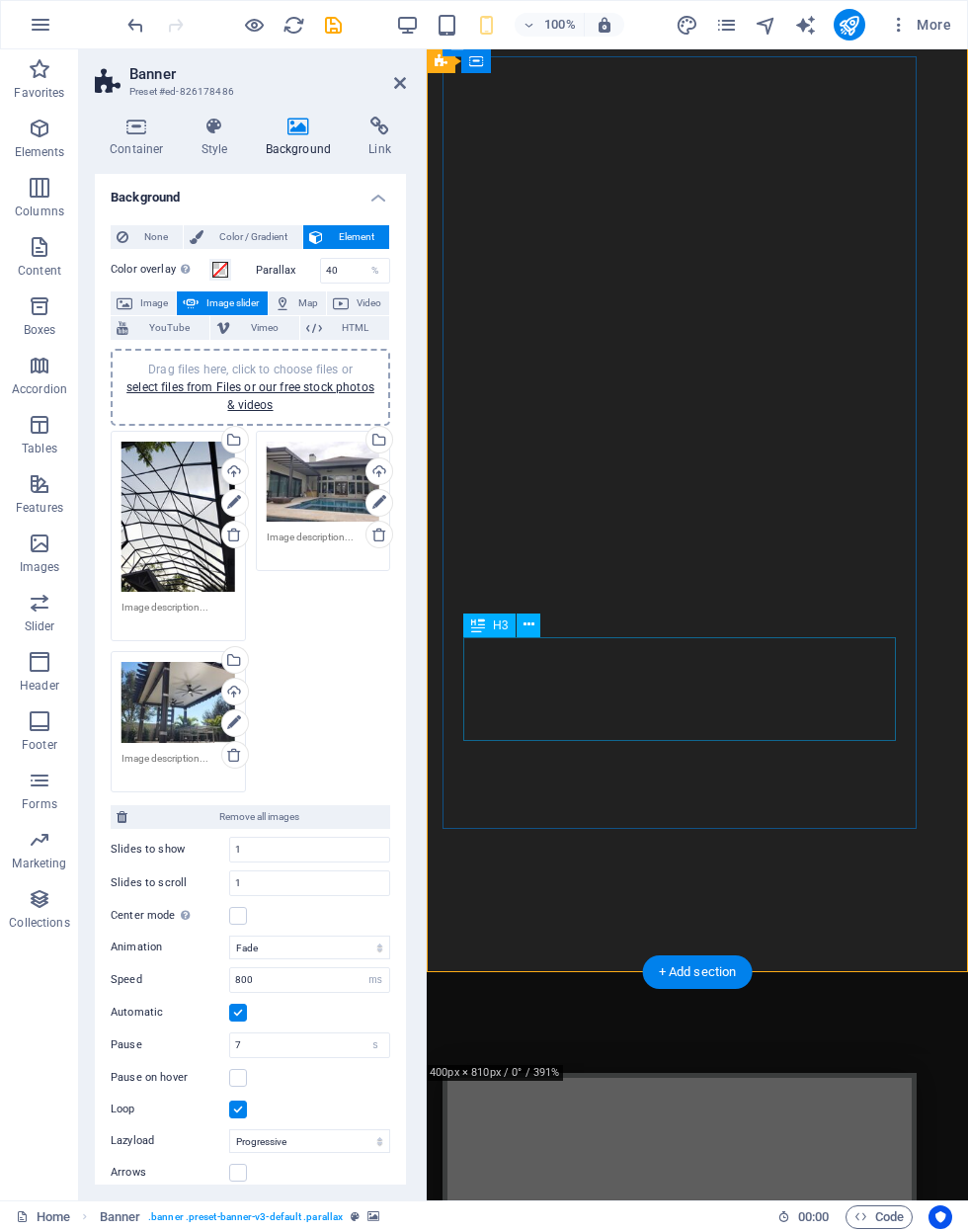 click on "Built to last. Designed to impress.From pool enclosures and screen rooms to patio covers and outdoor kitchens — we do it all." at bounding box center [680, 2541] 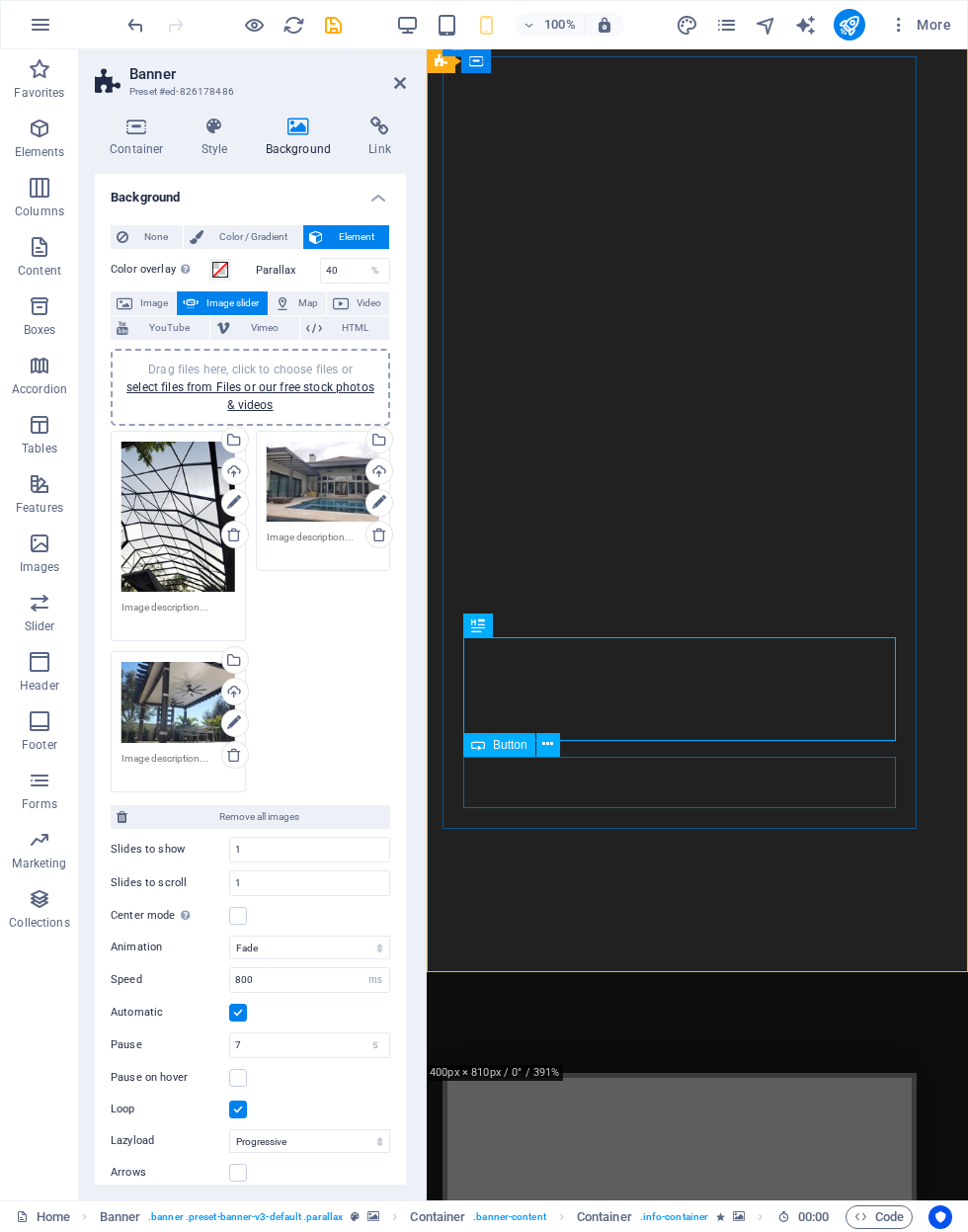 click on "Learn more" at bounding box center (680, 2634) 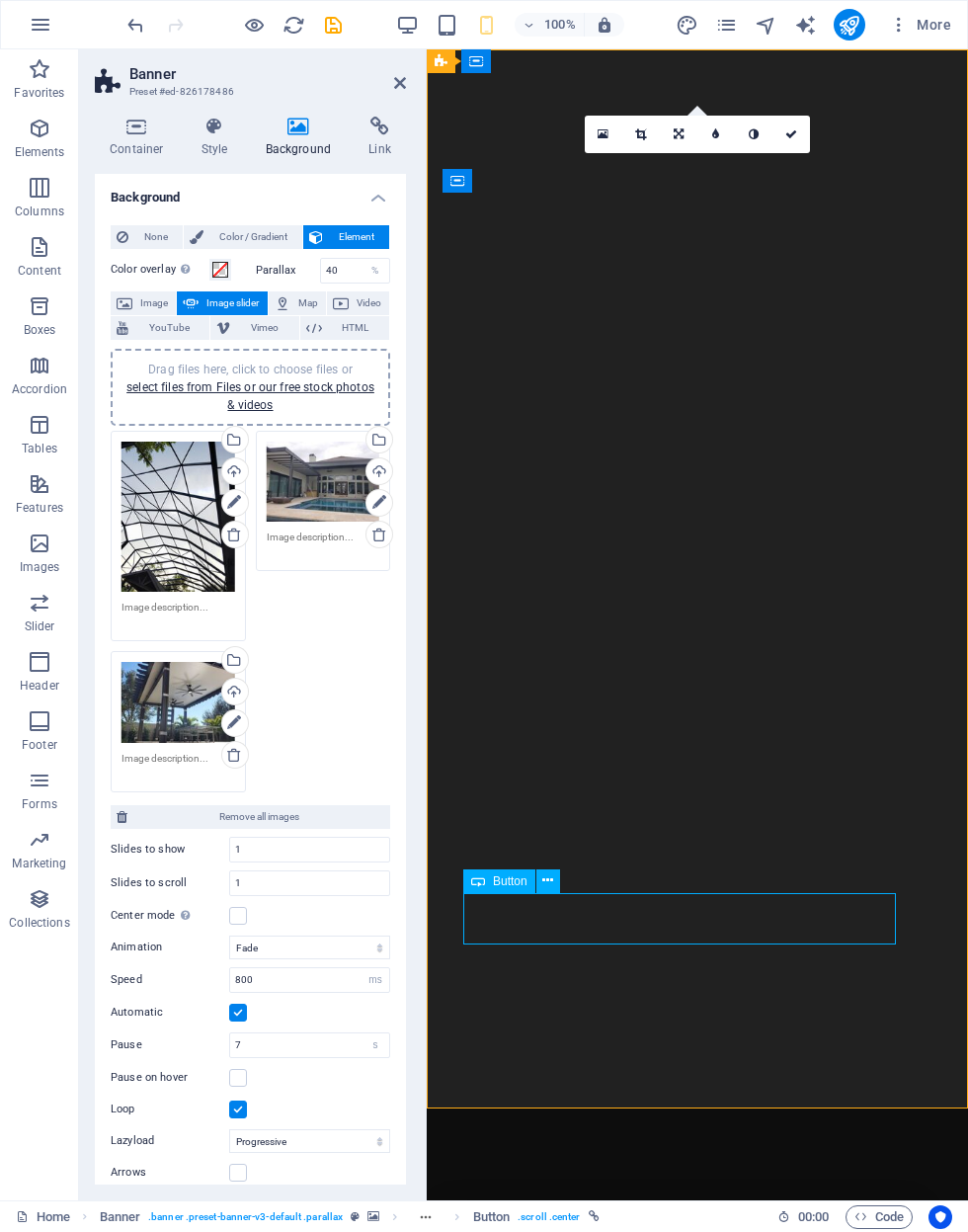 scroll, scrollTop: 0, scrollLeft: 0, axis: both 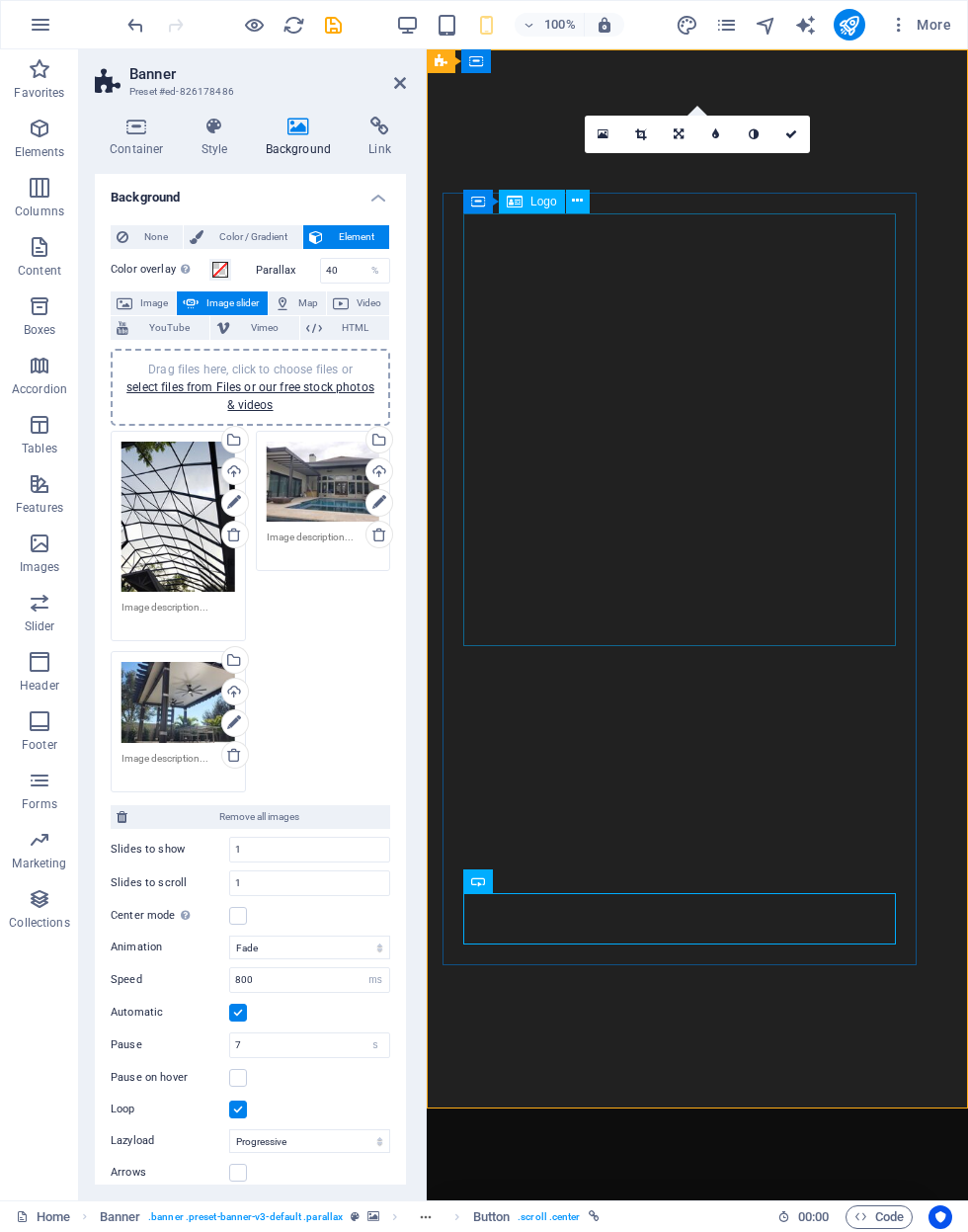 click at bounding box center [680, 2250] 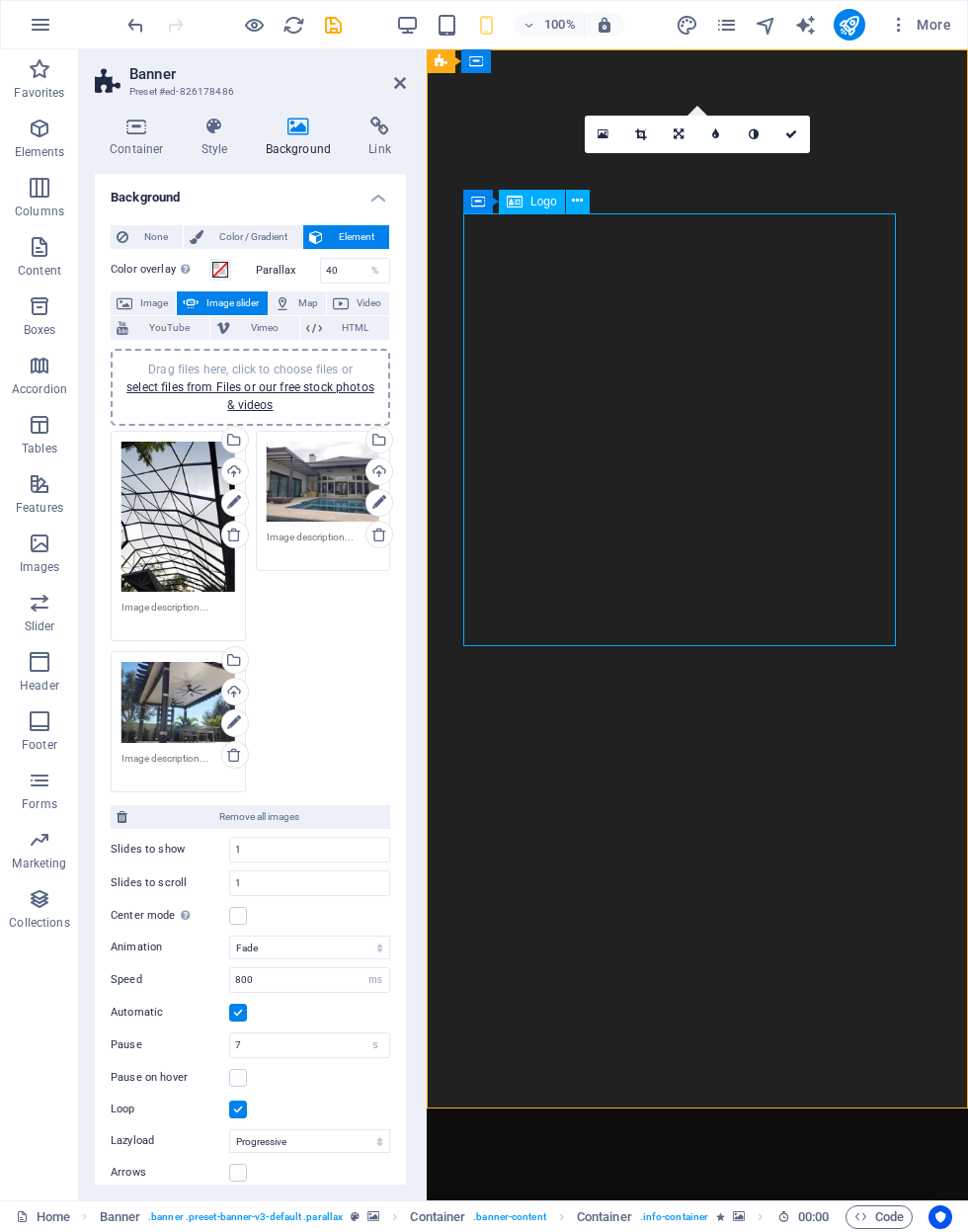 click at bounding box center (680, 2250) 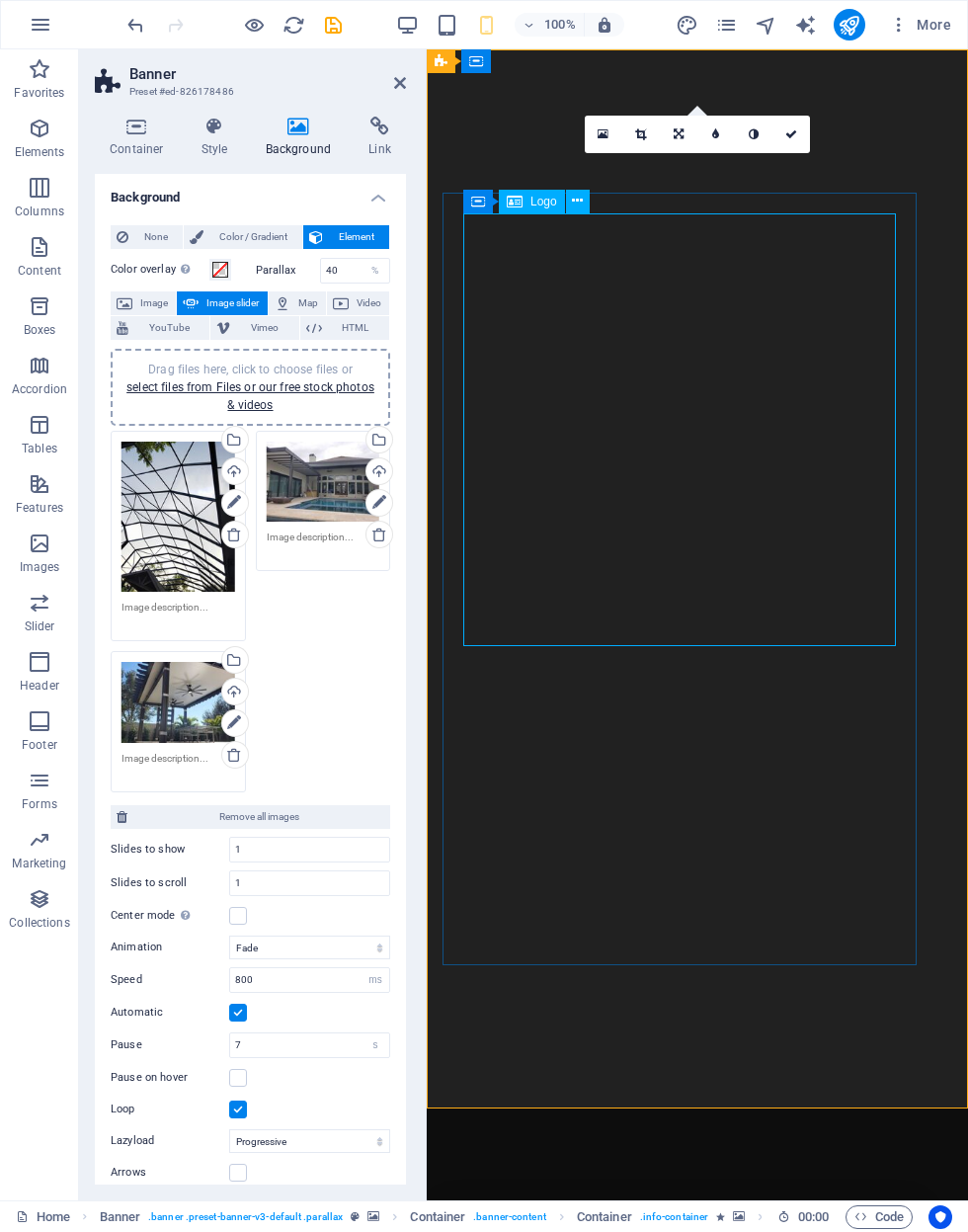 click at bounding box center [578, 202] 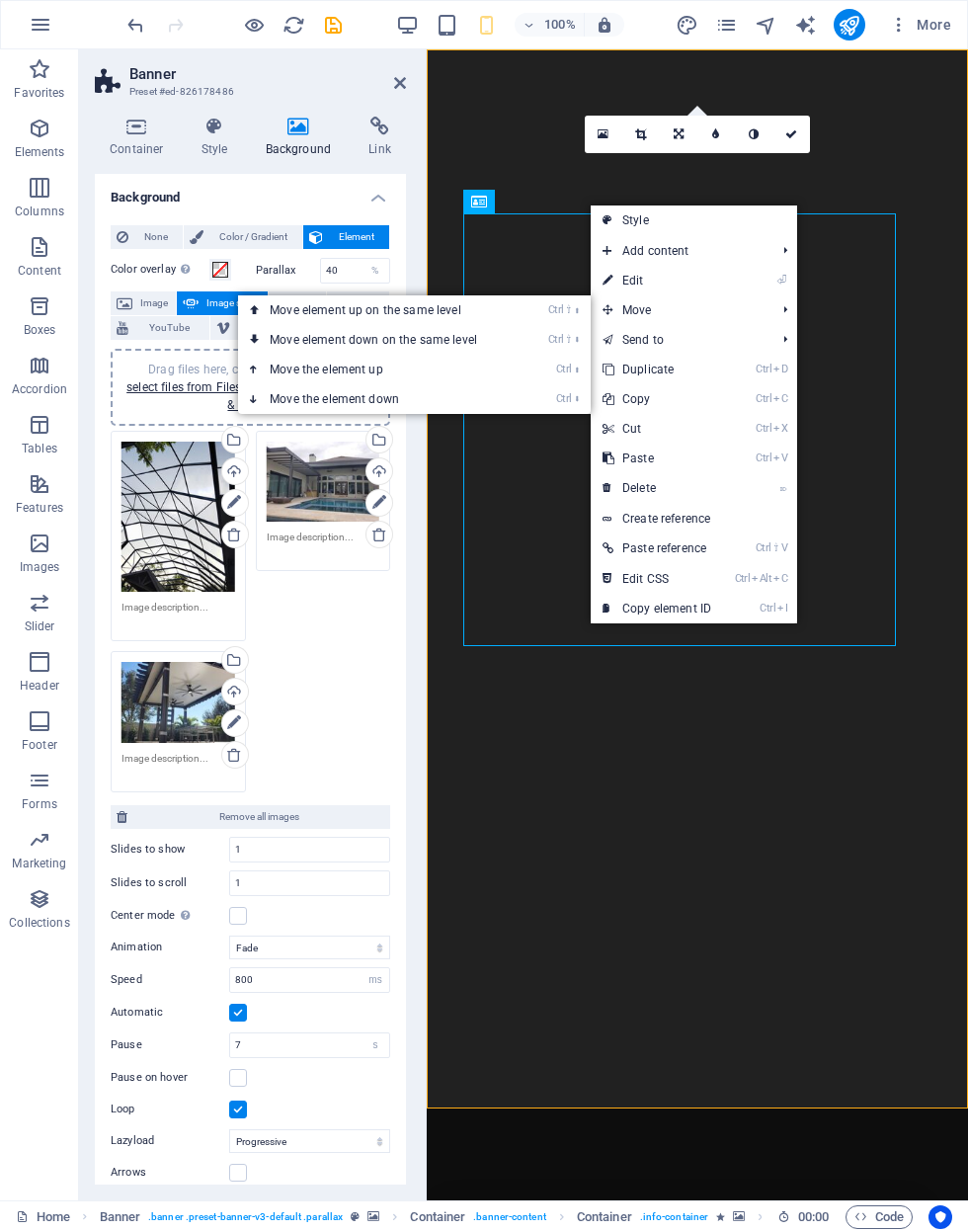 click on "Ctrl ⇧ ⬆  Move element up on the same level" at bounding box center [377, 310] 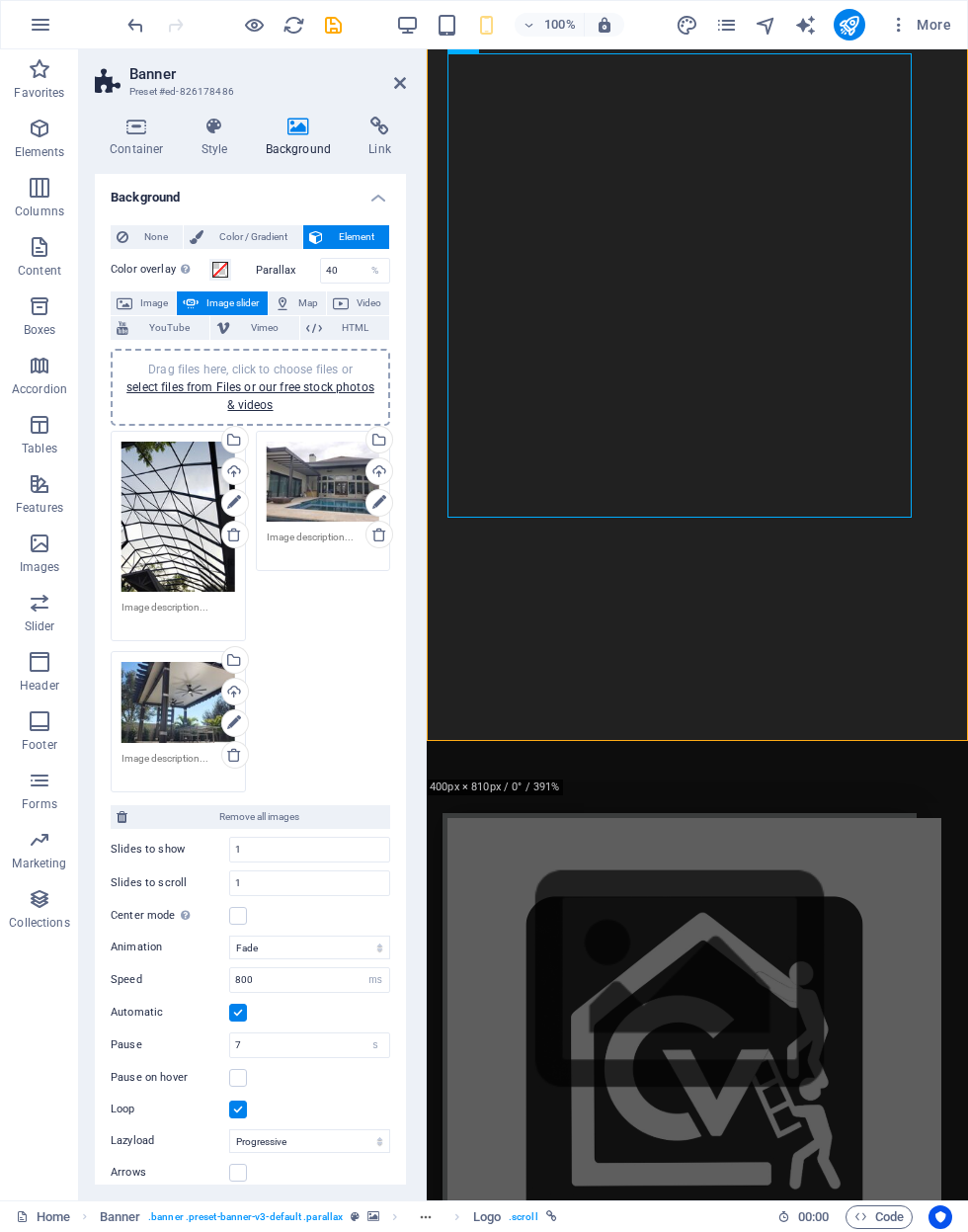 scroll, scrollTop: 368, scrollLeft: 0, axis: vertical 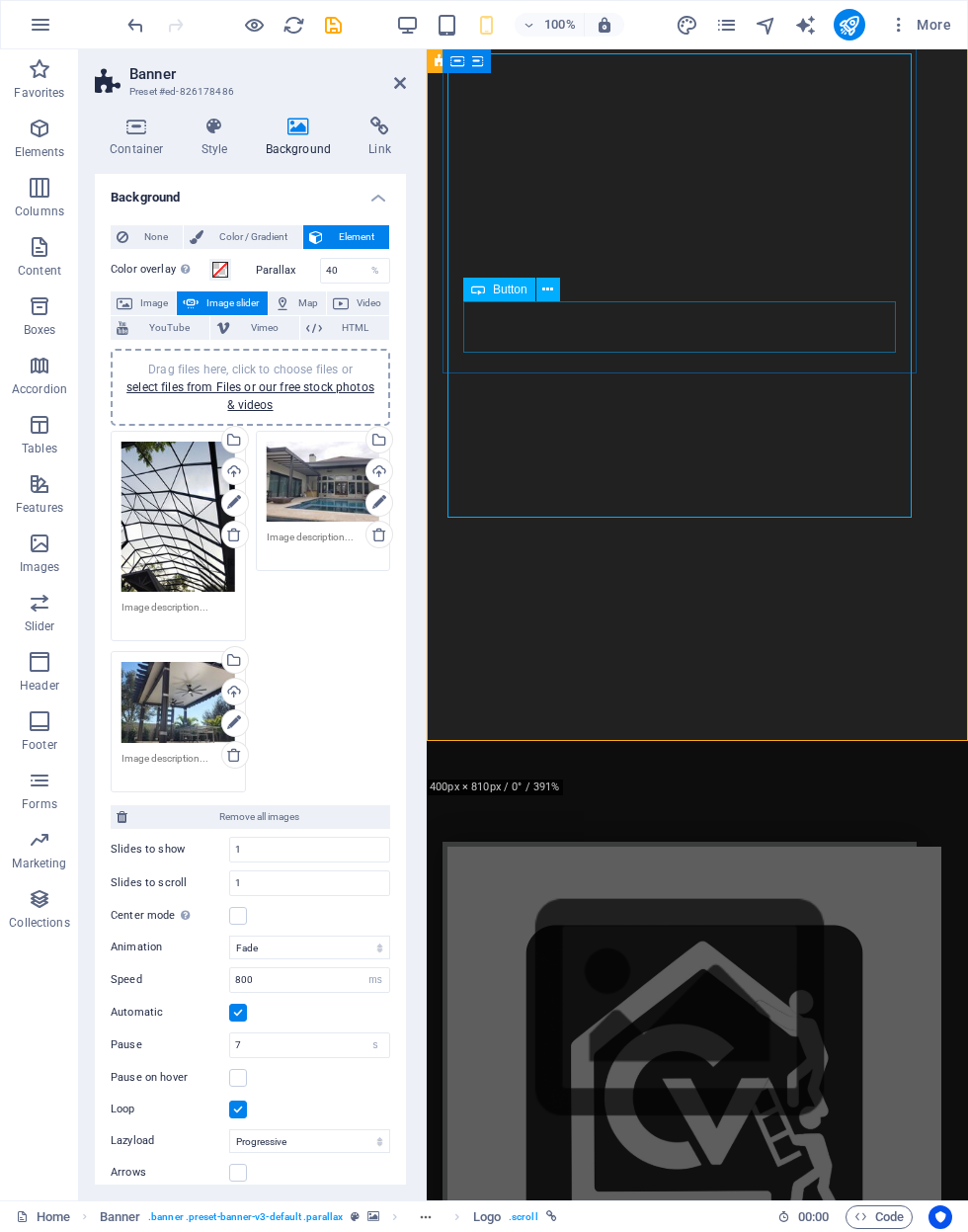 click on "Learn more" at bounding box center (680, 1446) 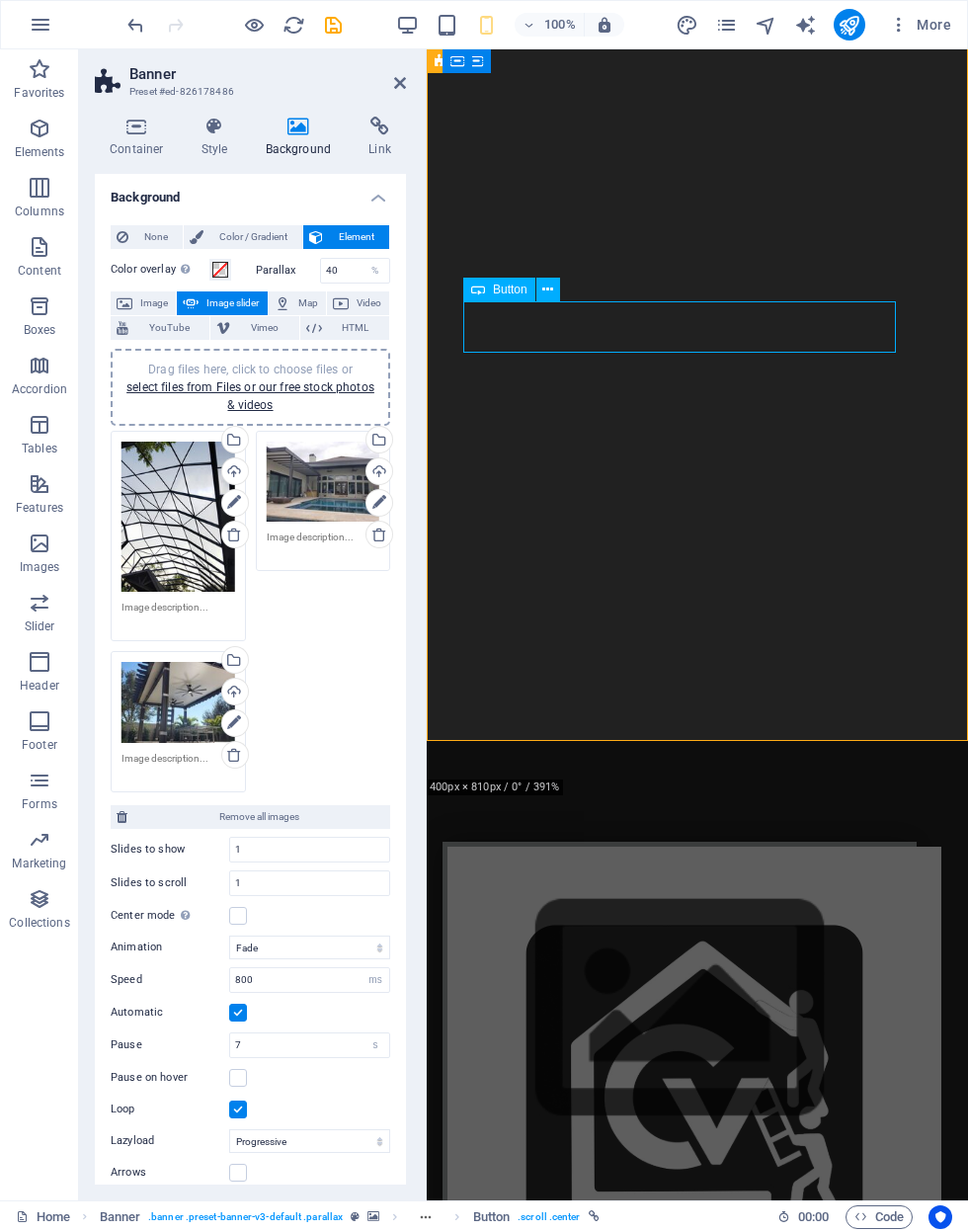 click on "Built to last. Designed to impress.From pool enclosures and screen rooms to patio covers and outdoor kitchens — we do it all." at bounding box center (680, 1354) 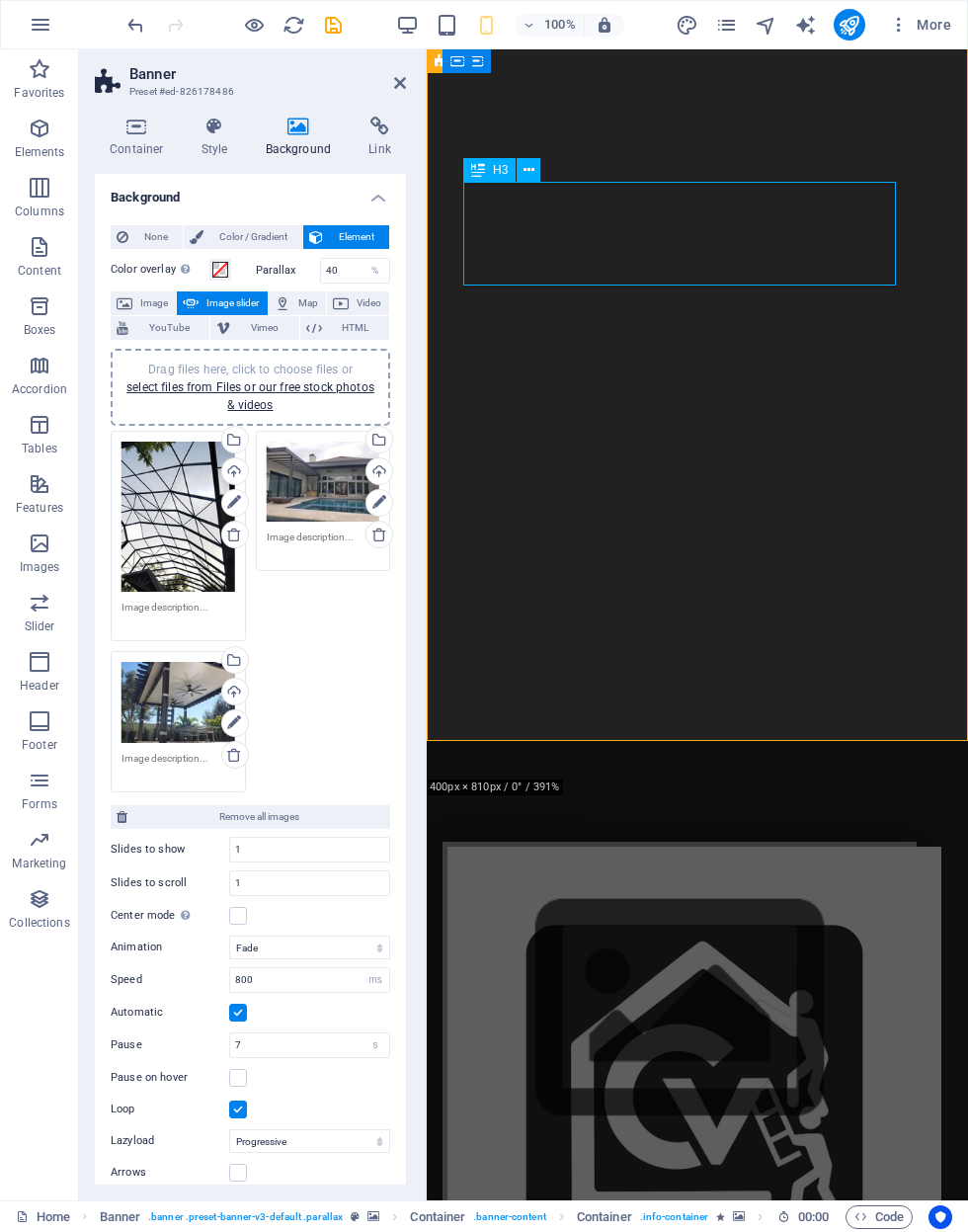 click on "Learn more" at bounding box center (680, 1446) 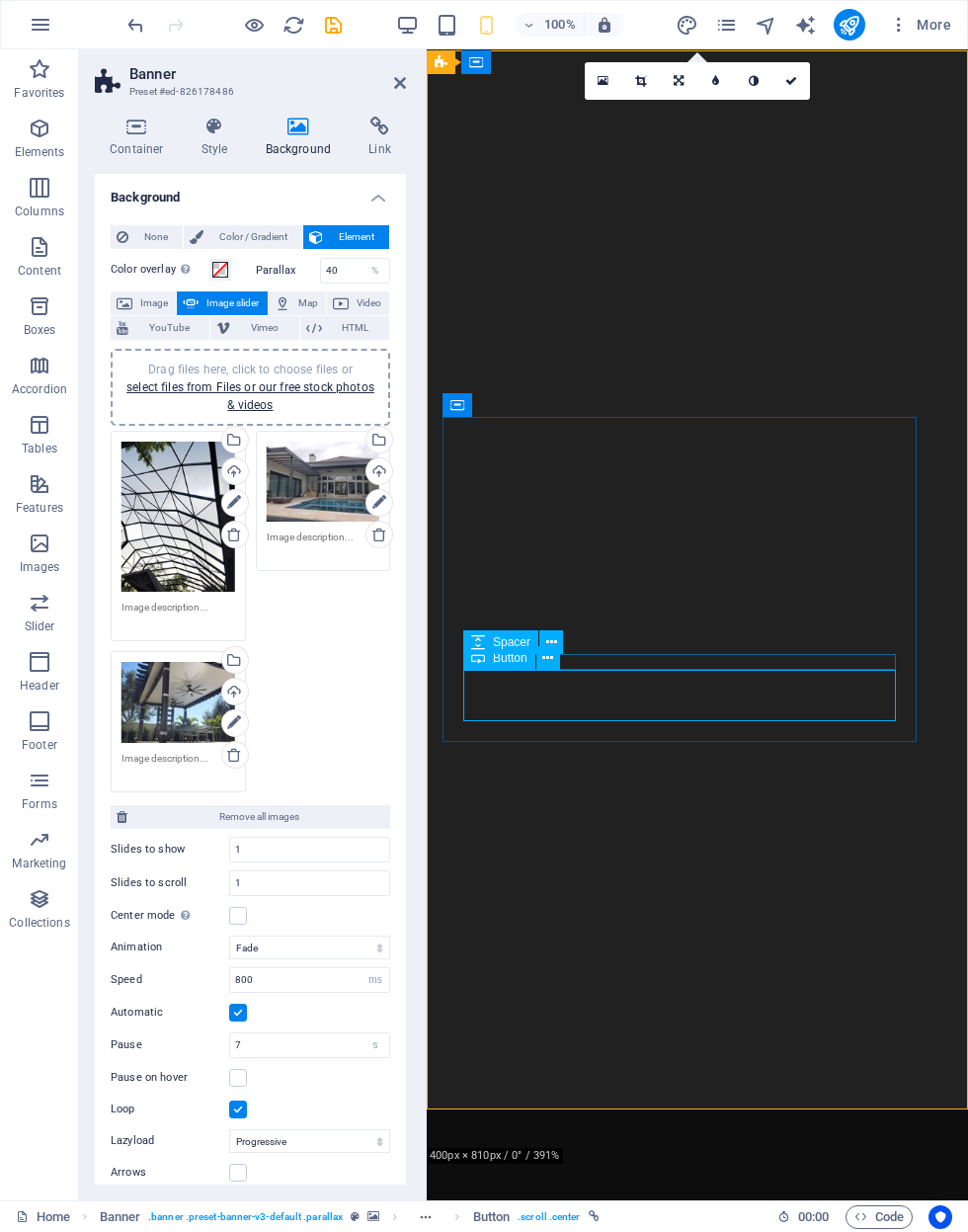 scroll, scrollTop: 0, scrollLeft: 0, axis: both 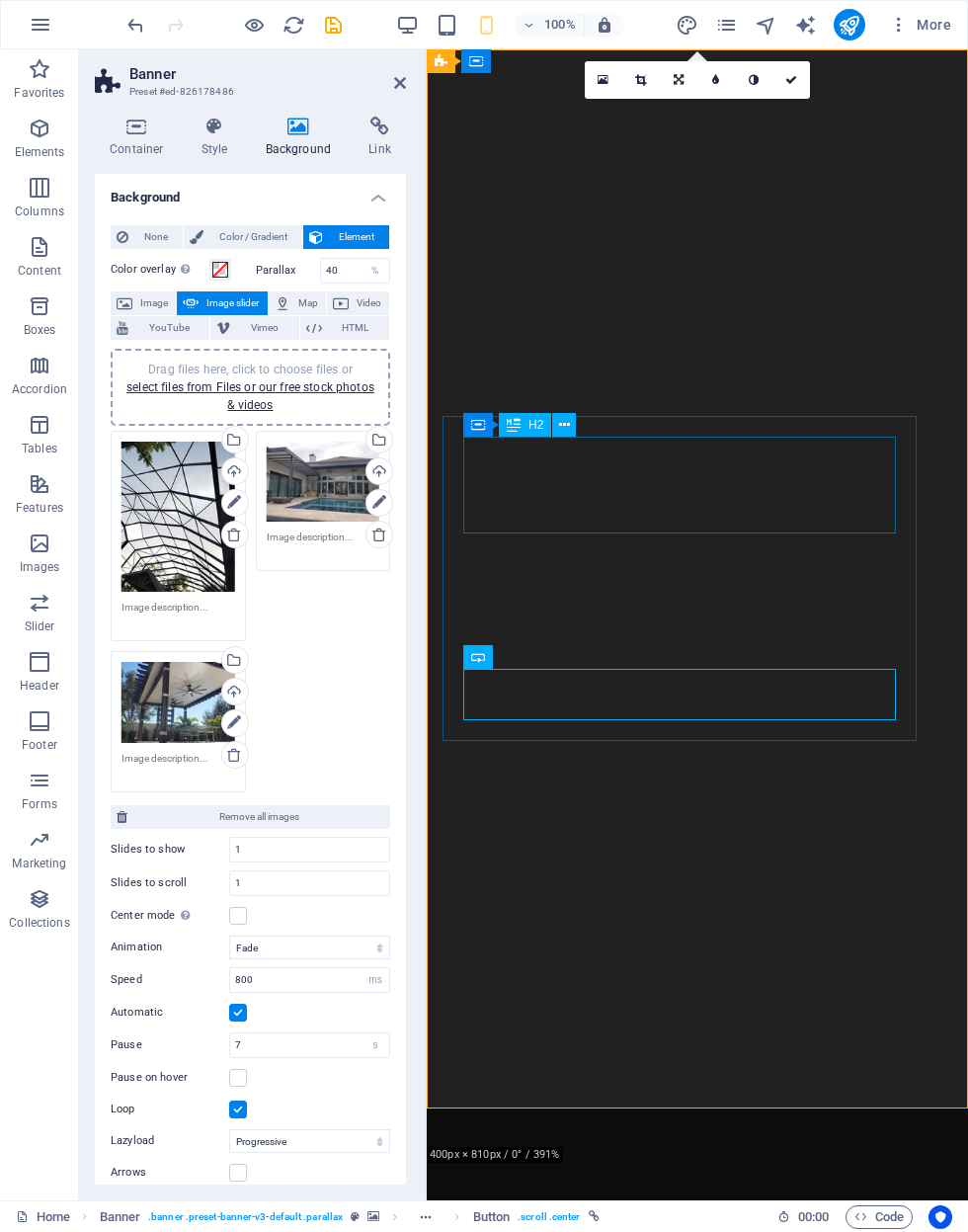 click on "Coverworks Aluminum Structure experts" at bounding box center [680, 1603] 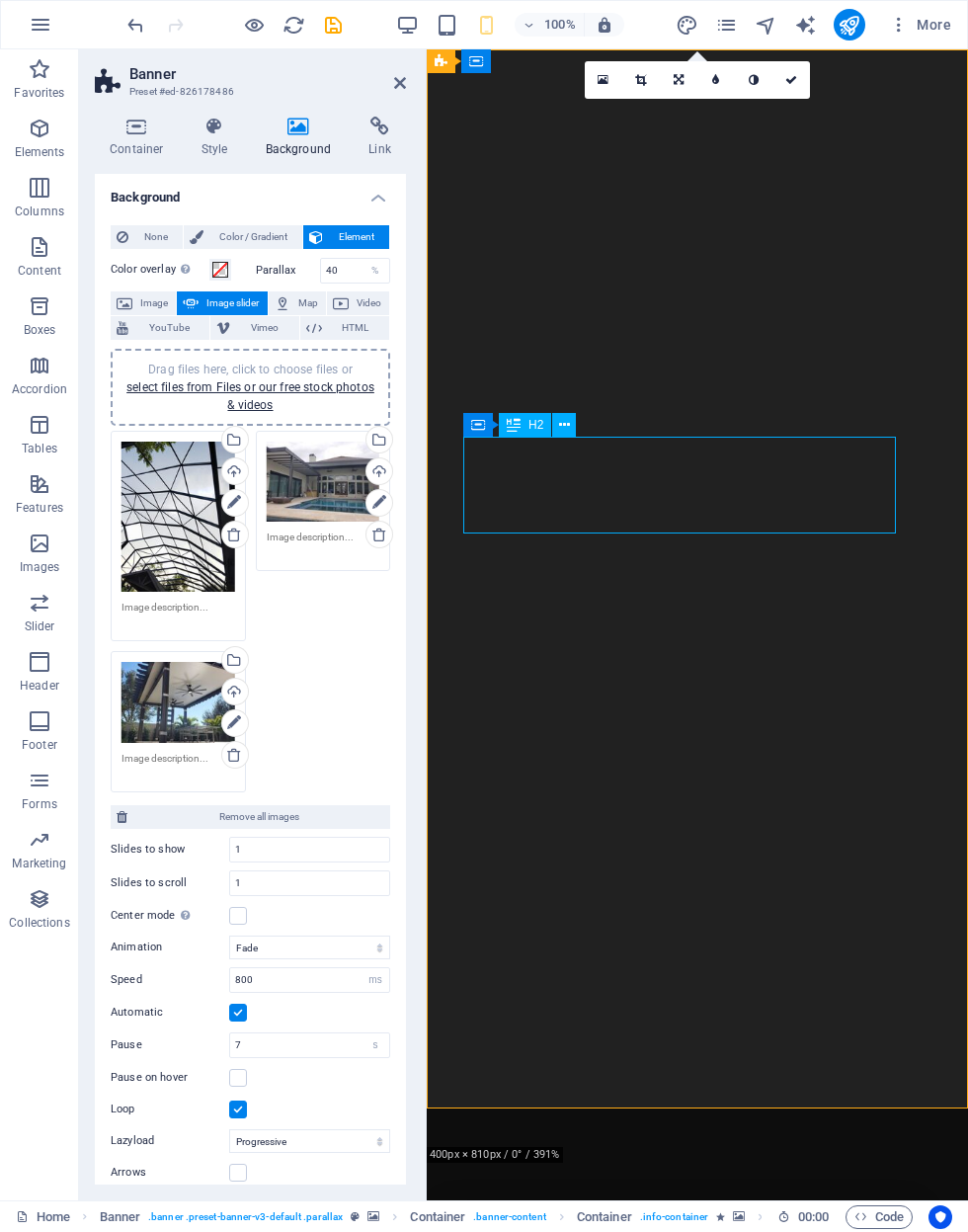 click on "Coverworks Aluminum Structure experts Built to last. Designed to impress.From pool enclosures and screen rooms to patio covers and outdoor kitchens — we do it all. Learn more" at bounding box center (680, 1534) 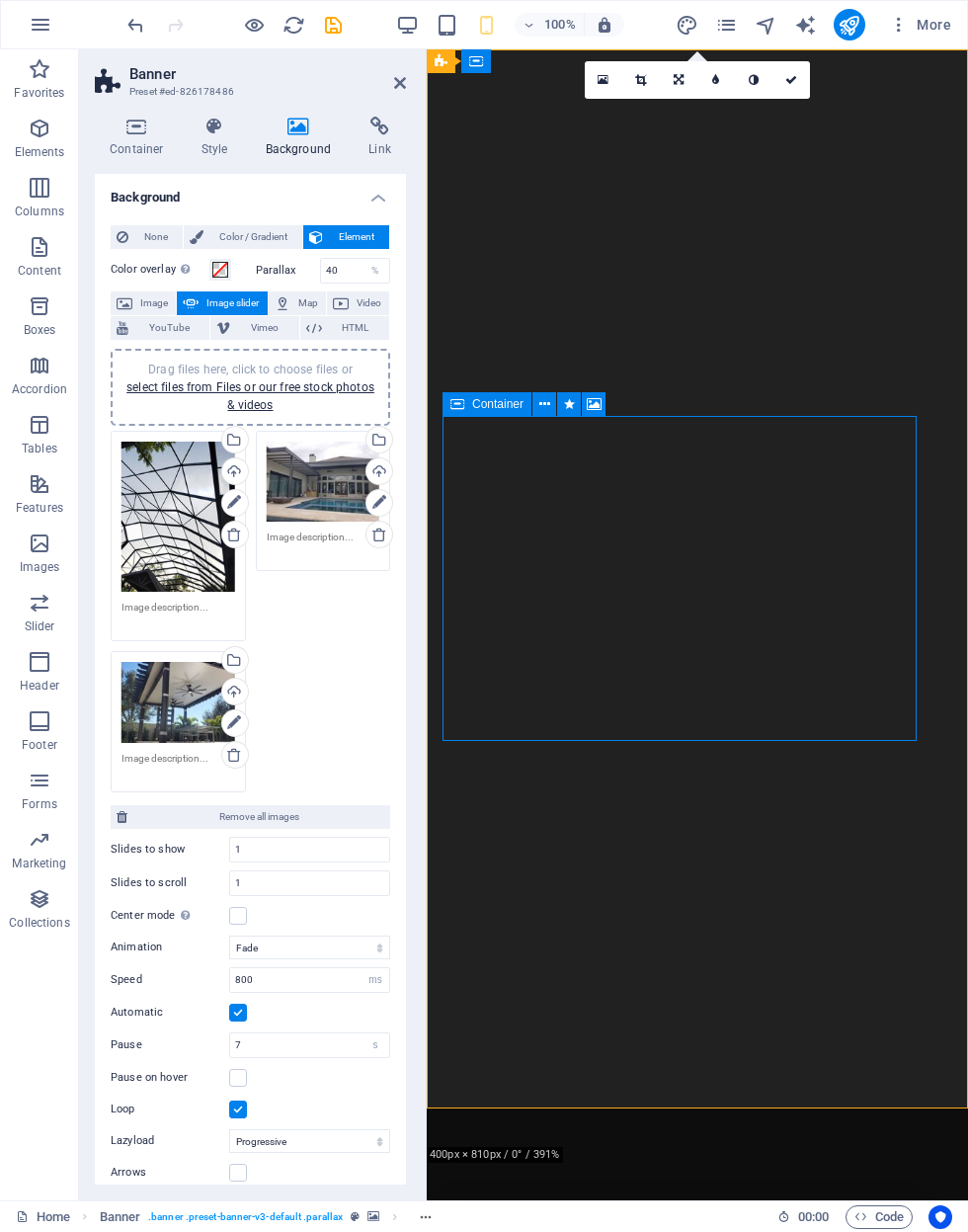 click at bounding box center (544, 404) 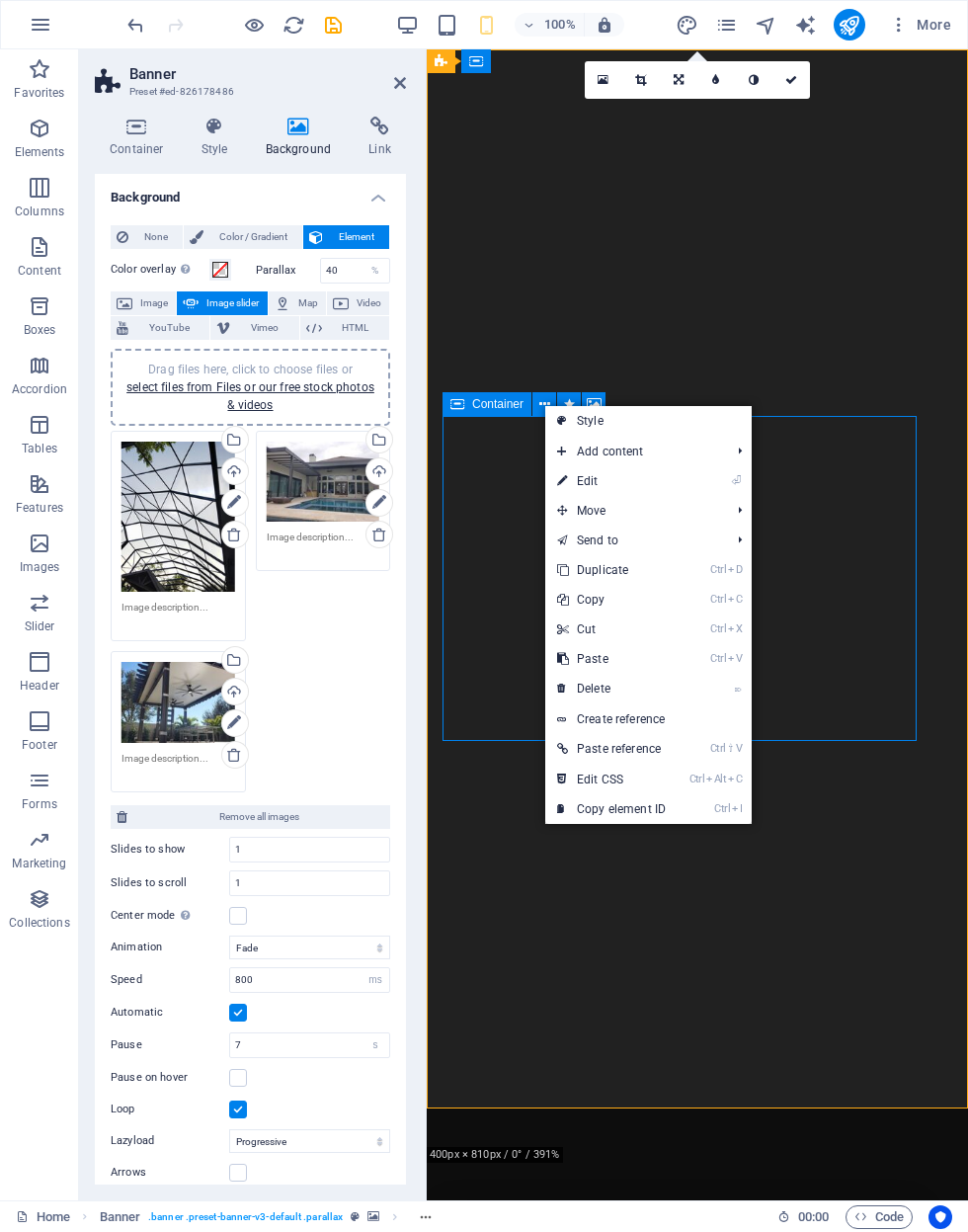 click on "⏎  Edit" at bounding box center (611, 481) 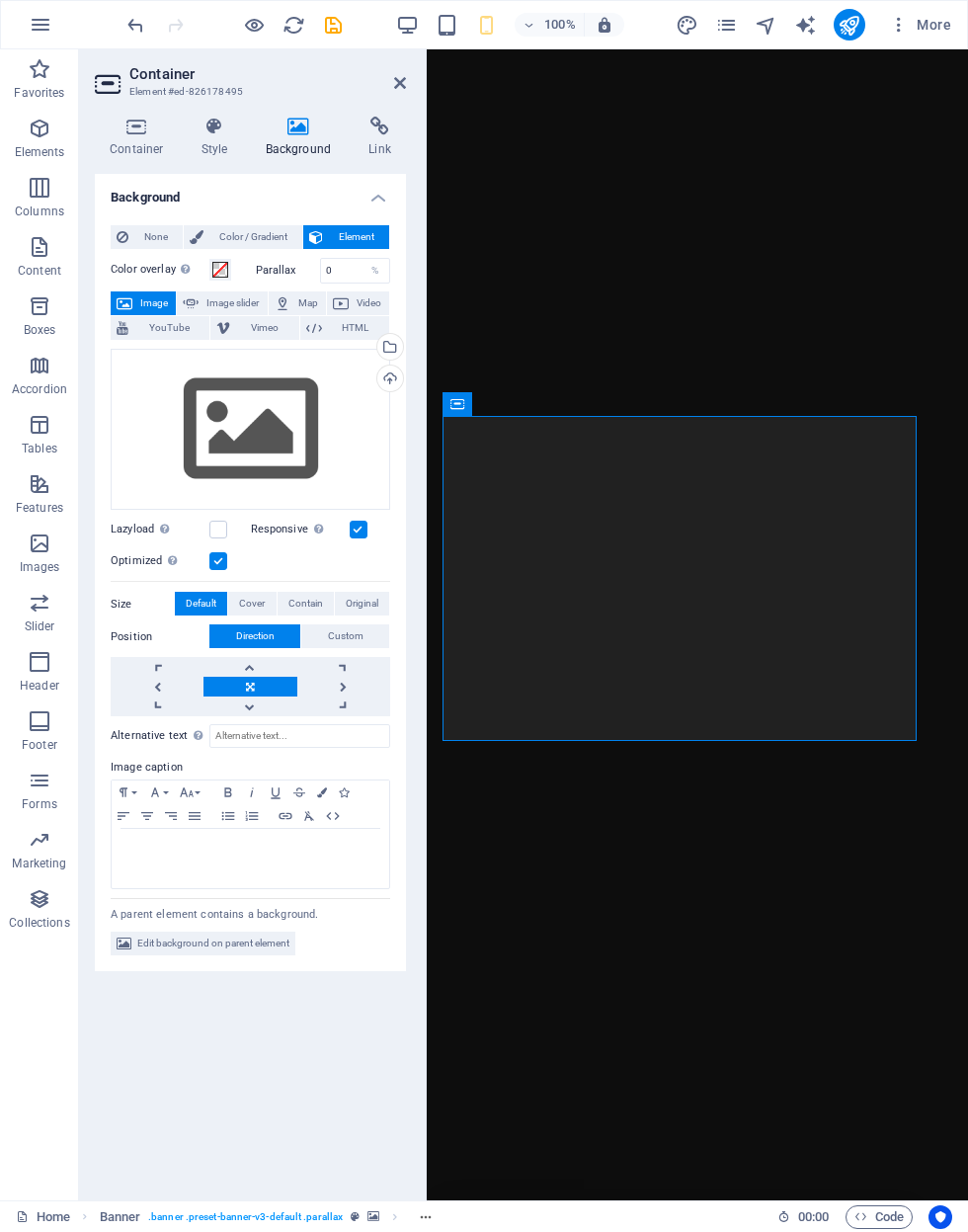click at bounding box center (250, 706) 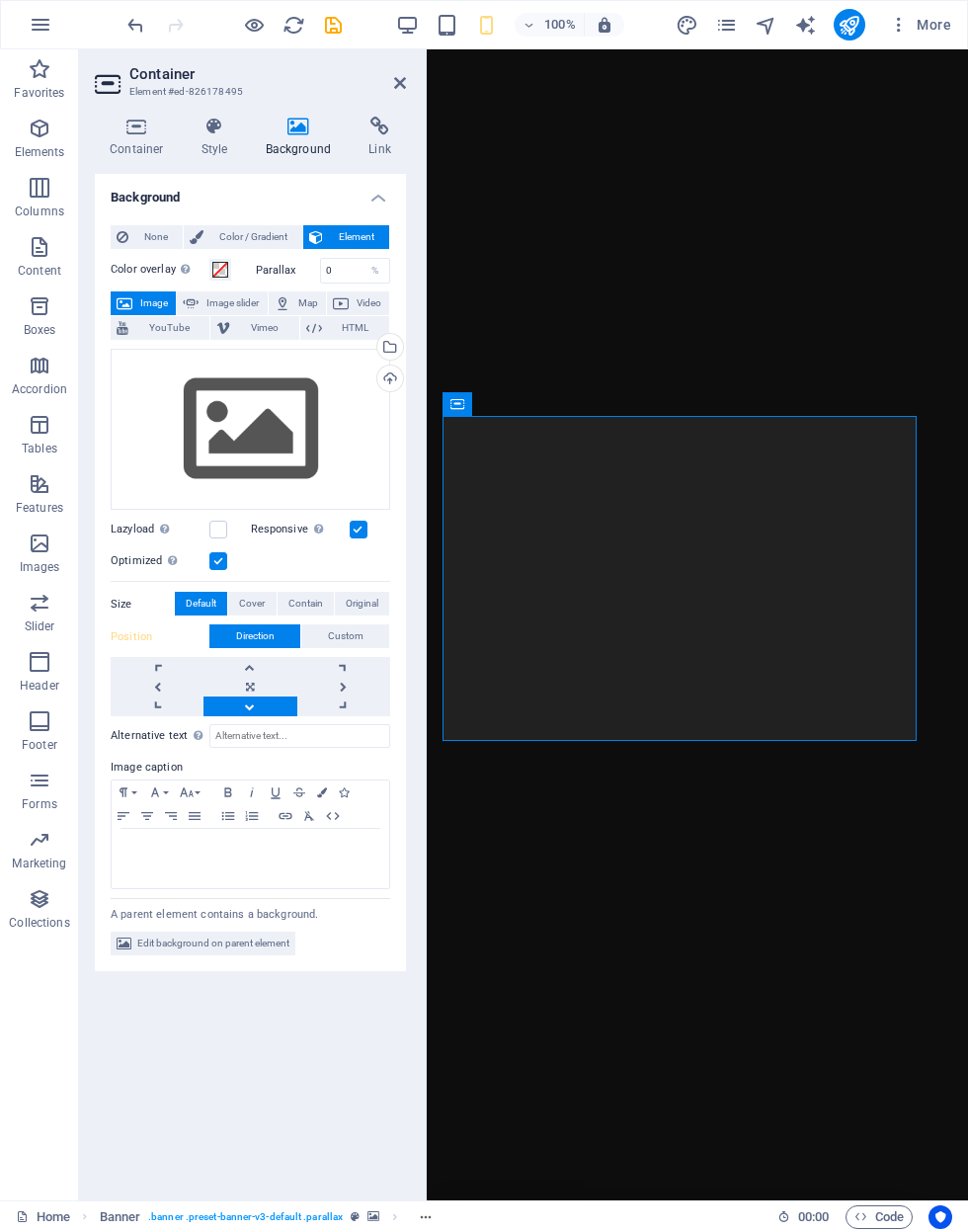 click at bounding box center (250, 706) 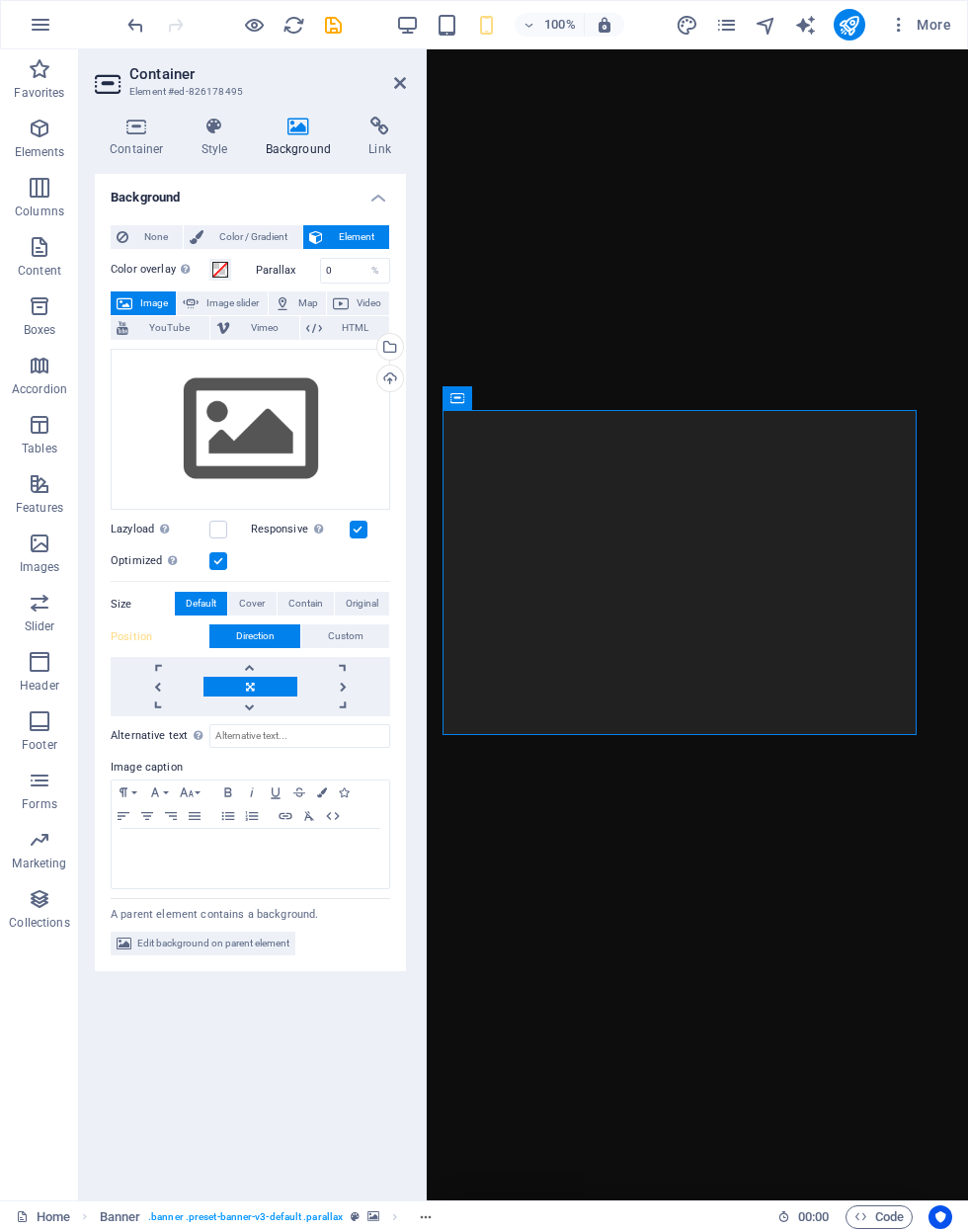 click at bounding box center [135, 25] 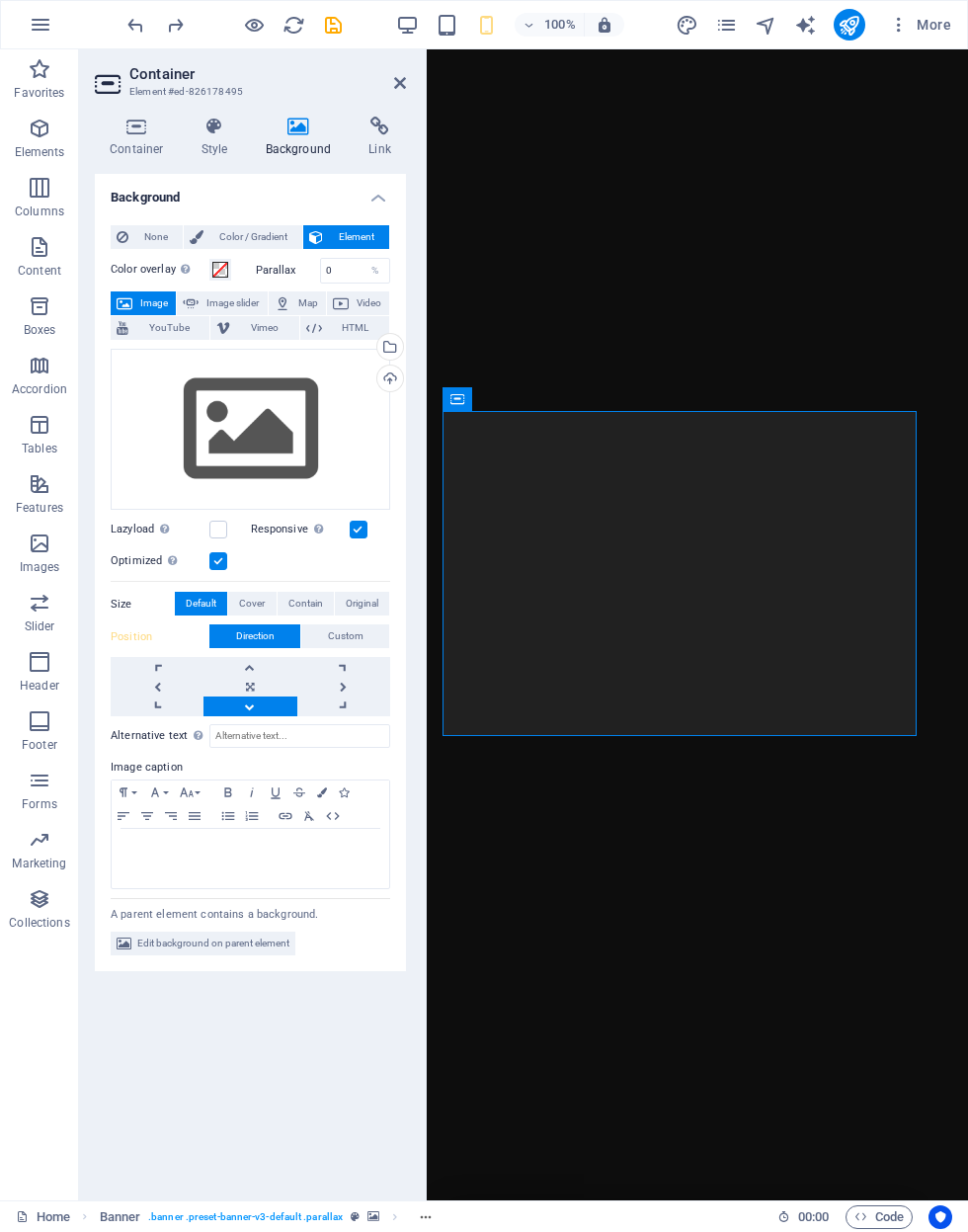 click at bounding box center (135, 25) 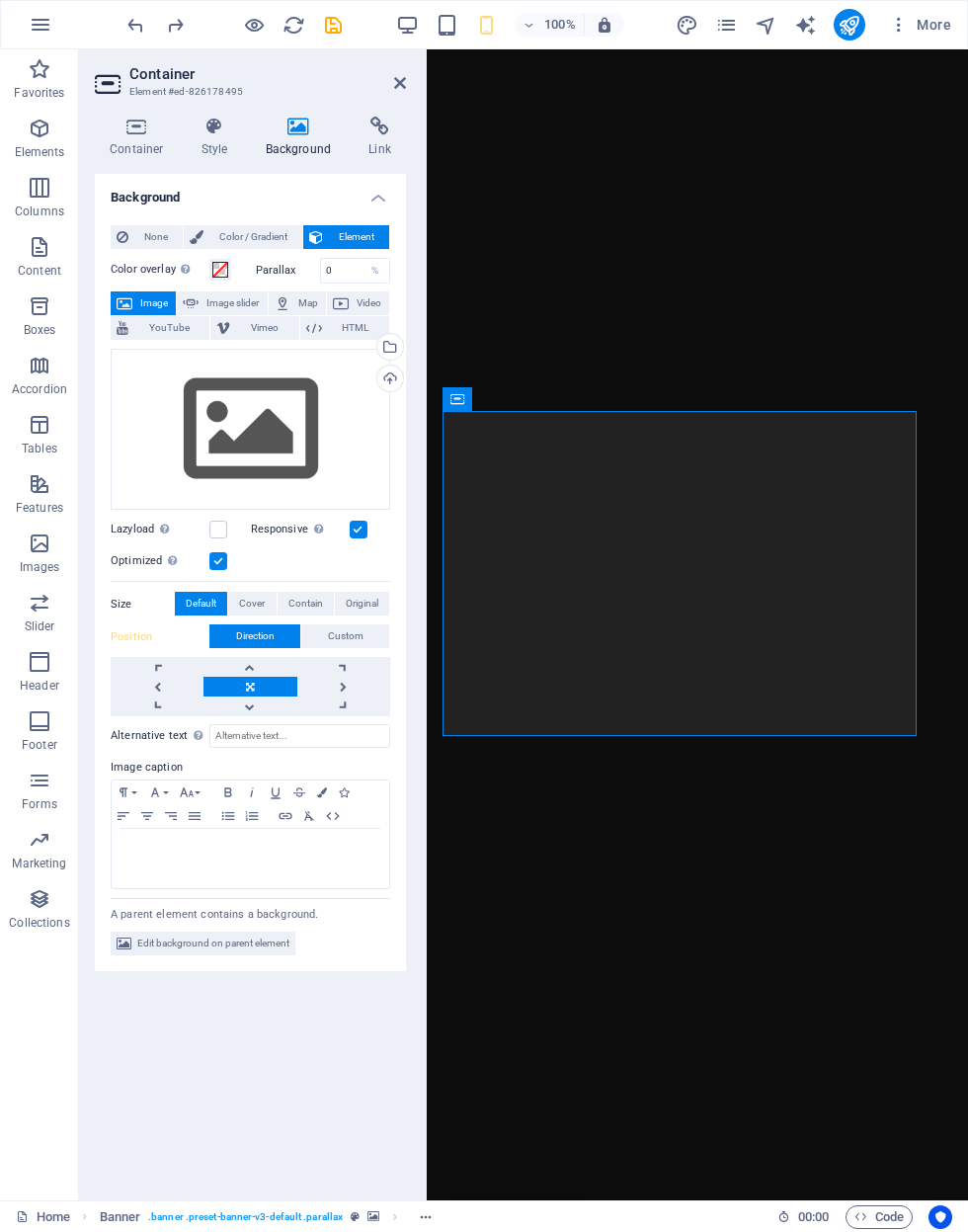 click at bounding box center (135, 25) 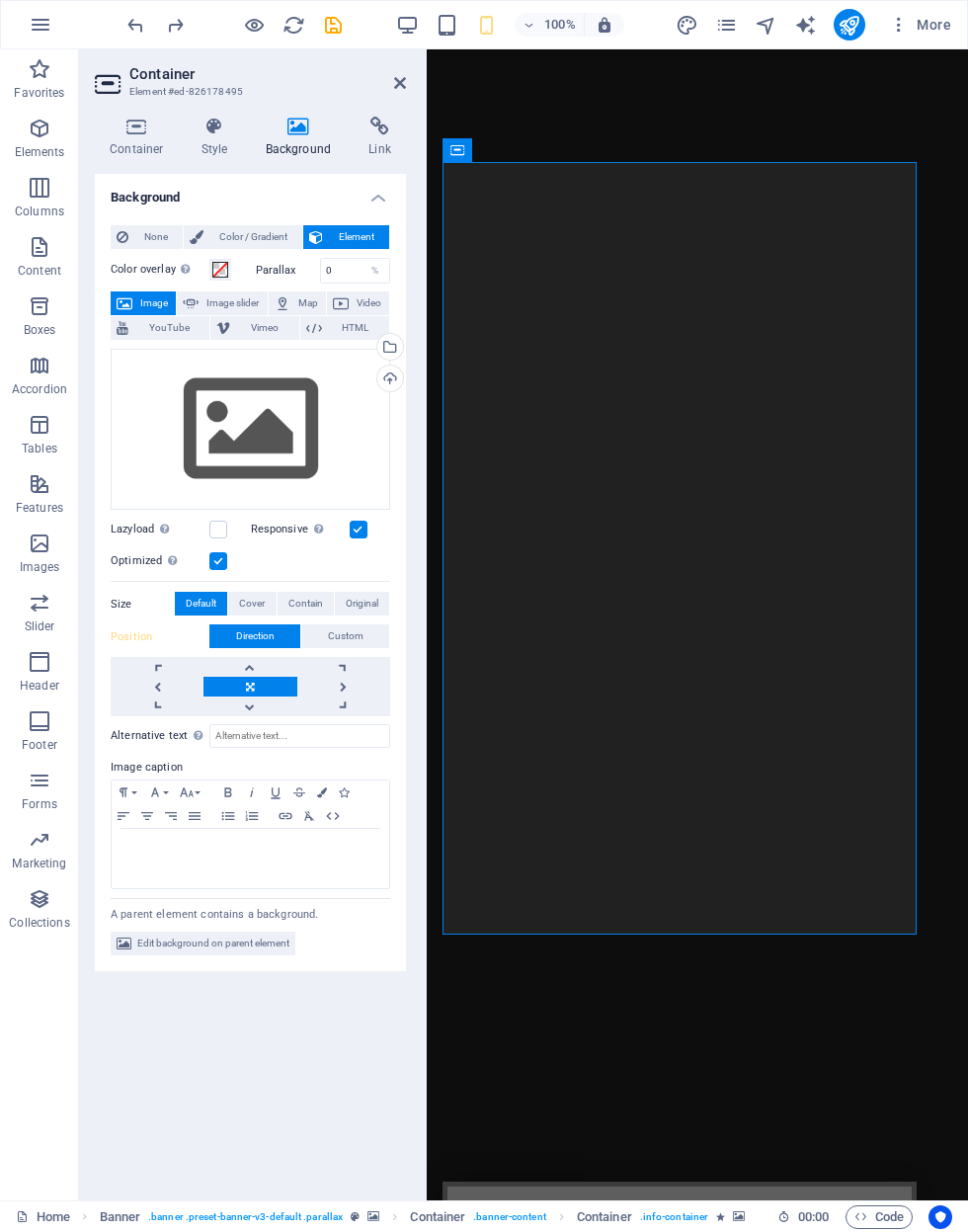 scroll, scrollTop: 35, scrollLeft: 0, axis: vertical 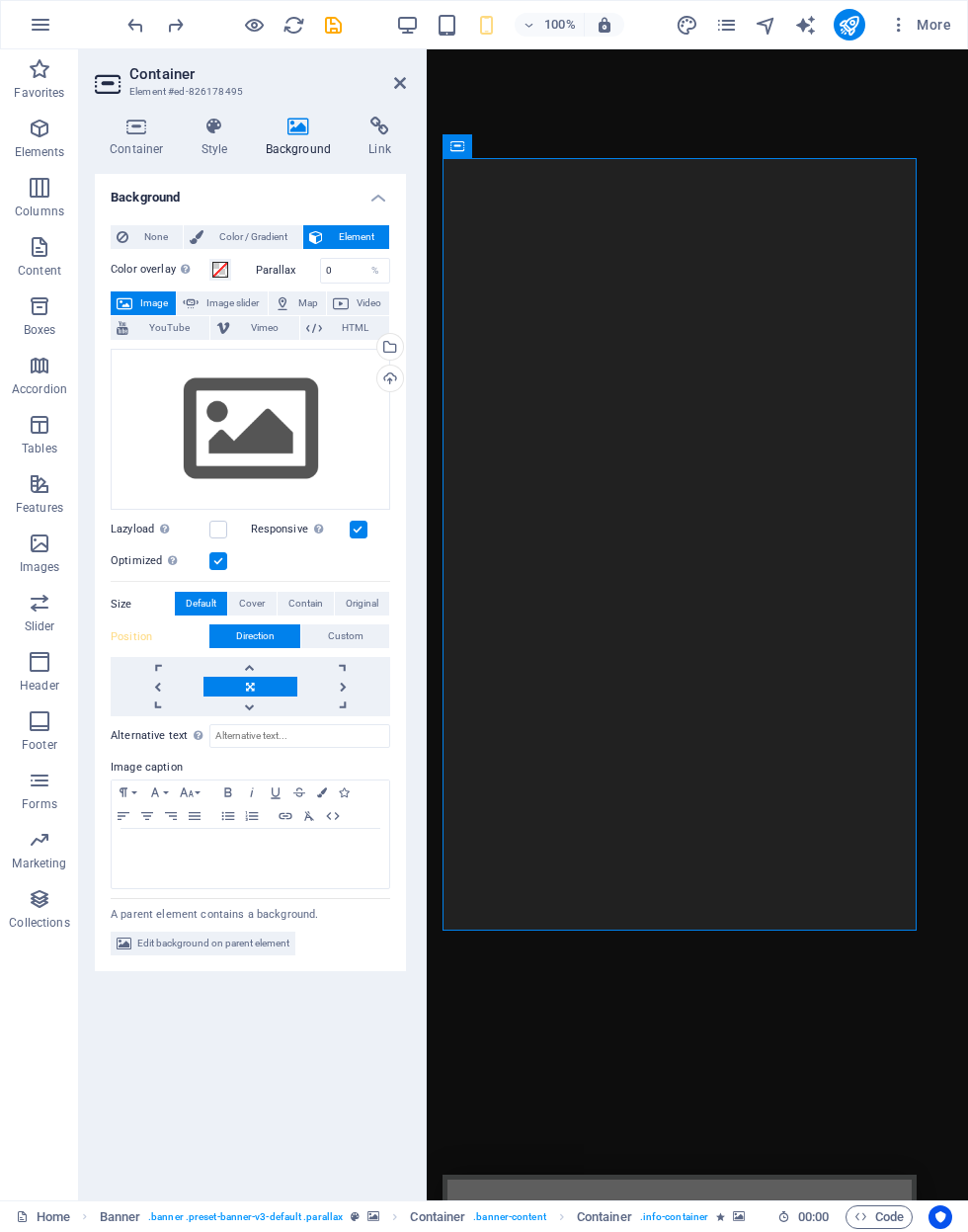 click on "Coverworks Aluminum Structure experts Built to last. Designed to impress.From pool enclosures and screen rooms to patio covers and outdoor kitchens — we do it all. Learn more" at bounding box center [697, 1978] 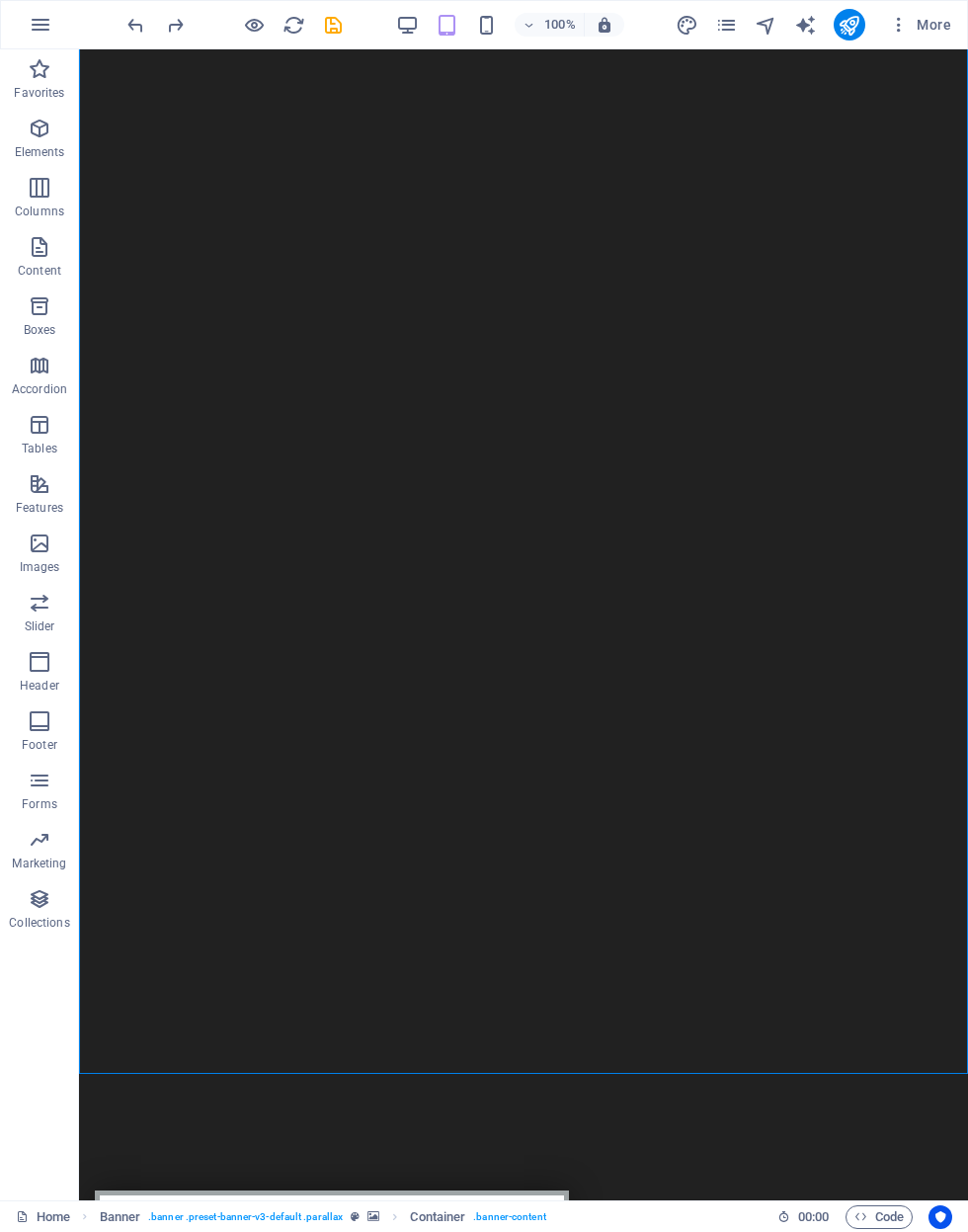 click on "100% More" at bounding box center (541, 25) 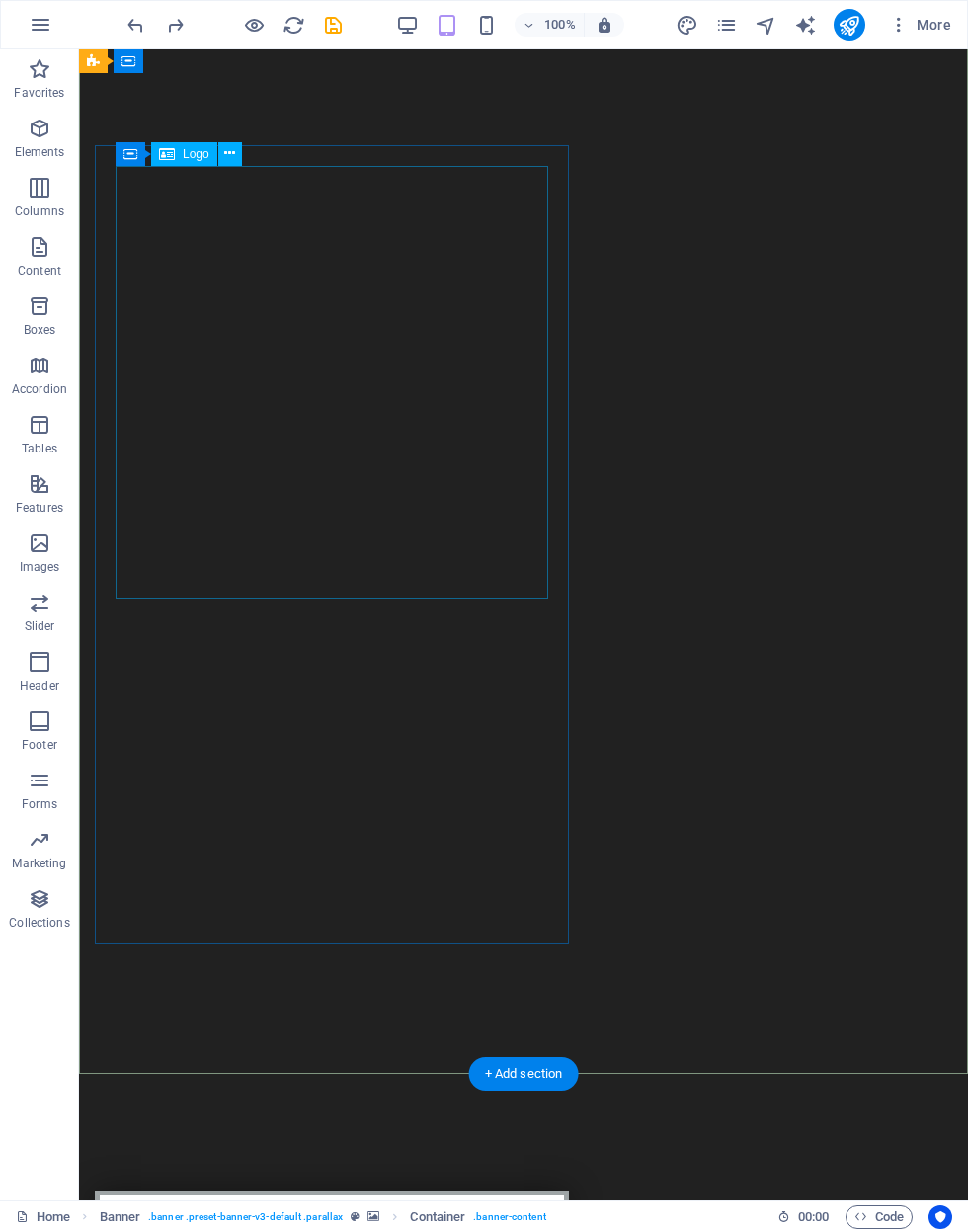 click at bounding box center (332, 2231) 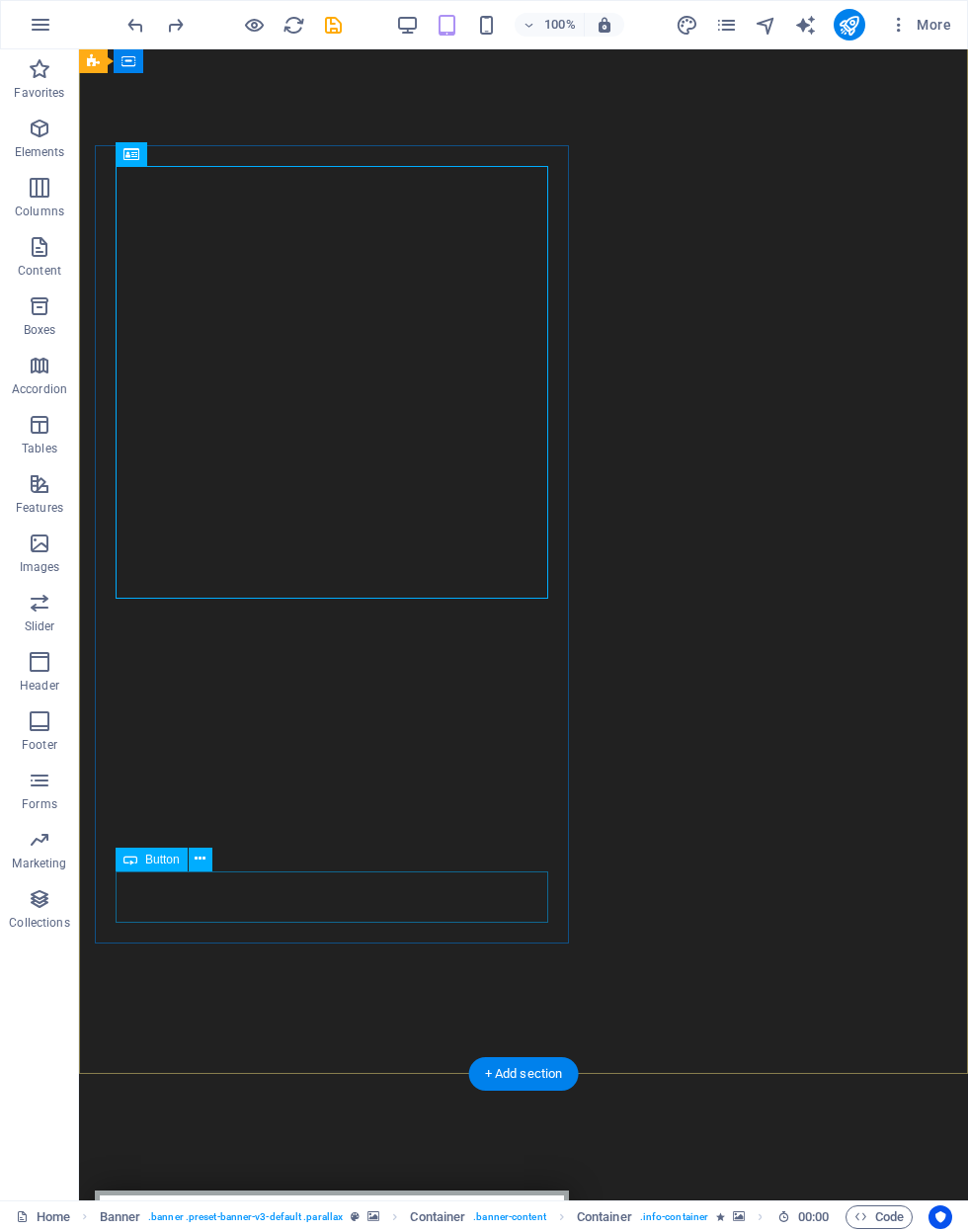 click on "Learn more" at bounding box center (332, 2779) 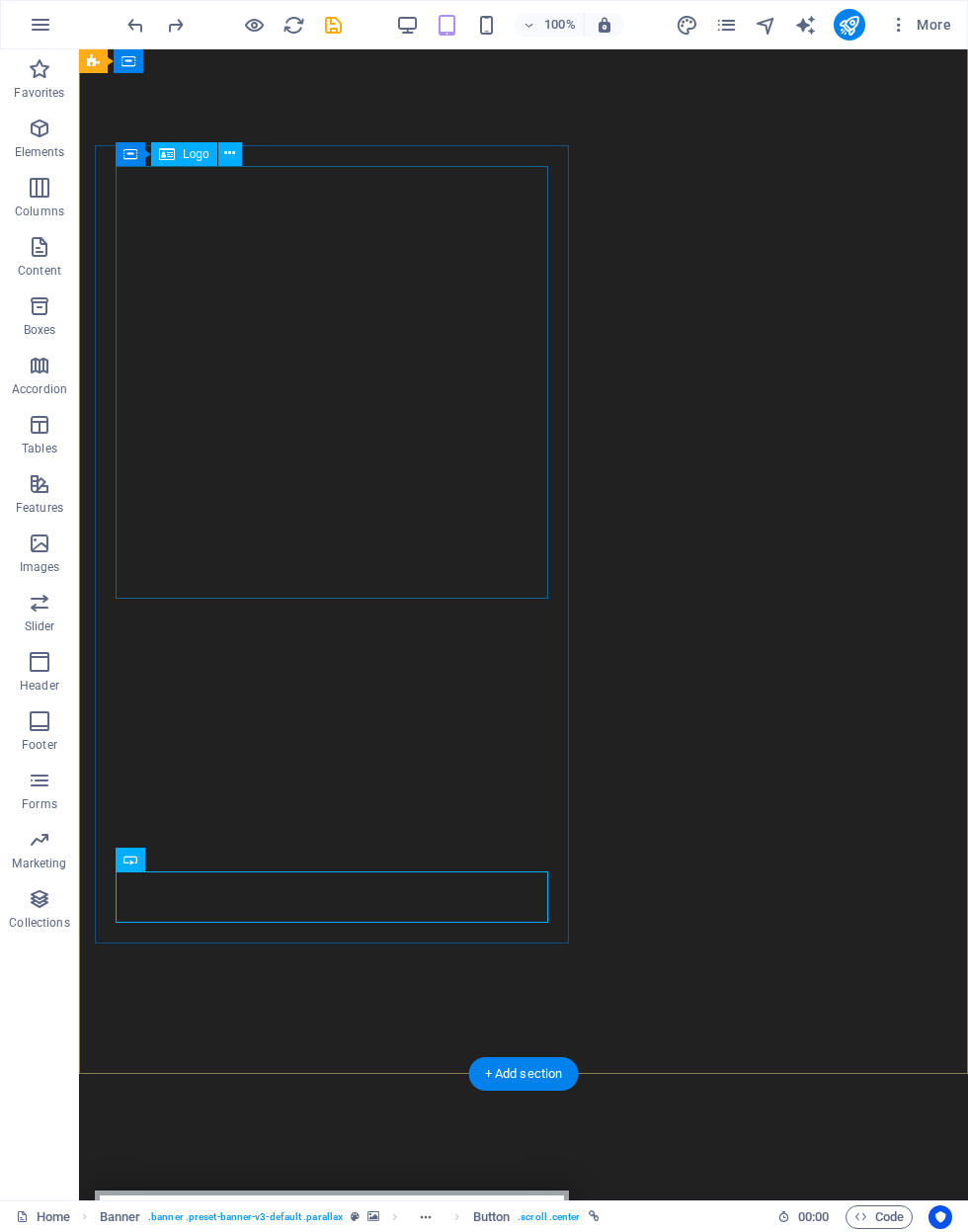 click at bounding box center [332, 2231] 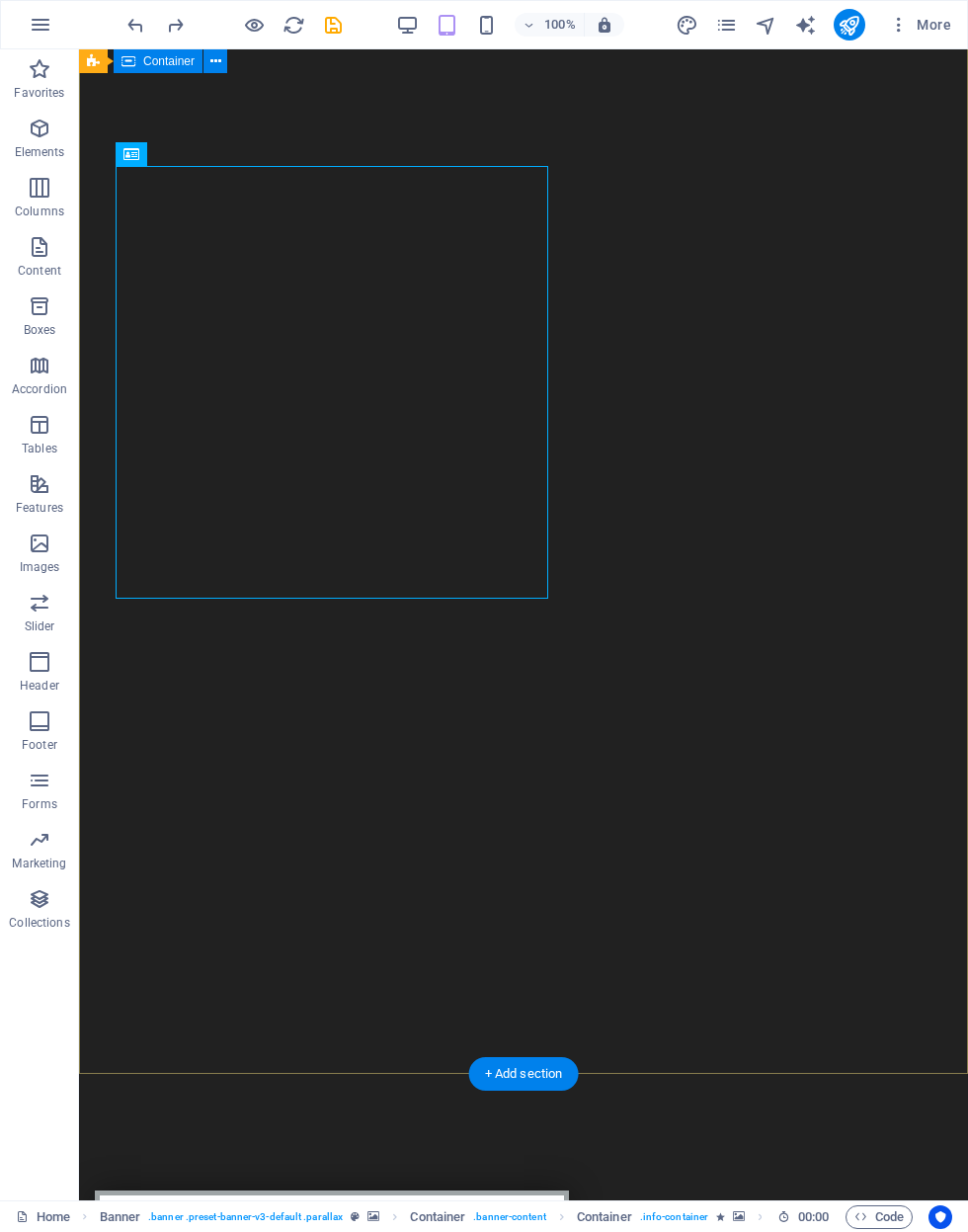 click on "Coverworks Aluminum Structure experts Built to last. Designed to impress.From pool enclosures and screen rooms to patio covers and outdoor kitchens — we do it all. Learn more" at bounding box center (524, 2008) 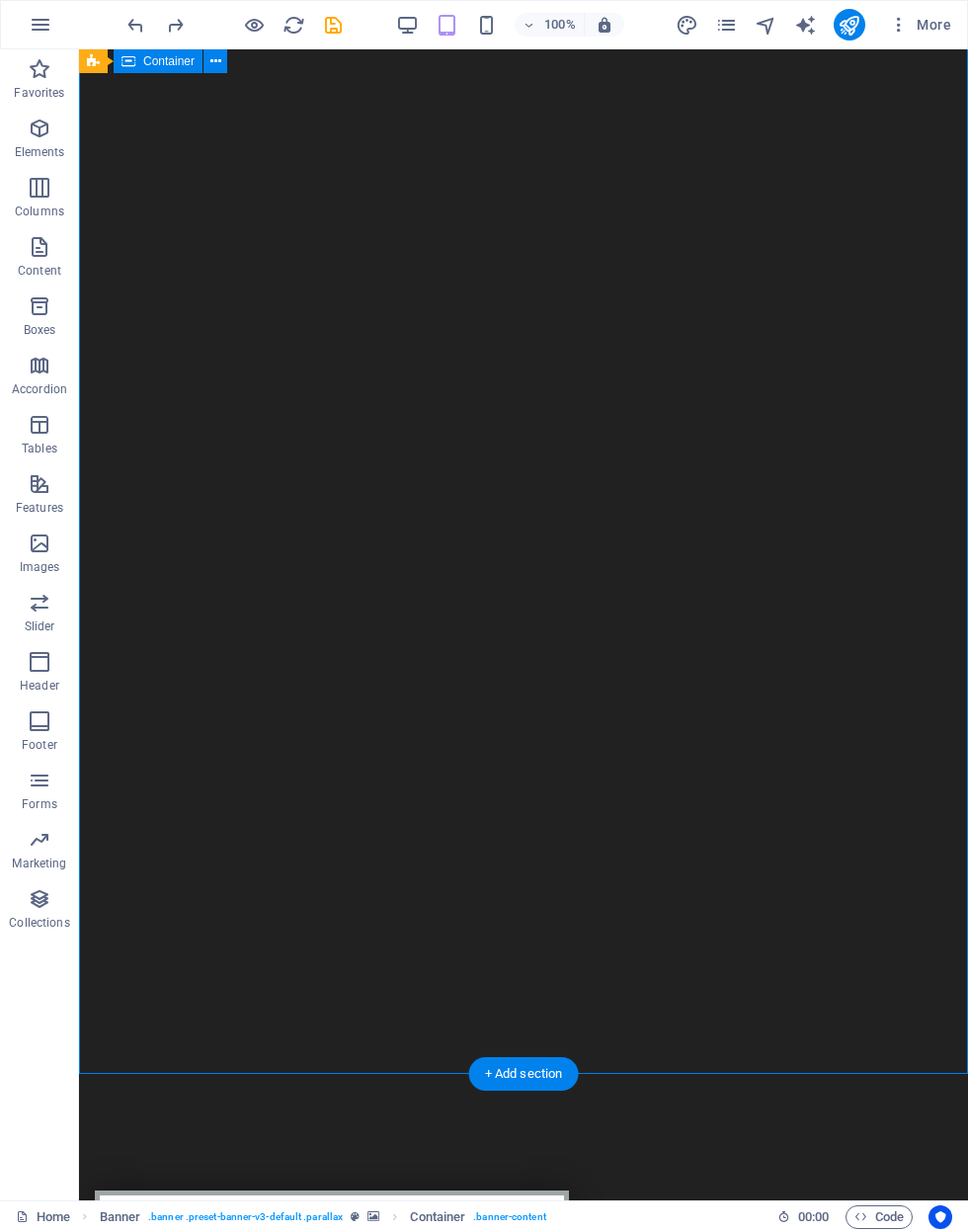 click at bounding box center [332, 1582] 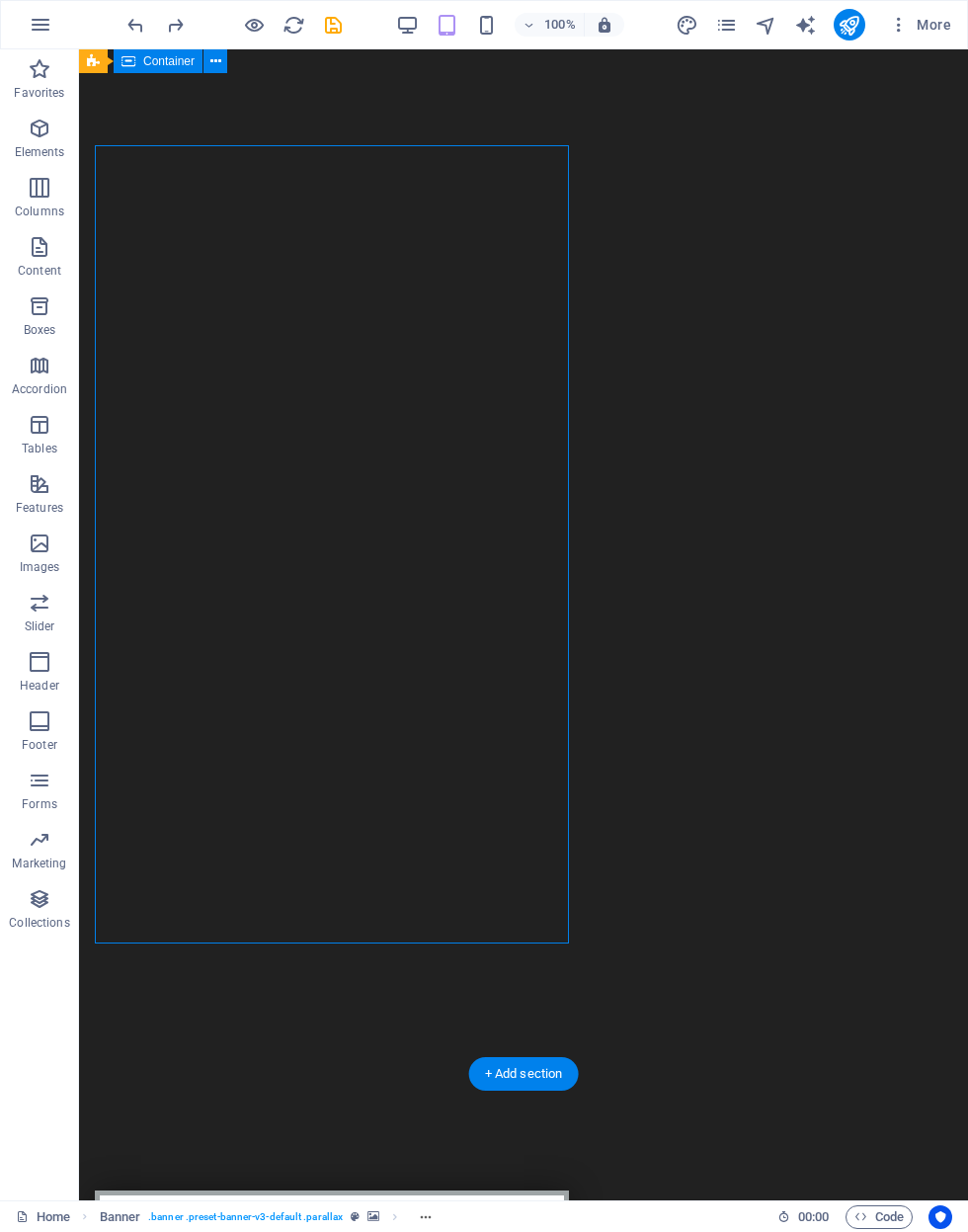click at bounding box center [332, 1582] 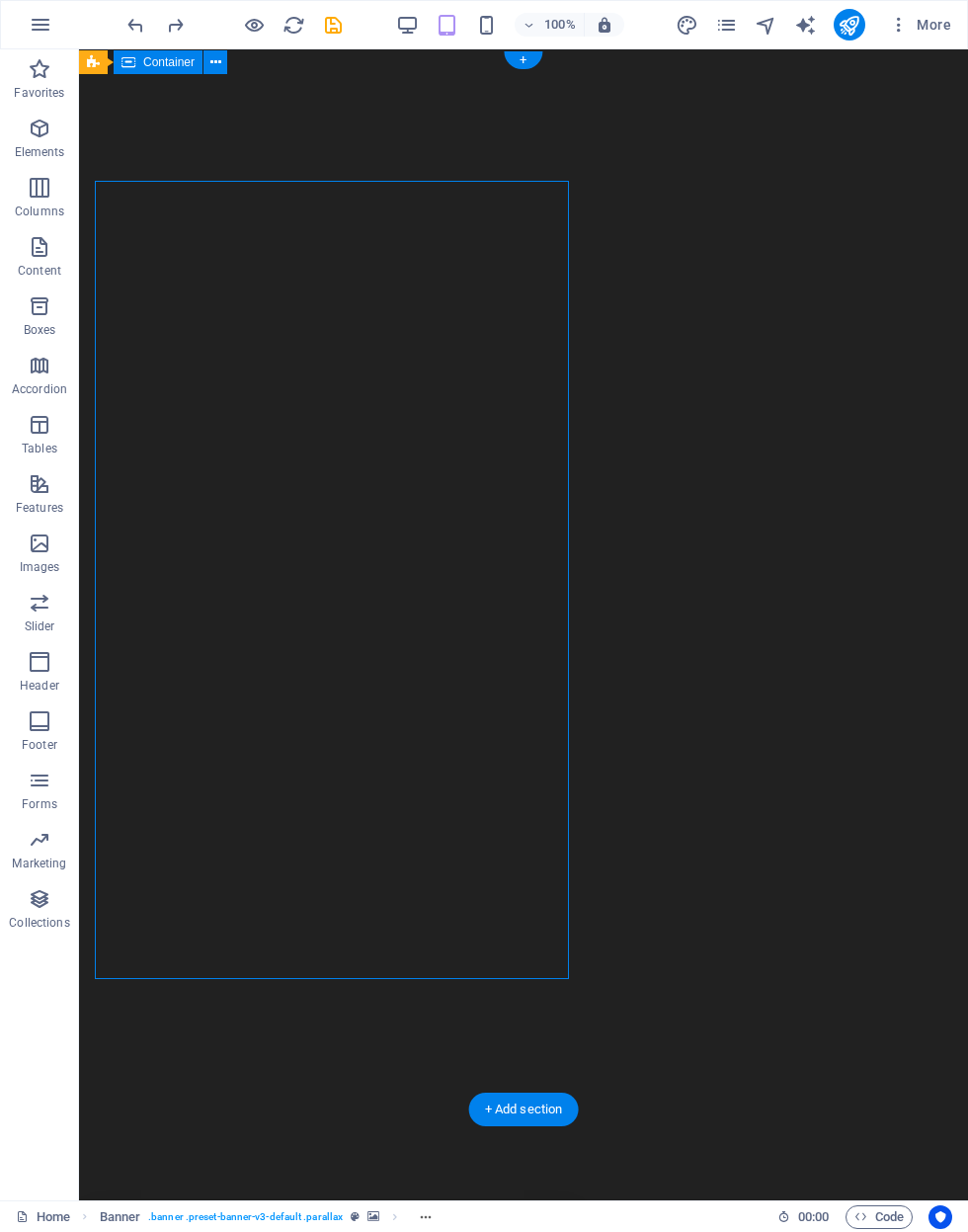 scroll, scrollTop: 0, scrollLeft: 0, axis: both 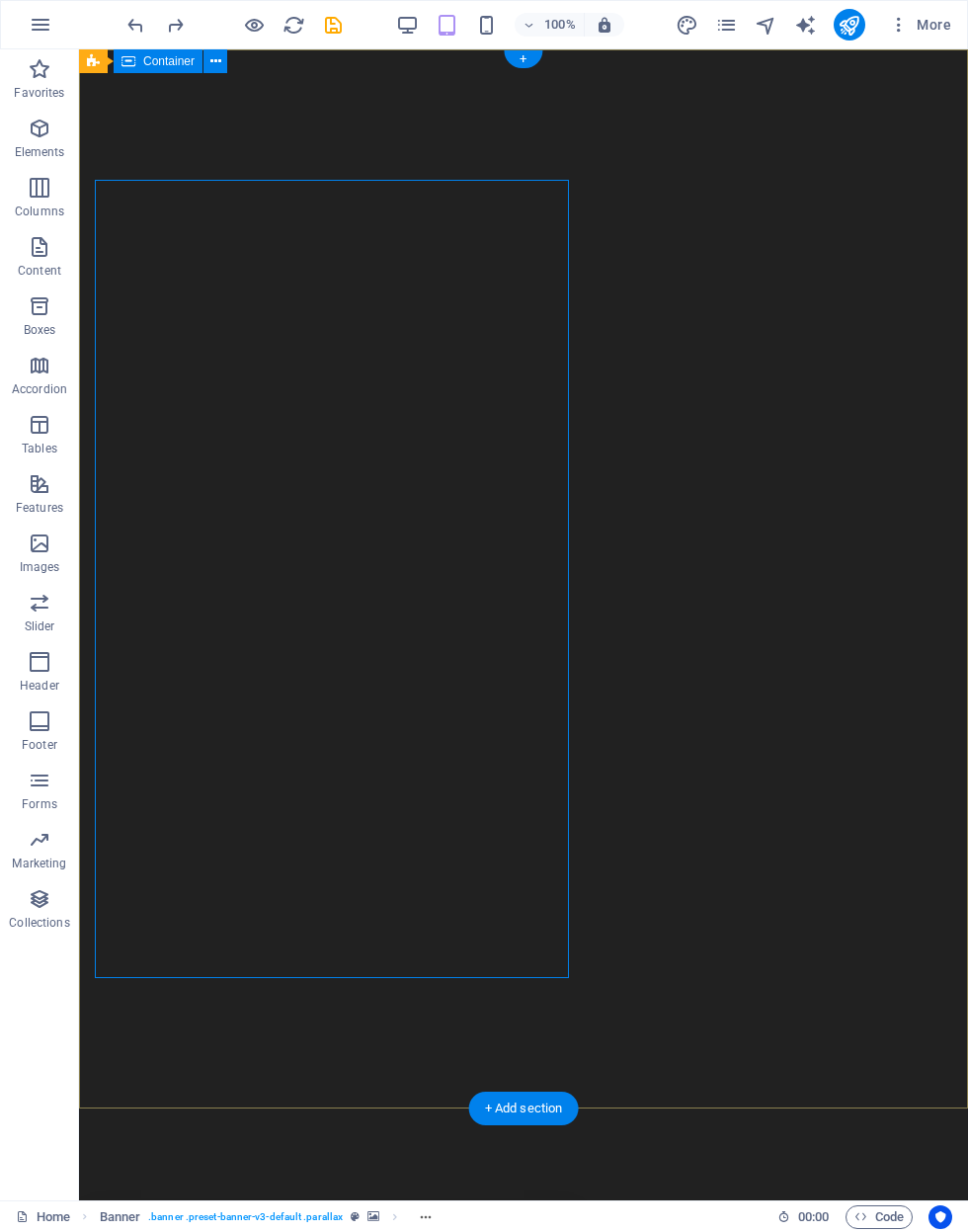click at bounding box center (332, 2291) 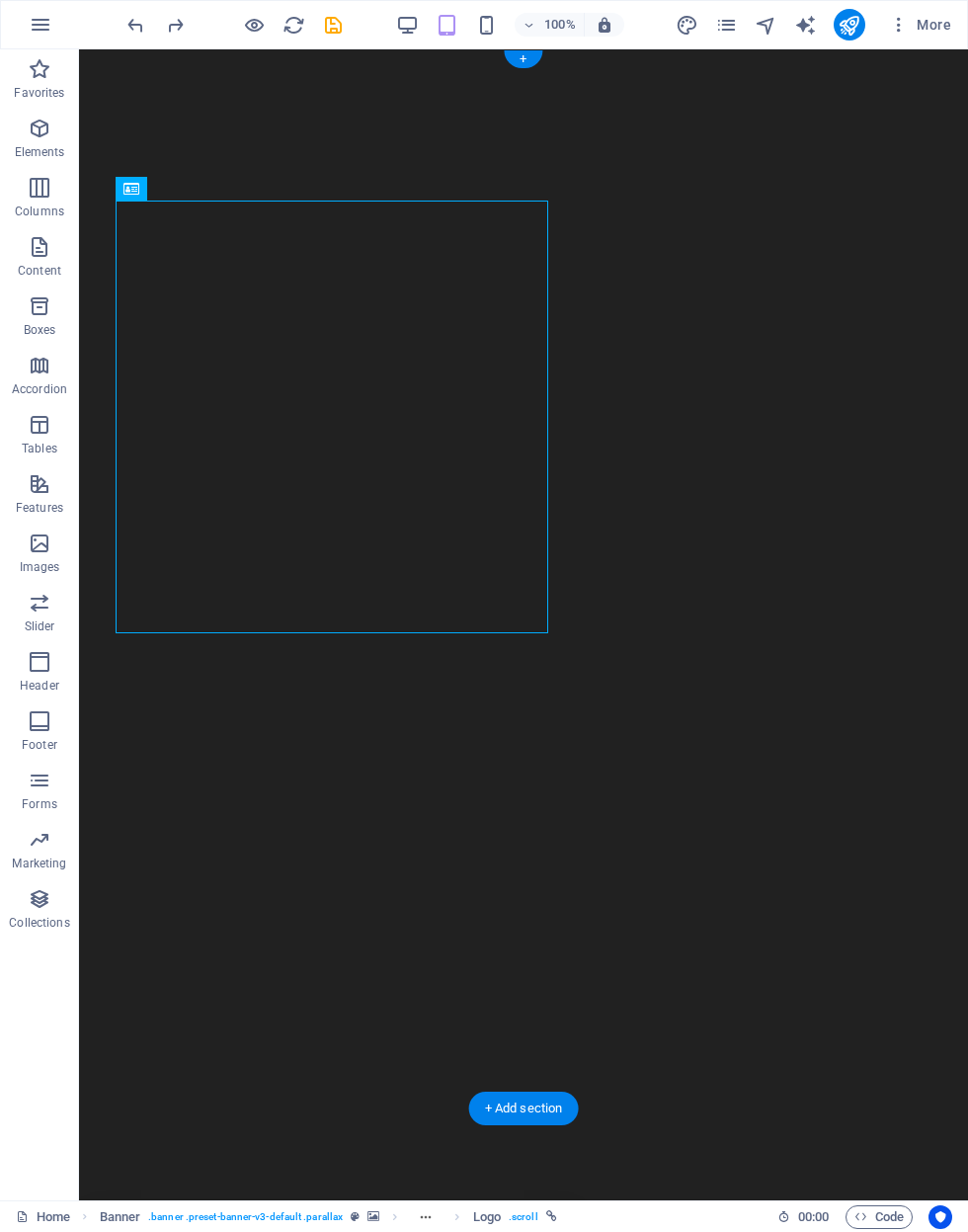 click at bounding box center [332, 1629] 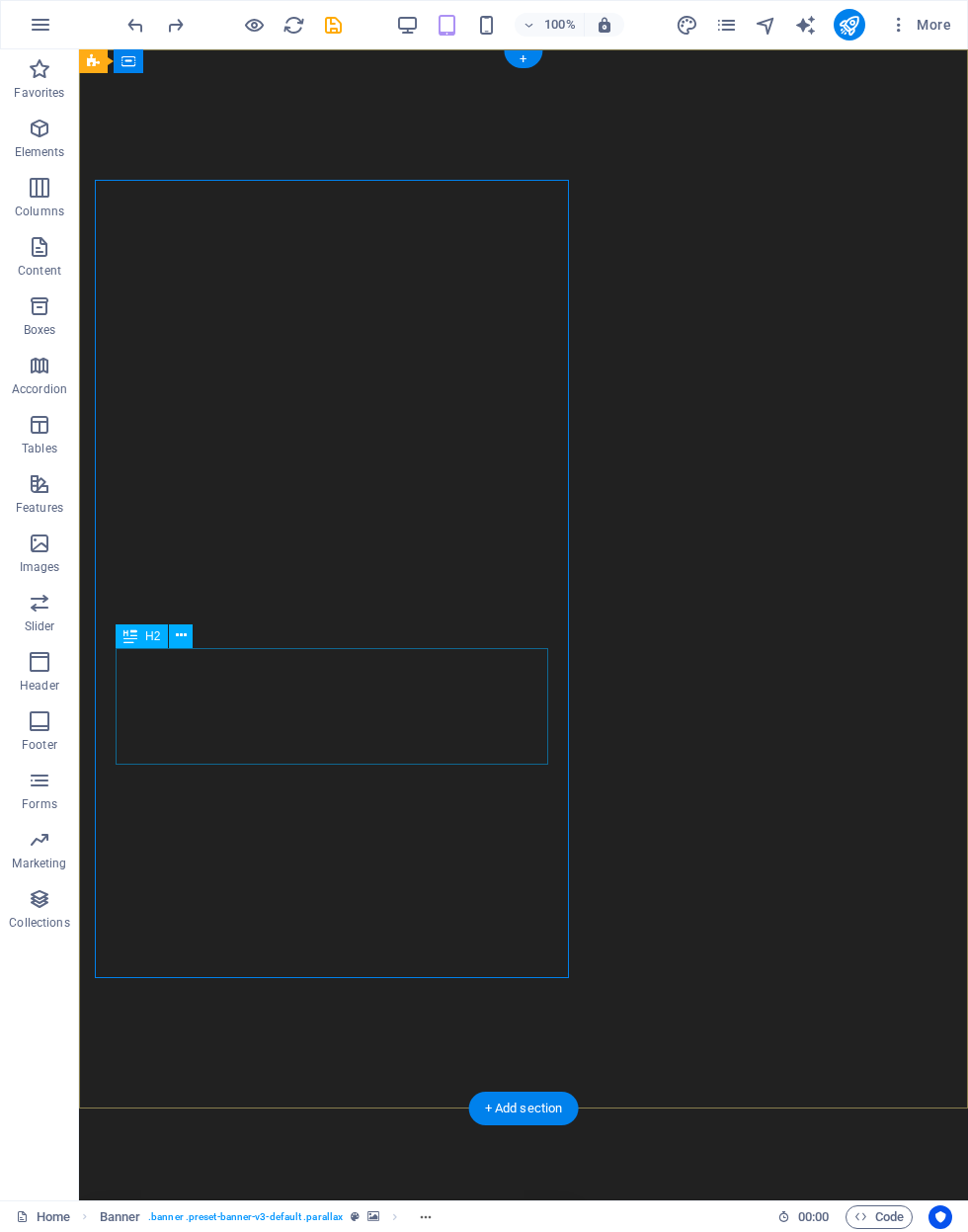 click on "Coverworks Aluminum Structure experts" at bounding box center [332, 2612] 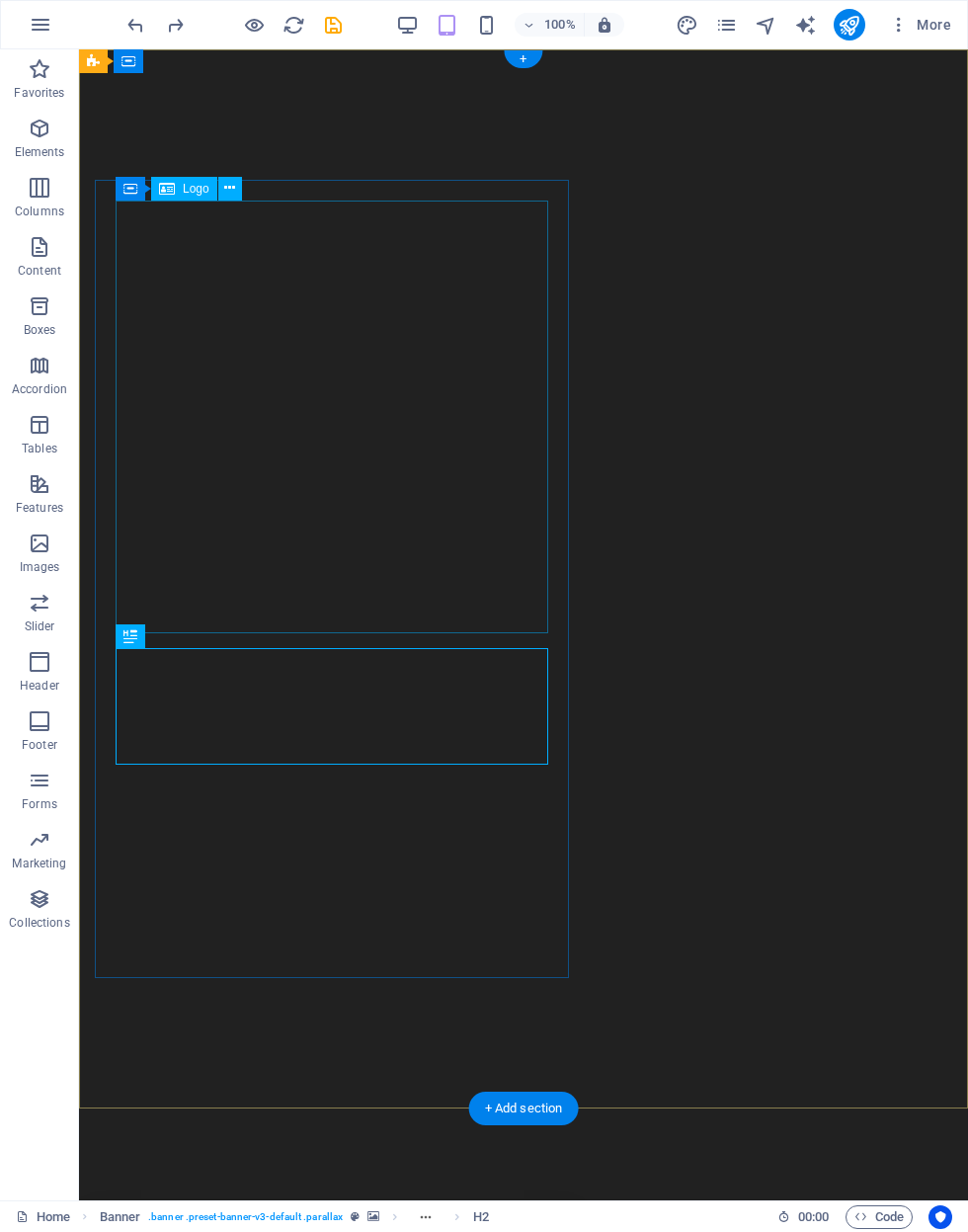 click on "Coverworks Aluminum Structure experts Built to last. Designed to impress.From pool enclosures and screen rooms to patio covers and outdoor kitchens — we do it all. Learn more" at bounding box center (524, 2055) 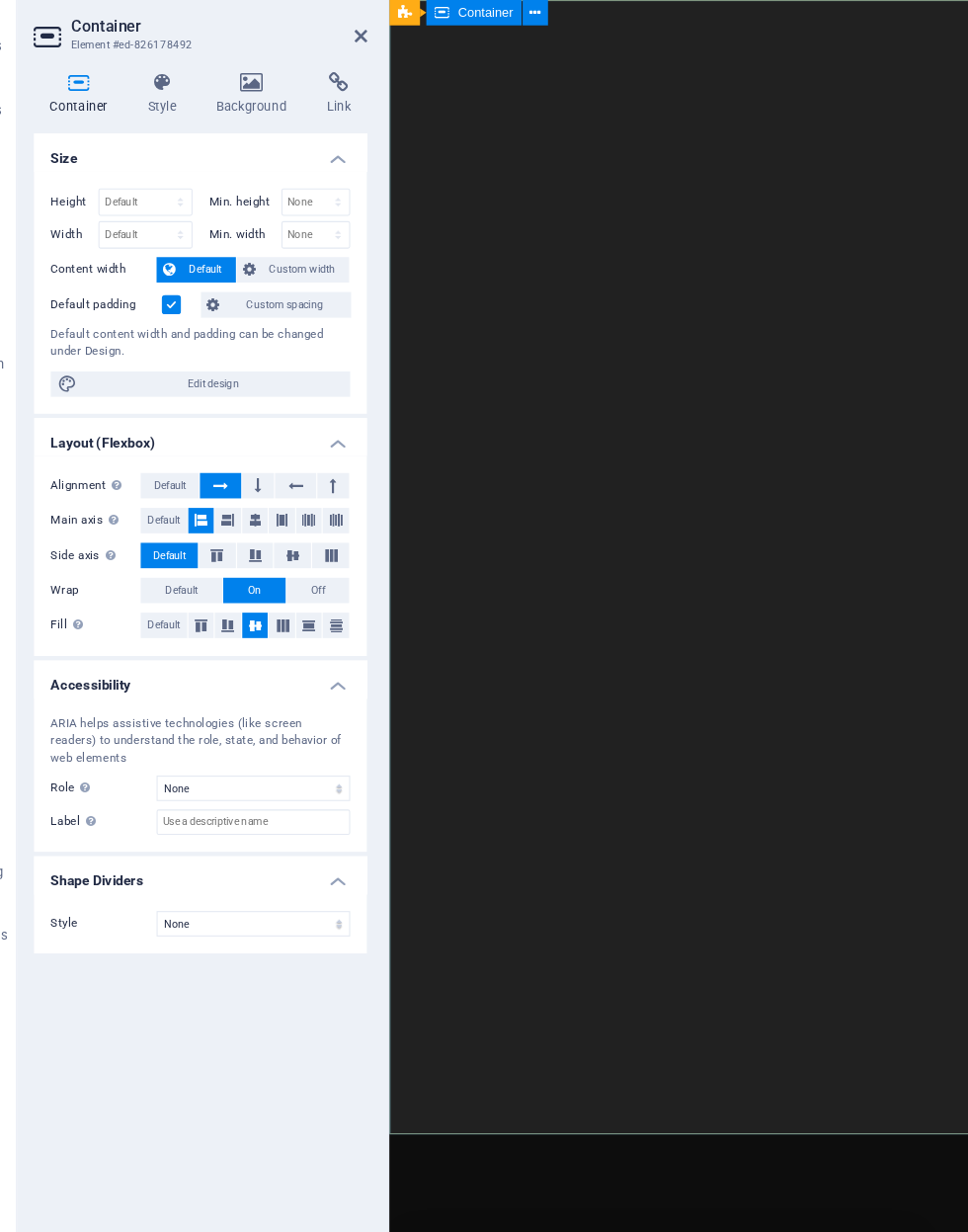 click on "Coverworks Aluminum Structure experts Built to last. Designed to impress.From pool enclosures and screen rooms to patio covers and outdoor kitchens — we do it all. Learn more" at bounding box center (660, 1976) 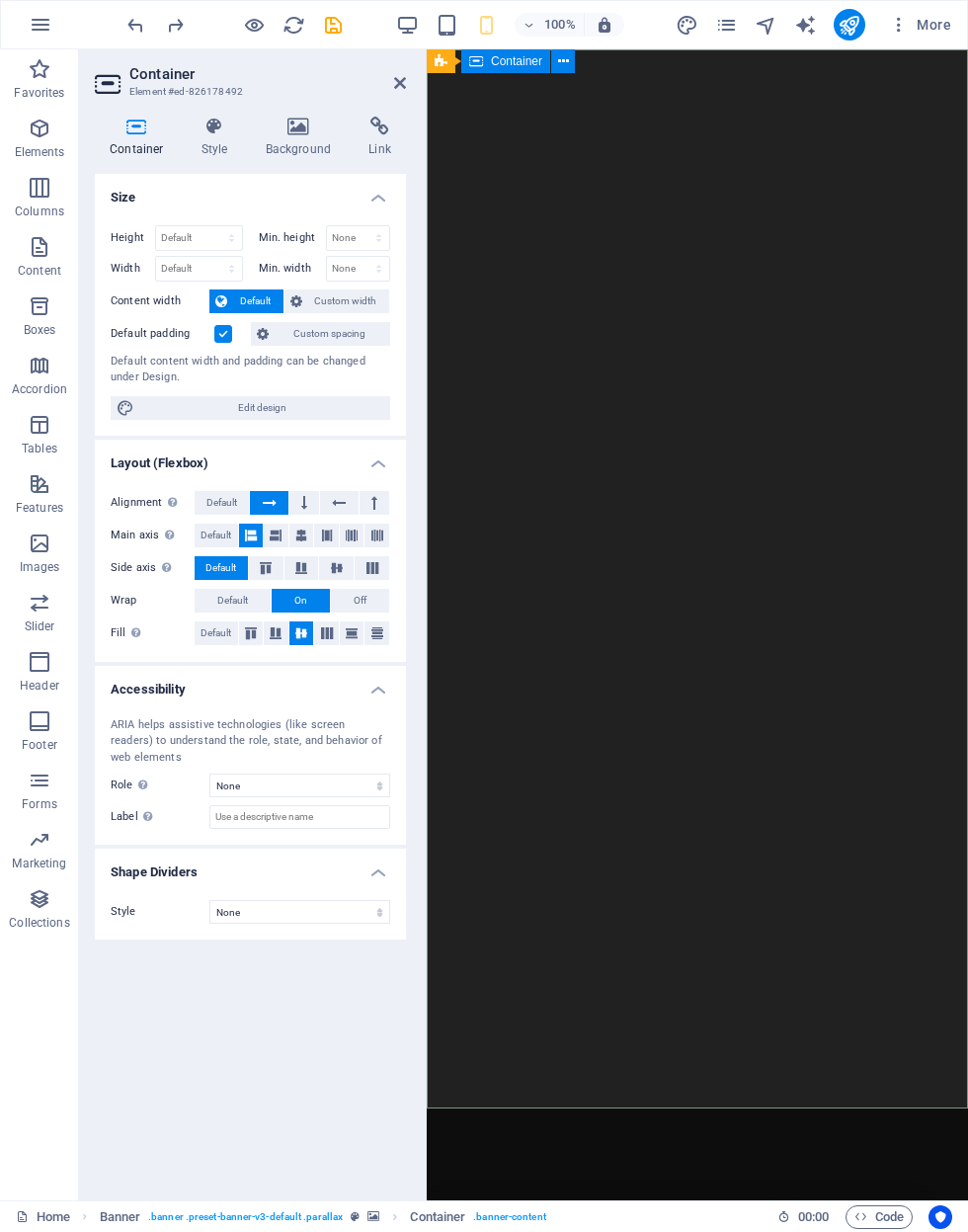 click at bounding box center [766, 25] 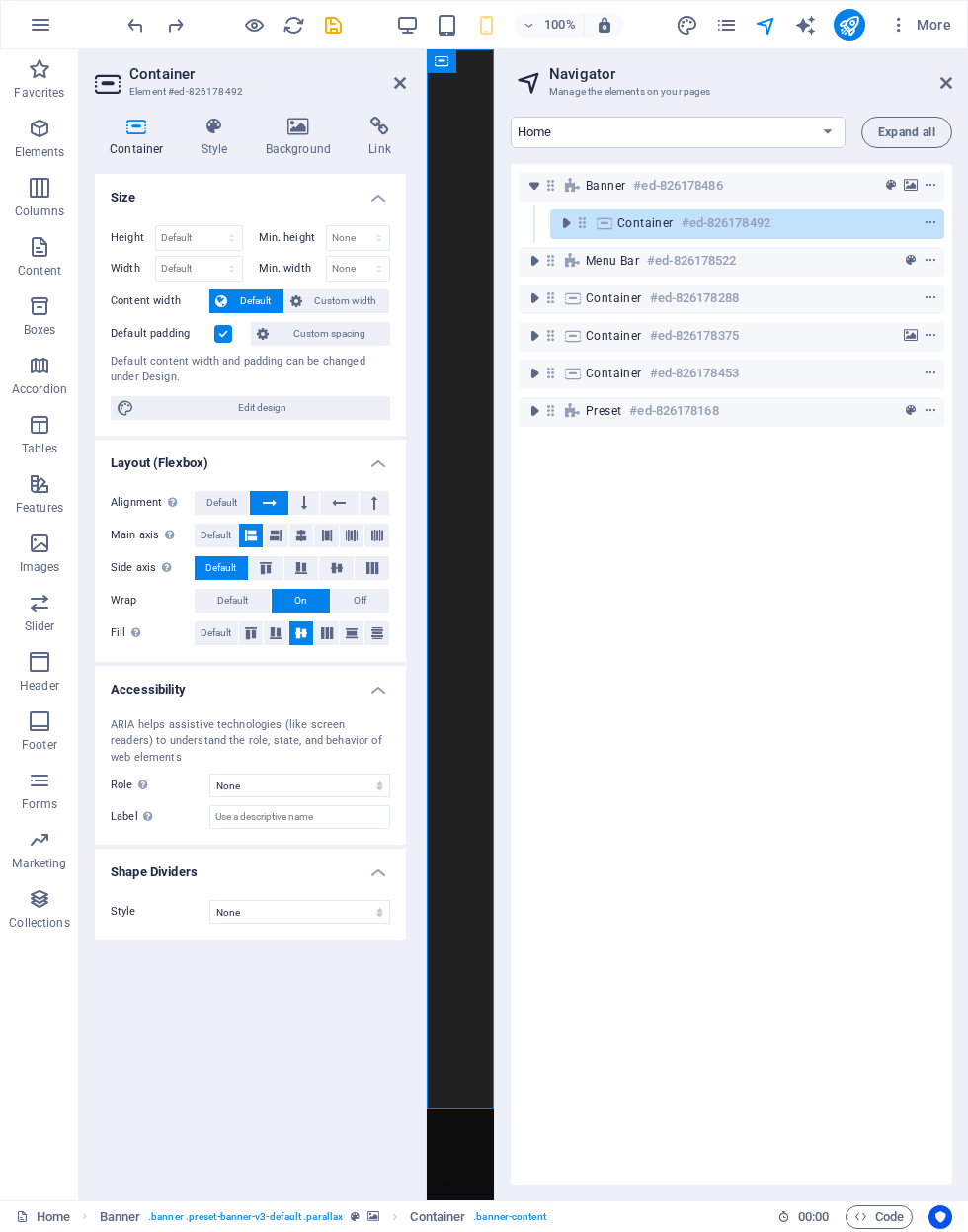 click on "Container" at bounding box center [268, 74] 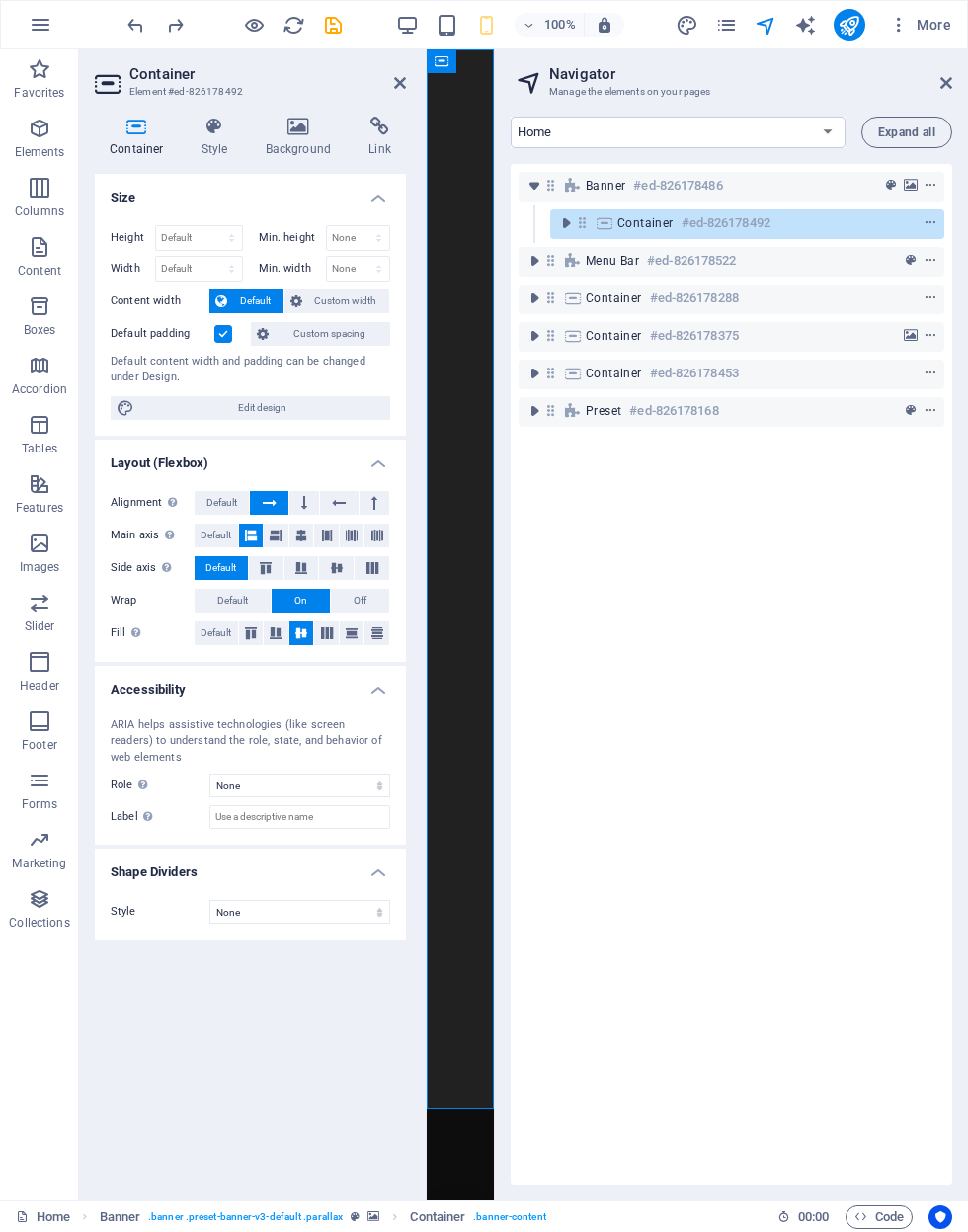 click at bounding box center [400, 83] 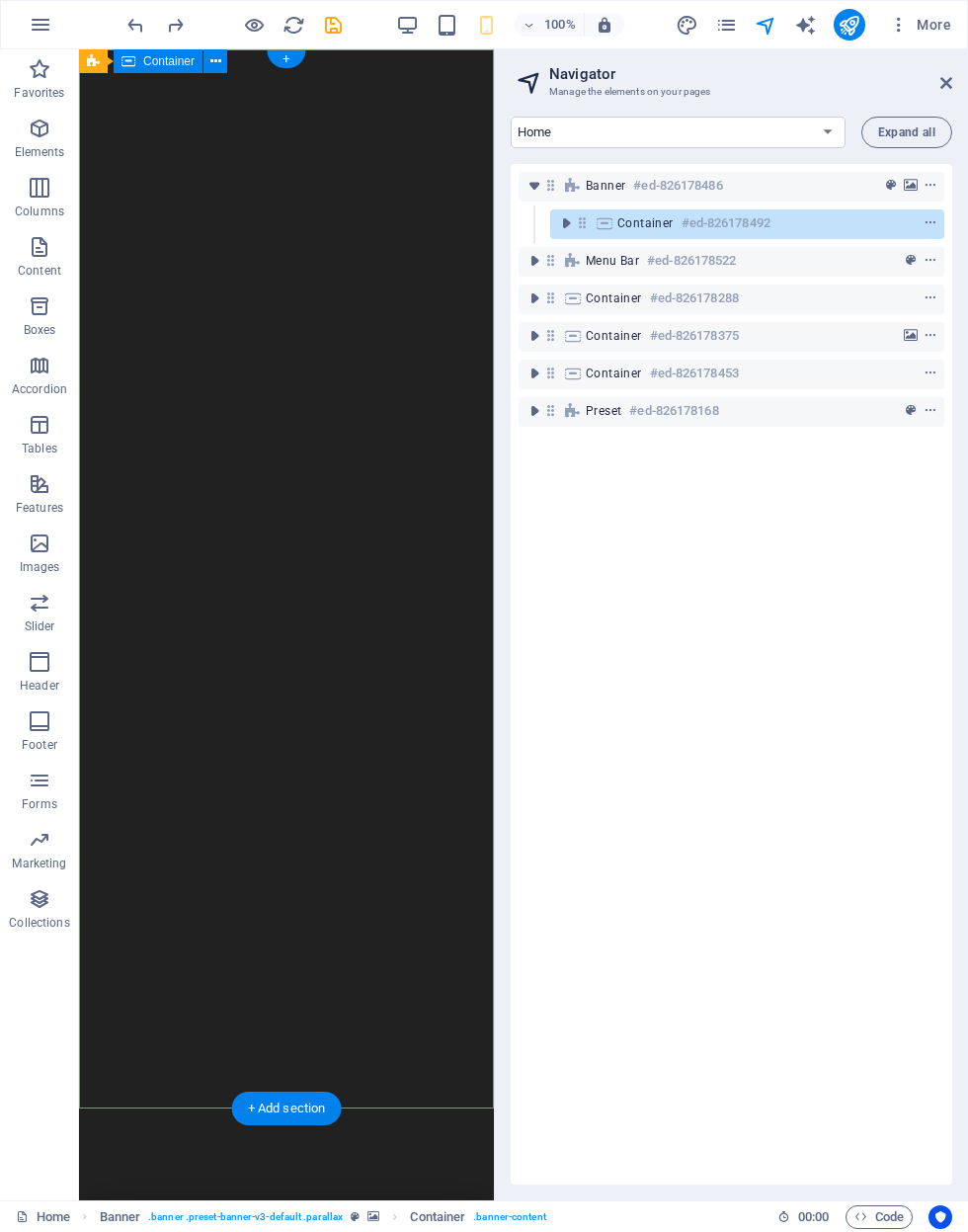 click at bounding box center [566, 223] 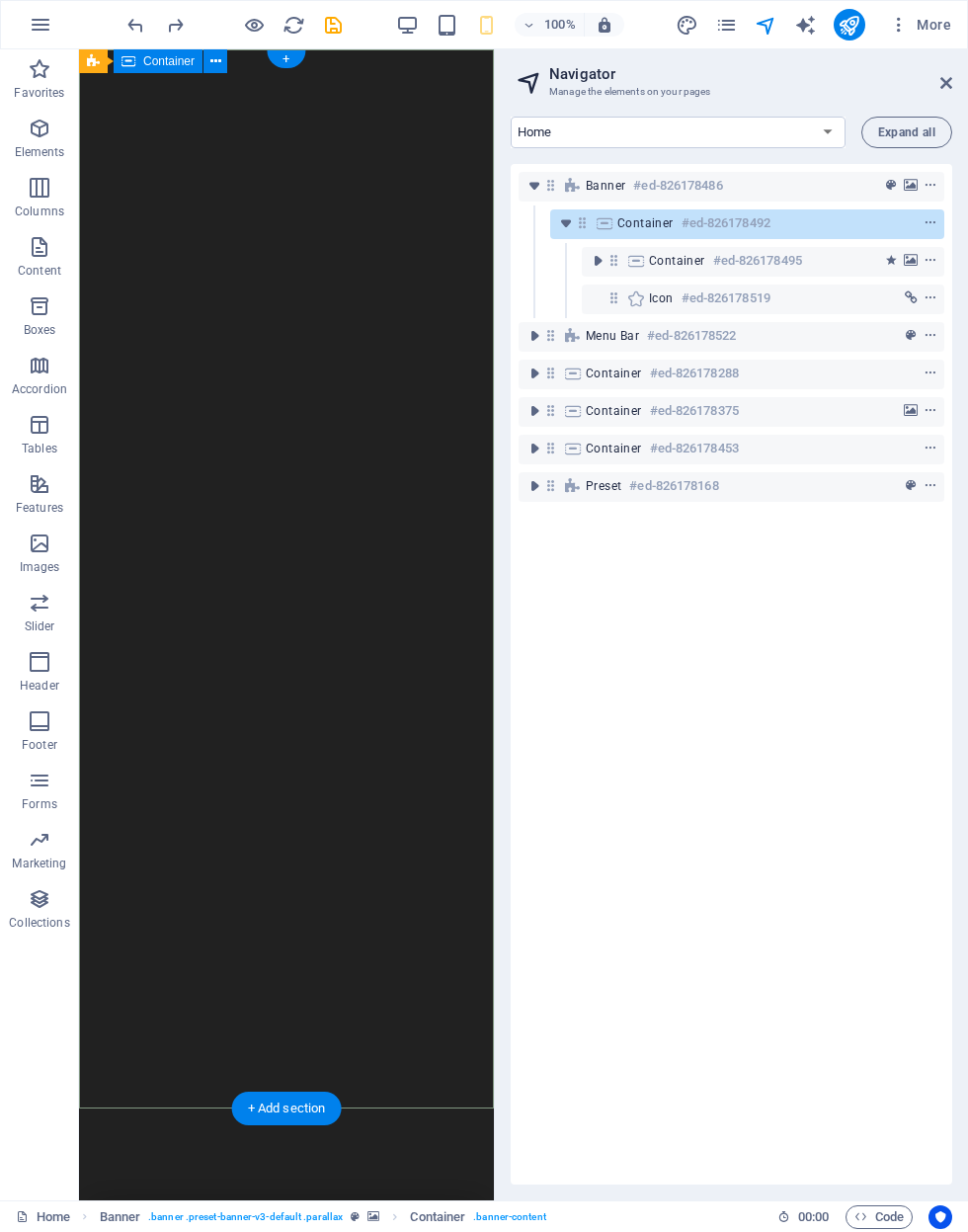 click at bounding box center [894, 223] 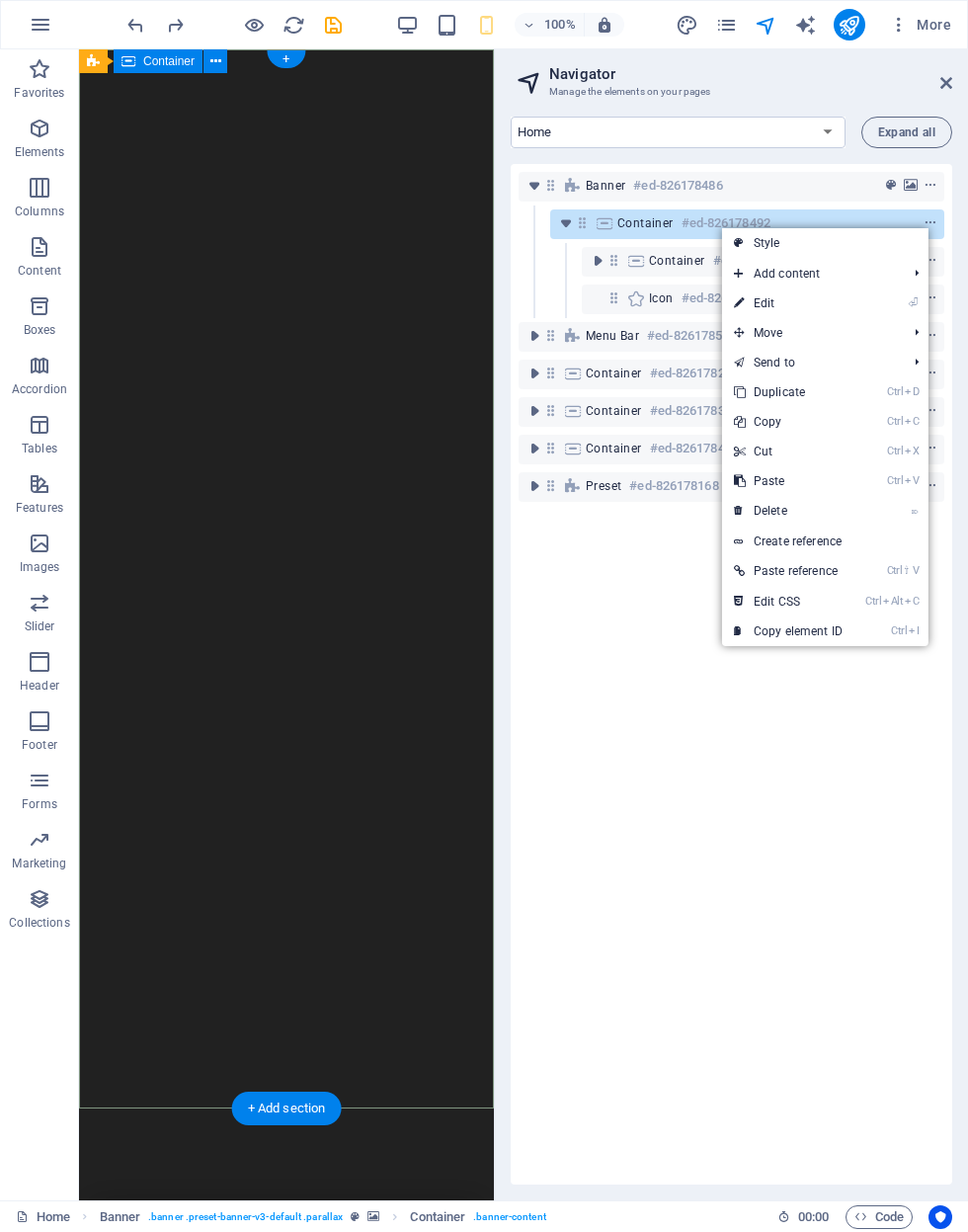 click on "⏎  Edit" at bounding box center (788, 303) 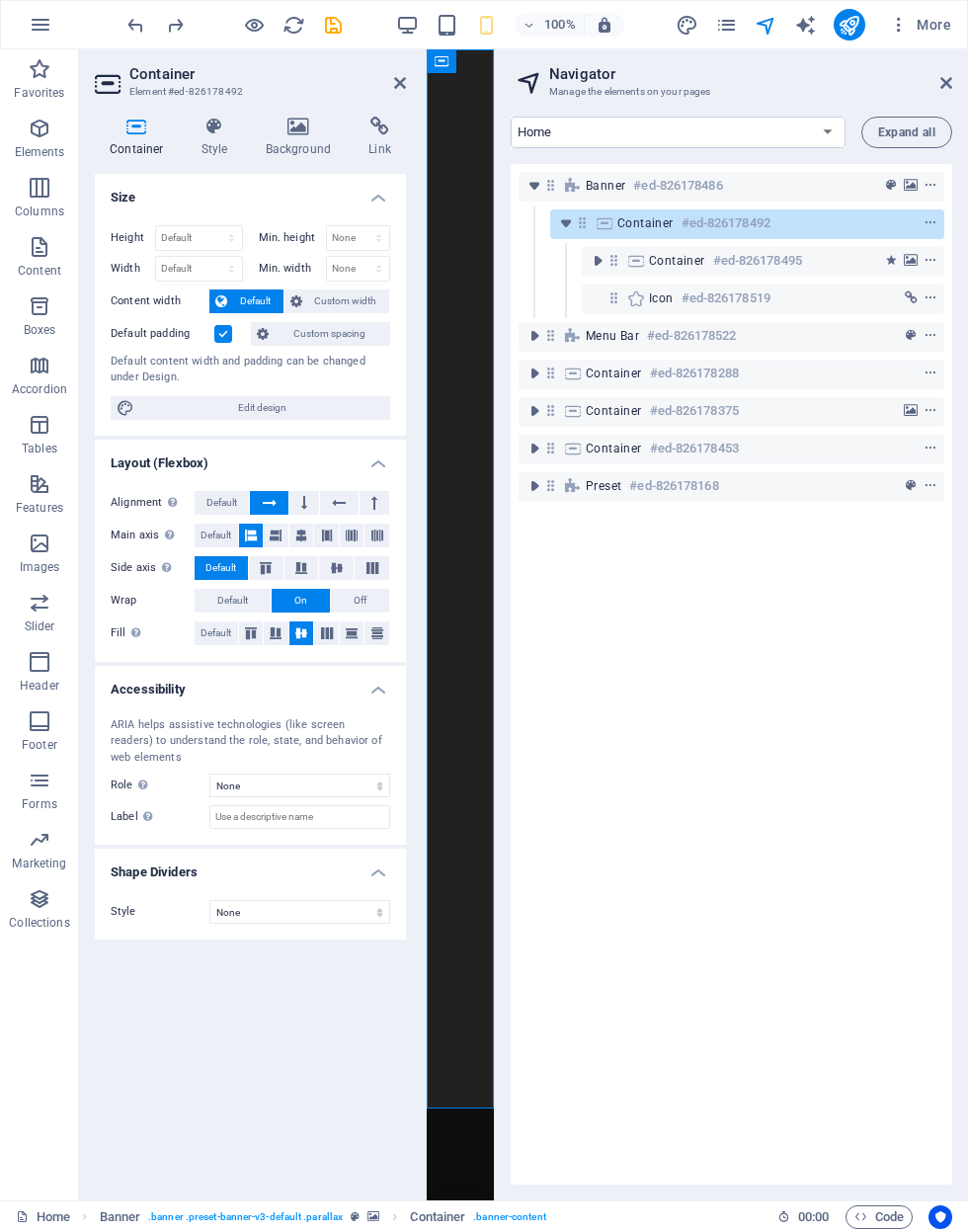 click on "Background" at bounding box center [302, 137] 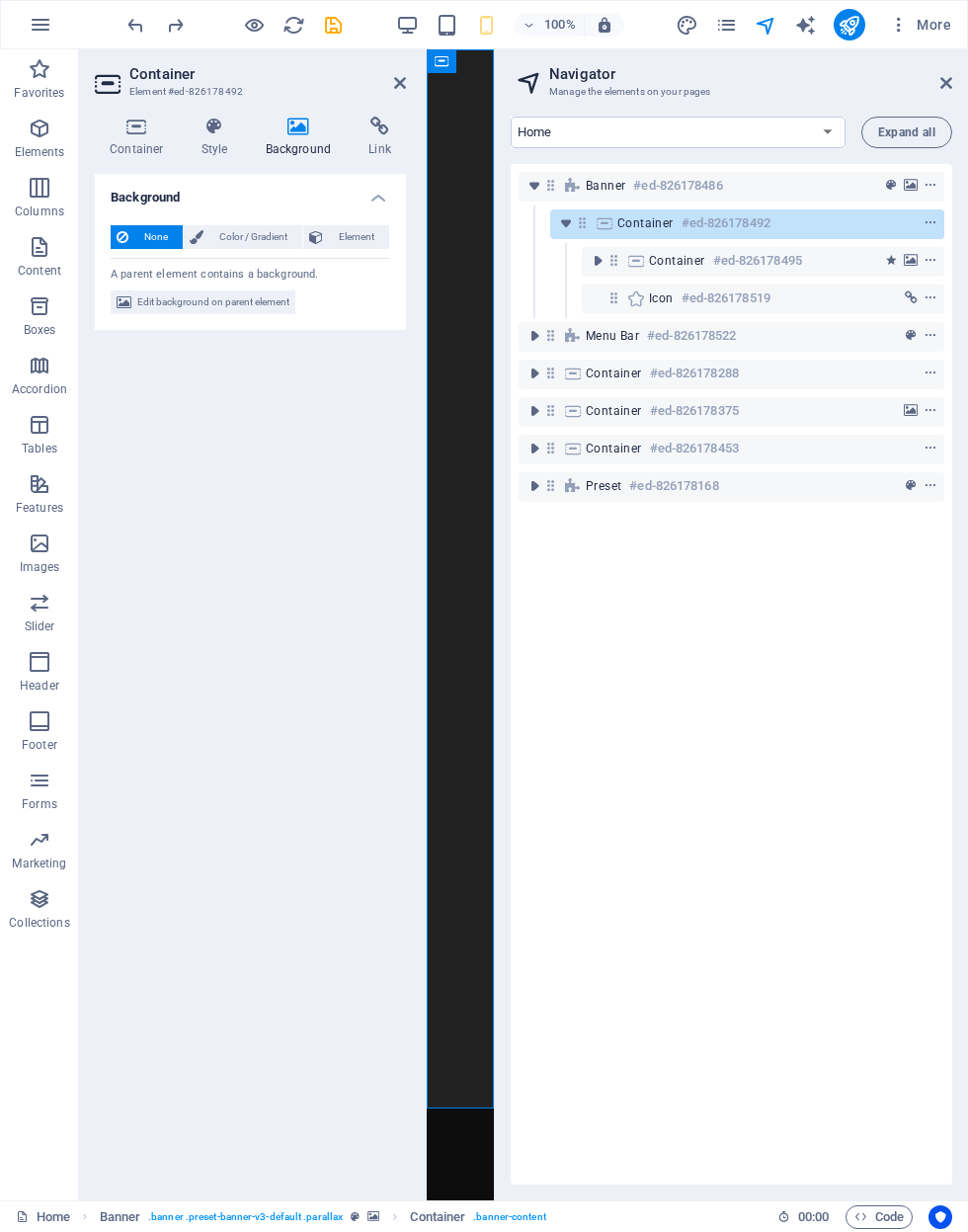 click on "Edit background on parent element" at bounding box center [213, 302] 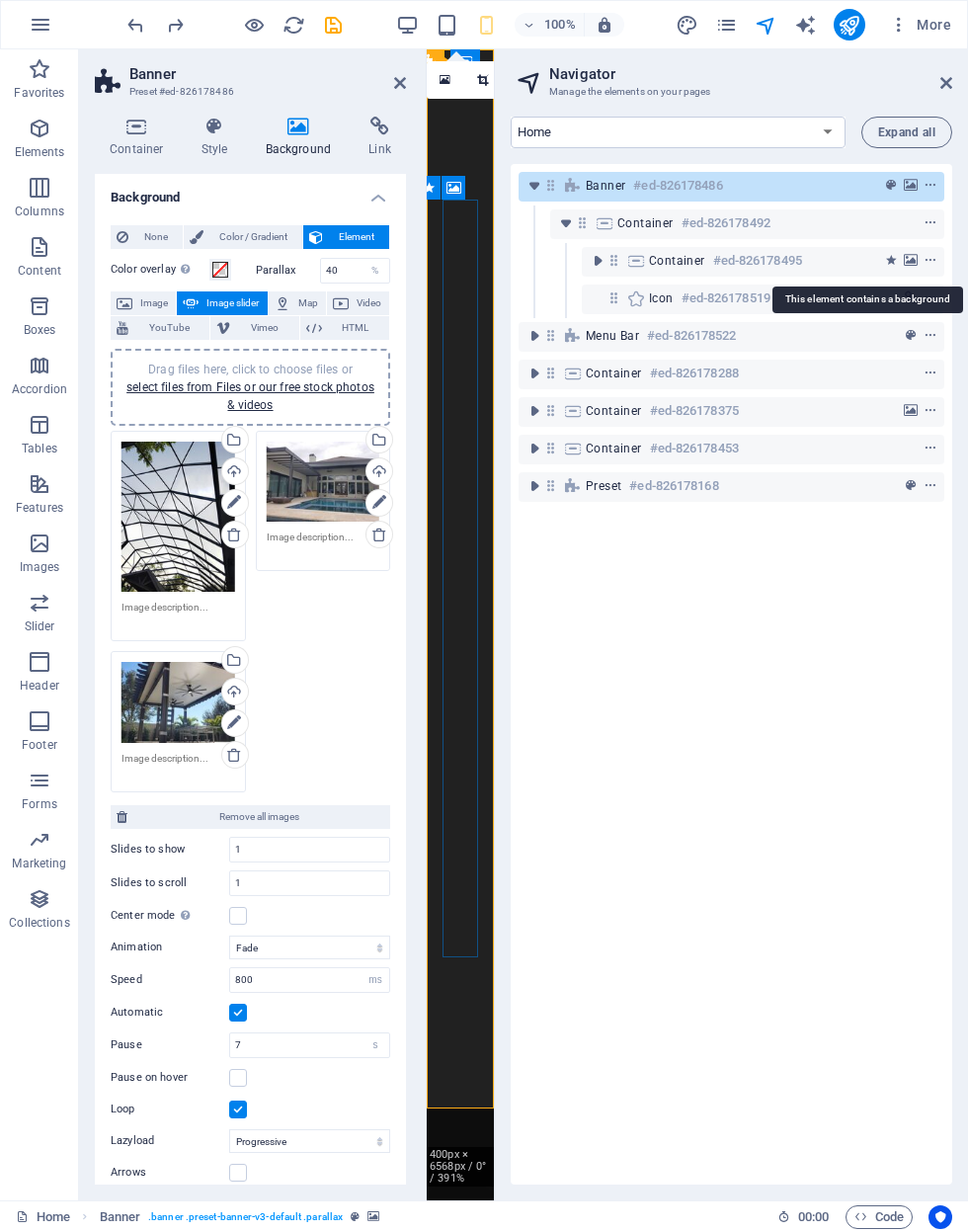 click at bounding box center (911, 261) 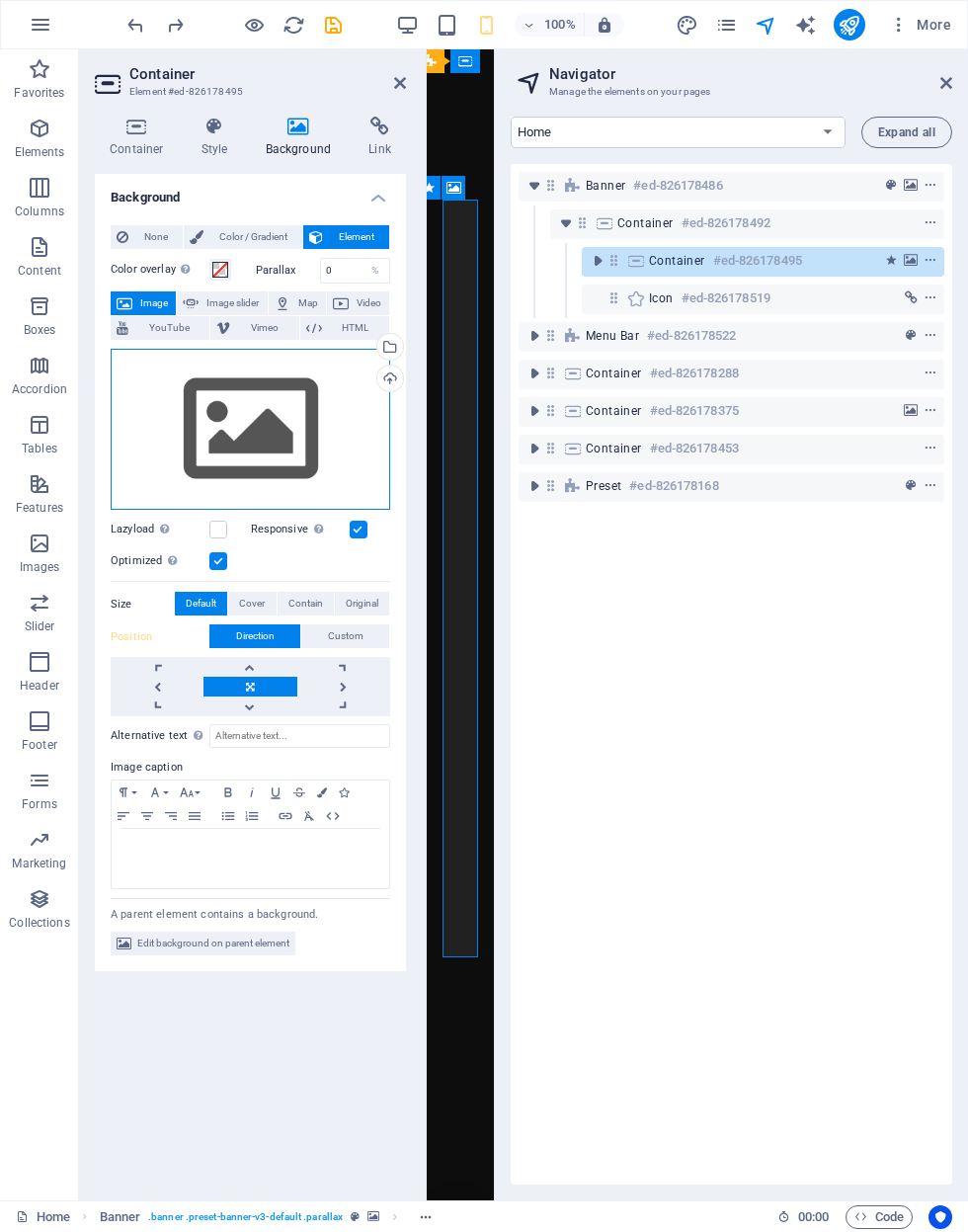 click on "Drag files here, click to choose files or select files from Files or our free stock photos & videos" at bounding box center [250, 430] 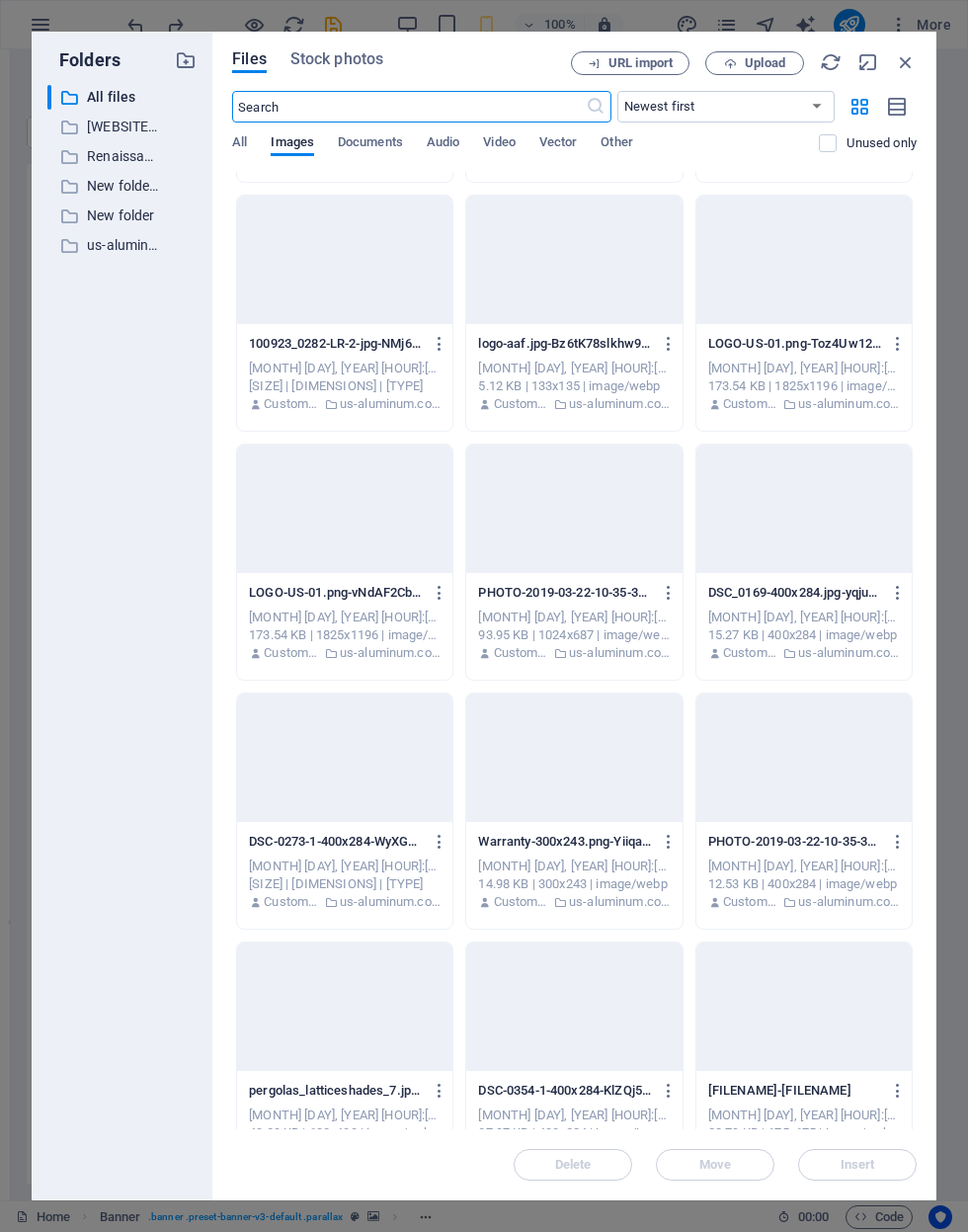 scroll, scrollTop: 49027, scrollLeft: 0, axis: vertical 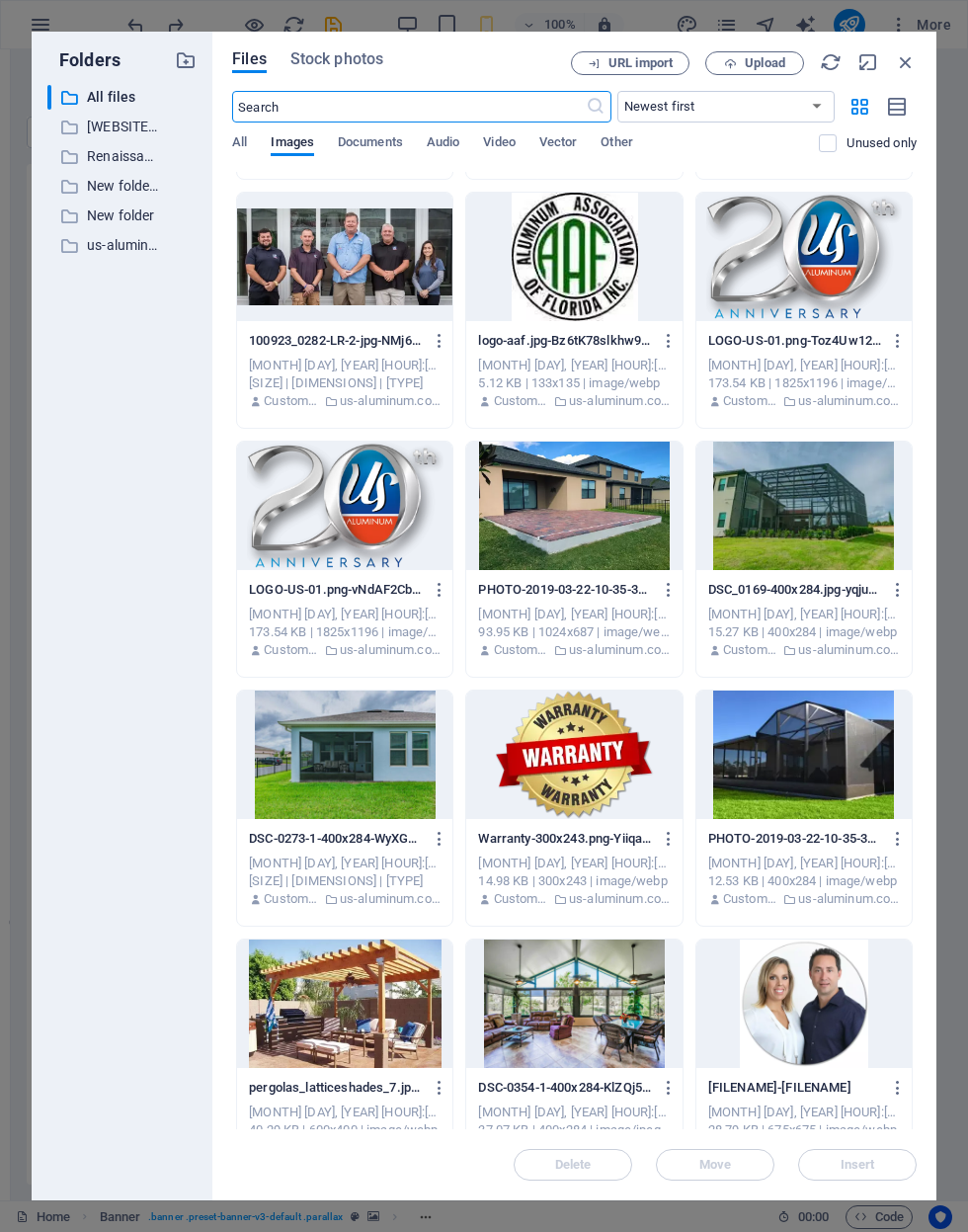 click at bounding box center [804, 506] 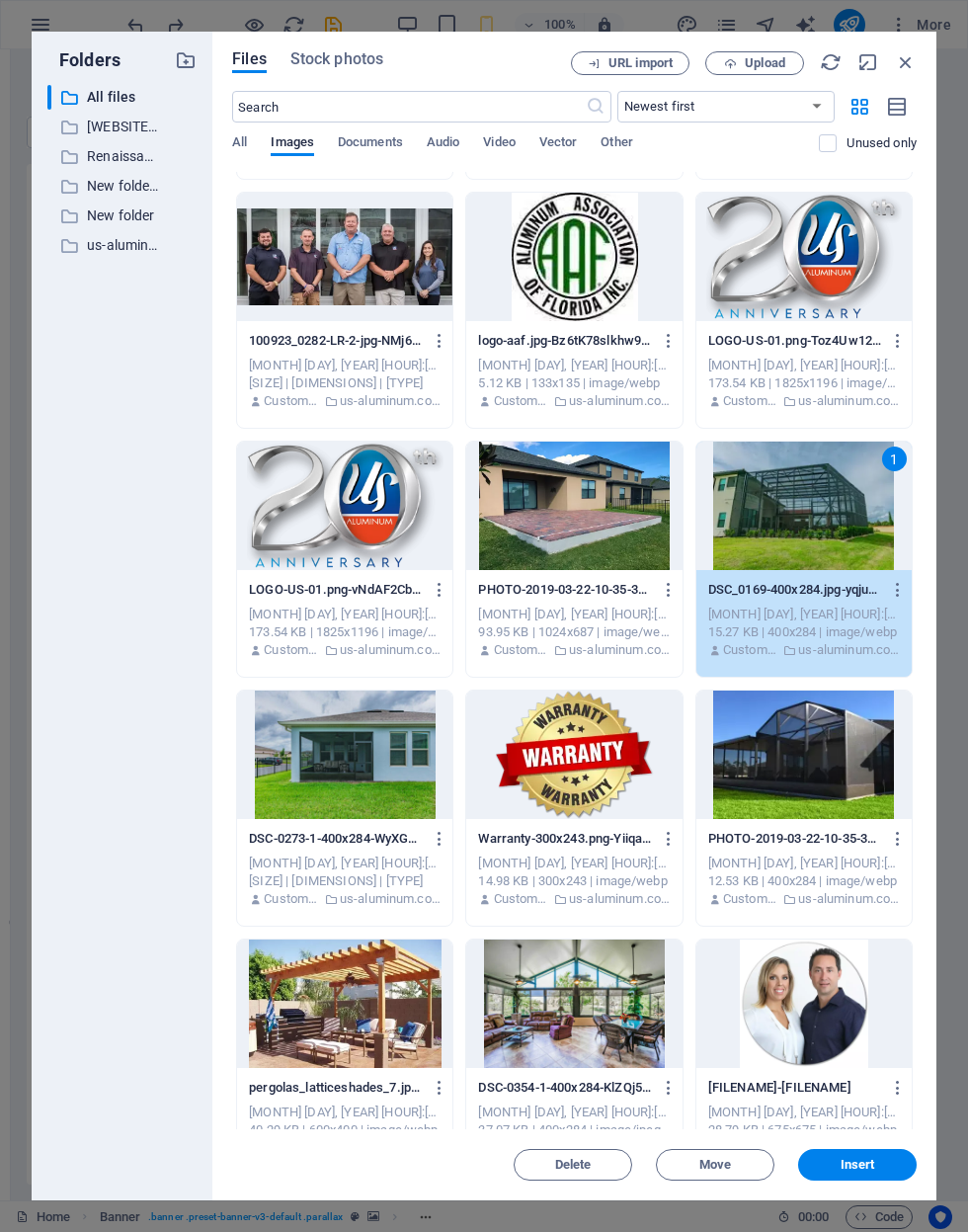 click on "Insert" at bounding box center [857, 1165] 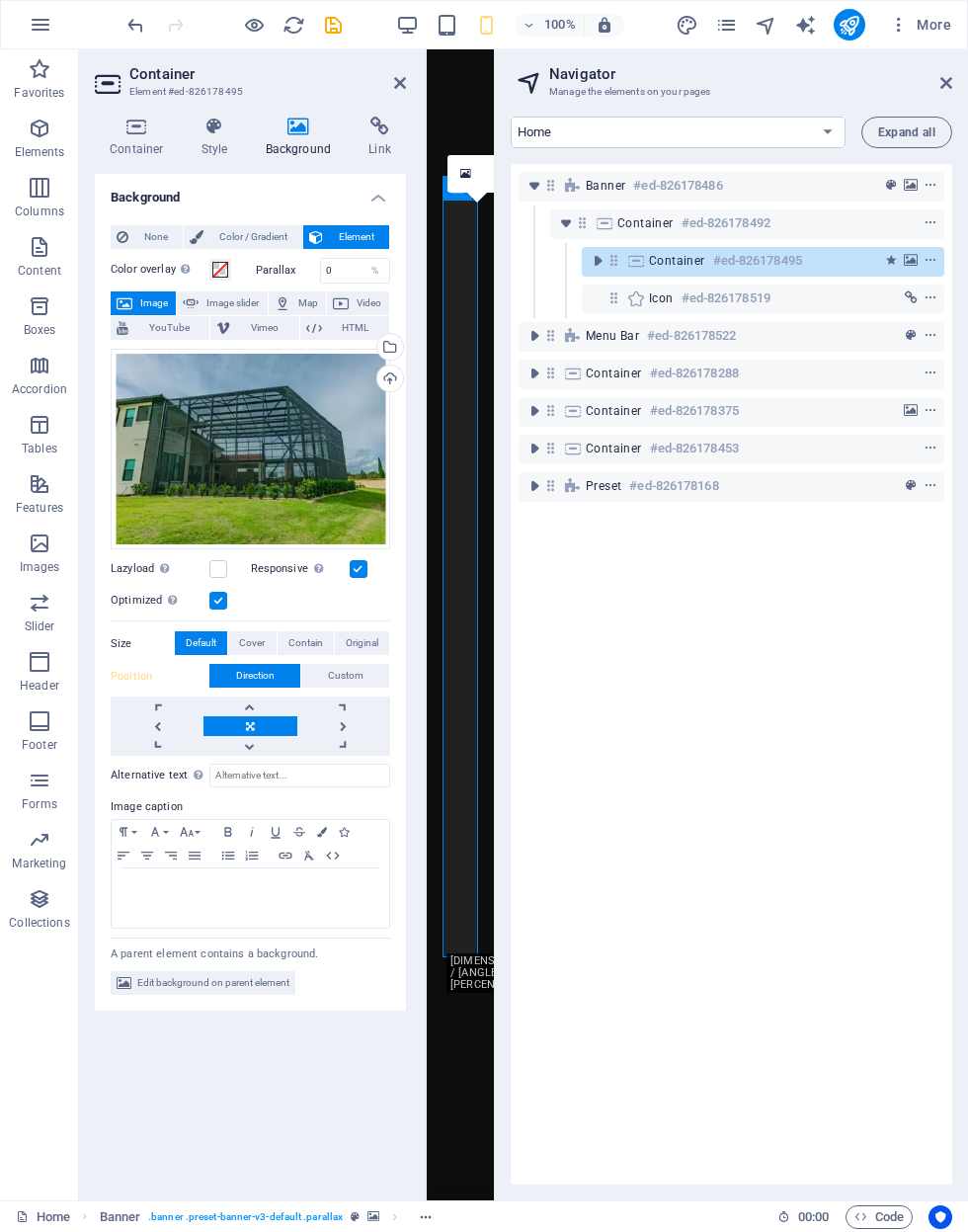 click at bounding box center [946, 83] 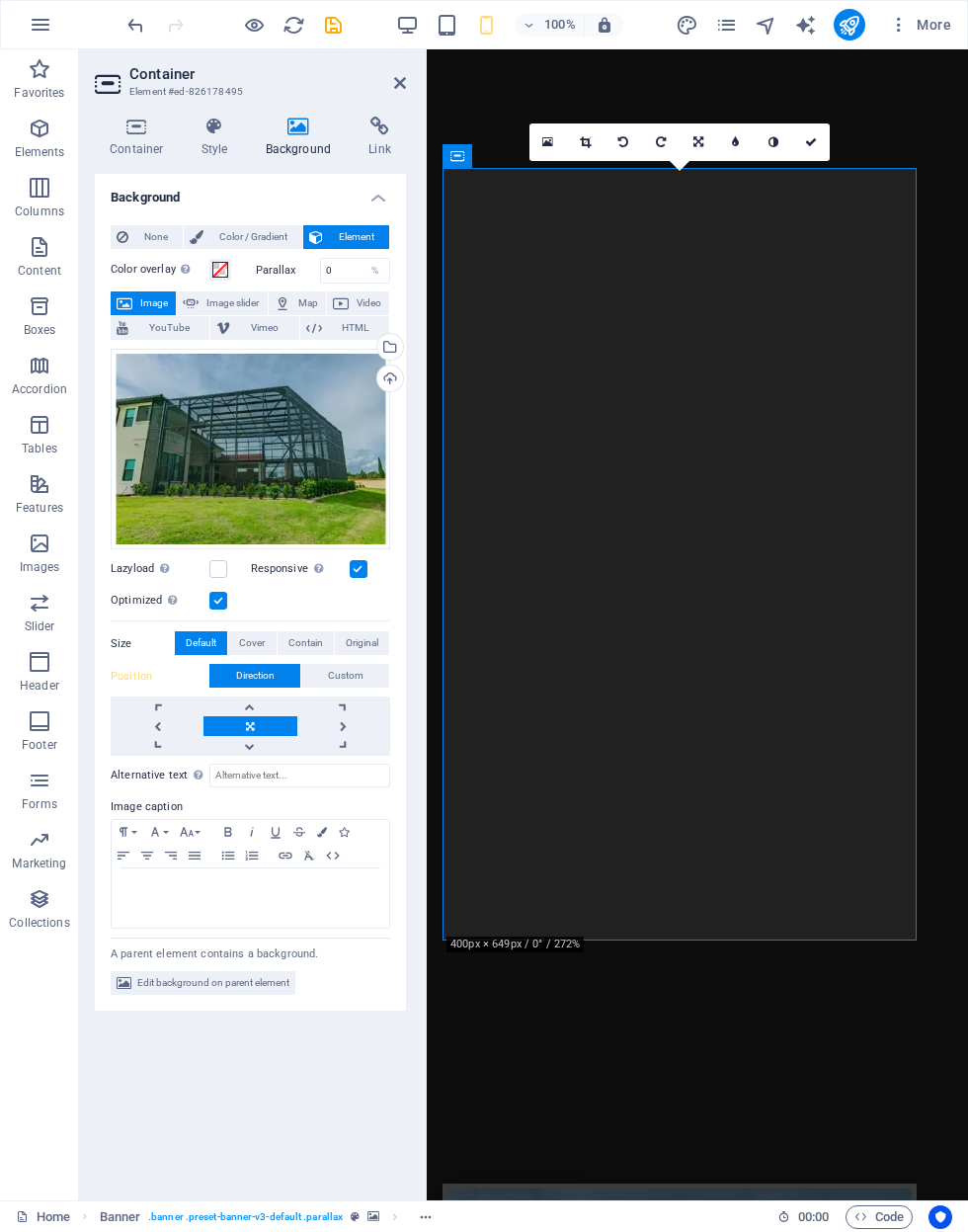 scroll, scrollTop: 27, scrollLeft: 0, axis: vertical 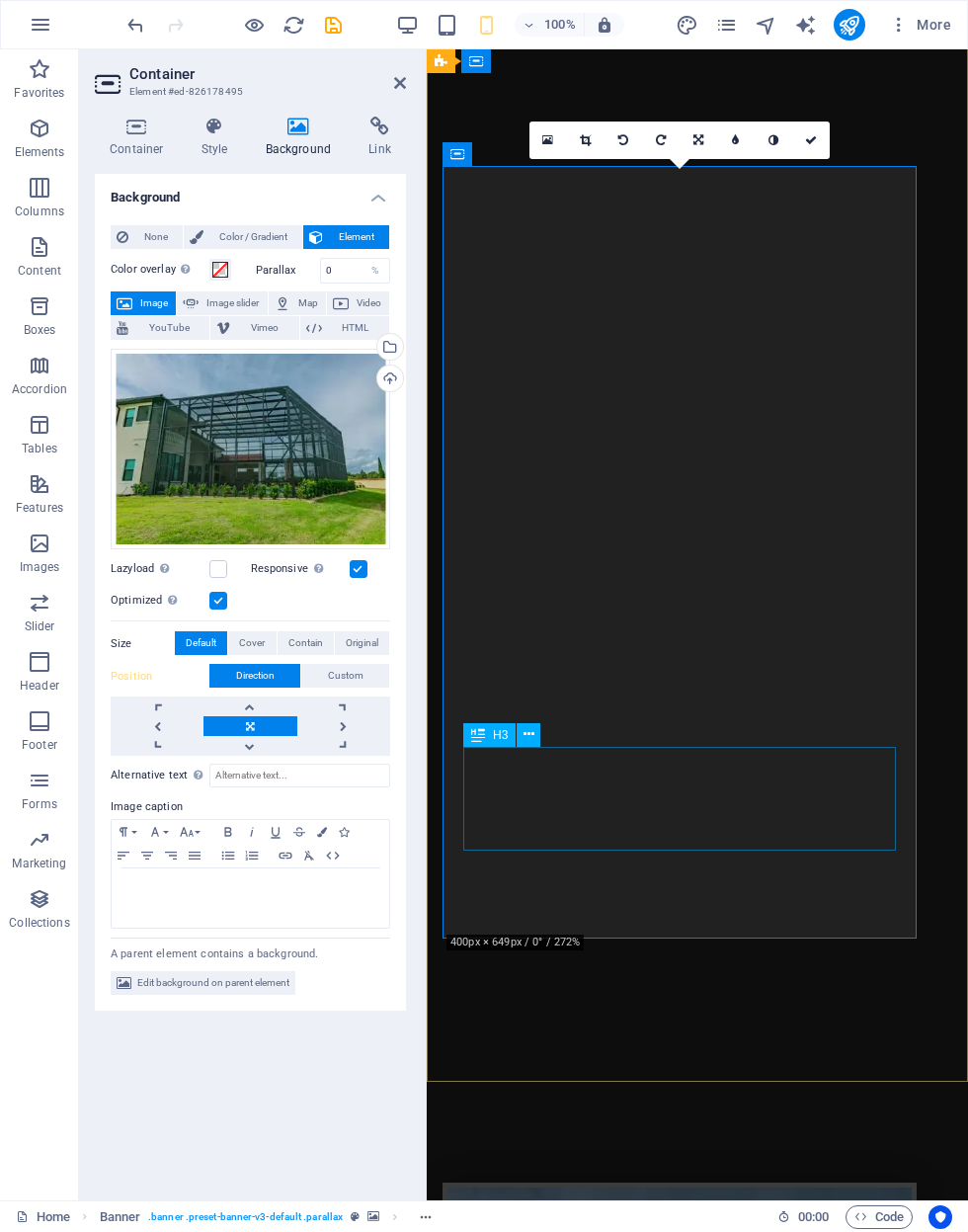 click on "Built to last. Designed to impress.From pool enclosures and screen rooms to patio covers and outdoor kitchens — we do it all." at bounding box center [680, 2651] 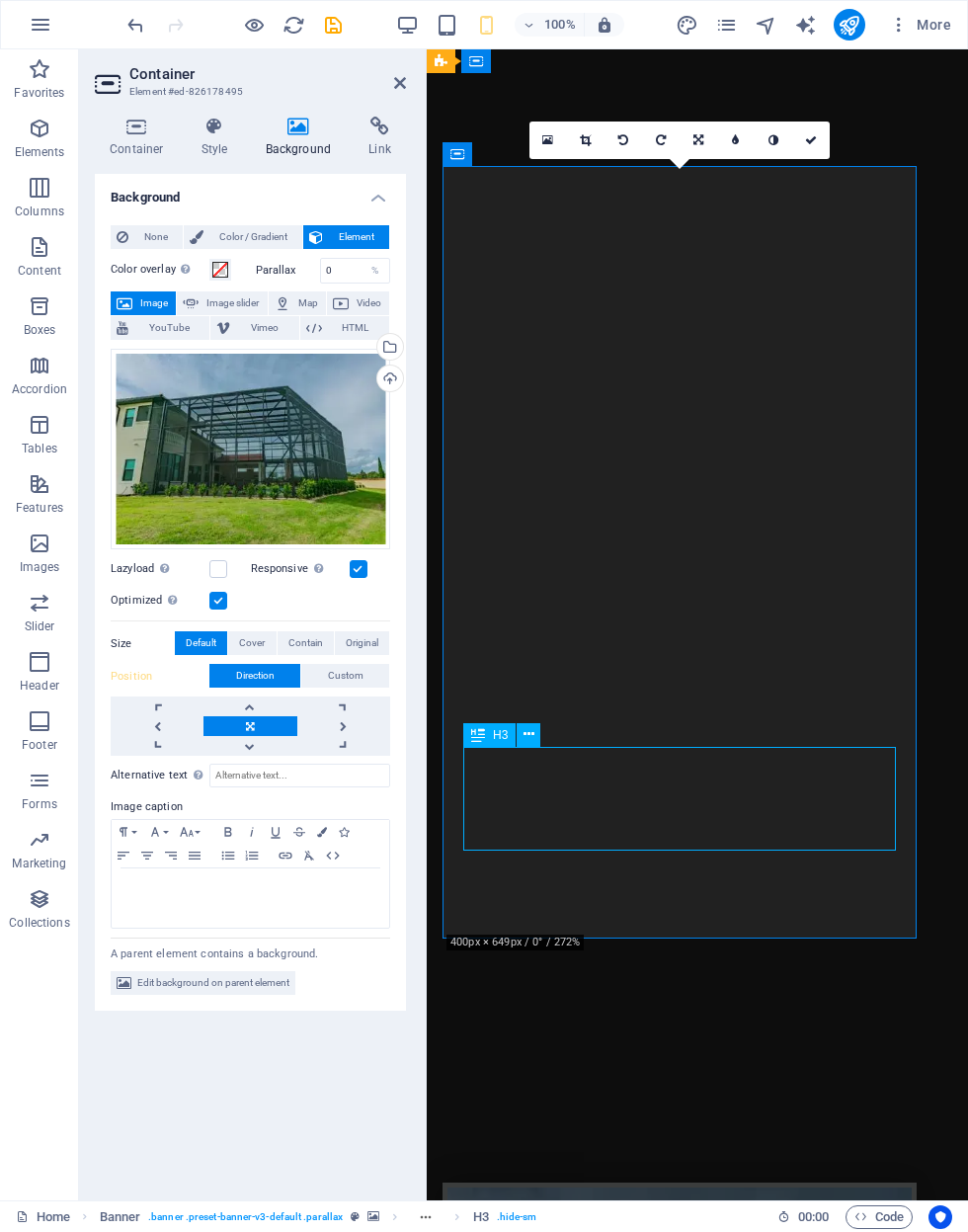 click on "Built to last. Designed to impress.From pool enclosures and screen rooms to patio covers and outdoor kitchens — we do it all." at bounding box center [680, 2651] 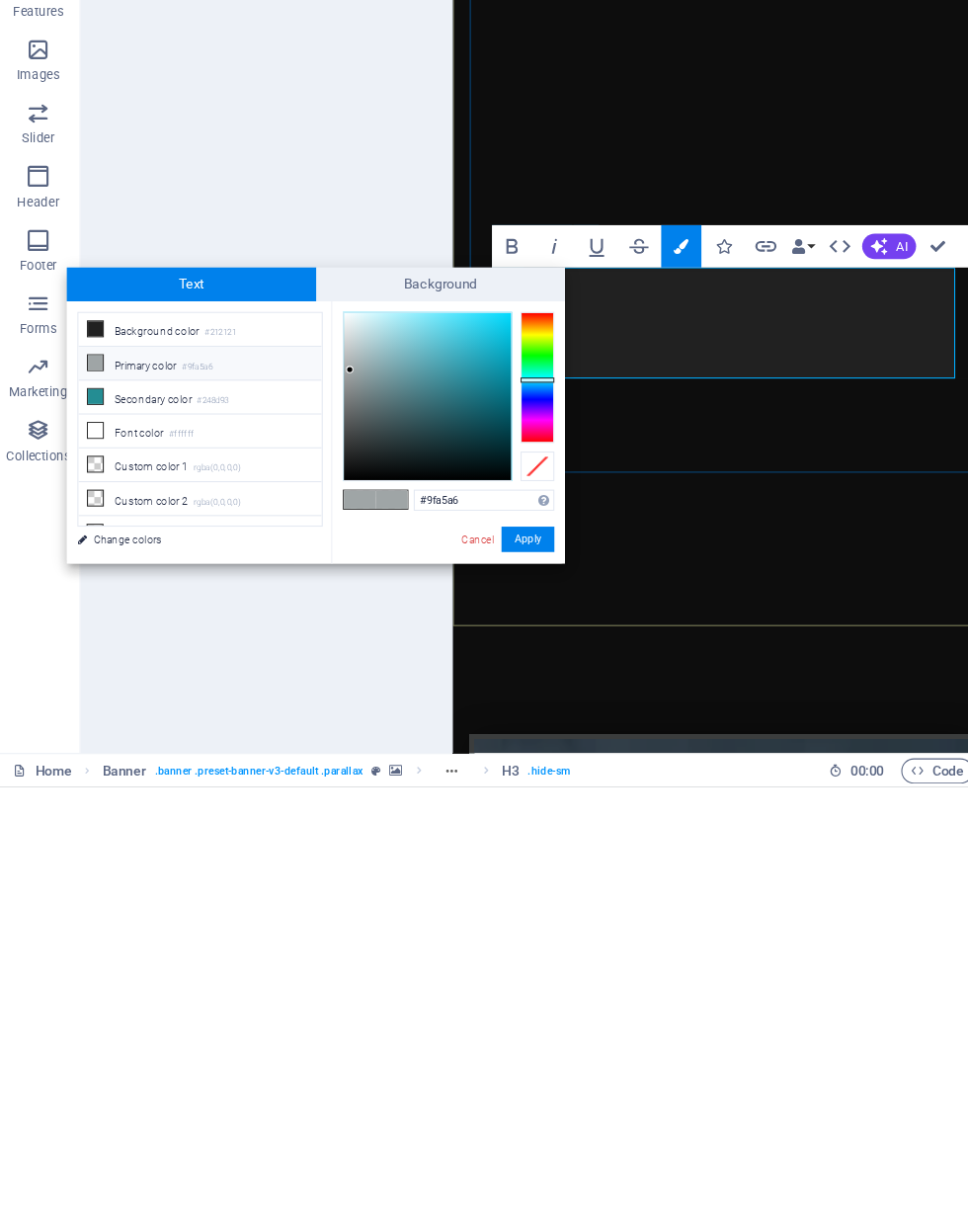click on "Background color
#212121" at bounding box center [191, 805] 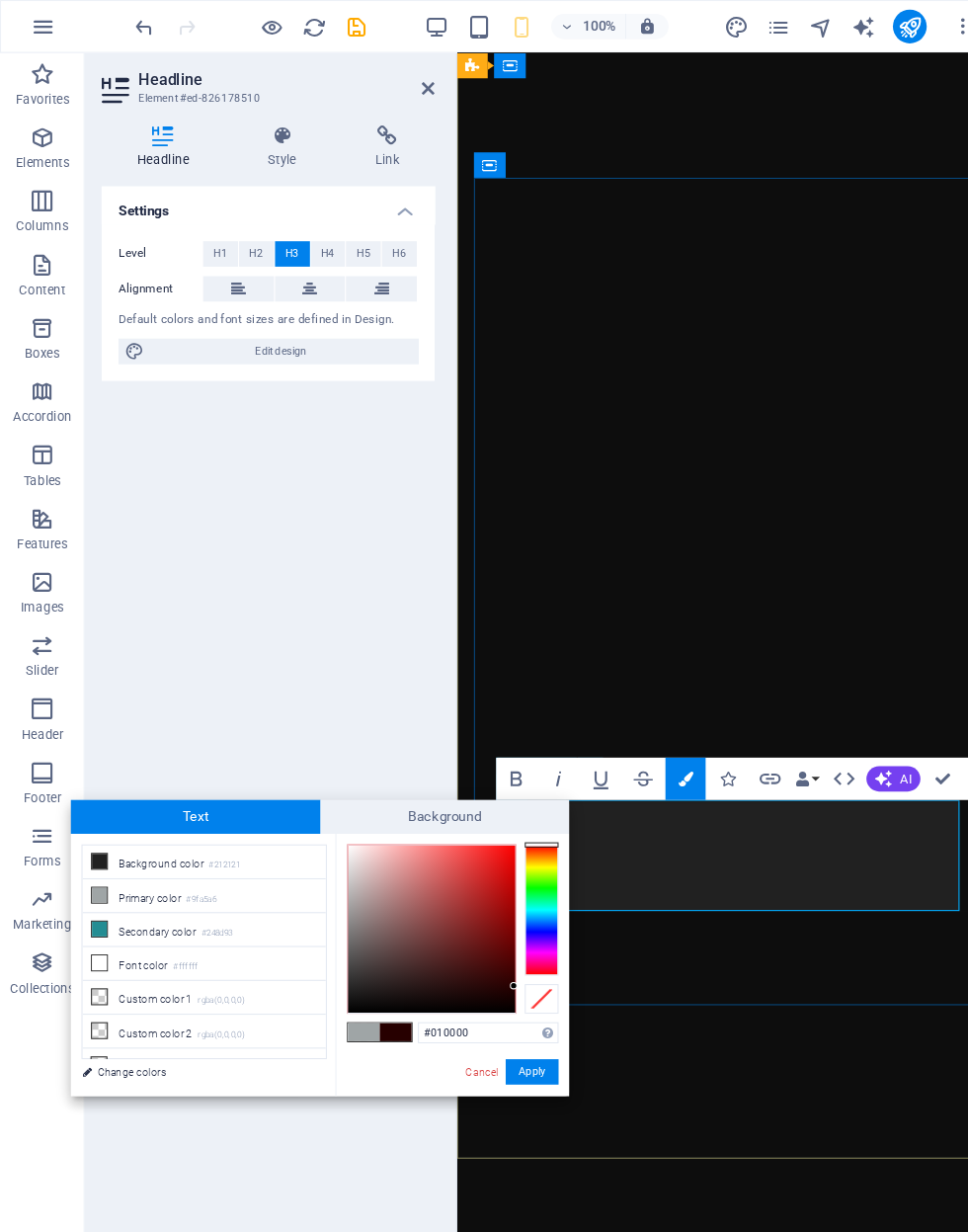 type on "#000000" 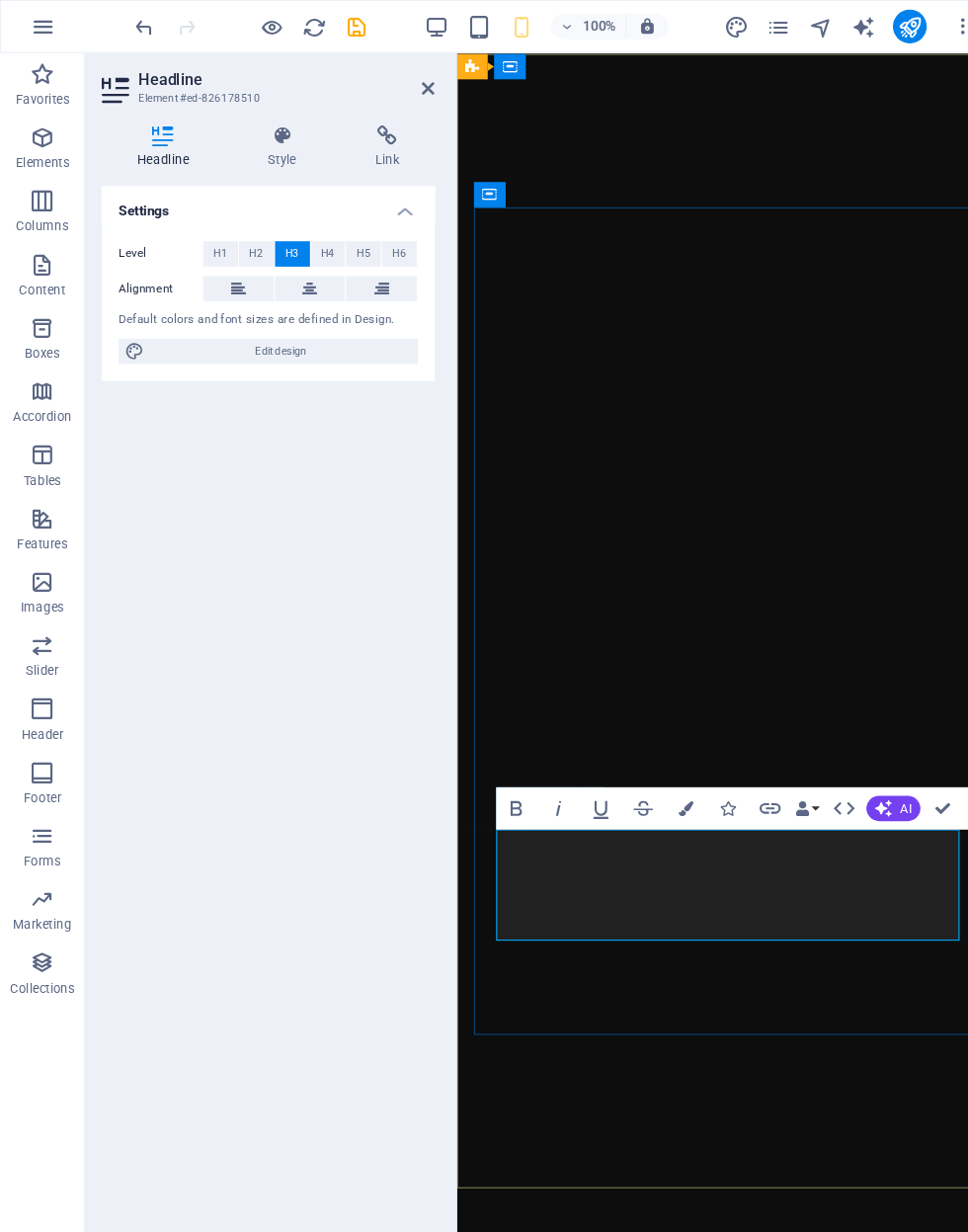 scroll, scrollTop: 0, scrollLeft: 0, axis: both 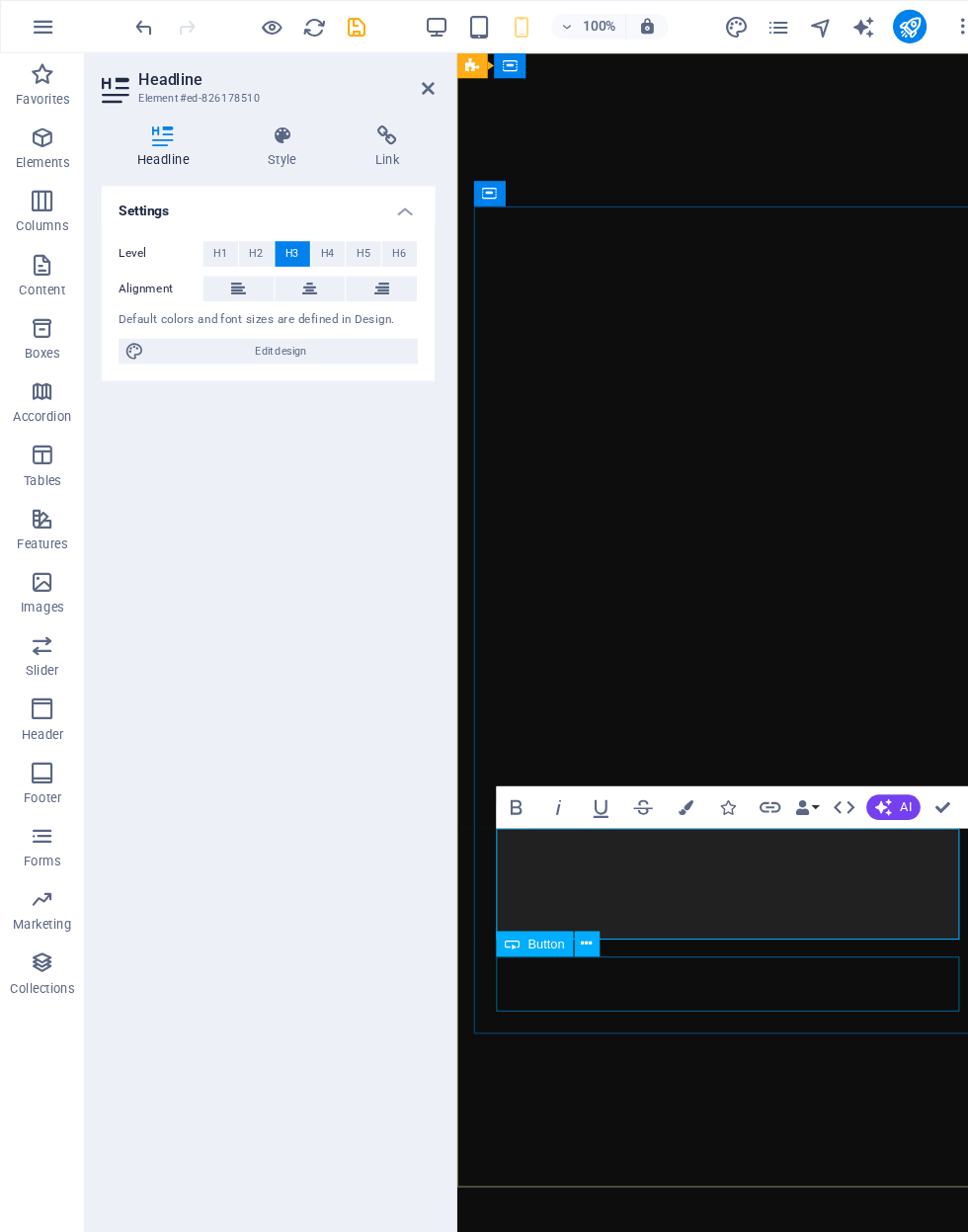 click on "Learn more" at bounding box center (709, 2773) 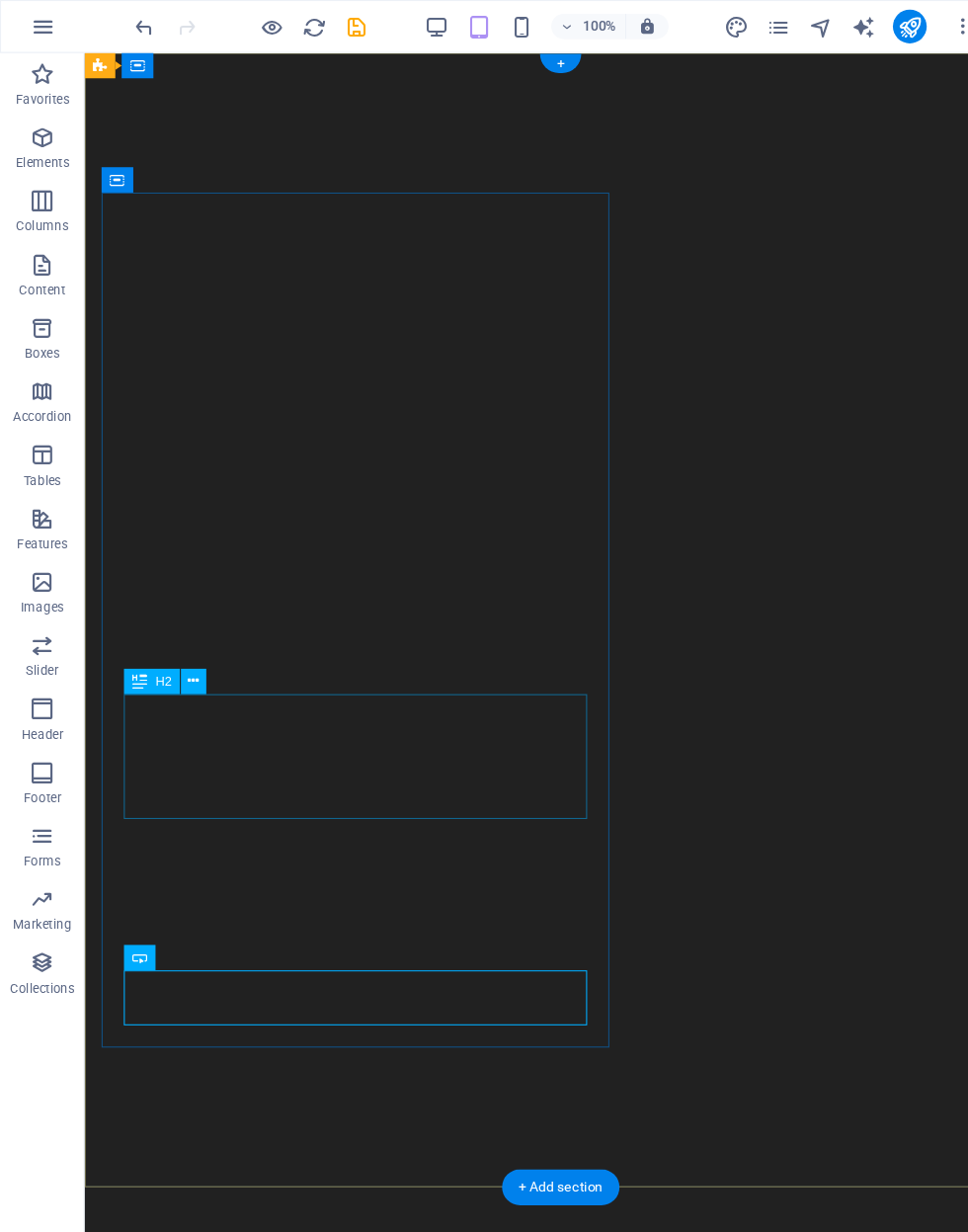 click on "Coverworks Aluminum Structure experts" at bounding box center [337, 2615] 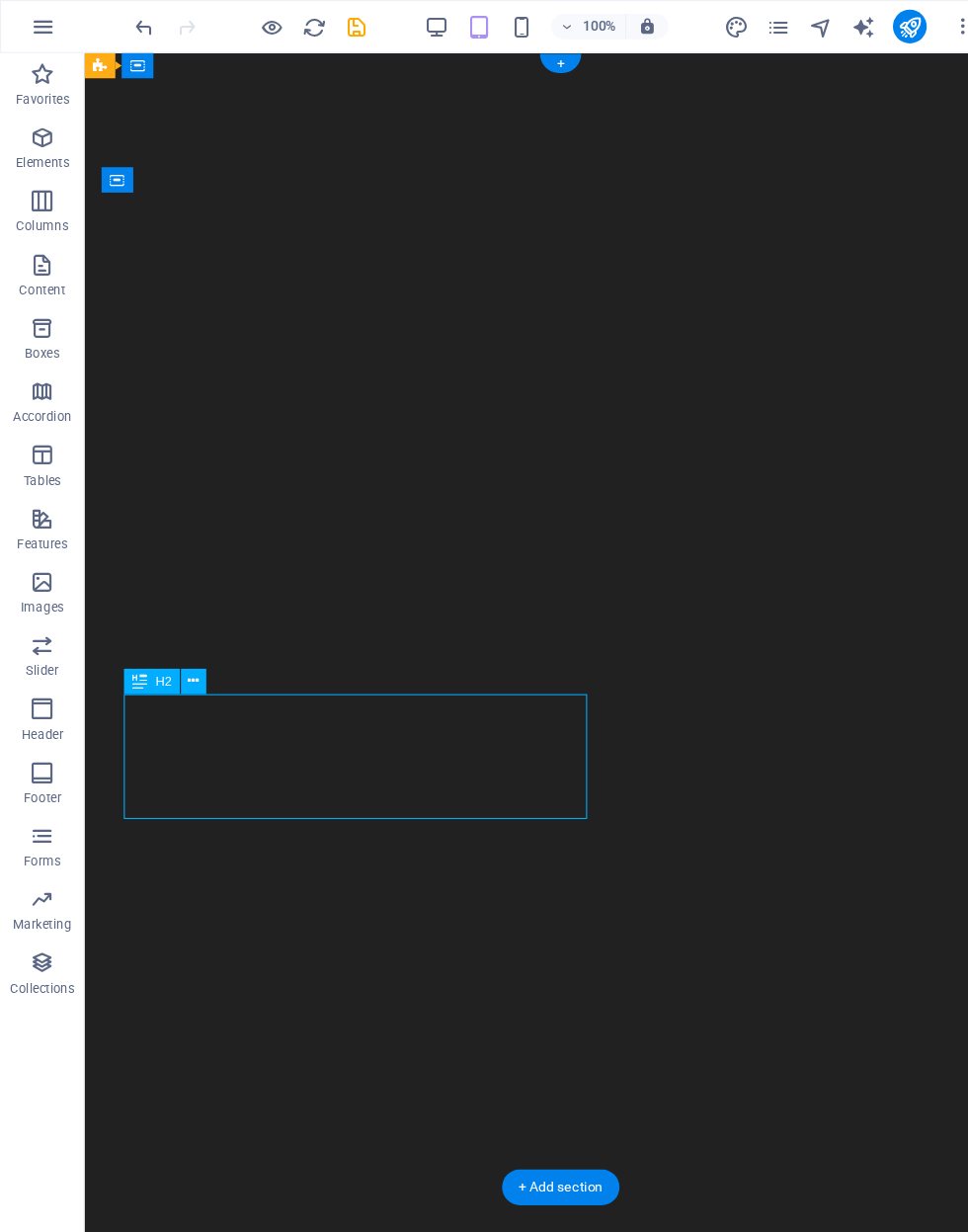 click on "Learn more" at bounding box center [337, 2842] 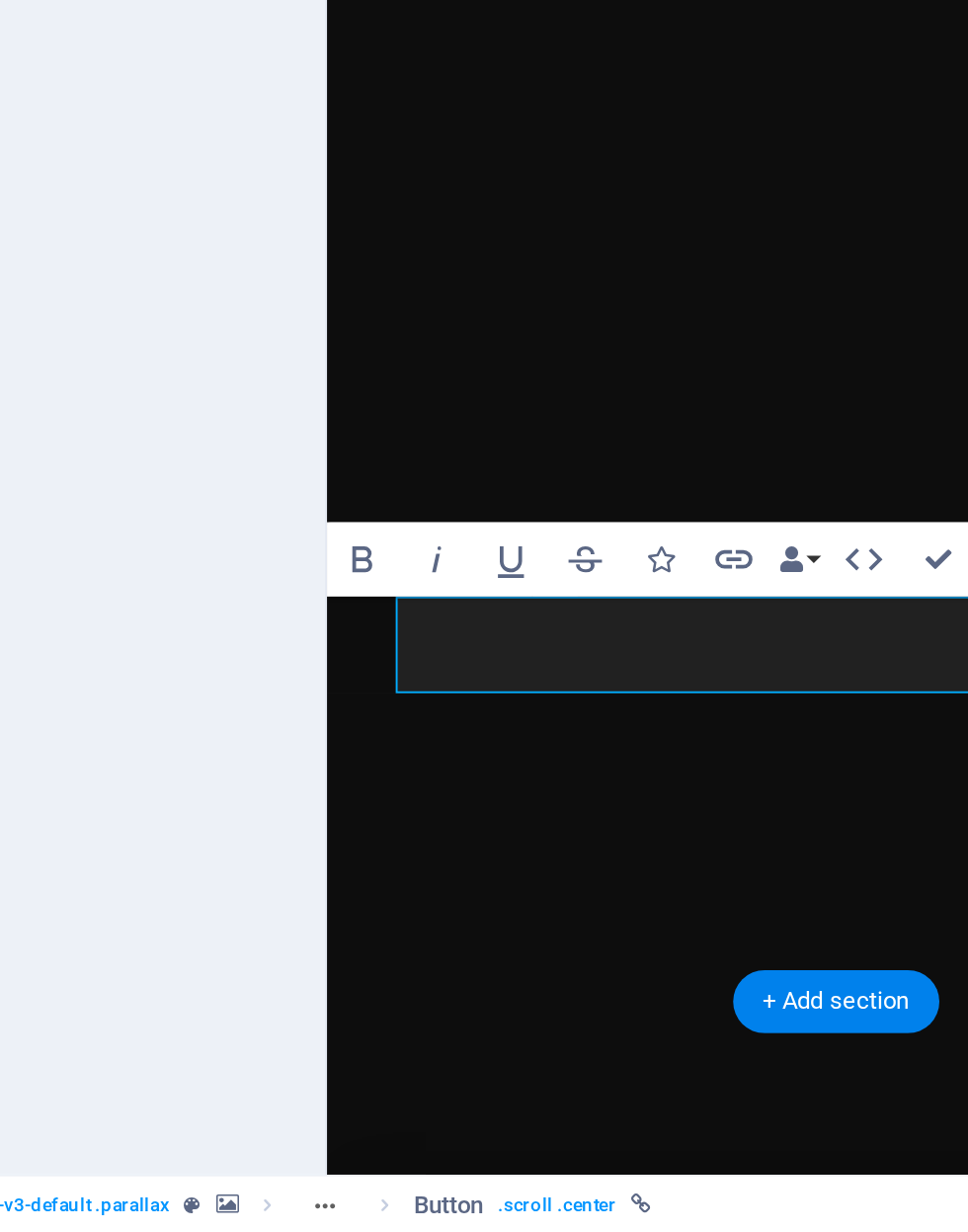 click on "Learn more" at bounding box center (580, 1757) 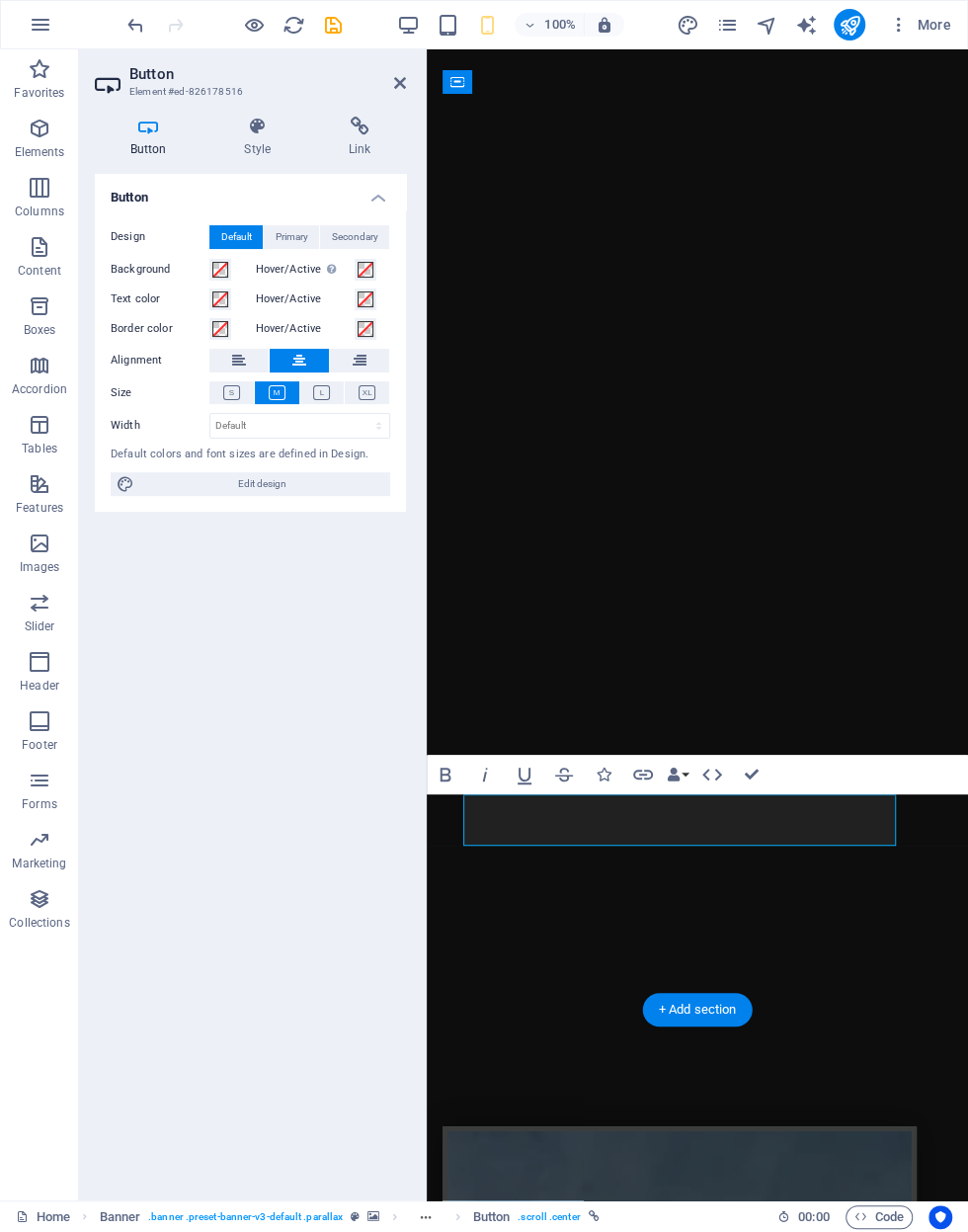 scroll, scrollTop: 109, scrollLeft: 0, axis: vertical 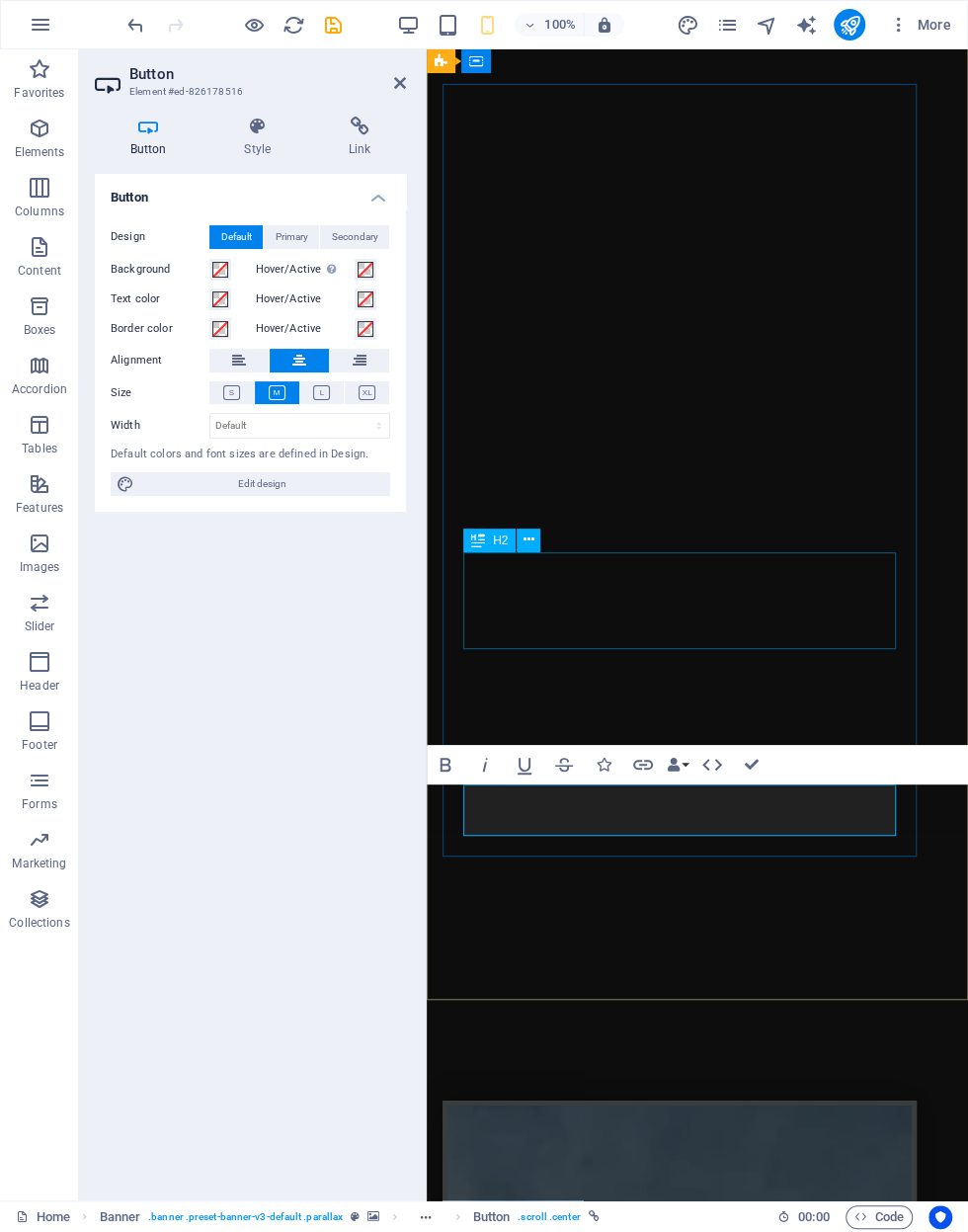 click on "Coverworks Aluminum Structure experts" at bounding box center [680, 2451] 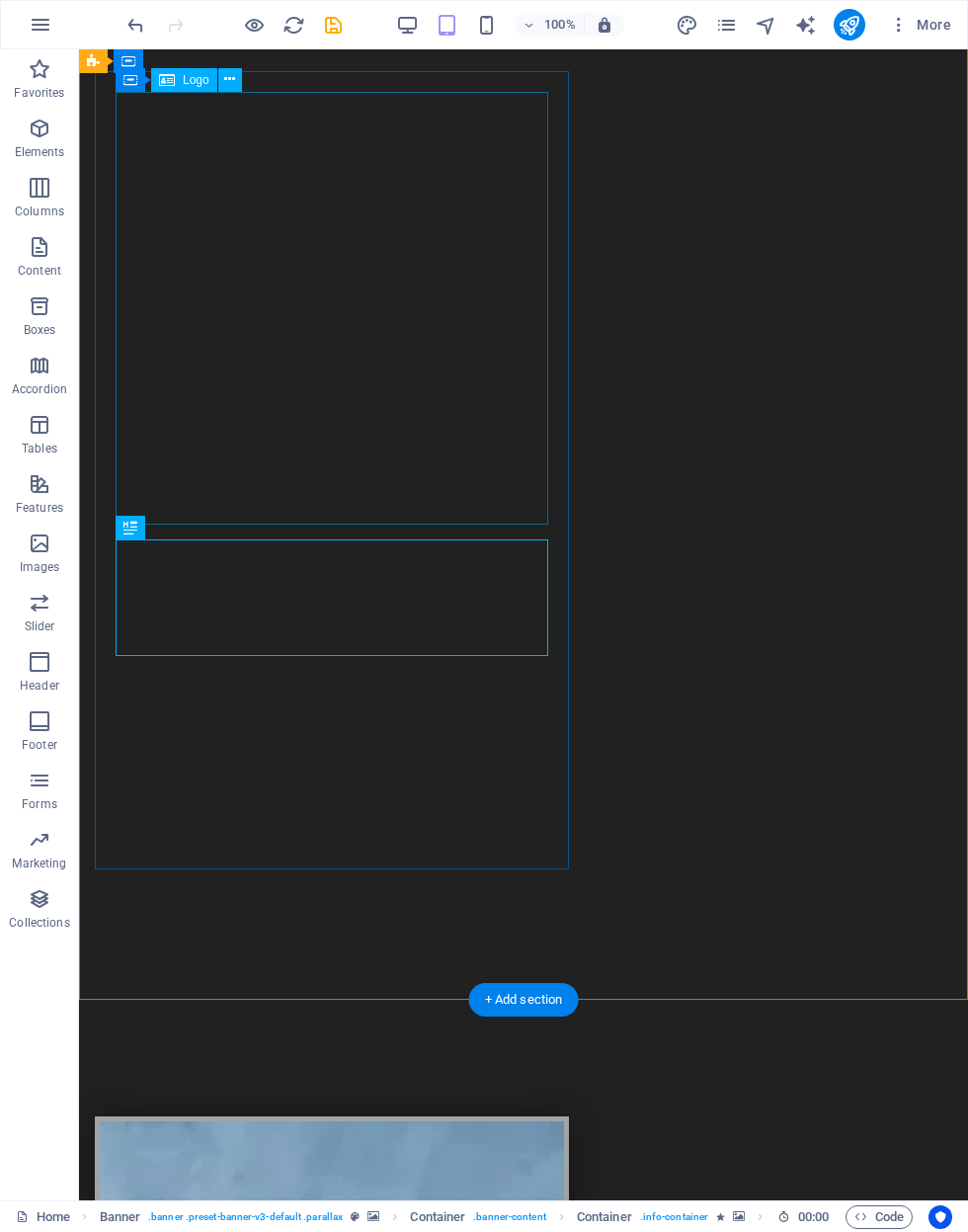click at bounding box center [332, 2157] 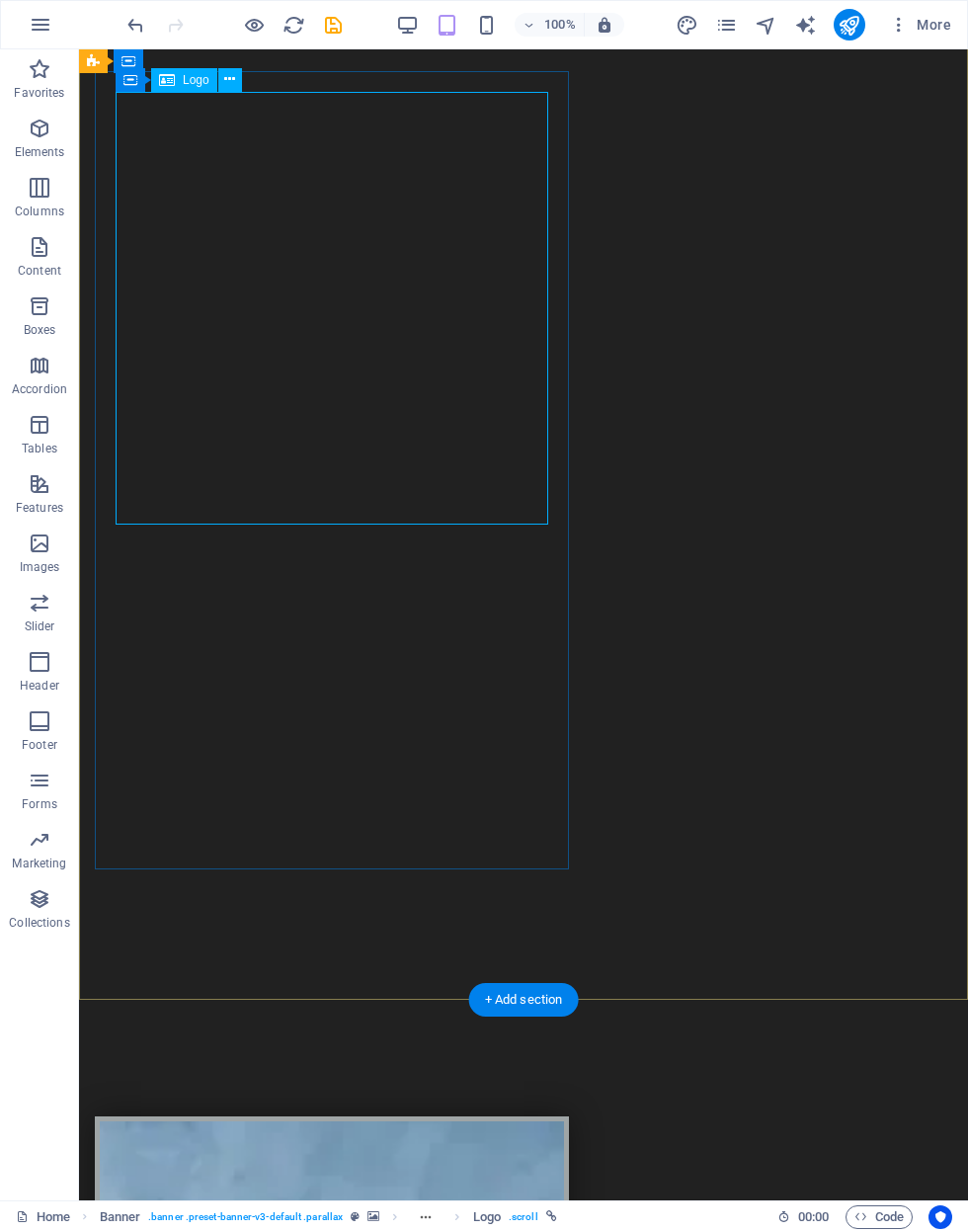 click at bounding box center (229, 79) 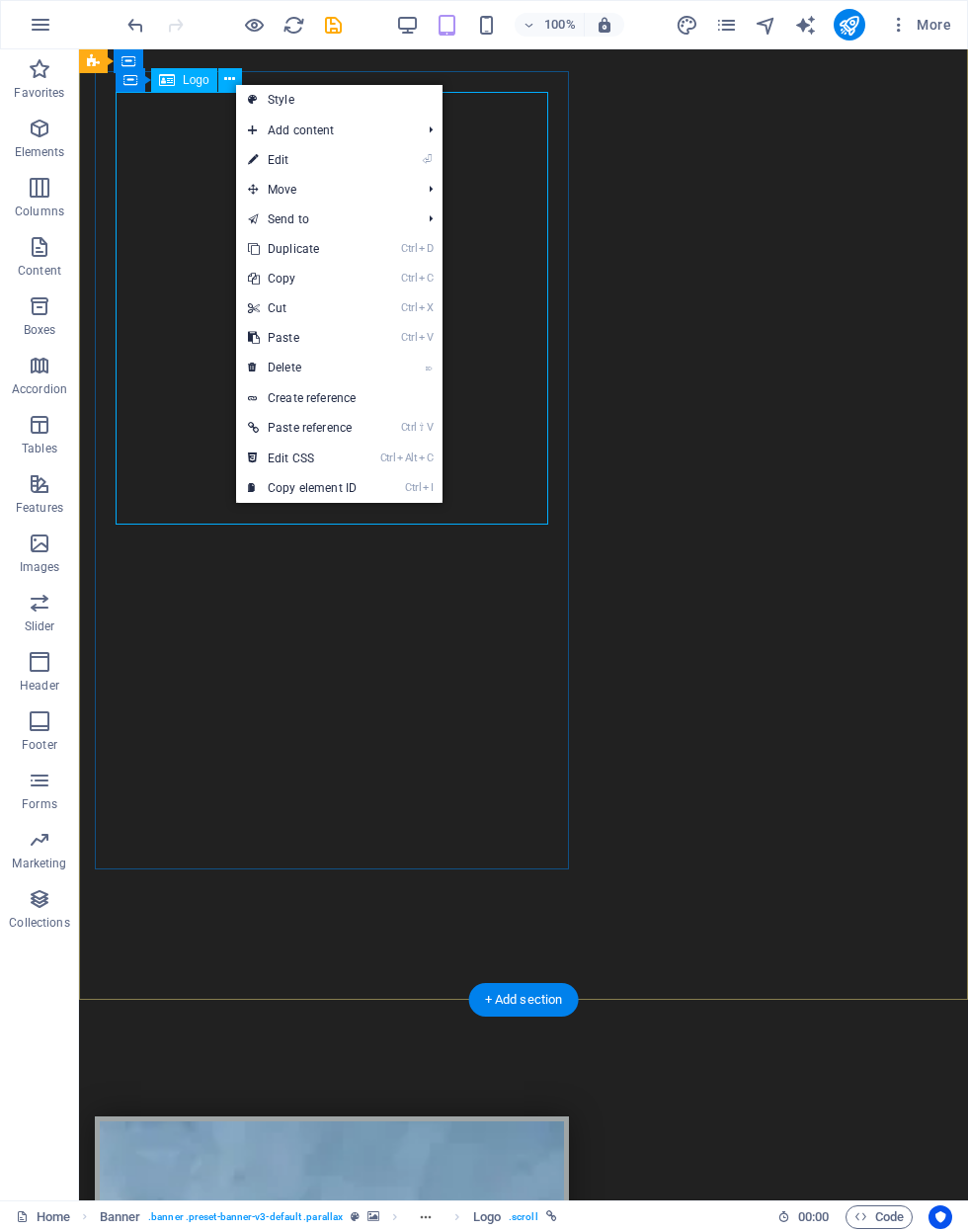 click on "⏎  Edit" at bounding box center [302, 160] 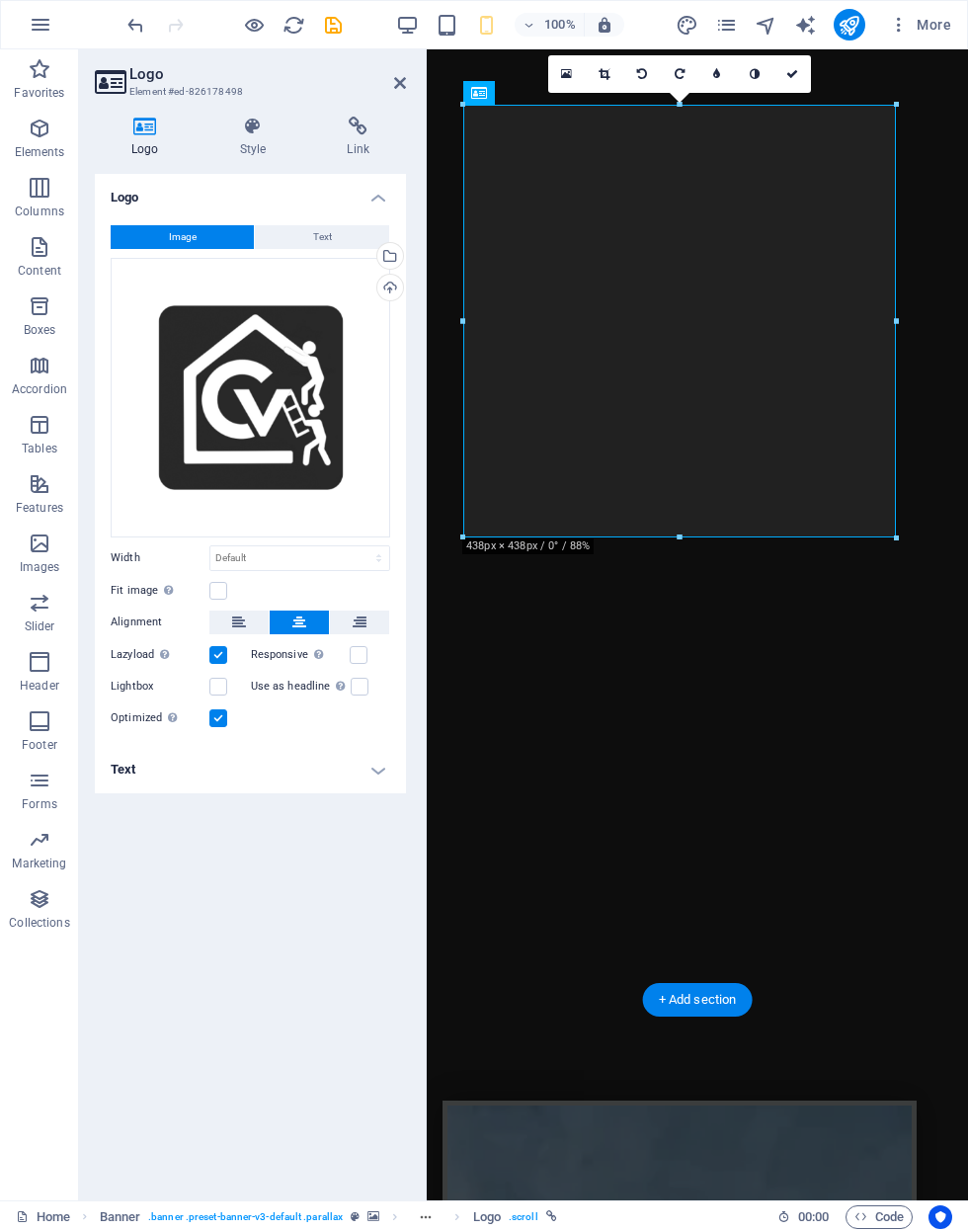 click on "Style" at bounding box center (257, 137) 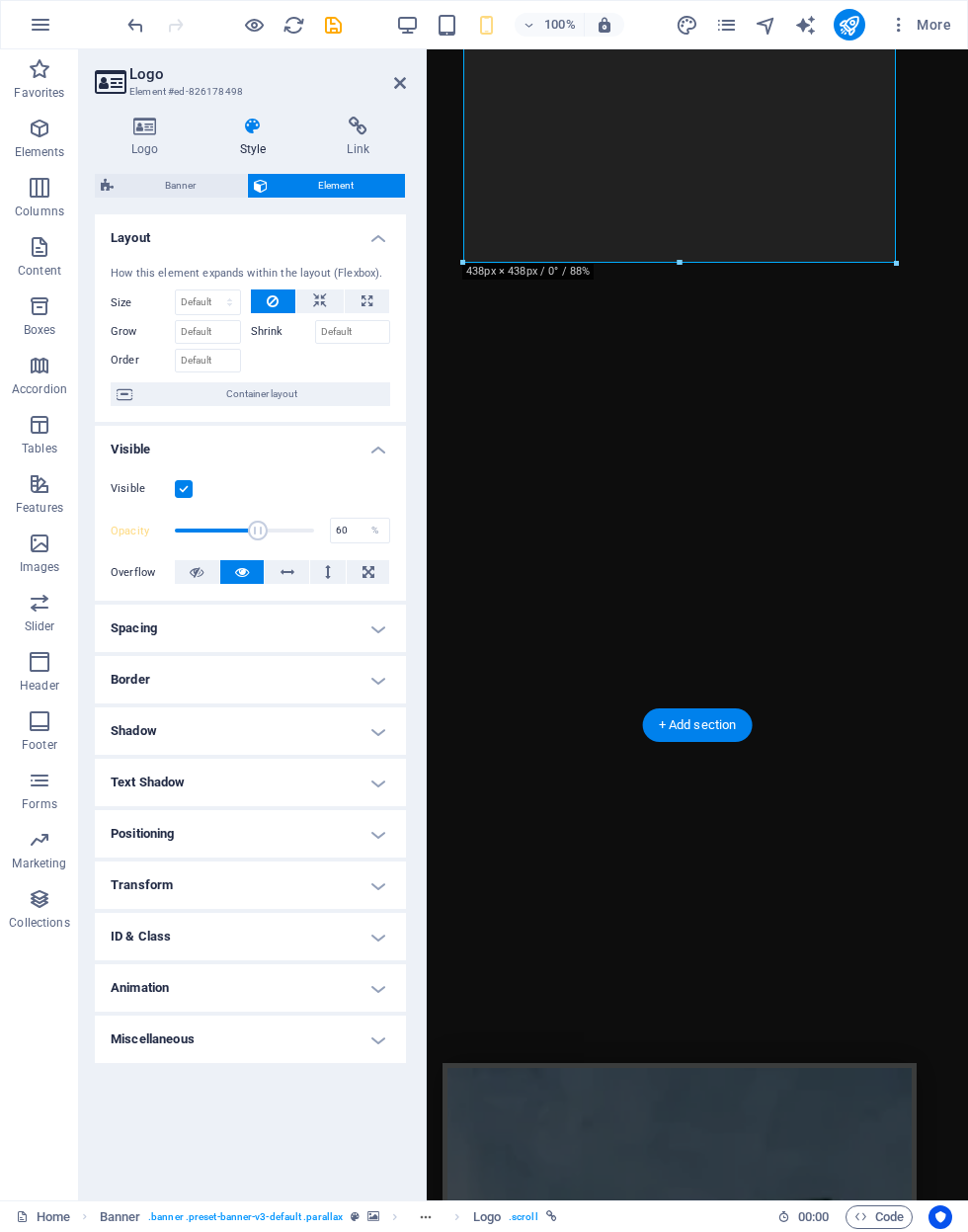 scroll, scrollTop: 131, scrollLeft: 0, axis: vertical 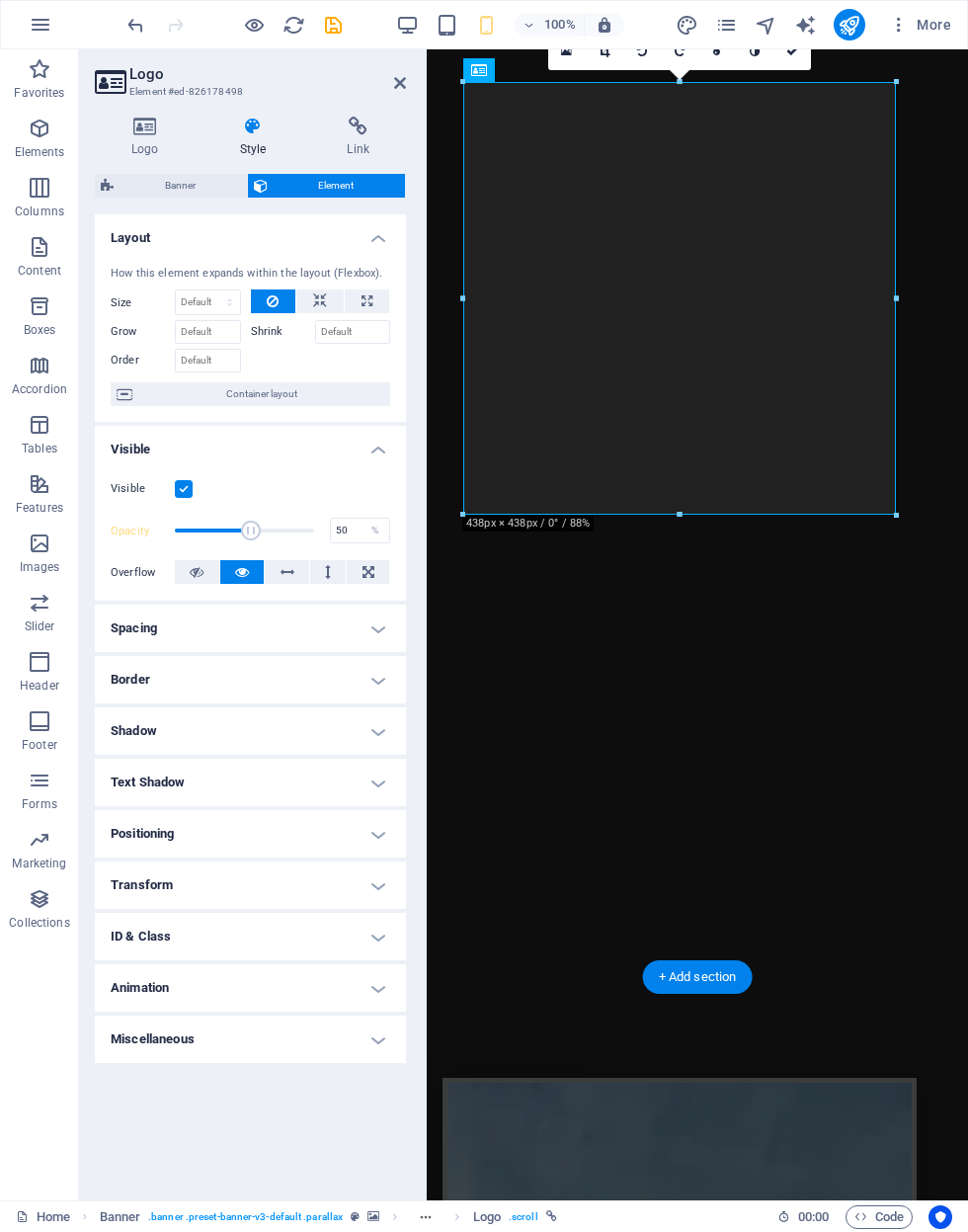 type on "49" 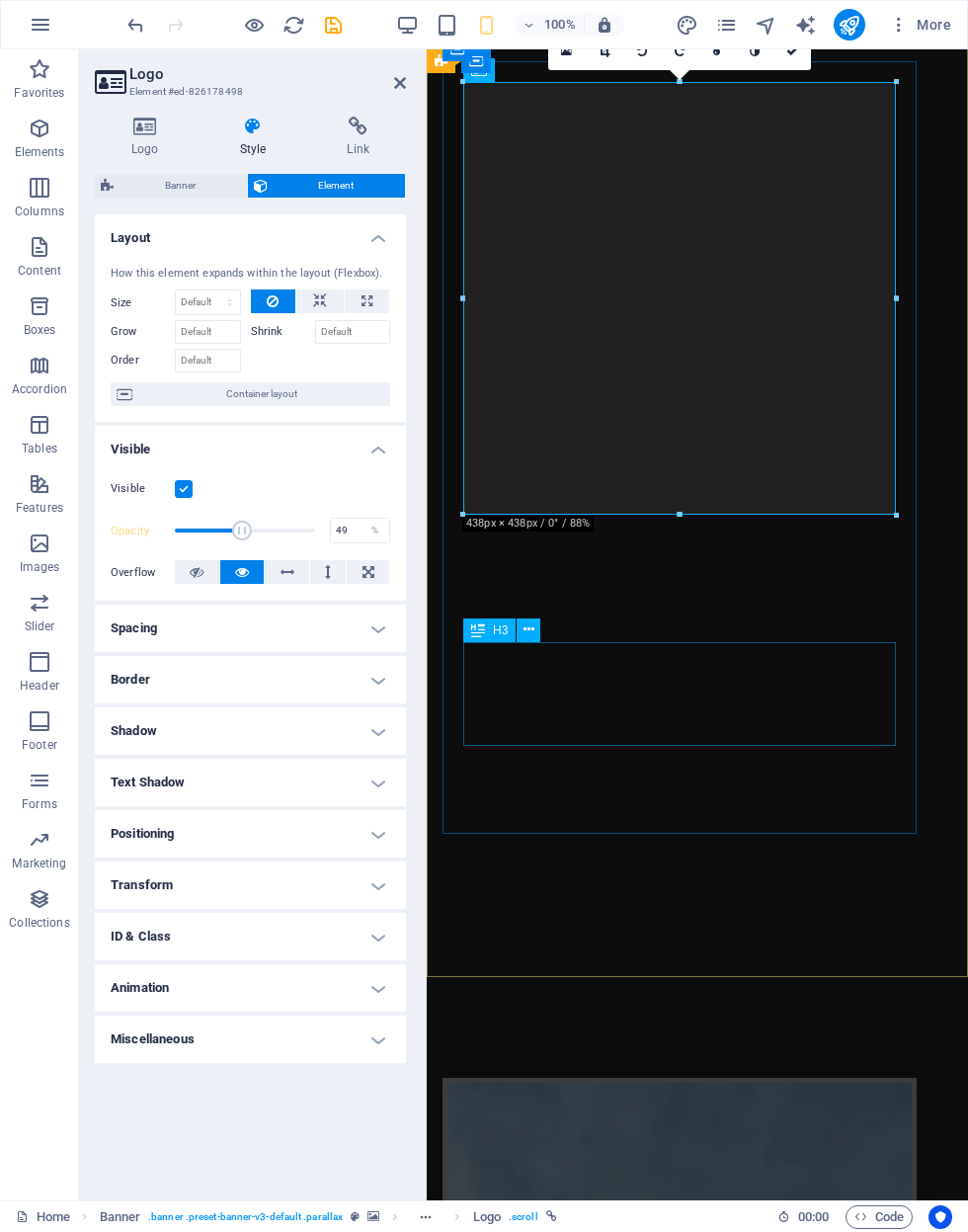 click on "Built to last. Designed to impress.From pool enclosures and screen rooms to patio covers and outdoor kitchens — we do it all." at bounding box center [680, 2546] 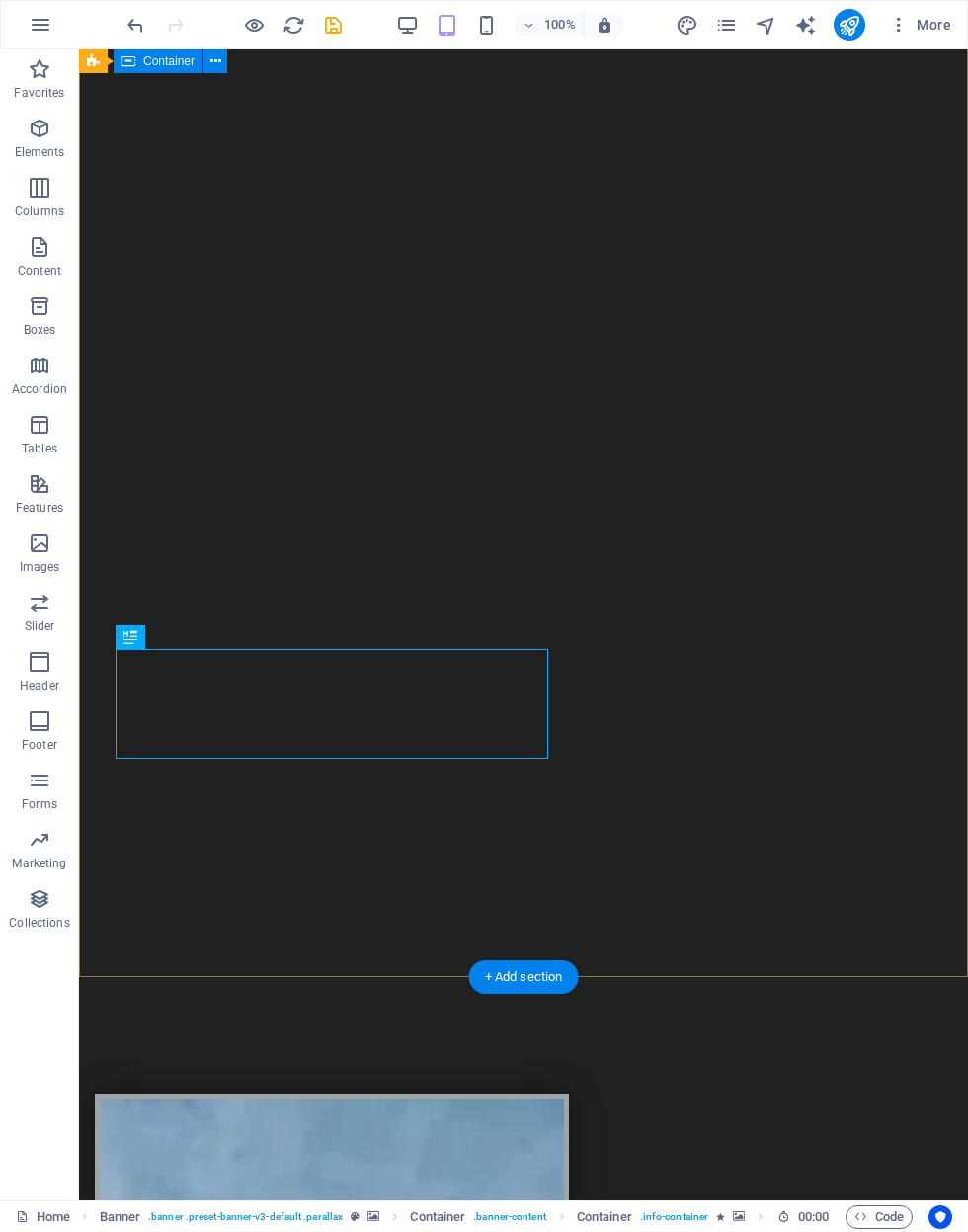 click on "Coverworks Aluminum Structure experts Built to last. Designed to impress.From pool enclosures and screen rooms to patio covers and outdoor kitchens — we do it all. Learn more" at bounding box center [524, 1911] 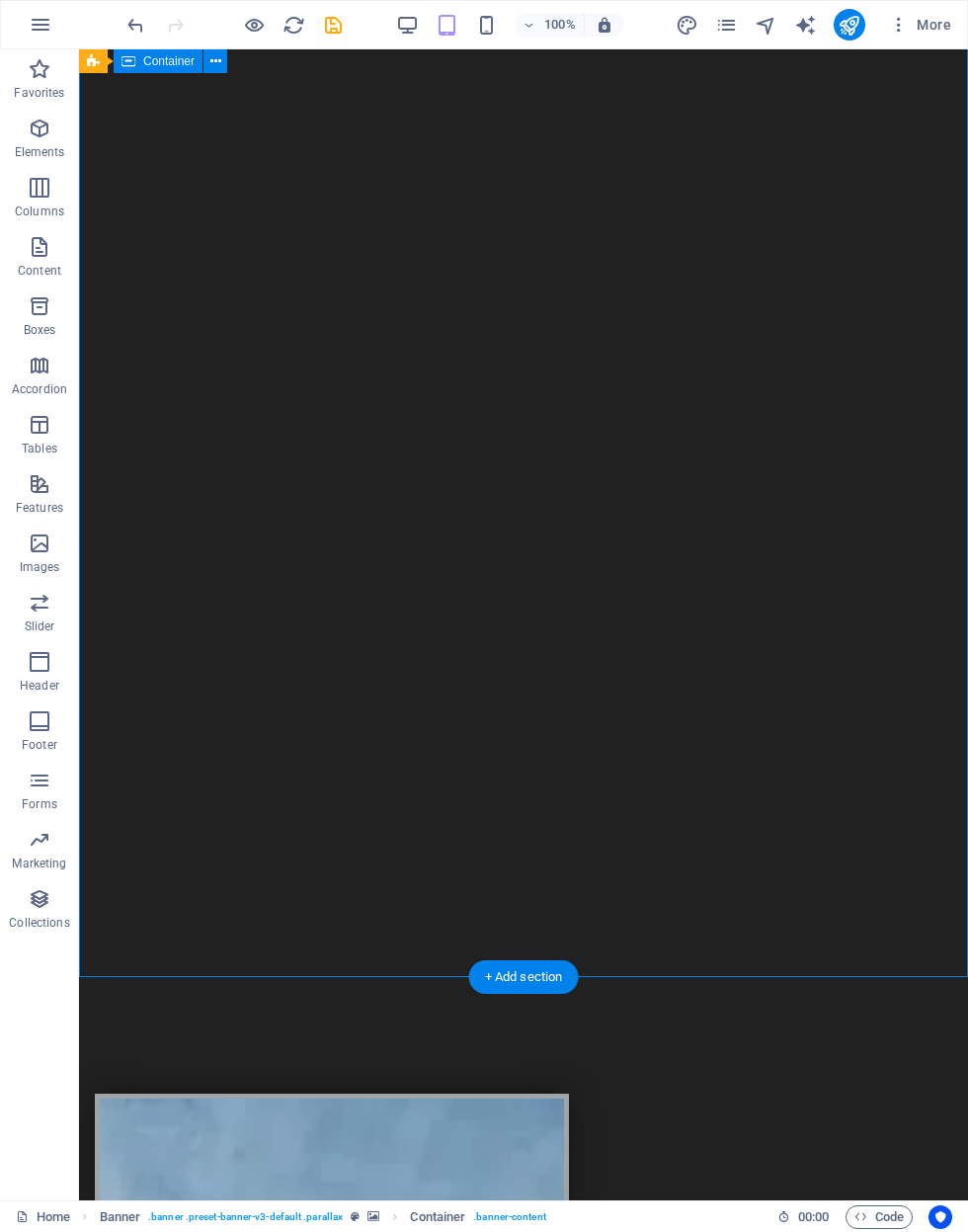 click at bounding box center [332, 2134] 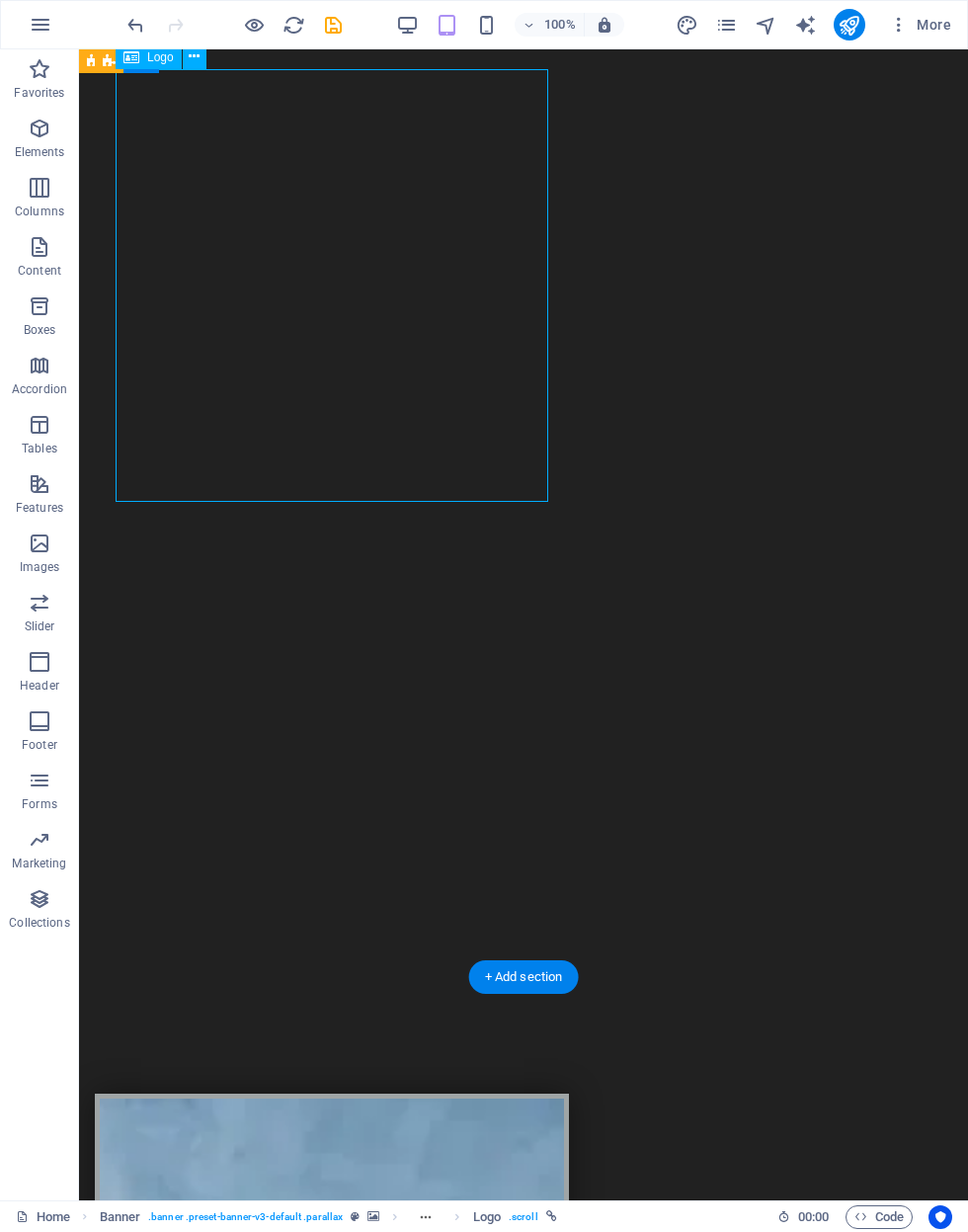 click at bounding box center [332, 2134] 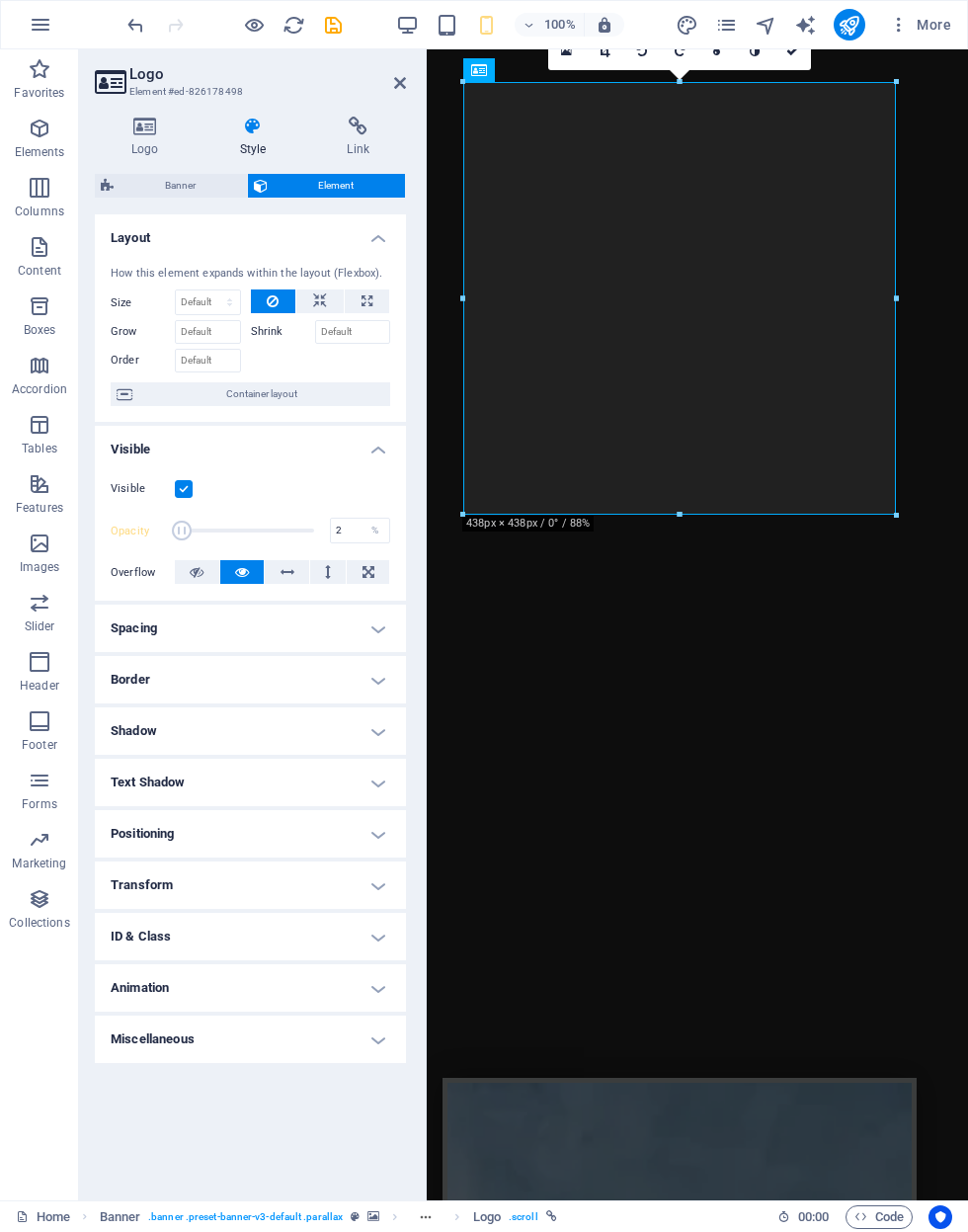 type on "1" 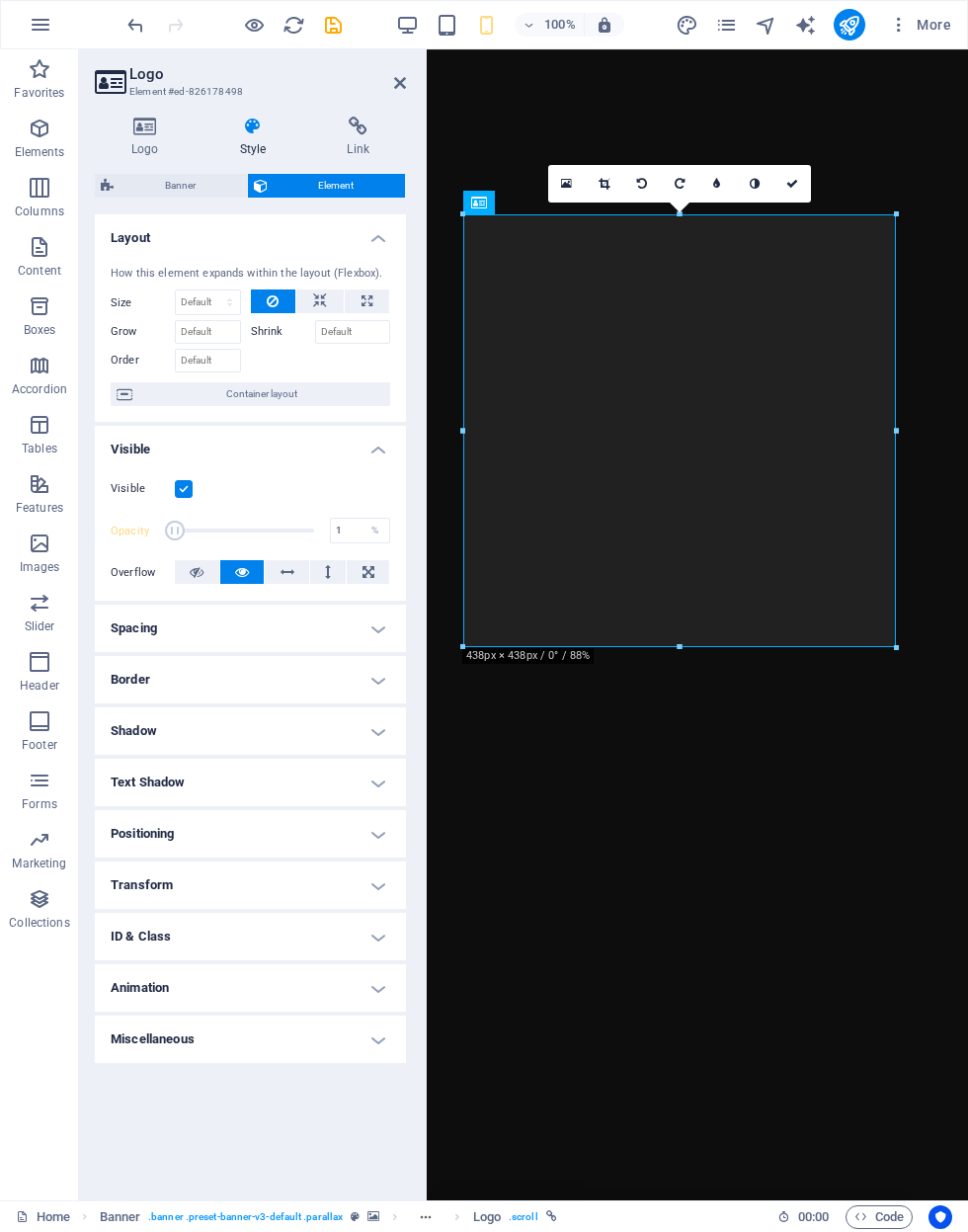 scroll, scrollTop: 0, scrollLeft: 0, axis: both 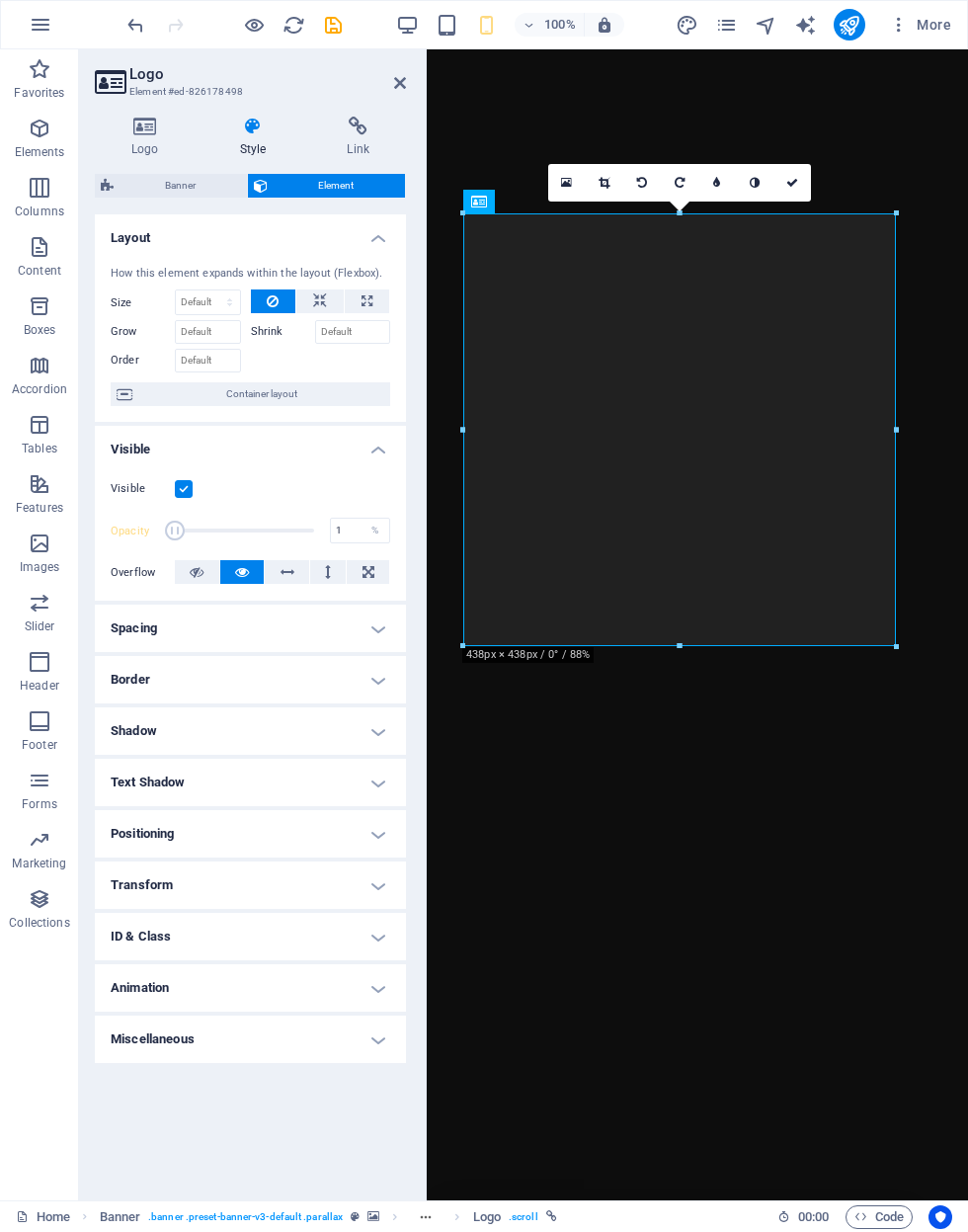 click at bounding box center [792, 183] 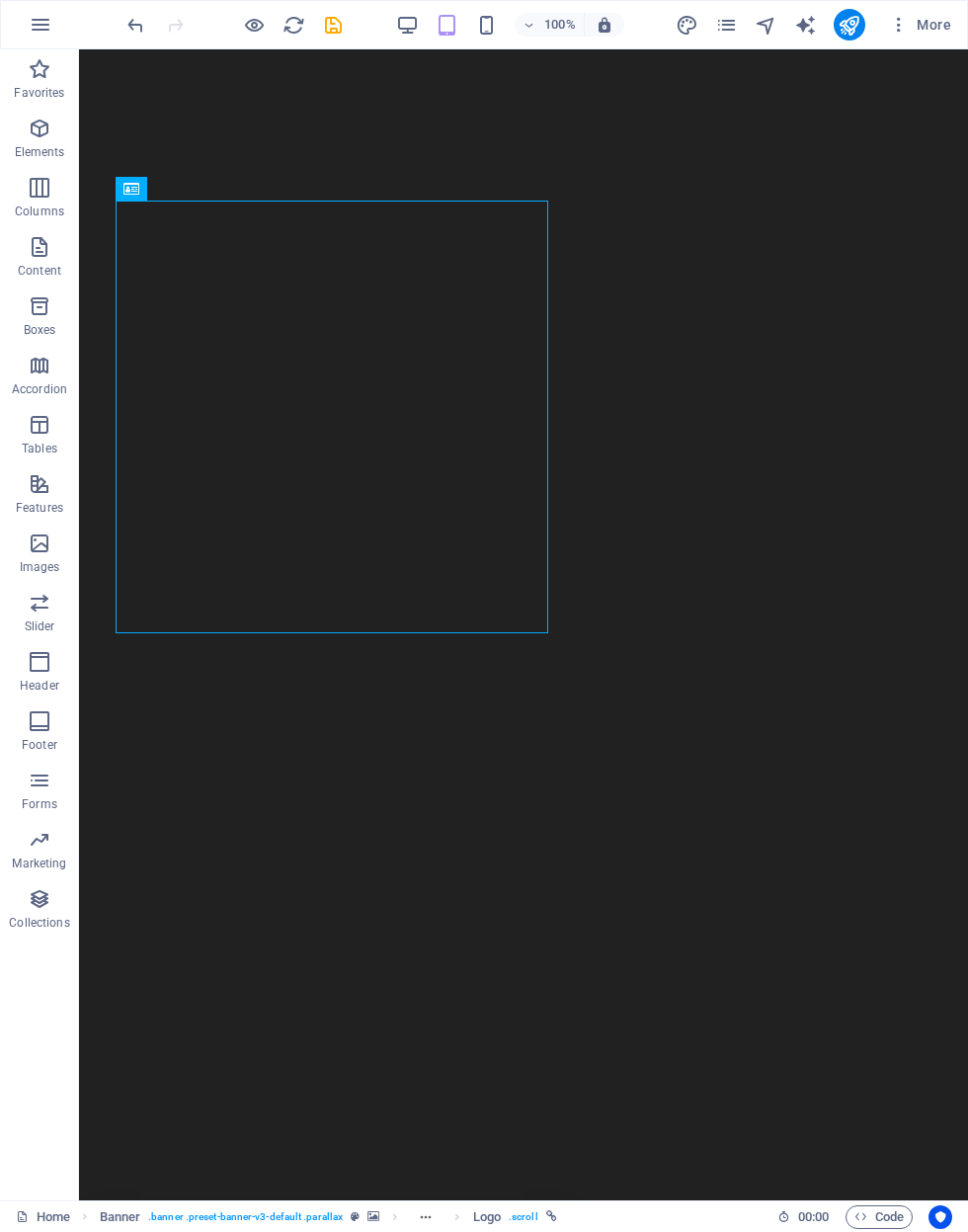 scroll, scrollTop: 0, scrollLeft: 0, axis: both 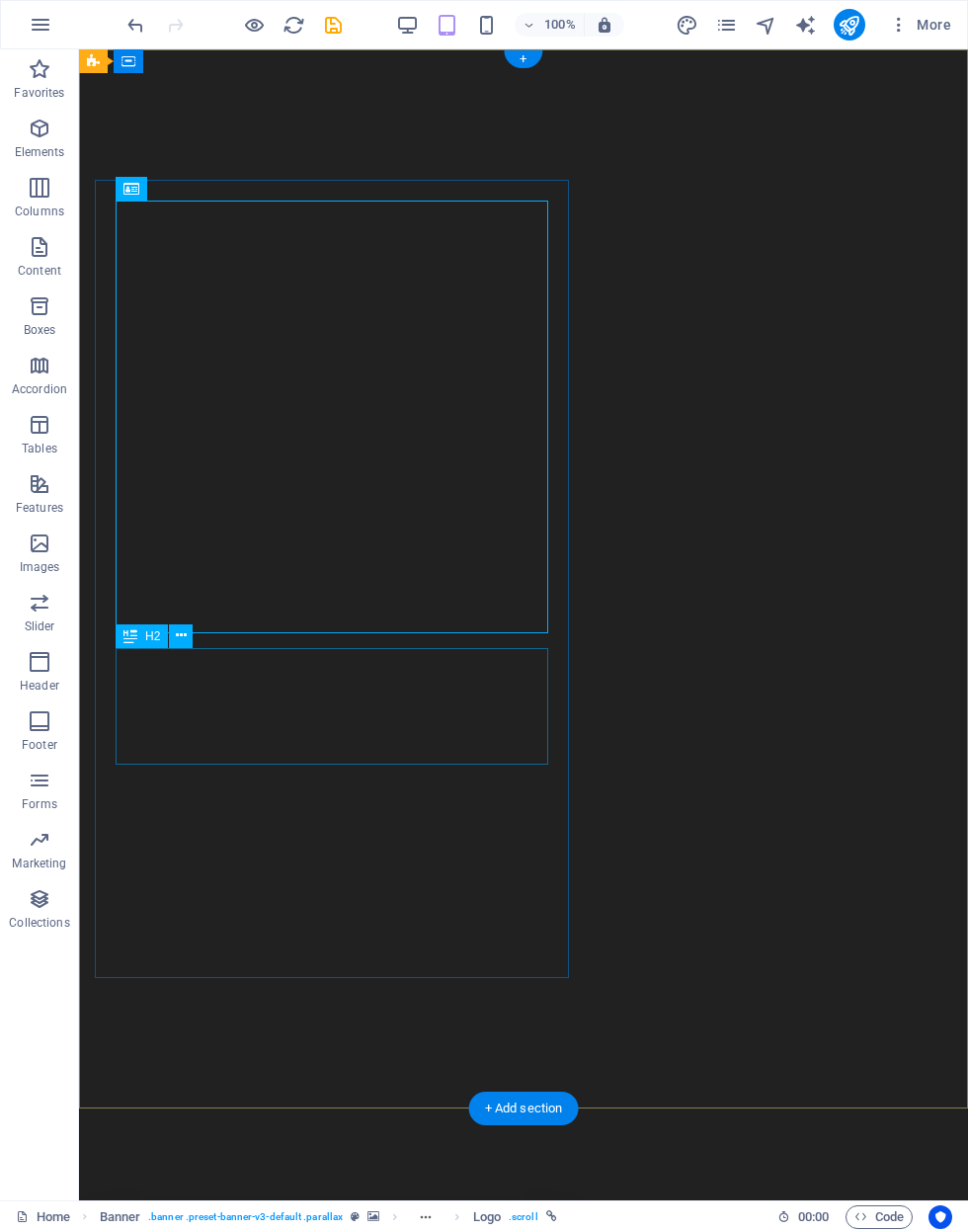 click on "Coverworks Aluminum Structure experts" at bounding box center [332, 2612] 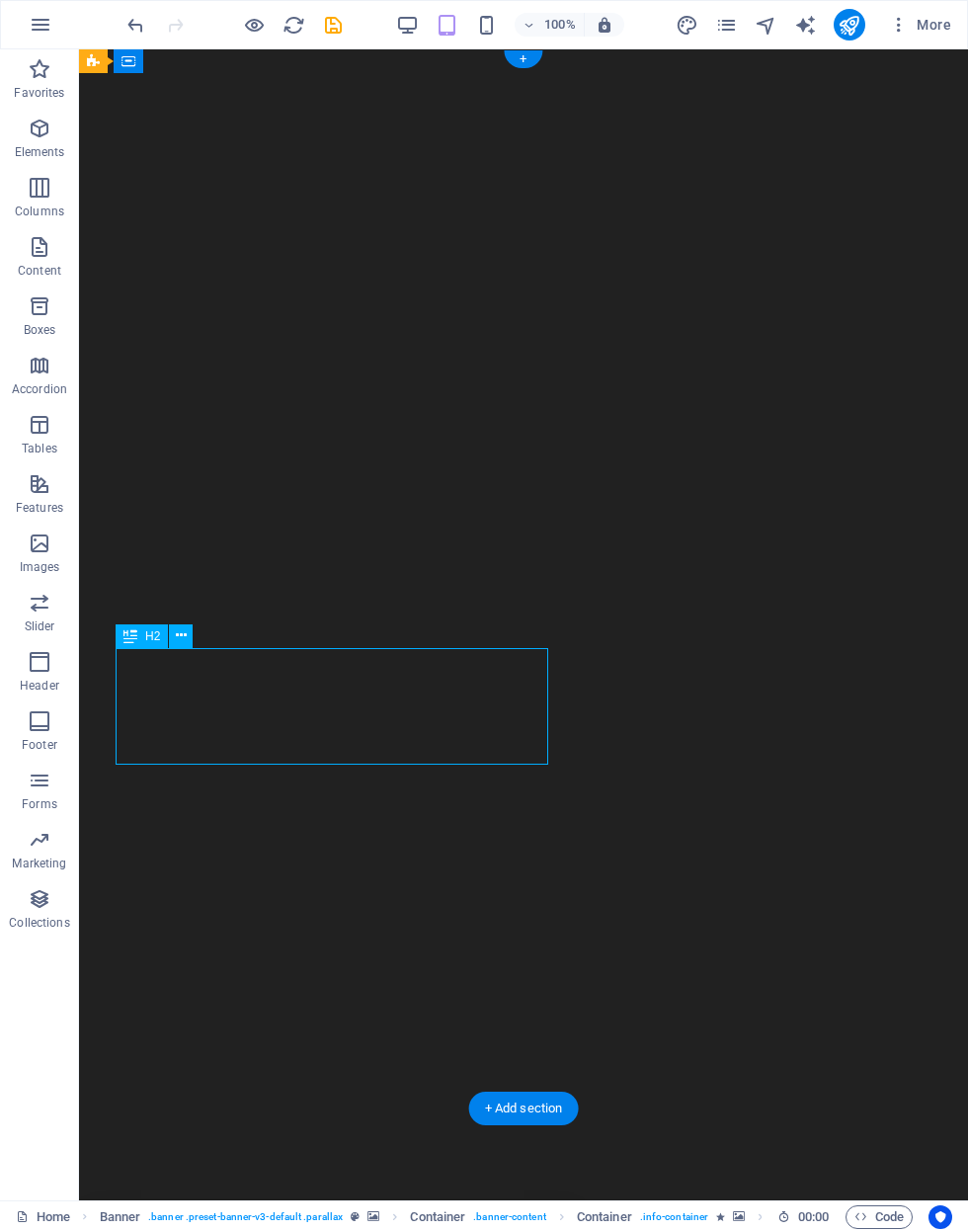 click on "Coverworks Aluminum Structure experts" at bounding box center [332, 2612] 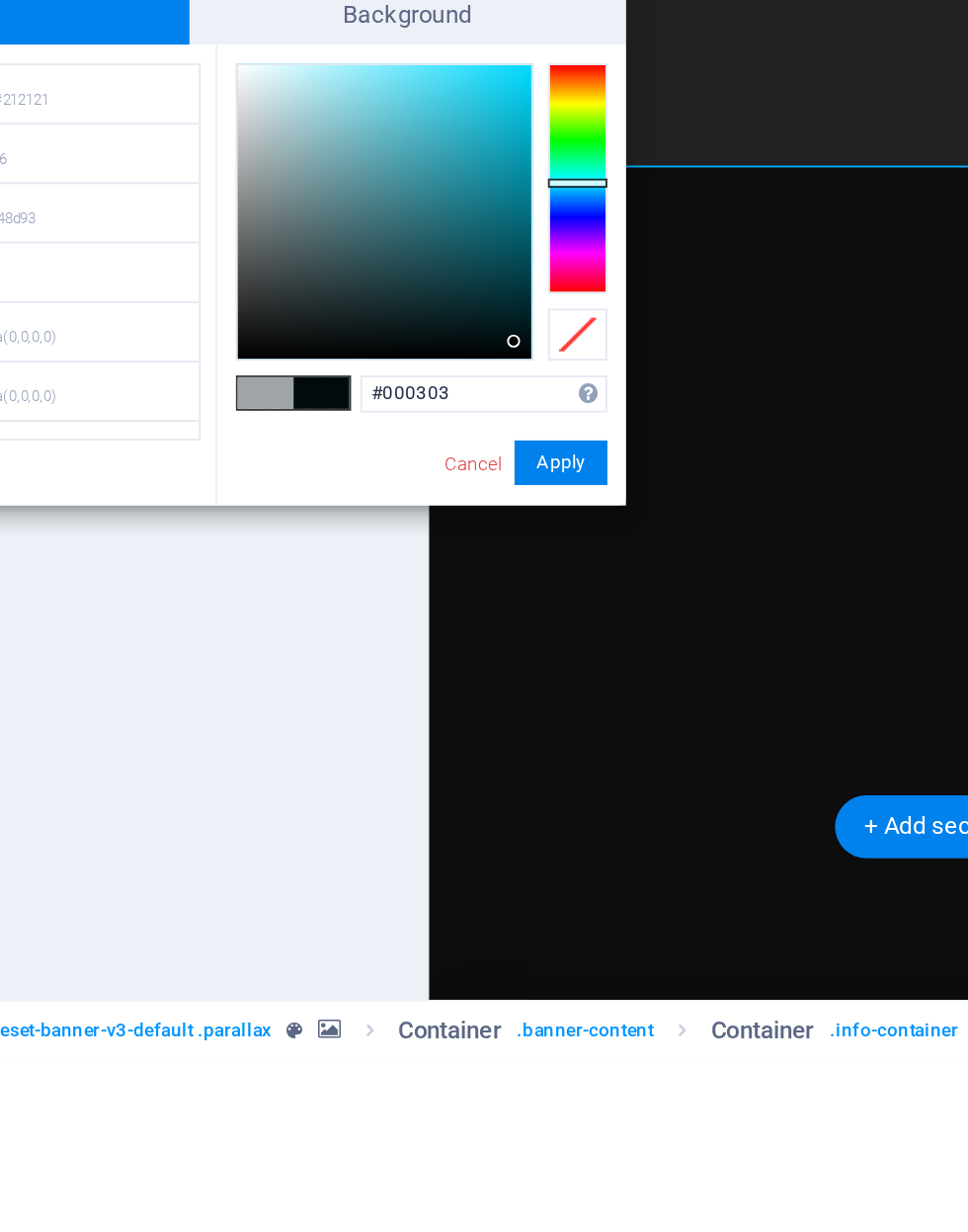 type on "#000000" 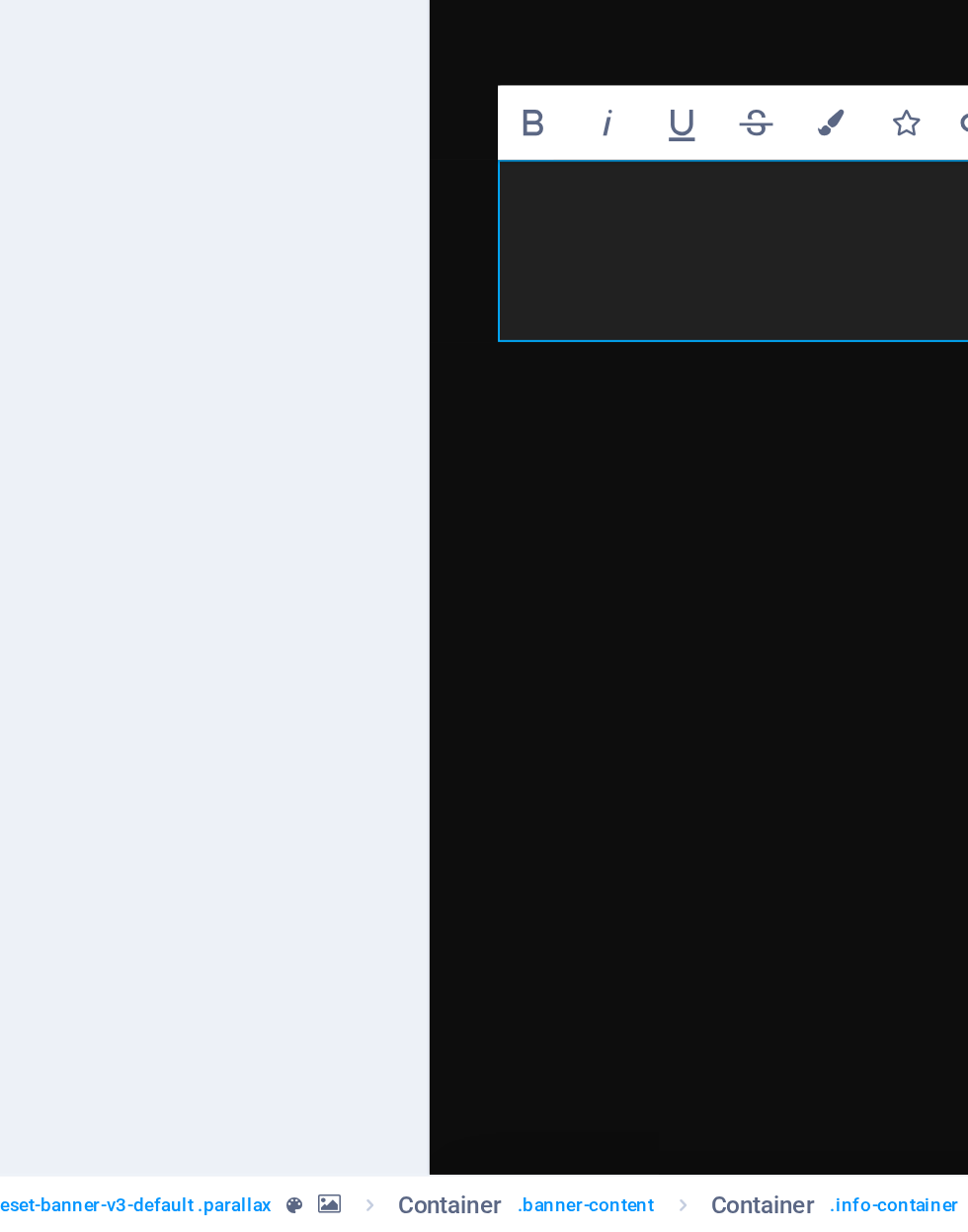 click at bounding box center (682, 561) 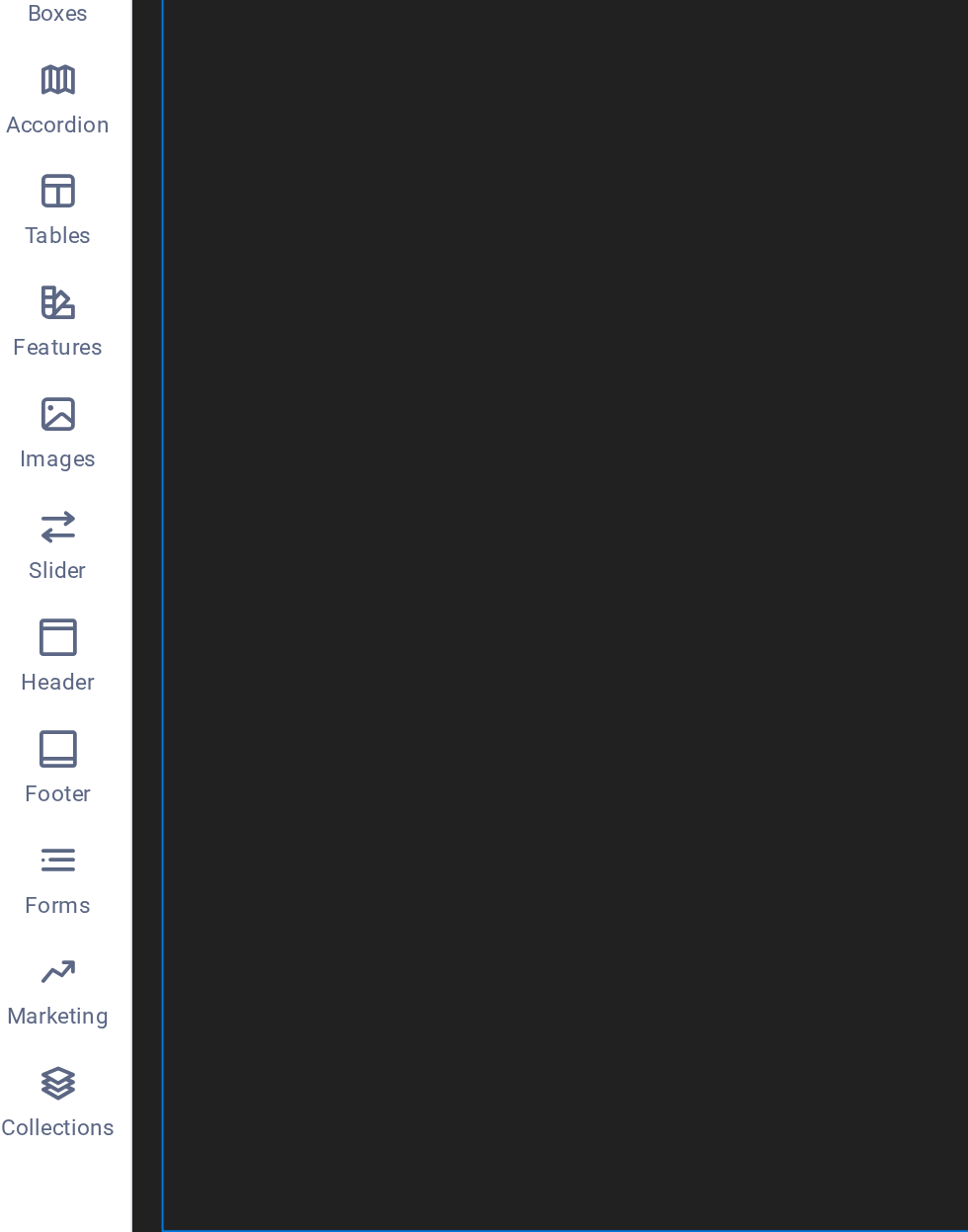click on "Coverworks Aluminum Structure experts" at bounding box center [384, 2048] 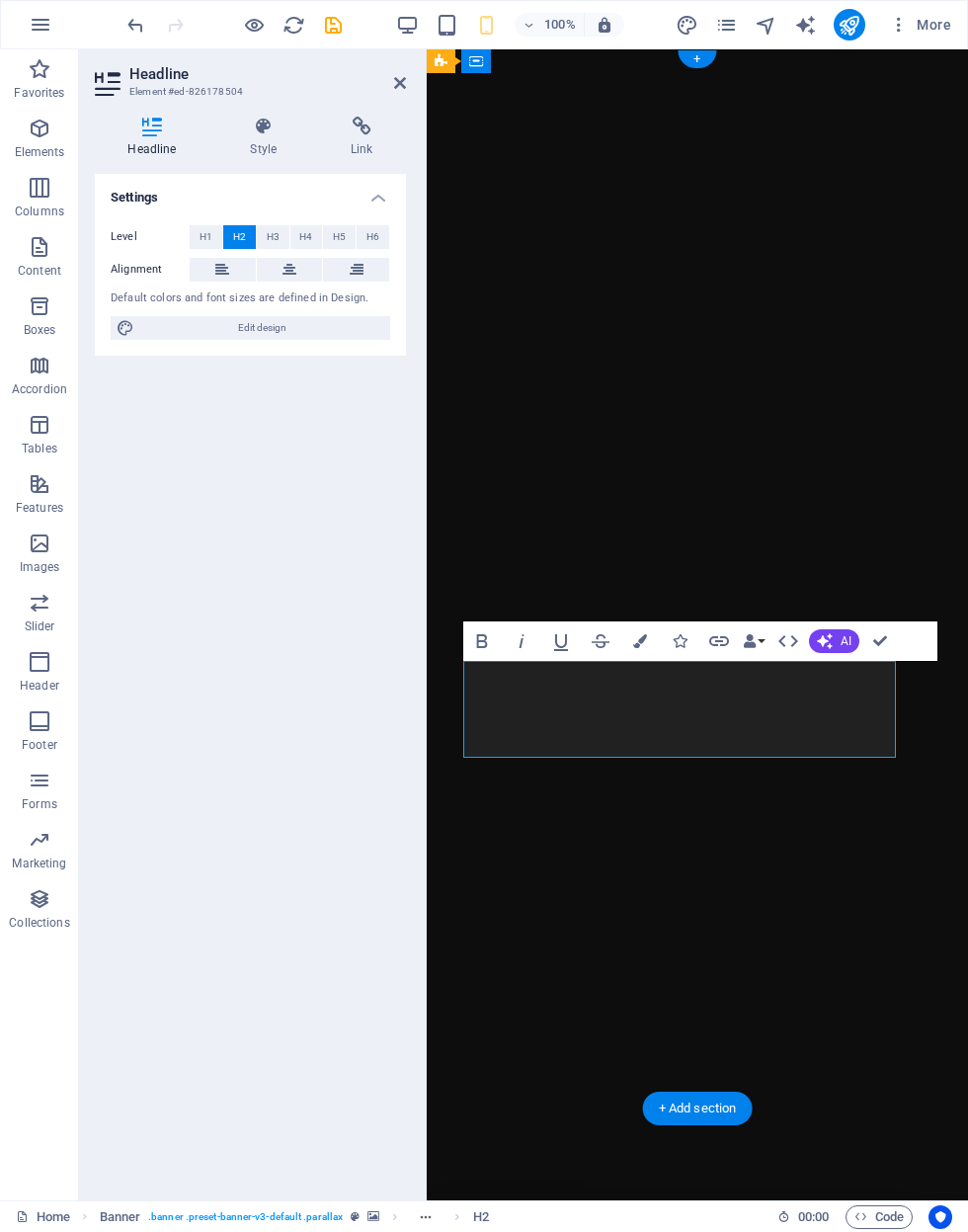 click on "Coverworks Aluminum Structure experts" at bounding box center [680, 2585] 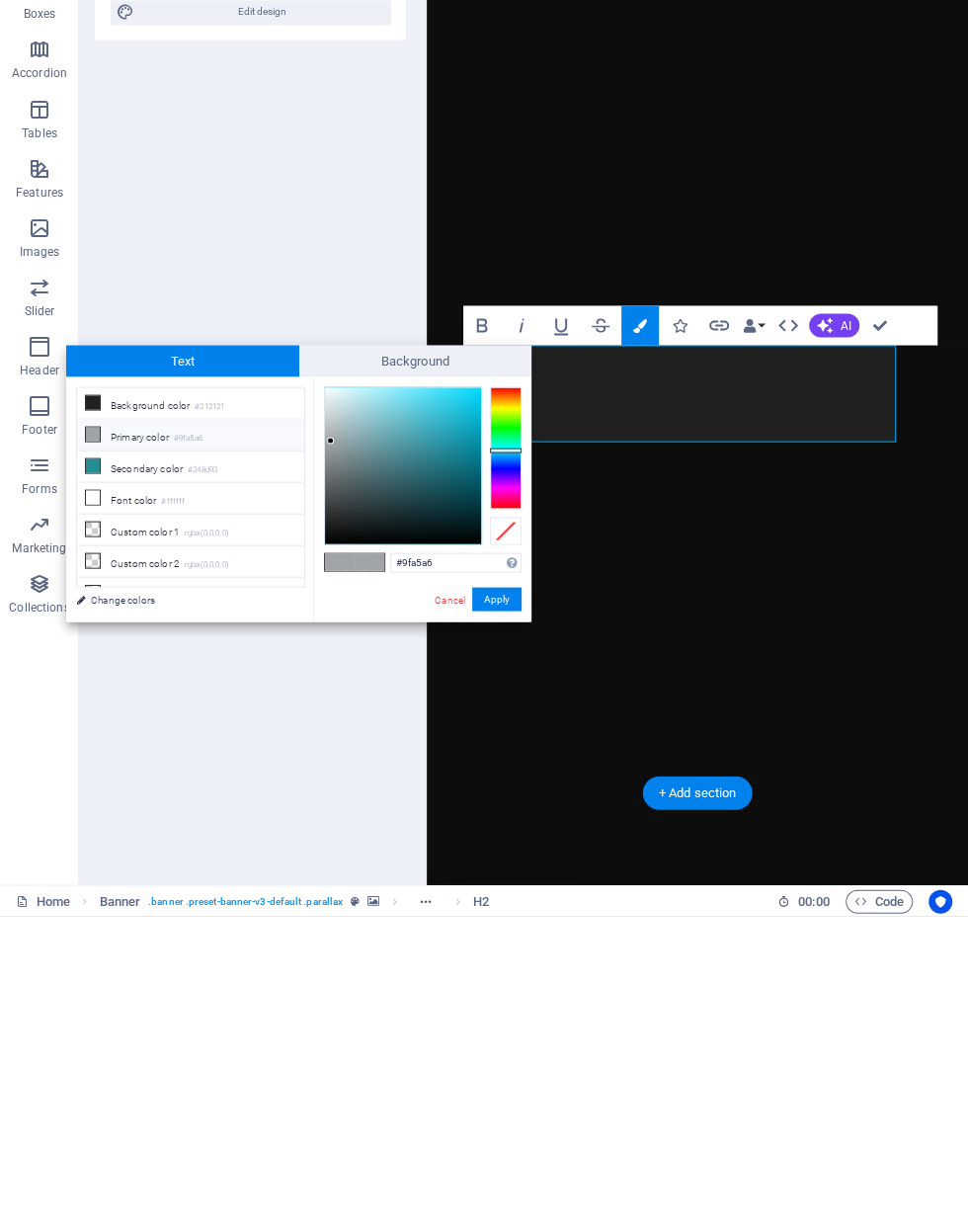 click on "#9fa5a6 Supported formats #0852ed rgb(8, 82, 237) rgba(8, 82, 237, 90%) hsv(221,97,93) hsl(221, 93%, 48%) Cancel Apply" at bounding box center (422, 958) 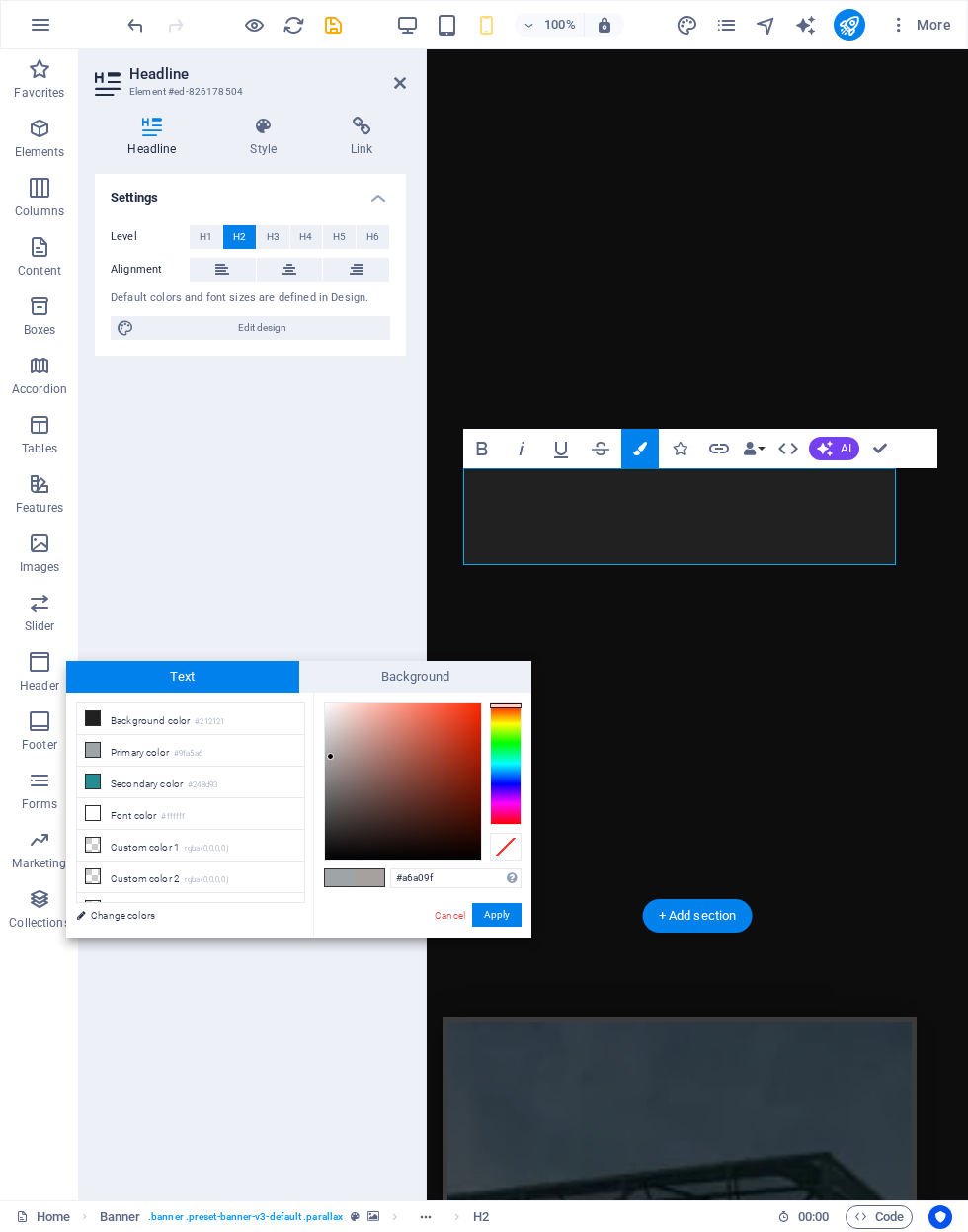 scroll, scrollTop: 195, scrollLeft: 0, axis: vertical 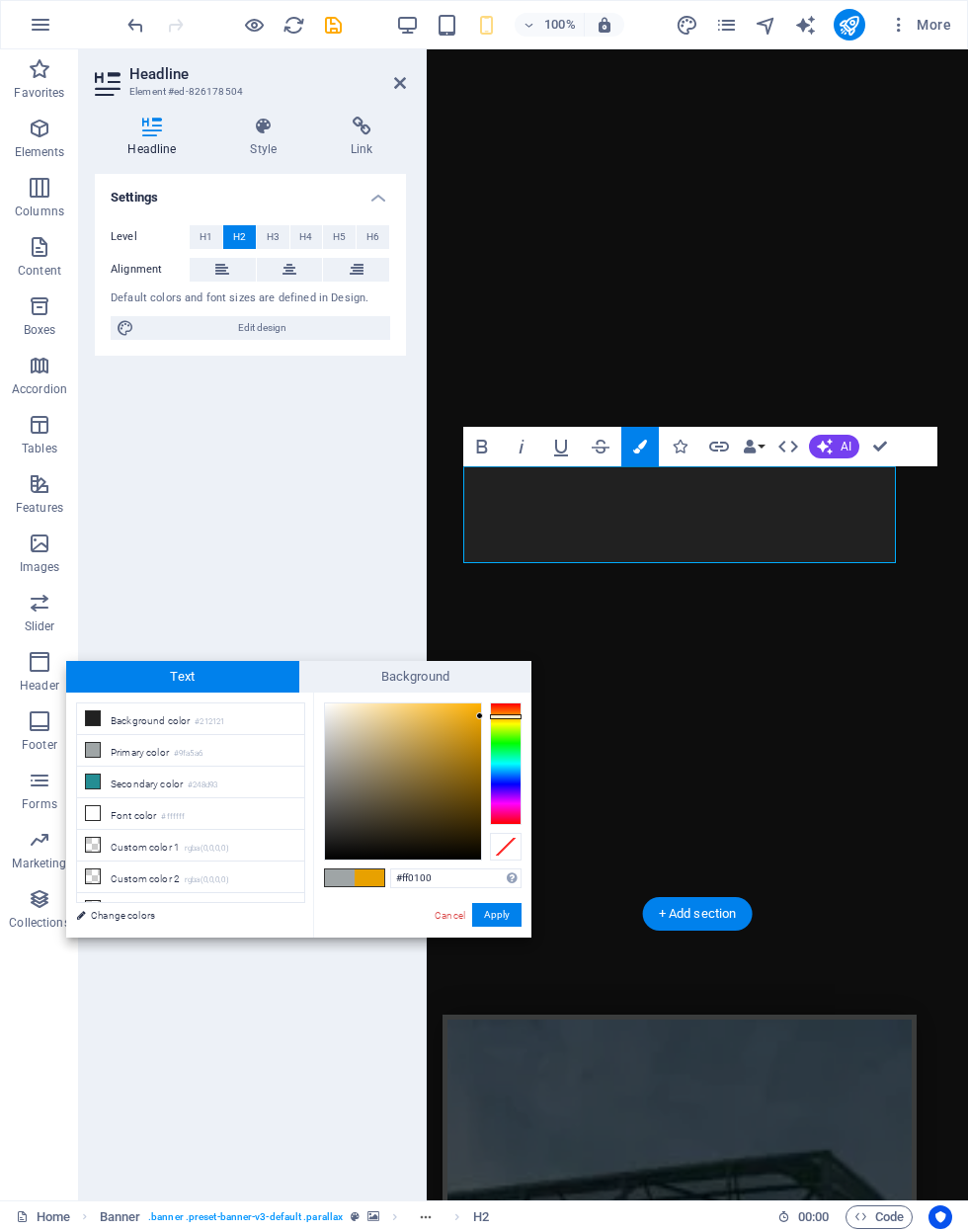 type on "#ff0000" 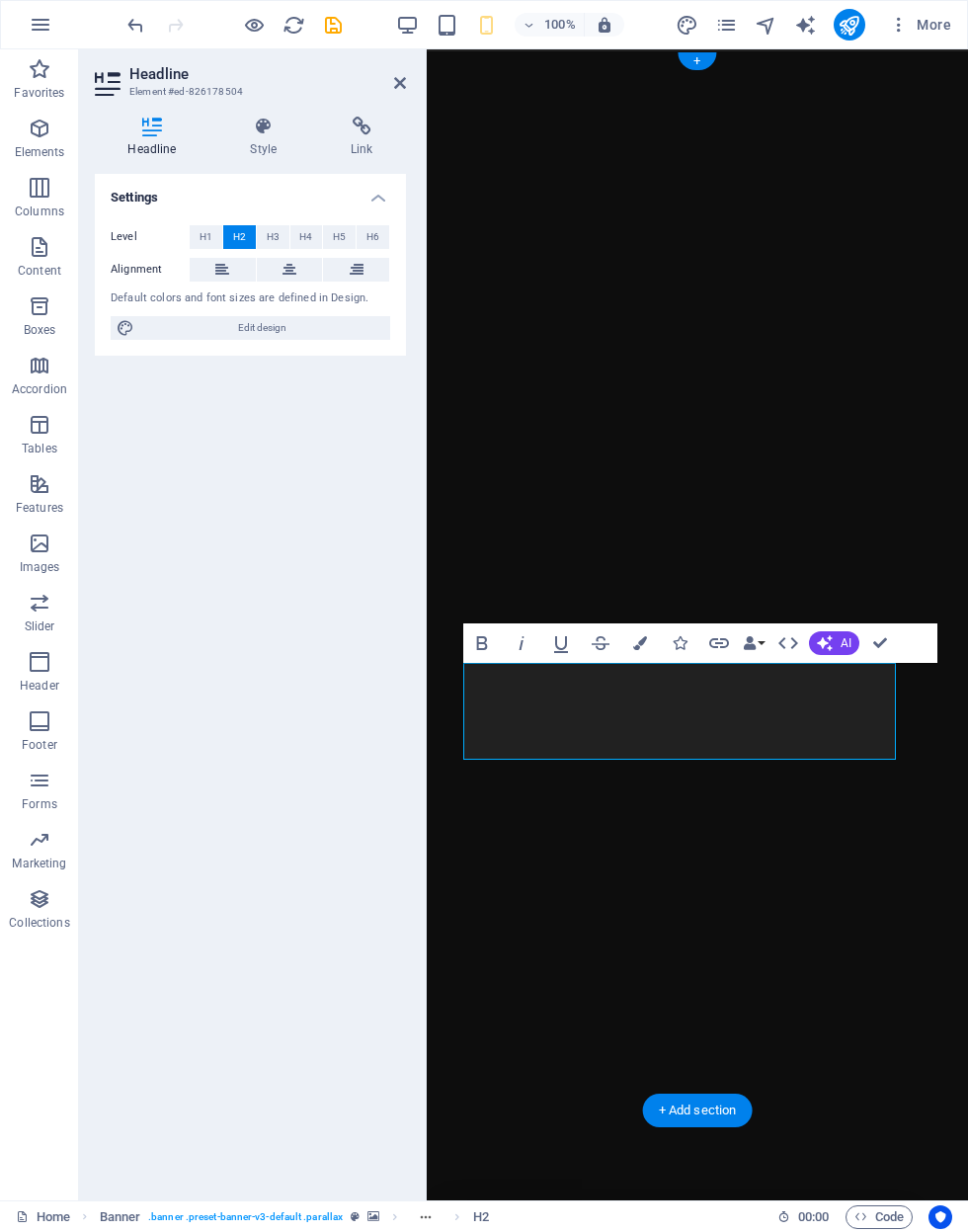 scroll, scrollTop: 0, scrollLeft: 0, axis: both 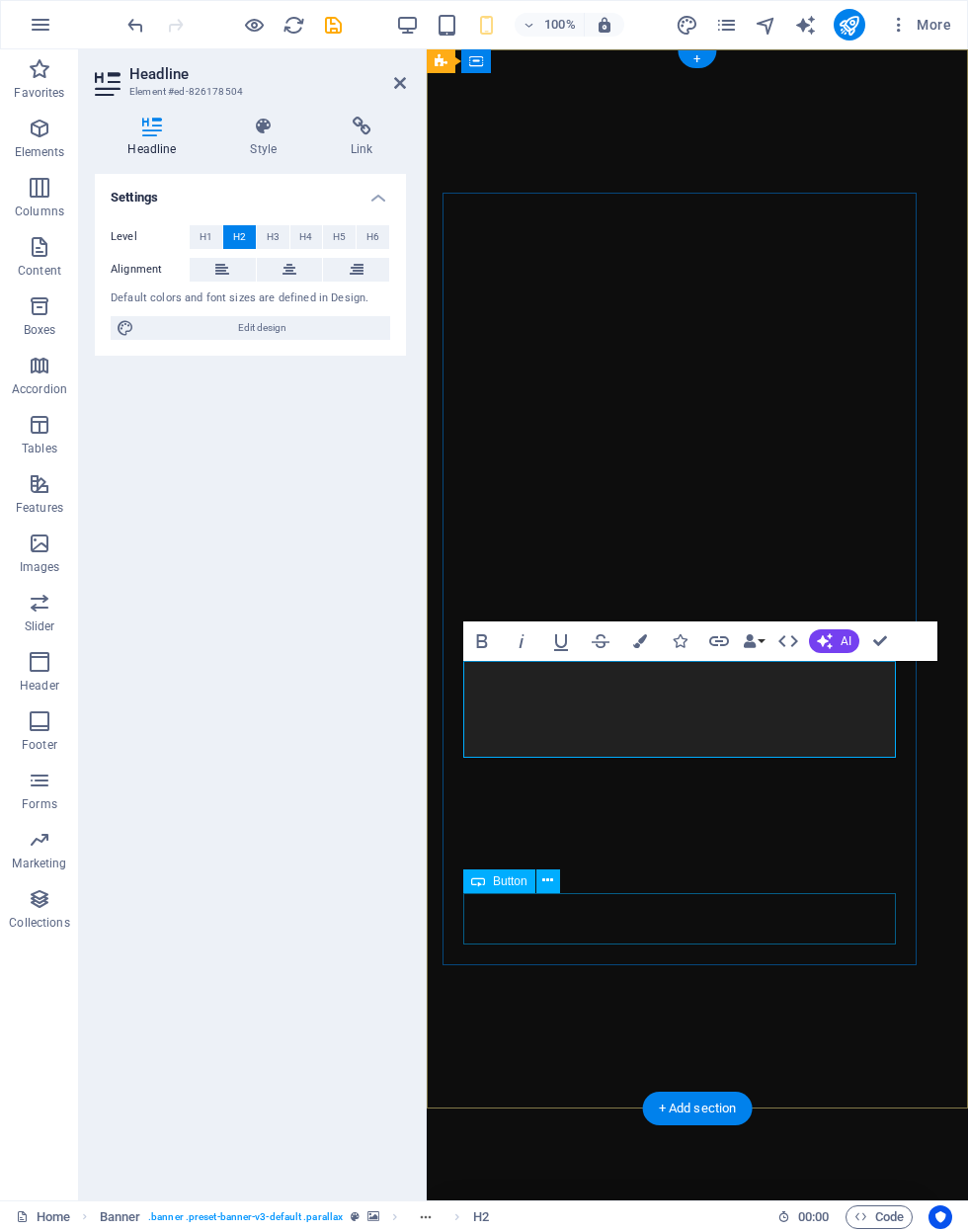 click on "Learn more" at bounding box center (680, 2770) 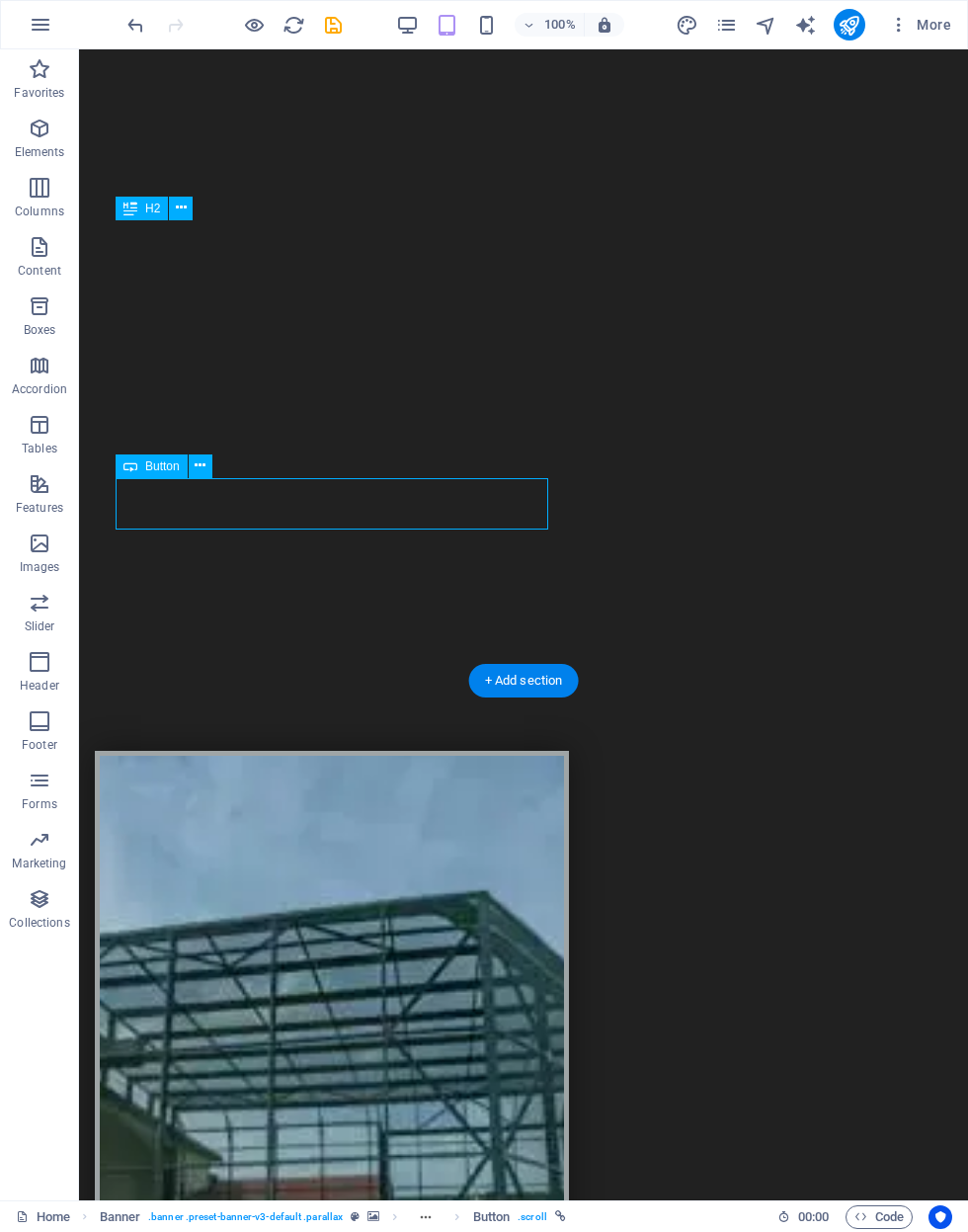 scroll, scrollTop: 532, scrollLeft: 0, axis: vertical 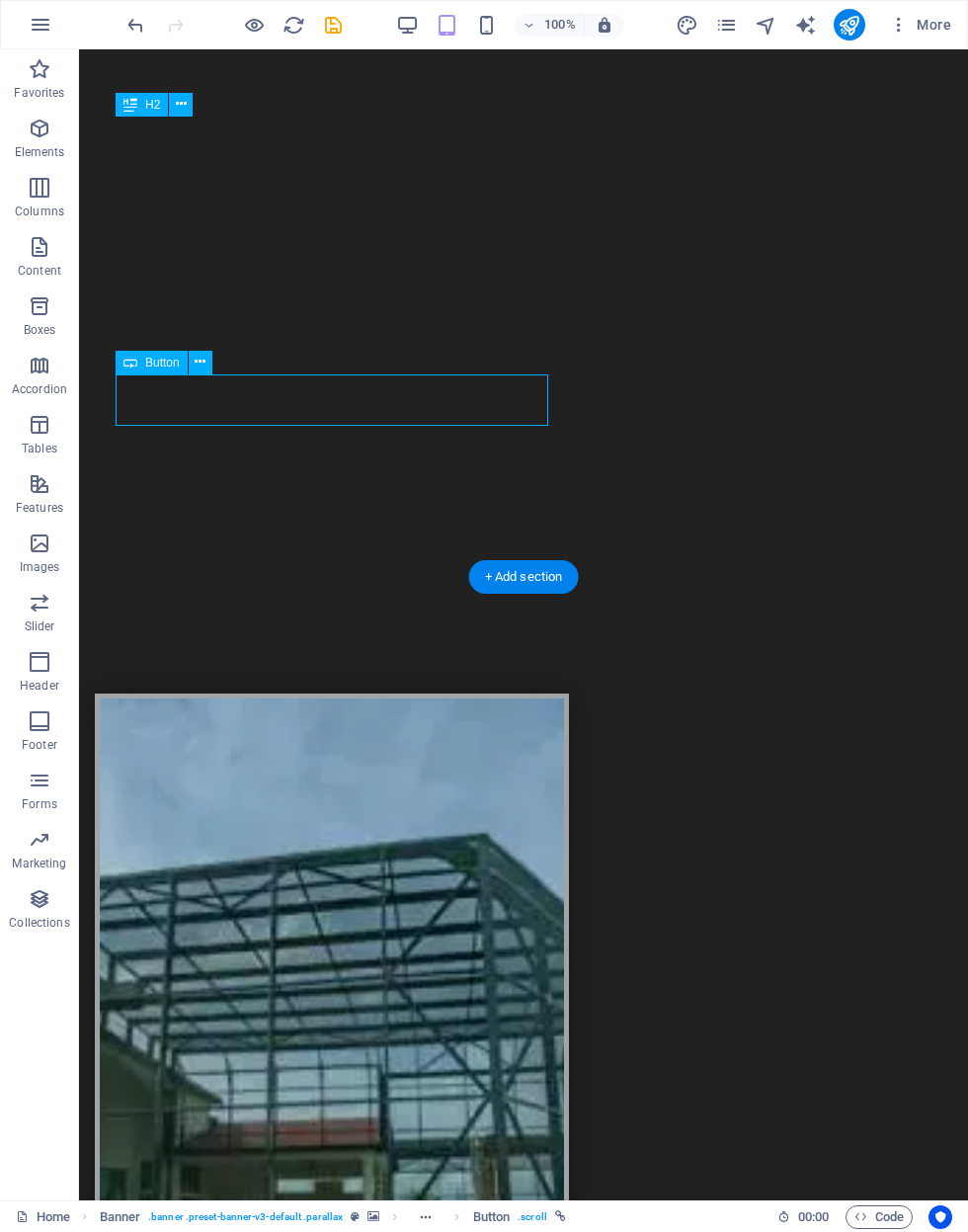 click on "Built to last. Designed to impress.From pool enclosures and screen rooms to patio covers and outdoor kitchens — we do it all." at bounding box center [332, 2211] 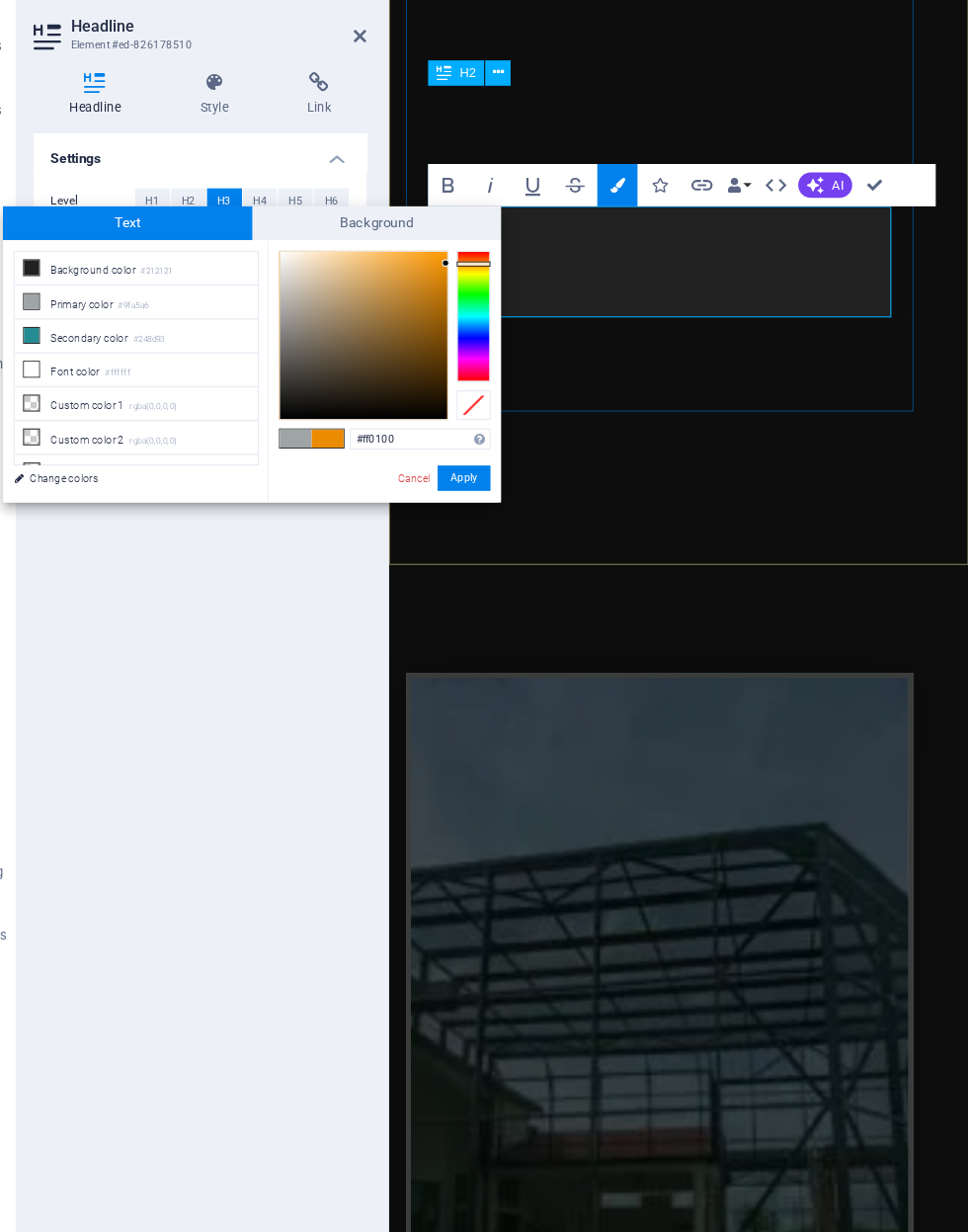 type on "#ff0000" 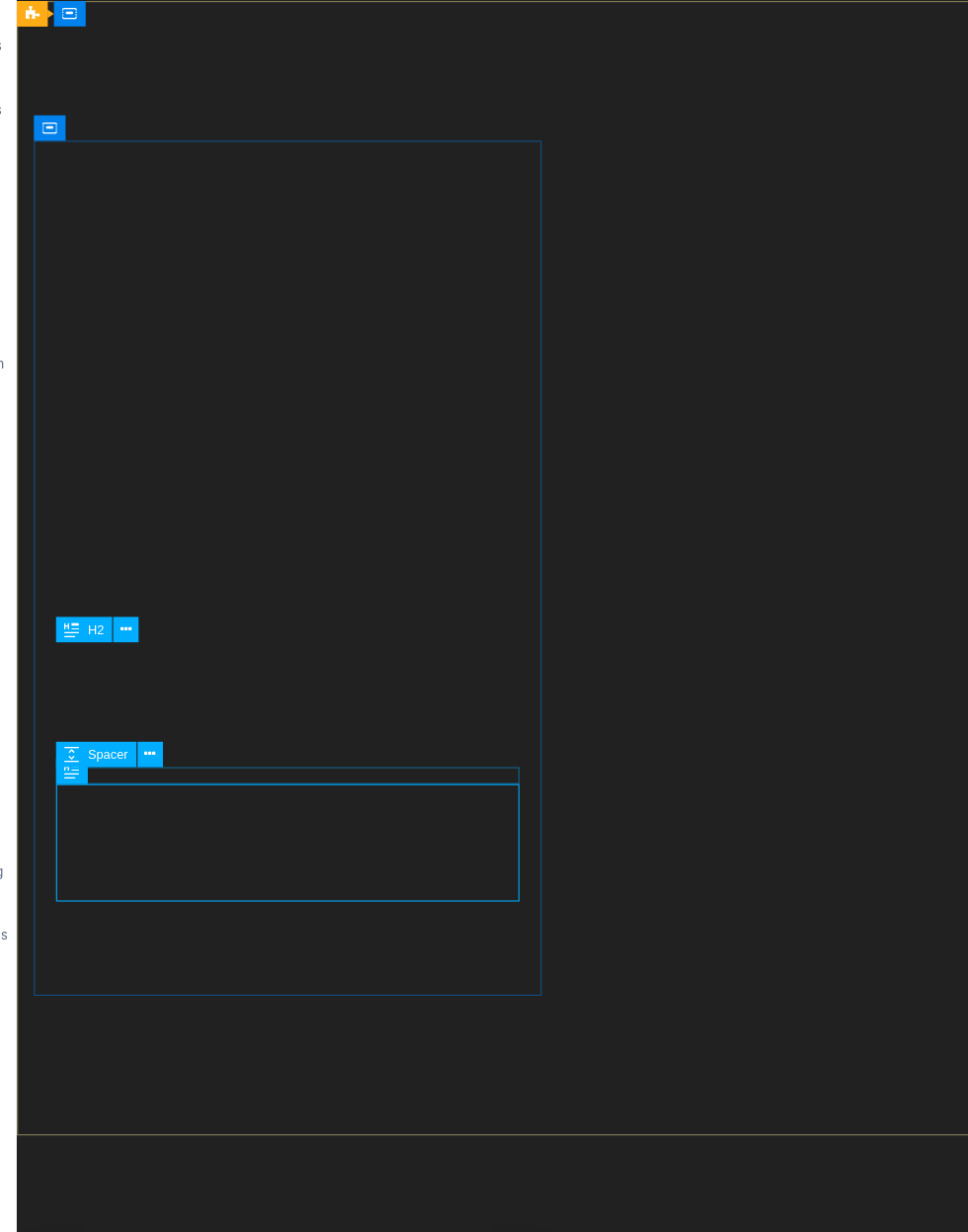 scroll, scrollTop: 0, scrollLeft: 0, axis: both 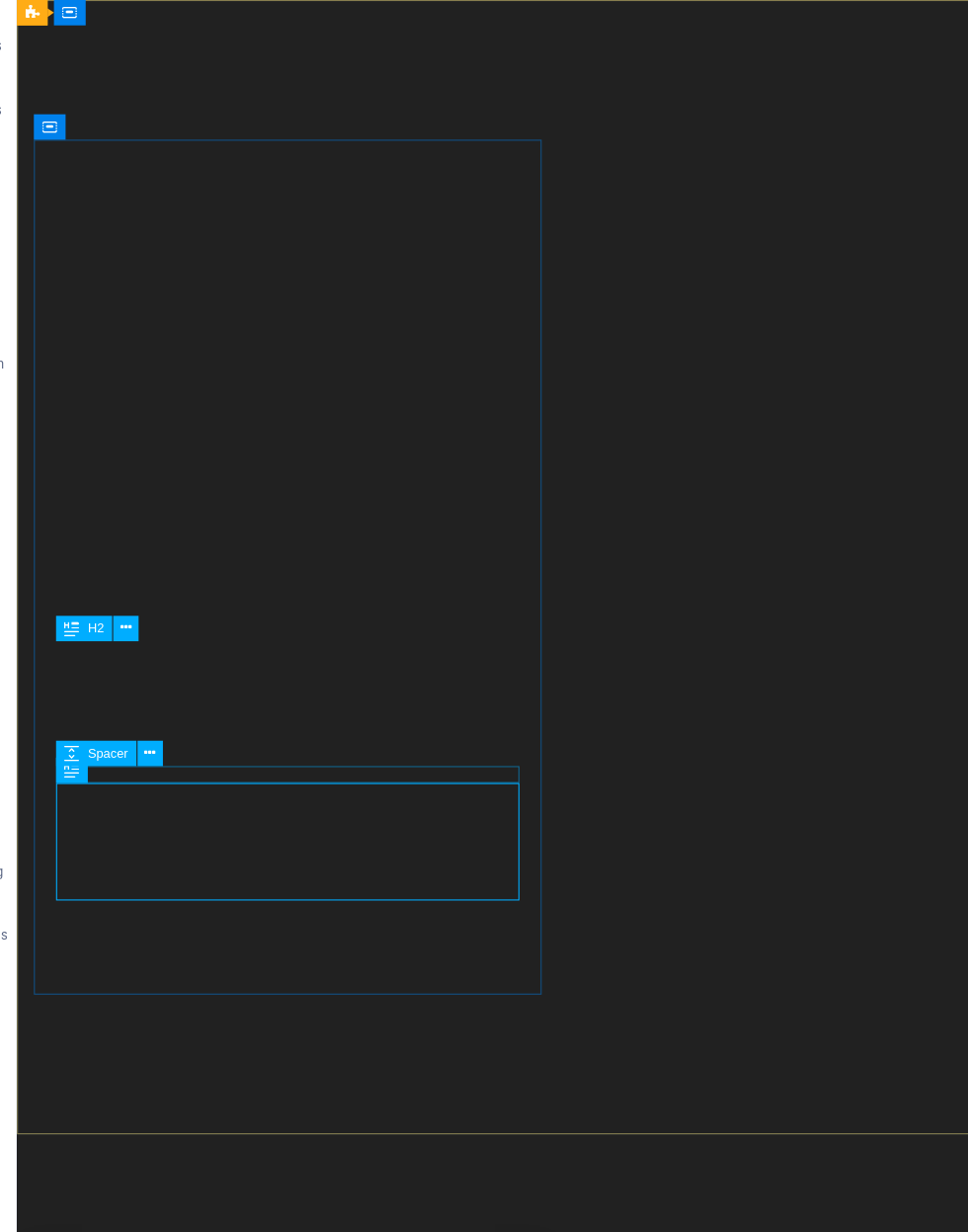 click on "Learn more" at bounding box center (270, 2790) 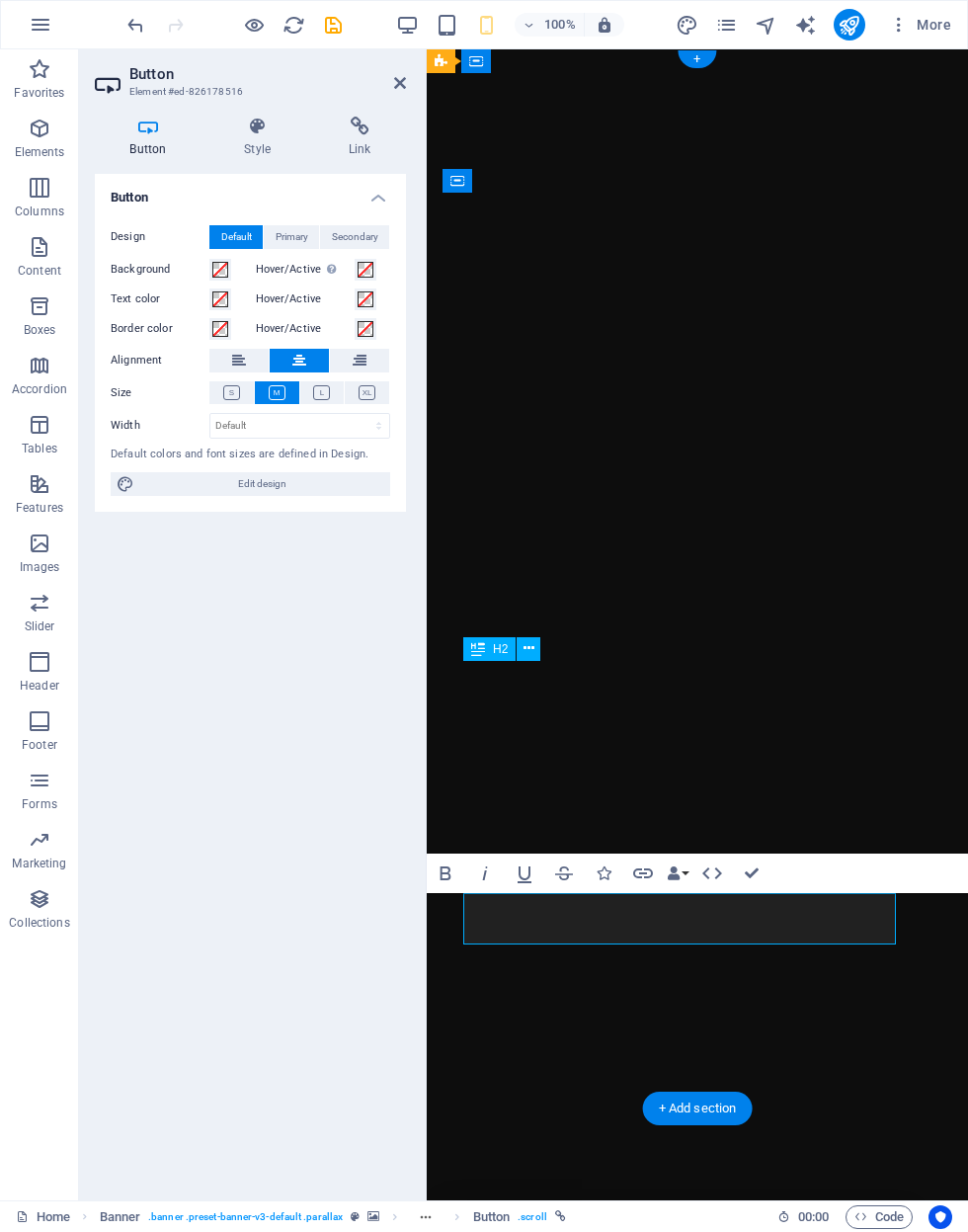 click on "Edit design" at bounding box center (262, 484) 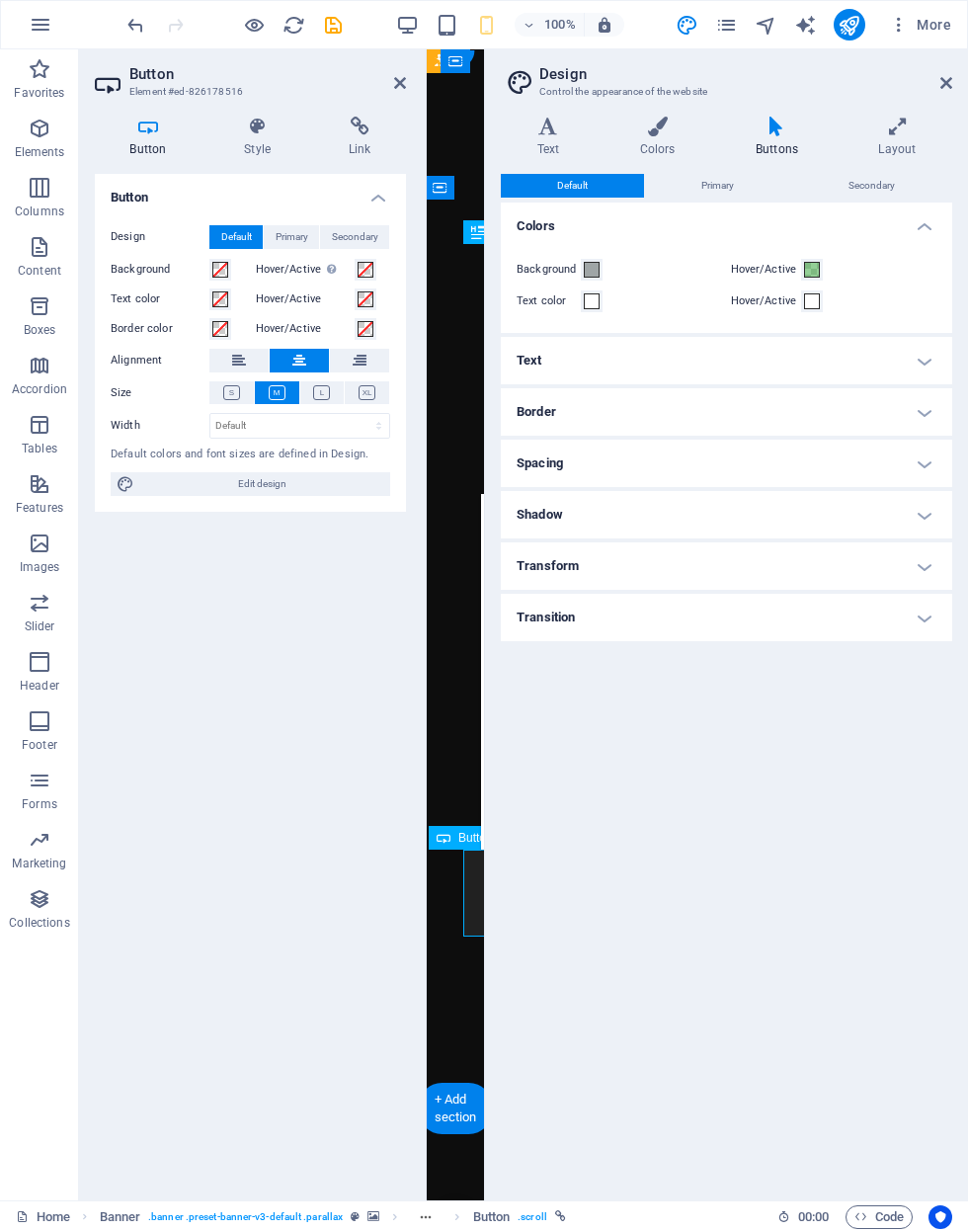 click on "Design" at bounding box center [746, 74] 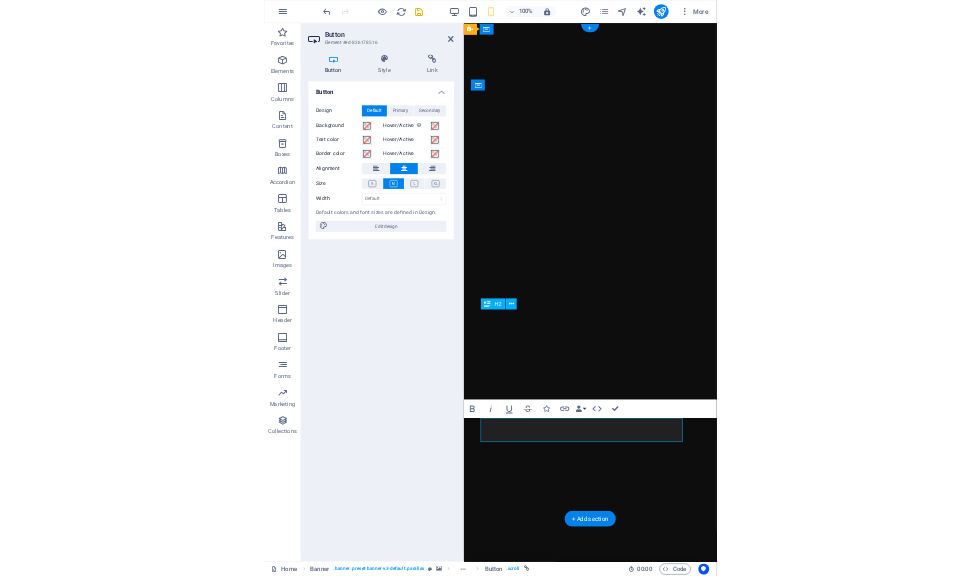 scroll, scrollTop: 0, scrollLeft: 0, axis: both 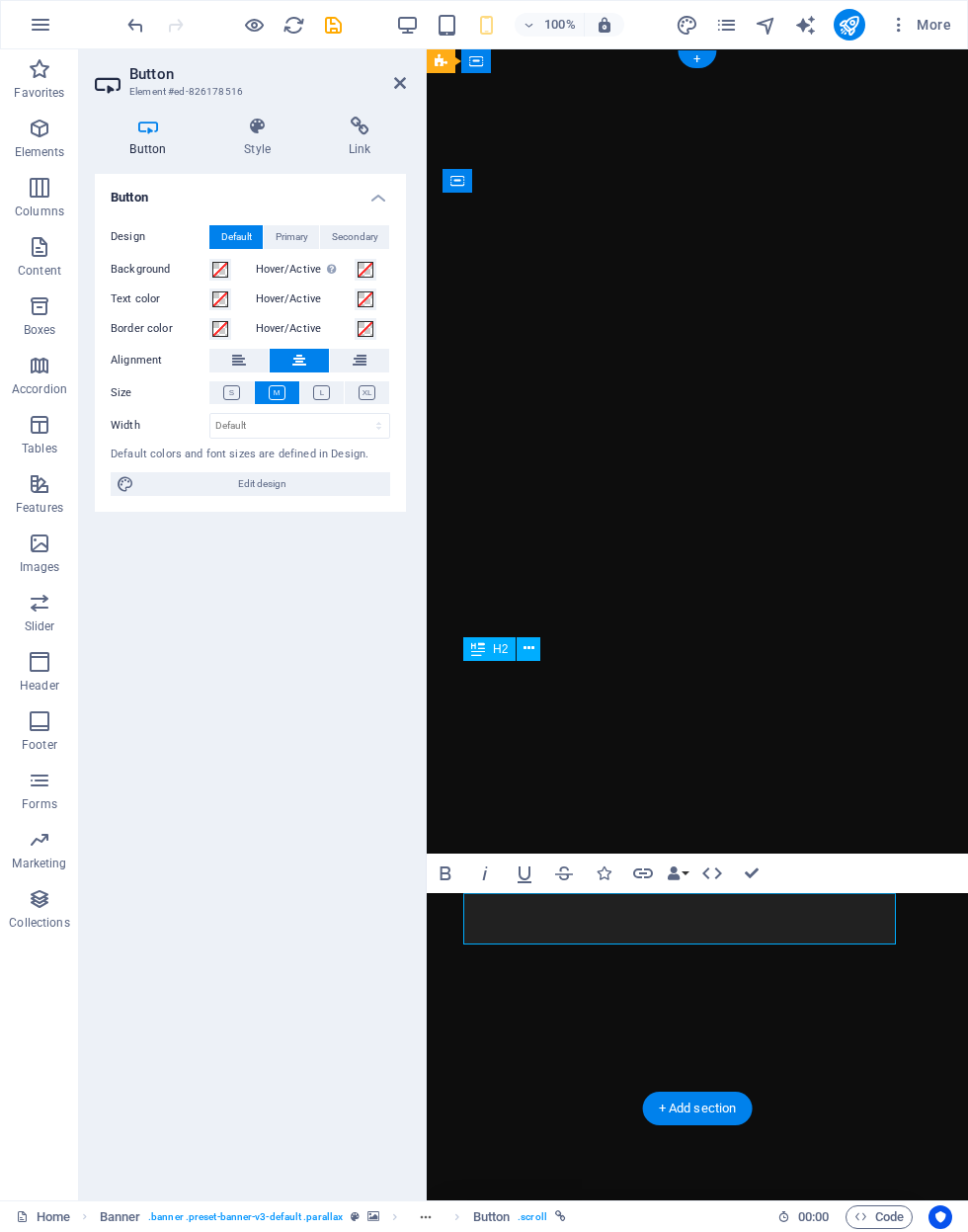 click at bounding box center (766, 25) 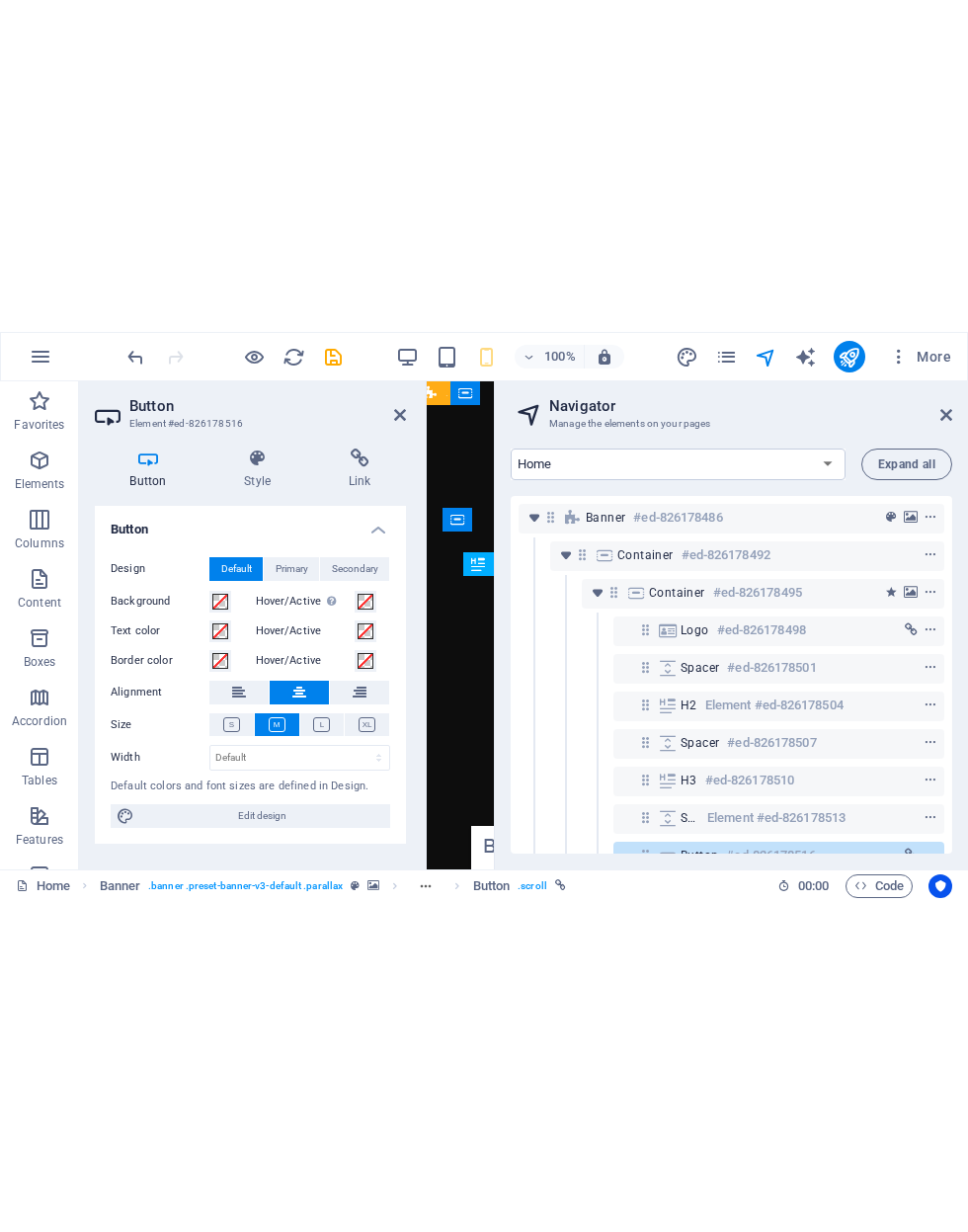 scroll, scrollTop: 513, scrollLeft: 0, axis: vertical 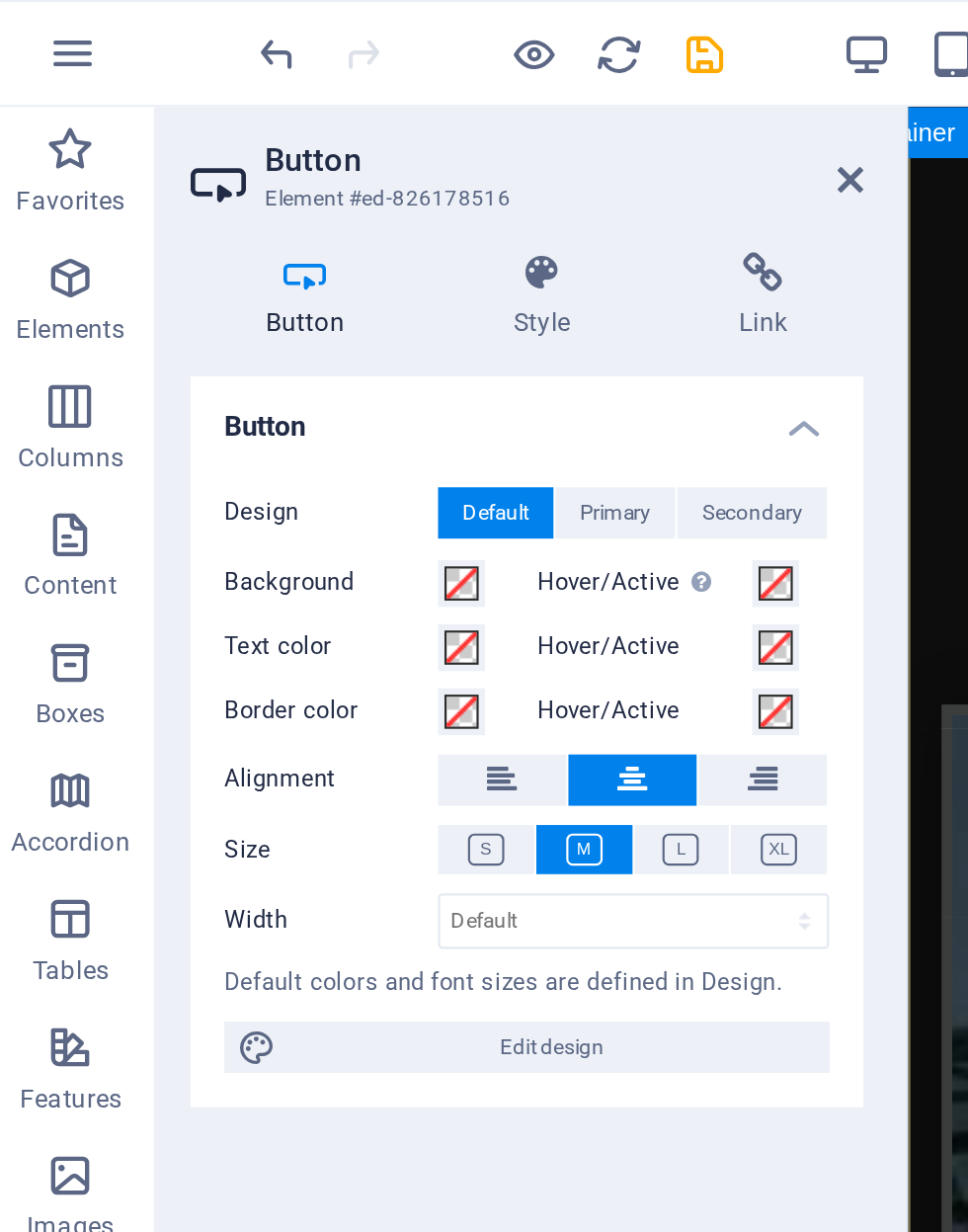 click on "Coverworks Aluminum Structure experts Built to last. Designed to impress.From pool enclosures and screen rooms to patio covers and outdoor kitchens — we do it all. Learn more" at bounding box center (941, 1700) 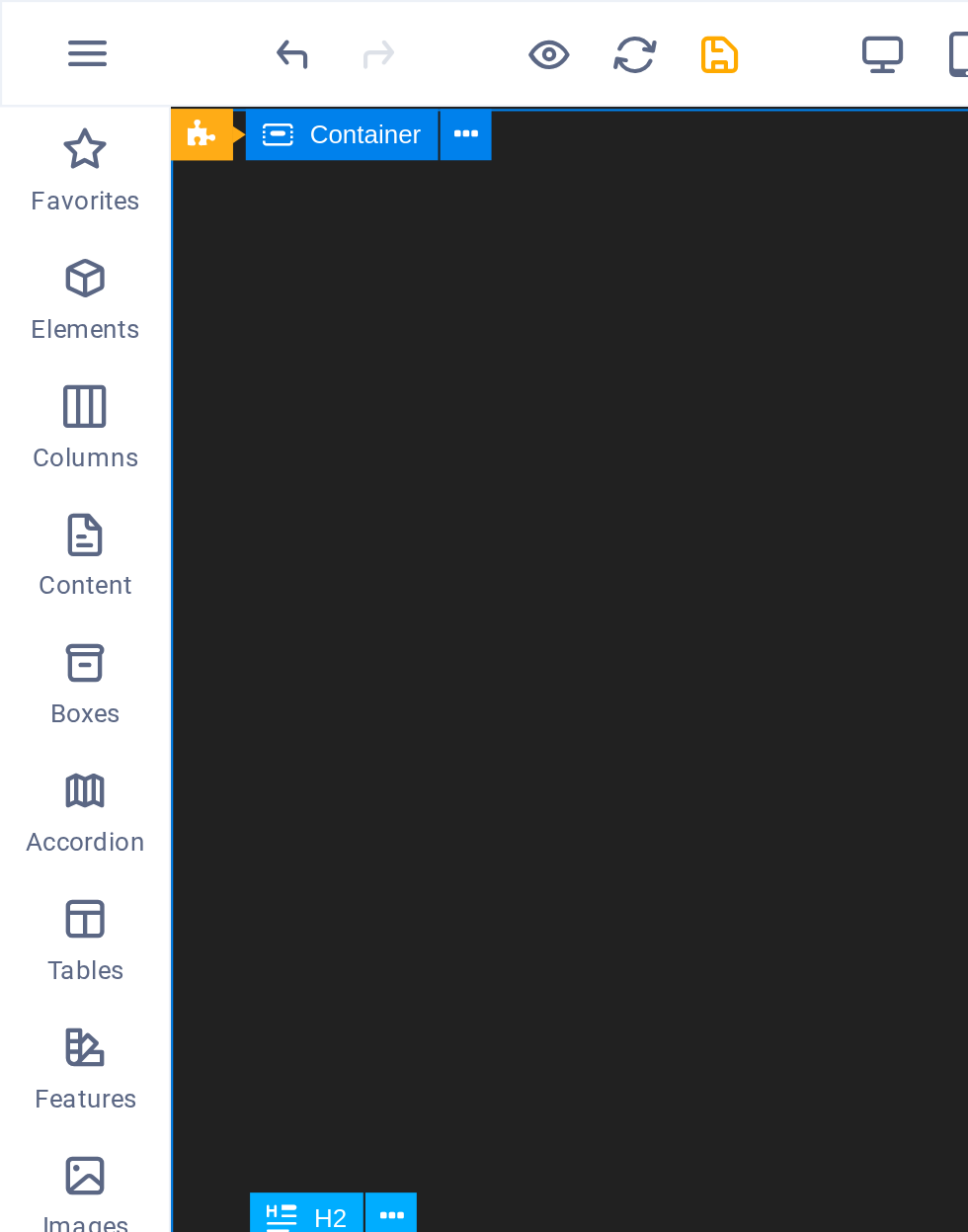 scroll, scrollTop: 0, scrollLeft: 0, axis: both 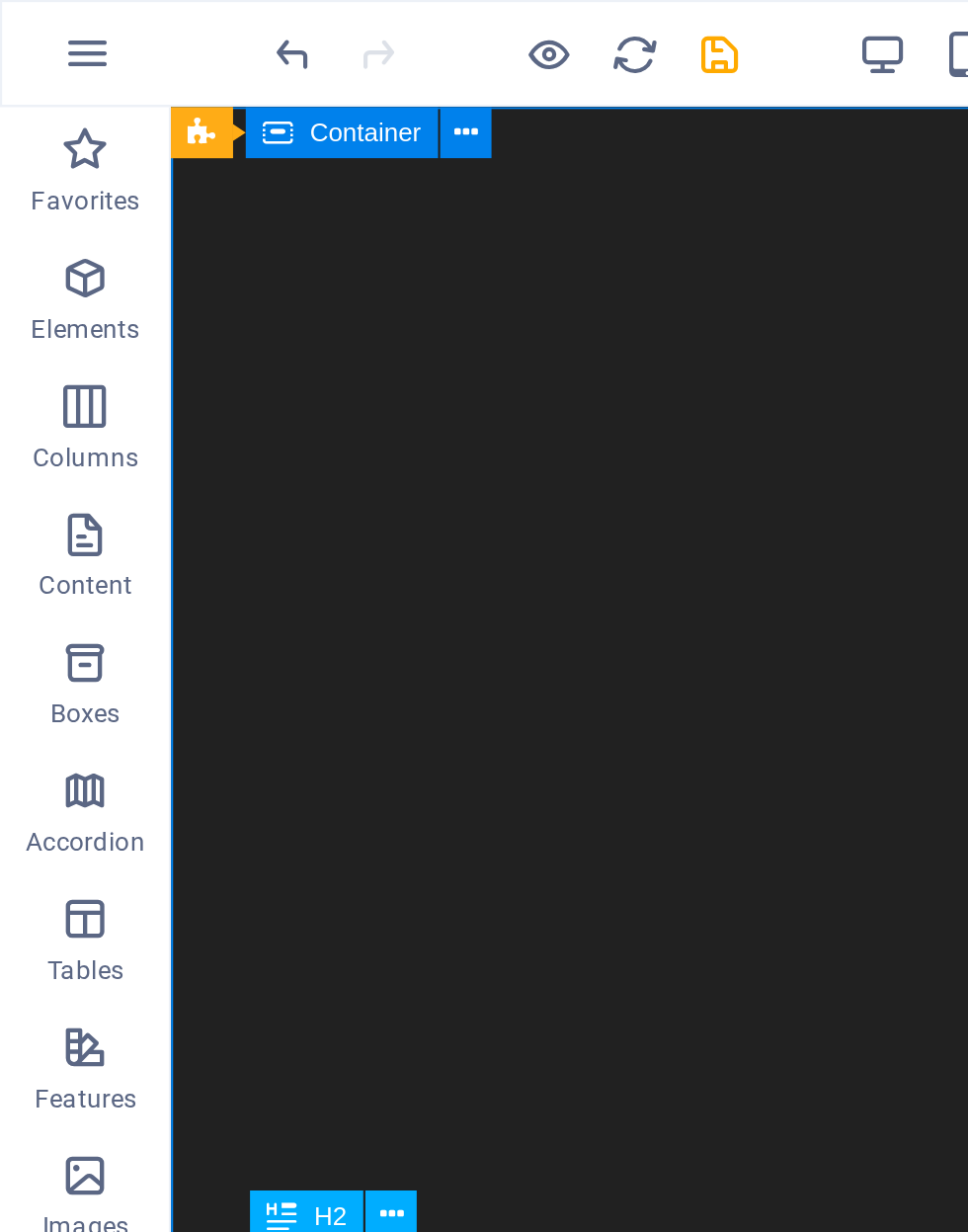 click at bounding box center (215, 61) 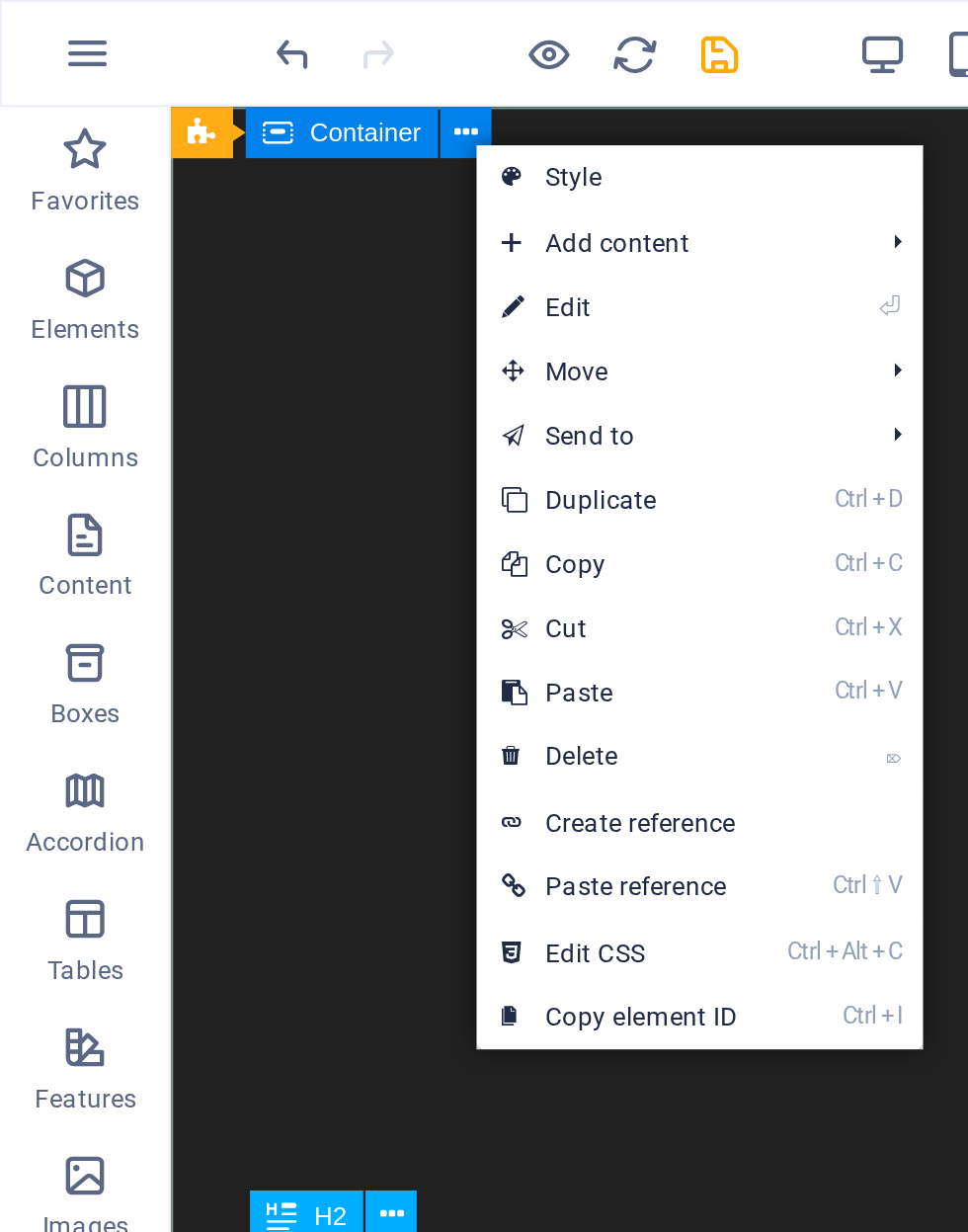 click on "Coverworks Aluminum Structure experts Built to last. Designed to impress.From pool enclosures and screen rooms to patio covers and outdoor kitchens — we do it all. Learn more" at bounding box center (378, 2084) 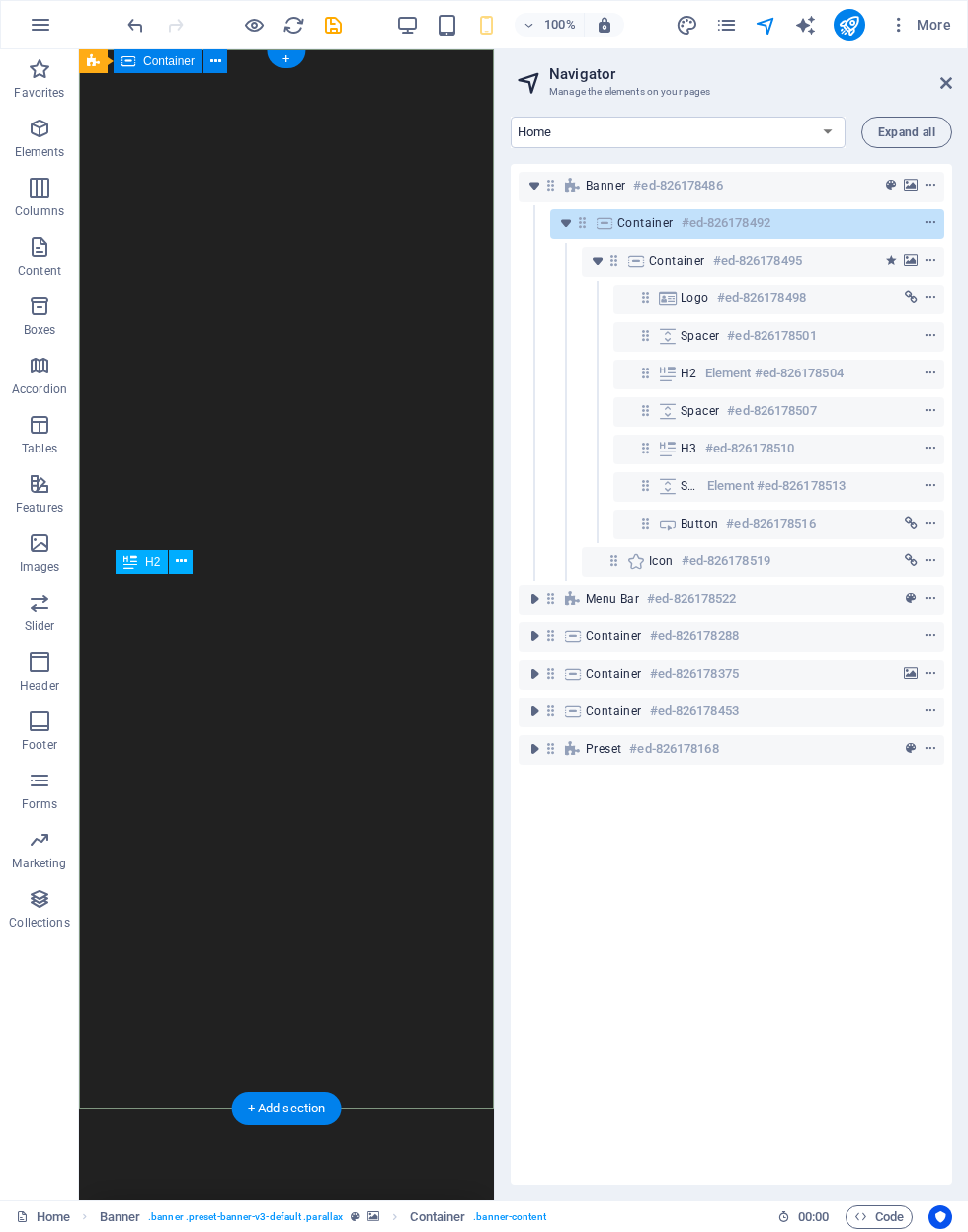 click at bounding box center [930, 223] 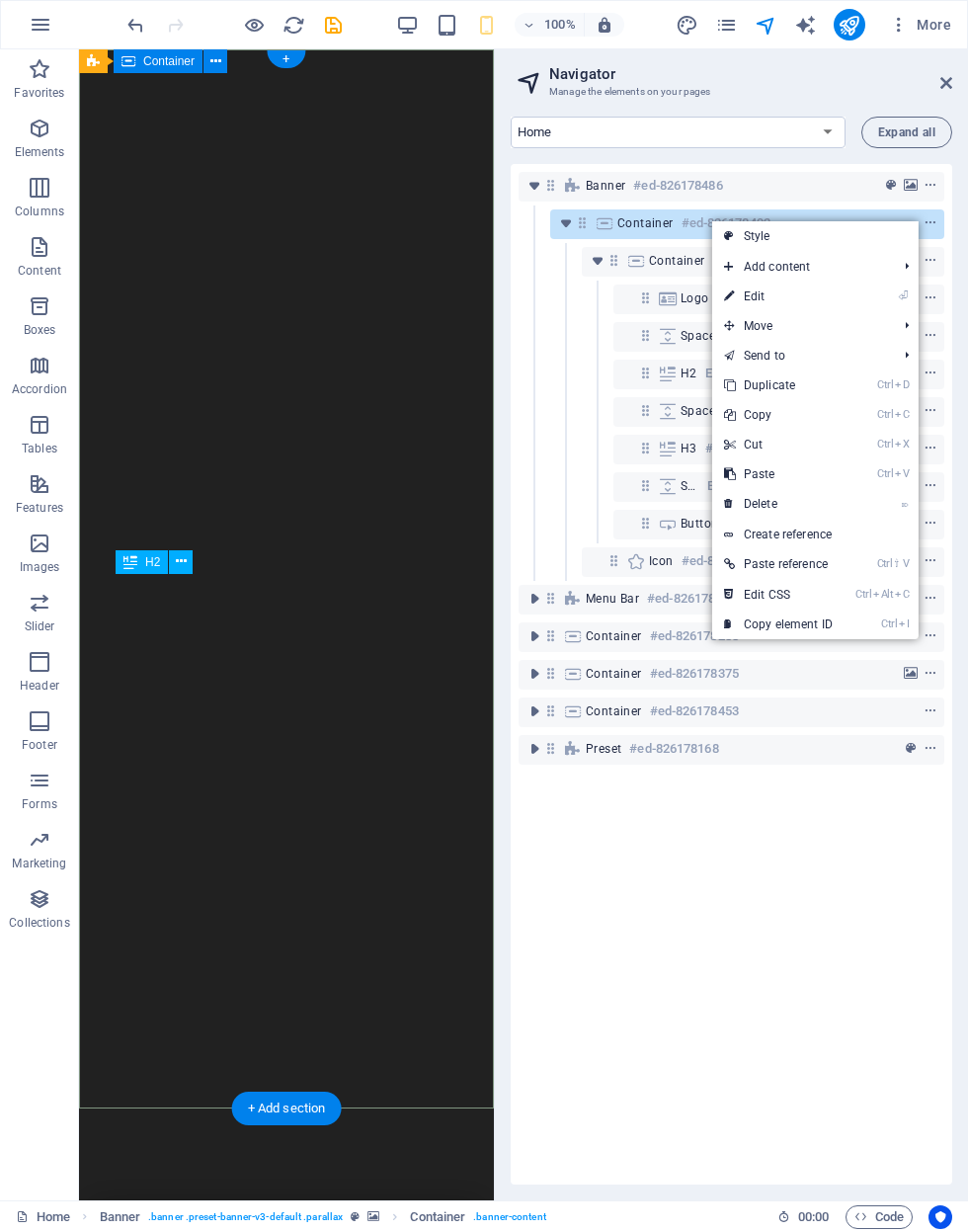 click at bounding box center [930, 223] 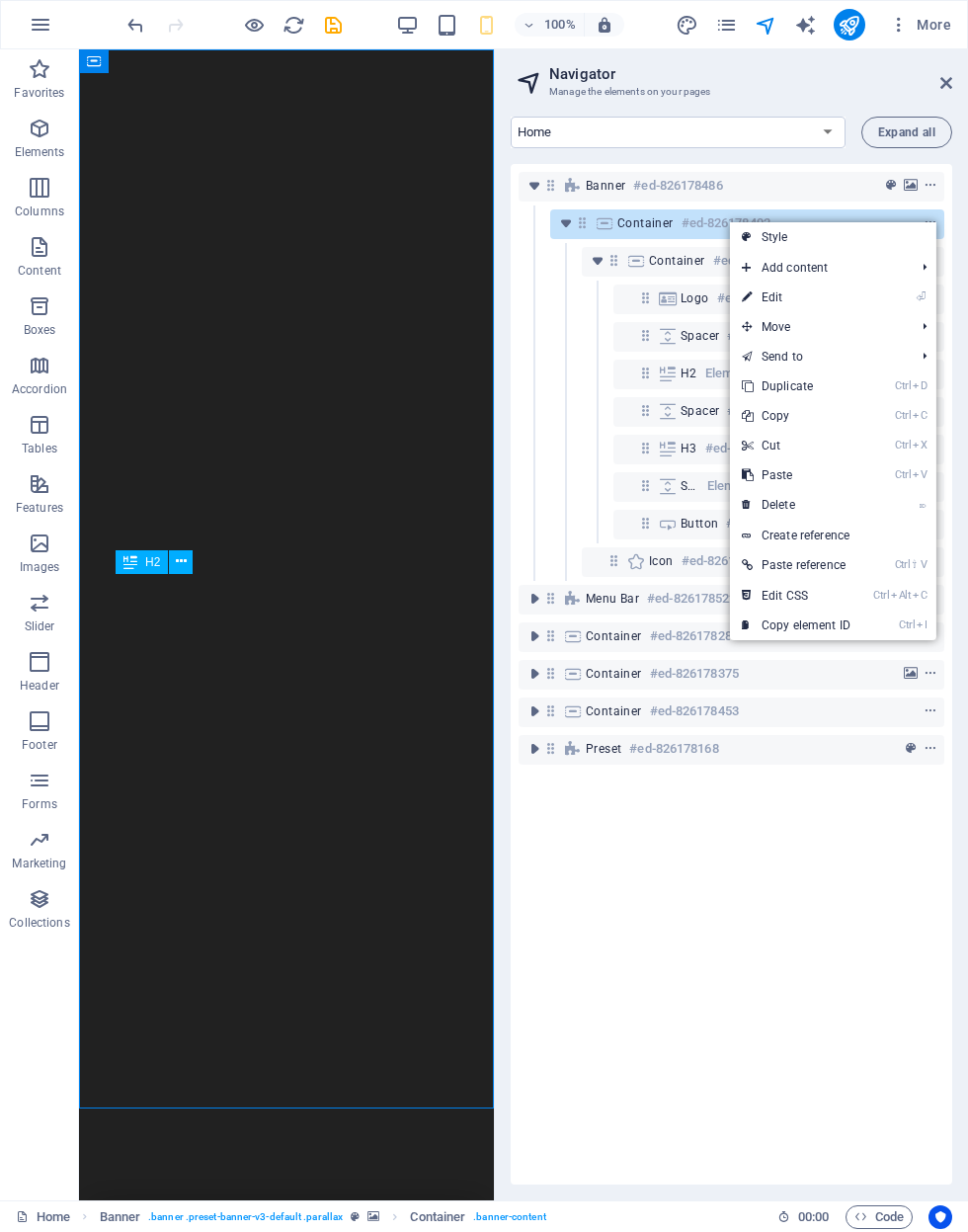 click on "⏎  Edit" at bounding box center (796, 297) 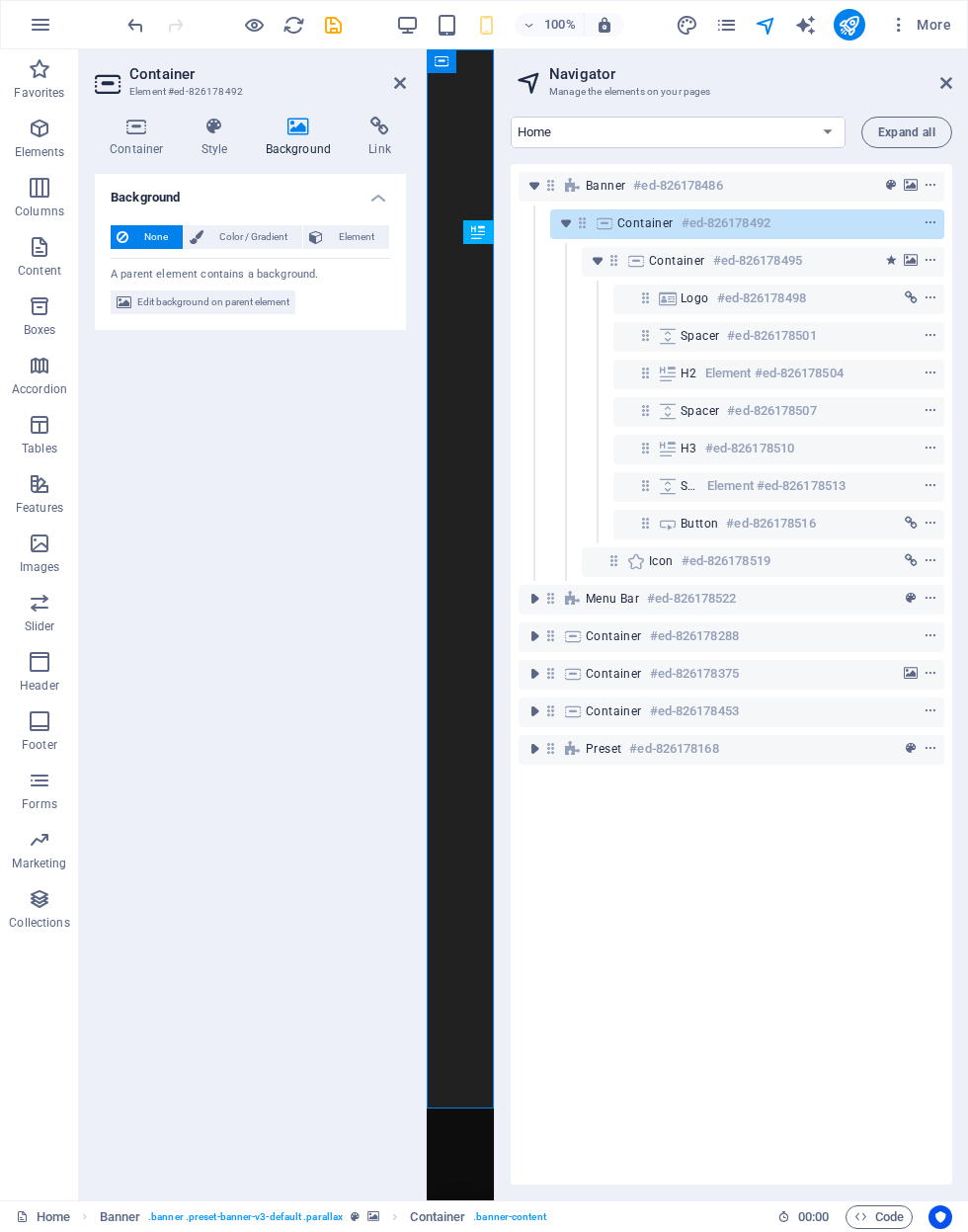 click on "Edit background on parent element" at bounding box center [213, 302] 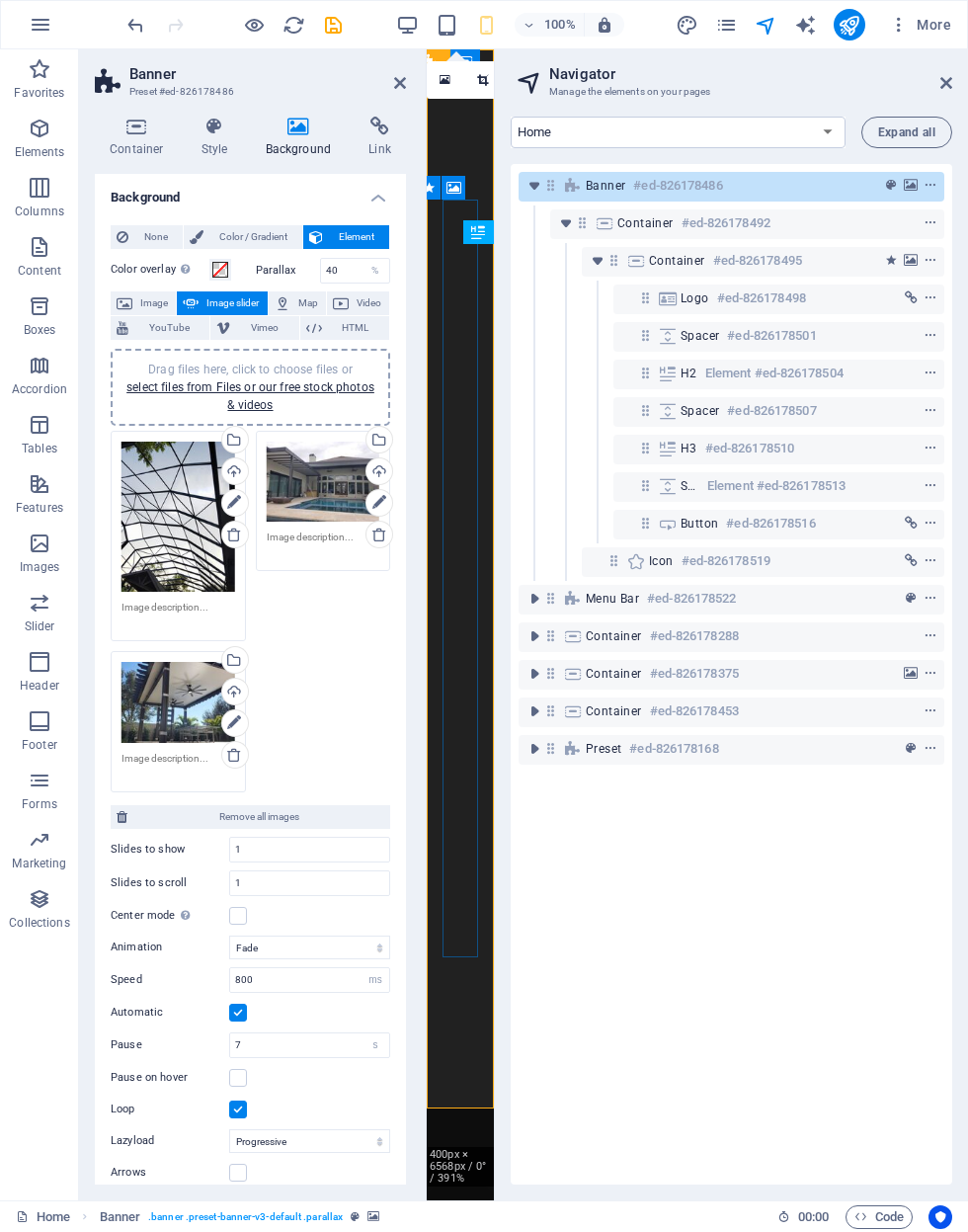click at bounding box center [930, 261] 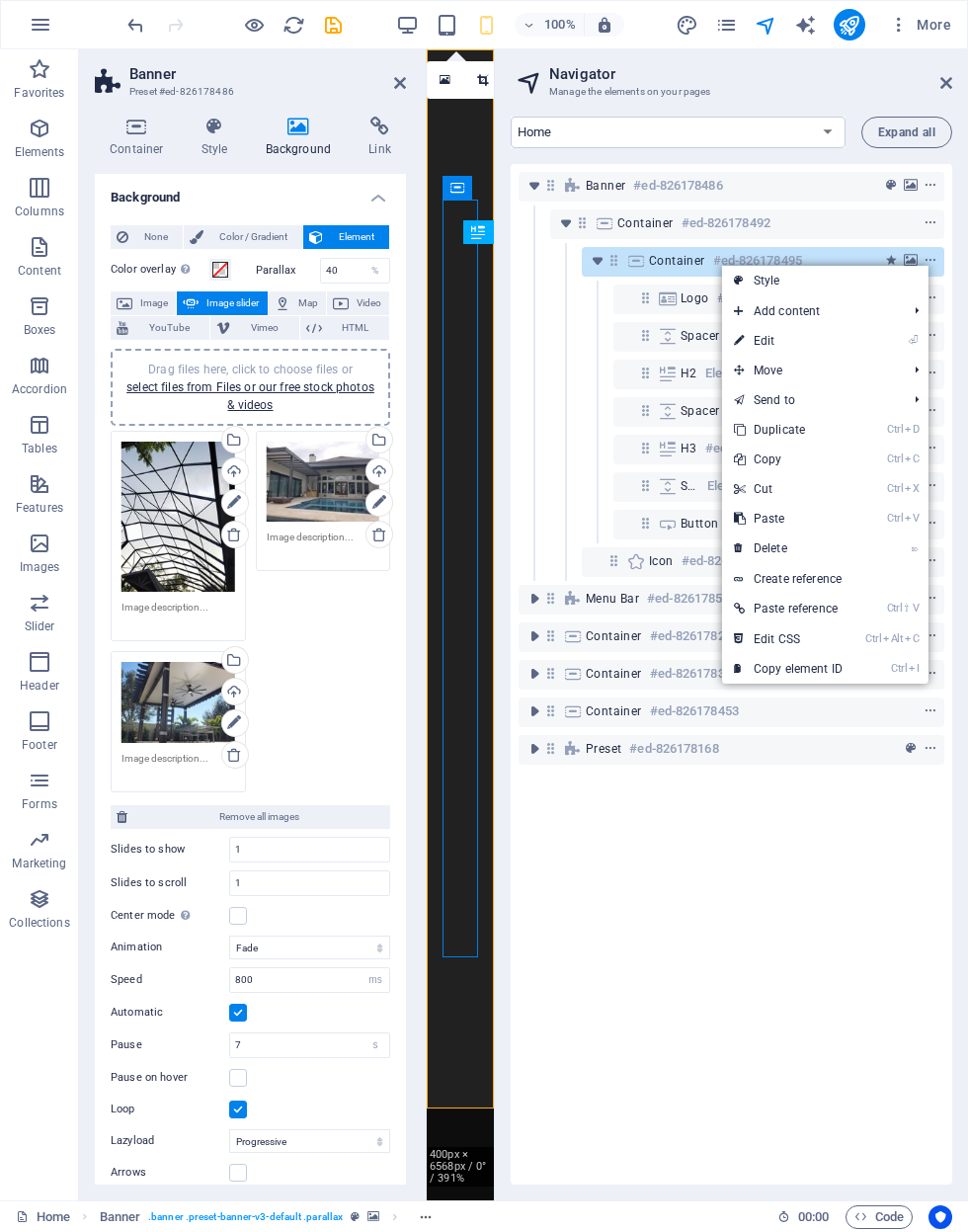 click on "⏎  Edit" at bounding box center [788, 341] 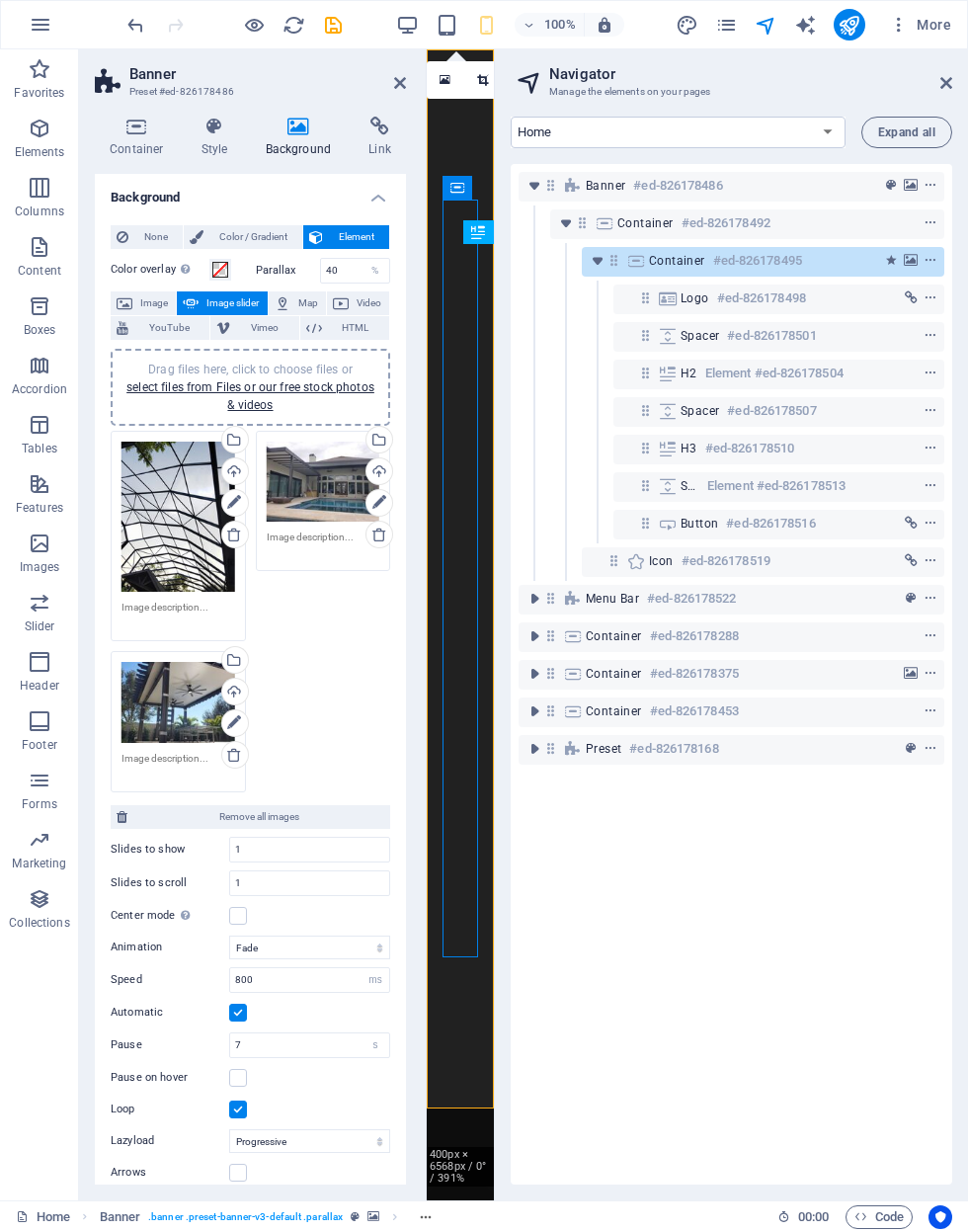 click on "Banner Preset #ed-826178486" at bounding box center (250, 75) 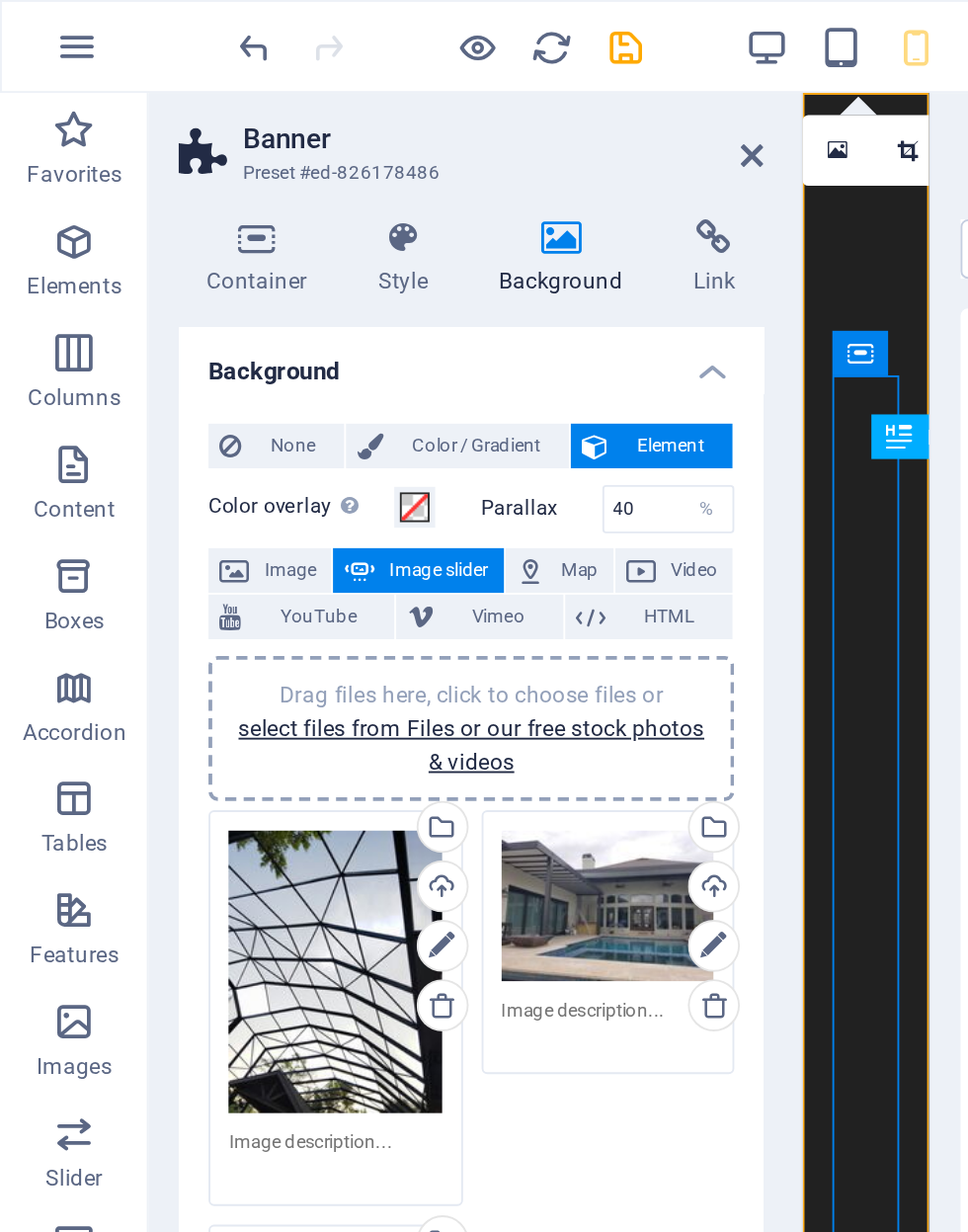click at bounding box center [400, 83] 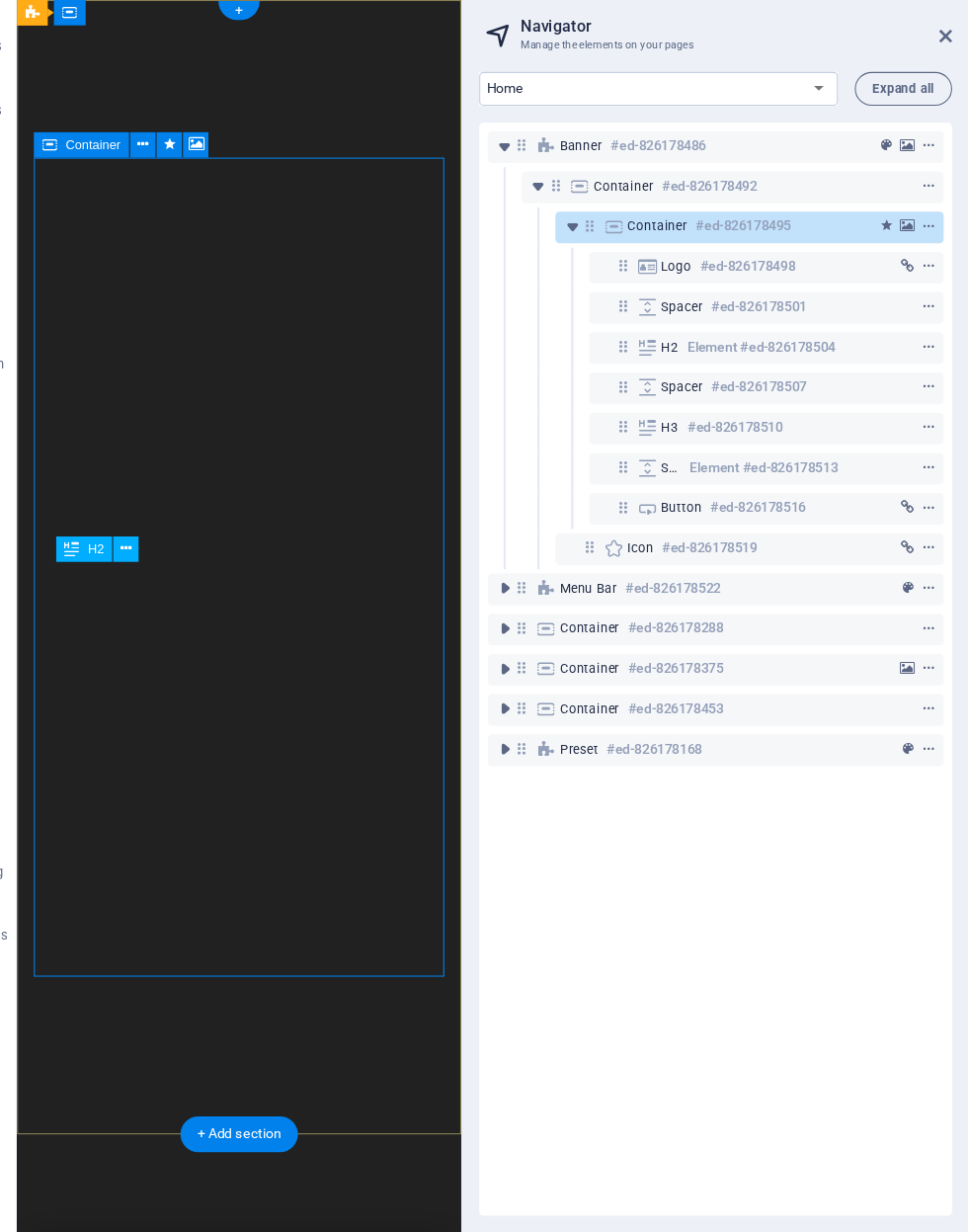 click at bounding box center (930, 261) 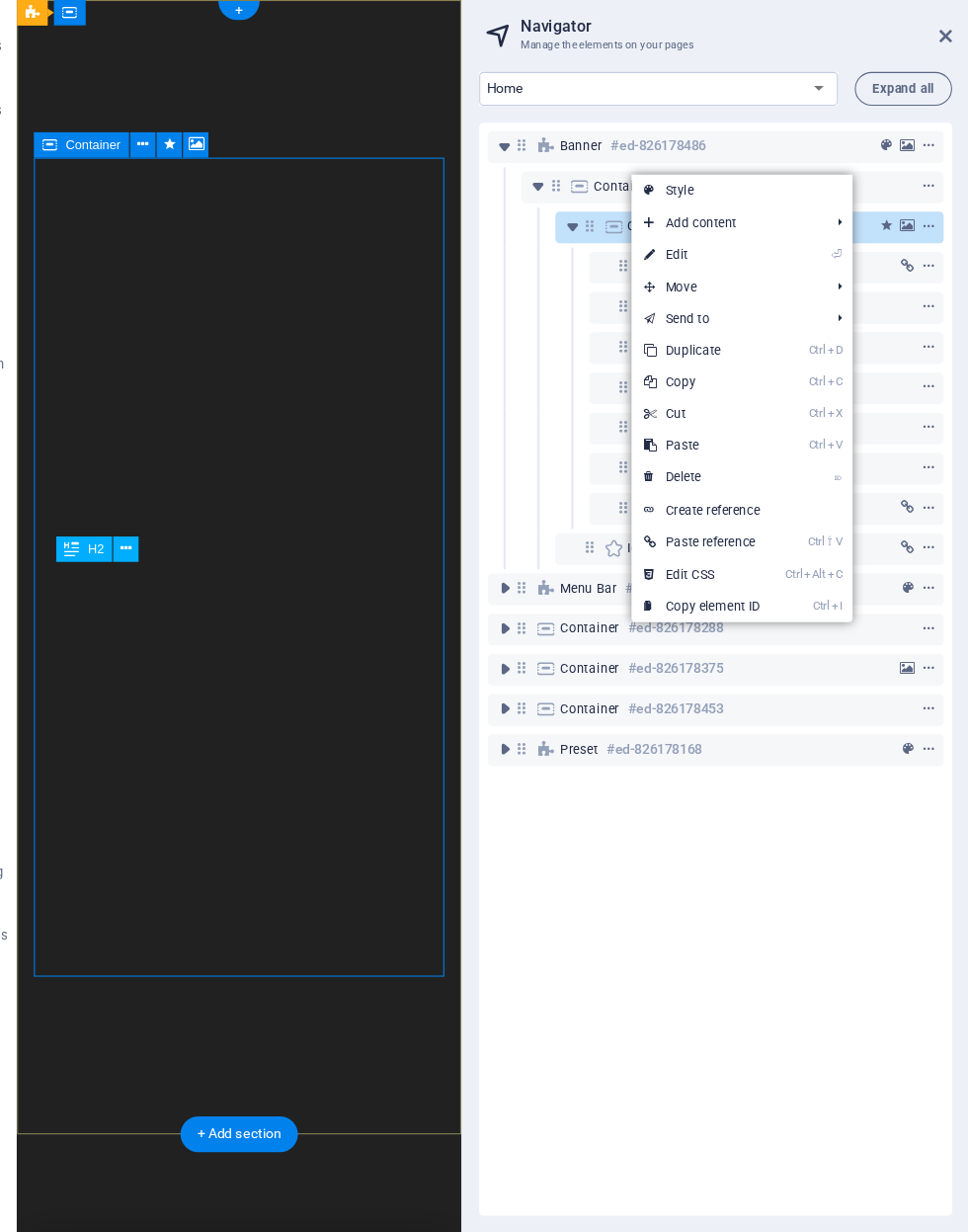 click on "⏎  Edit" at bounding box center [719, 287] 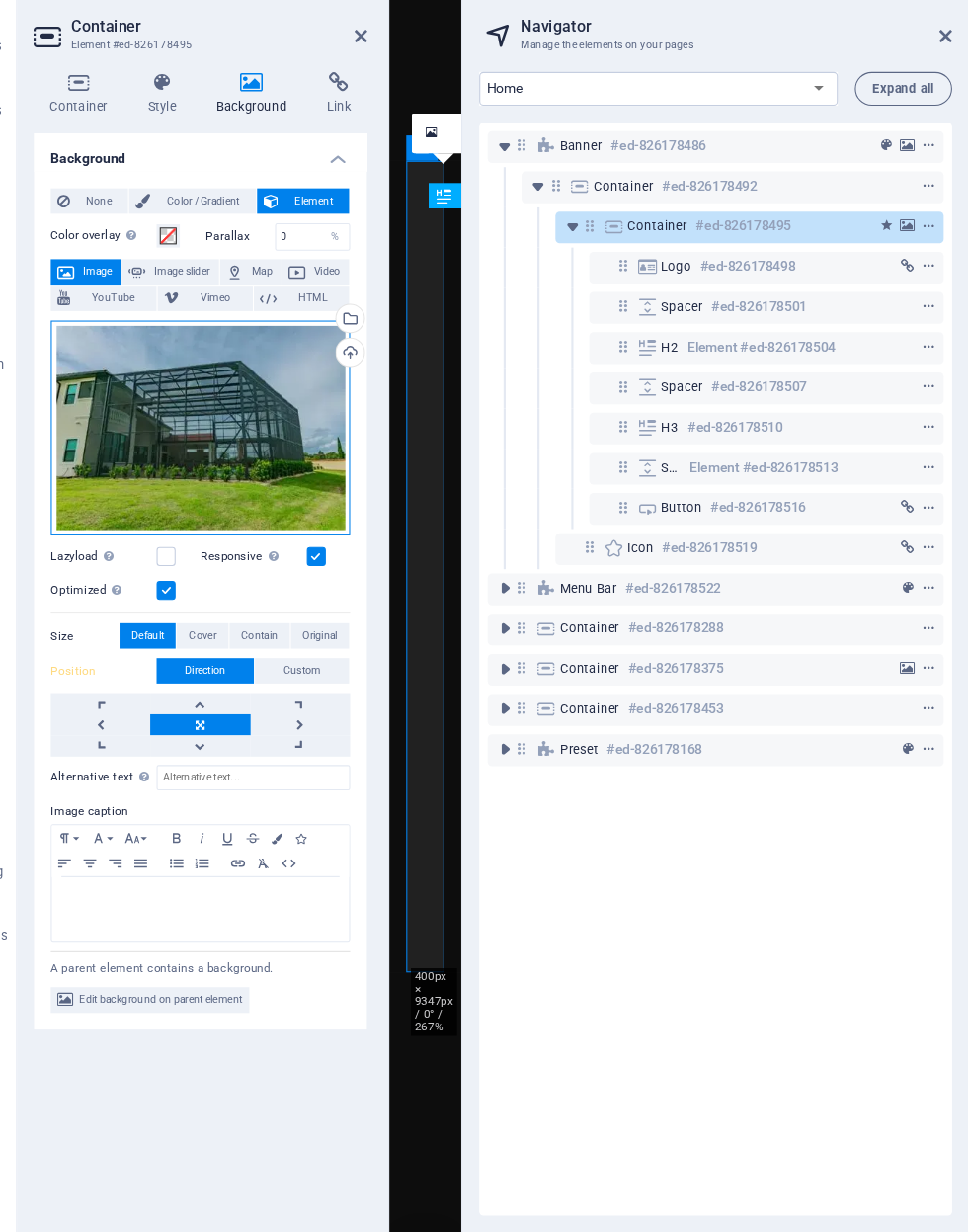 click on "Drag files here, click to choose files or select files from Files or our free stock photos & videos" at bounding box center [250, 450] 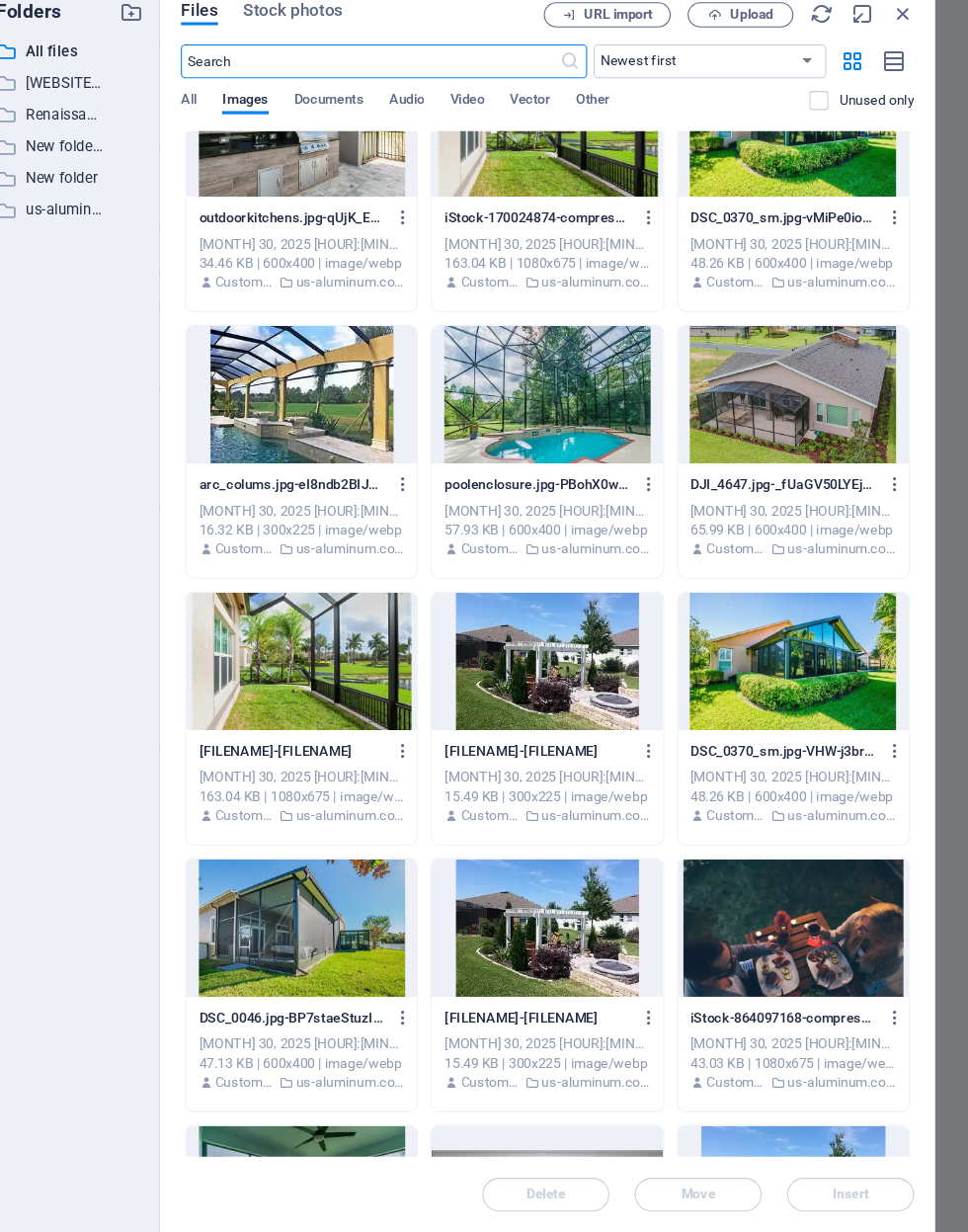 scroll, scrollTop: 31937, scrollLeft: 0, axis: vertical 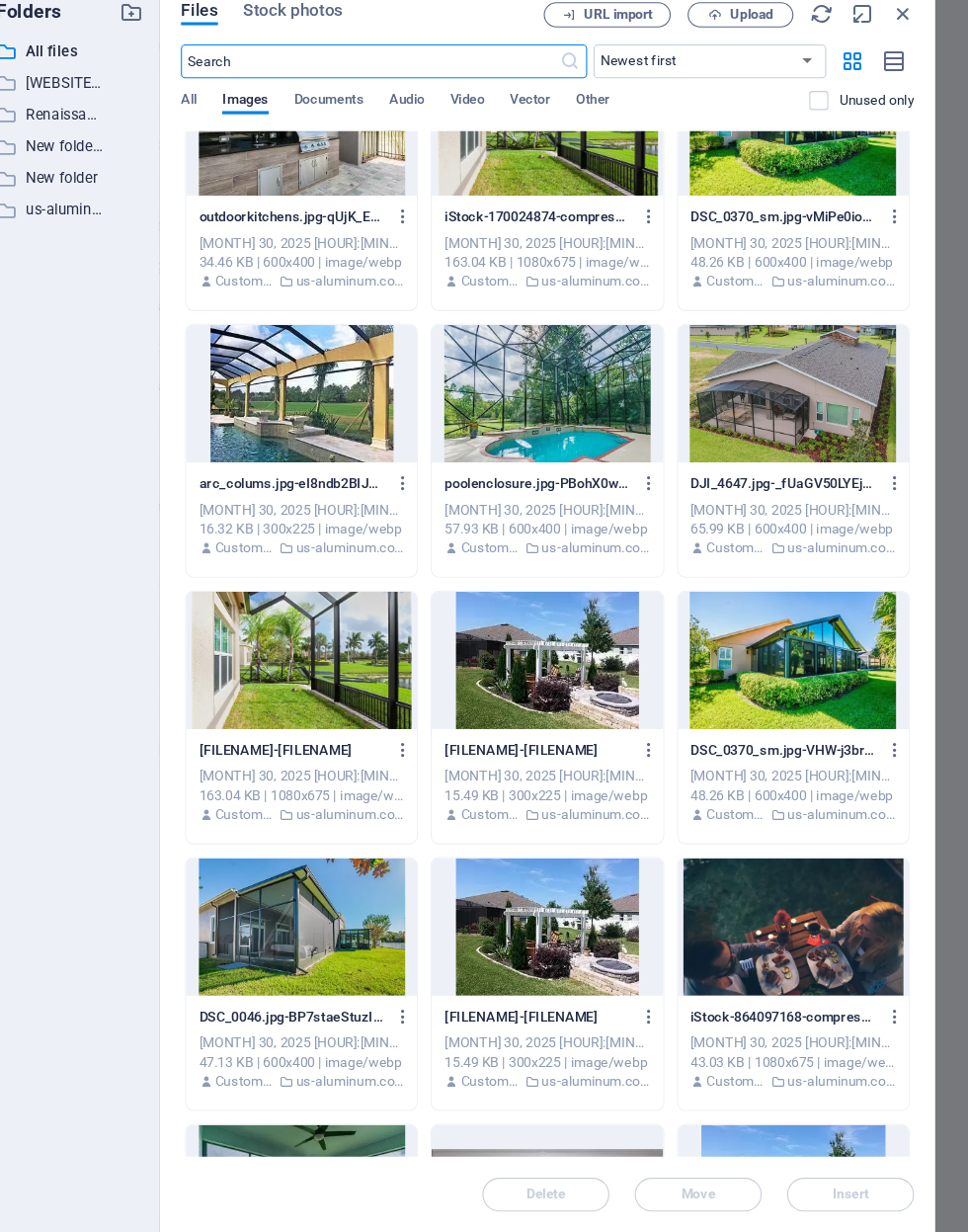 click at bounding box center (804, 417) 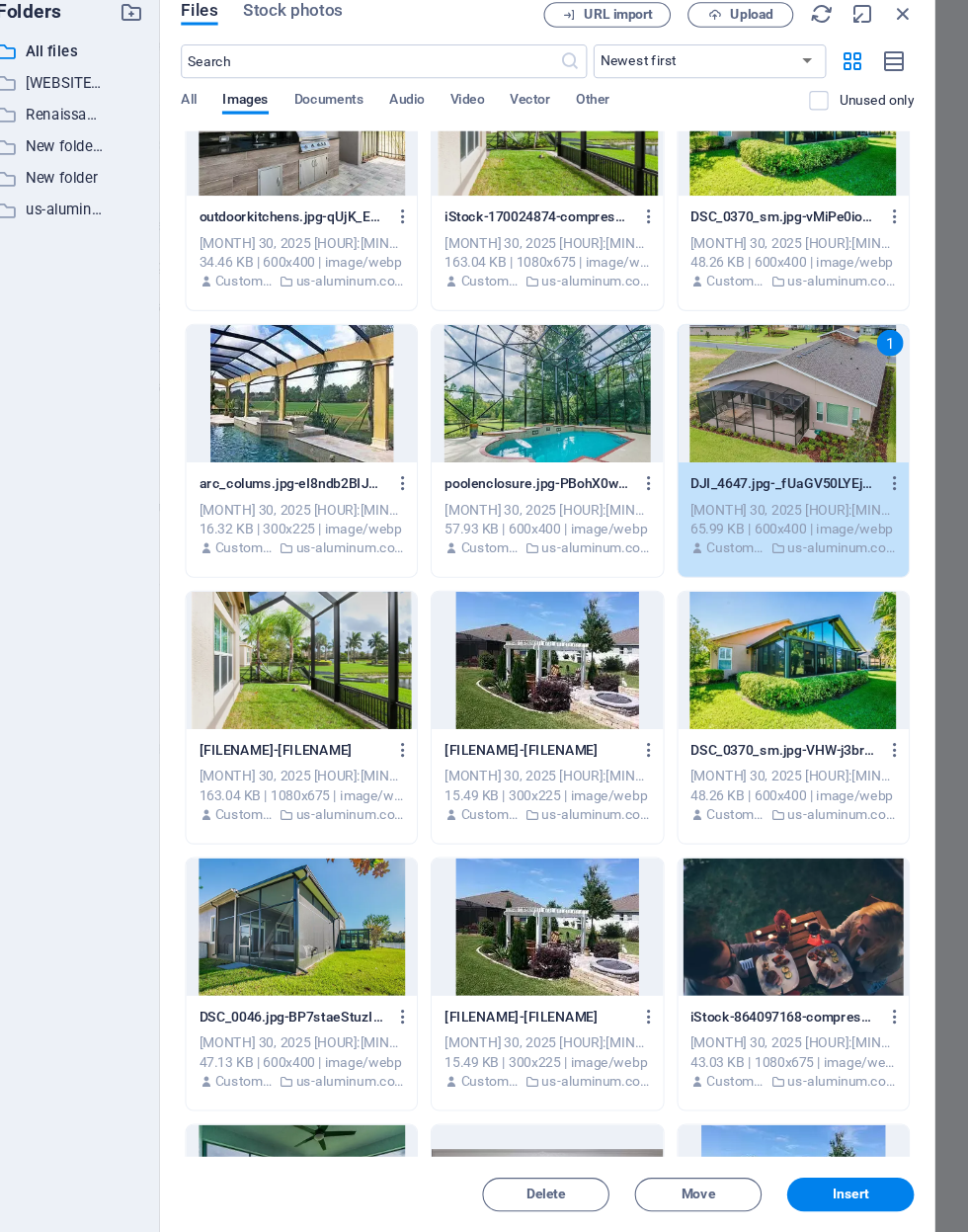 click on "1" at bounding box center (804, 417) 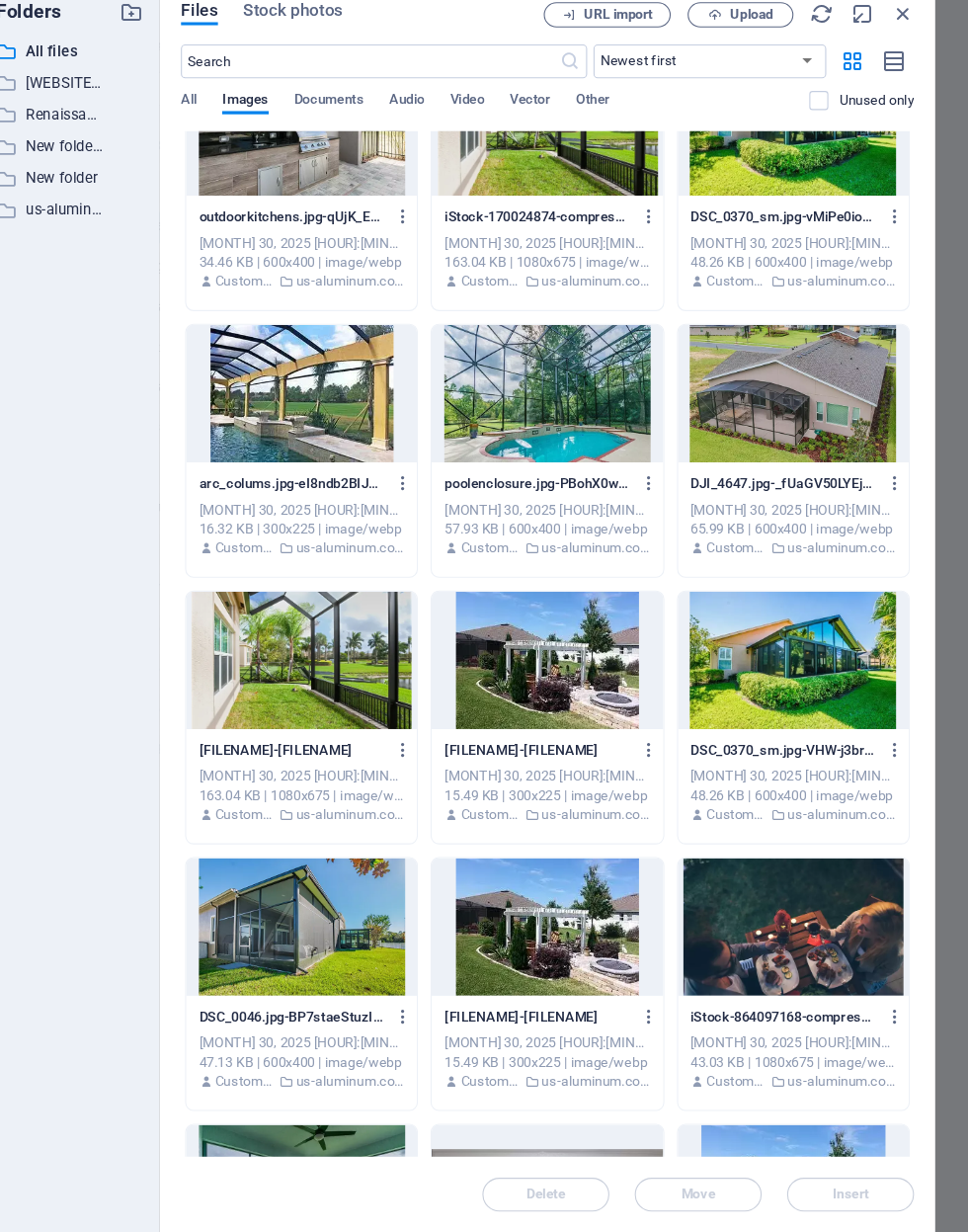 click on "Delete Move Insert" at bounding box center [574, 1155] 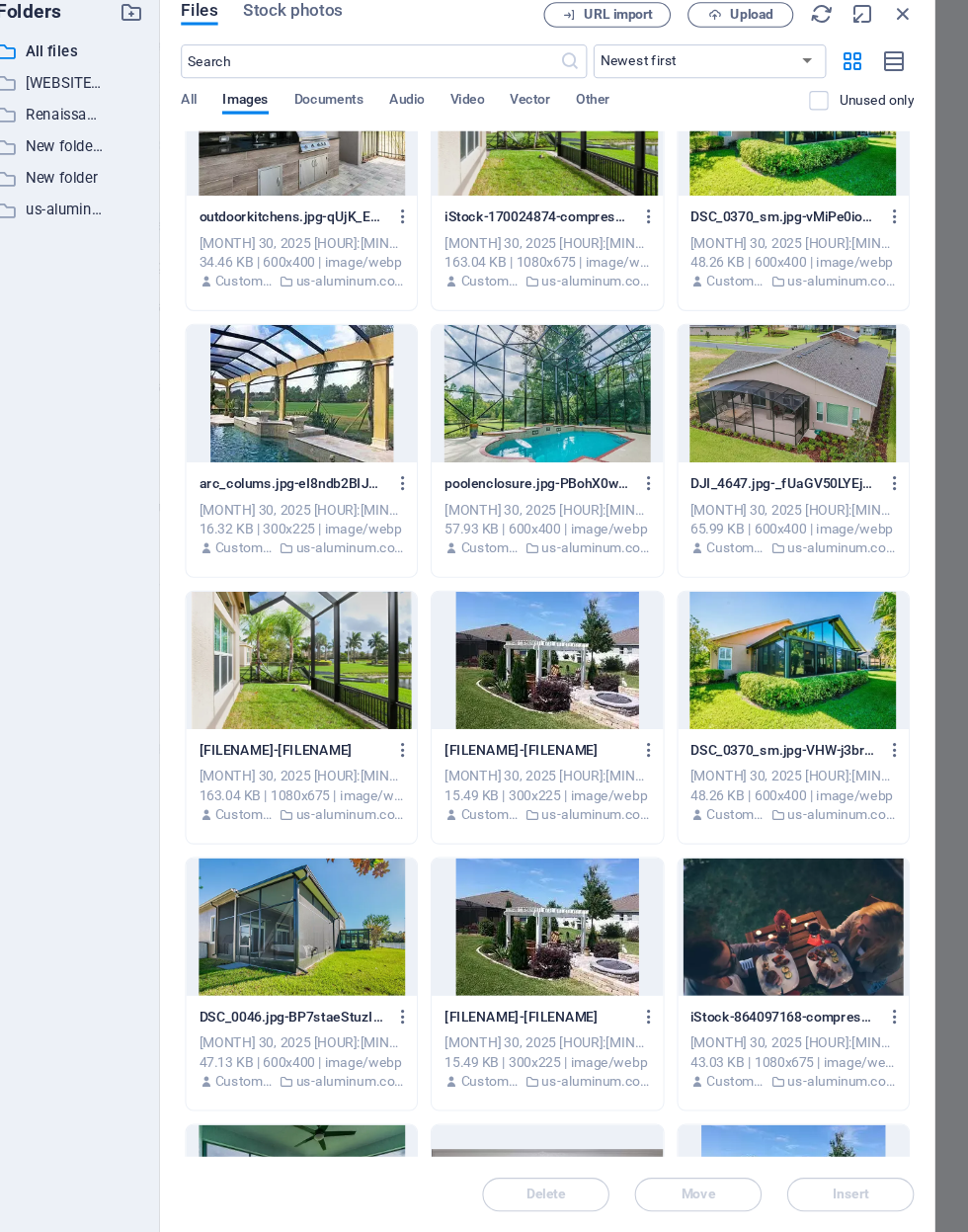click at bounding box center [804, 417] 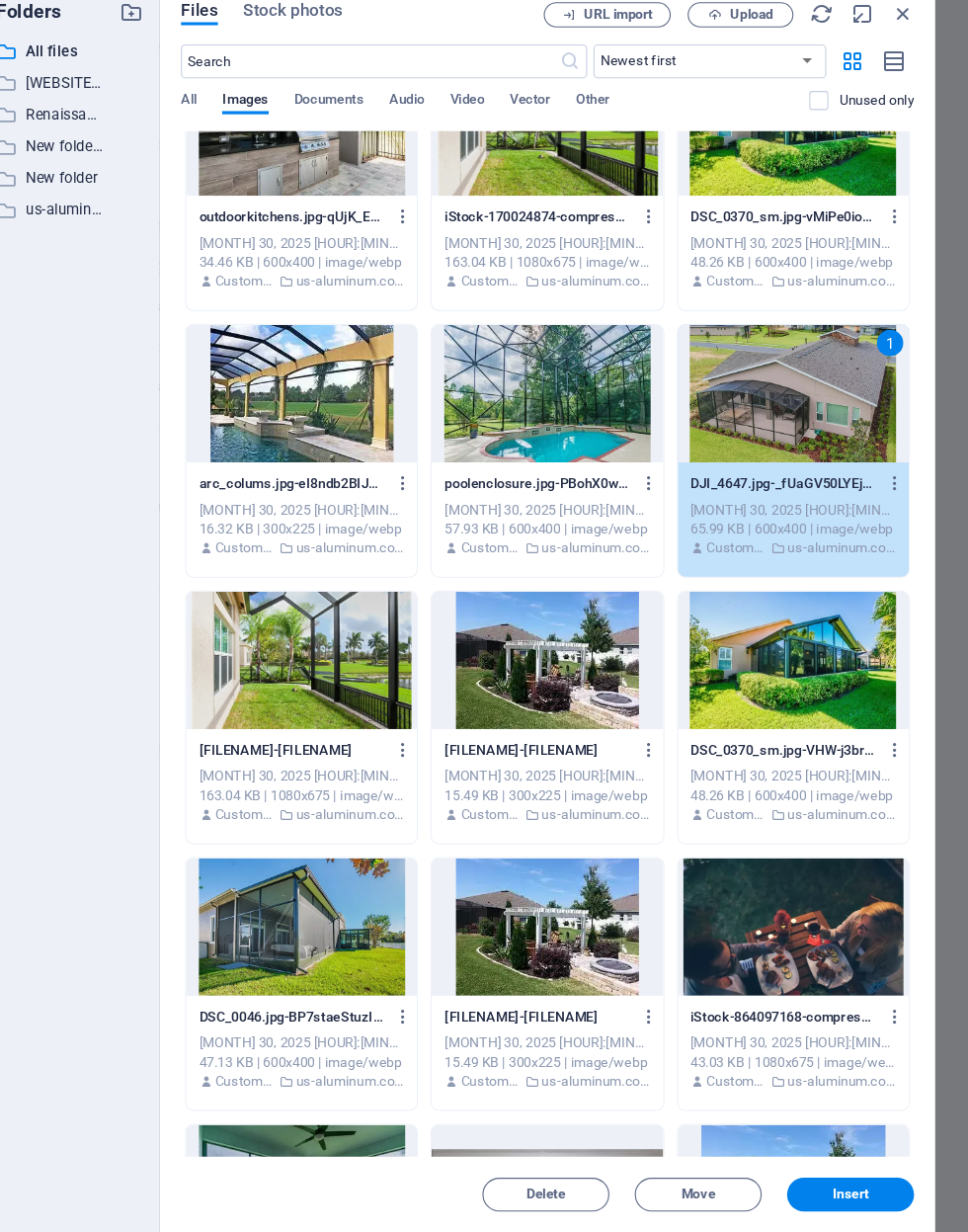 click on "Insert" at bounding box center (857, 1165) 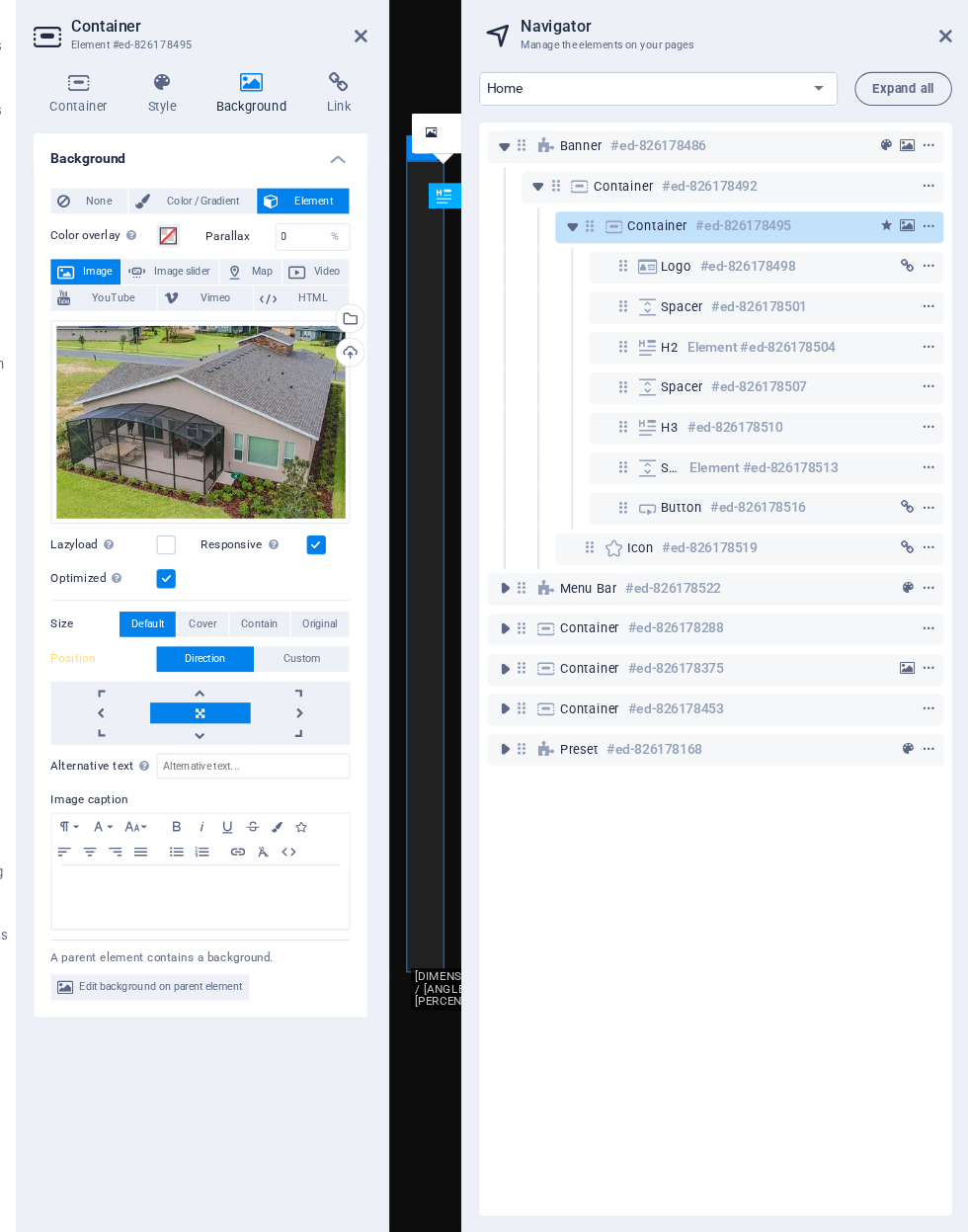 click on "Container" at bounding box center [268, 74] 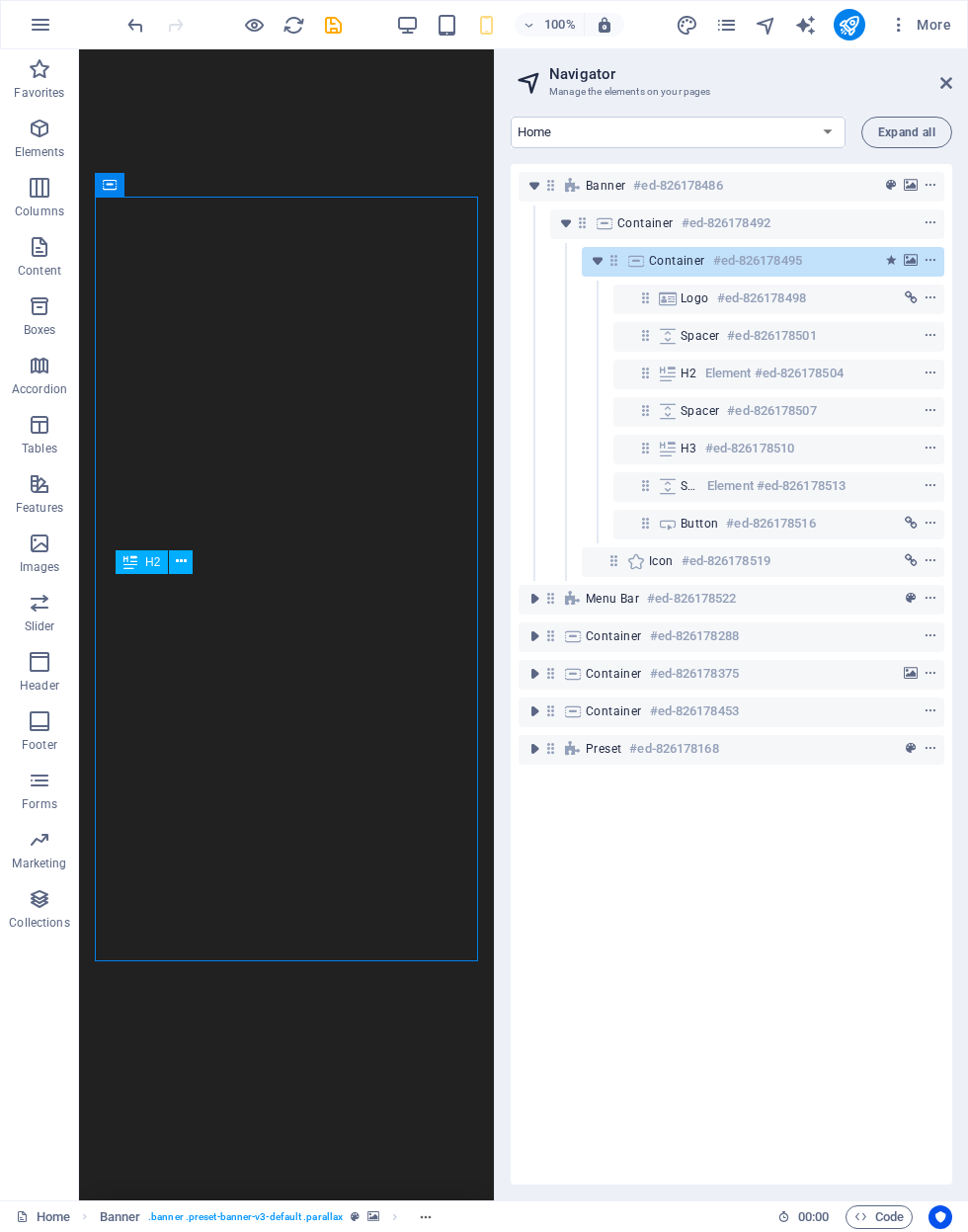 scroll, scrollTop: 0, scrollLeft: 0, axis: both 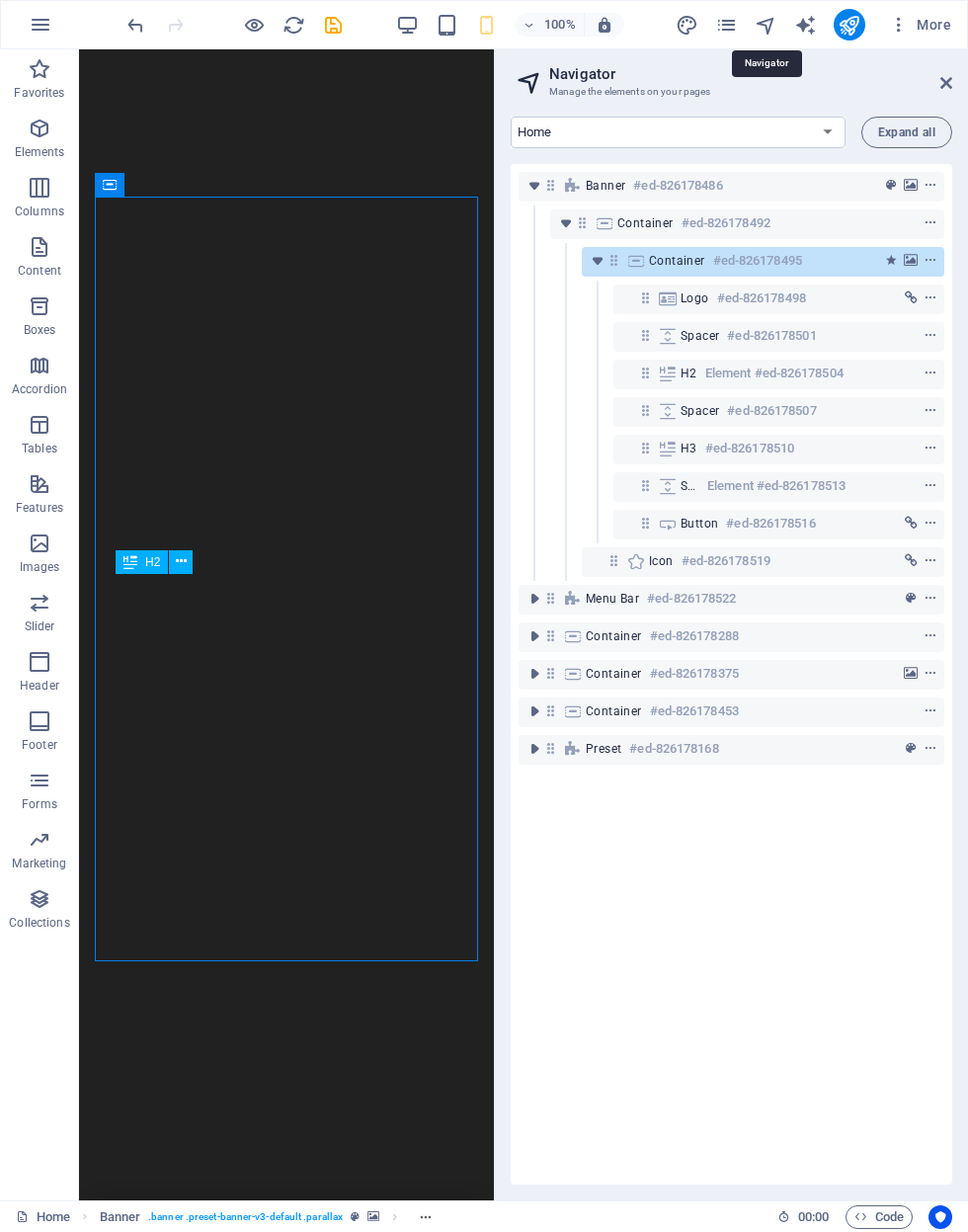 click at bounding box center [726, 25] 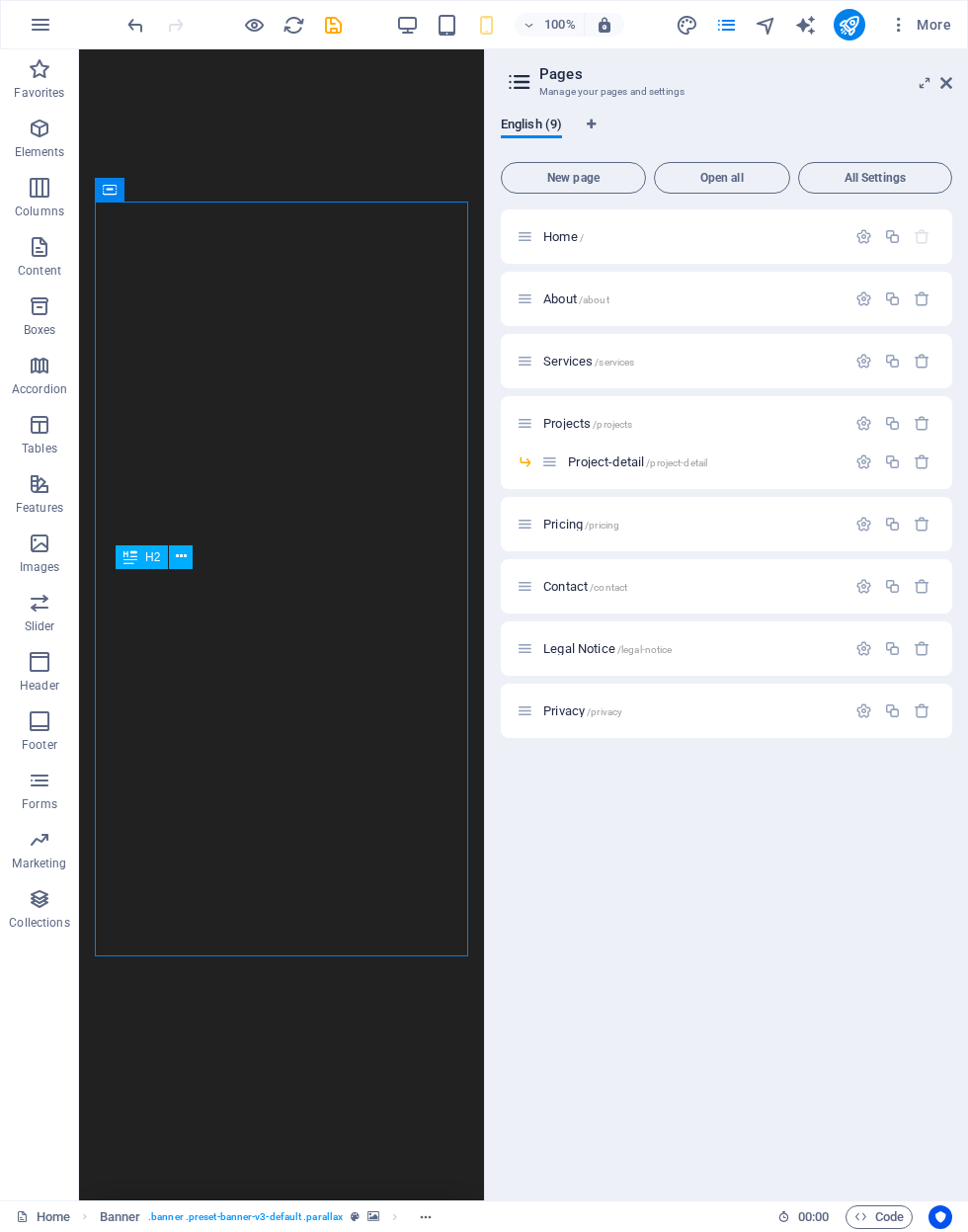 click at bounding box center [925, 83] 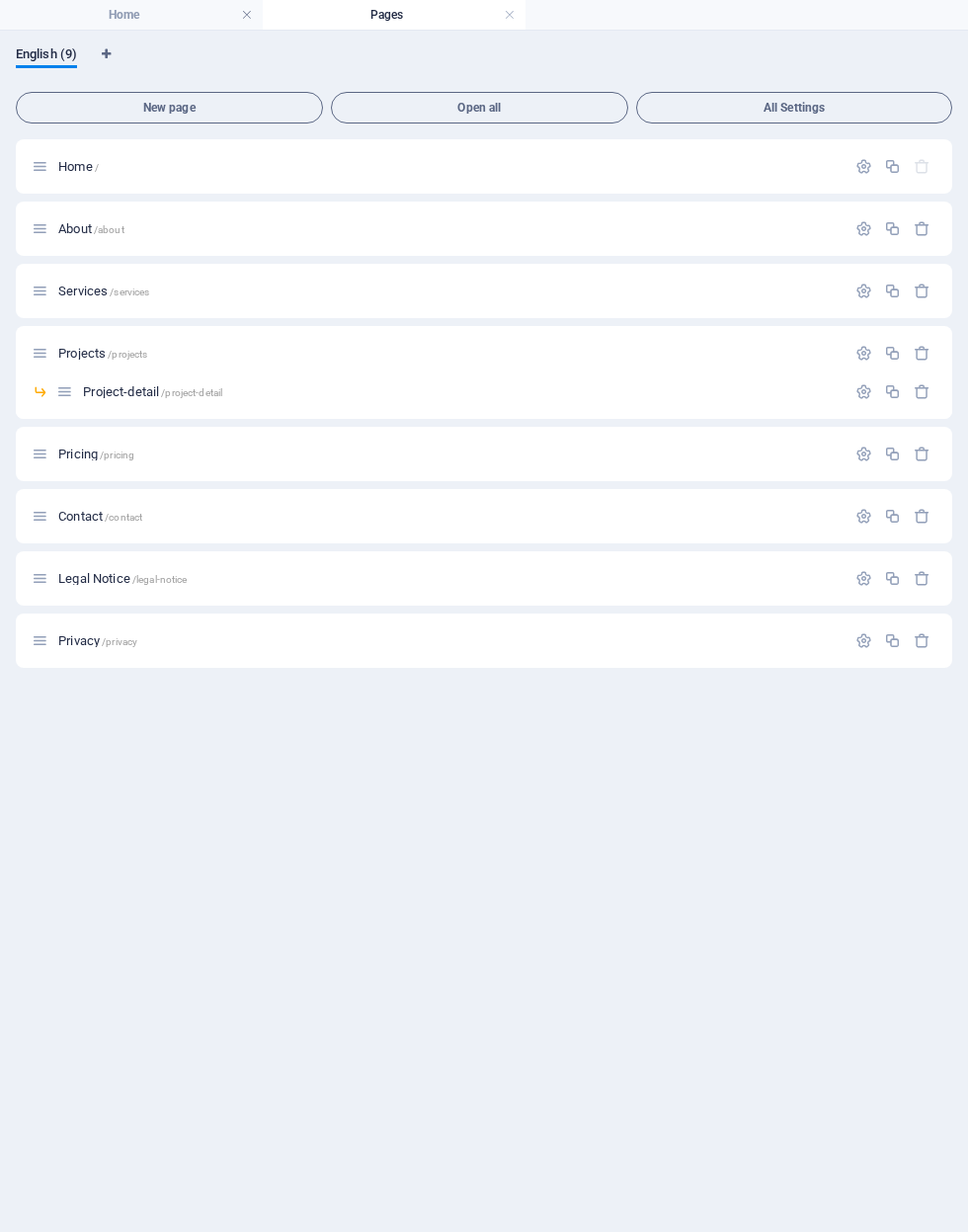 click on "All Settings" at bounding box center [794, 108] 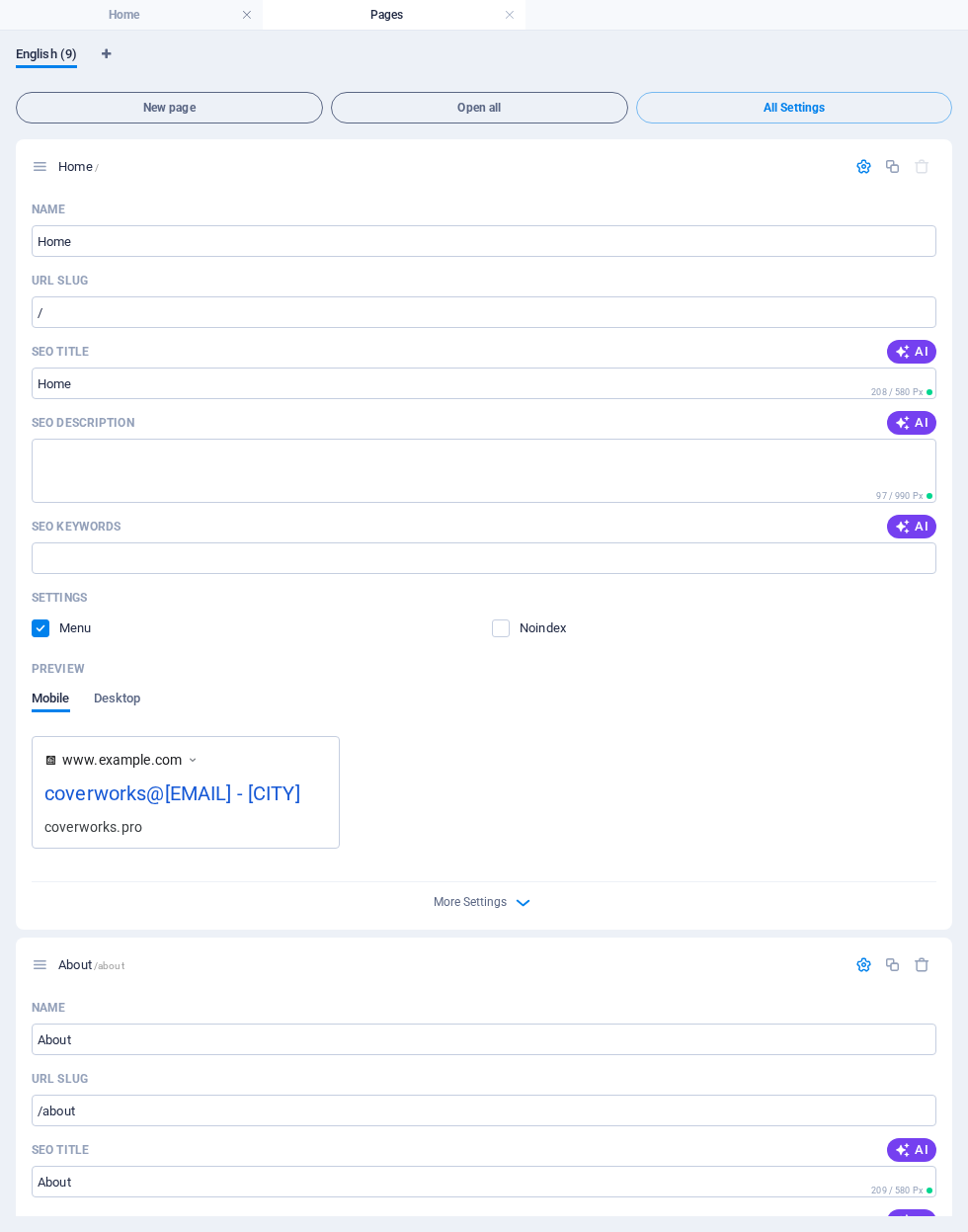 click on "English (9)" at bounding box center [484, 65] 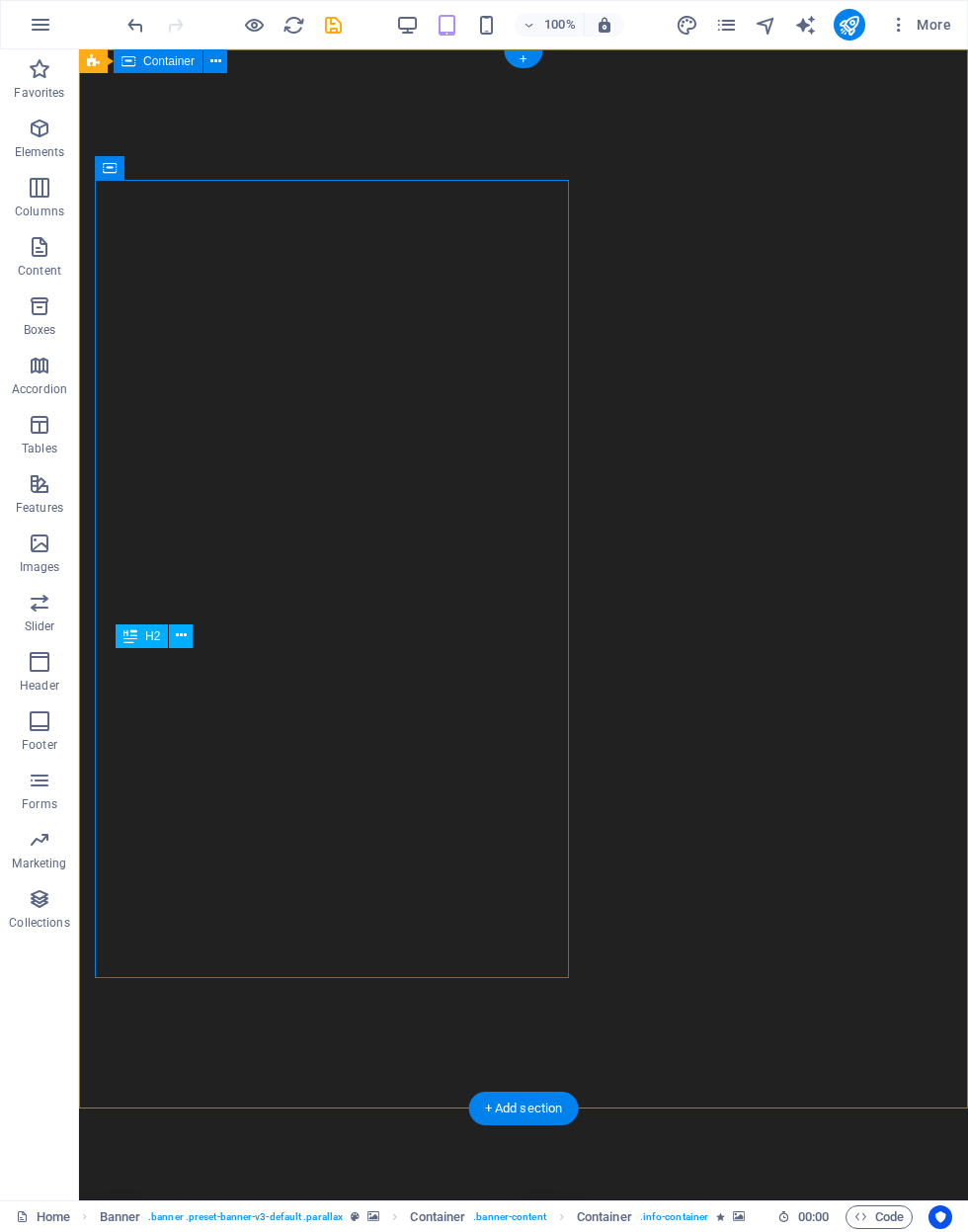 click on "Coverworks Aluminum Structure experts Built to last. Designed to impress.From pool enclosures and screen rooms to patio covers and outdoor kitchens — we do it all. Learn more" at bounding box center (524, 2038) 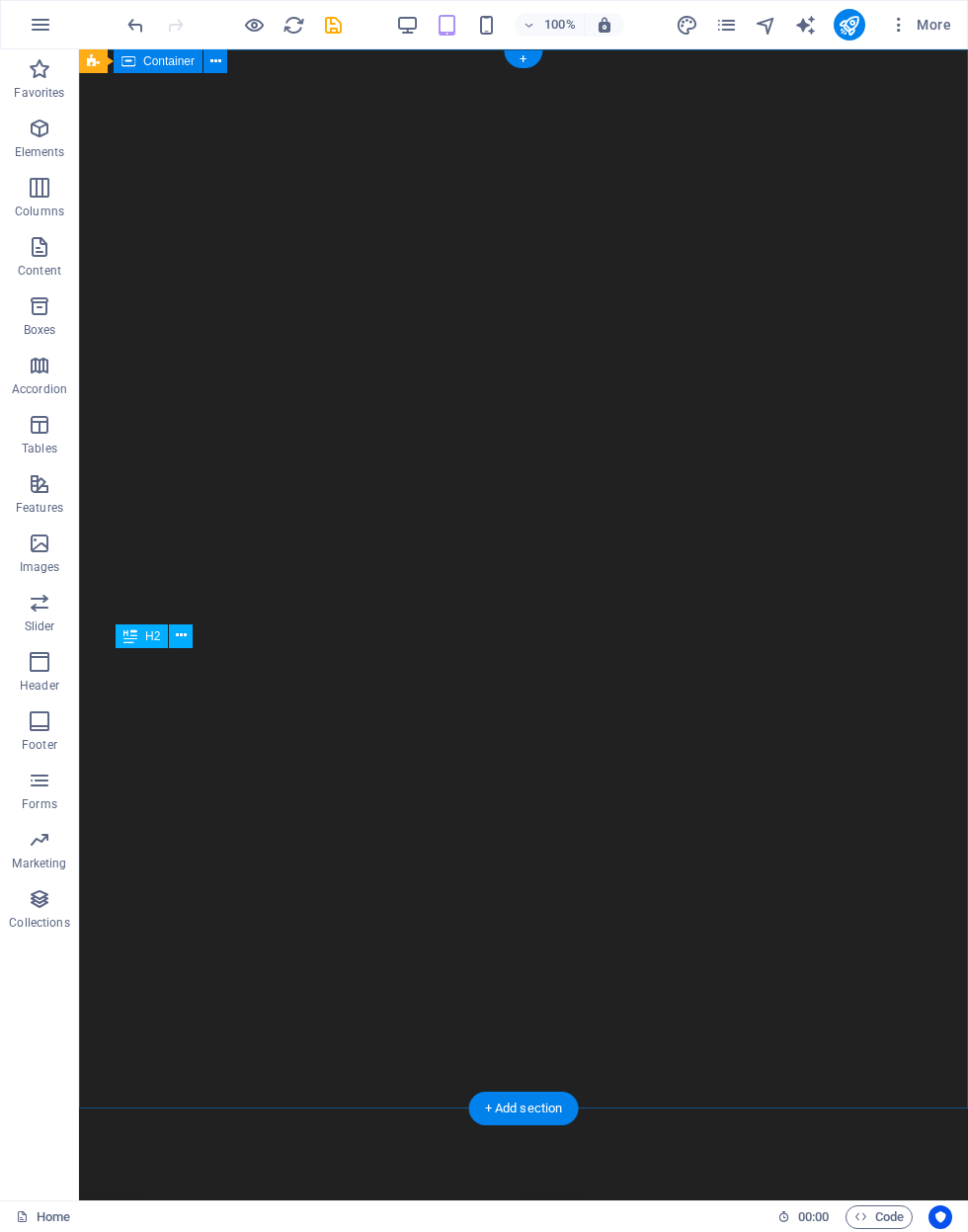 scroll, scrollTop: 0, scrollLeft: 0, axis: both 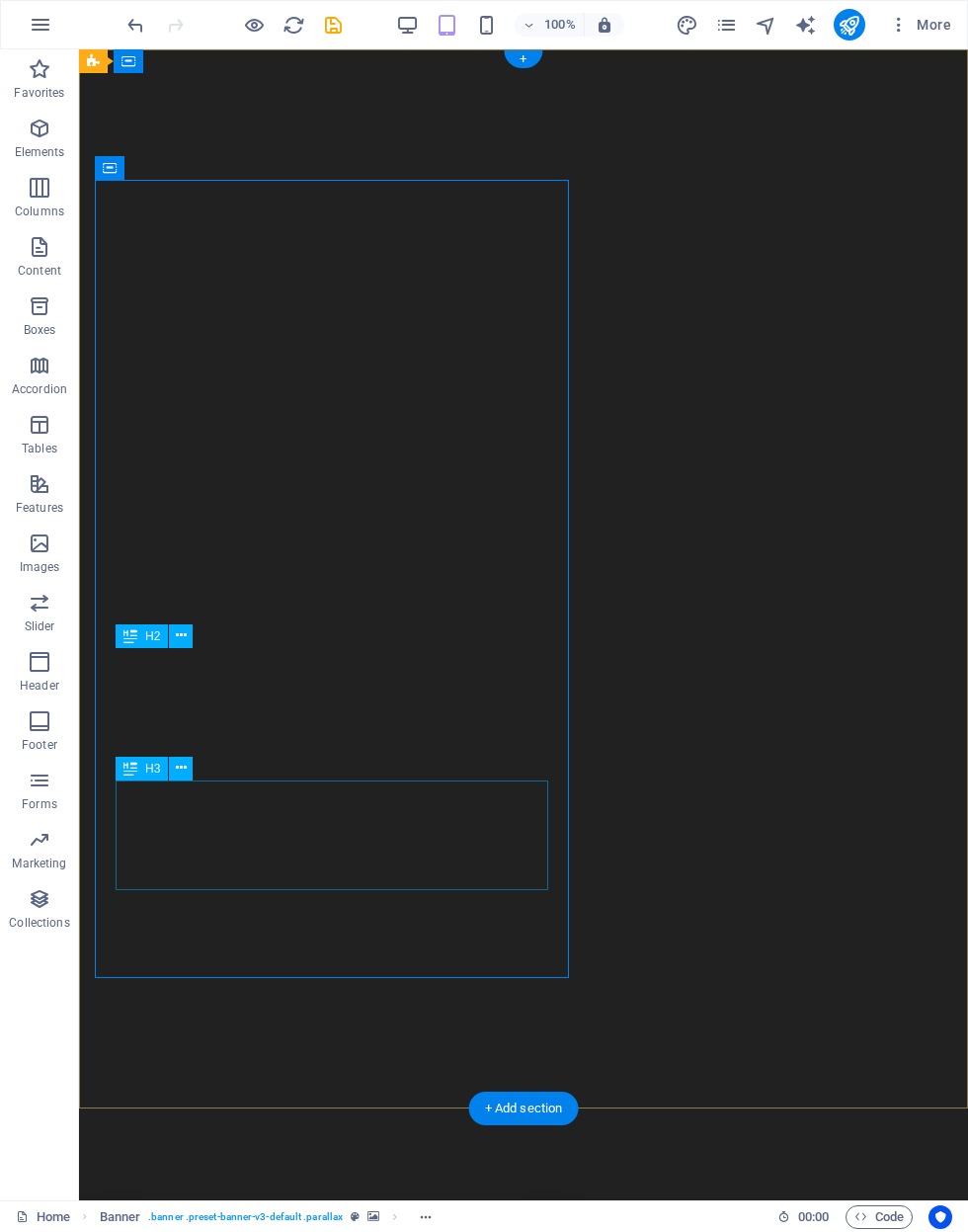click on "Built to last. Designed to impress.From pool enclosures and screen rooms to patio covers and outdoor kitchens — we do it all." at bounding box center [332, 2743] 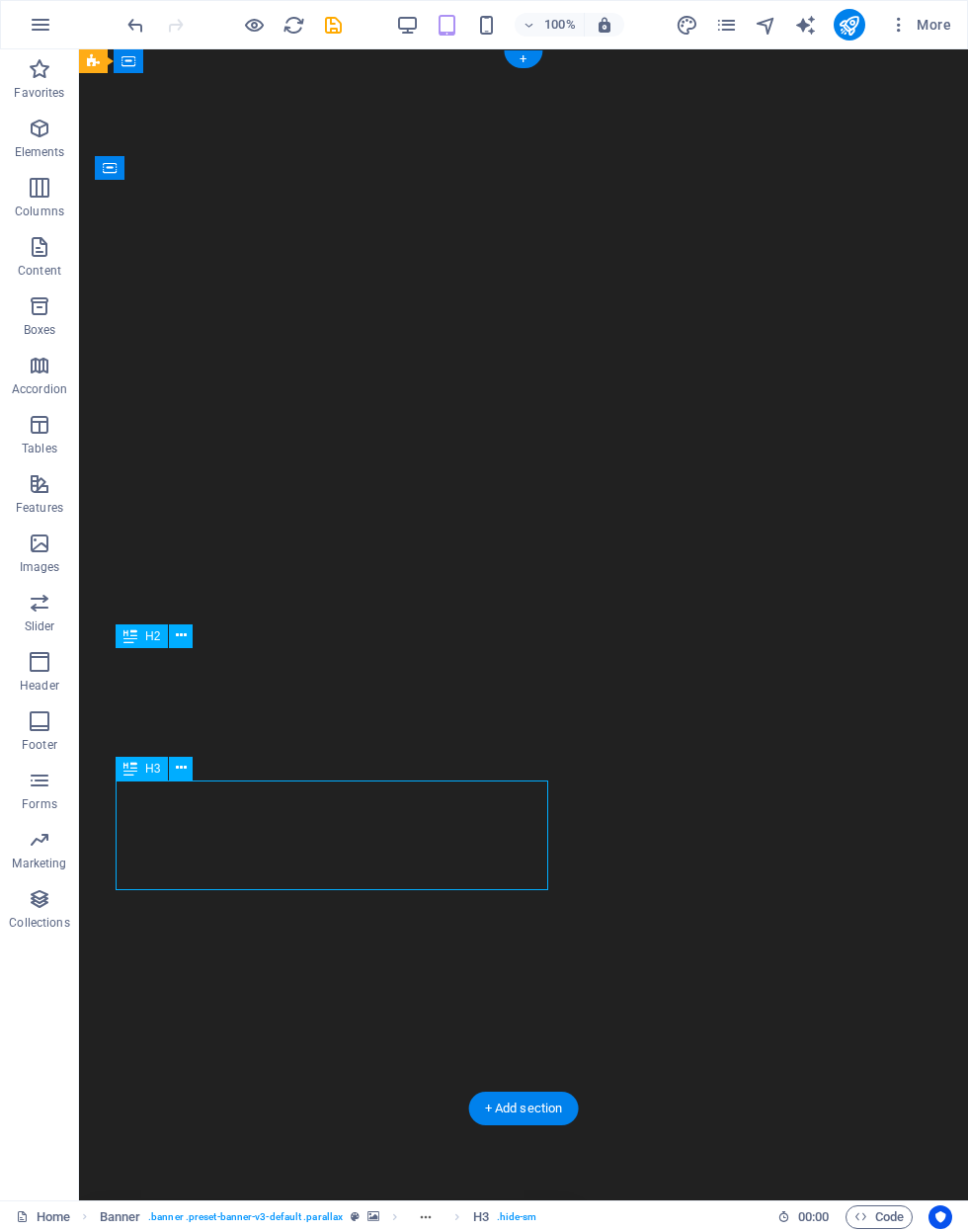 click on "100%" at bounding box center [560, 25] 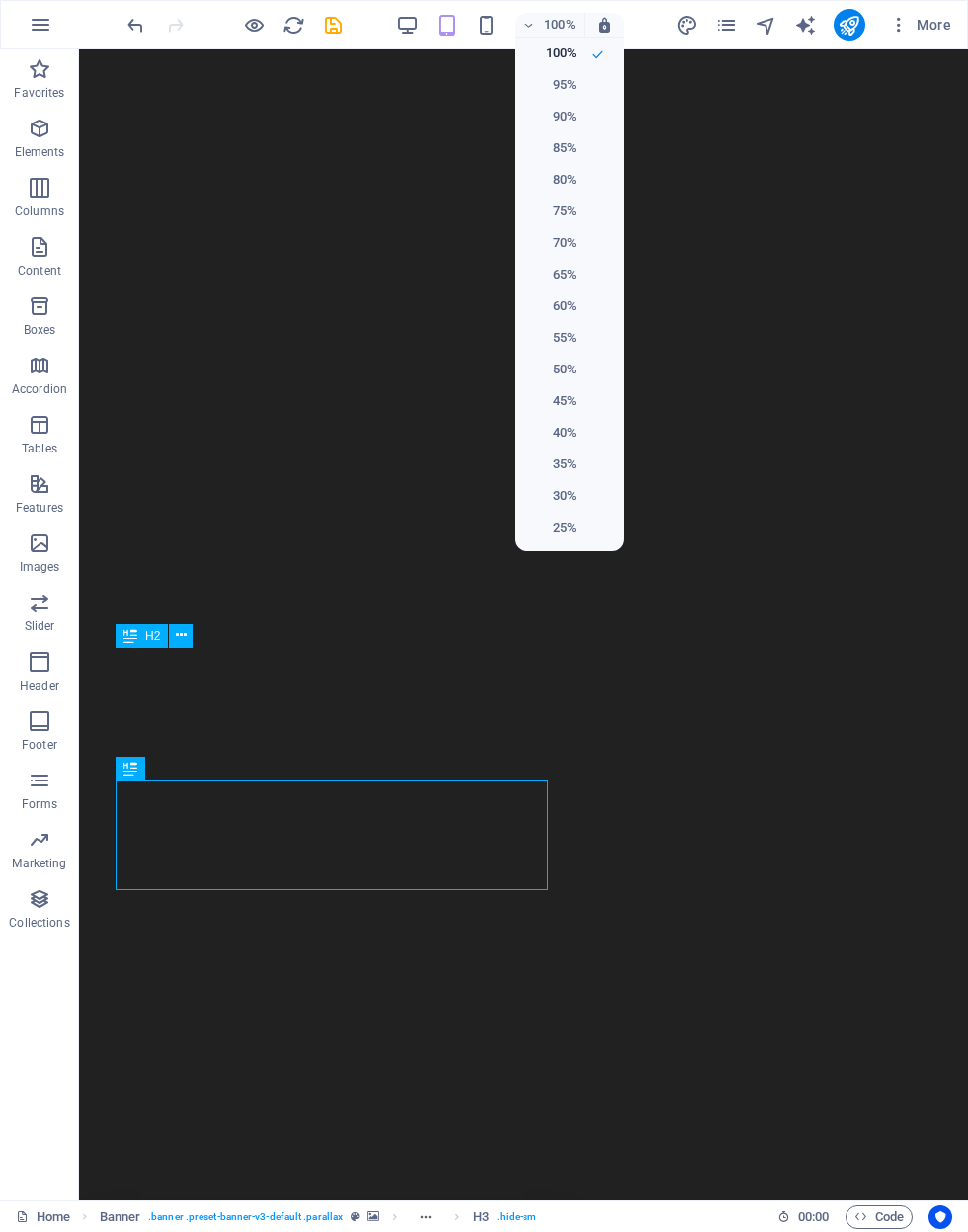 click on "80%" at bounding box center [569, 180] 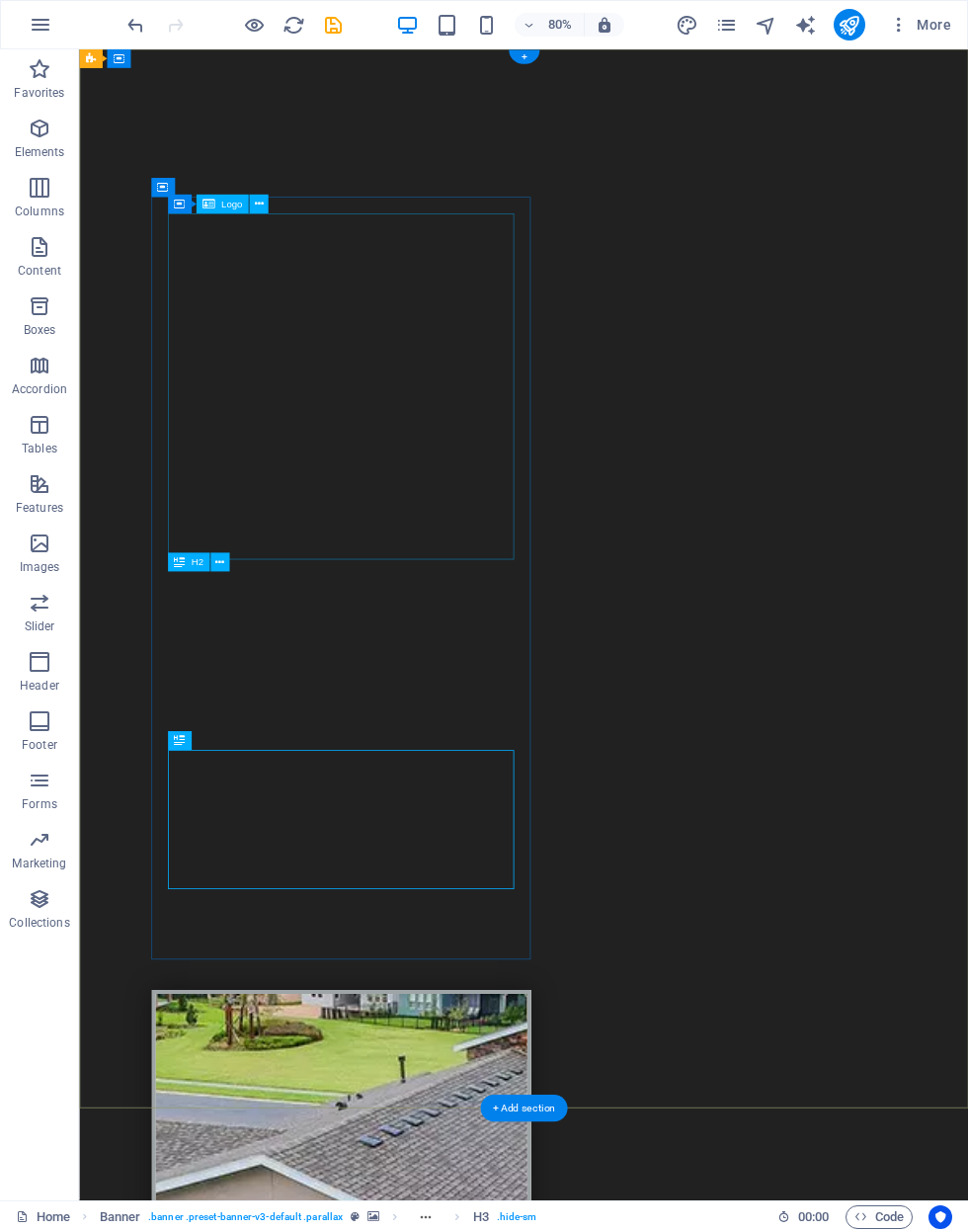 click at bounding box center (406, 2291) 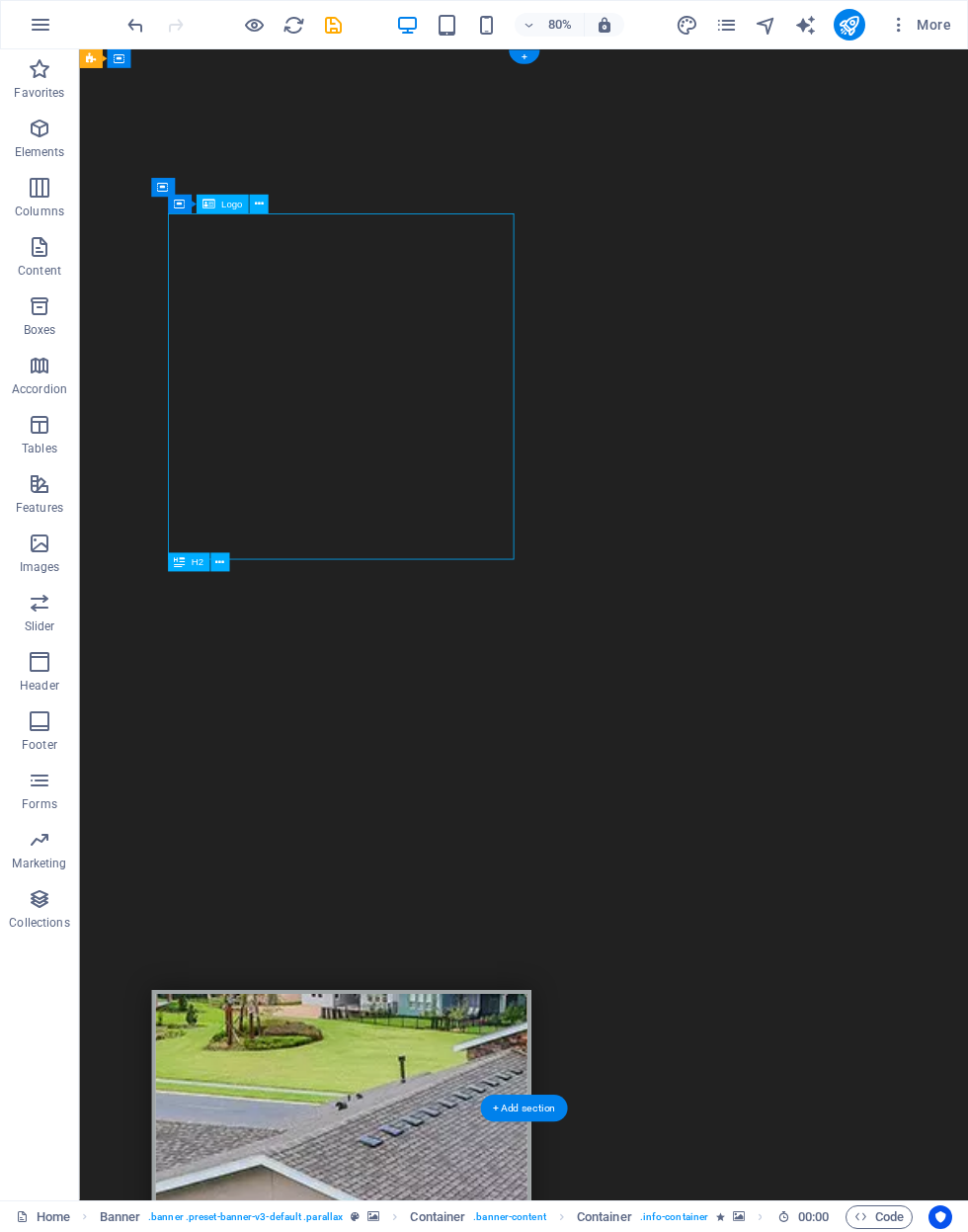 click at bounding box center (406, 2291) 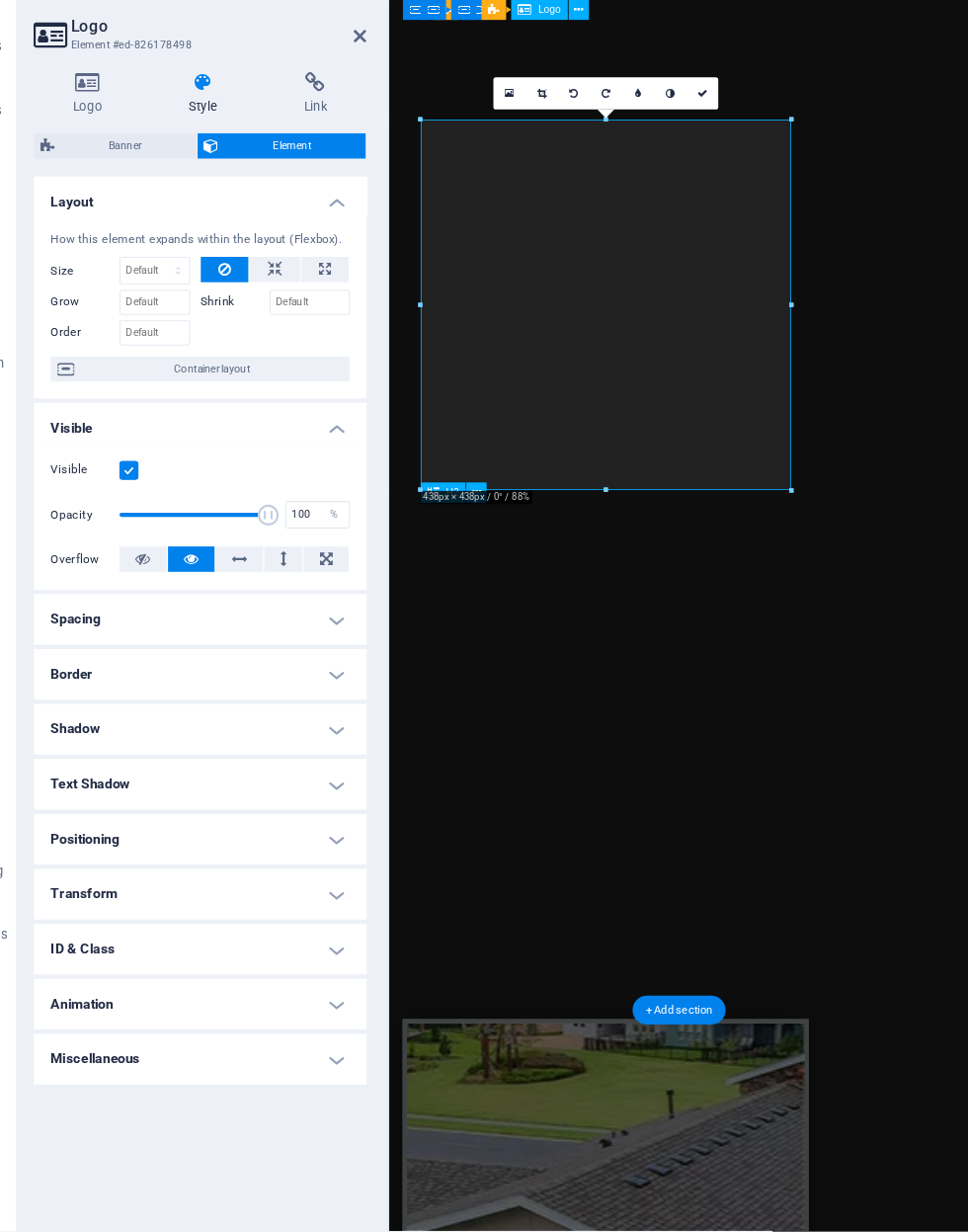 scroll, scrollTop: 64, scrollLeft: 0, axis: vertical 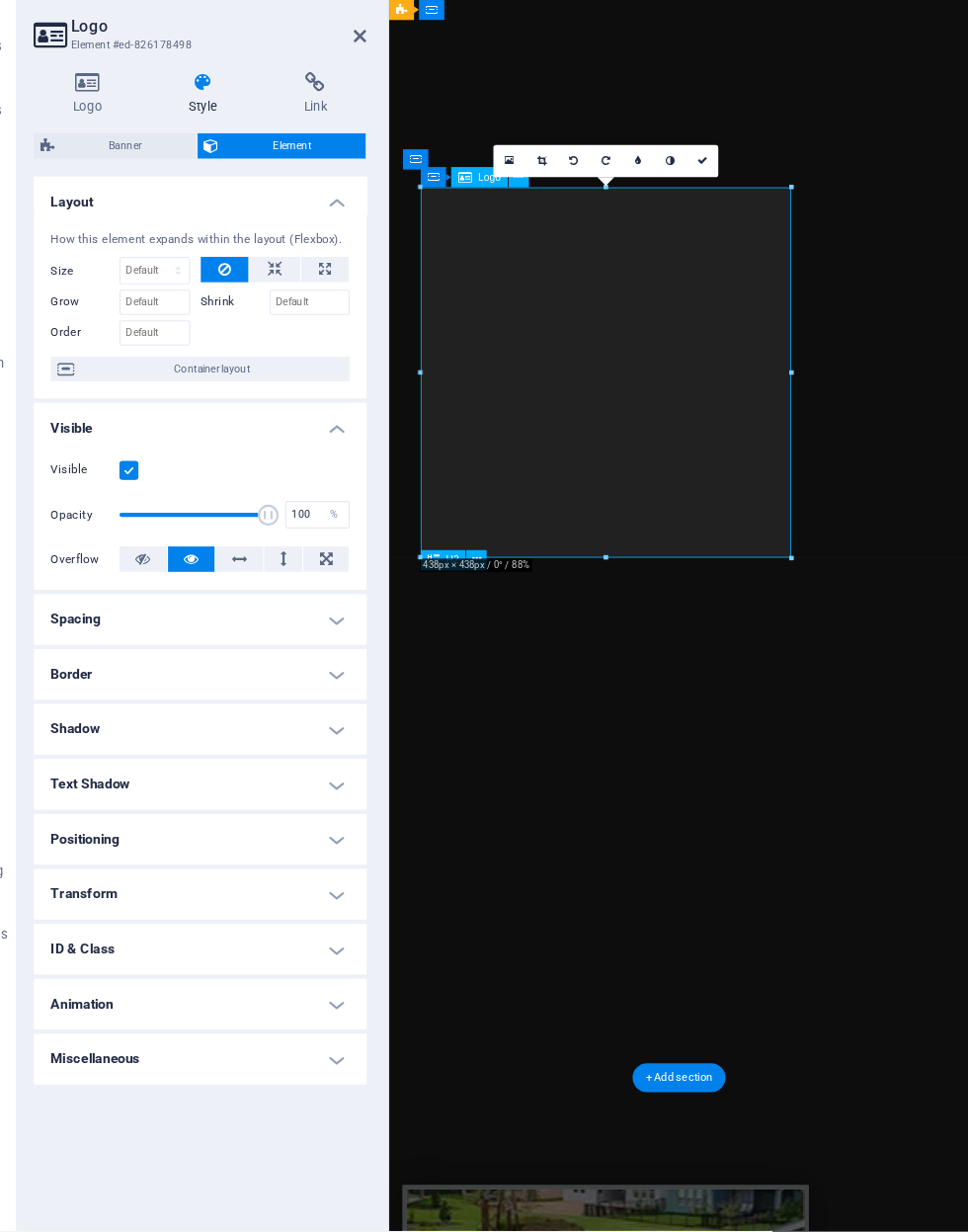 click at bounding box center [641, 2451] 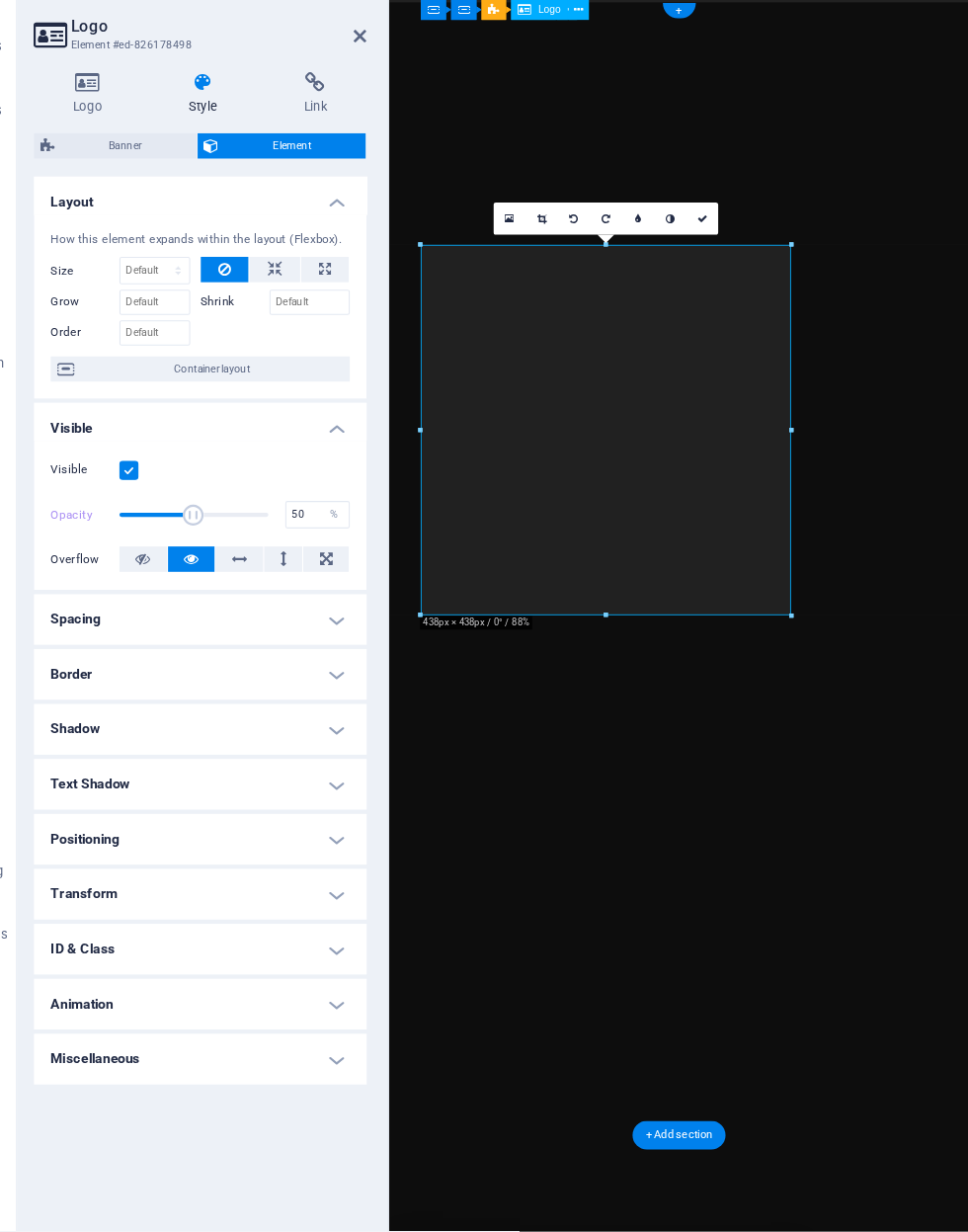 scroll, scrollTop: 0, scrollLeft: 0, axis: both 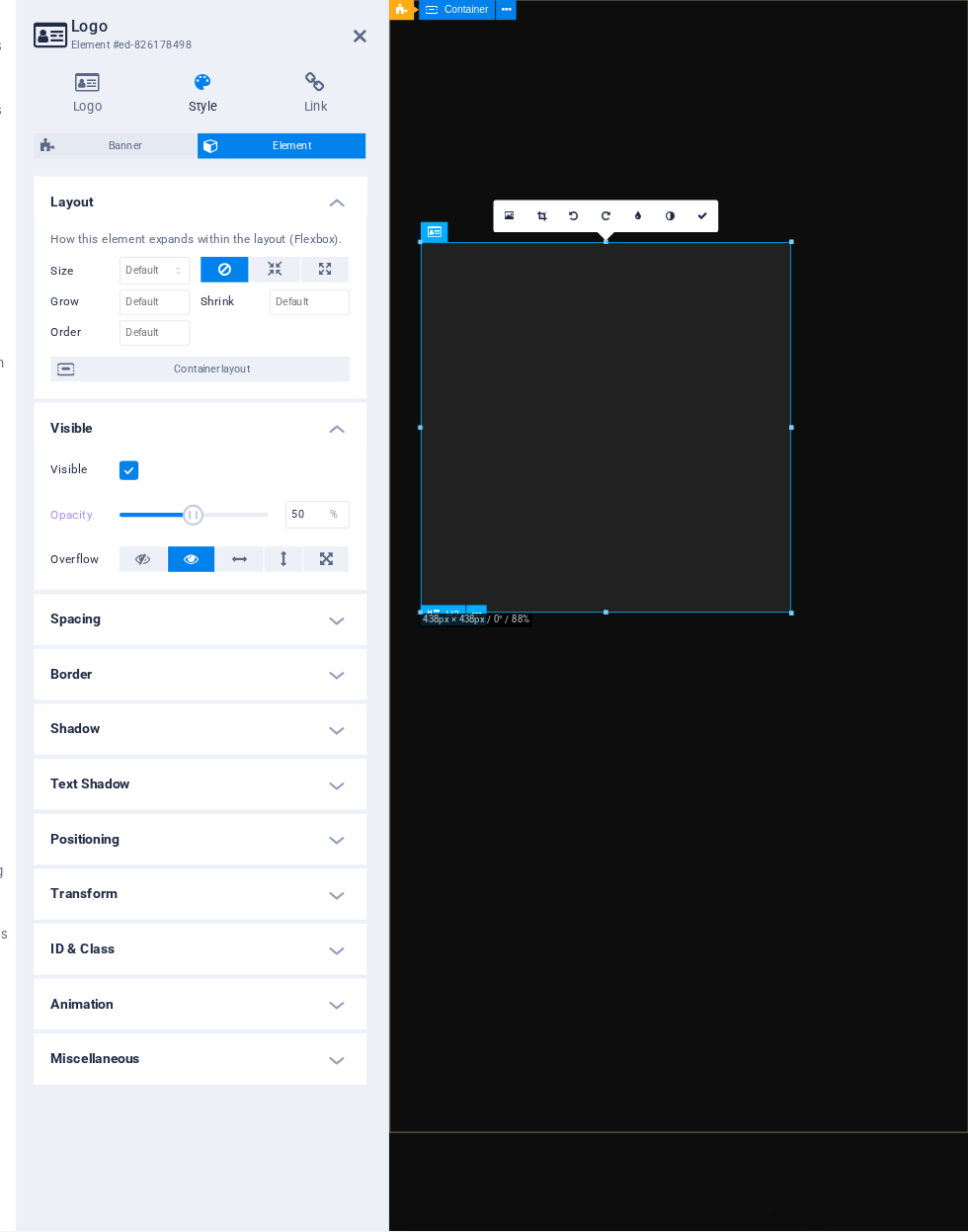 click at bounding box center [689, 252] 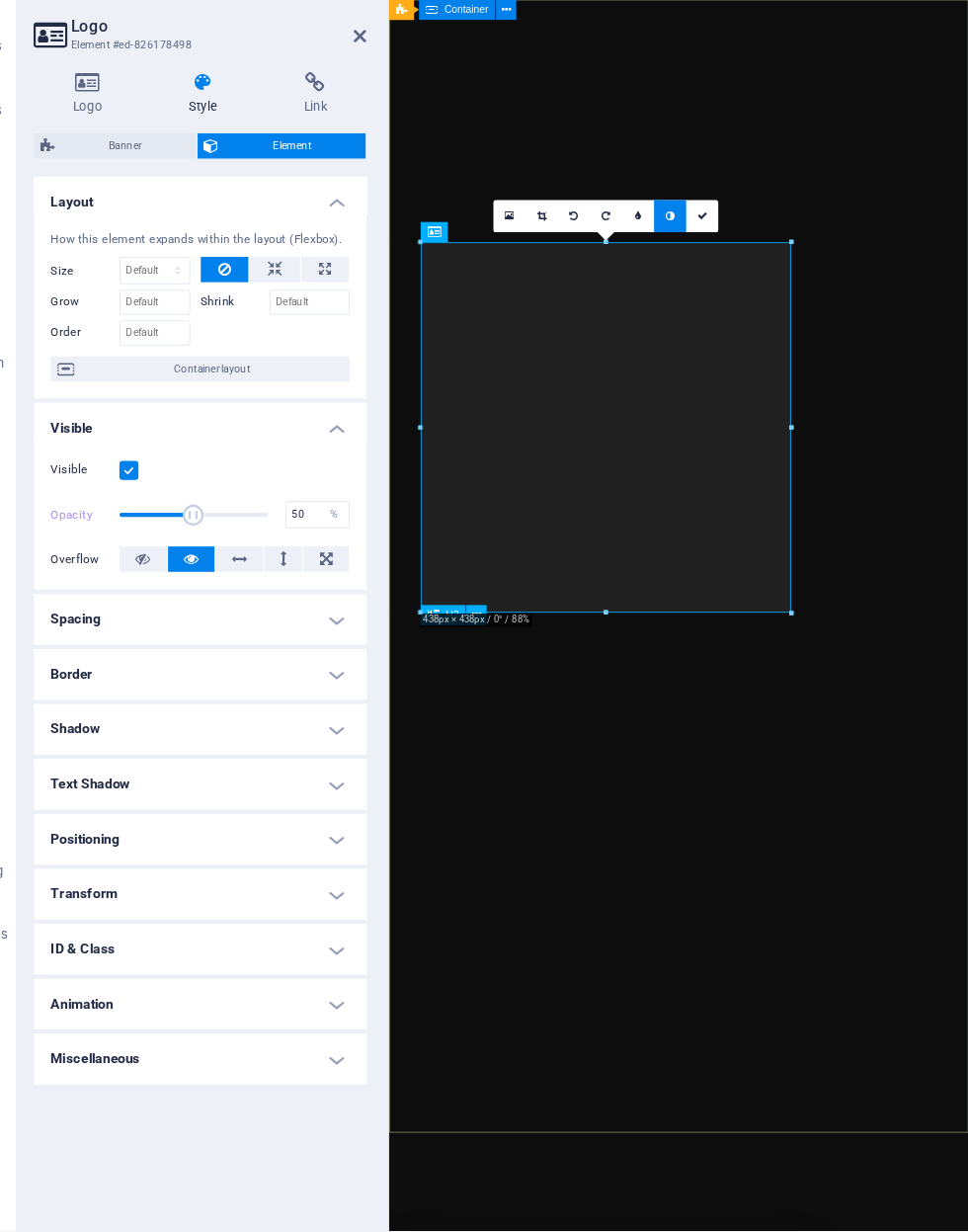 click at bounding box center [253, 126] 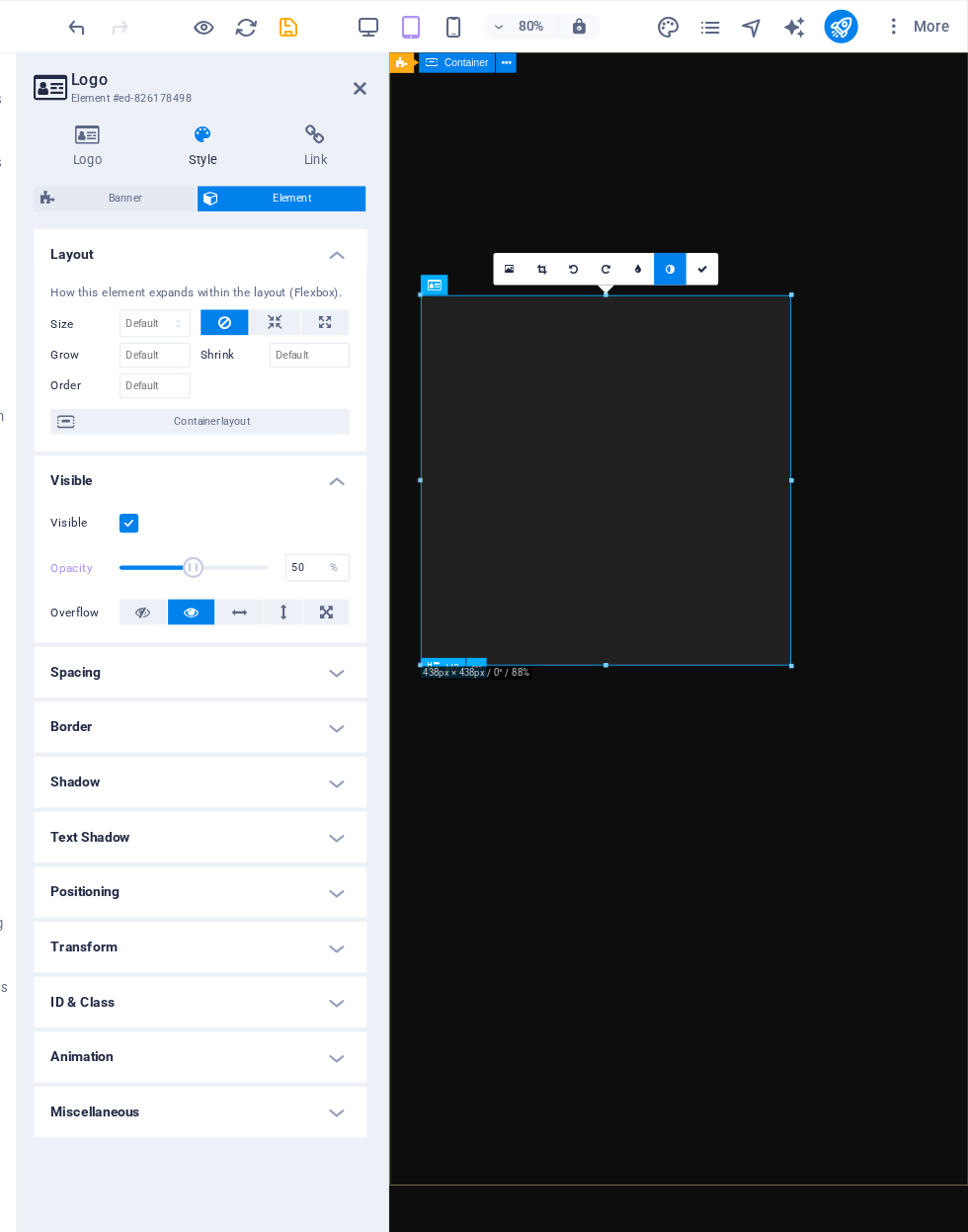 click at bounding box center (538, 251) 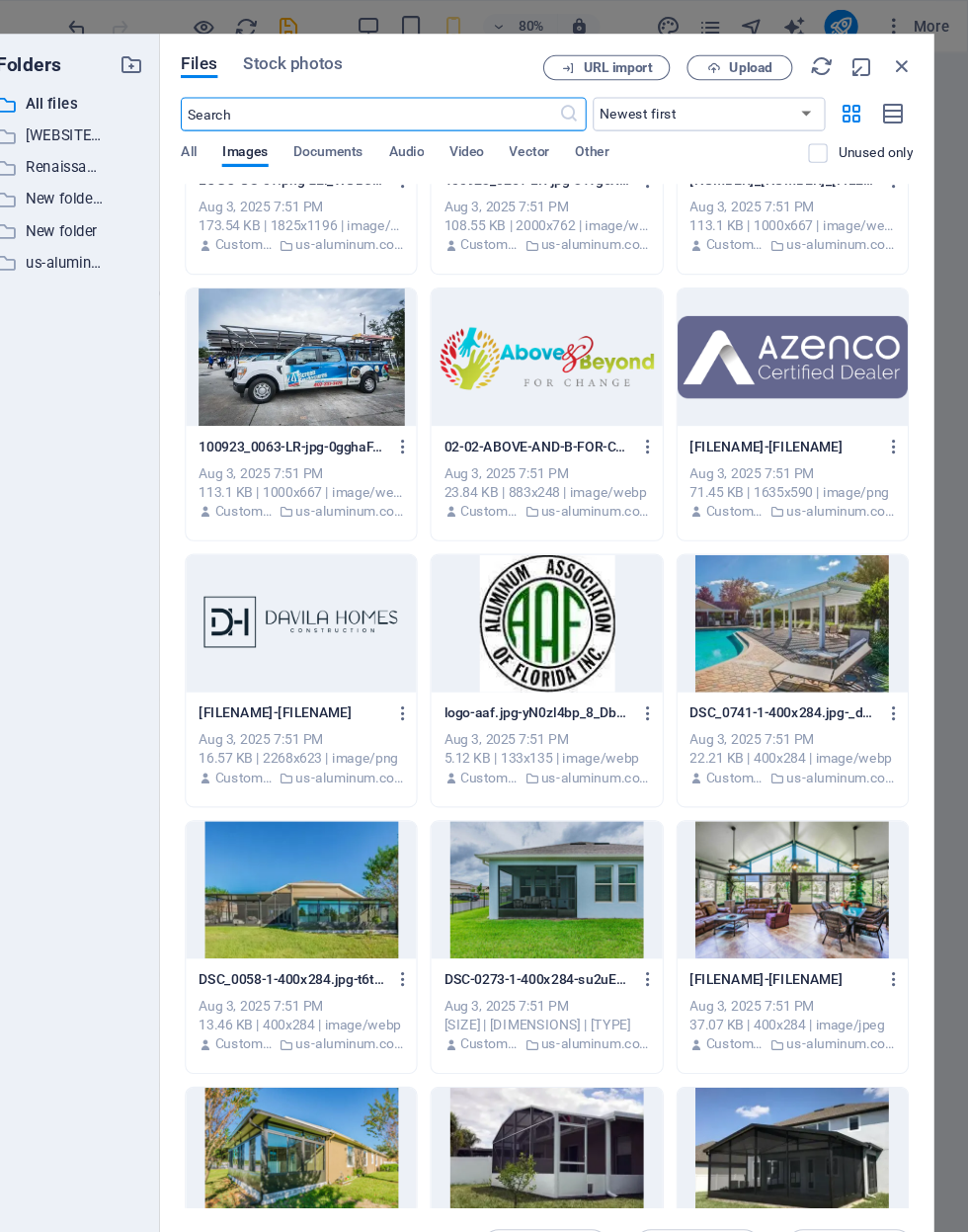 scroll, scrollTop: 1159, scrollLeft: 0, axis: vertical 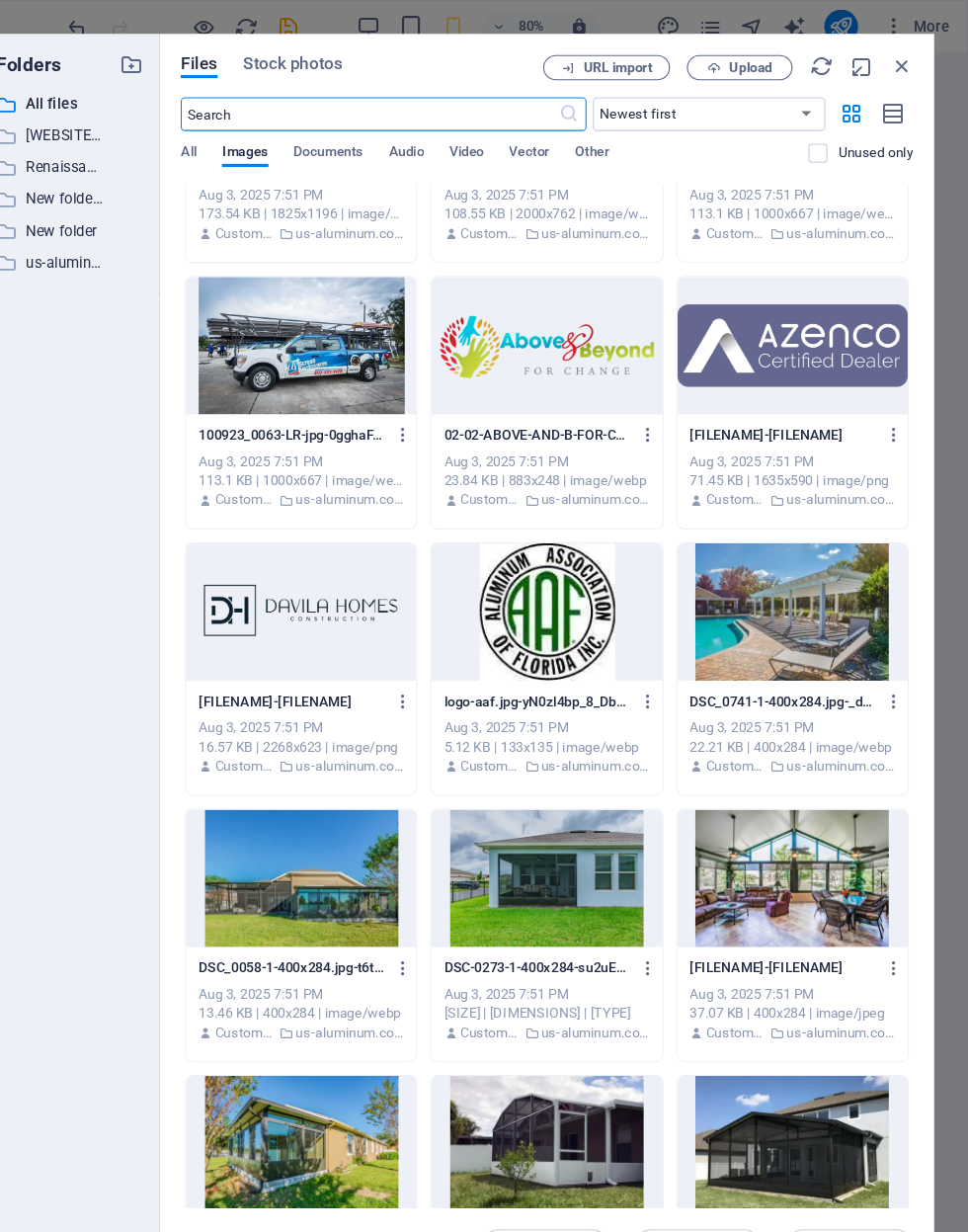 click at bounding box center [906, 62] 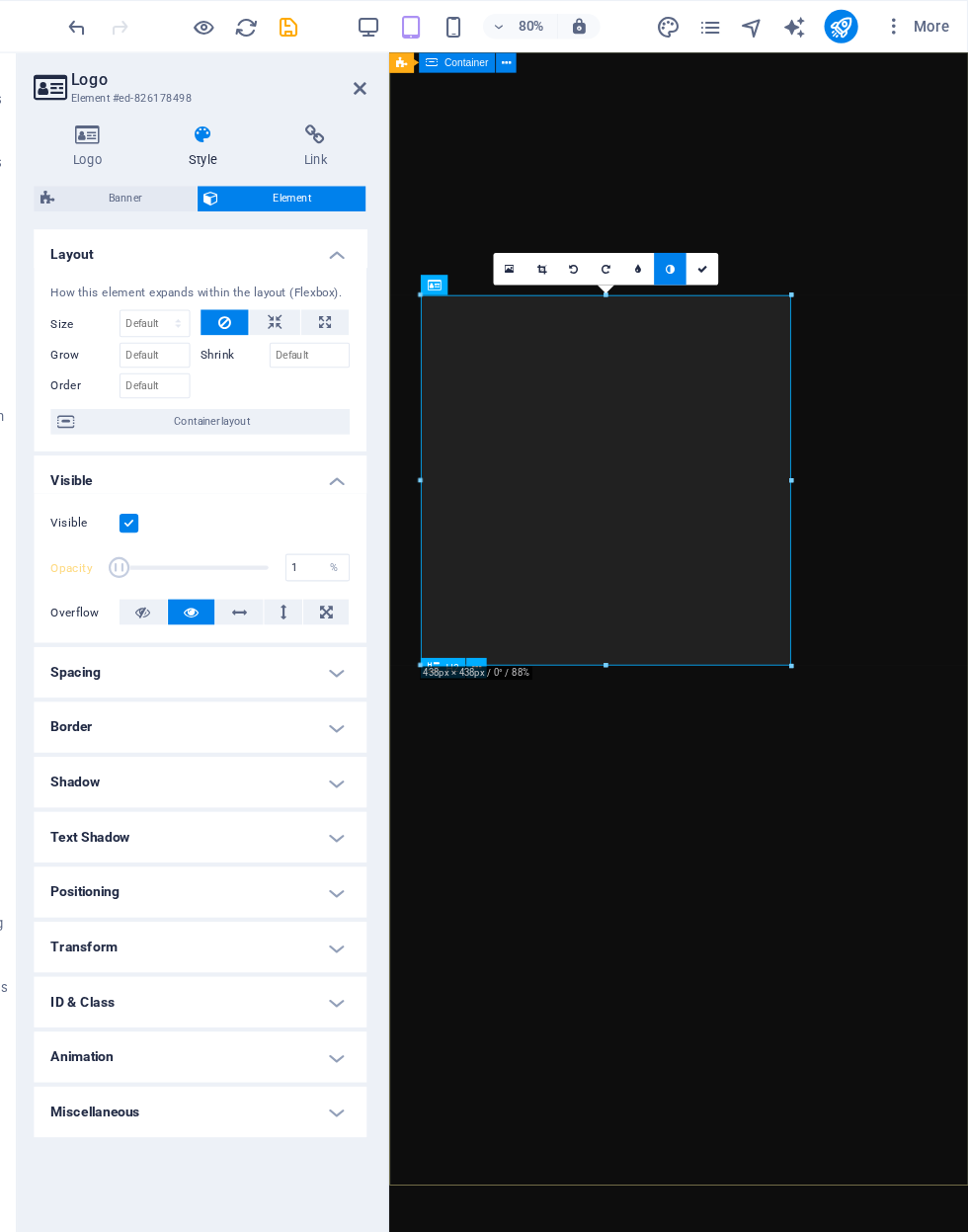 type on "50" 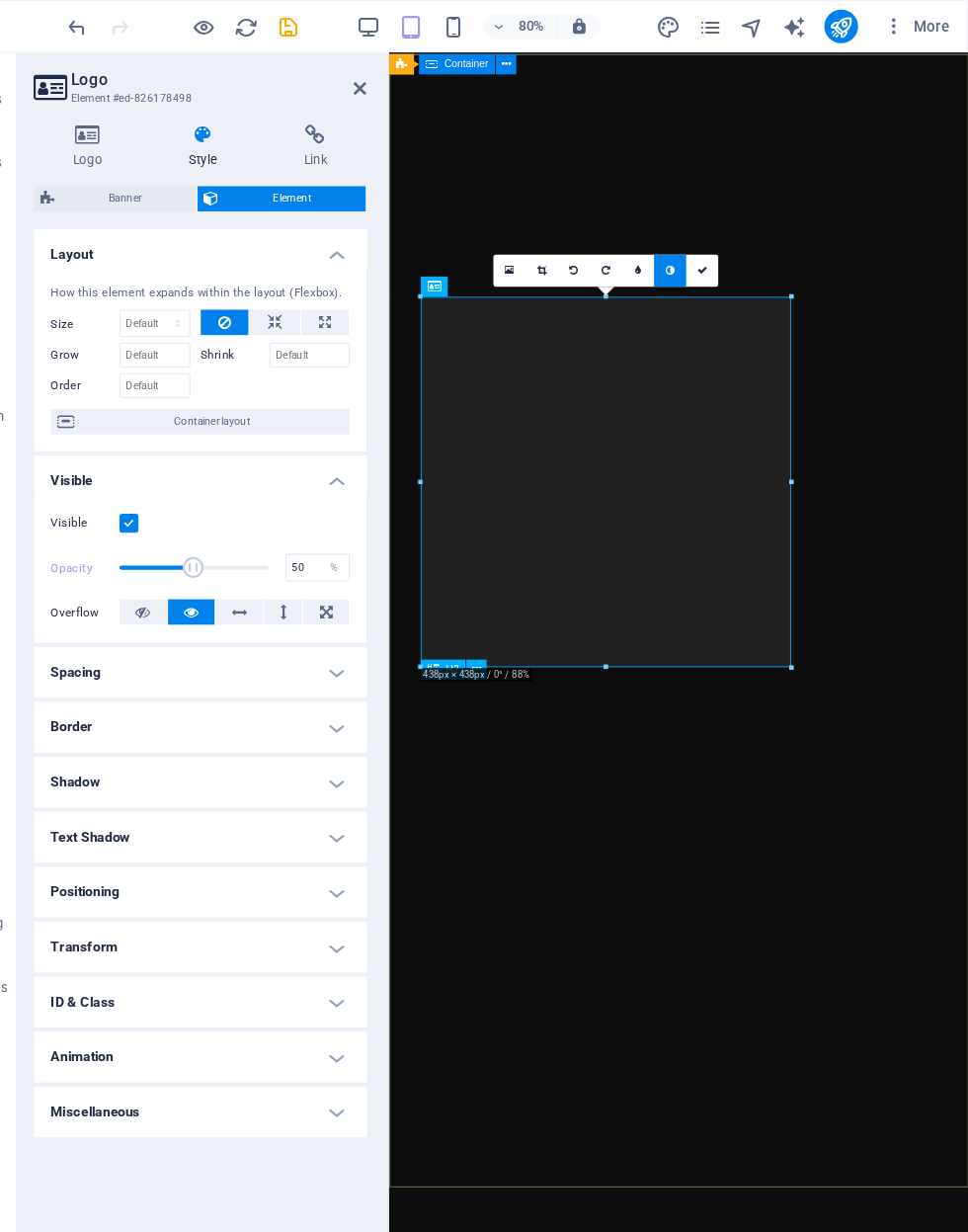 scroll, scrollTop: 0, scrollLeft: 0, axis: both 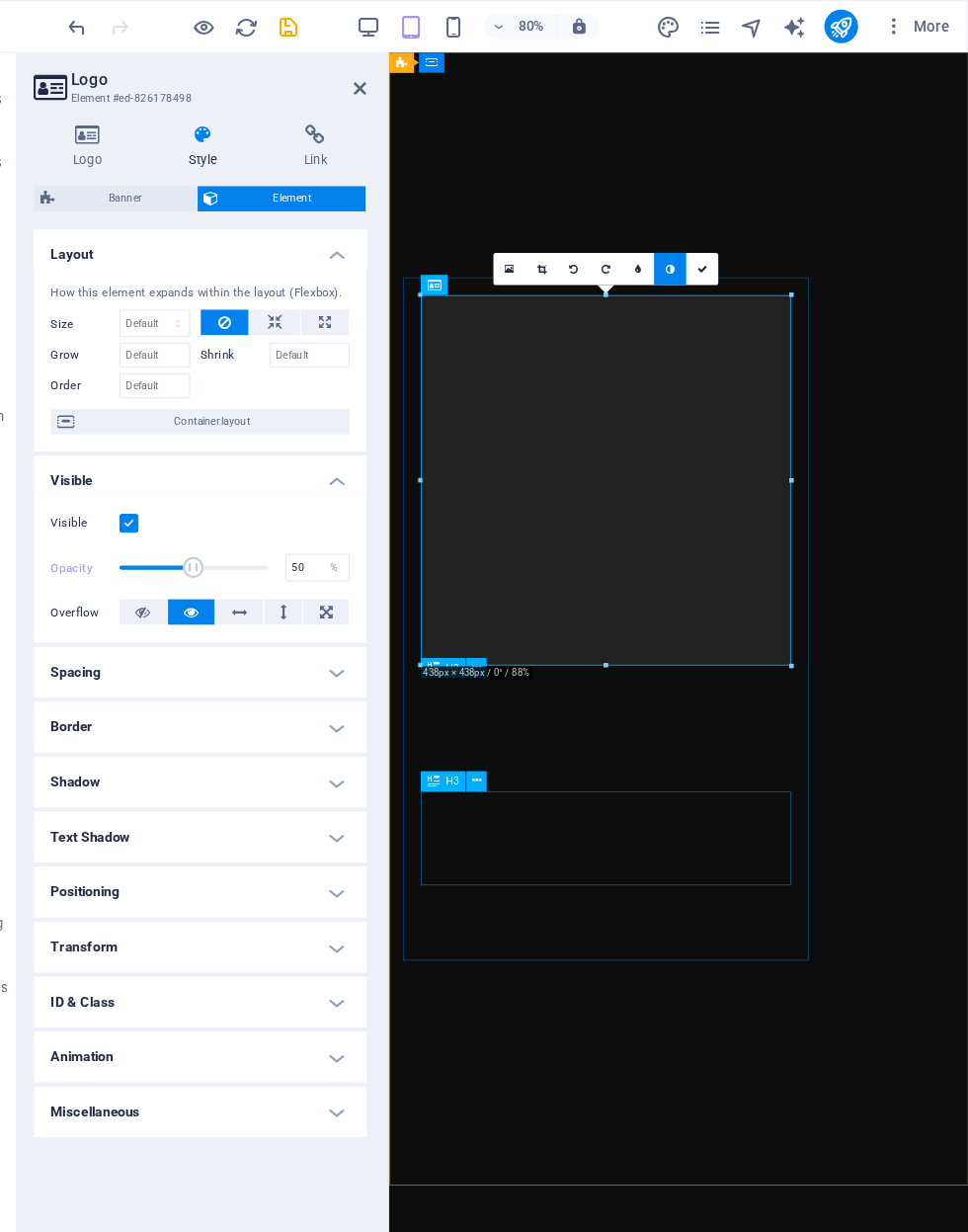 click on "Built to last. Designed to impress.From pool enclosures and screen rooms to patio covers and outdoor kitchens — we do it all." at bounding box center [641, 3019] 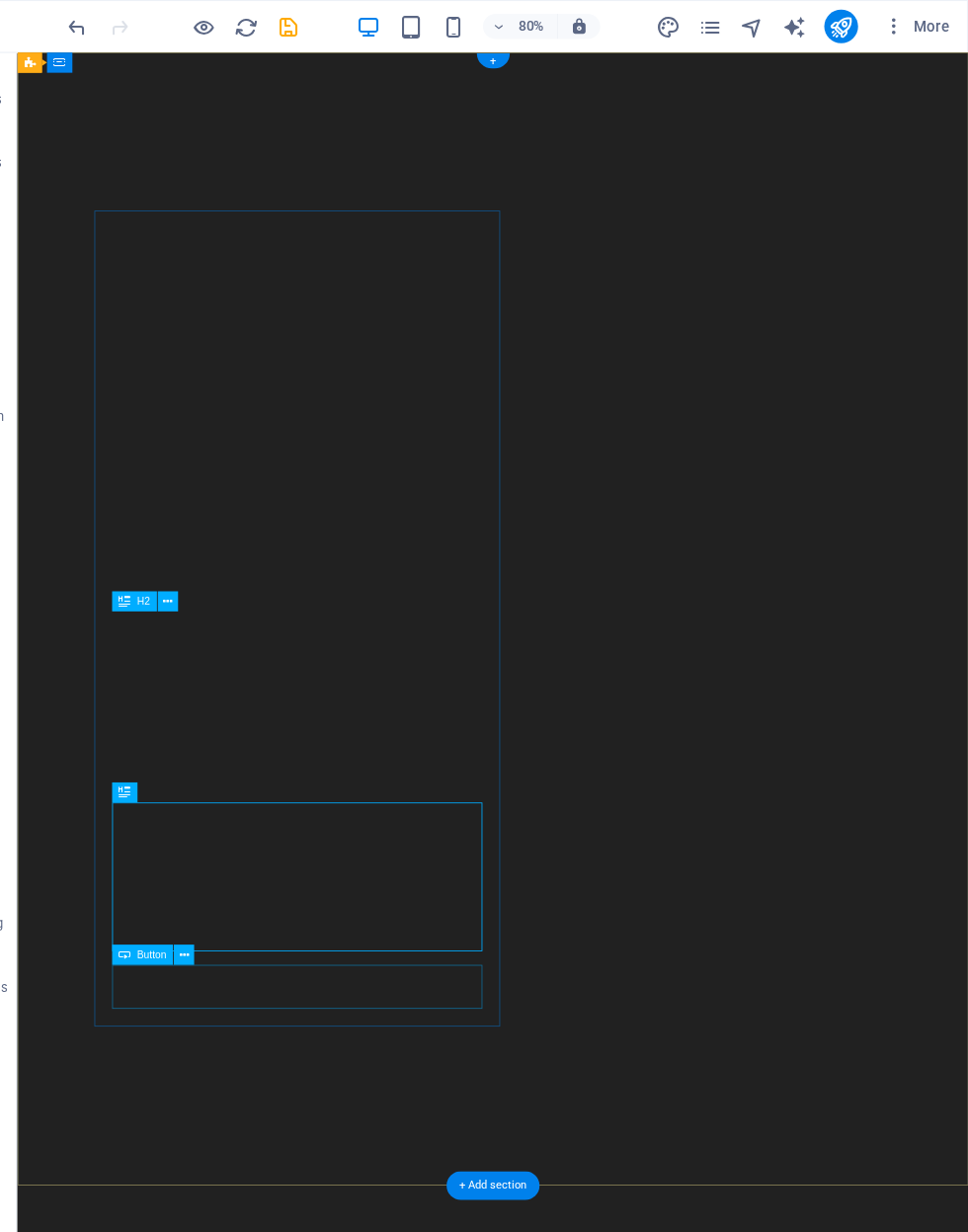 click on "Learn more" at bounding box center (344, 3269) 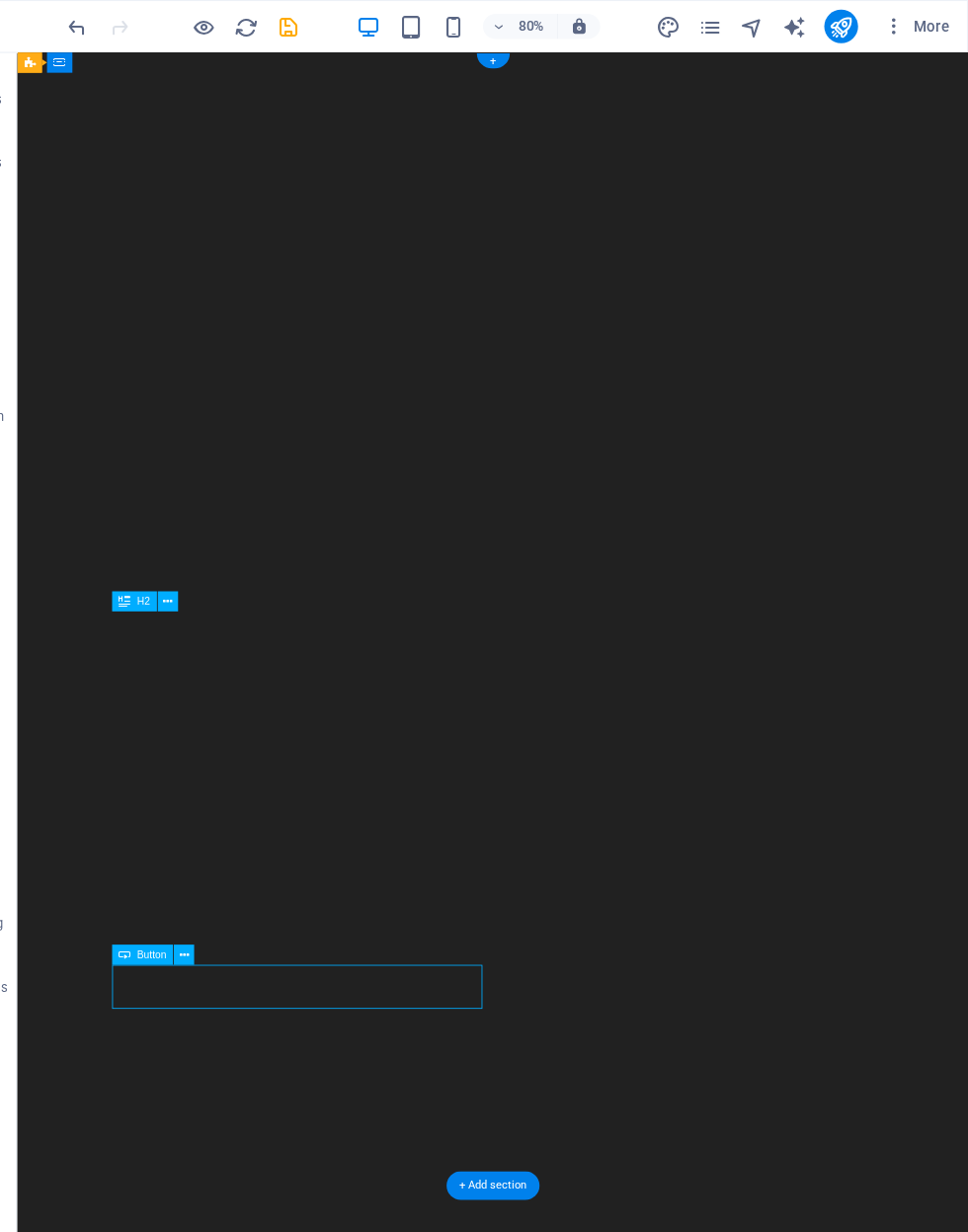 click at bounding box center [344, 1906] 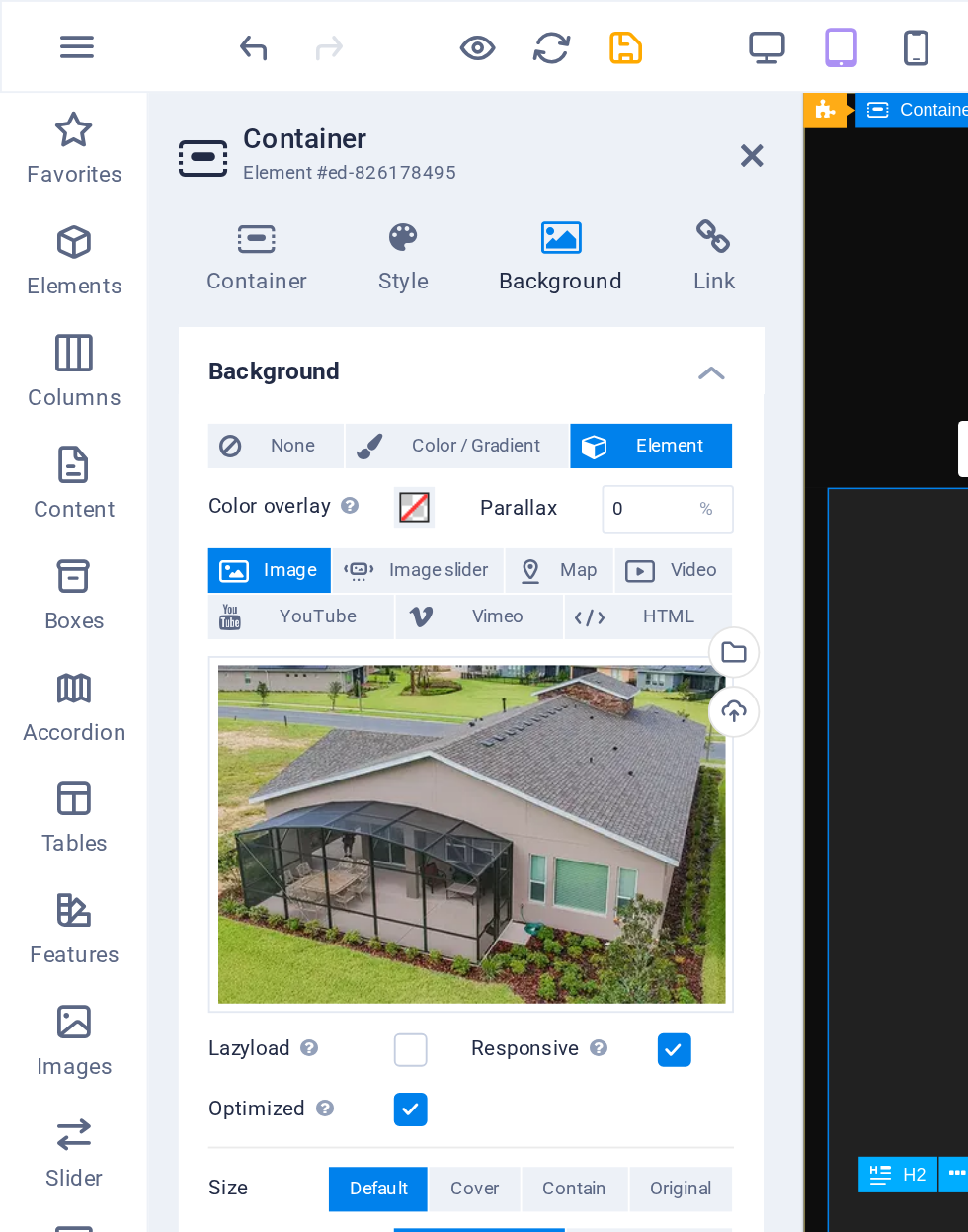 click at bounding box center (1055, 1946) 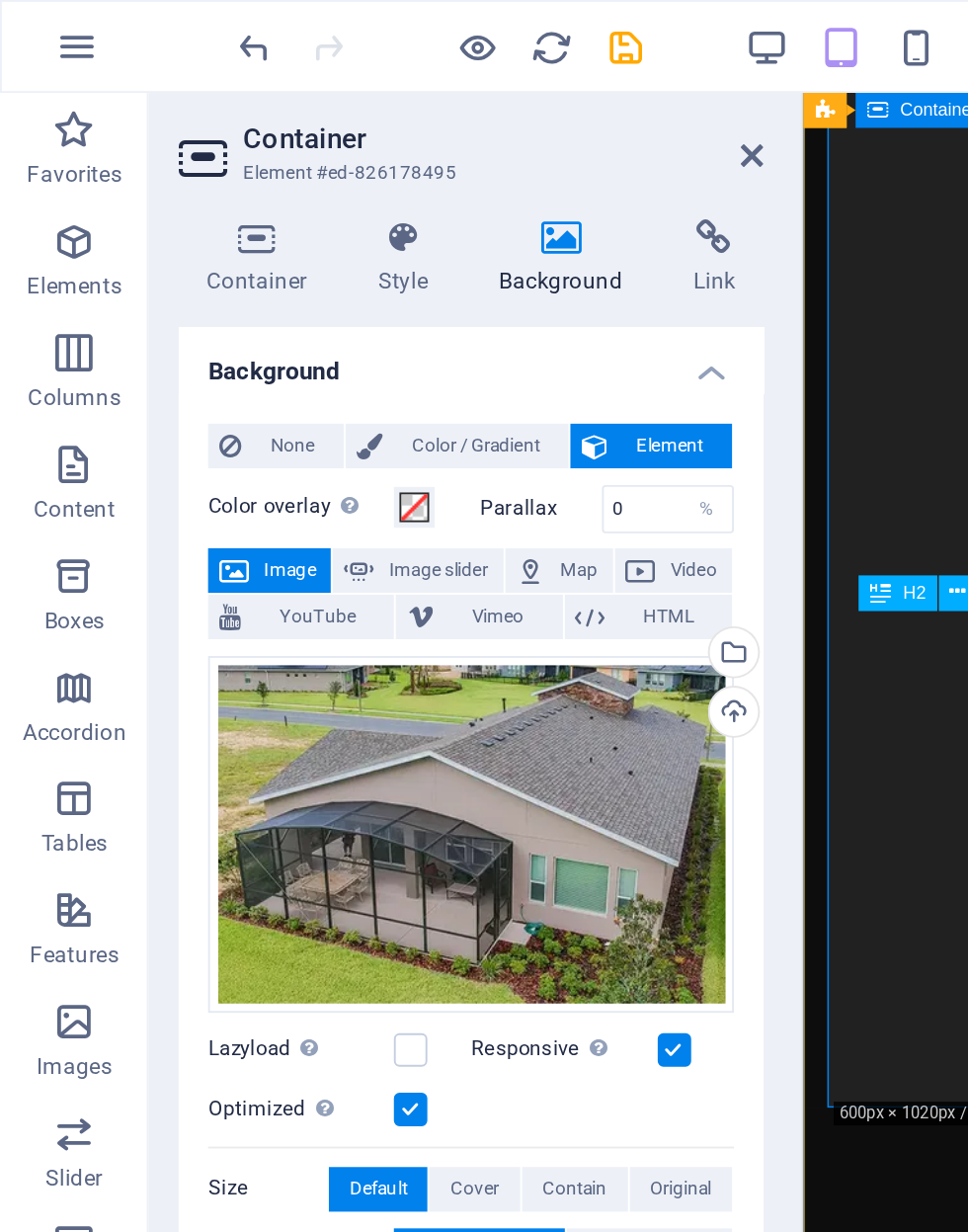 scroll, scrollTop: 384, scrollLeft: 0, axis: vertical 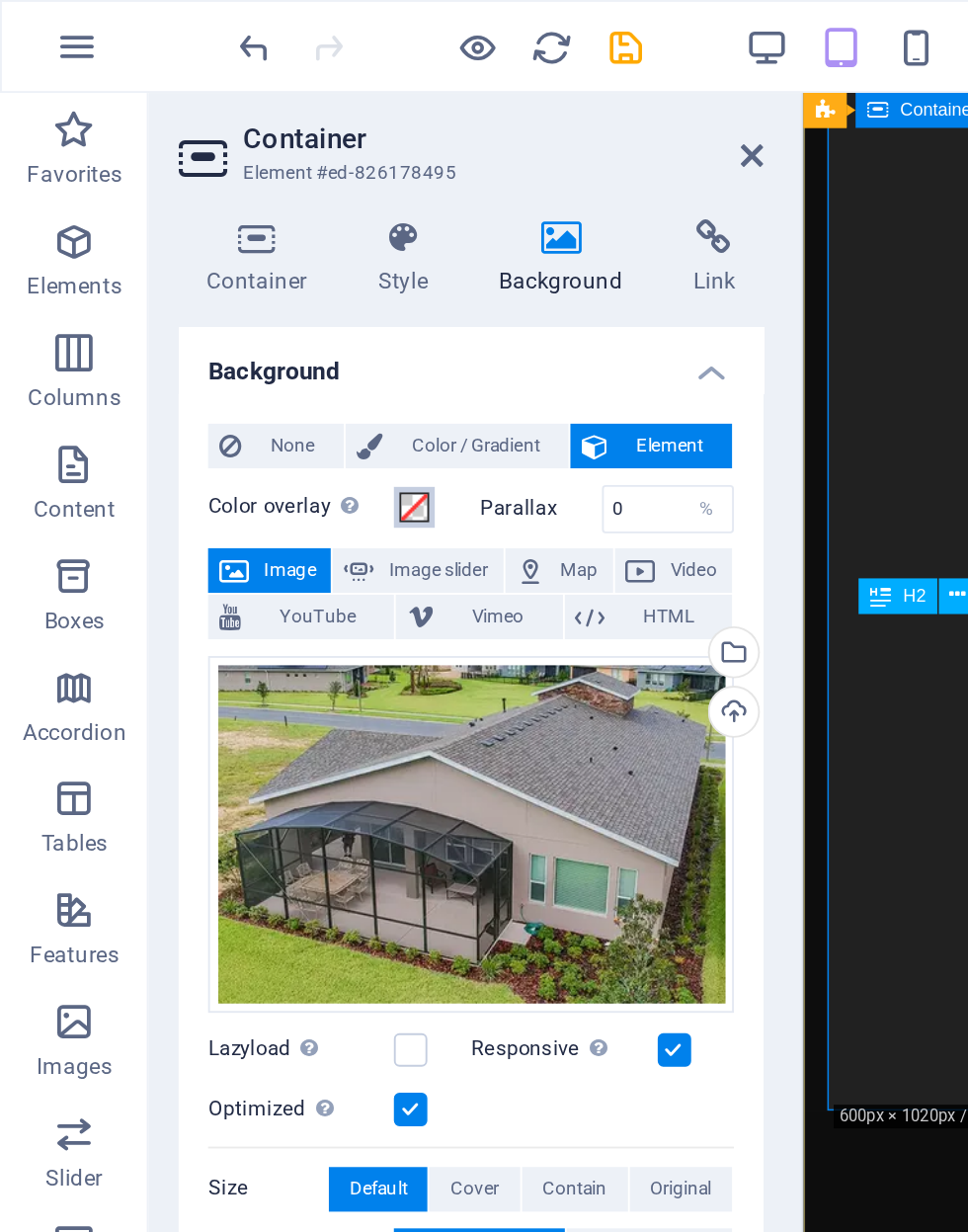 click at bounding box center [220, 270] 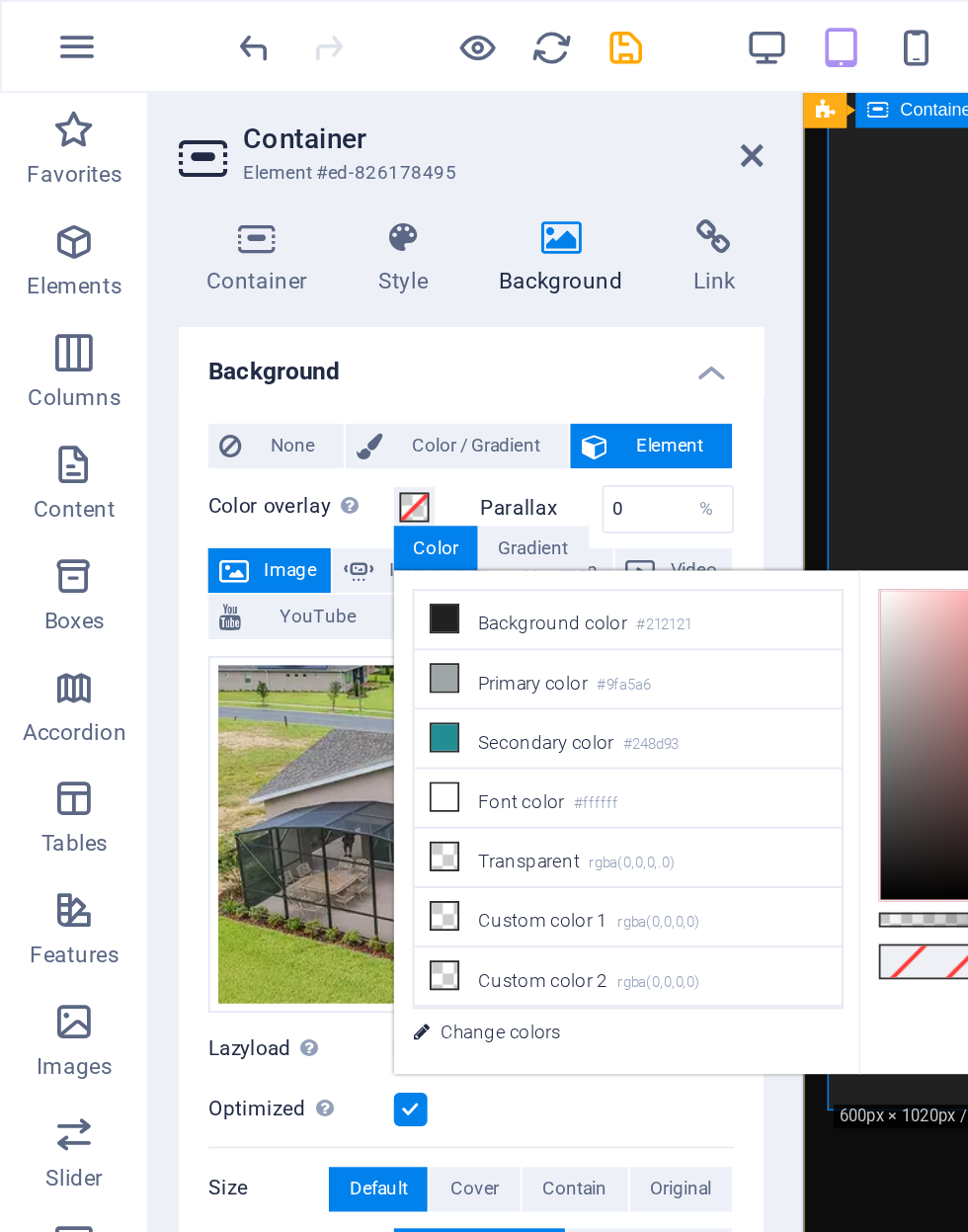 click on "rgba(0,0,0,.0)" at bounding box center (336, 459) 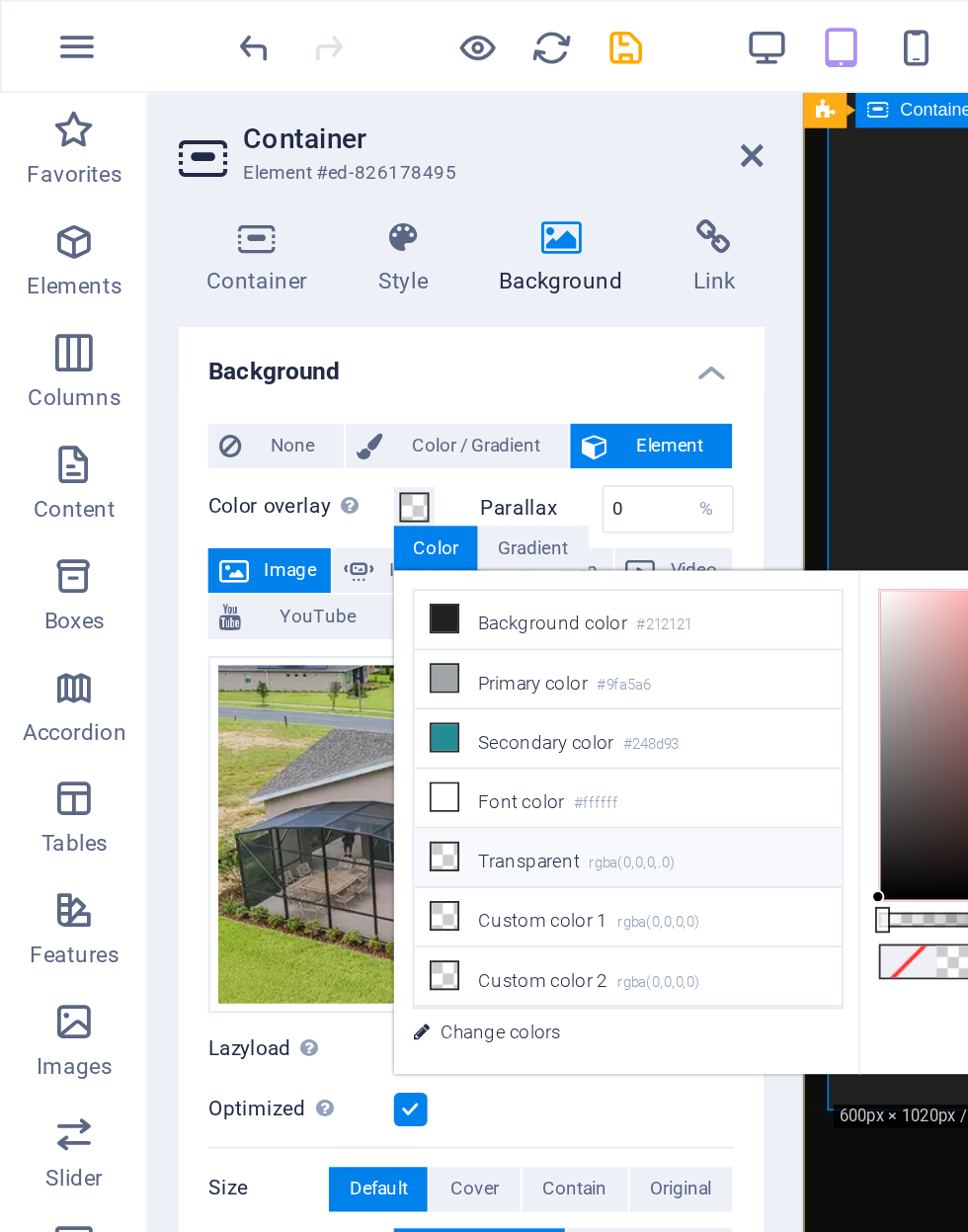 click on "Transparent
rgba(0,0,0,.0)" at bounding box center (334, 456) 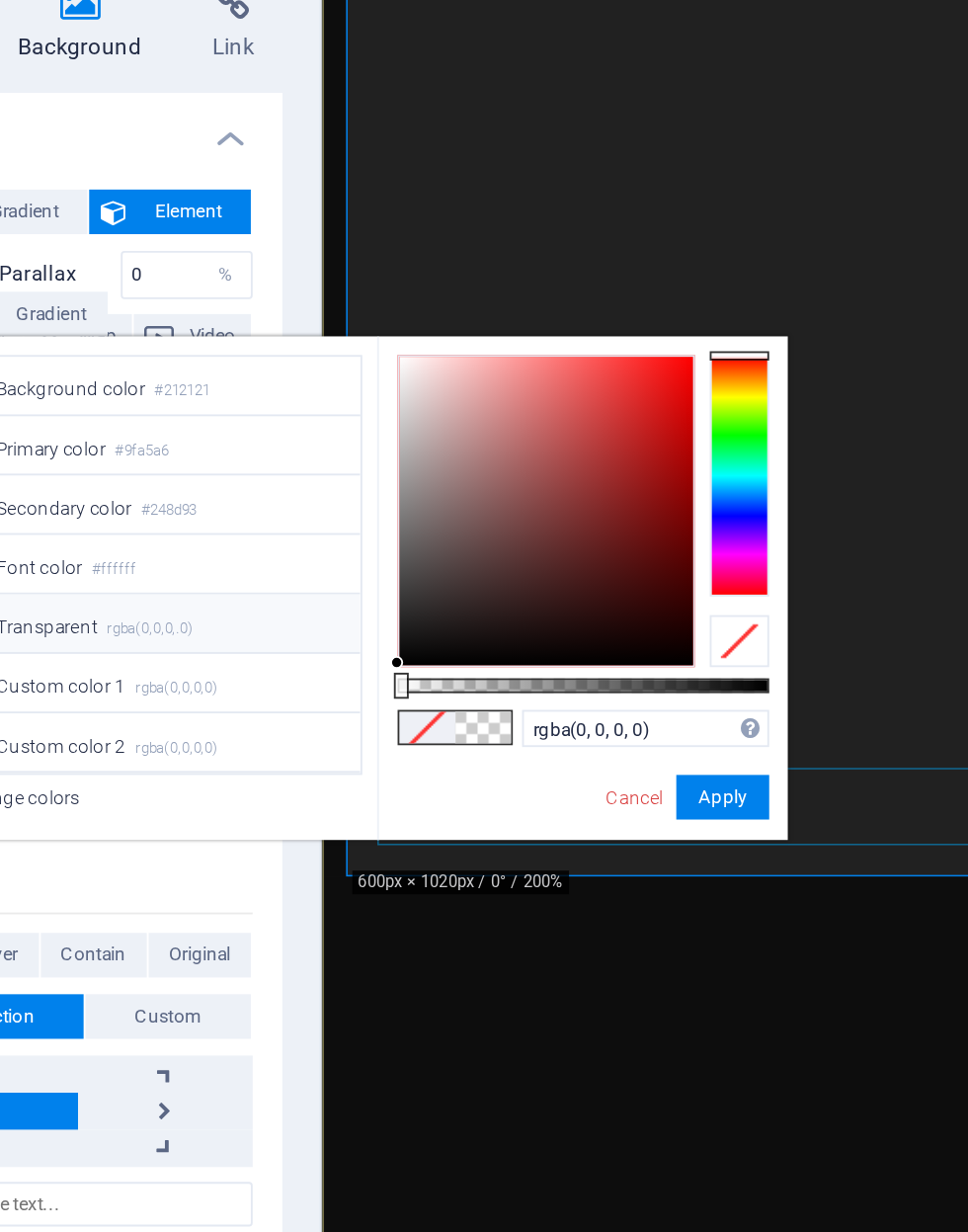 click on "Learn more" at bounding box center (574, 2539) 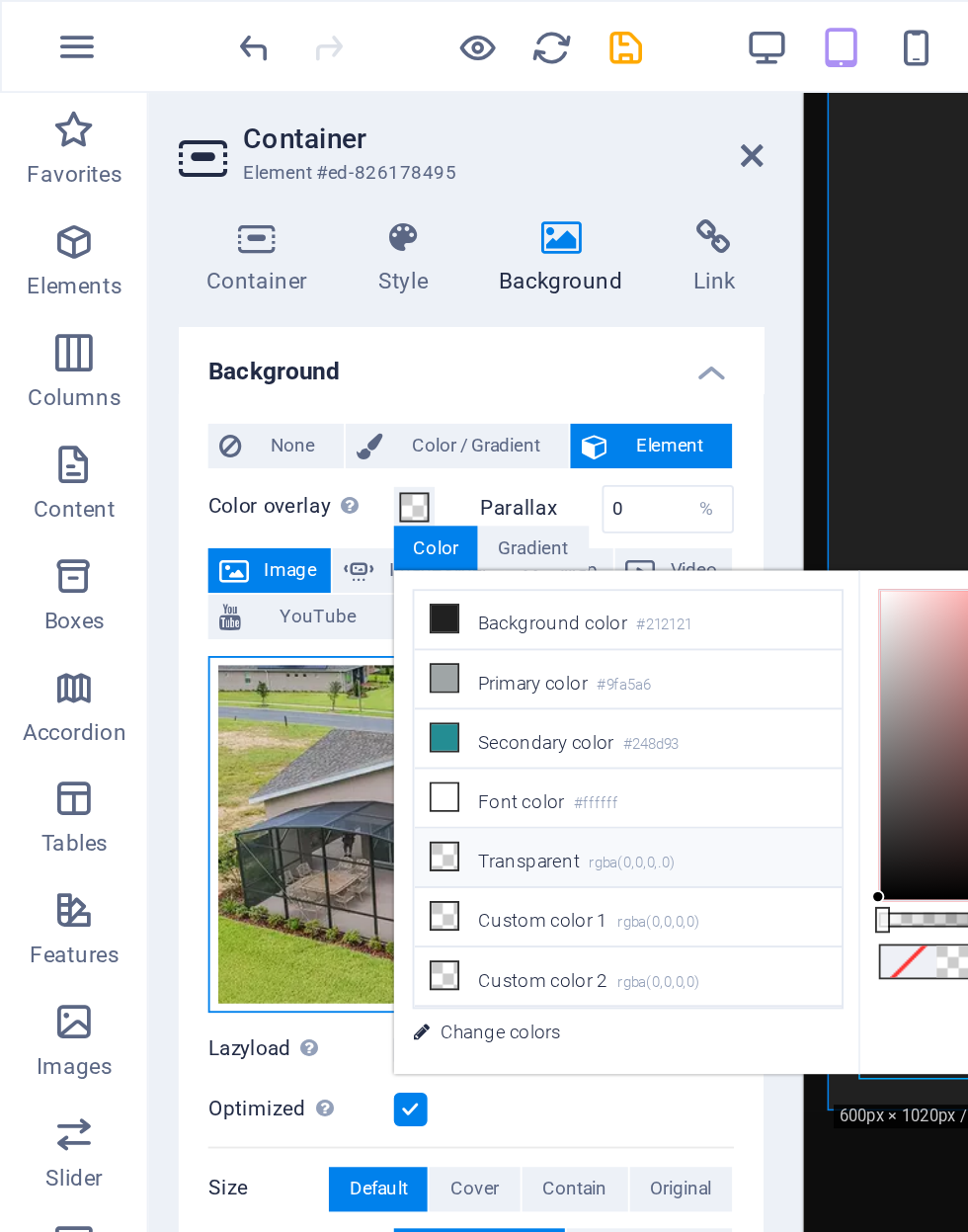 click on "Drag files here, click to choose files or select files from Files or our free stock photos & videos" at bounding box center [250, 444] 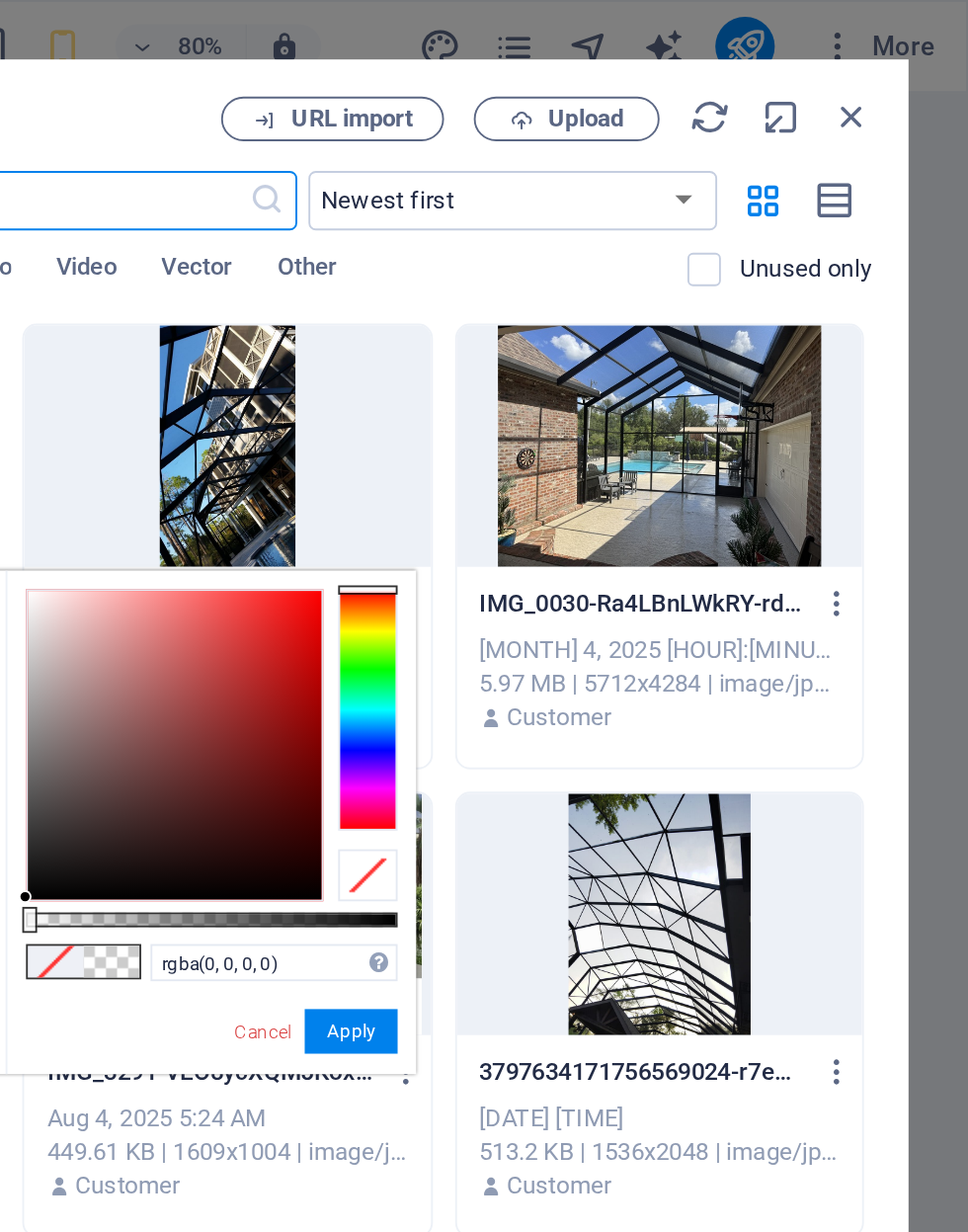 click at bounding box center (906, 62) 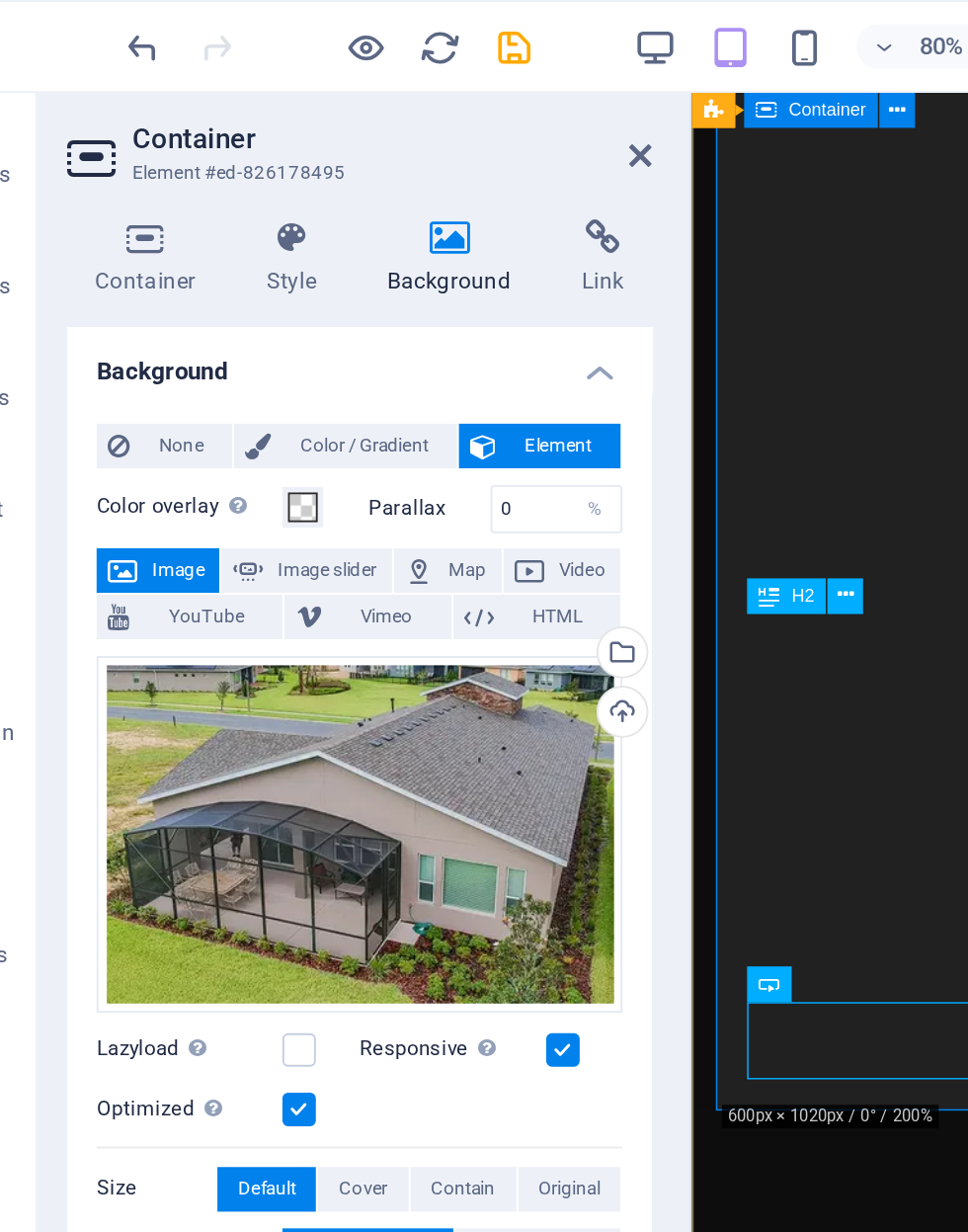 click on "None" at bounding box center (155, 237) 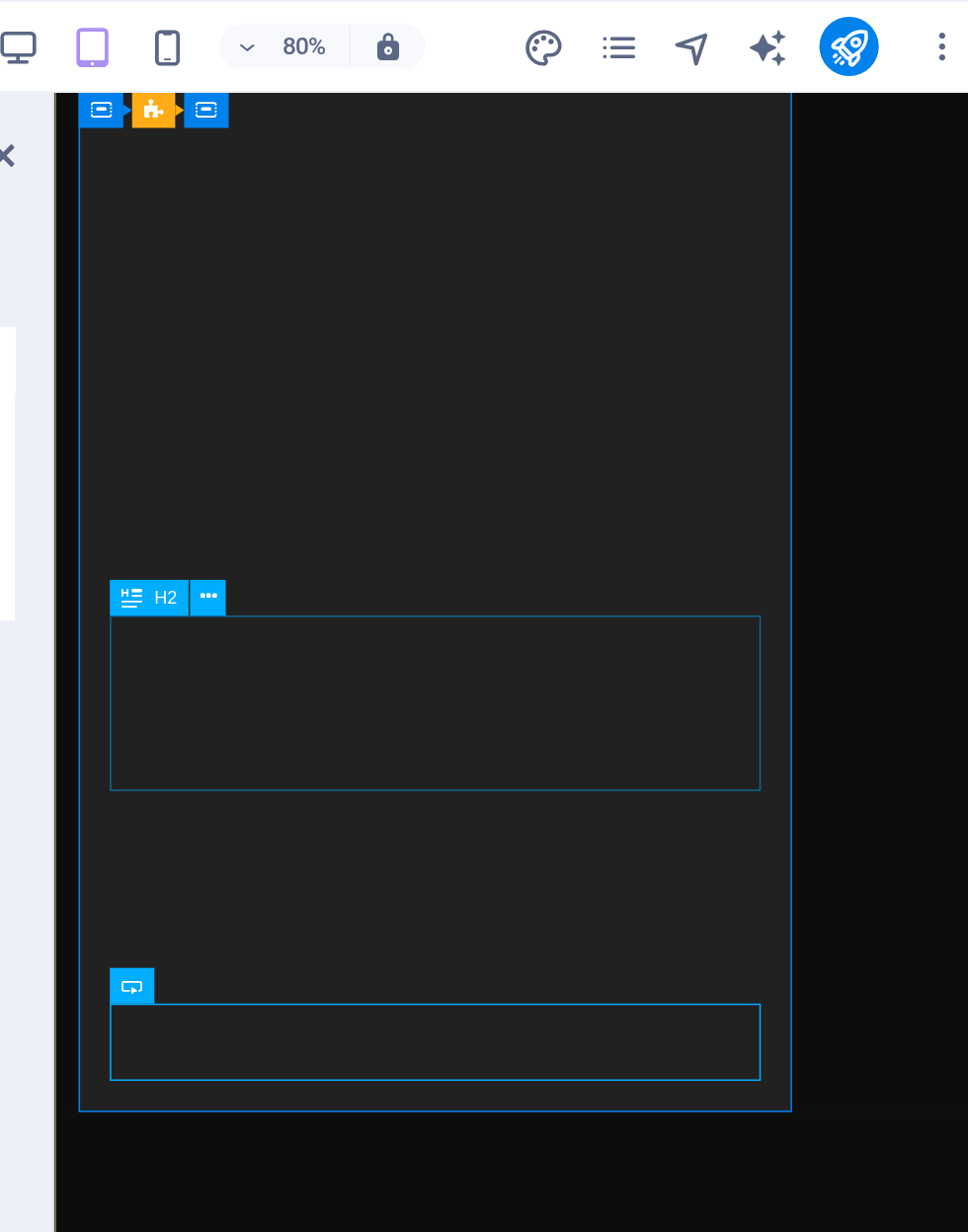 scroll, scrollTop: 386, scrollLeft: 0, axis: vertical 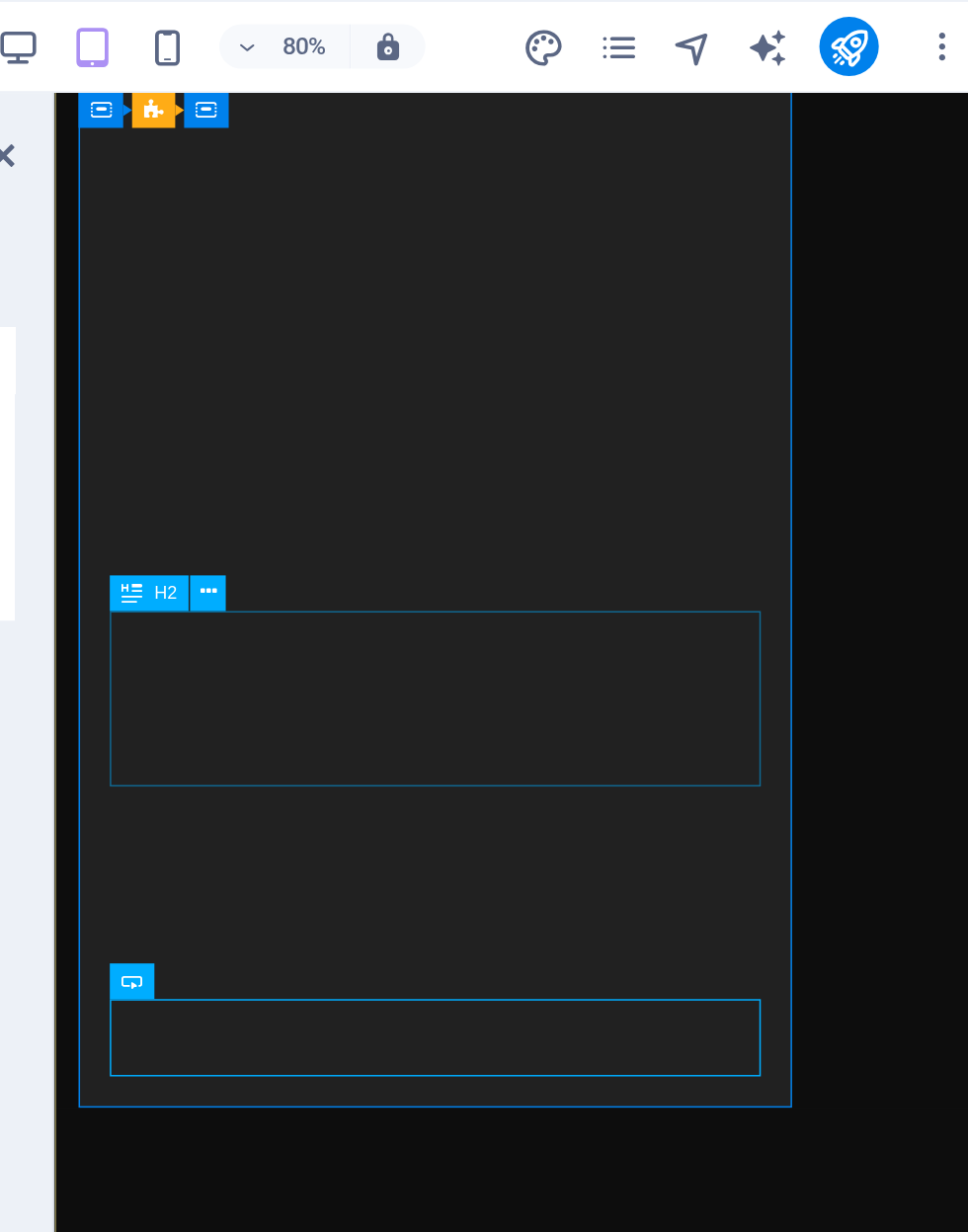 click on "Coverworks Aluminum Structure experts" at bounding box center (306, 1745) 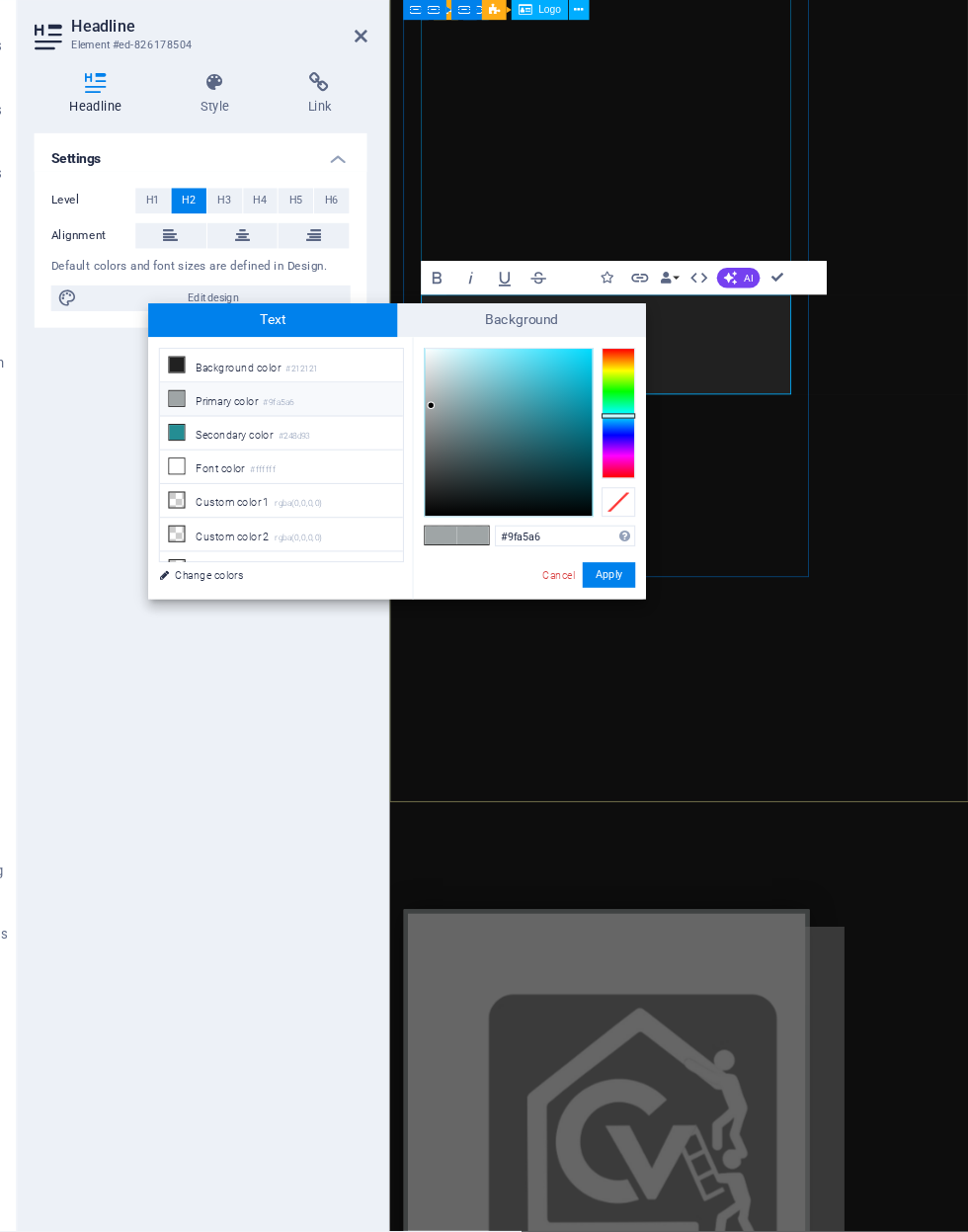 click at bounding box center [597, 308] 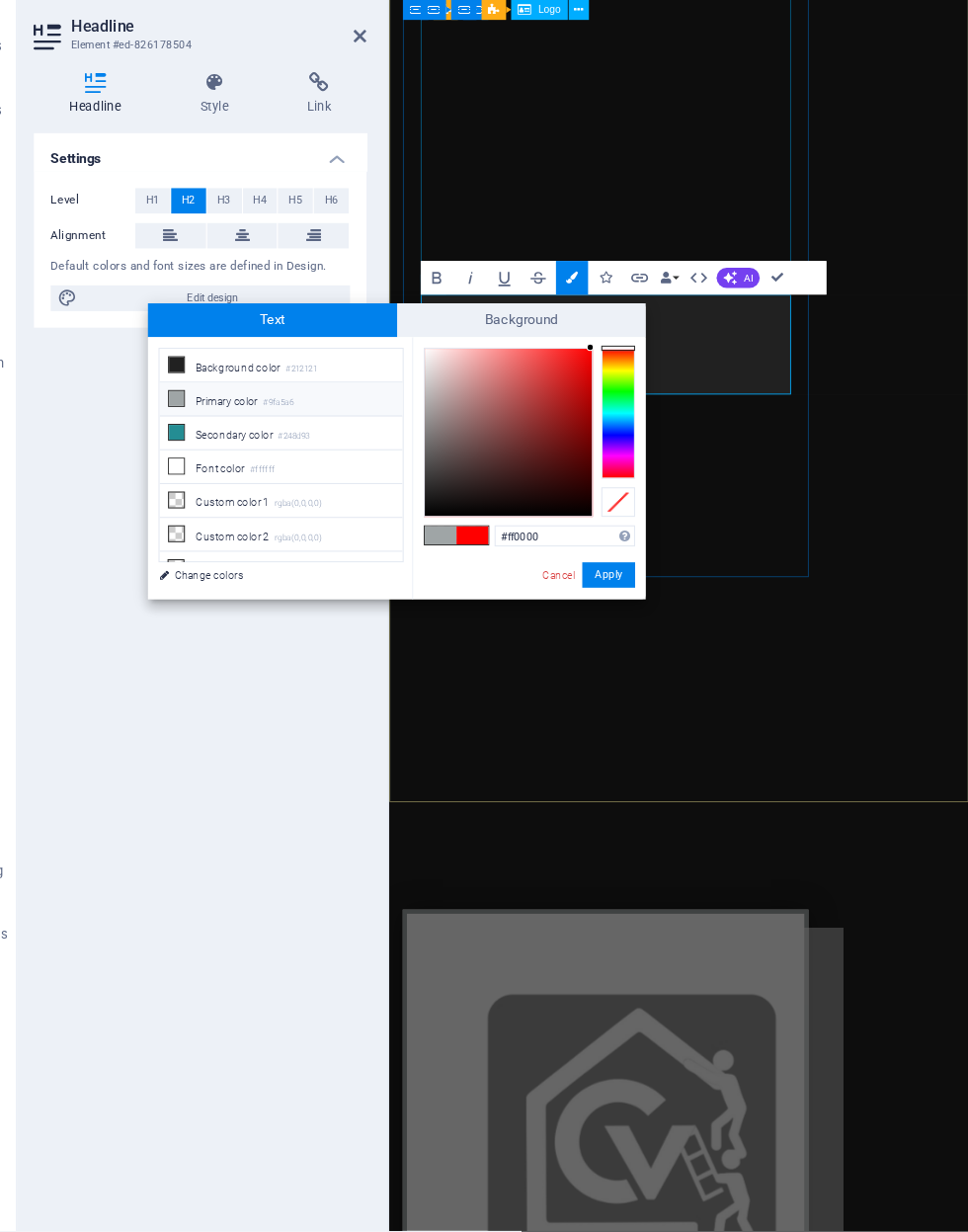 click on "Secondary color
#248d93" at bounding box center (326, 454) 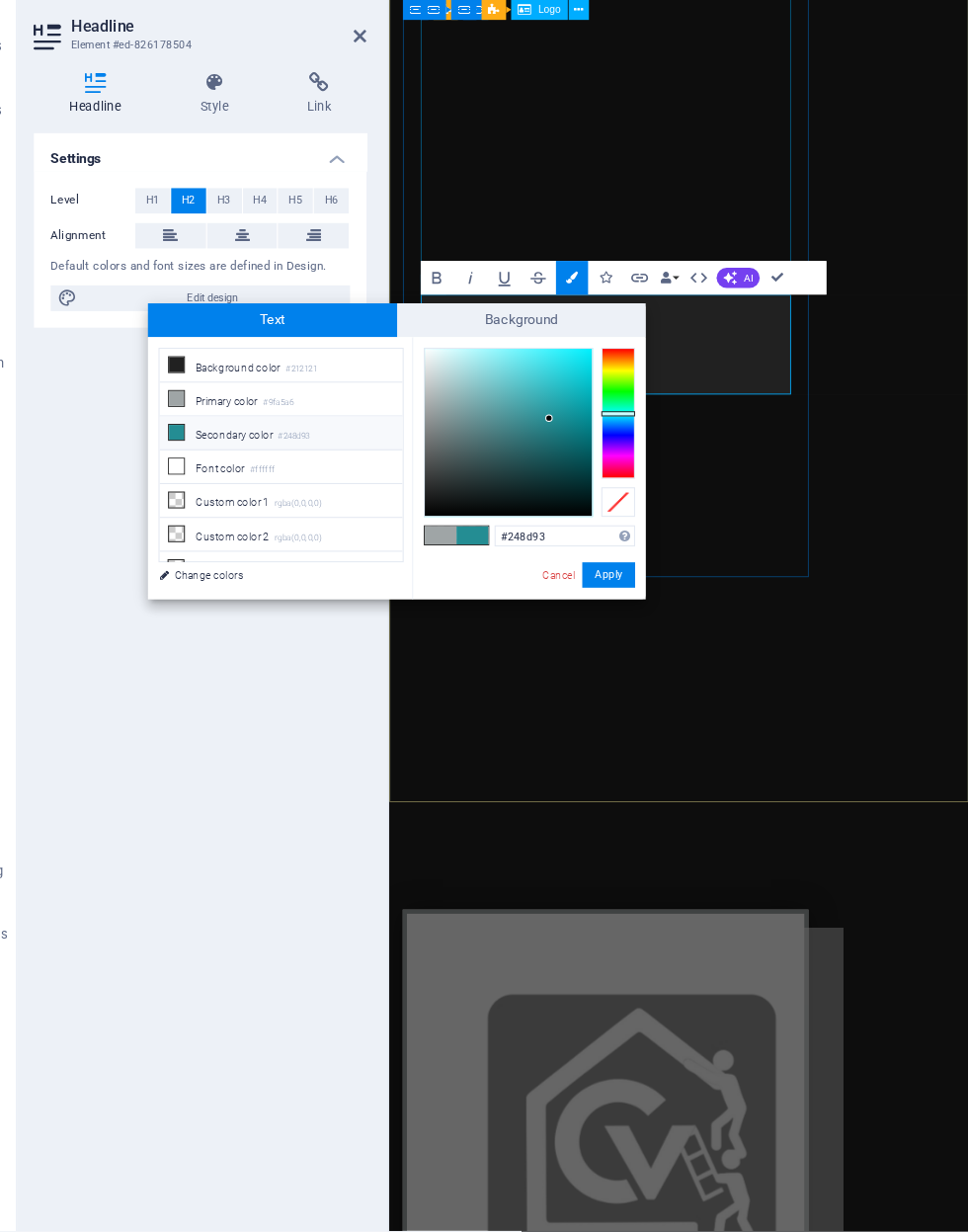 click on "Apply" at bounding box center (632, 587) 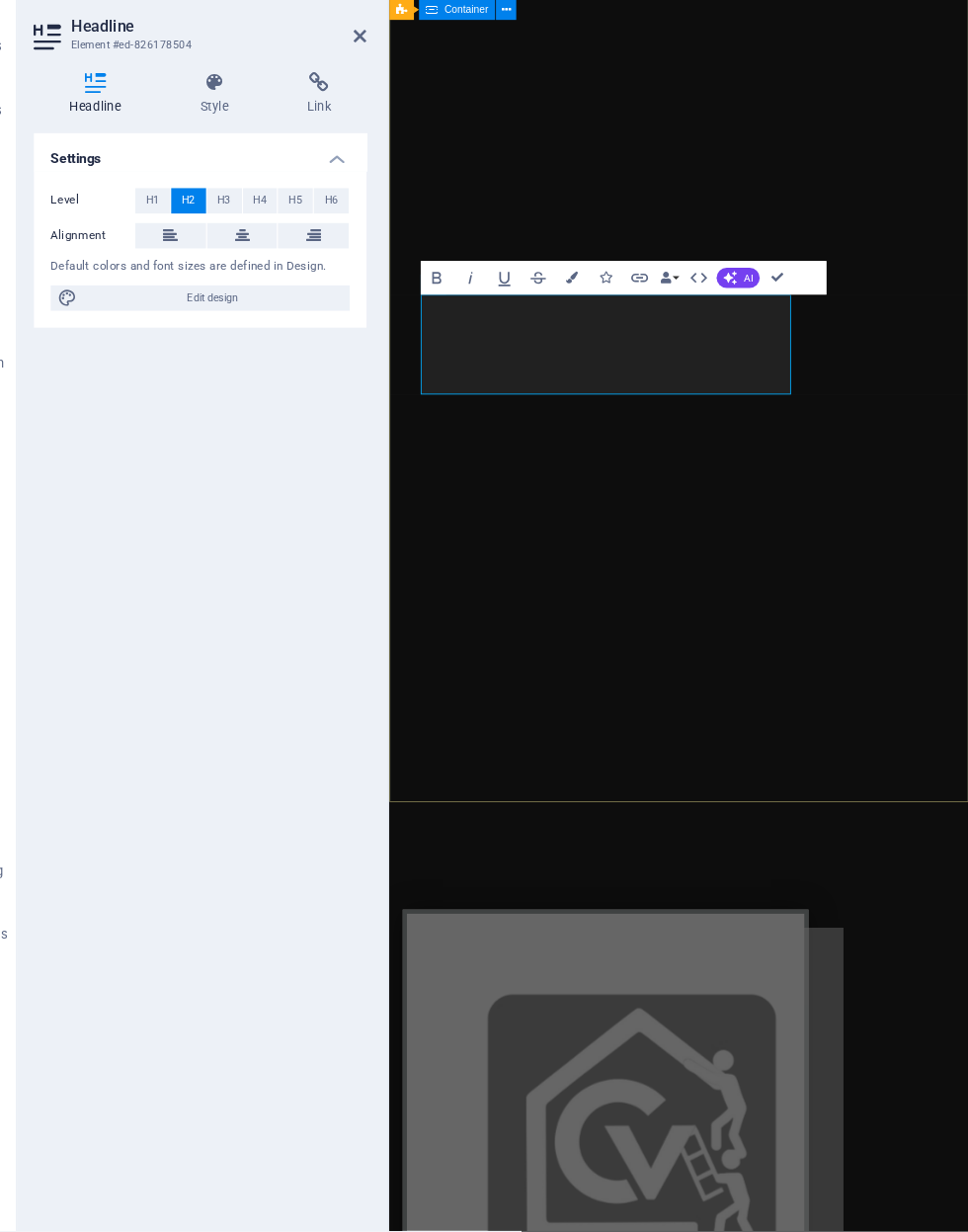 click on "Coverworks Aluminum Structure experts Built to last. Designed to impress.From pool enclosures and screen rooms to patio covers and outdoor kitchens — we do it all. Learn more" at bounding box center [726, 1494] 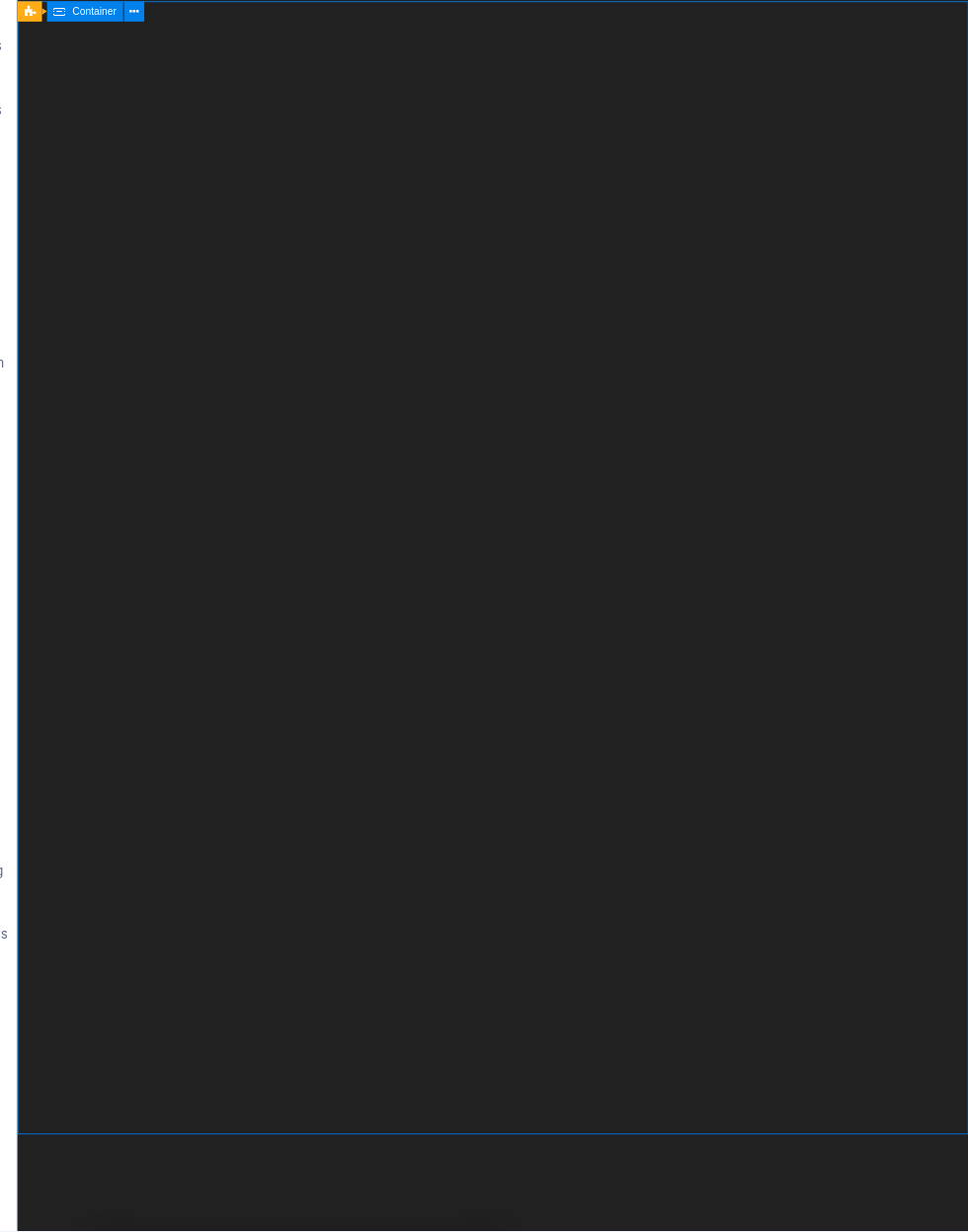 scroll, scrollTop: 0, scrollLeft: 0, axis: both 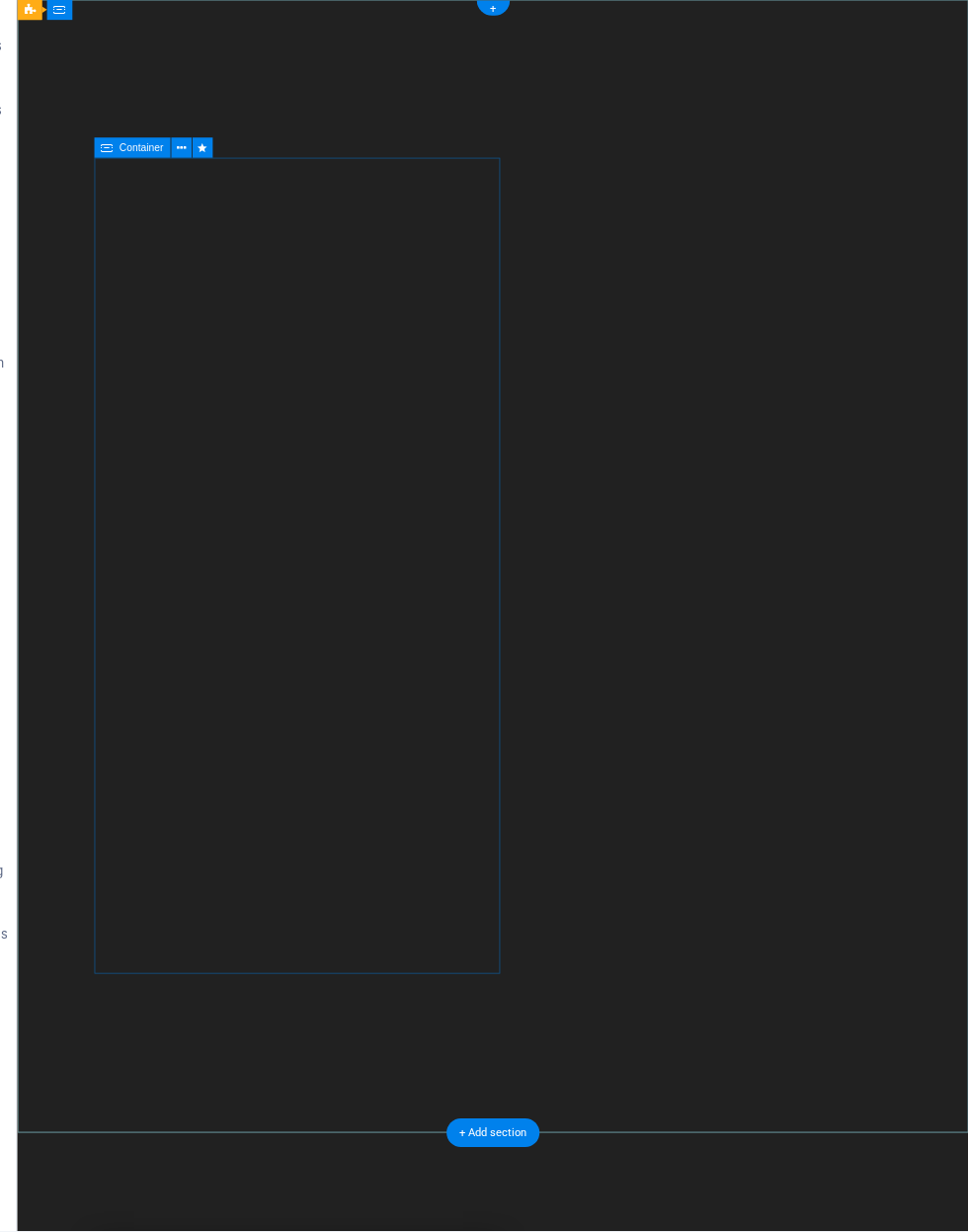 click on "Coverworks Aluminum Structure experts Built to last. Designed to impress.From pool enclosures and screen rooms to patio covers and outdoor kitchens — we do it all. Learn more" at bounding box center (344, 1957) 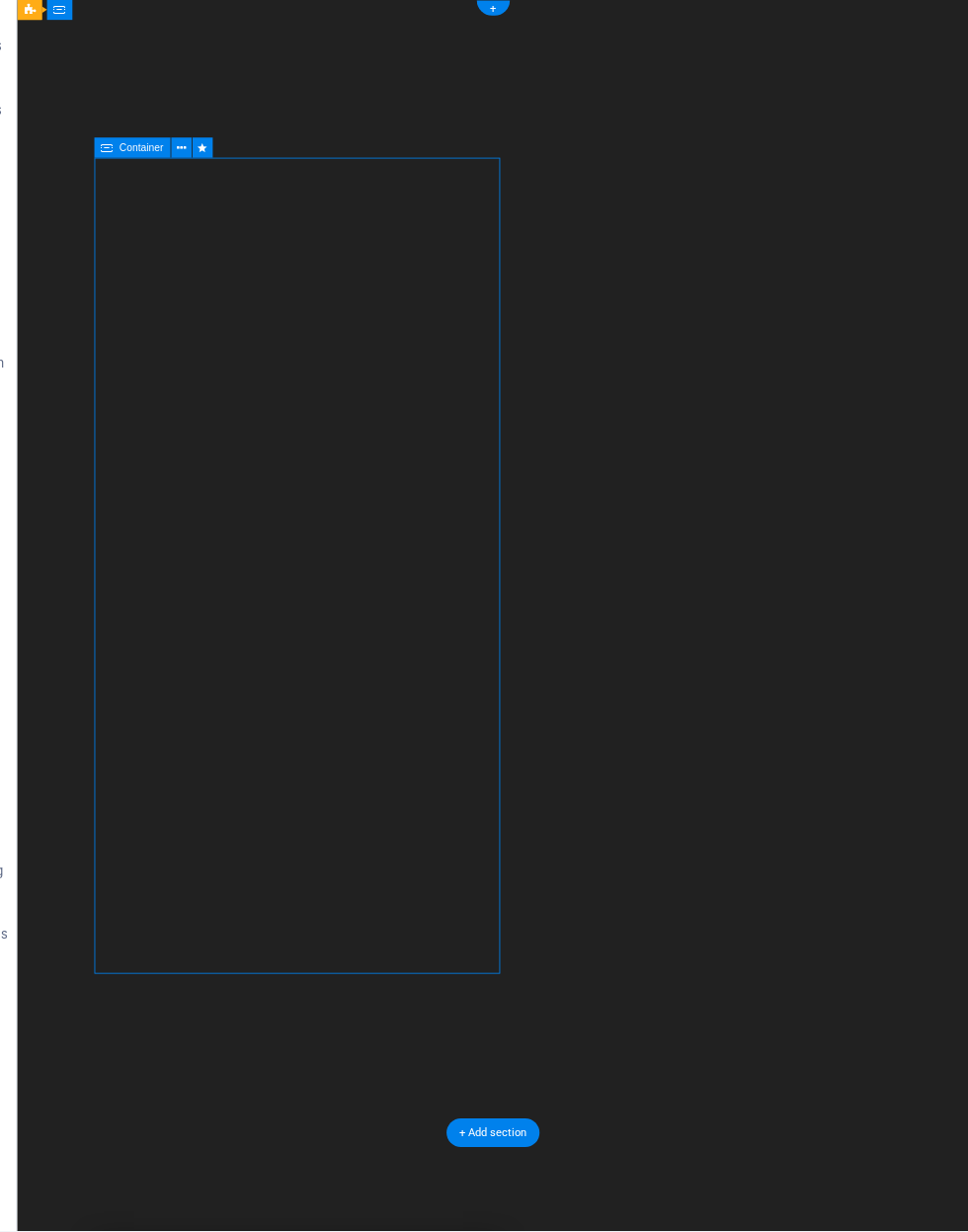 click on "Built to last. Designed to impress.From pool enclosures and screen rooms to patio covers and outdoor kitchens — we do it all." at bounding box center (344, 2290) 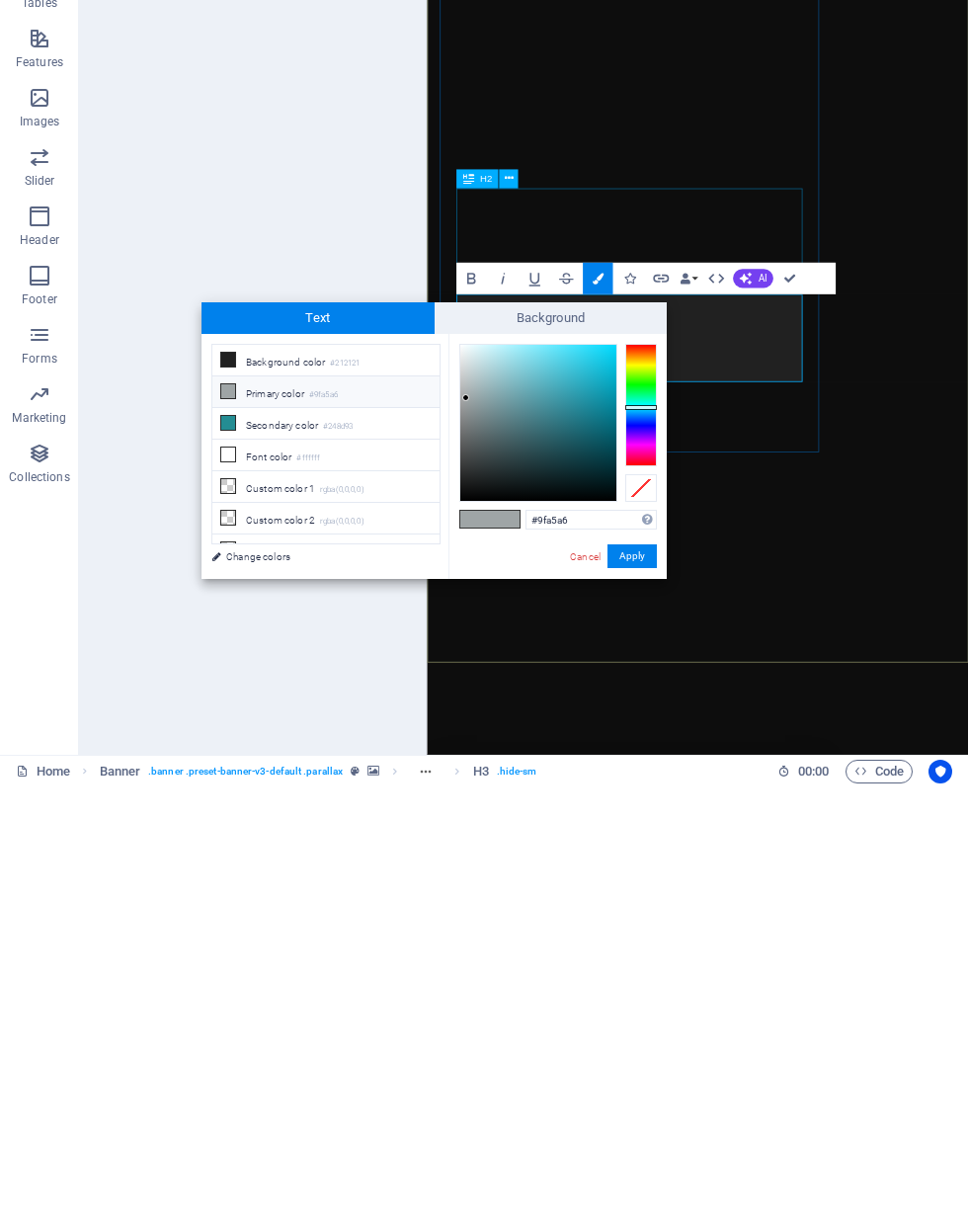 click at bounding box center [228, 900] 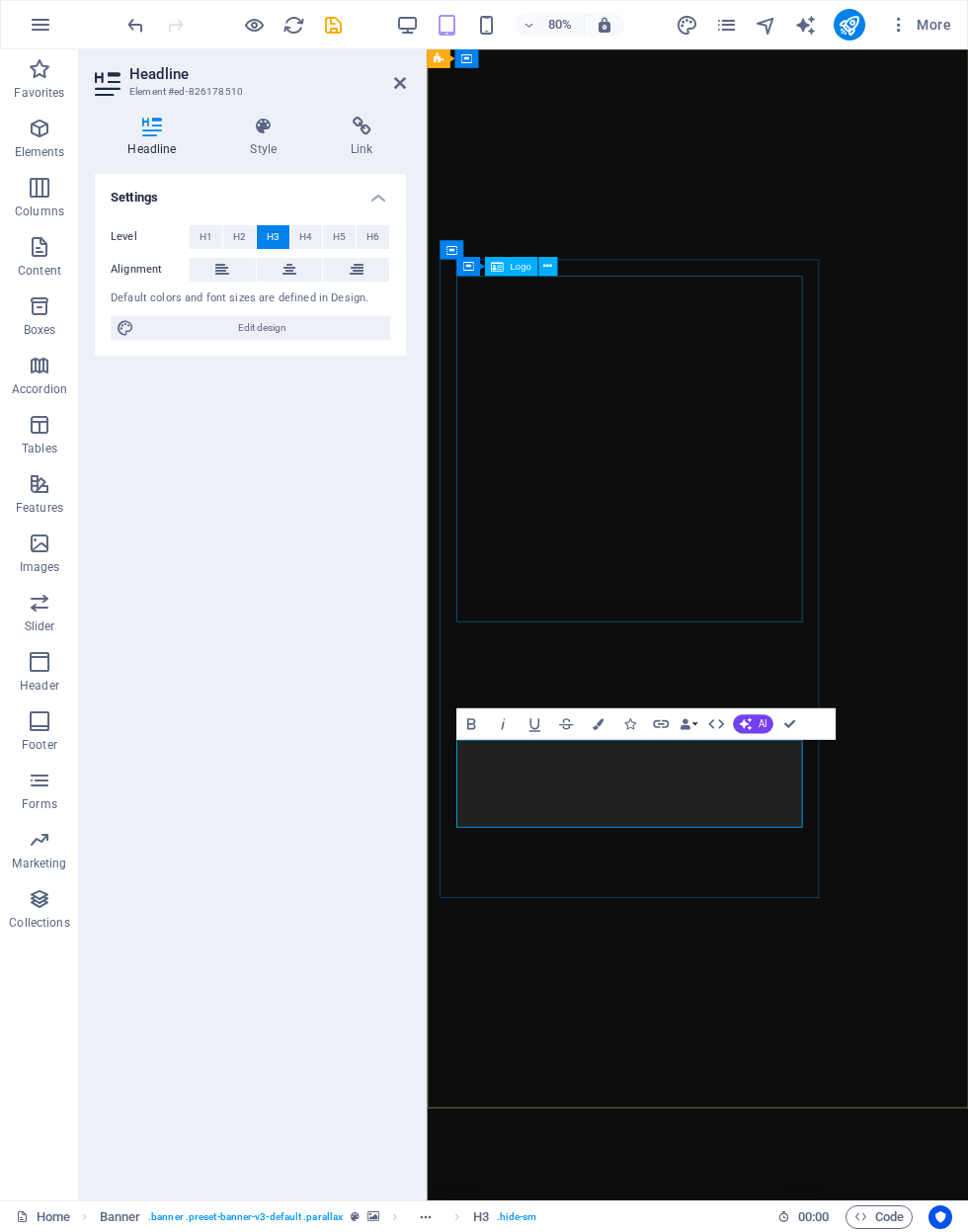 click at bounding box center (680, 1766) 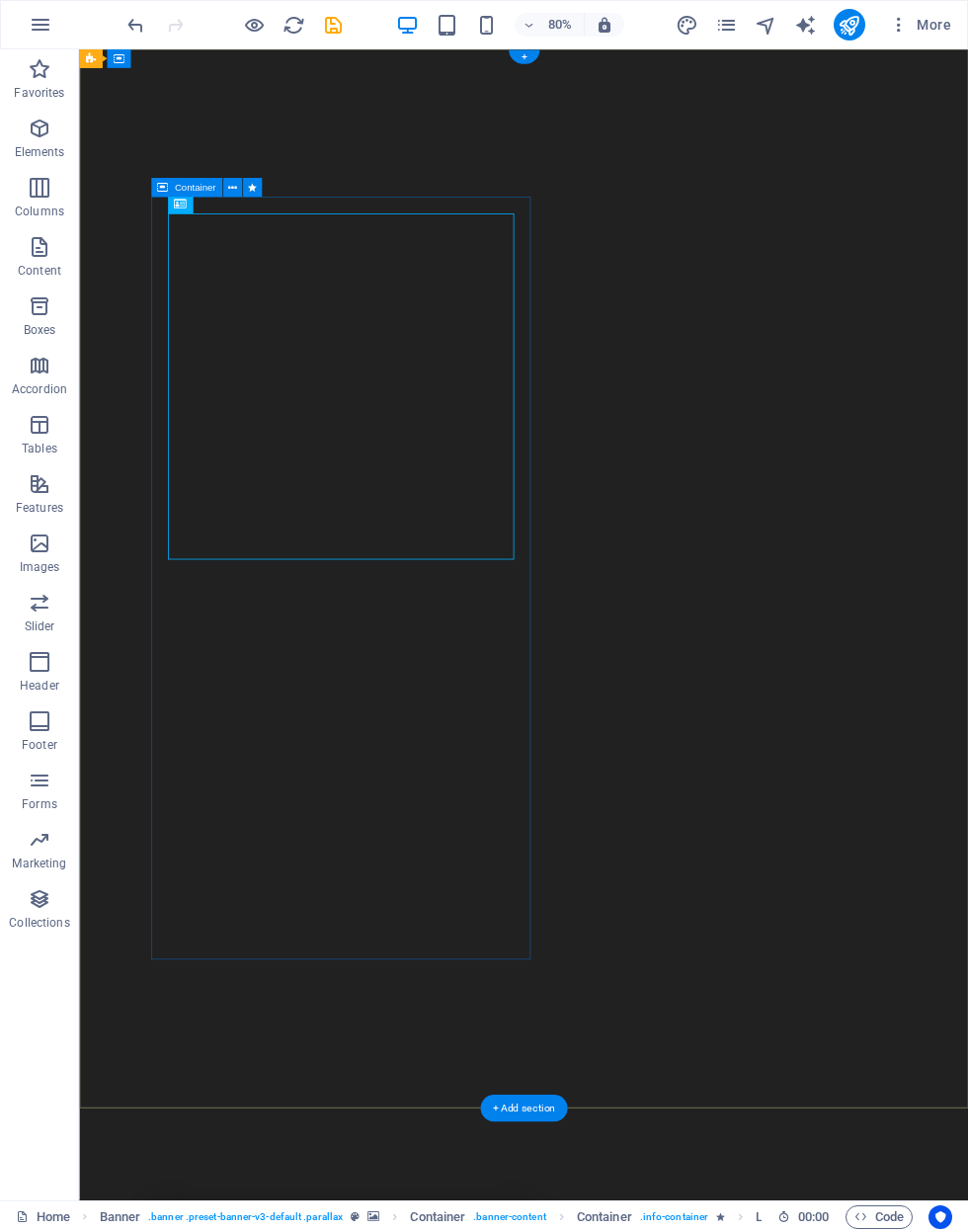 click on "Coverworks Aluminum Structure experts Built to last. Designed to impress.From pool enclosures and screen rooms to patio covers and outdoor kitchens — we do it all. Learn more" at bounding box center [406, 2007] 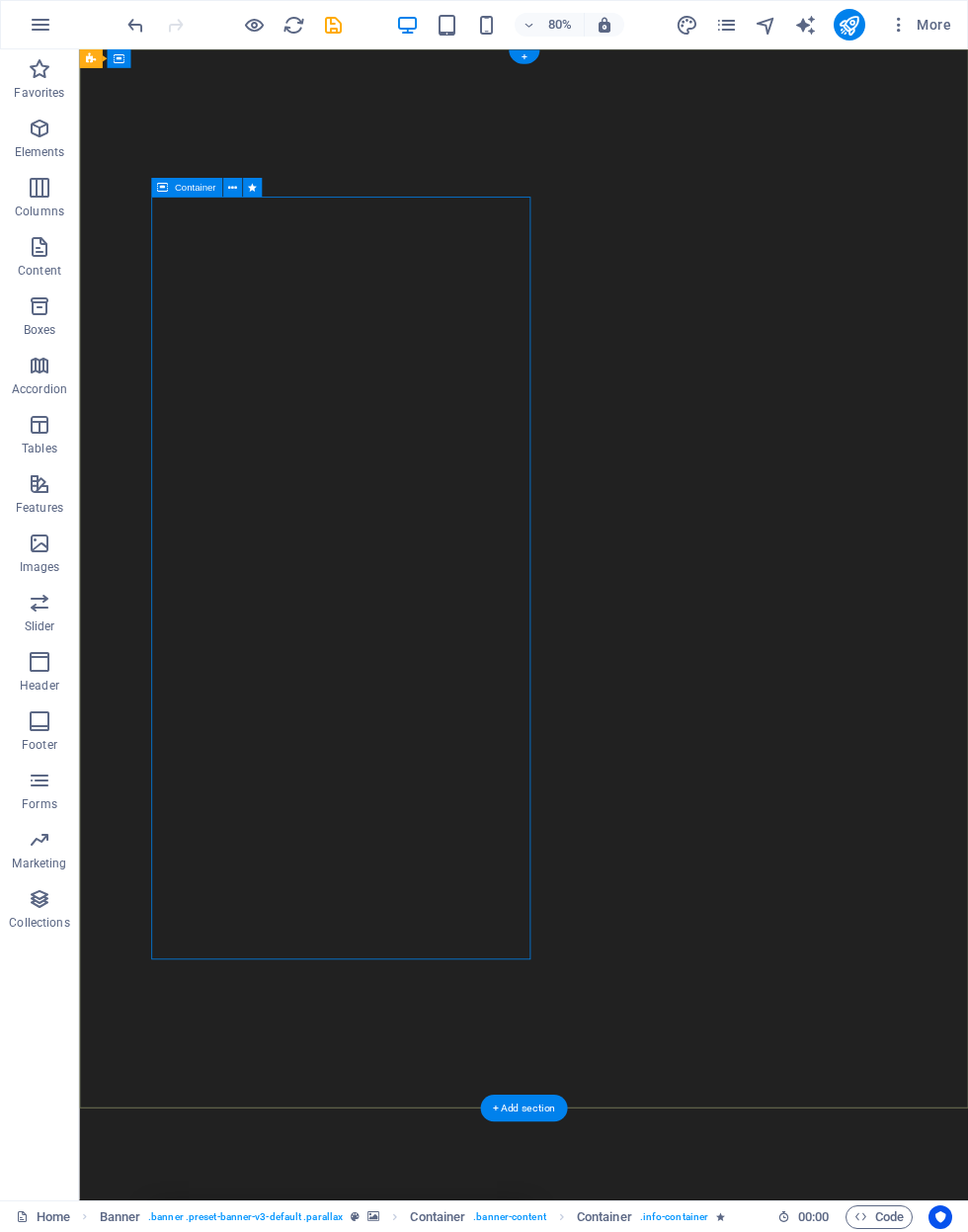 click at bounding box center (231, 188) 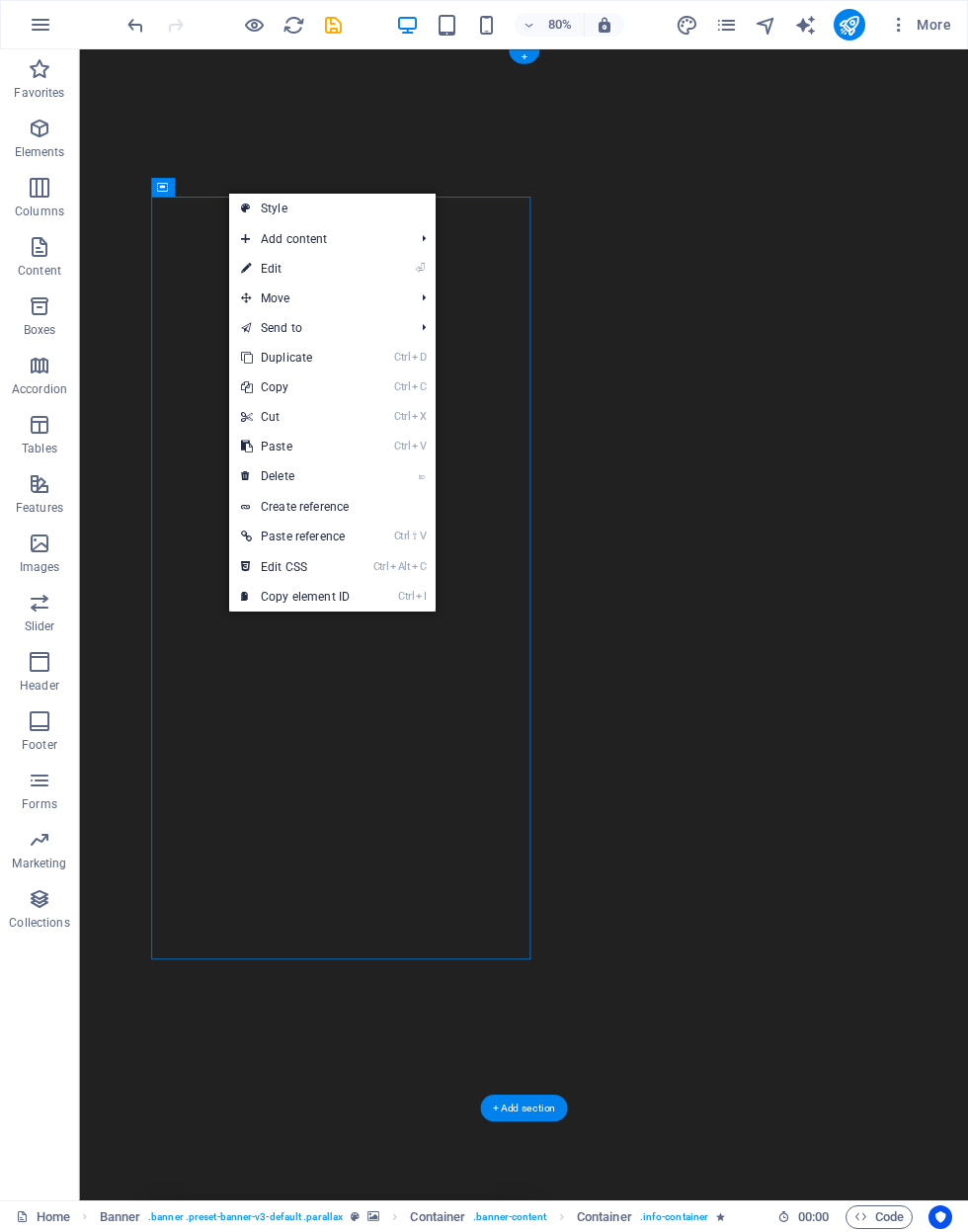 click on "⏎  Edit" at bounding box center [295, 269] 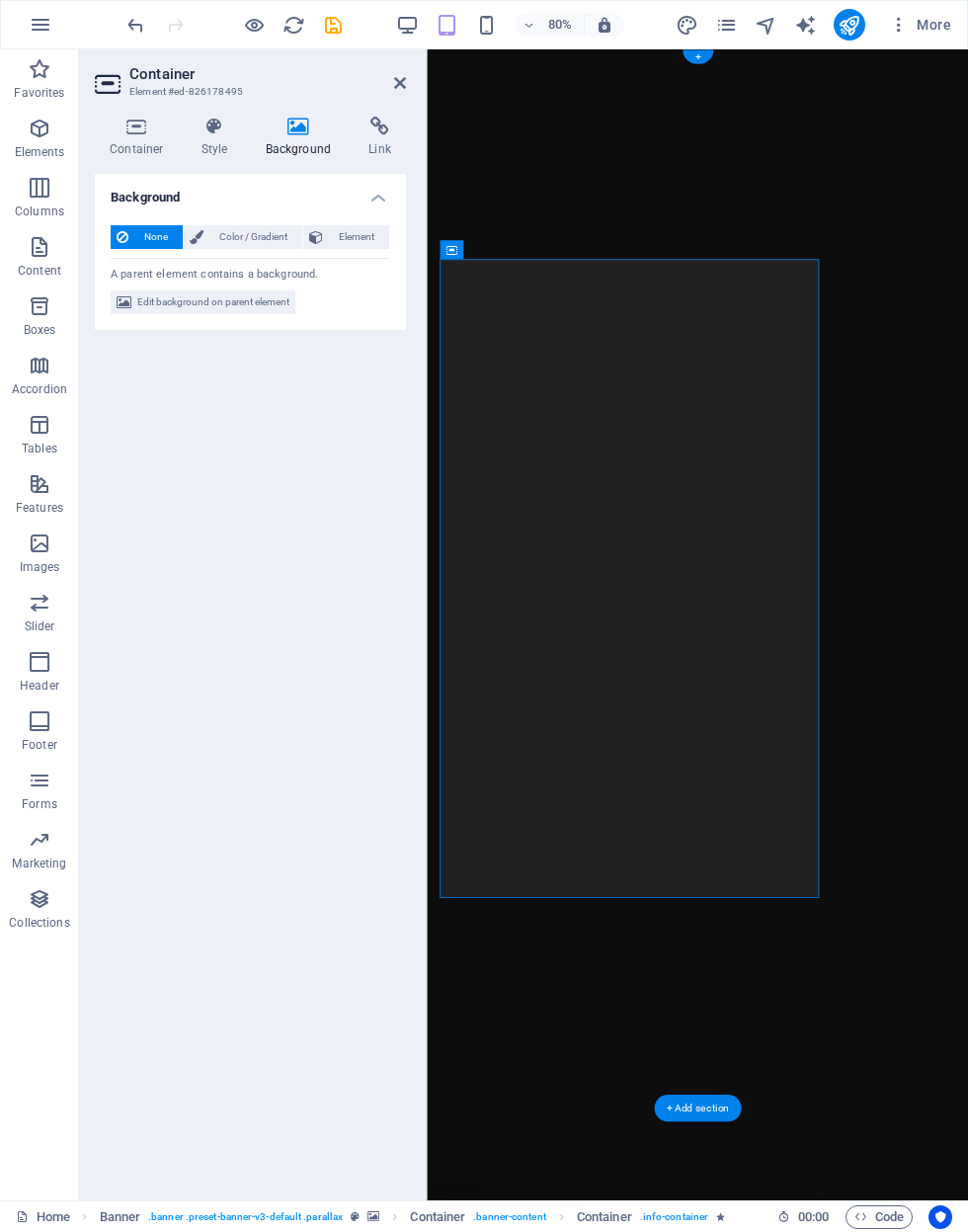click on "Color / Gradient" at bounding box center [253, 237] 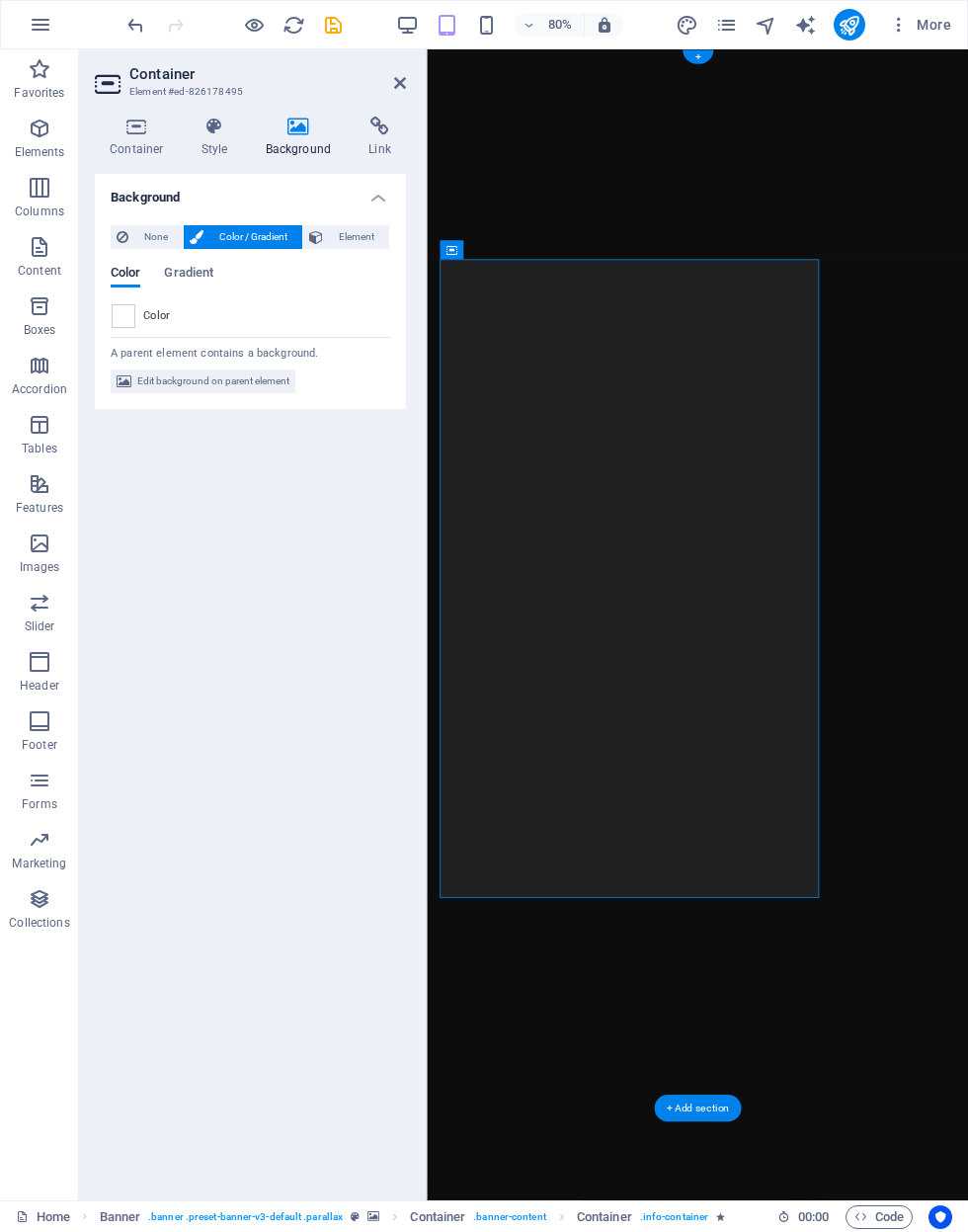 click at bounding box center (123, 316) 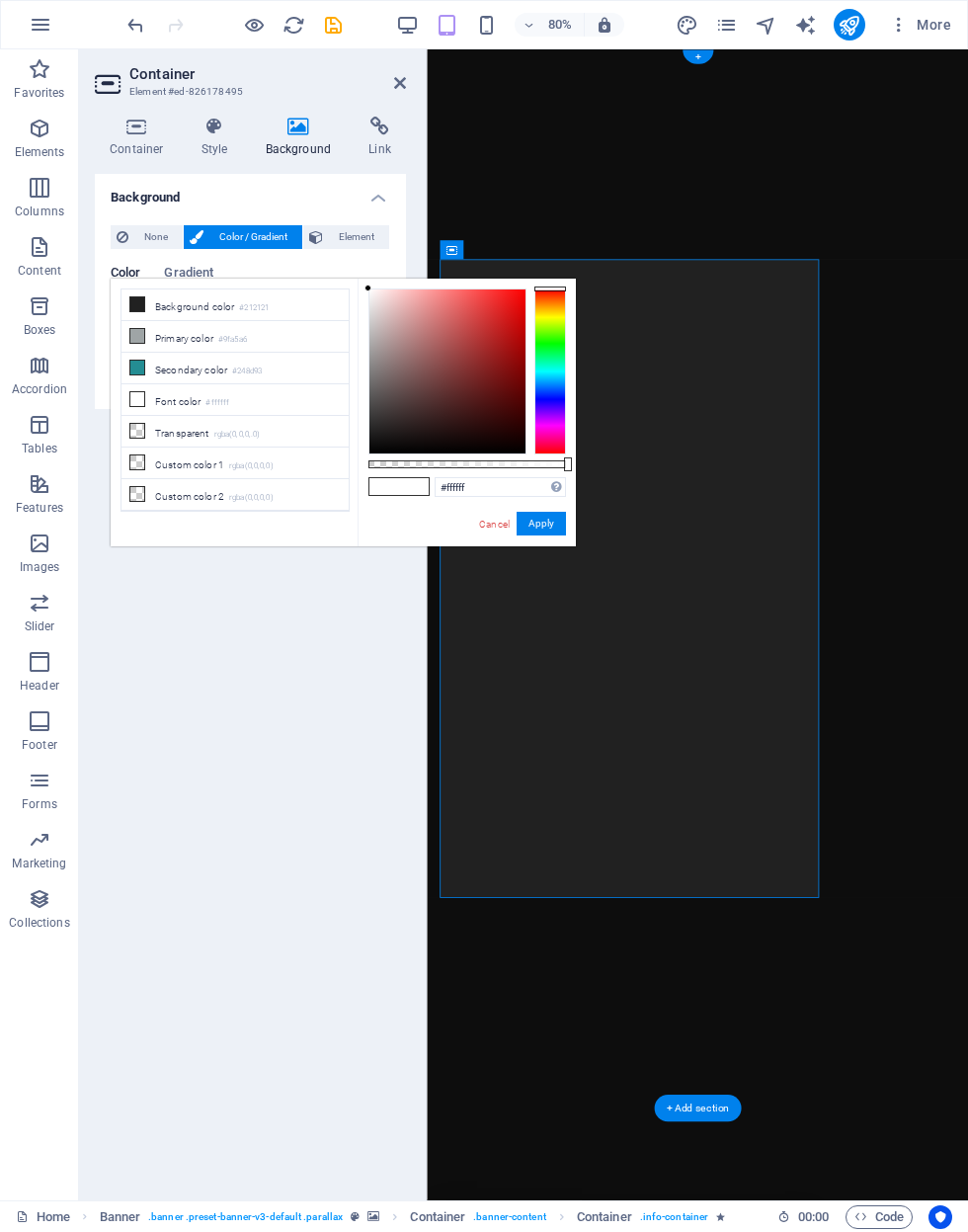 click at bounding box center [137, 336] 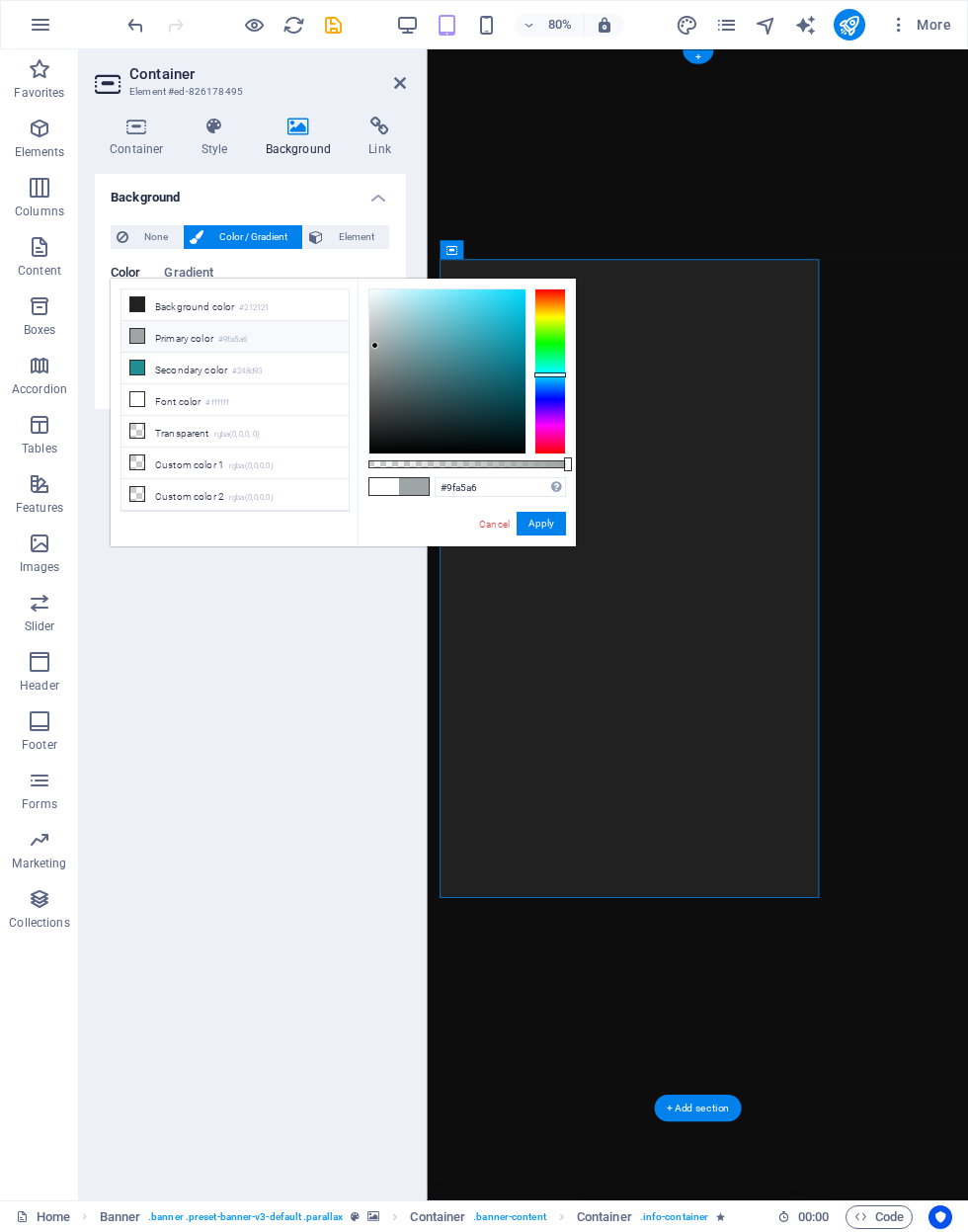 click on "Element" at bounding box center [356, 237] 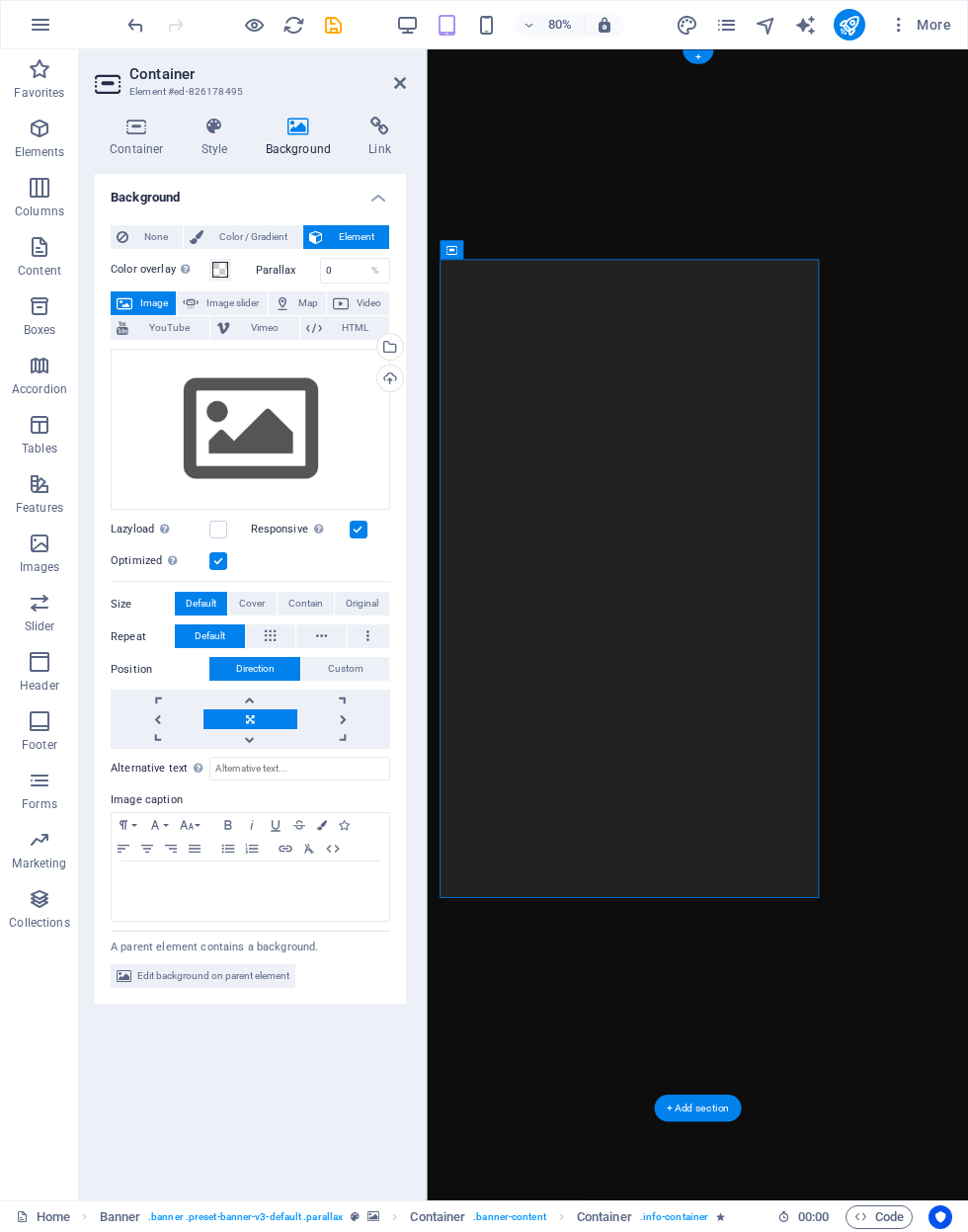 click on "Edit background on parent element" at bounding box center (213, 976) 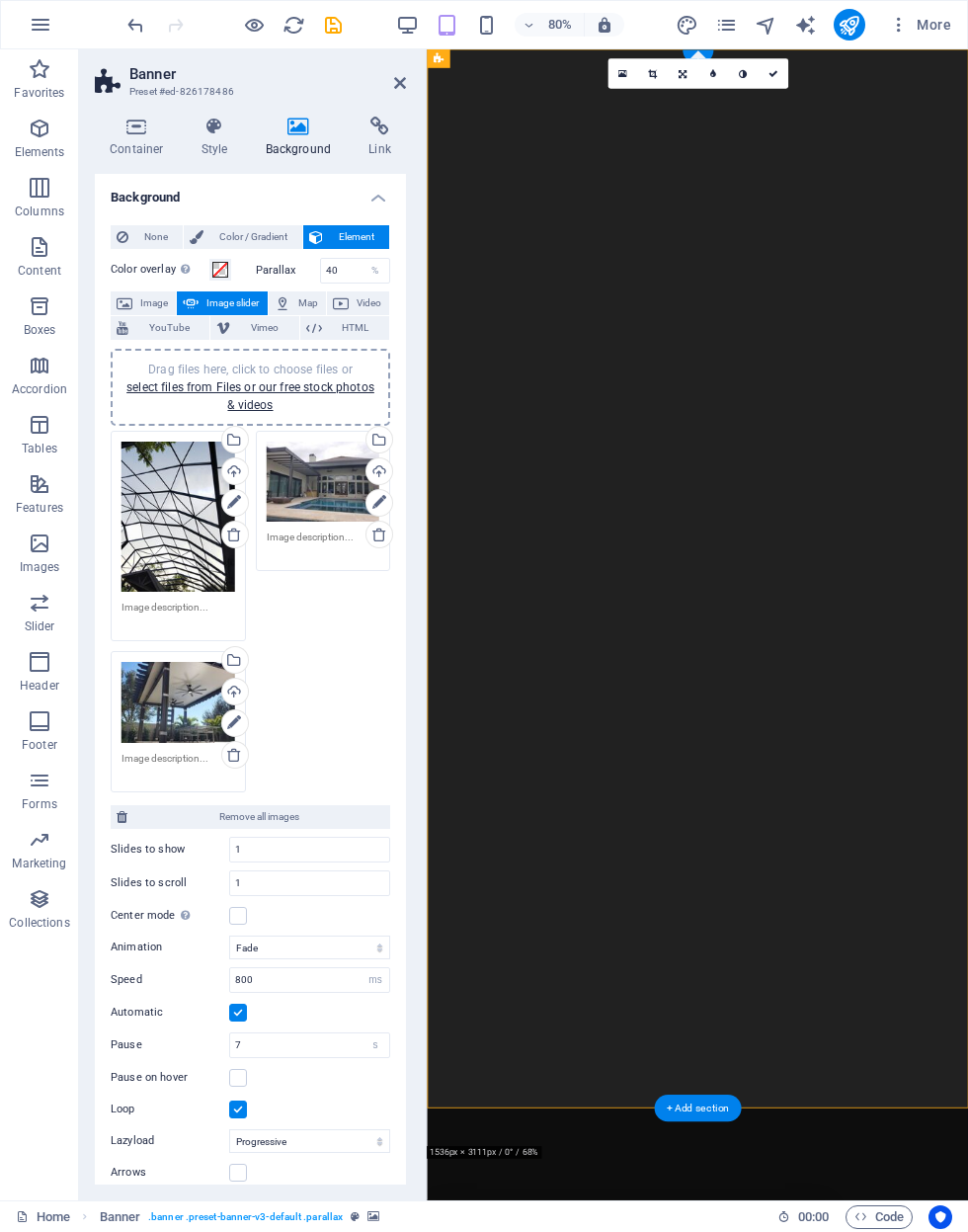 scroll, scrollTop: 0, scrollLeft: 0, axis: both 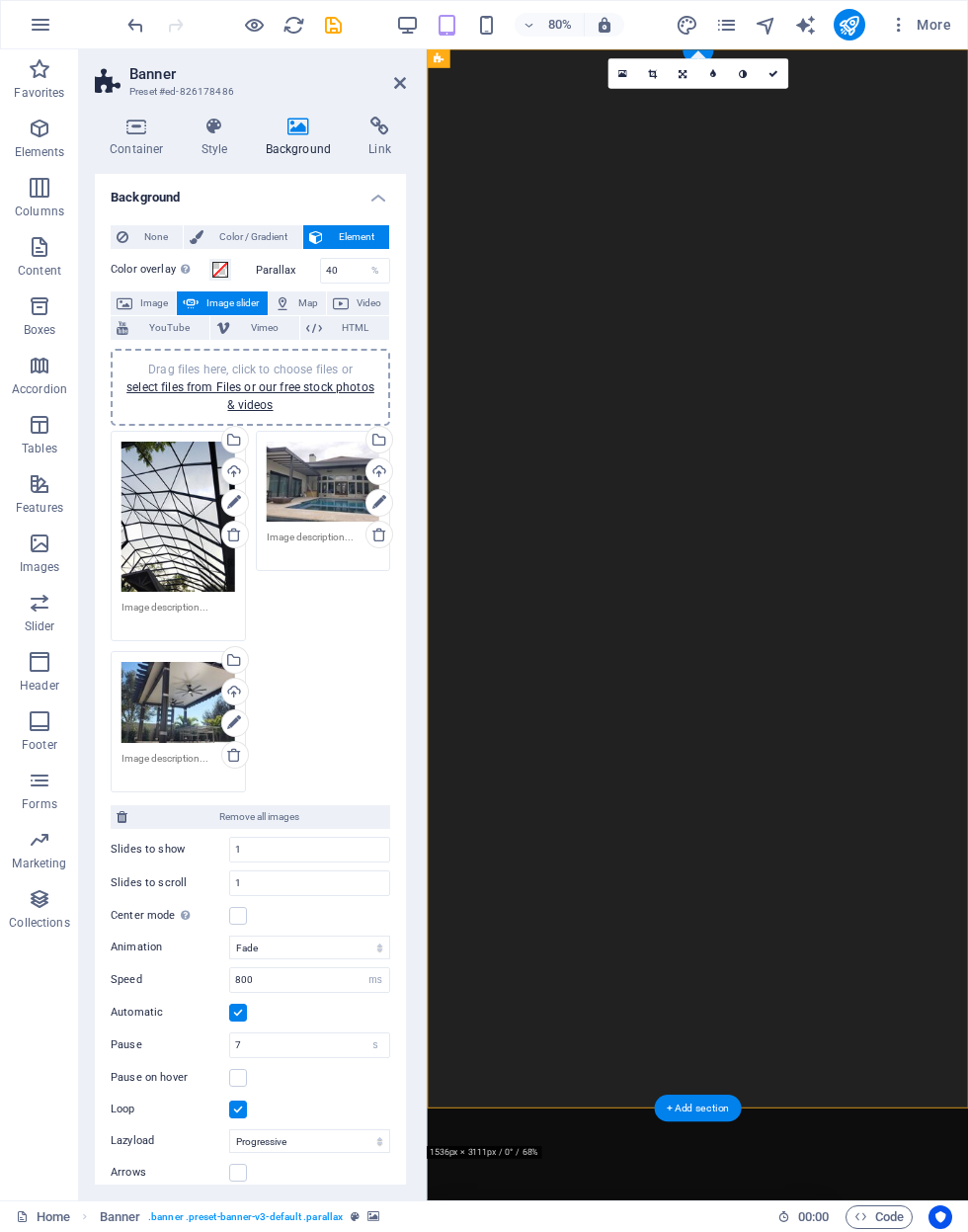 click on "Style" at bounding box center [218, 137] 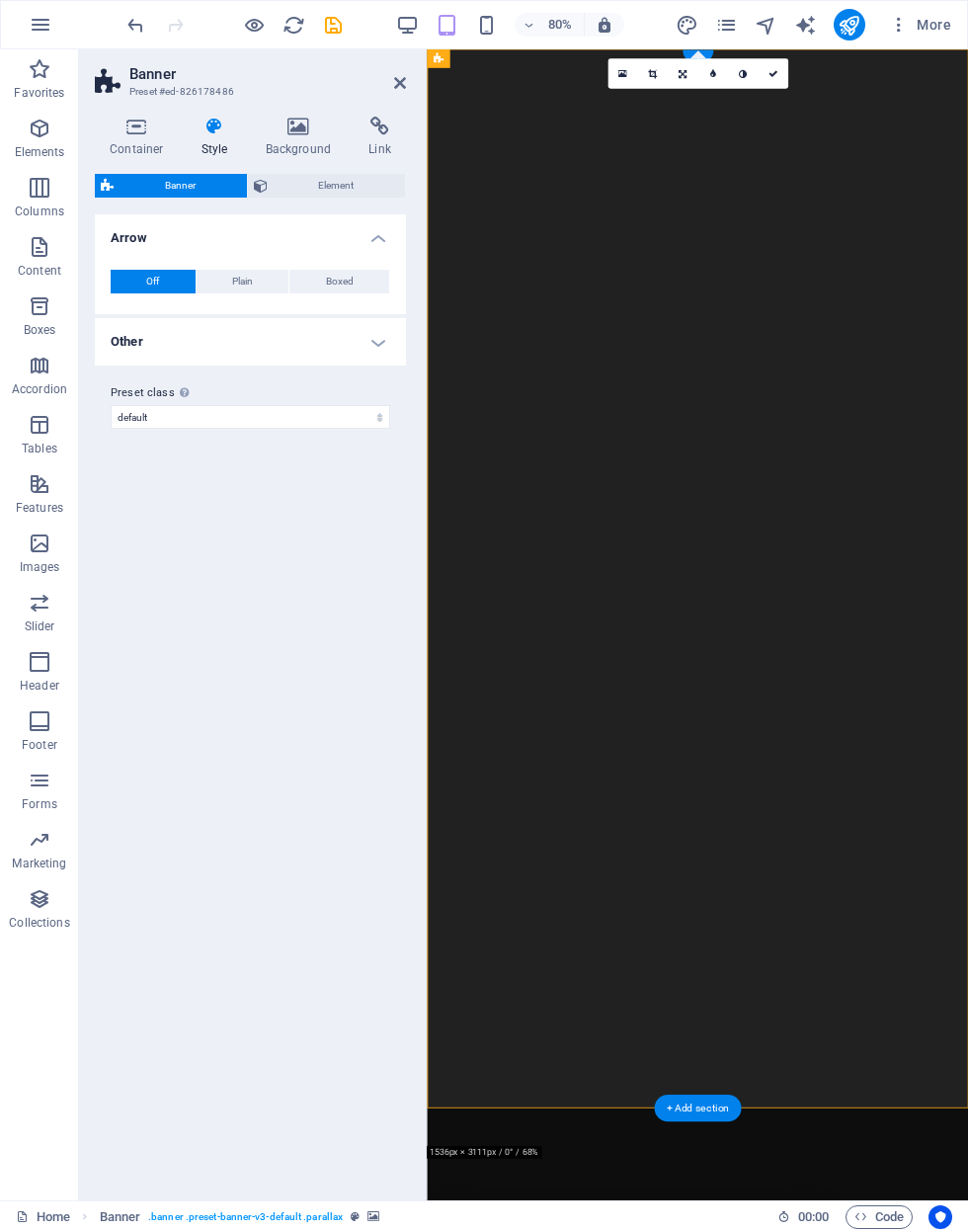 click on "Container" at bounding box center (140, 137) 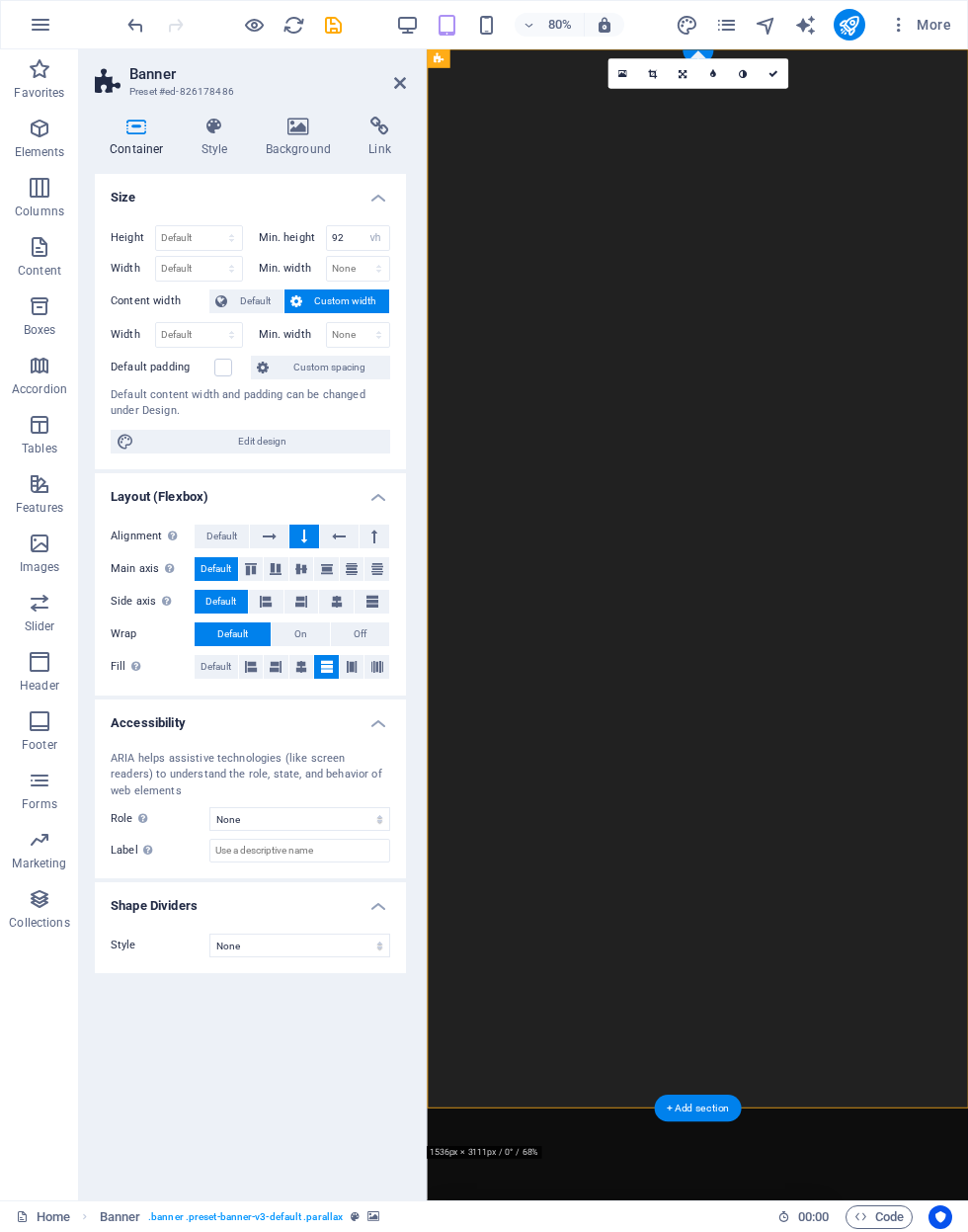 click at bounding box center (125, 442) 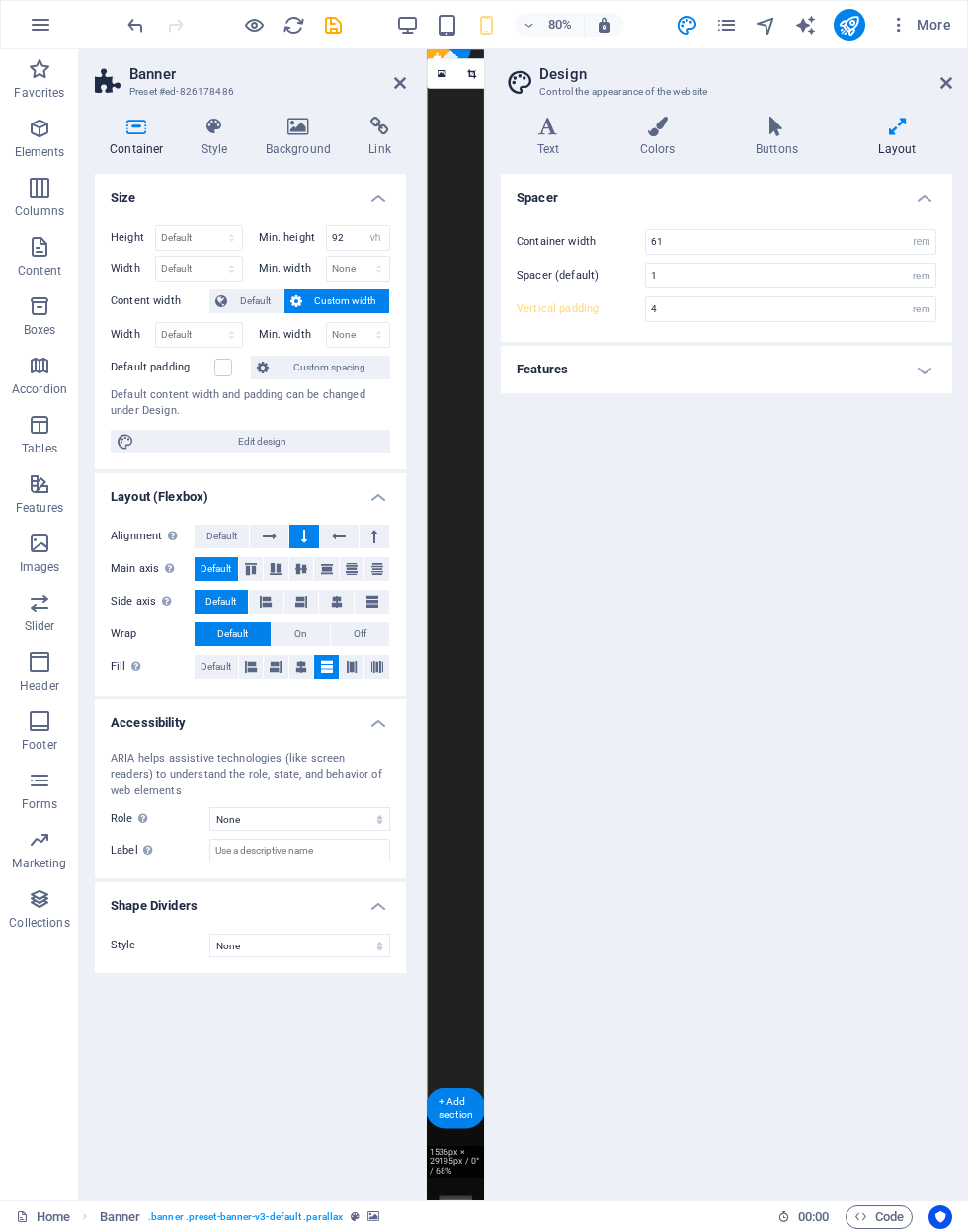 click on "Design Control the appearance of the website Variants  Text  Colors  Buttons  Layout Text Standard Bold Links Font color Font Open Sans Font size 16 rem px Line height 1.5 Font weight To display the font weight correctly, it may need to be enabled.  Manage Fonts Thin, 100 Extra-light, 200 Light, 300 Regular, 400 Medium, 500 Semi-bold, 600 Bold, 700 Extra-bold, 800 Black, 900 Letter spacing 0 rem px Font style Text transform Tt TT tt Text align Font weight To display the font weight correctly, it may need to be enabled.  Manage Fonts Thin, 100 Extra-light, 200 Light, 300 Regular, 400 Medium, 500 Semi-bold, 600 Bold, 700 Extra-bold, 800 Black, 900 Default Hover / Active Font color Font color Decoration Decoration Transition duration 0.3 s Transition function Ease Ease In Ease Out Ease In/Ease Out Linear Headlines All H1 / Textlogo H2 H3 H4 H5 H6 Font color Font Teko Line height 1.1 Font weight To display the font weight correctly, it may need to be enabled.  Manage Fonts Thin, 100 Extra-light, 200 Light, 300 0" at bounding box center (726, 624) 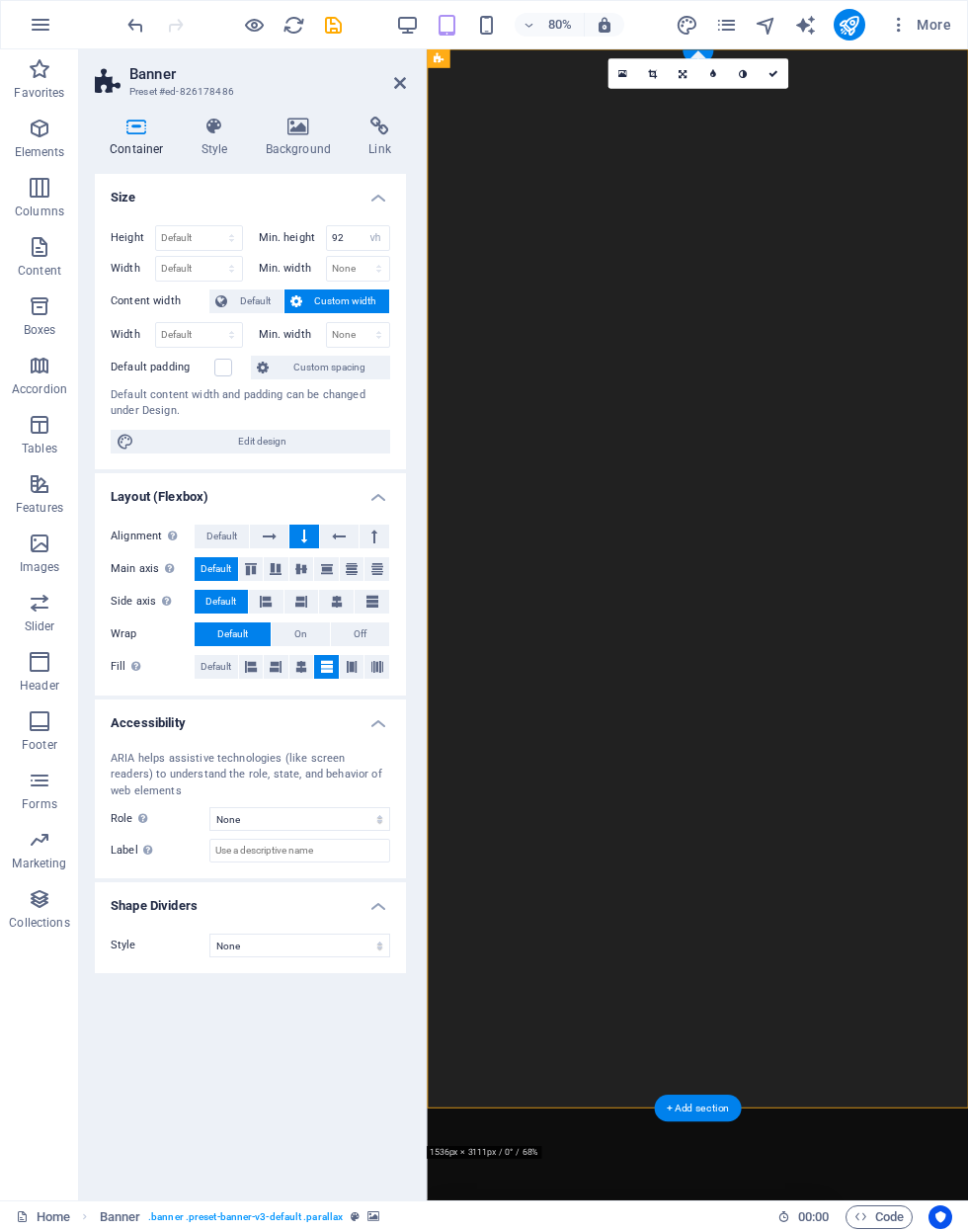 click on "Coverworks Aluminum Structure experts Built to last. Designed to impress.From pool enclosures and screen rooms to patio covers and outdoor kitchens — we do it all. Learn more" at bounding box center [765, 2329] 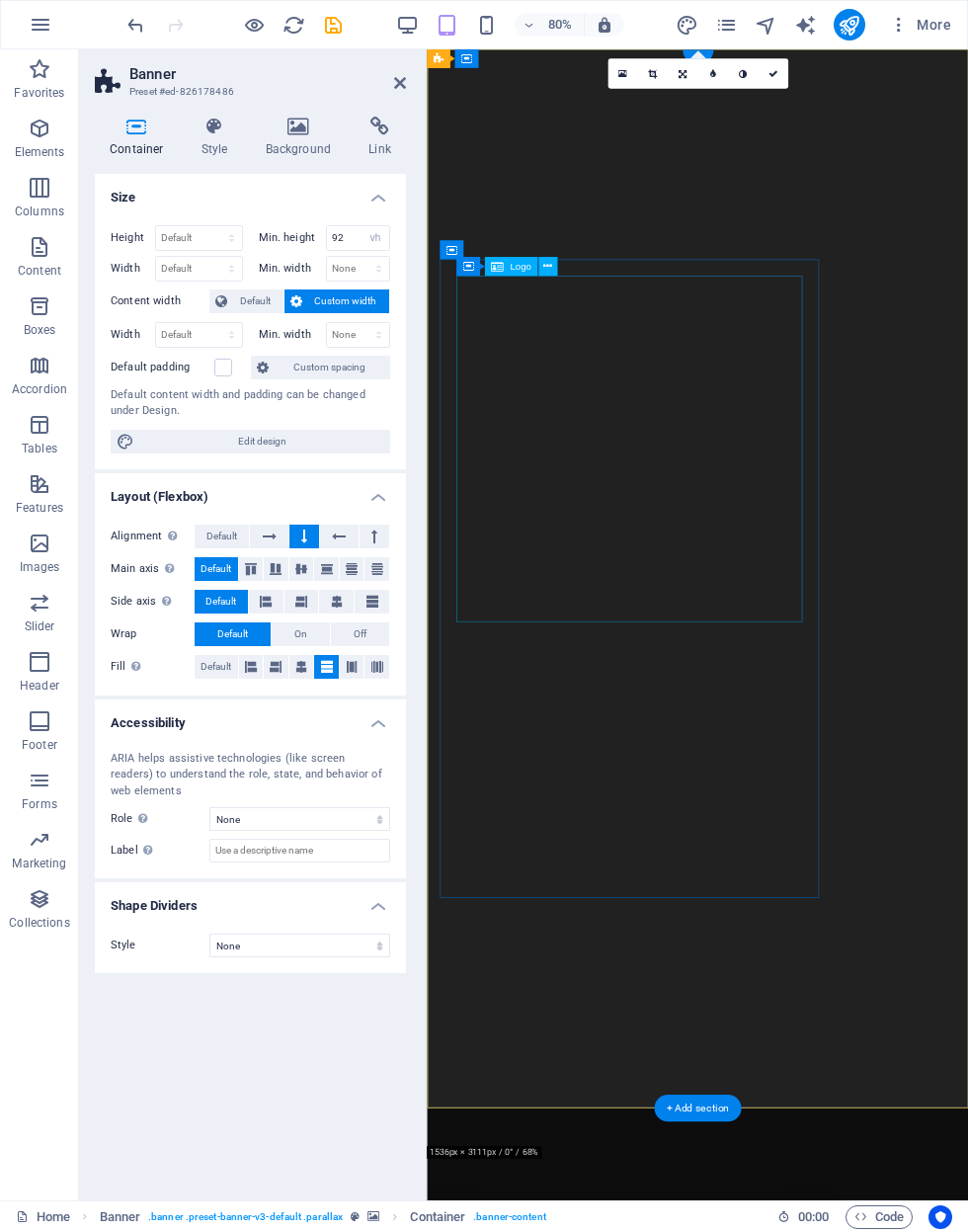 click at bounding box center (680, 2565) 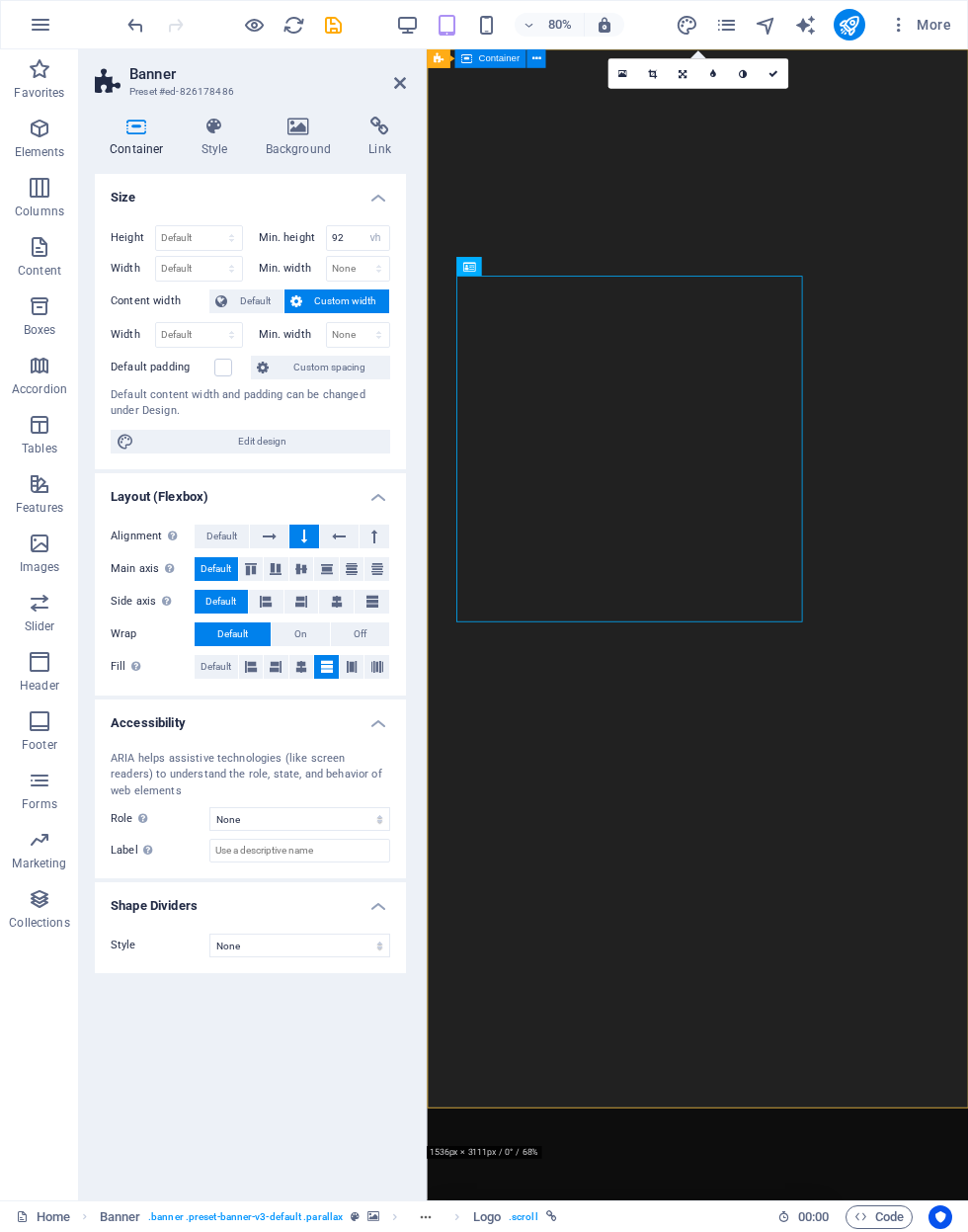 click at bounding box center [680, 1903] 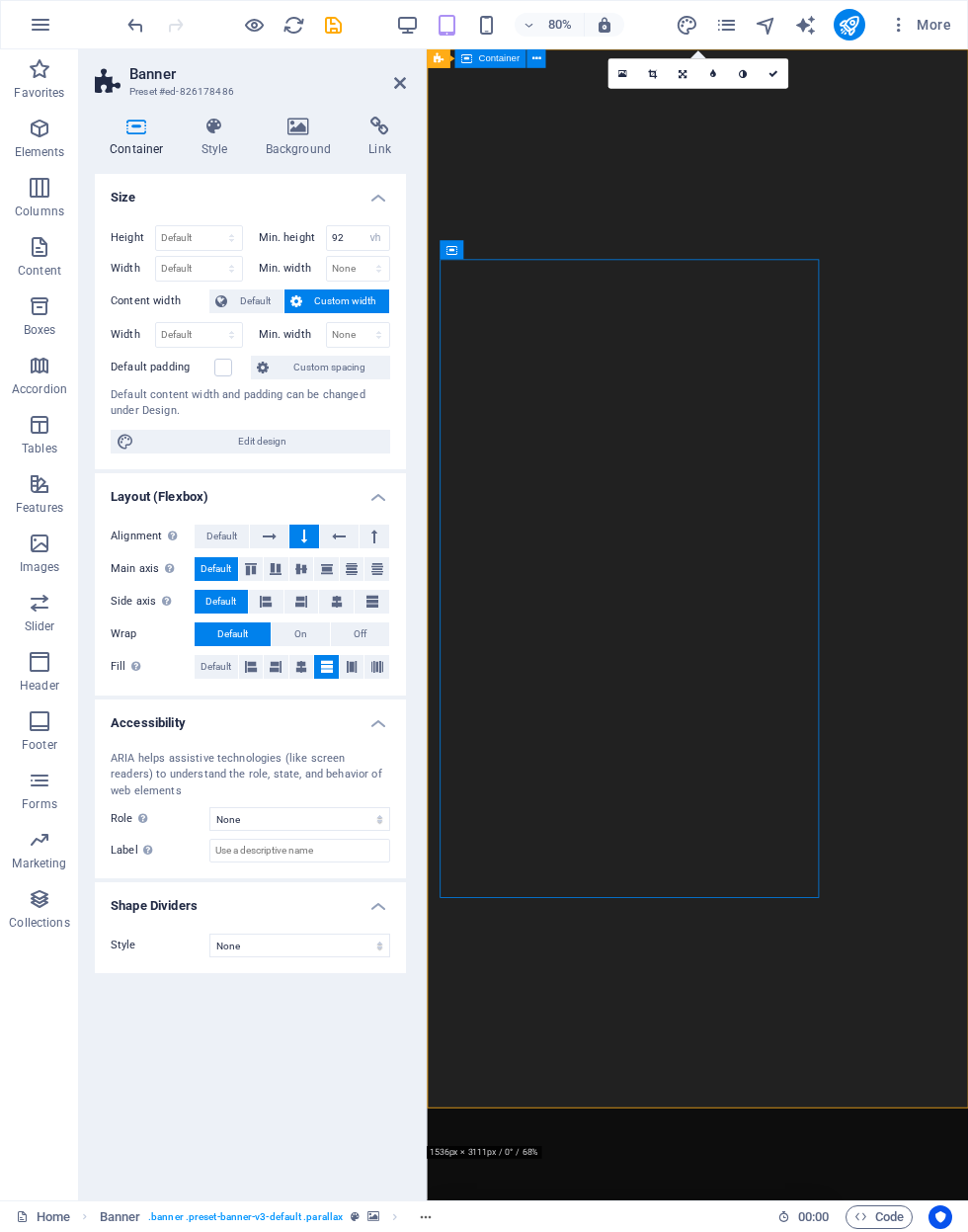 click at bounding box center [680, 1903] 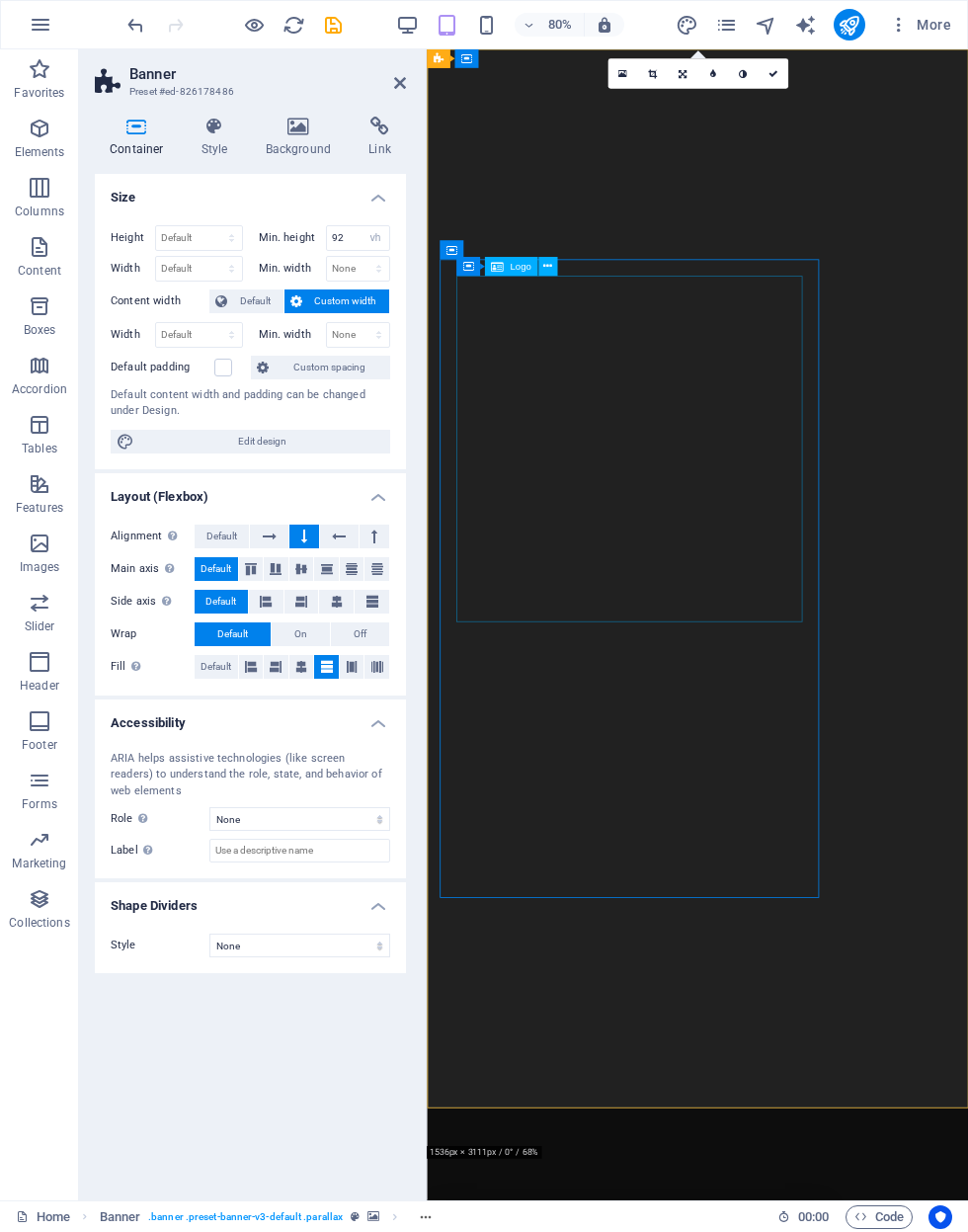 click at bounding box center (680, 2565) 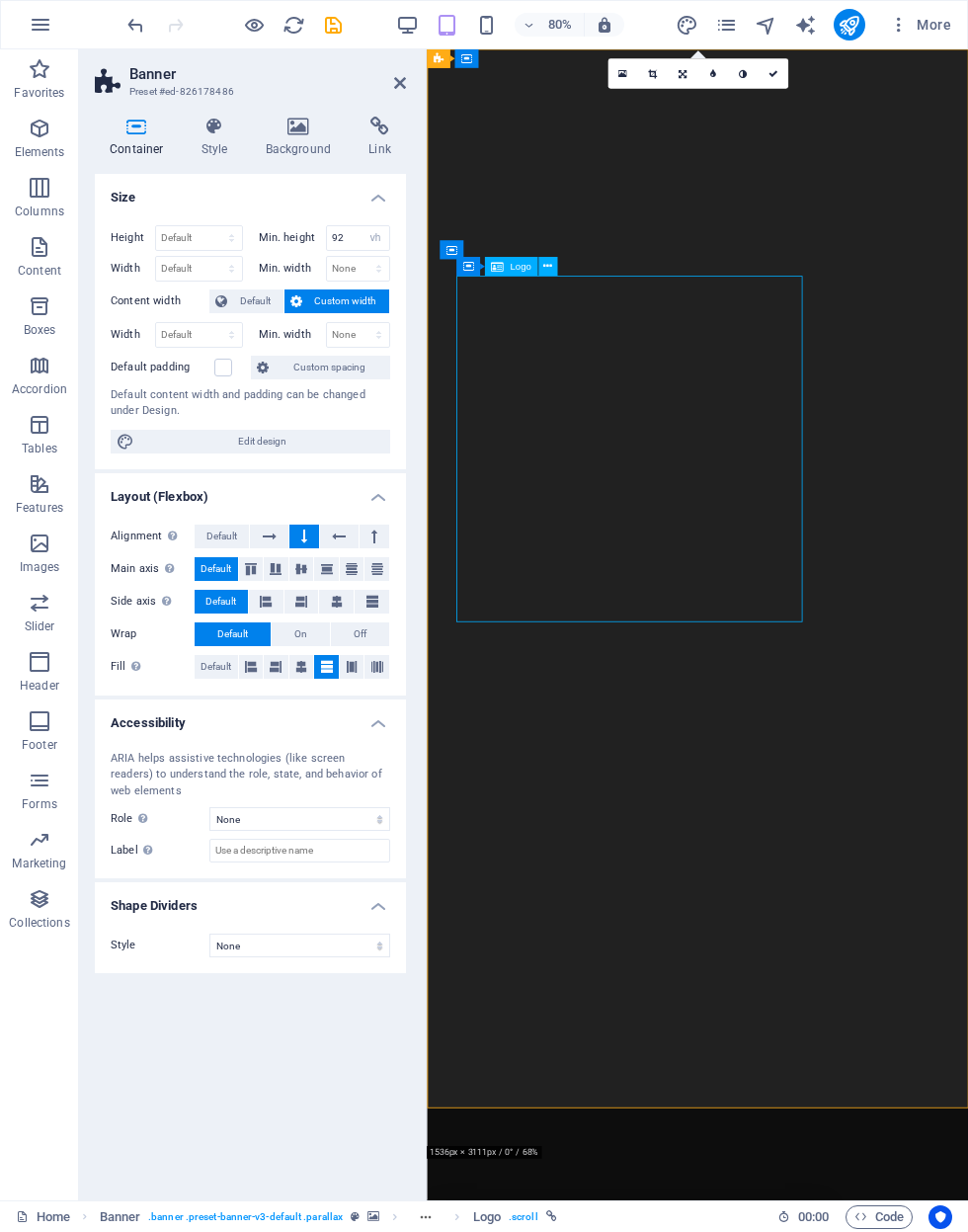 click on "Learn more" at bounding box center [680, 3113] 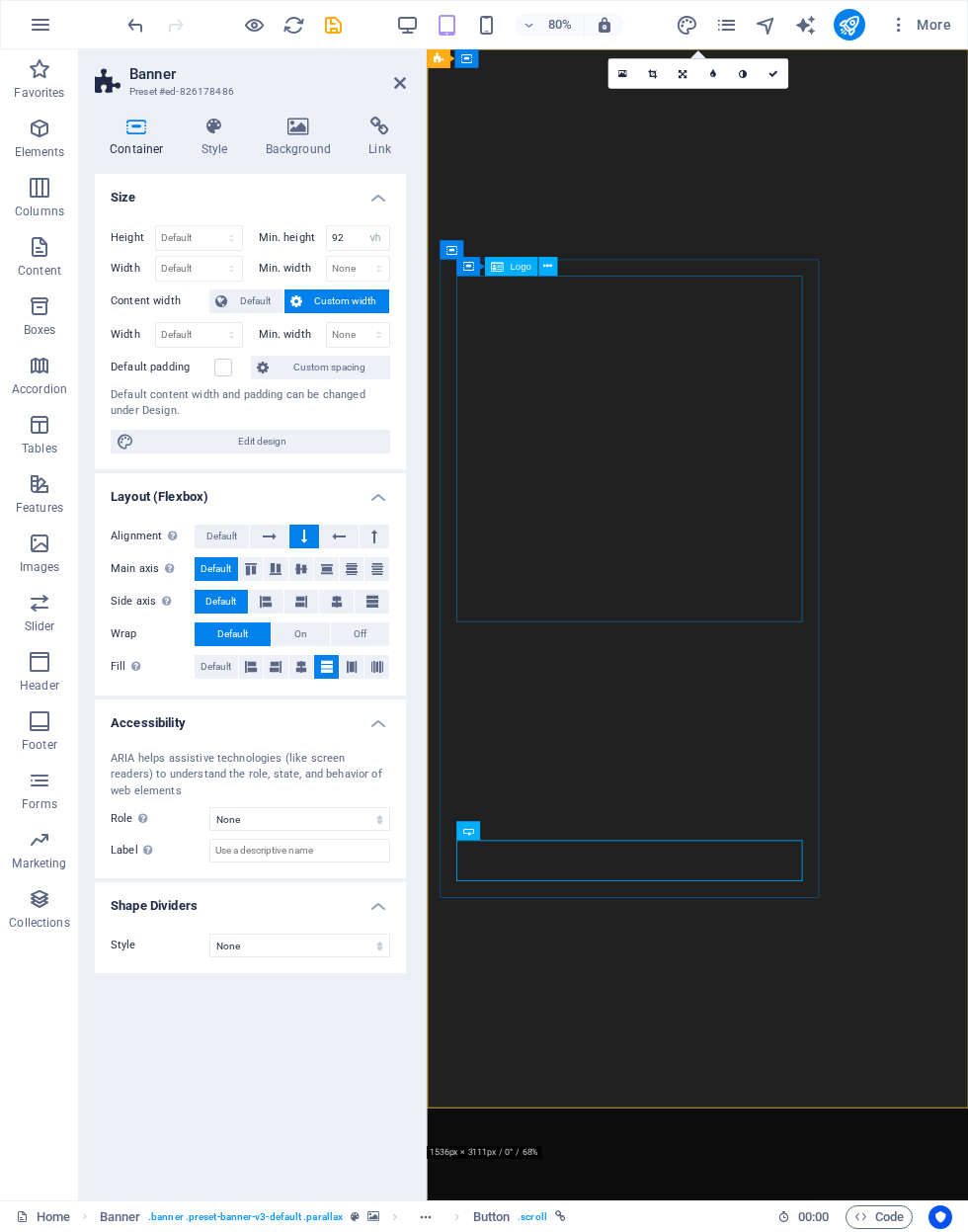 click at bounding box center (680, 2565) 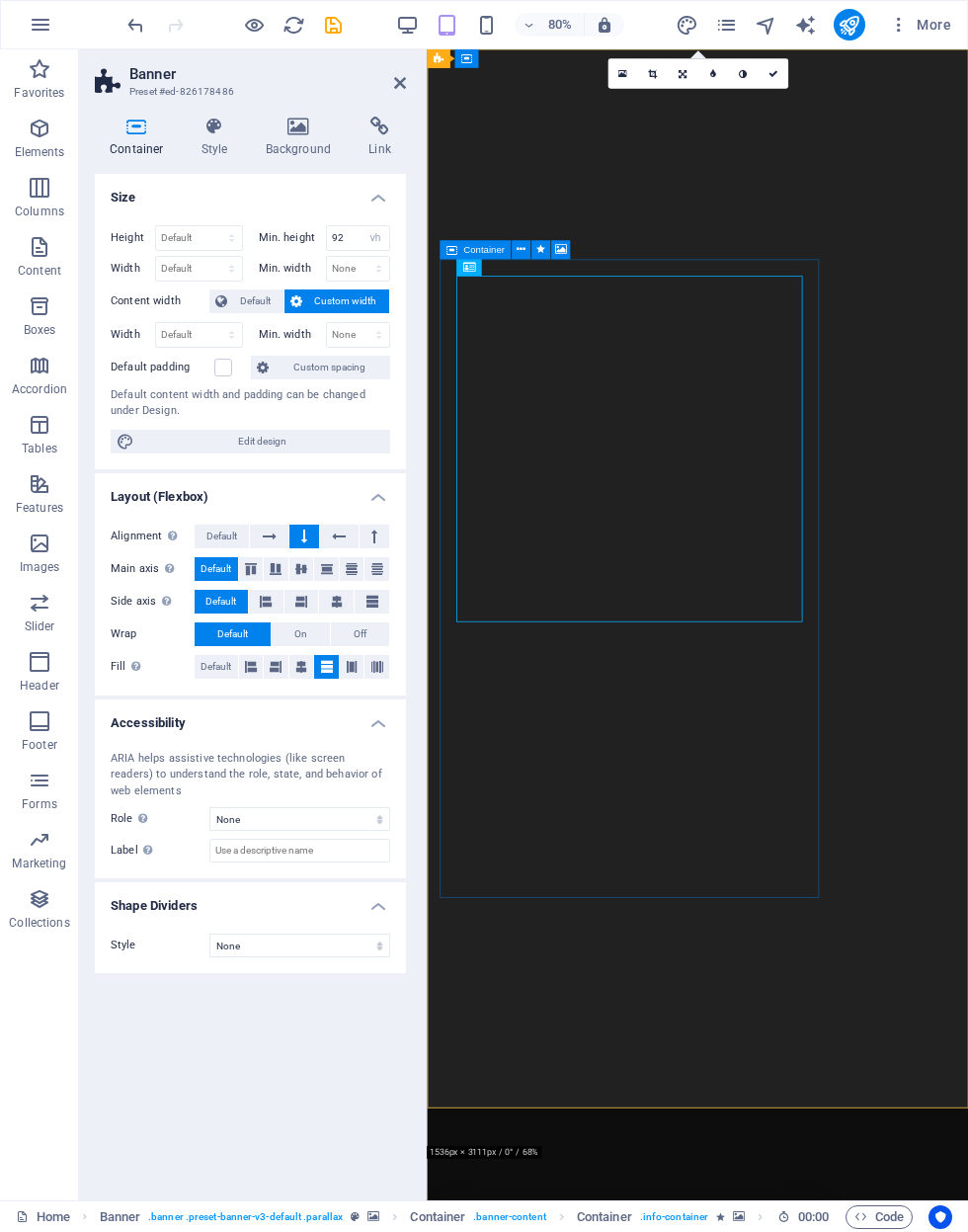 click at bounding box center (521, 249) 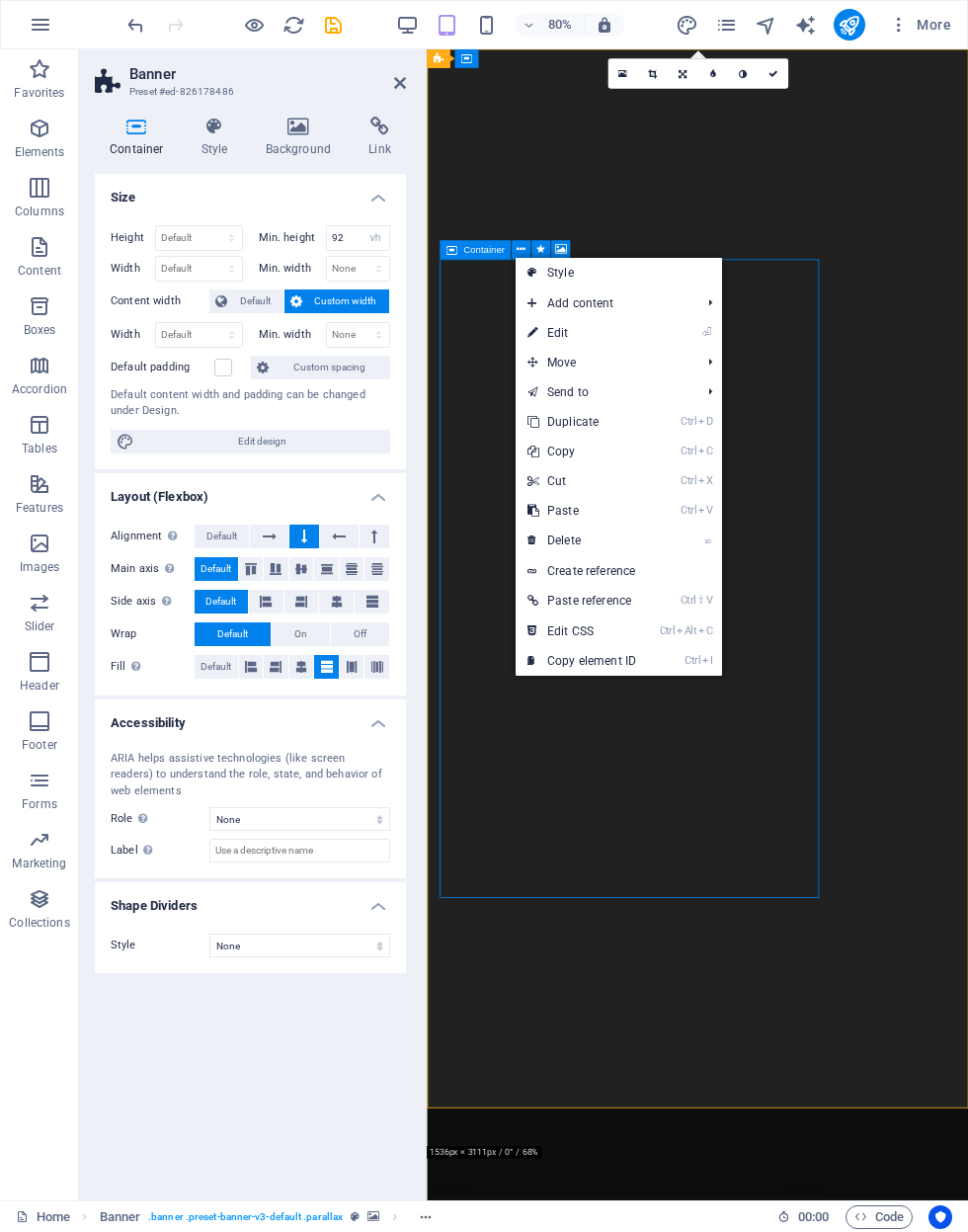 click at bounding box center [560, 249] 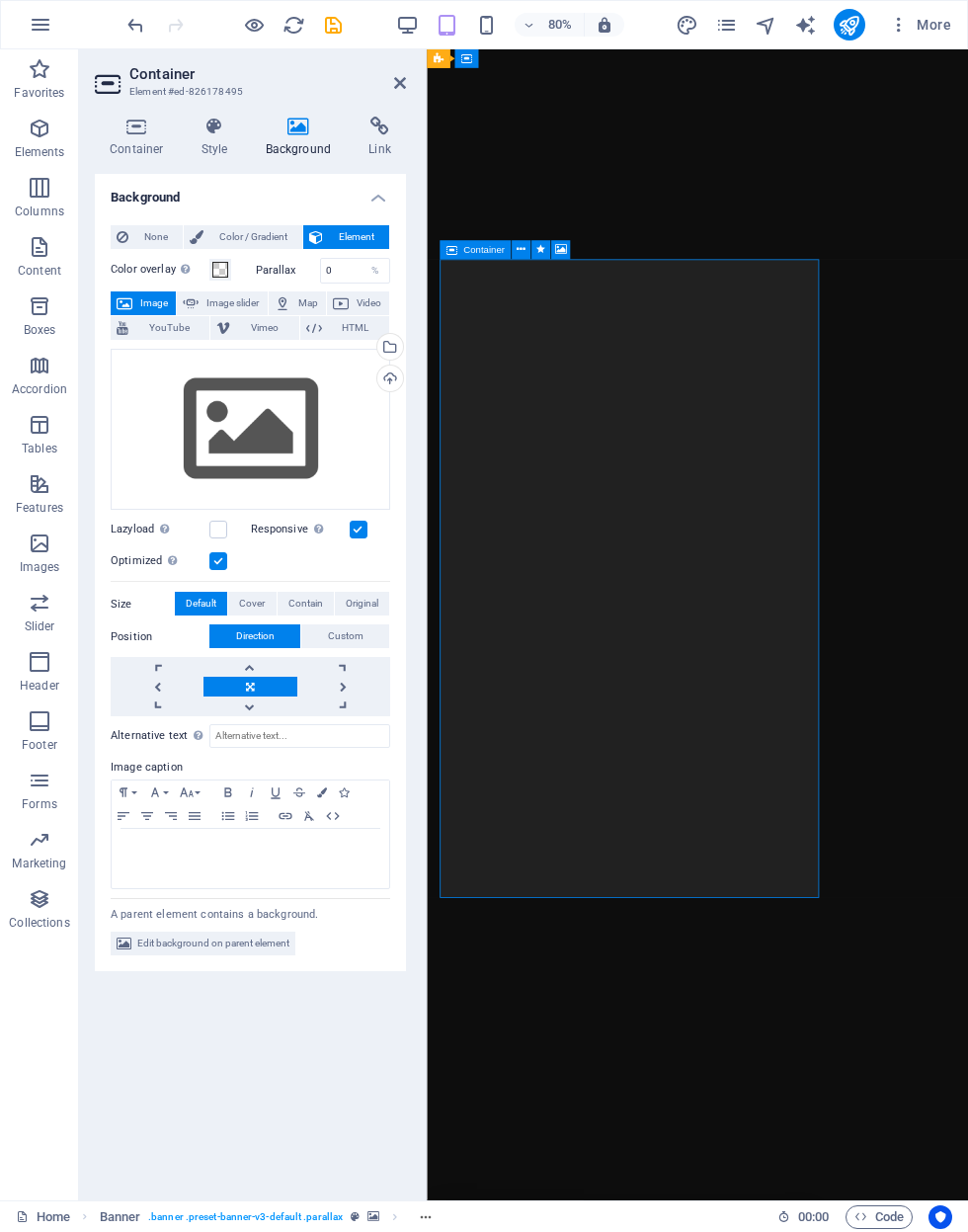 click at bounding box center [561, 250] 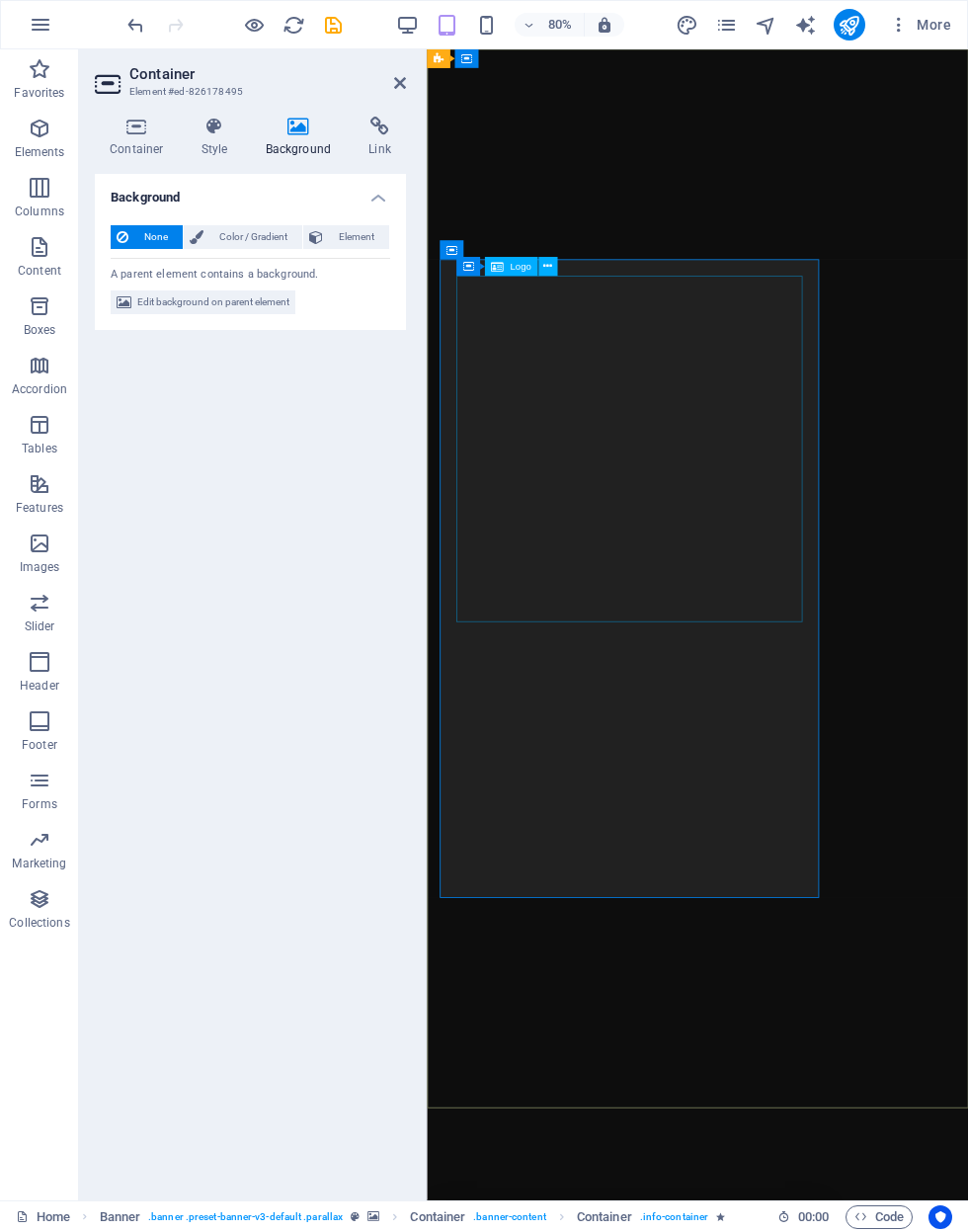 click at bounding box center [680, 1766] 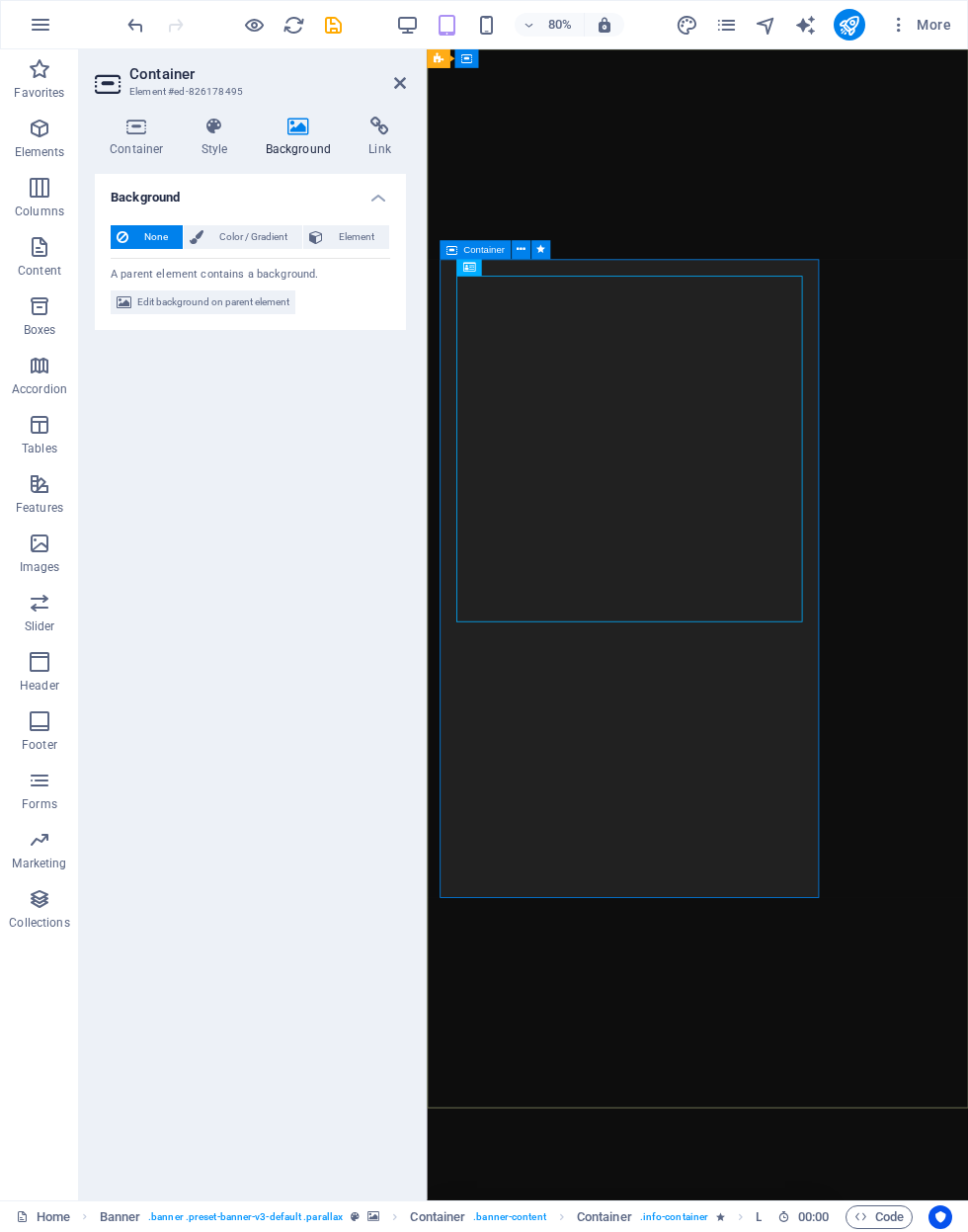 click on "Color / Gradient" at bounding box center [253, 237] 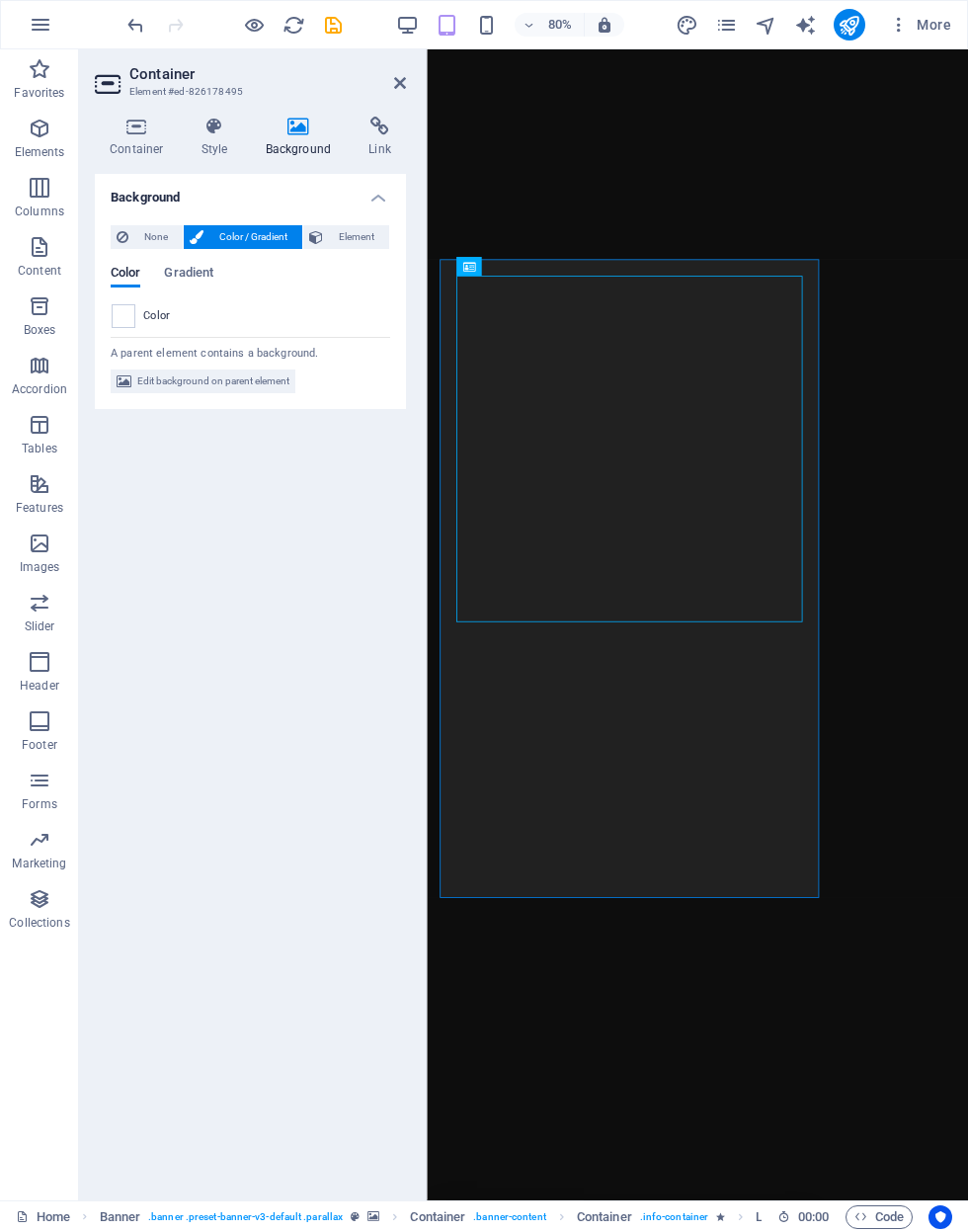 click at bounding box center [123, 316] 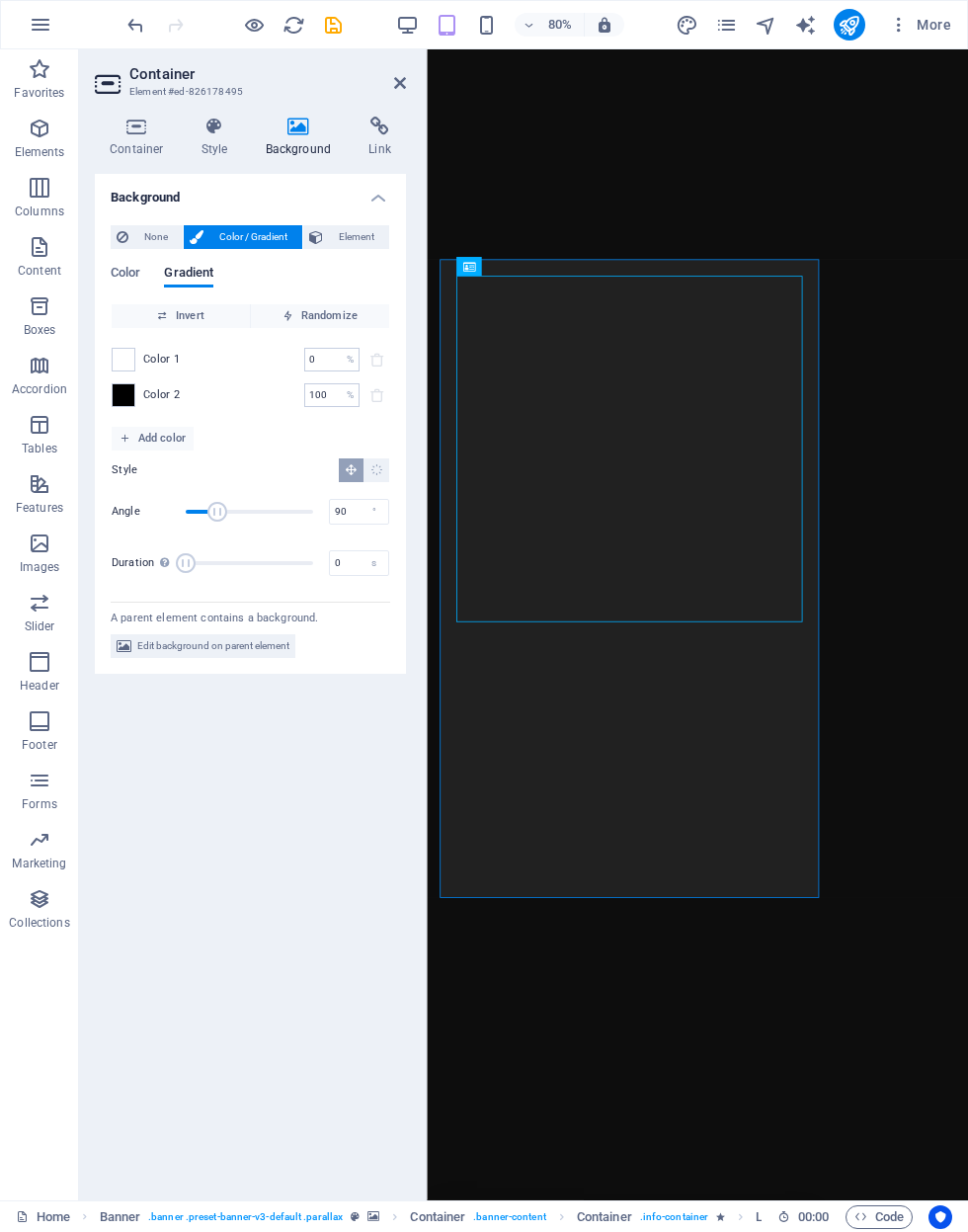 click at bounding box center [123, 395] 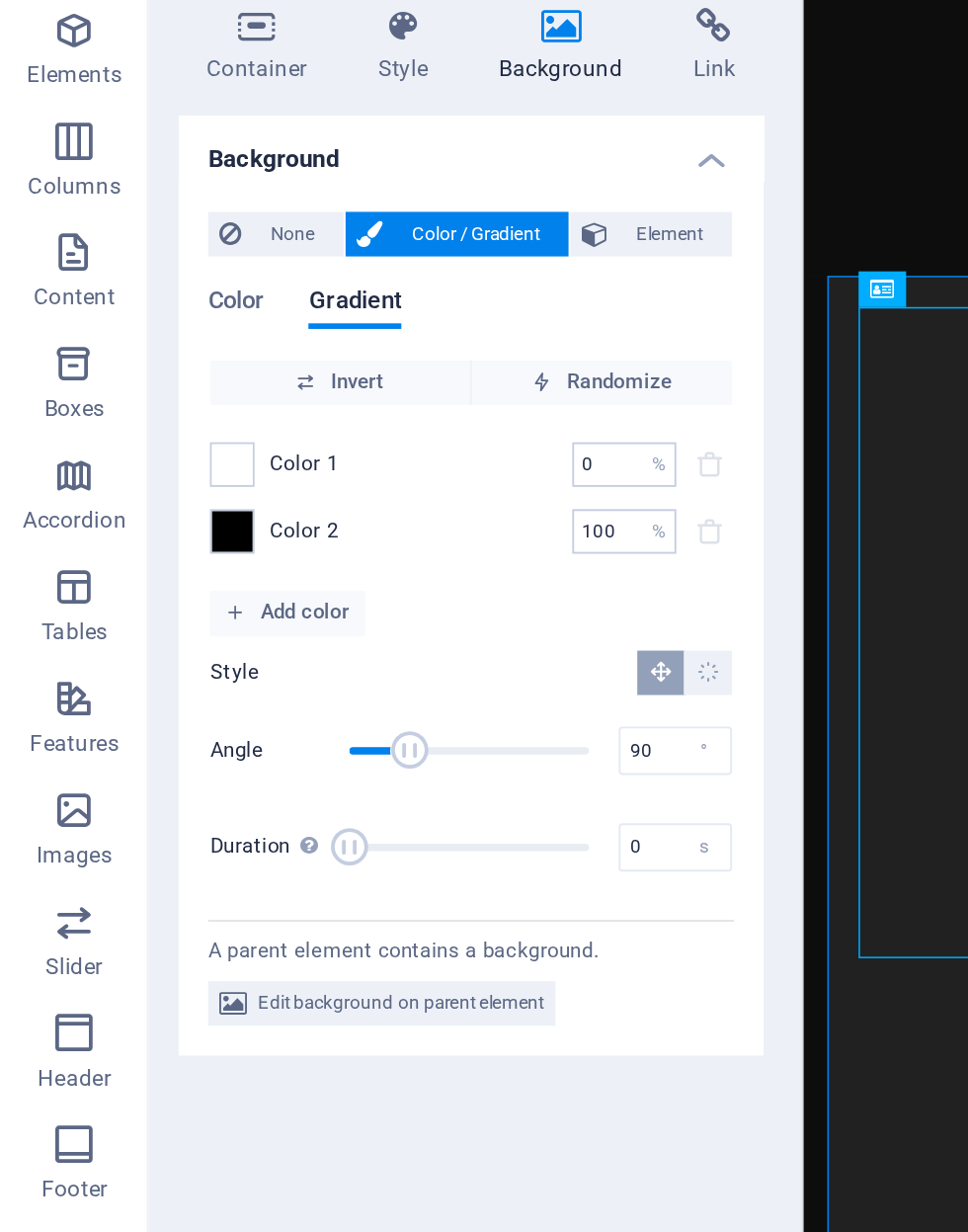 click at bounding box center (123, 395) 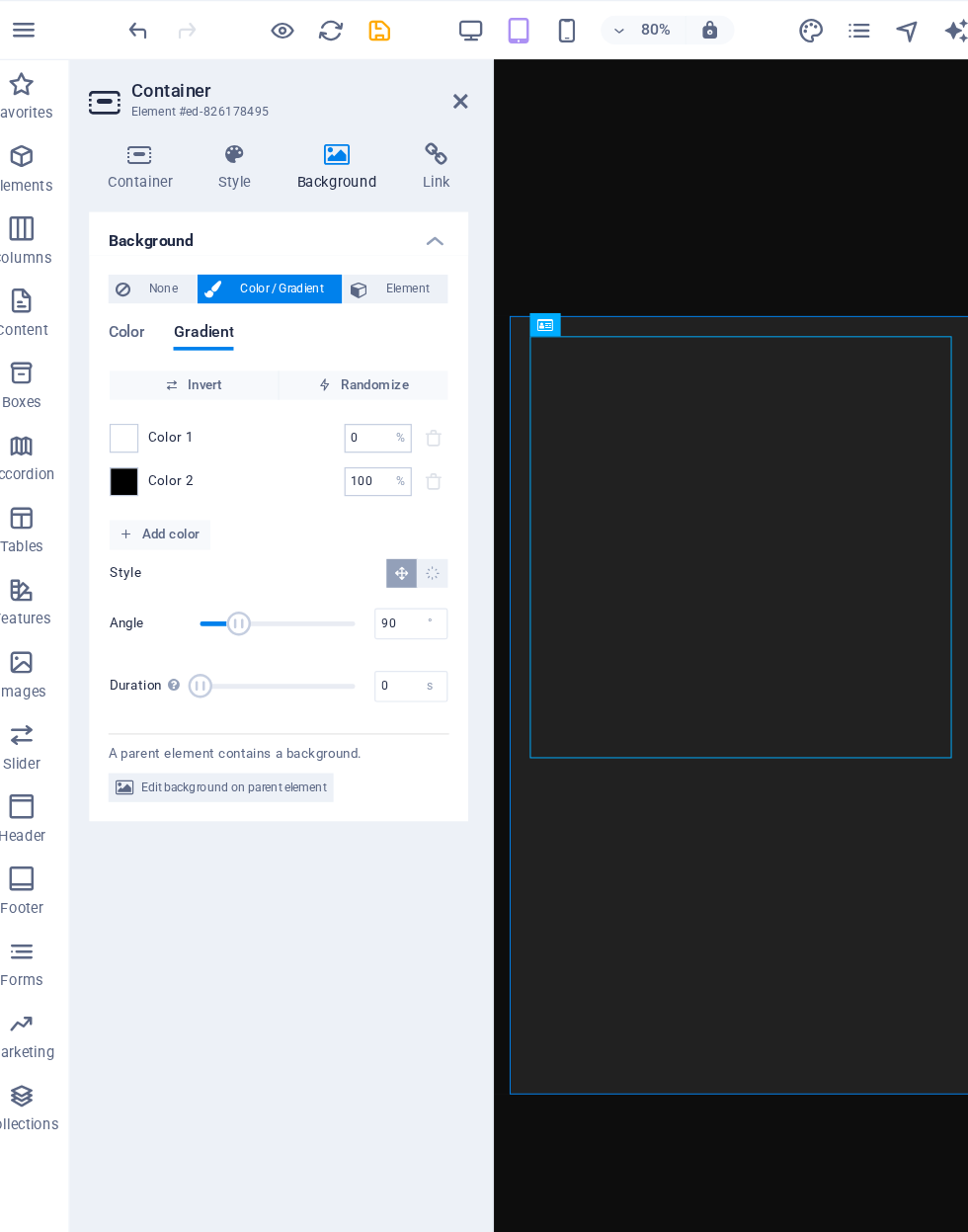 click on "Add color" at bounding box center [152, 439] 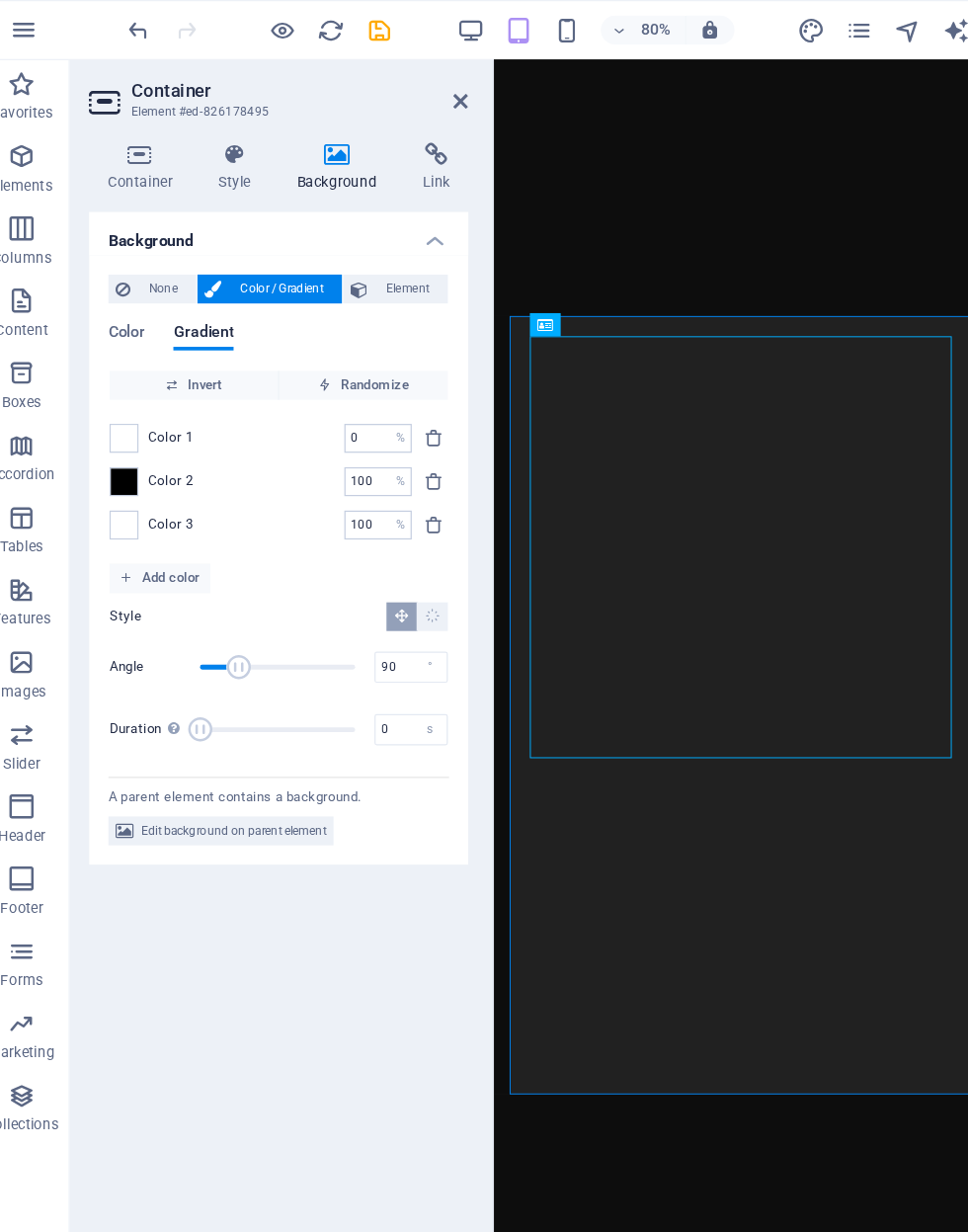 click at bounding box center (123, 431) 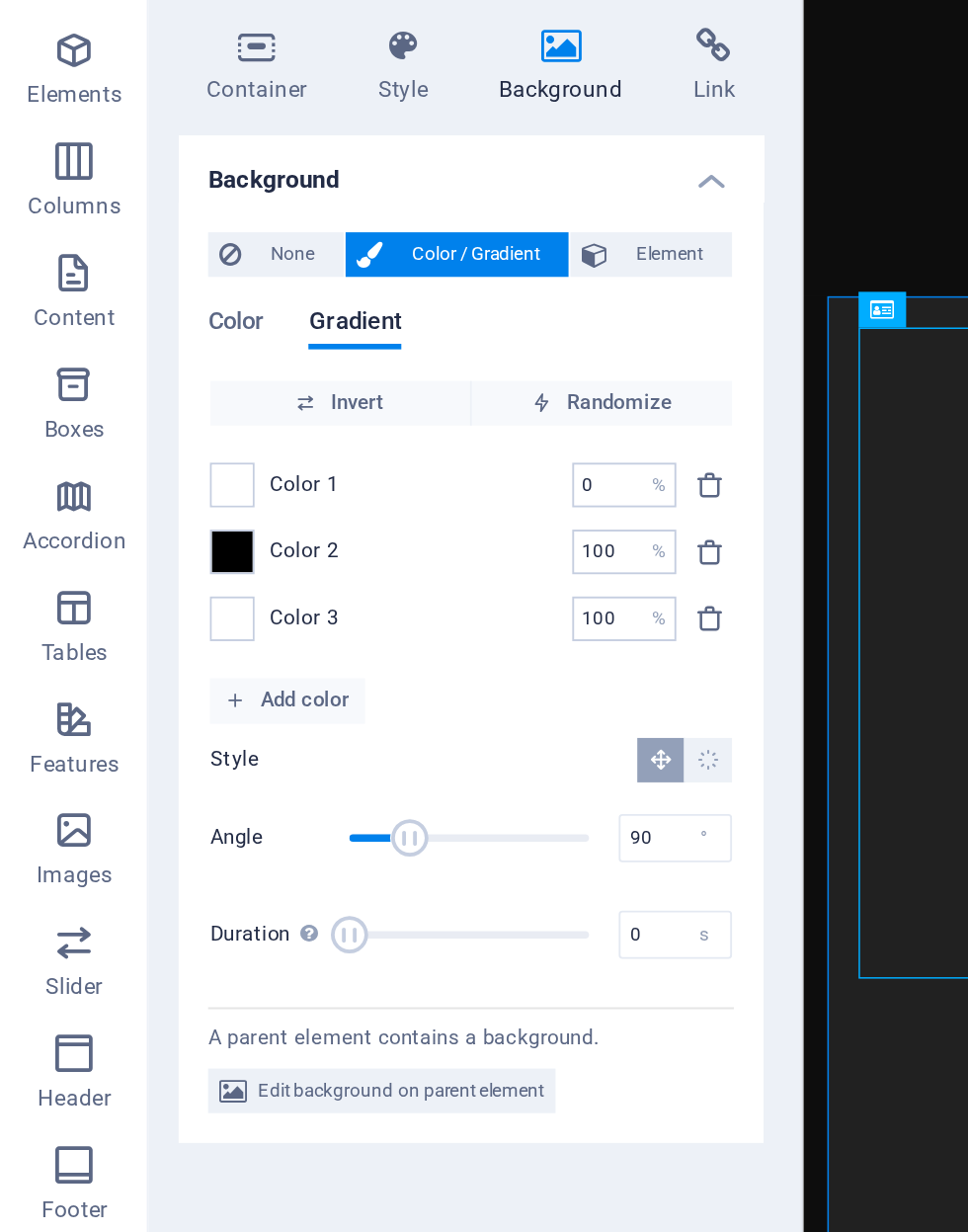 click on "100" at bounding box center (321, 395) 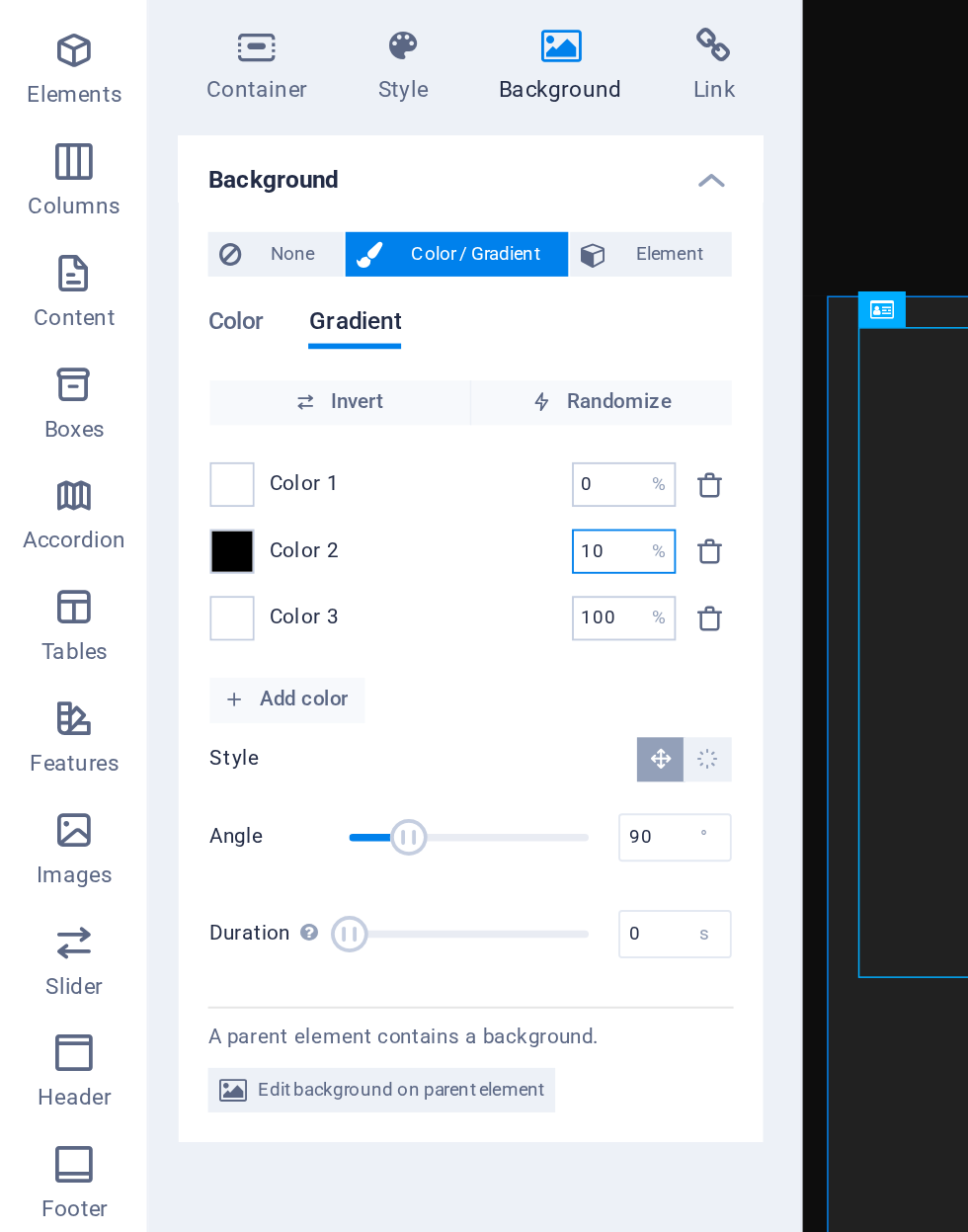 type on "1" 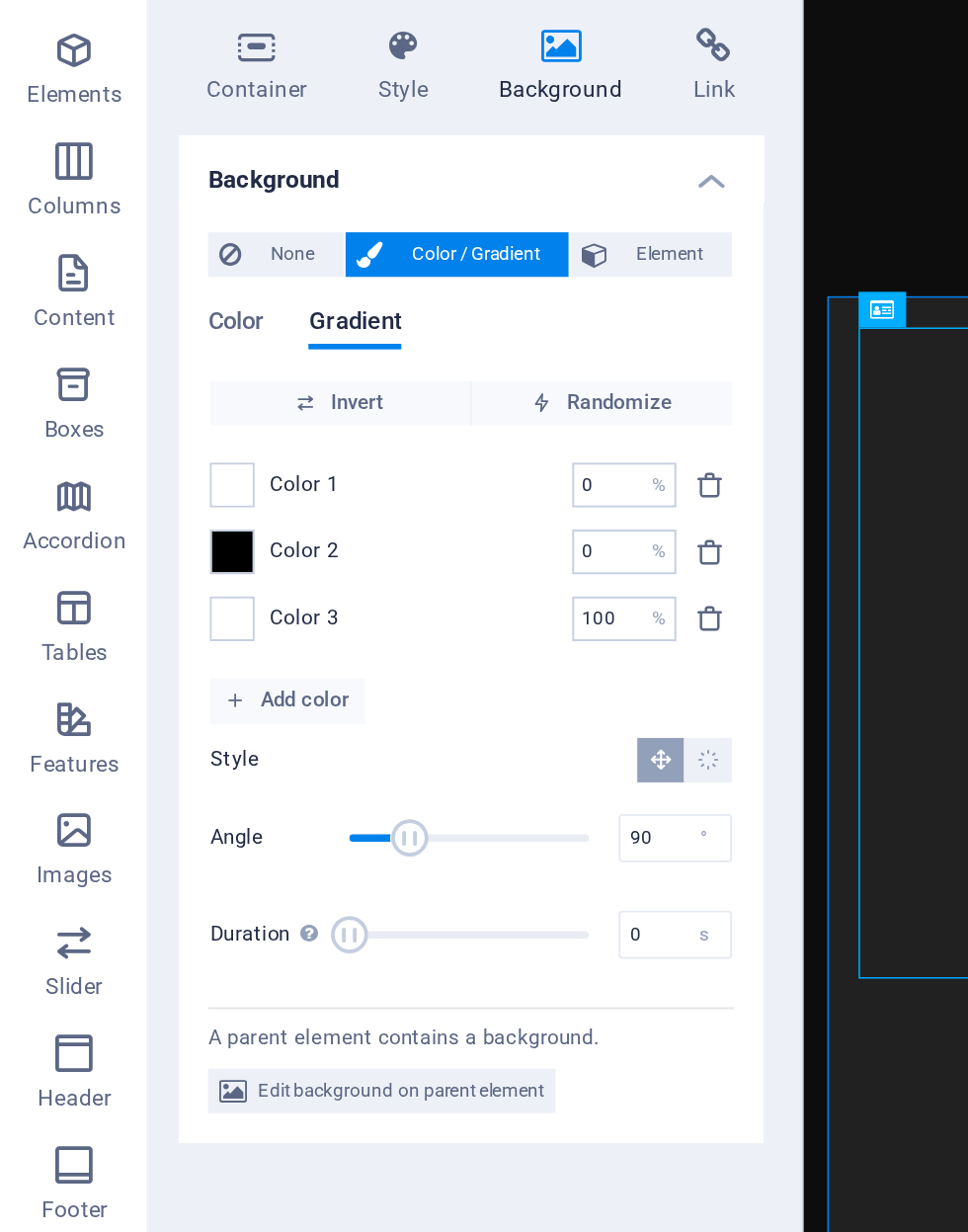 click on "0" at bounding box center [321, 395] 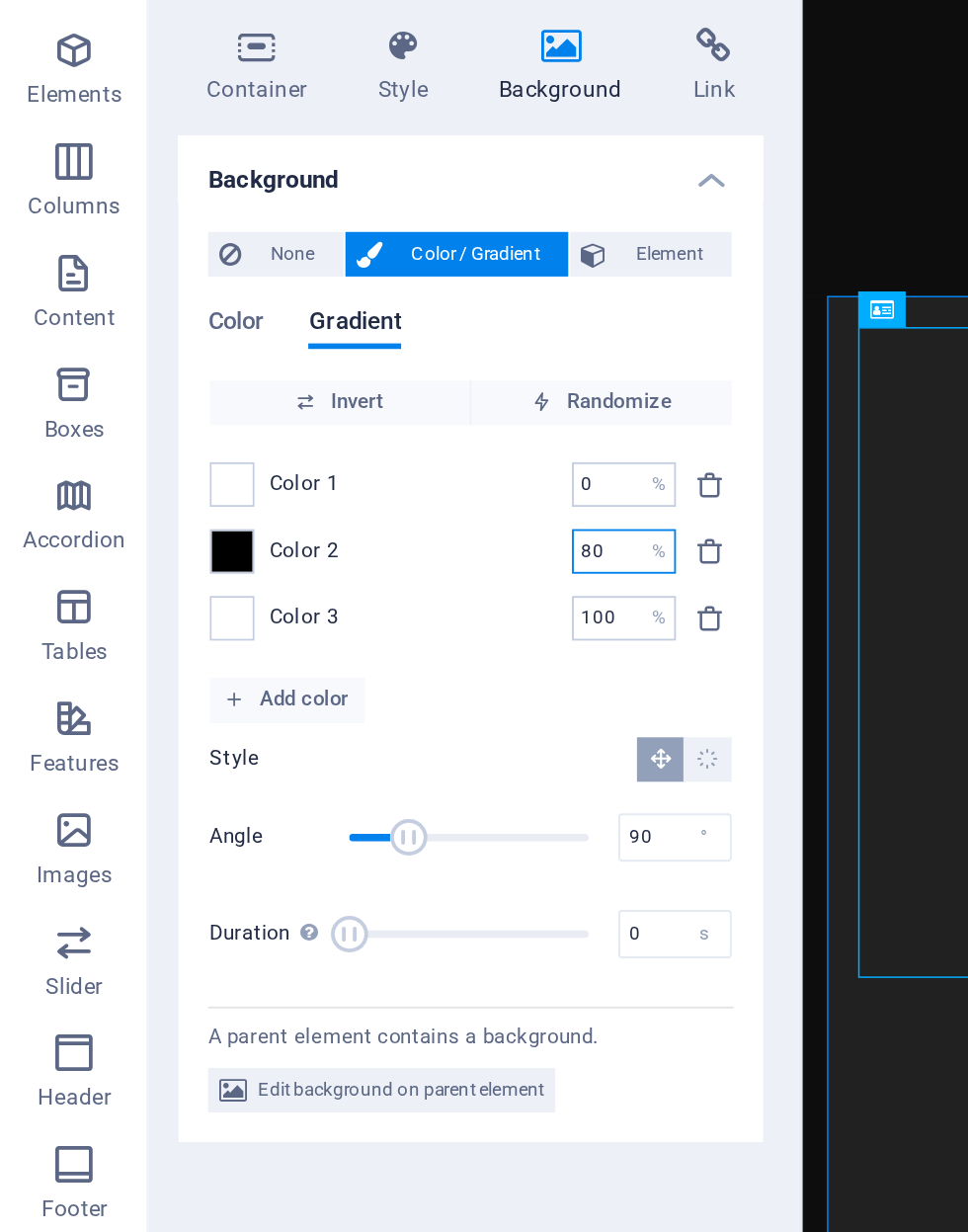 type on "880" 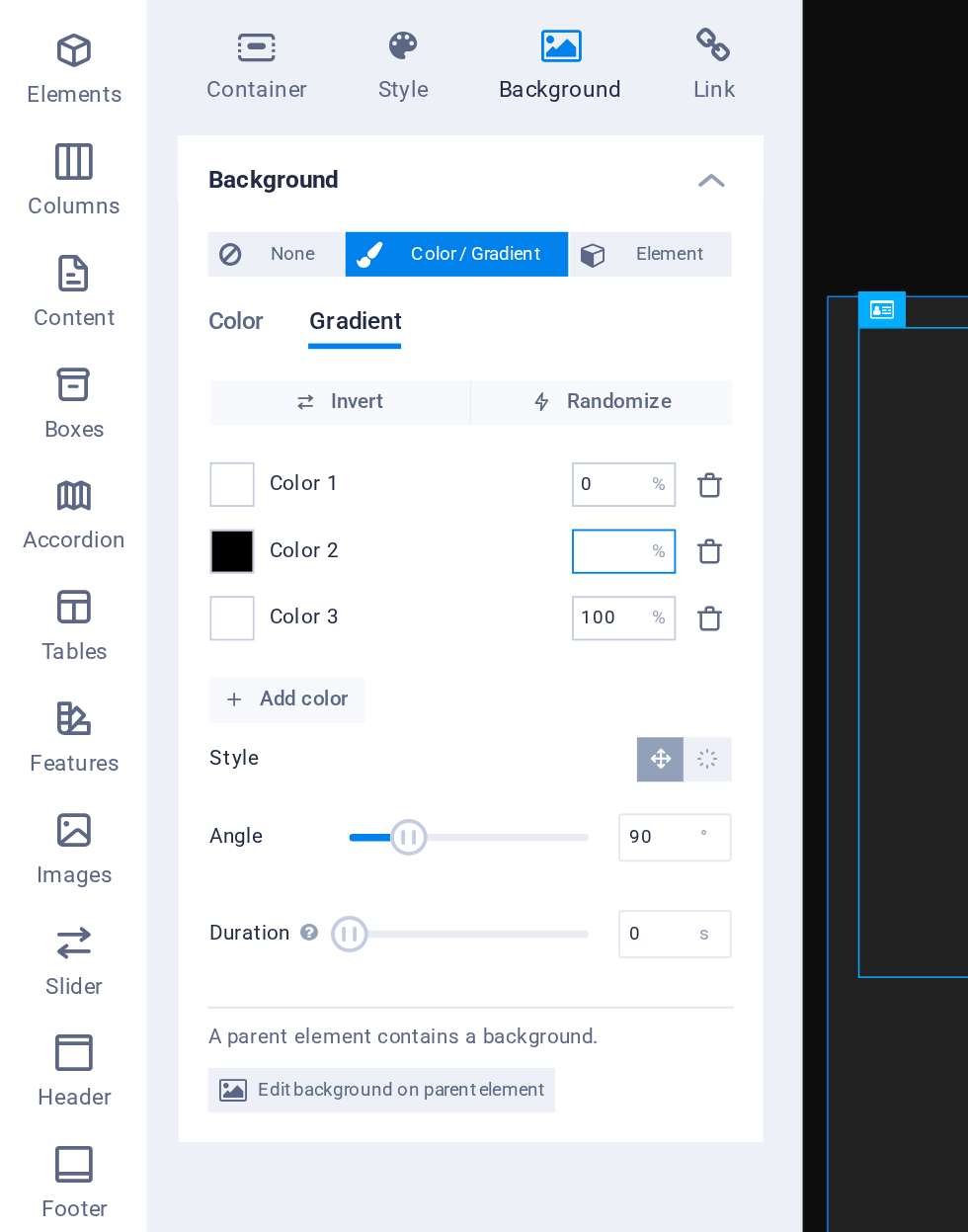 click at bounding box center (321, 395) 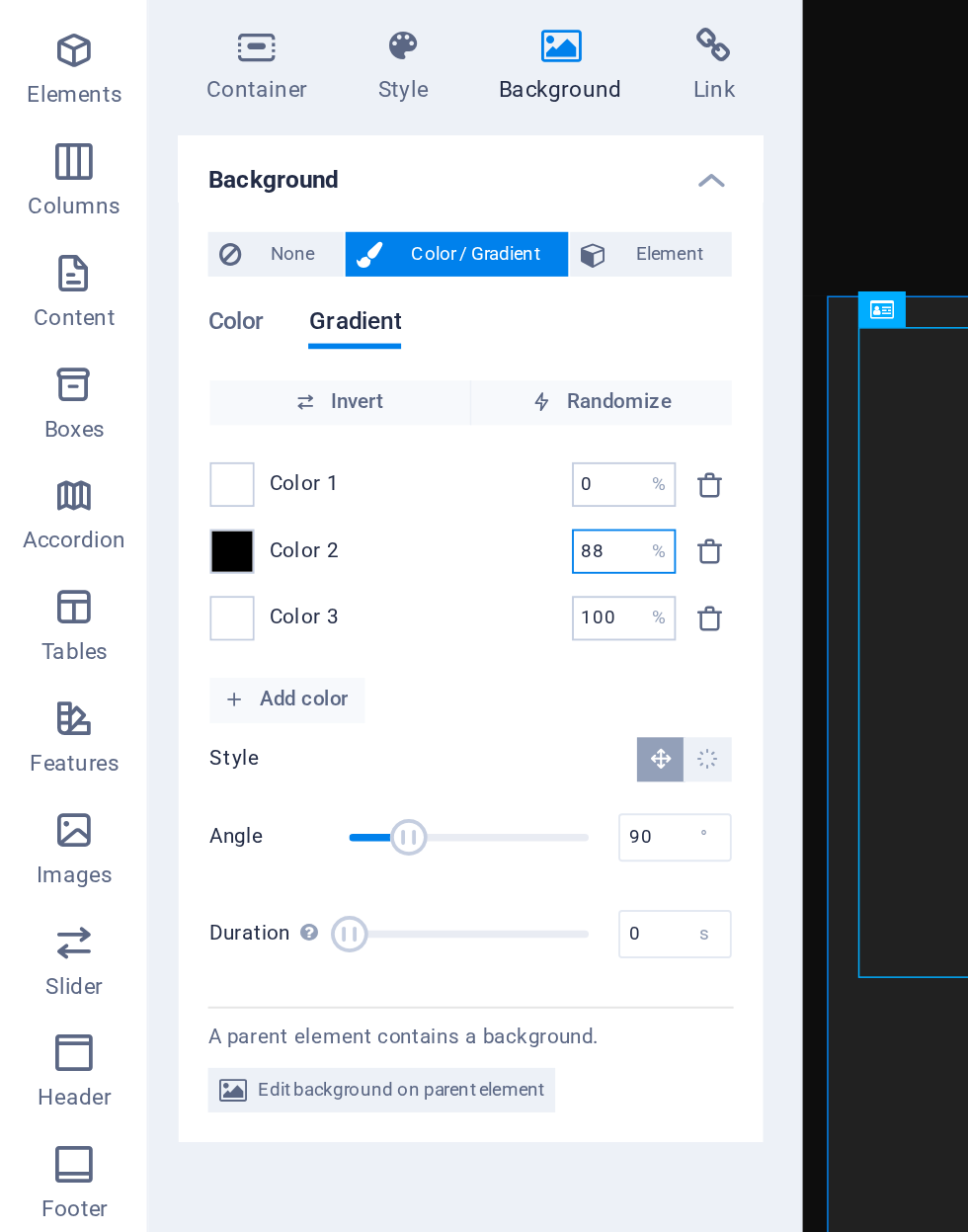 type on "88" 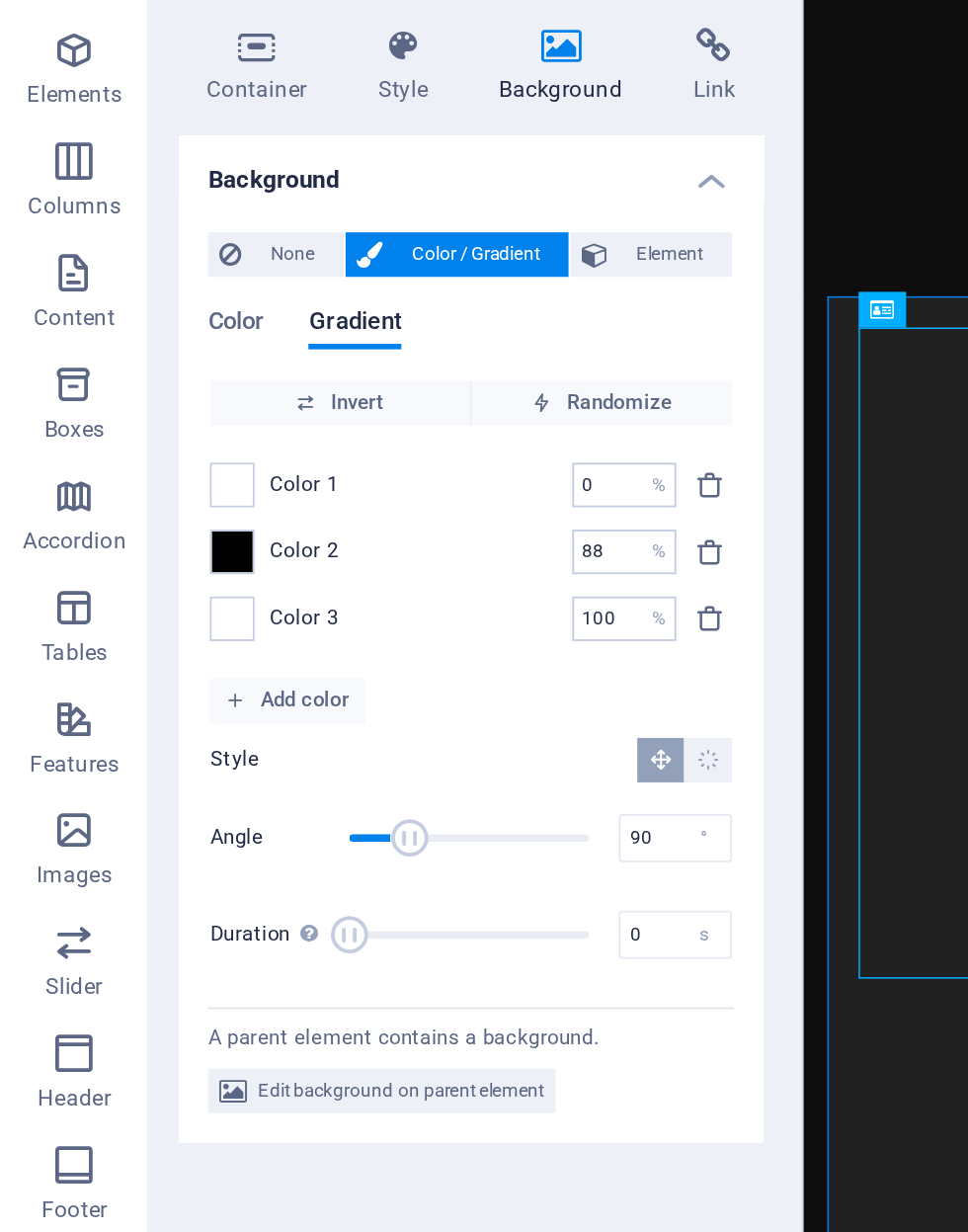 click on "%" at bounding box center (350, 431) 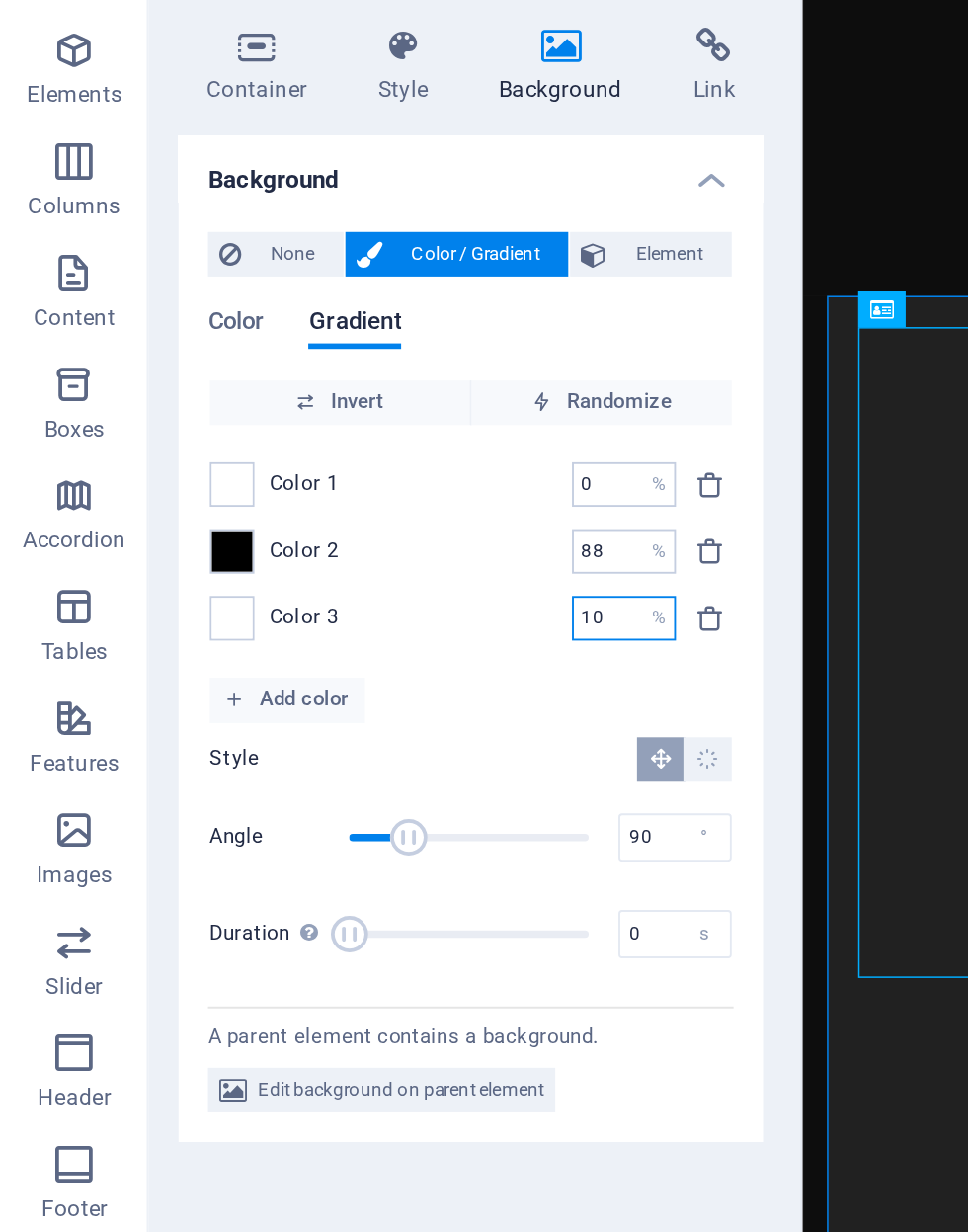 type on "1" 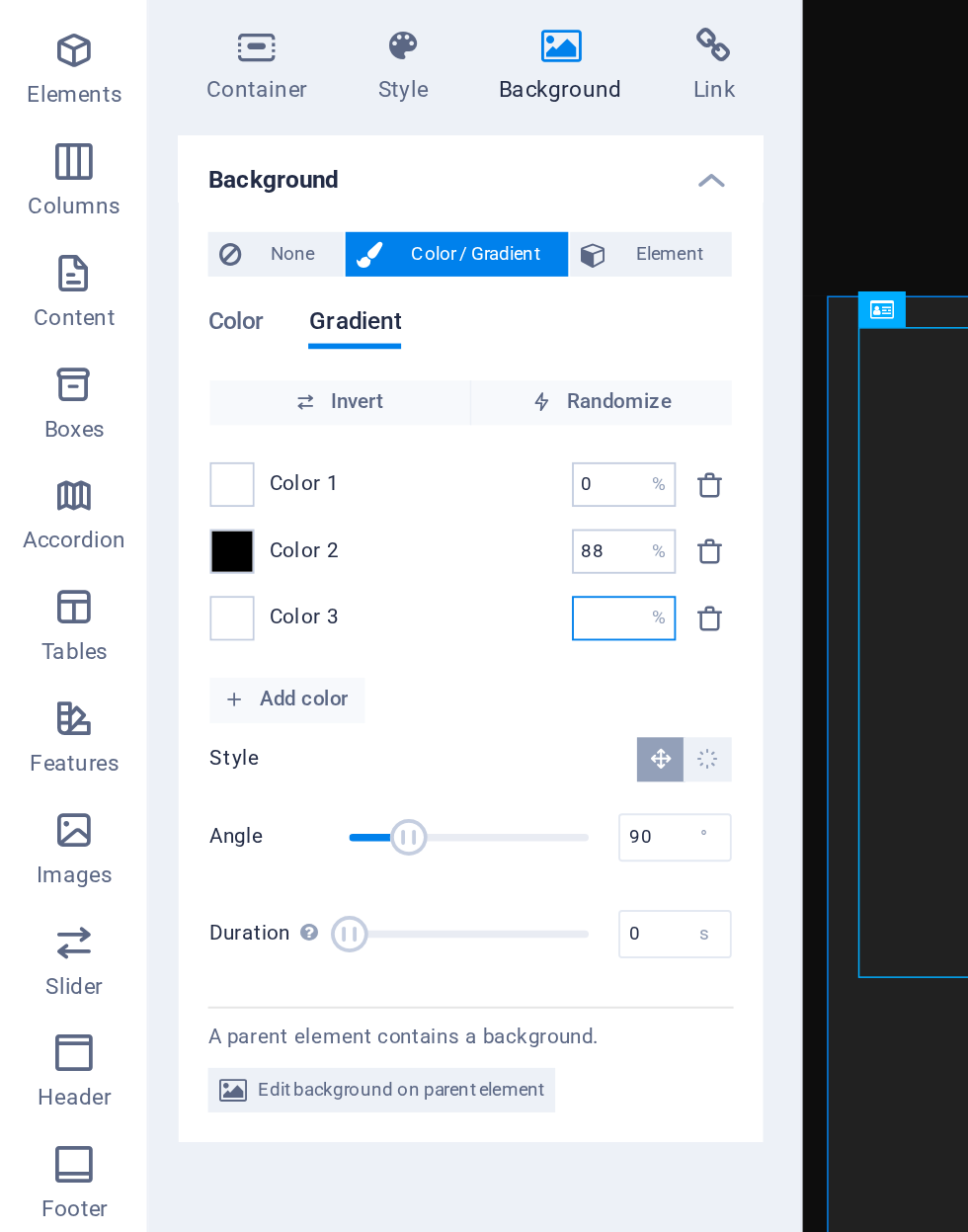 type 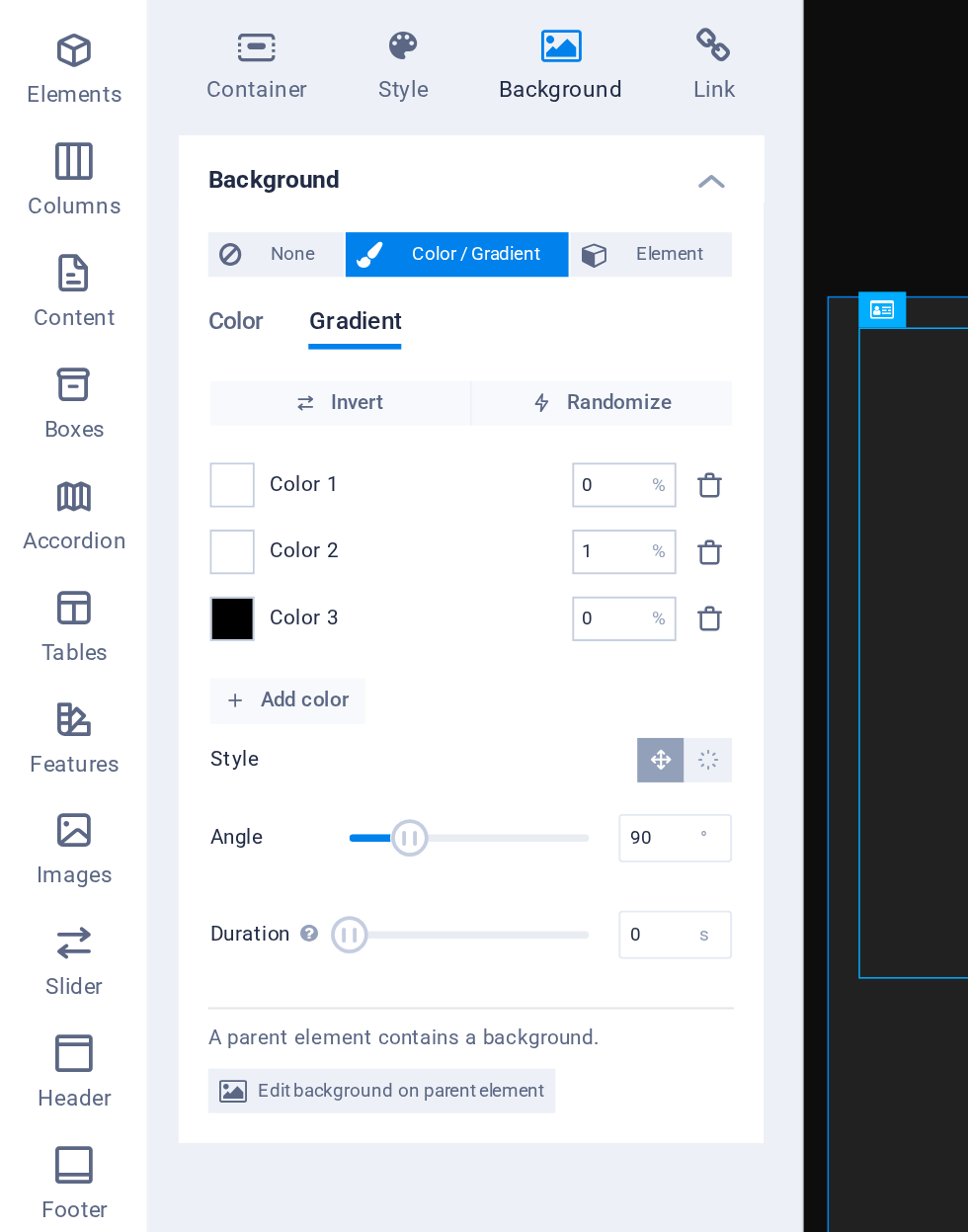 type on "0" 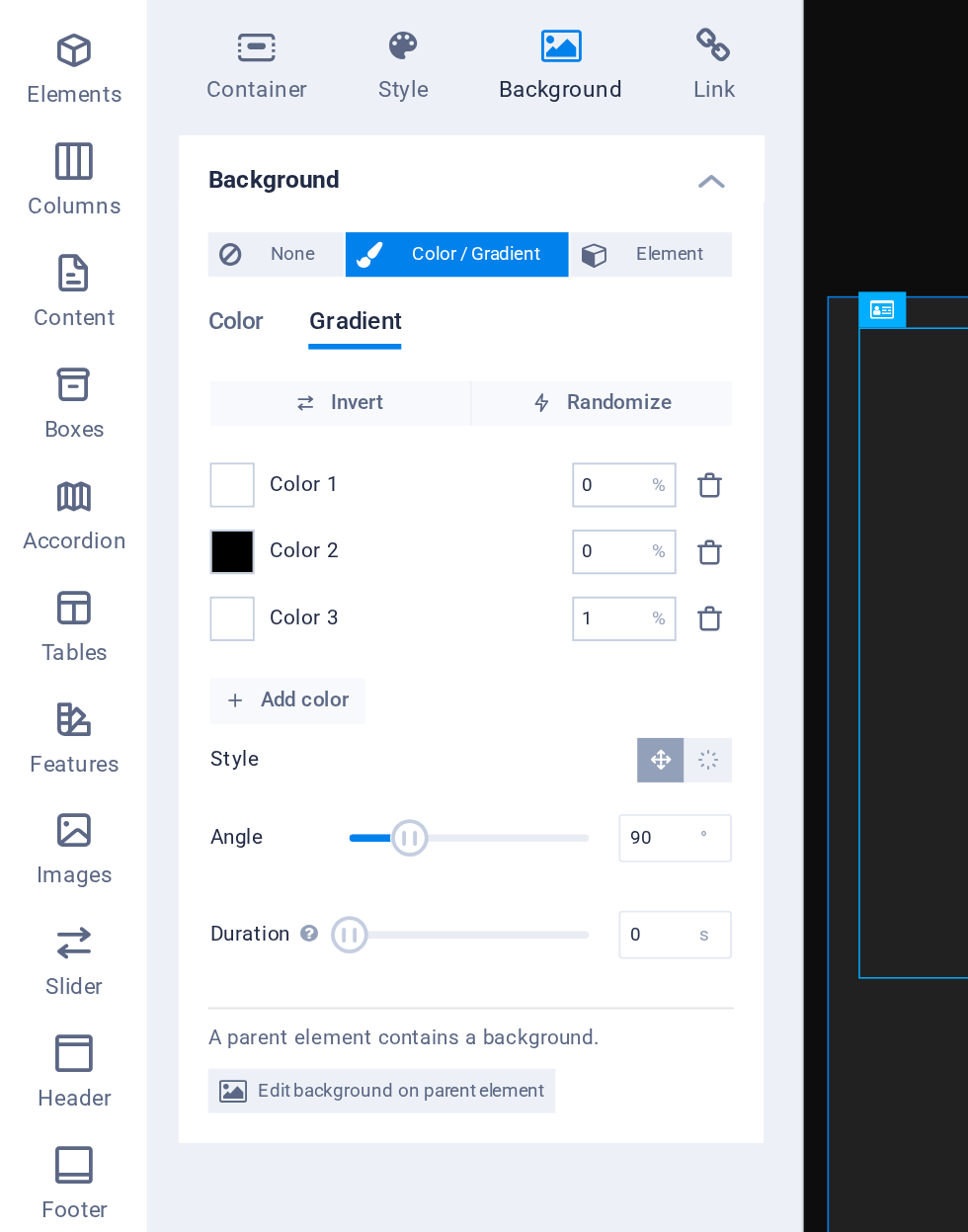 click on "1" at bounding box center (321, 431) 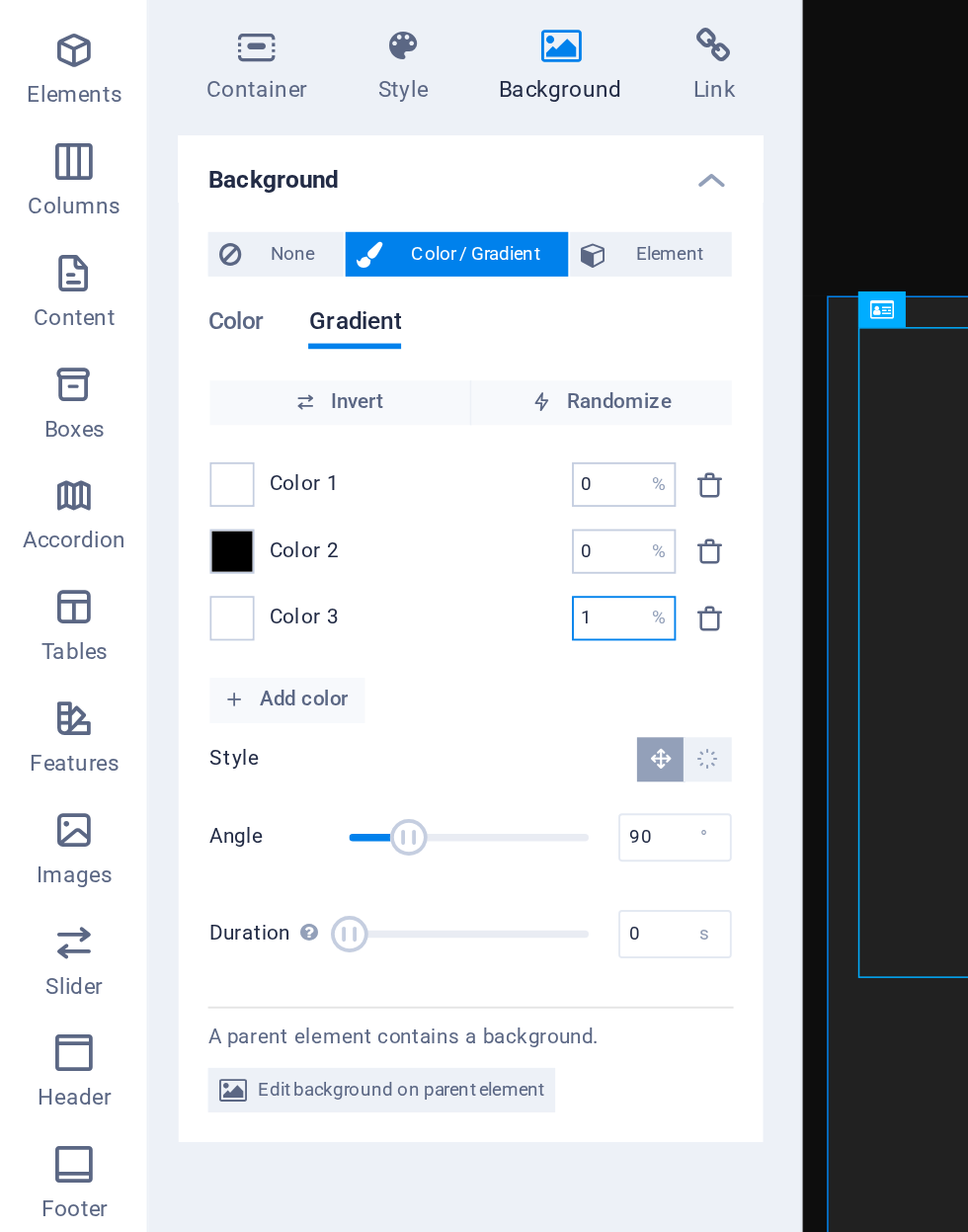 click on "0" at bounding box center [321, 395] 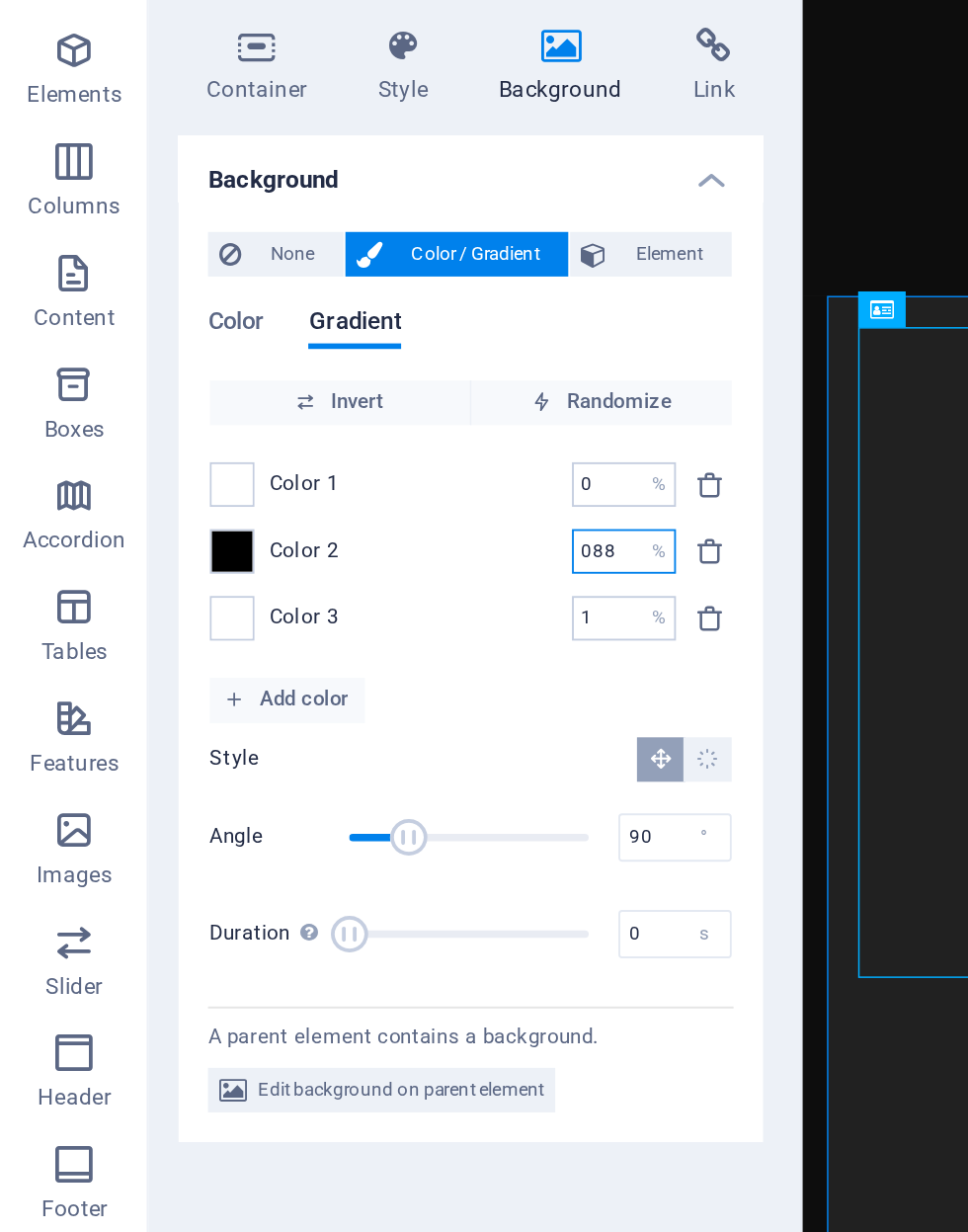 type on "1" 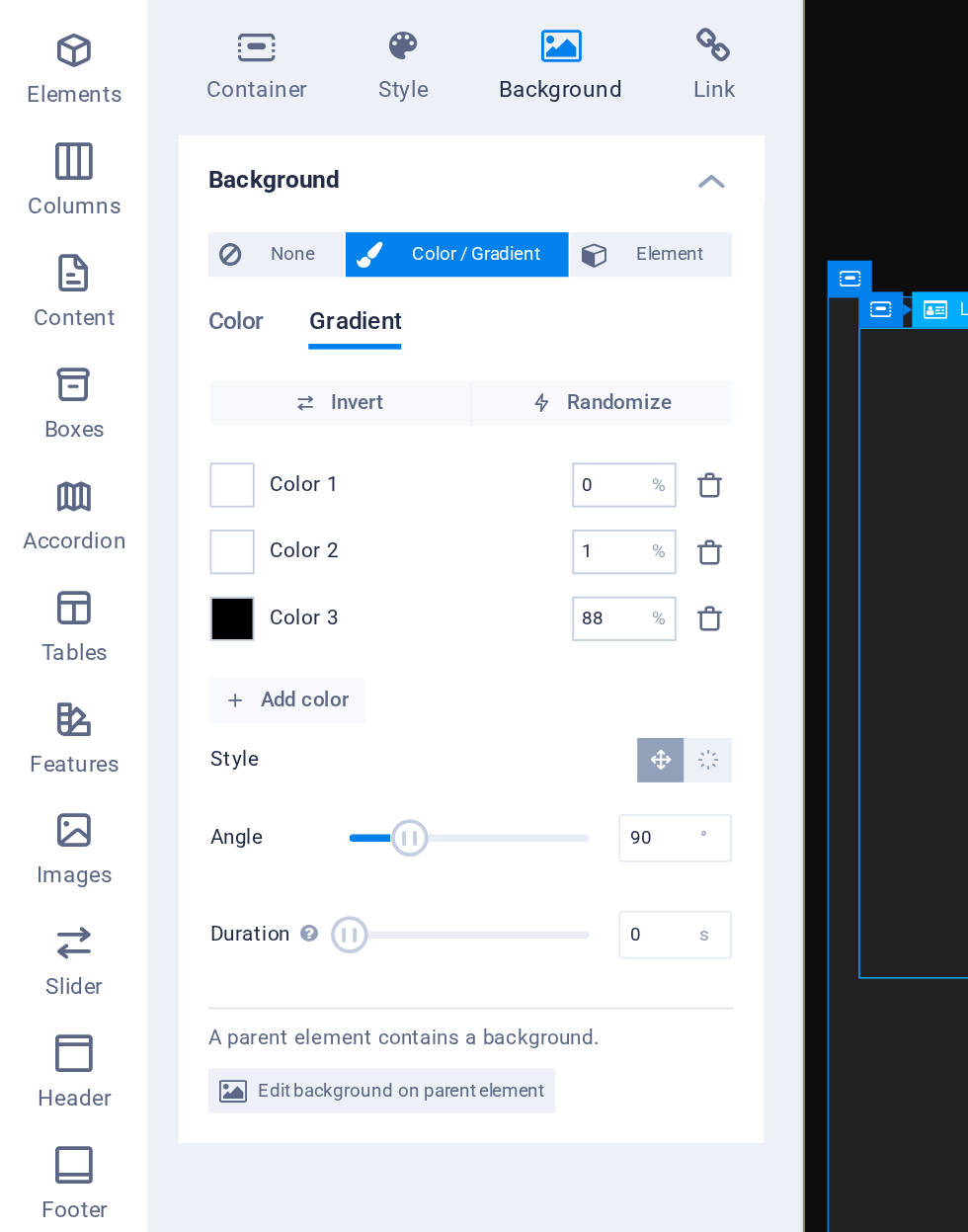 click at bounding box center [1055, 1619] 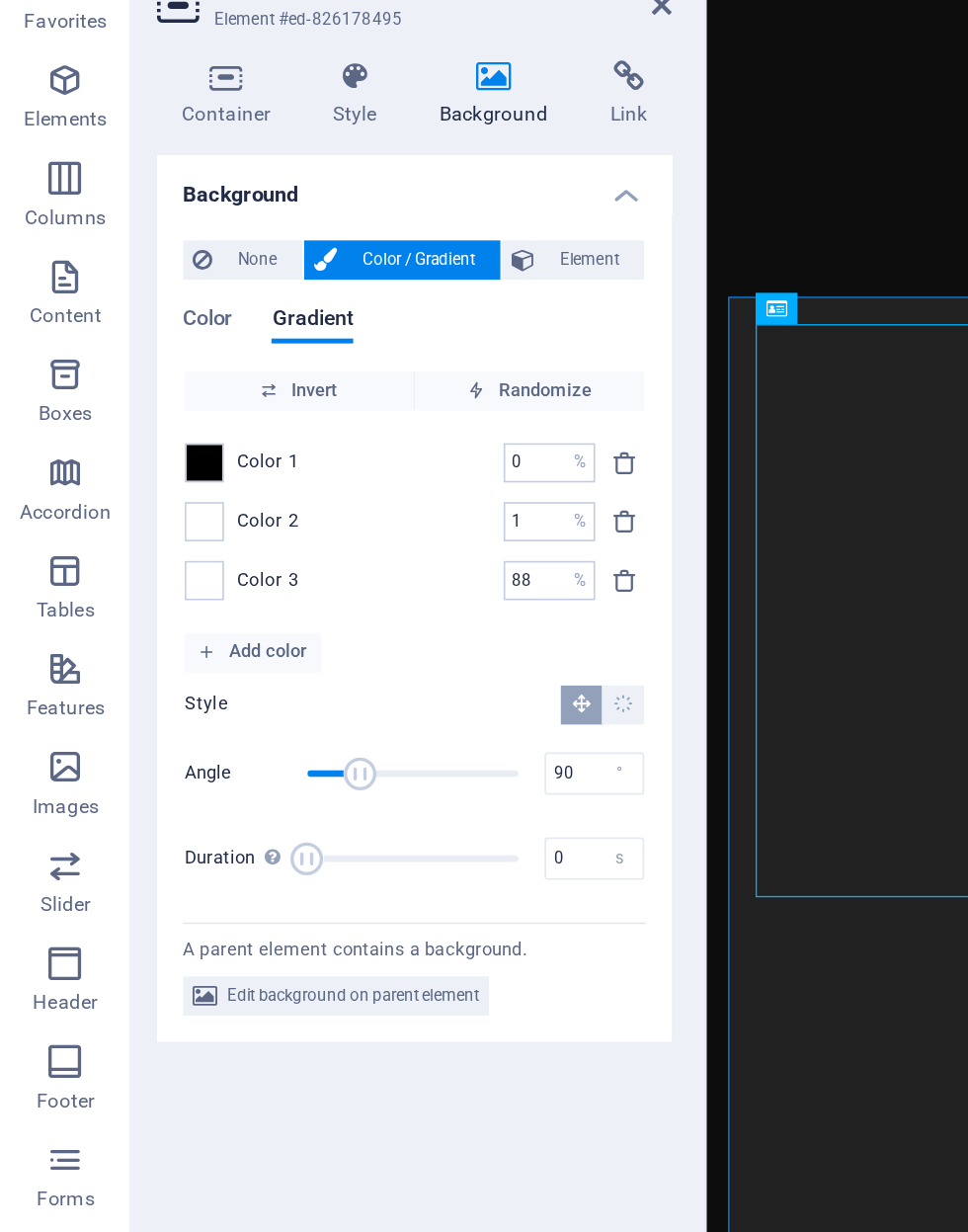 click on "1" at bounding box center (321, 395) 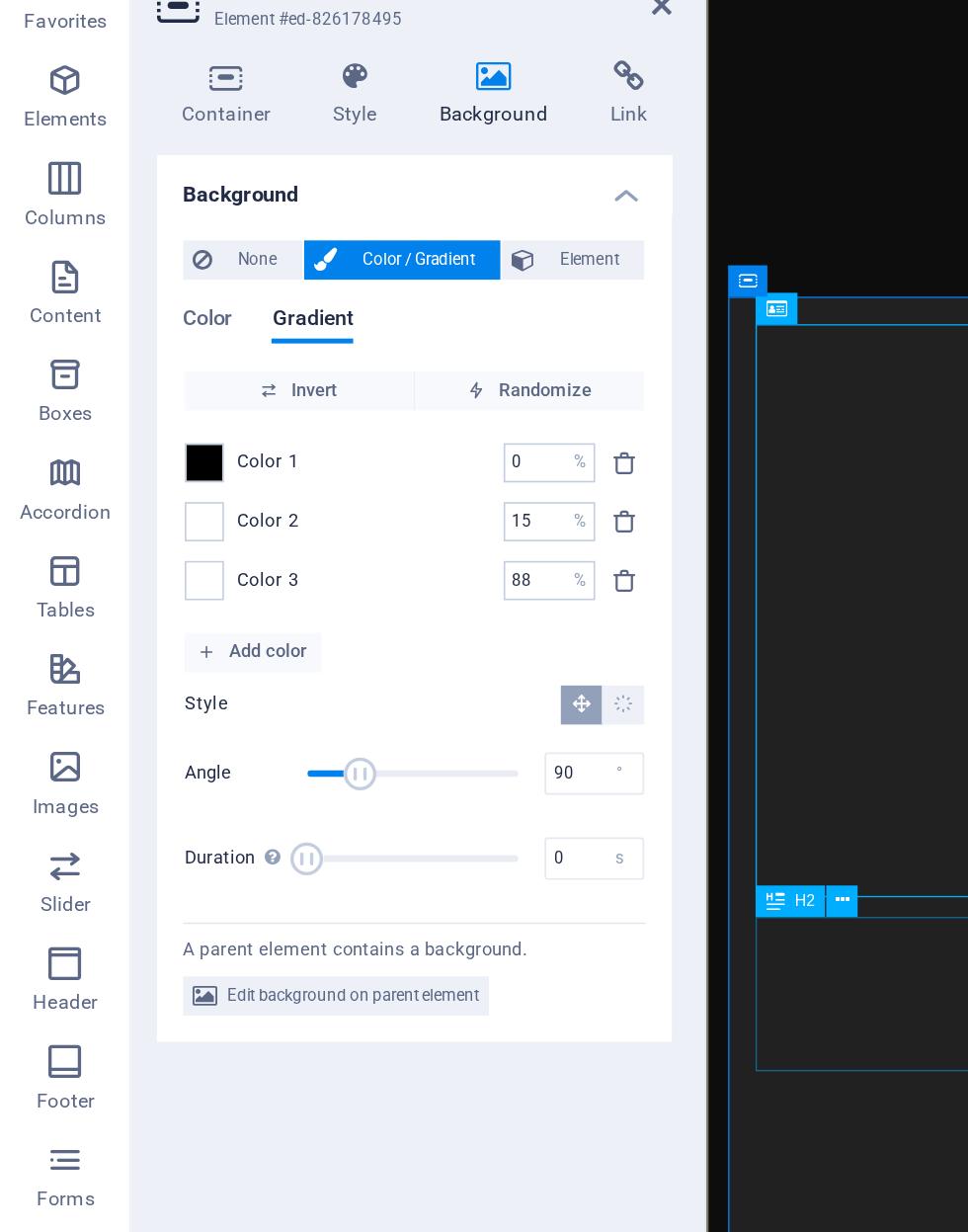 click on "Coverworks Aluminum Structure experts" at bounding box center [959, 1988] 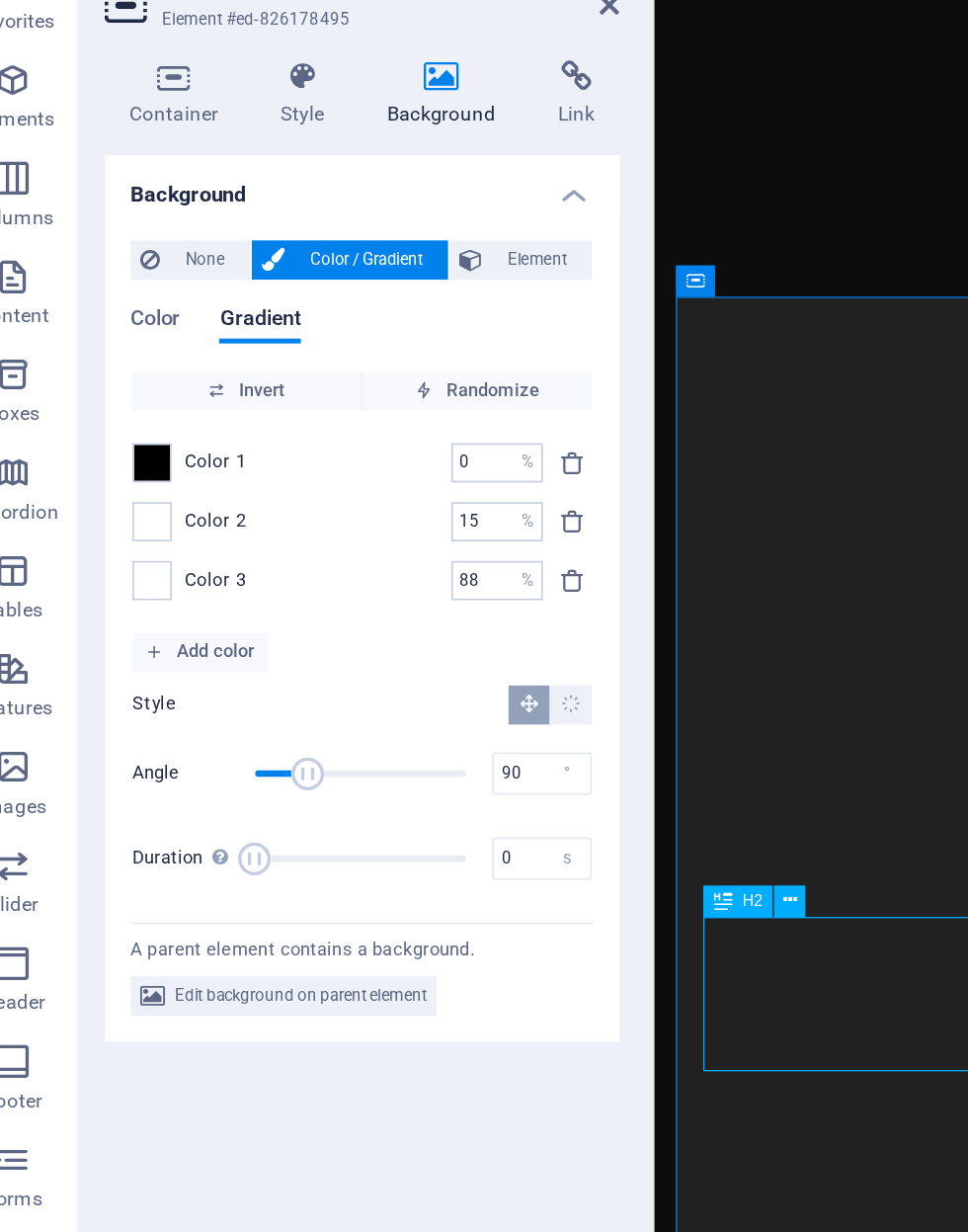 click on "Randomize" at bounding box center [320, 316] 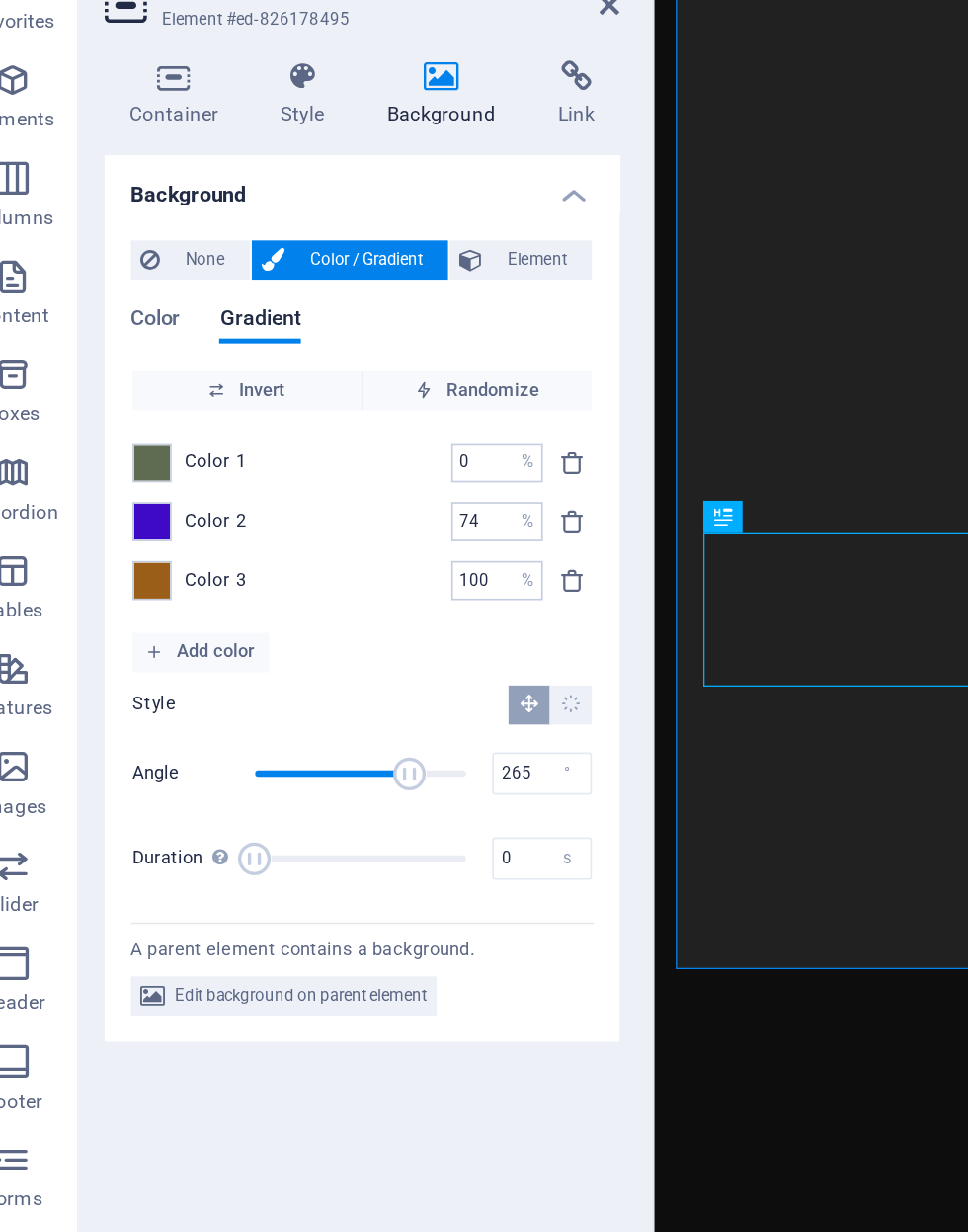 scroll, scrollTop: 289, scrollLeft: 0, axis: vertical 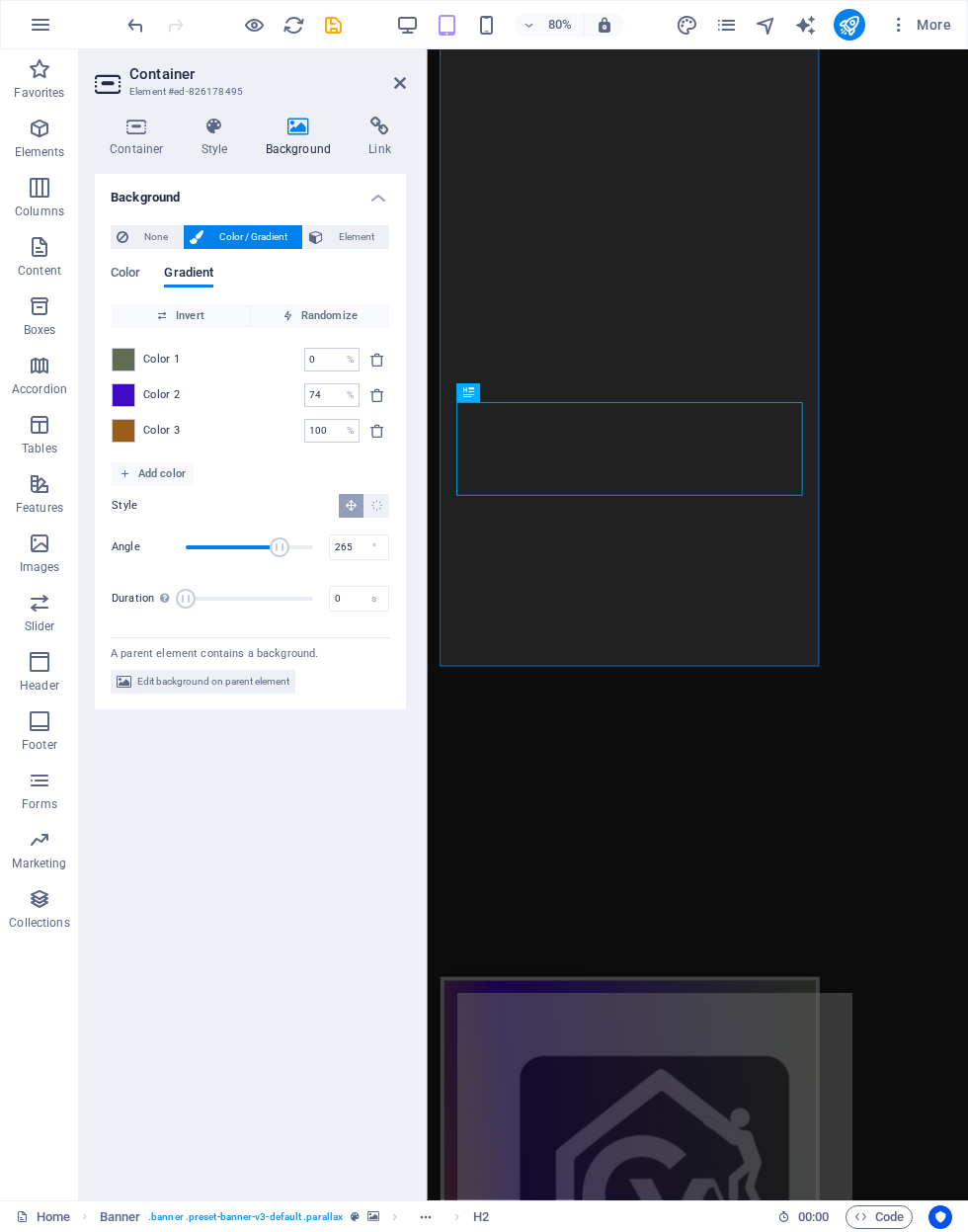 click on "Invert" at bounding box center [181, 316] 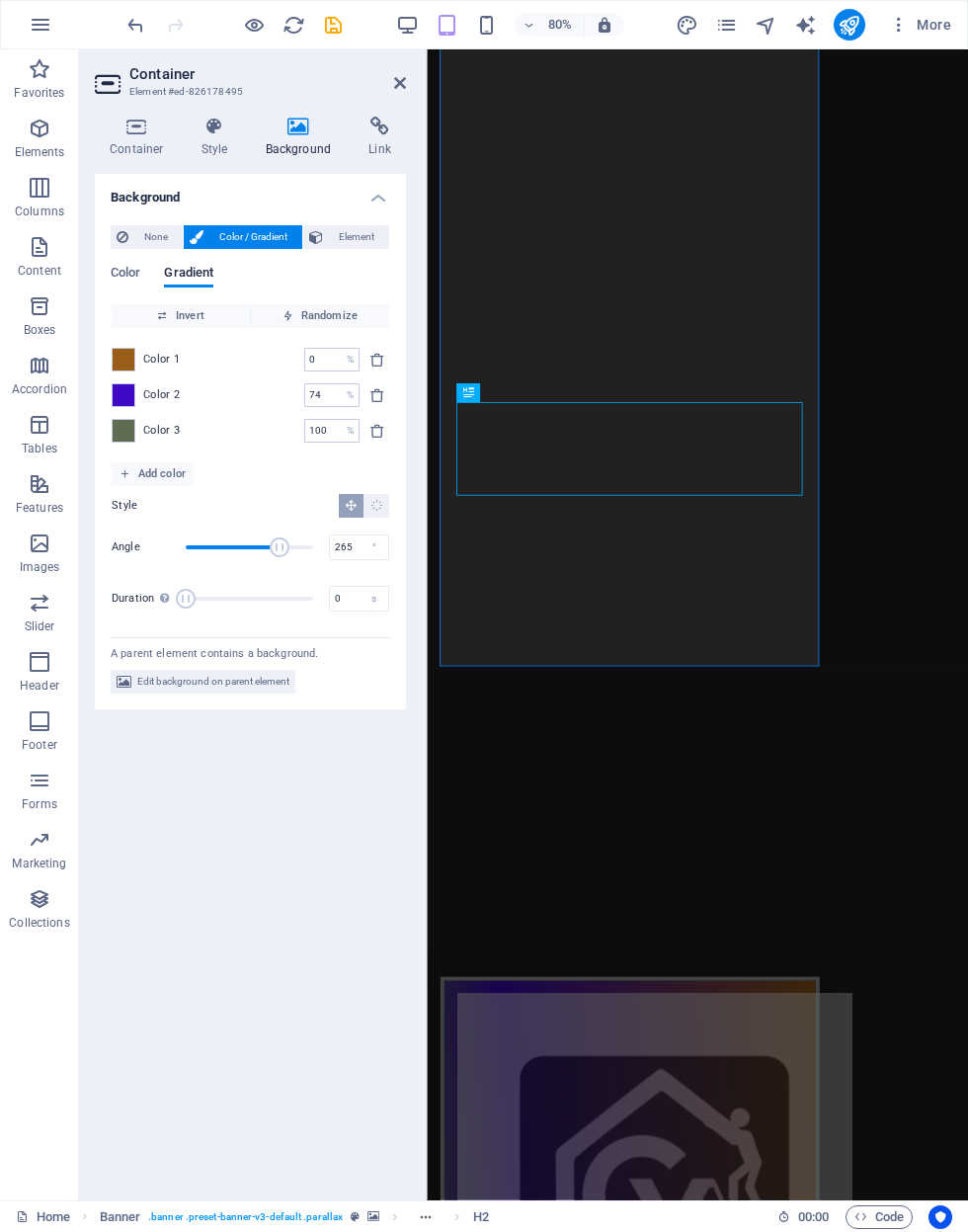 click on "Invert" at bounding box center (181, 316) 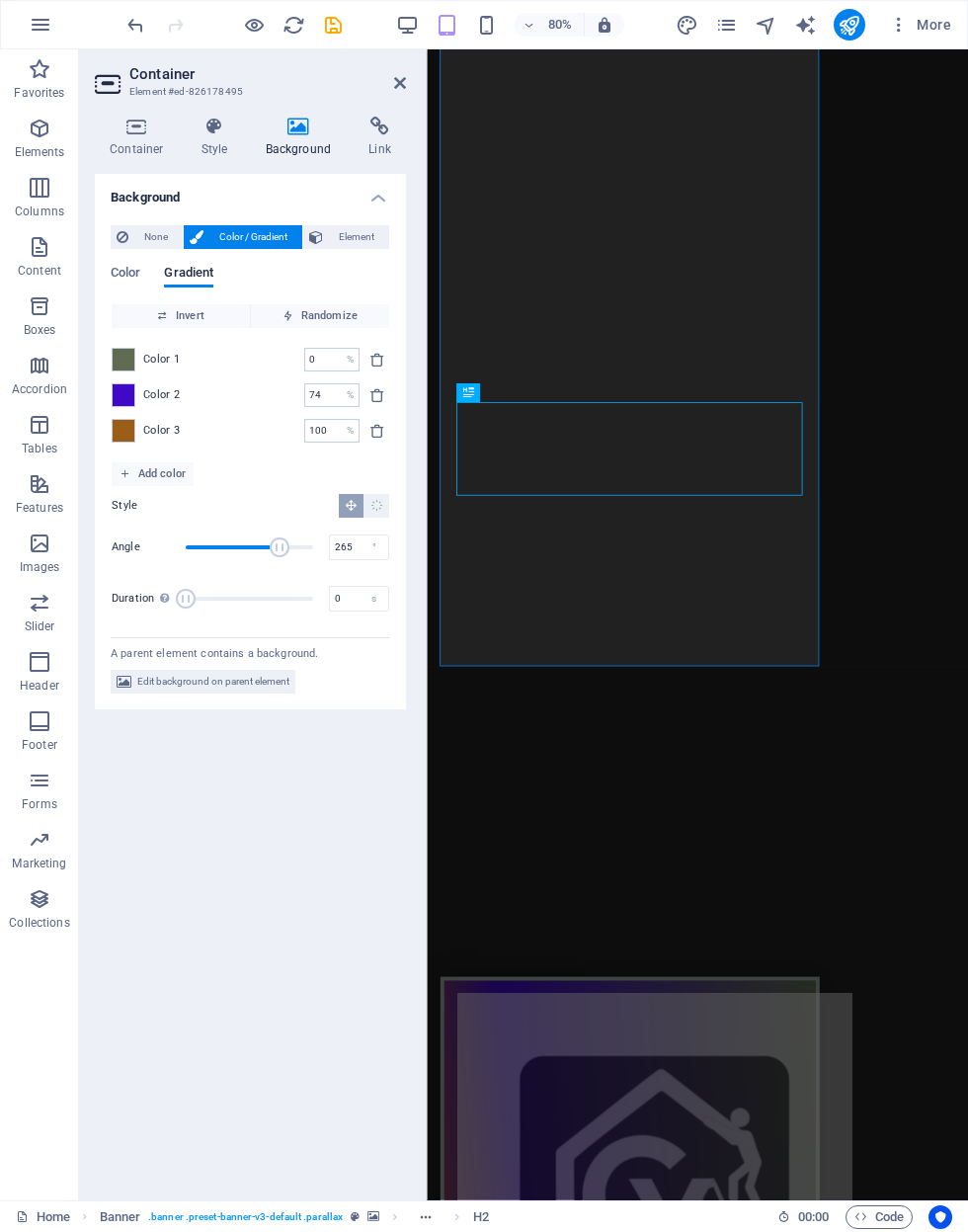 click on "Randomize" at bounding box center [320, 316] 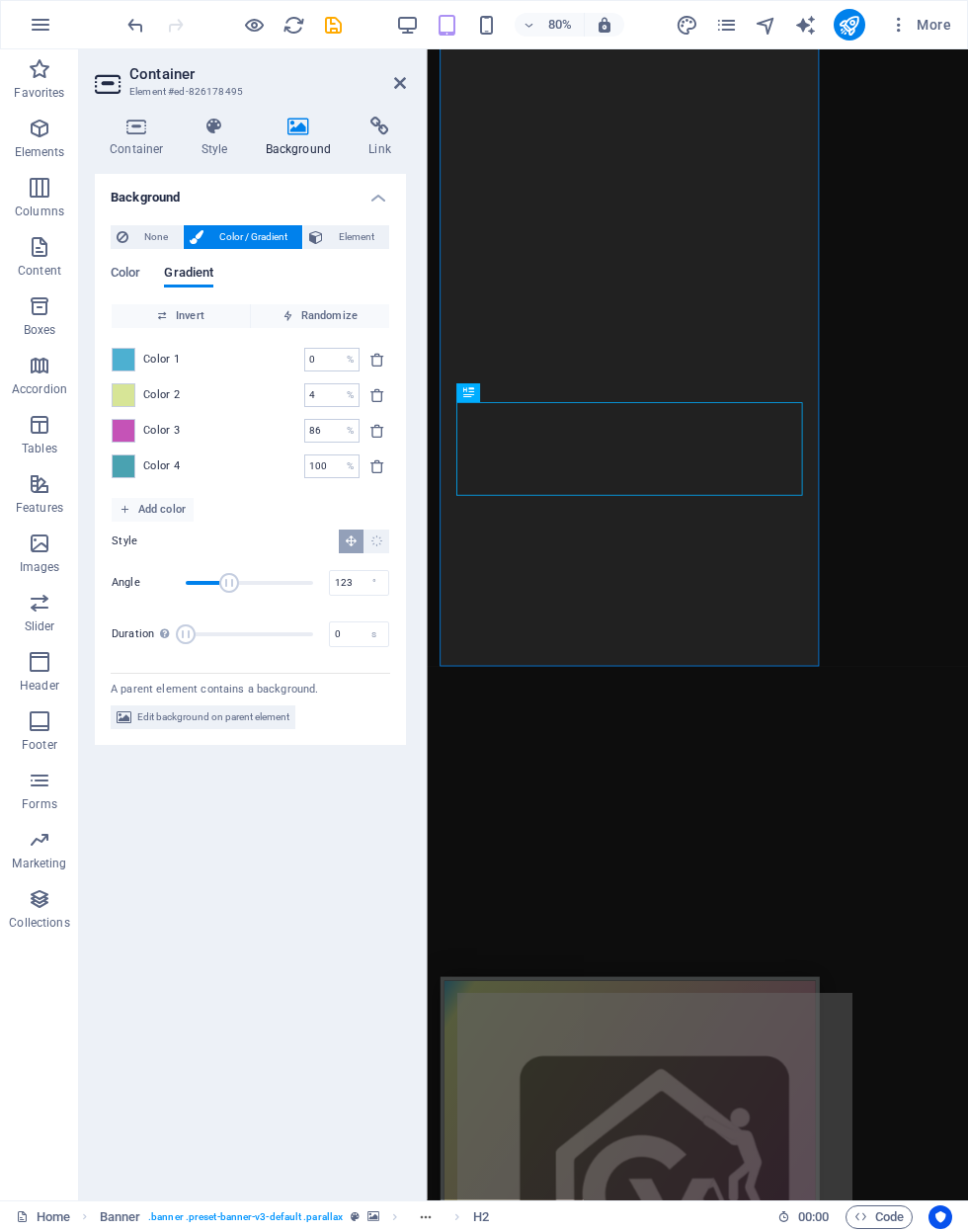 click on "Randomize" at bounding box center [320, 316] 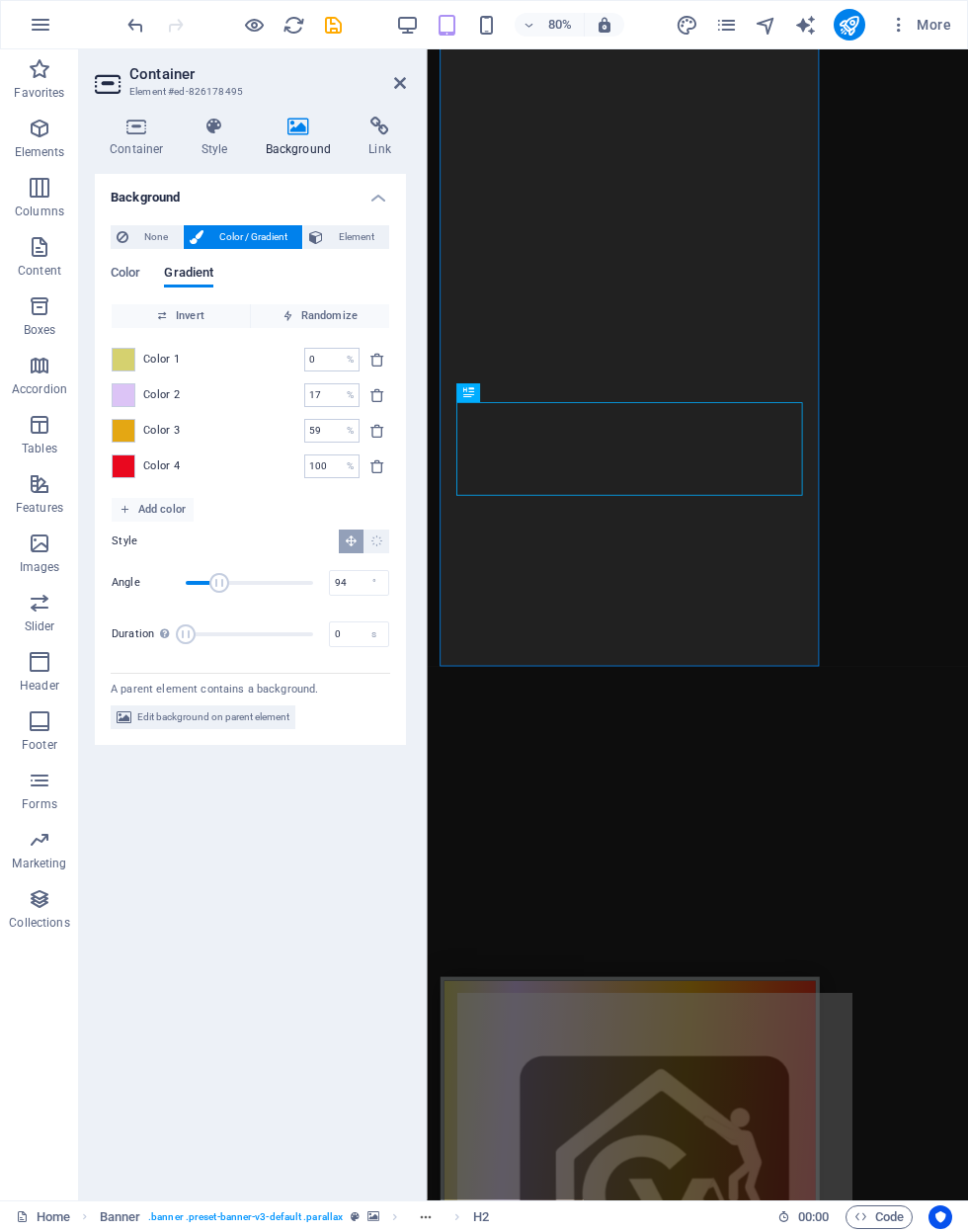 click at bounding box center [287, 315] 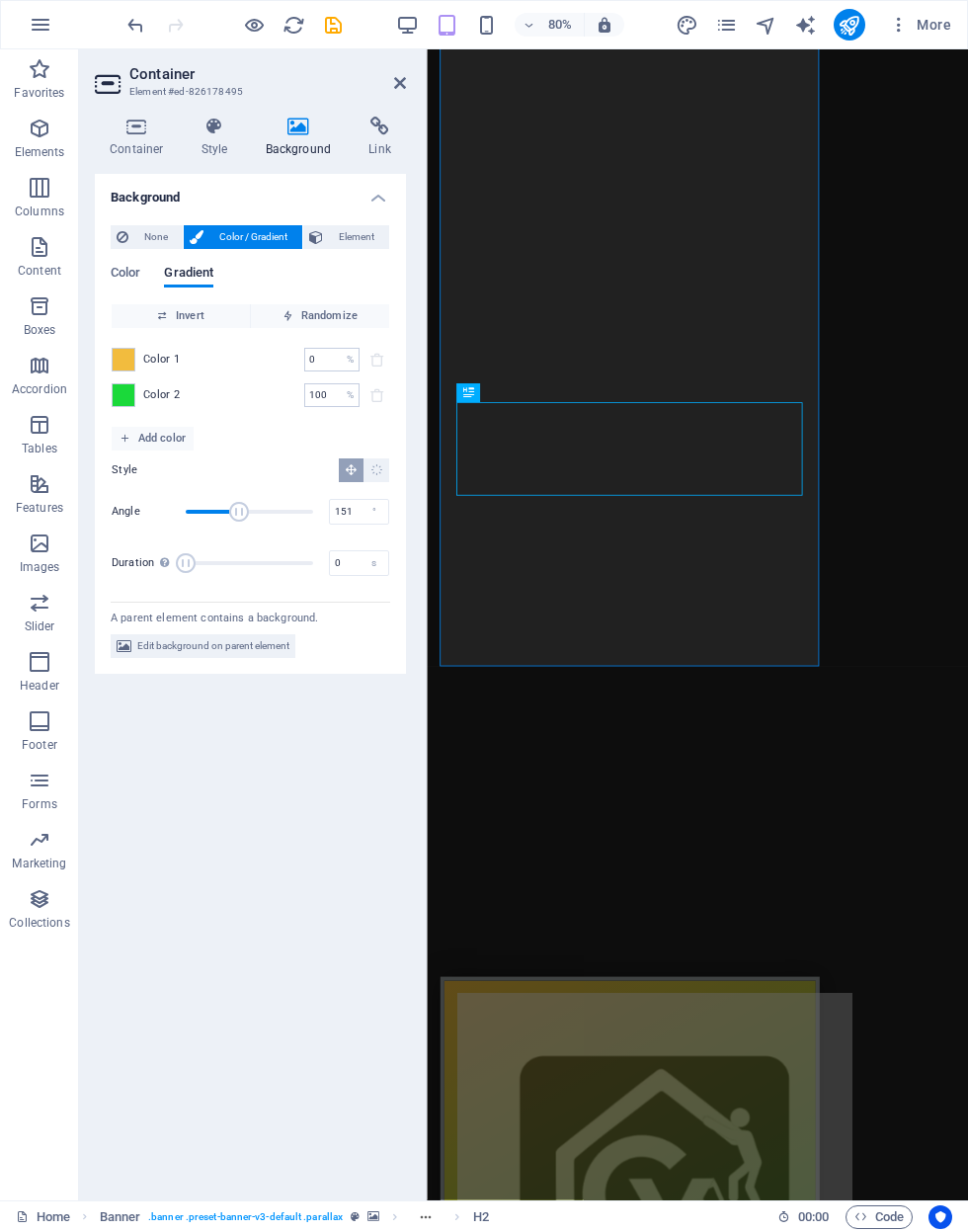 click on "Randomize" at bounding box center (320, 316) 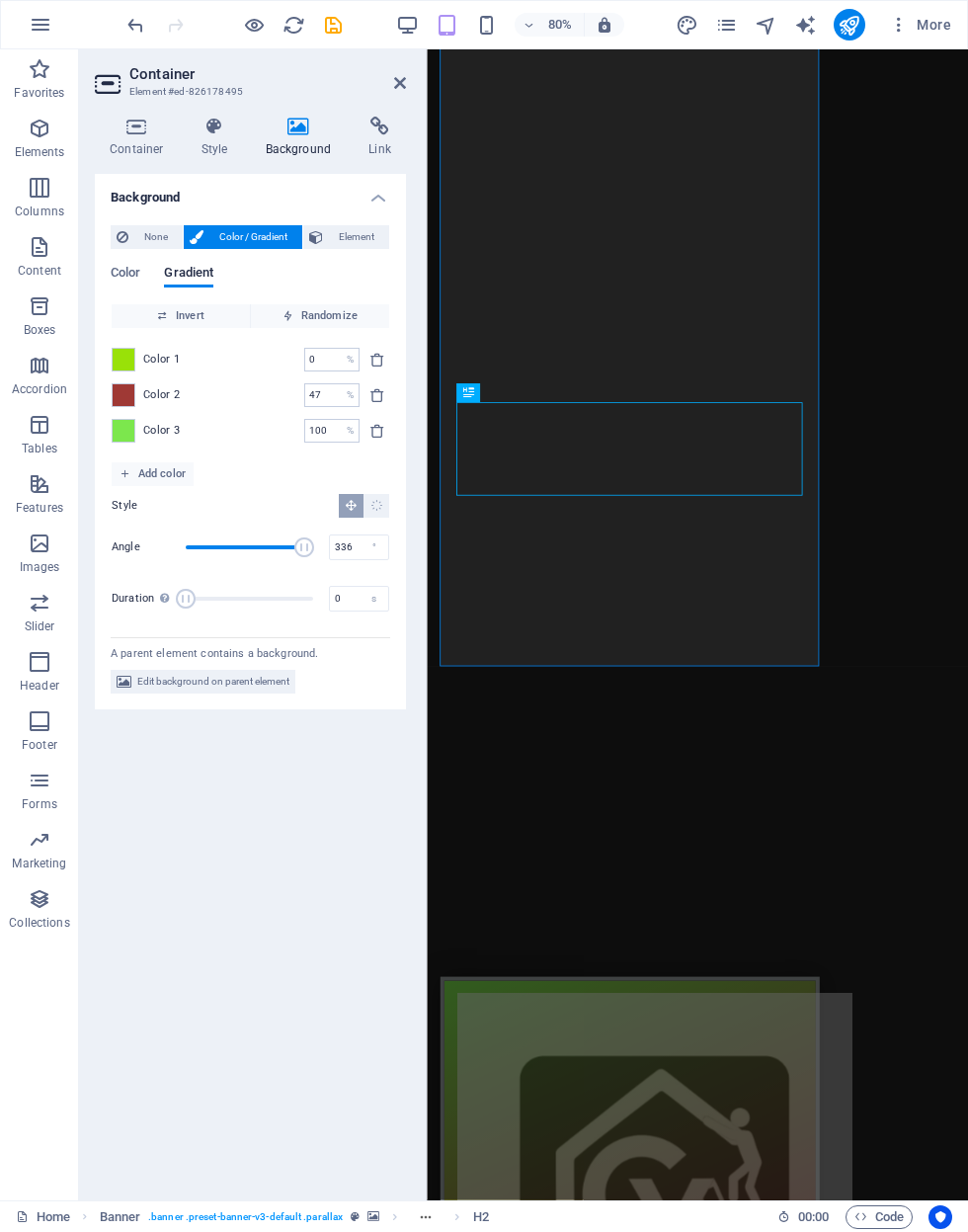 click on "Randomize" at bounding box center [320, 316] 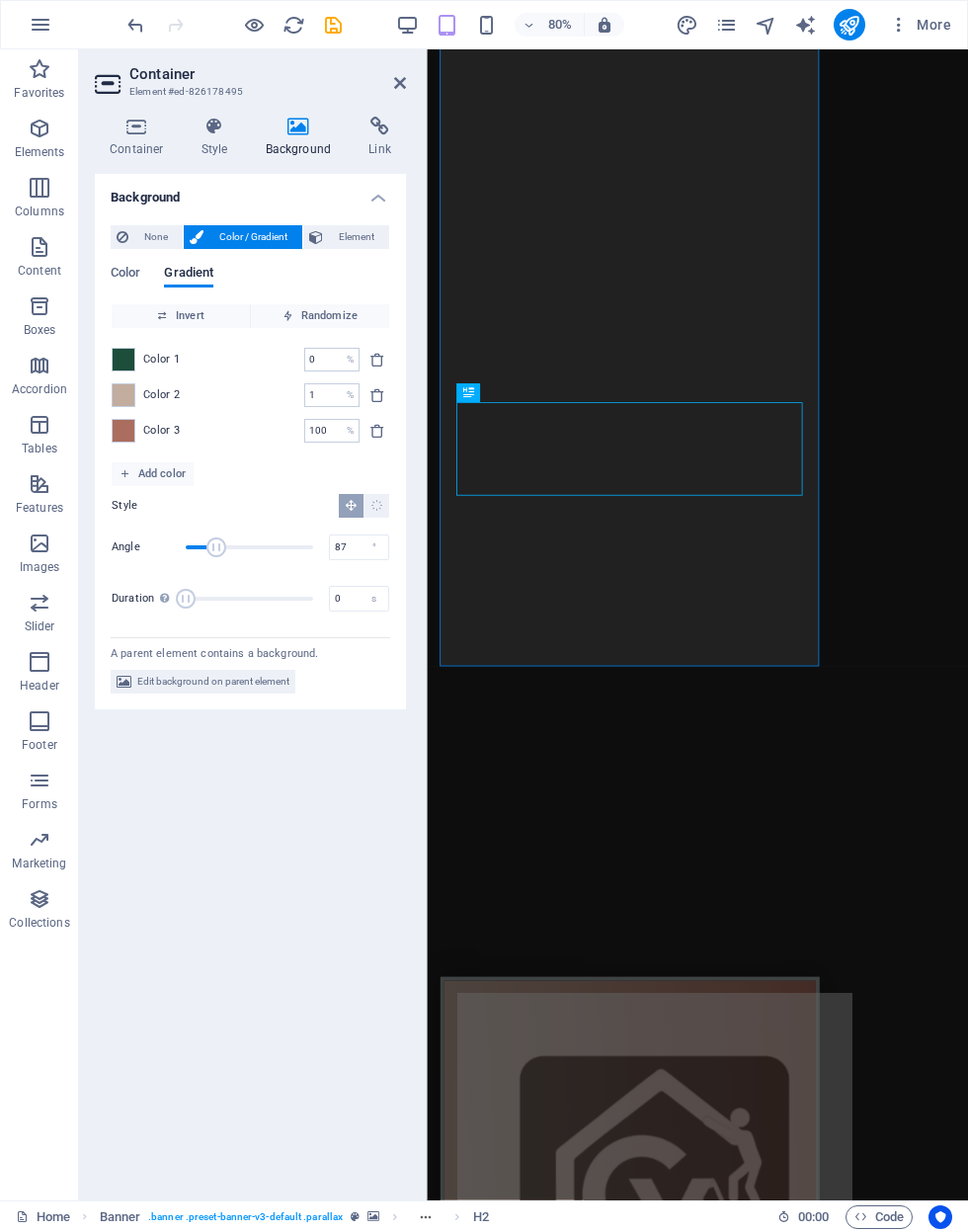 click on "Randomize" at bounding box center (320, 316) 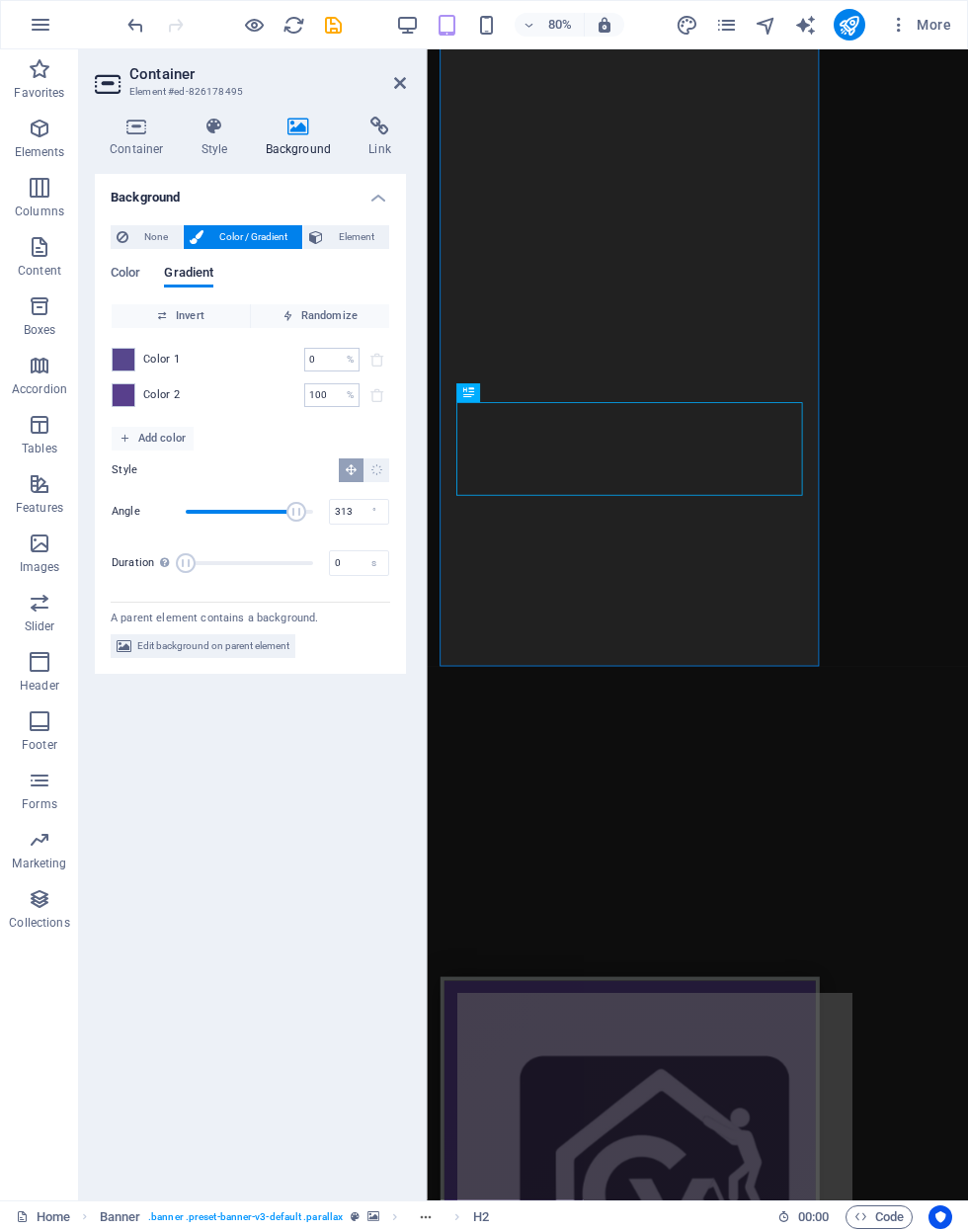 click at bounding box center (287, 315) 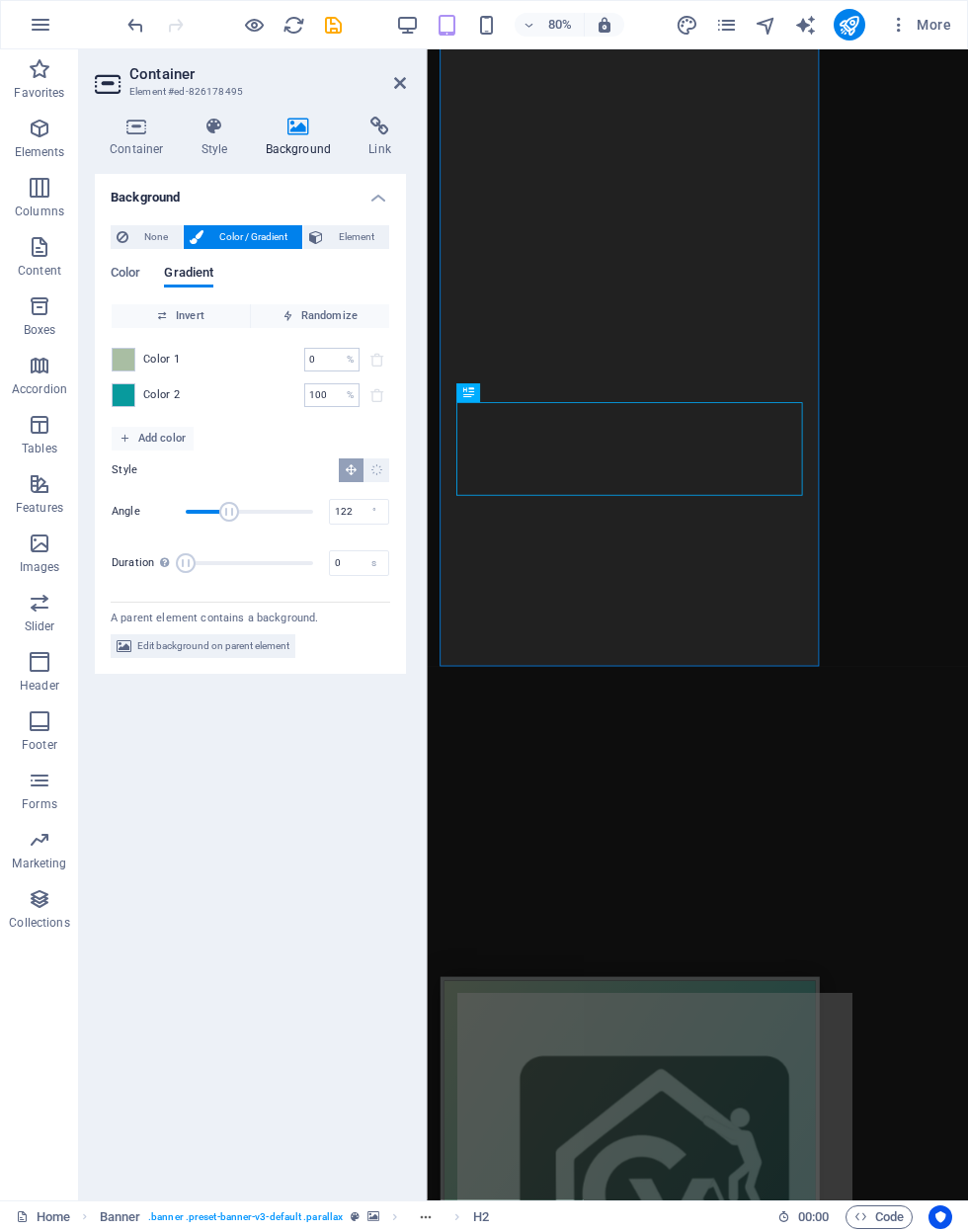 click on "Randomize" at bounding box center [320, 316] 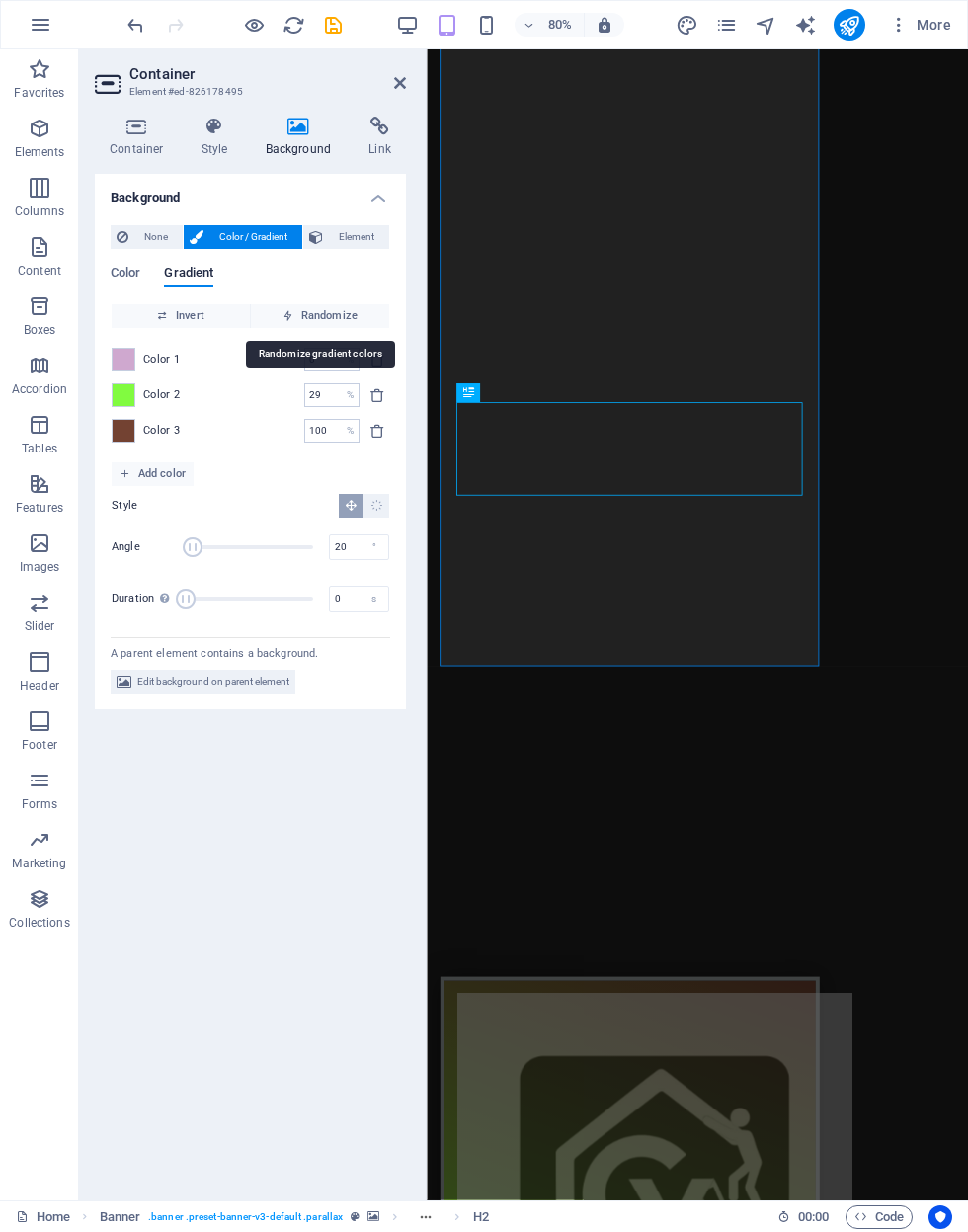 click on "Randomize" at bounding box center [320, 316] 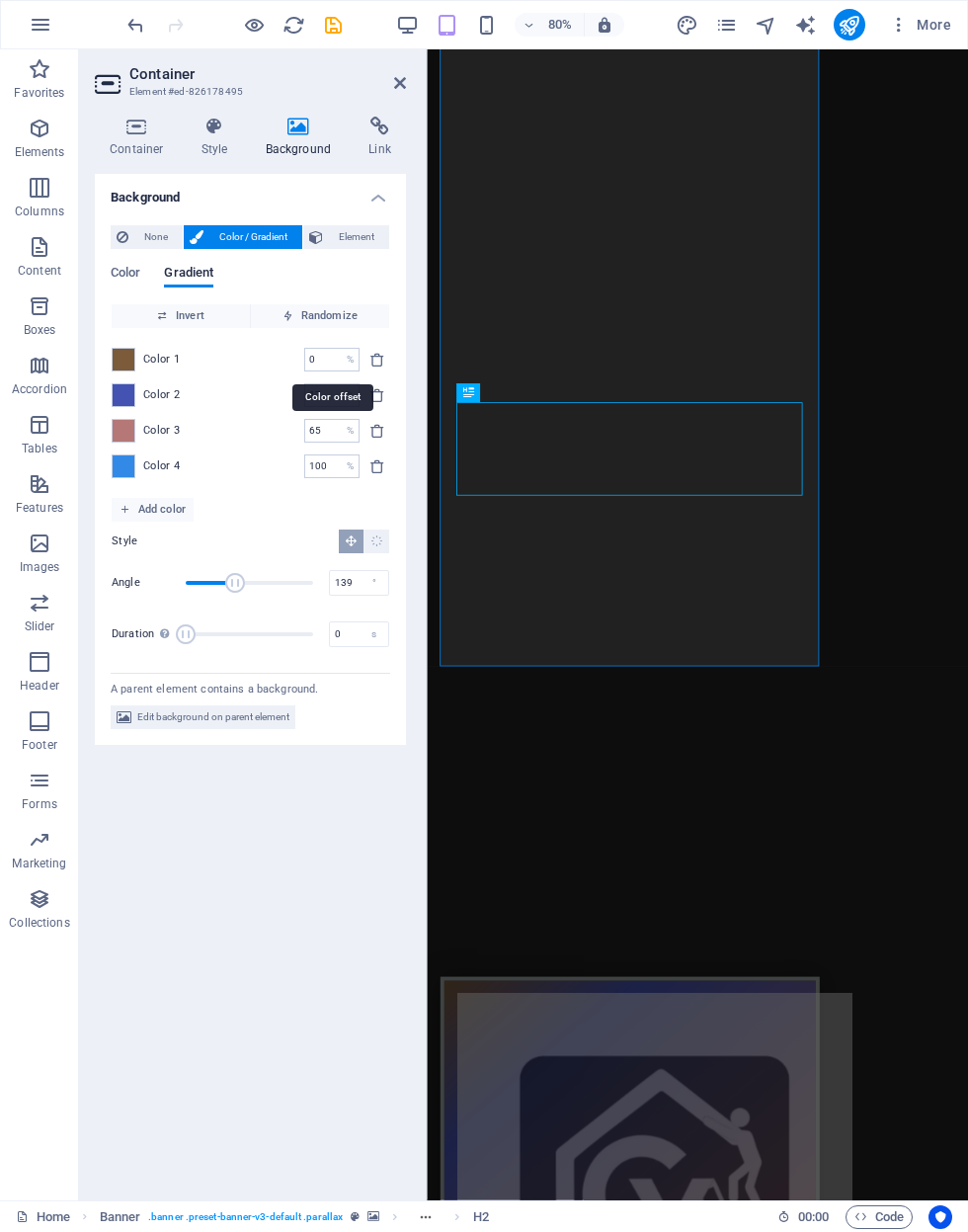 click on "Randomize" at bounding box center [320, 316] 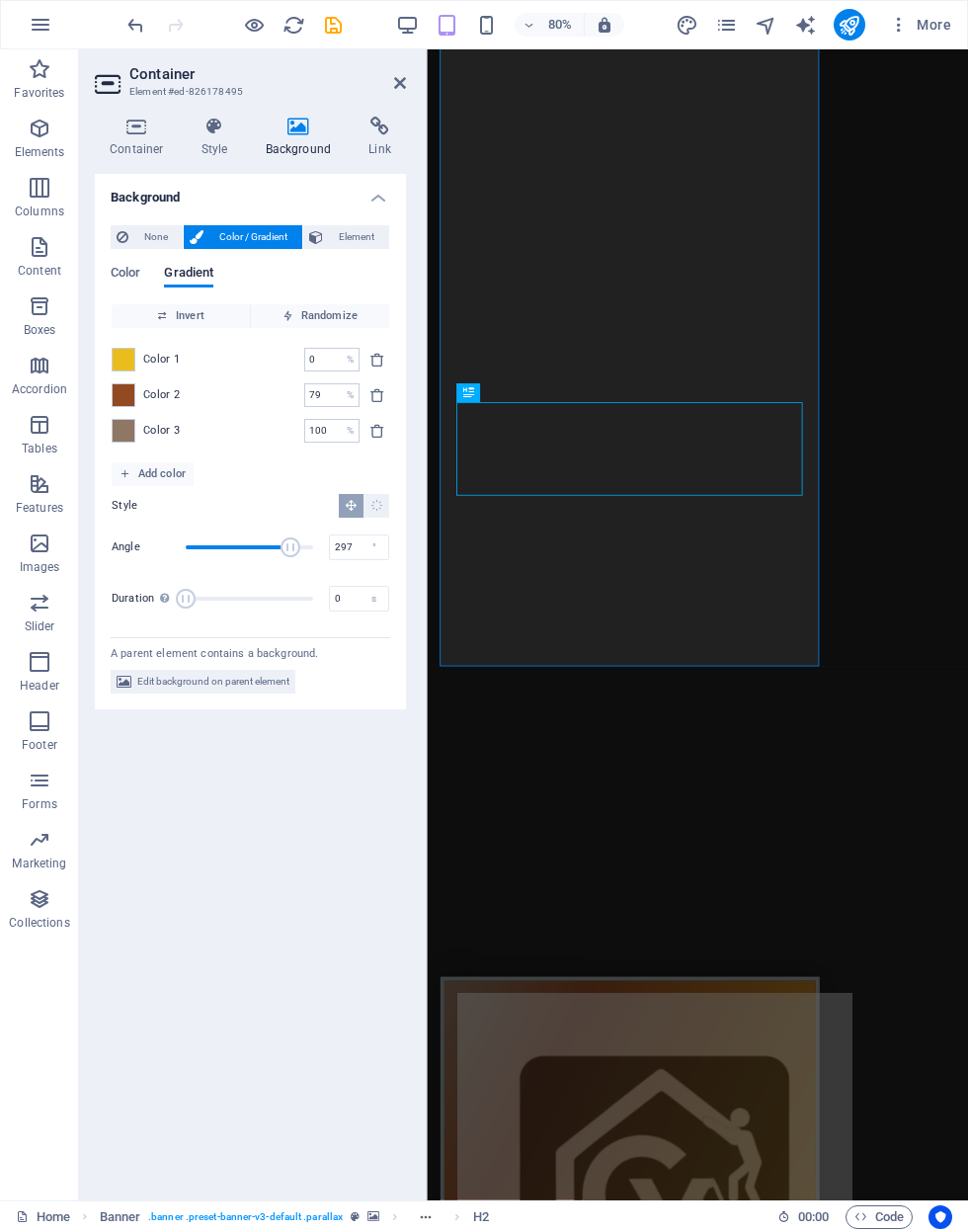 click at bounding box center (377, 431) 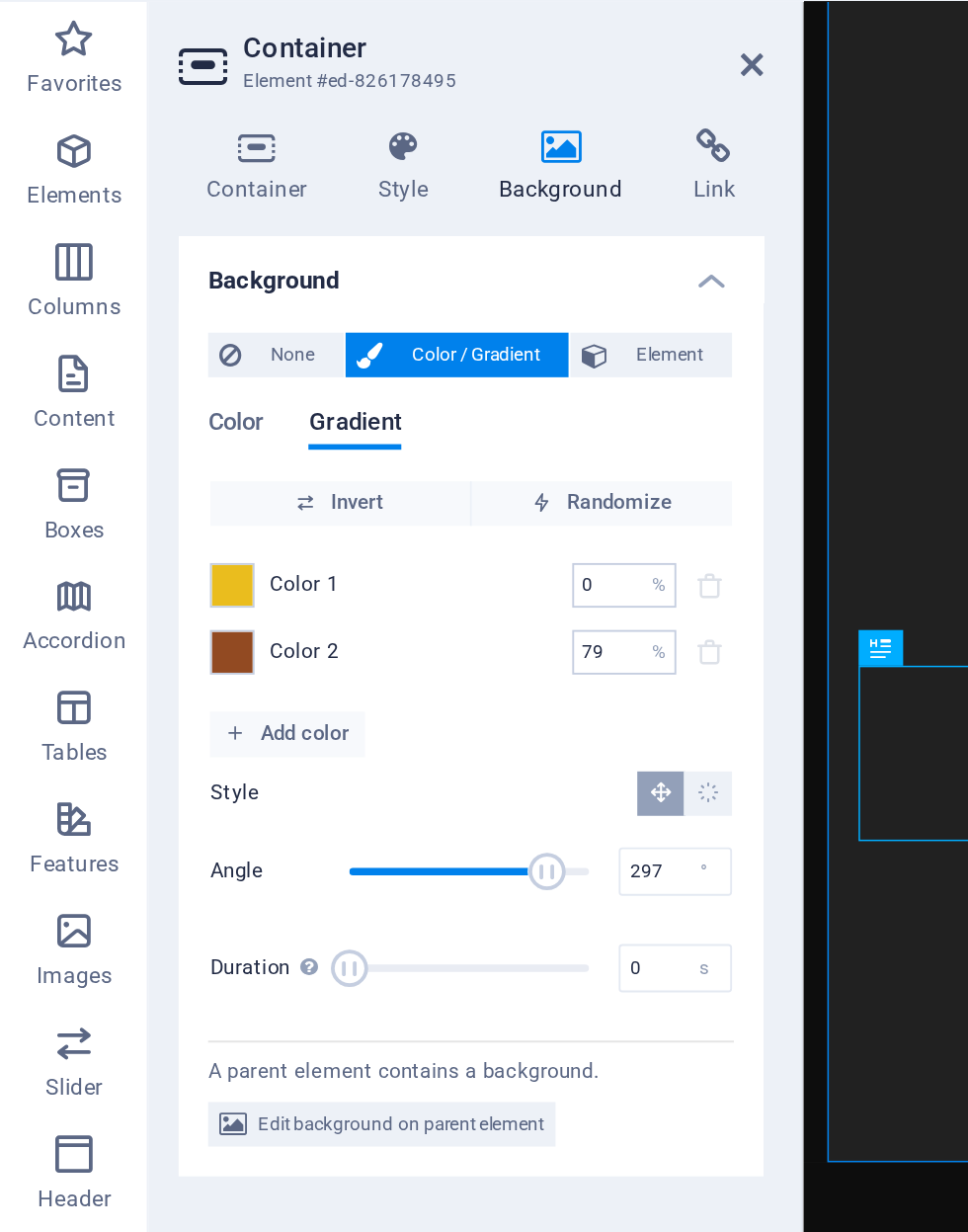 click at bounding box center (377, 360) 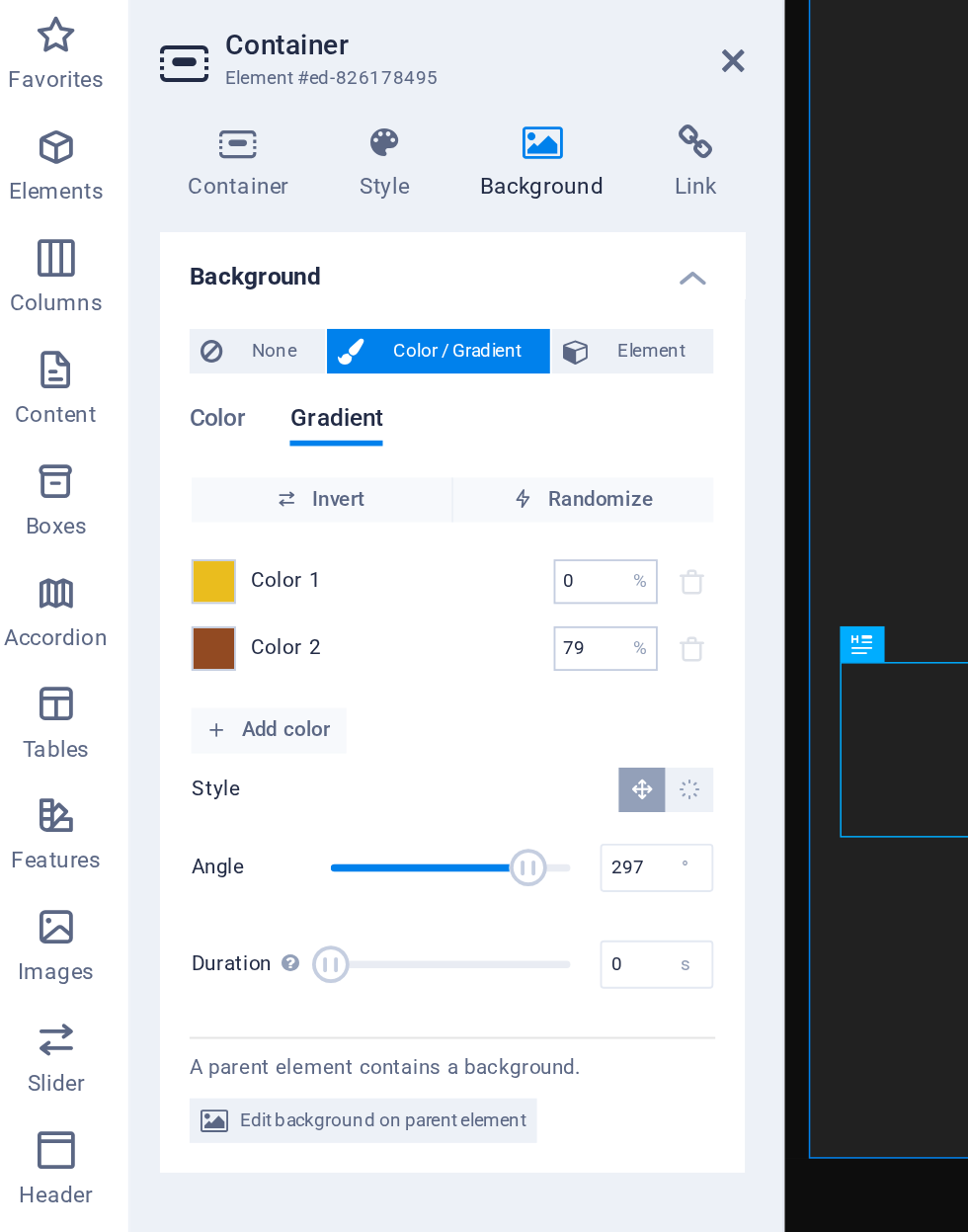 click on "None Color / Gradient Element Stretch background to full-width Color overlay Places an overlay over the background to colorize it Parallax 0 % Image Image slider Map Video YouTube Vimeo HTML Drag files here, click to choose files or select files from Files or our free stock photos & videos Select files from the file manager, stock photos, or upload file(s) Upload Lazyload Loading images after the page loads improves page speed. Responsive Automatically load retina image and smartphone optimized sizes. Optimized Images are compressed to improve page speed. Size Default Cover Contain Original Repeat Default Position Direction Custom X offset 50 px rem % vh vw Y offset 50 px rem % vh vw Alternative text The alternative text is used by devices that cannot display images (e.g. image search engines) and should be added to every image to improve website accessibility. Image caption Paragraph Format Normal Heading 1 Heading 2 Heading 3 Heading 4 Heading 5 Heading 6 Code Font Family Arial Georgia Impact Tahoma Verdana" at bounding box center [250, 442] 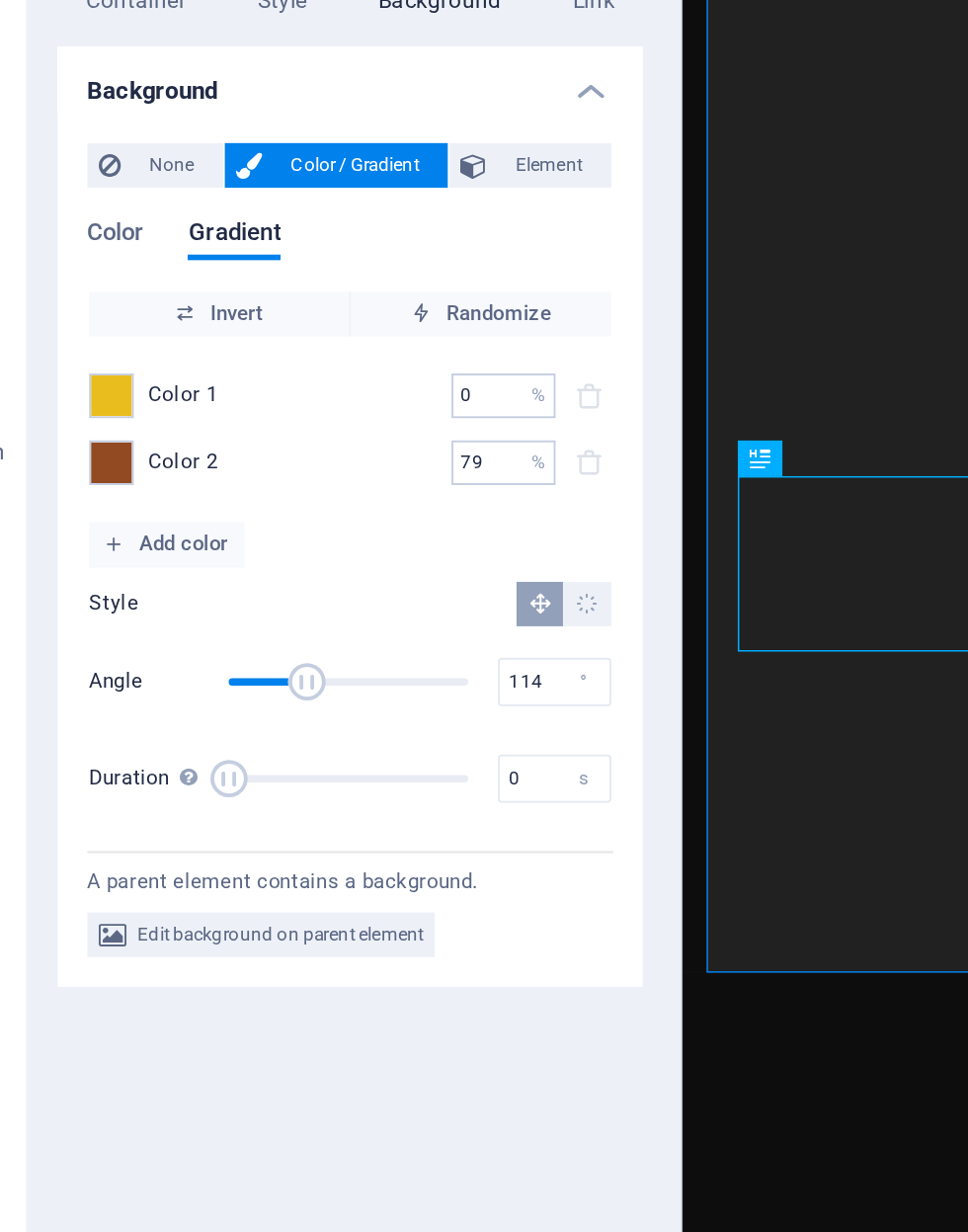 type on "117" 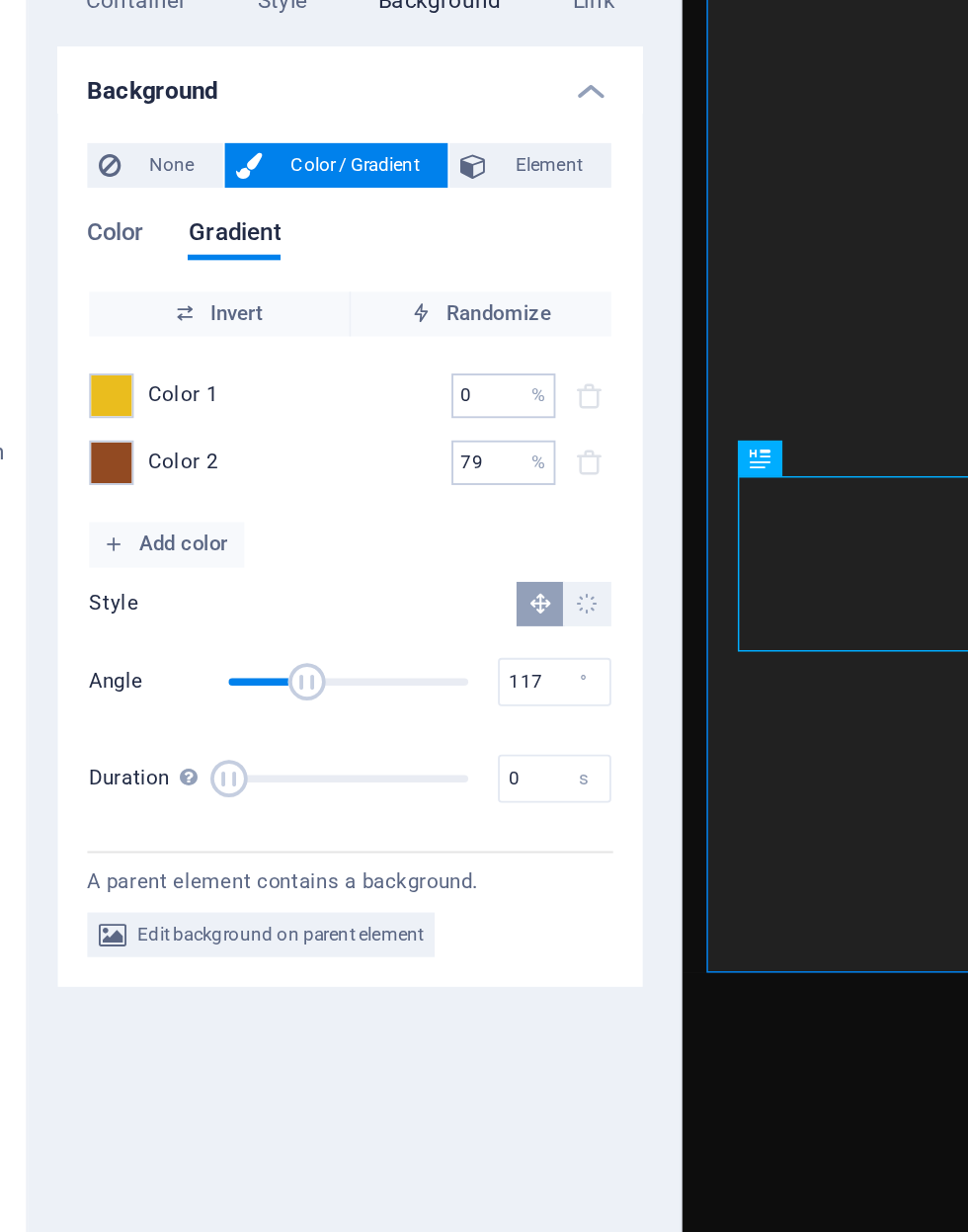 click at bounding box center (123, 395) 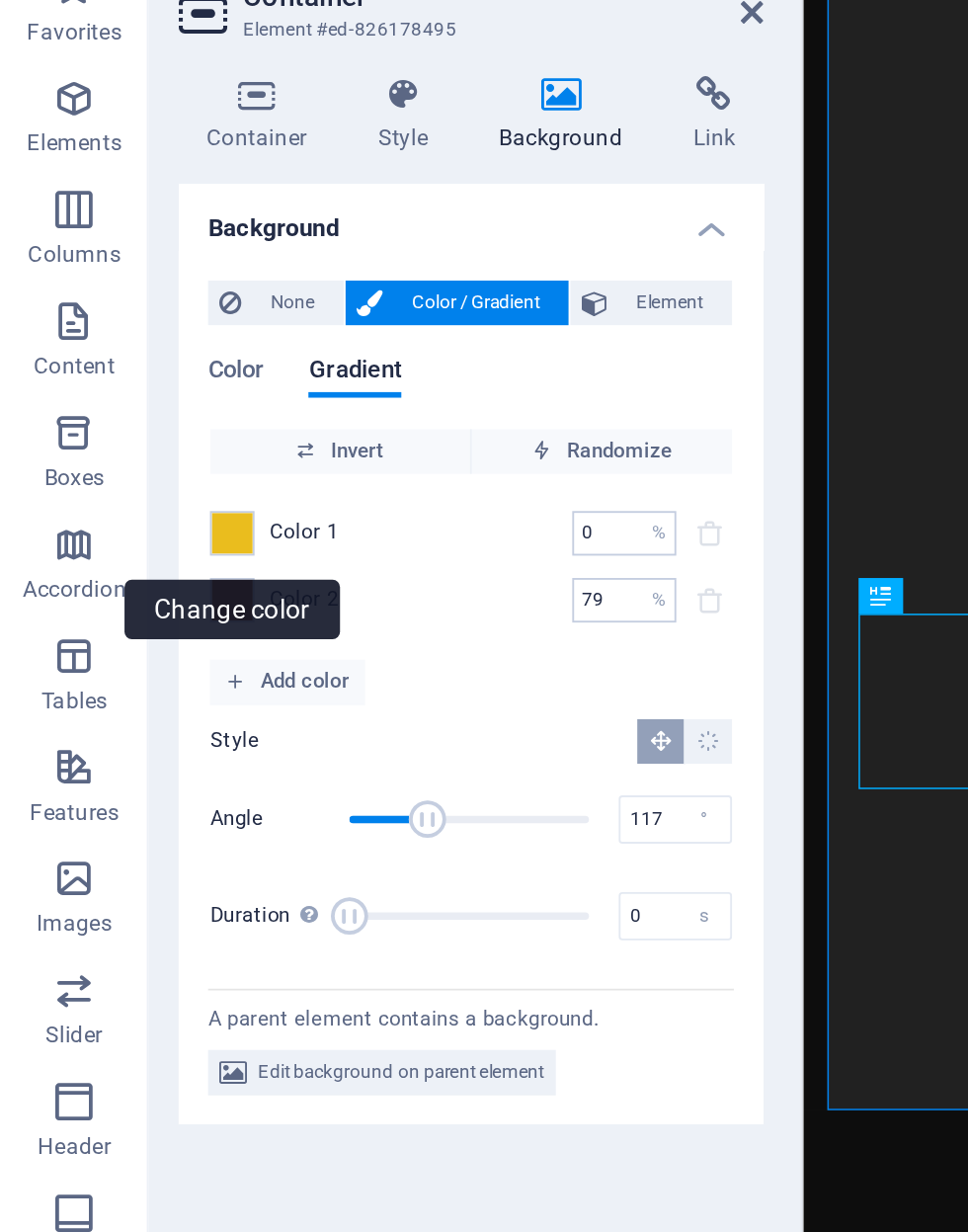 click at bounding box center [123, 360] 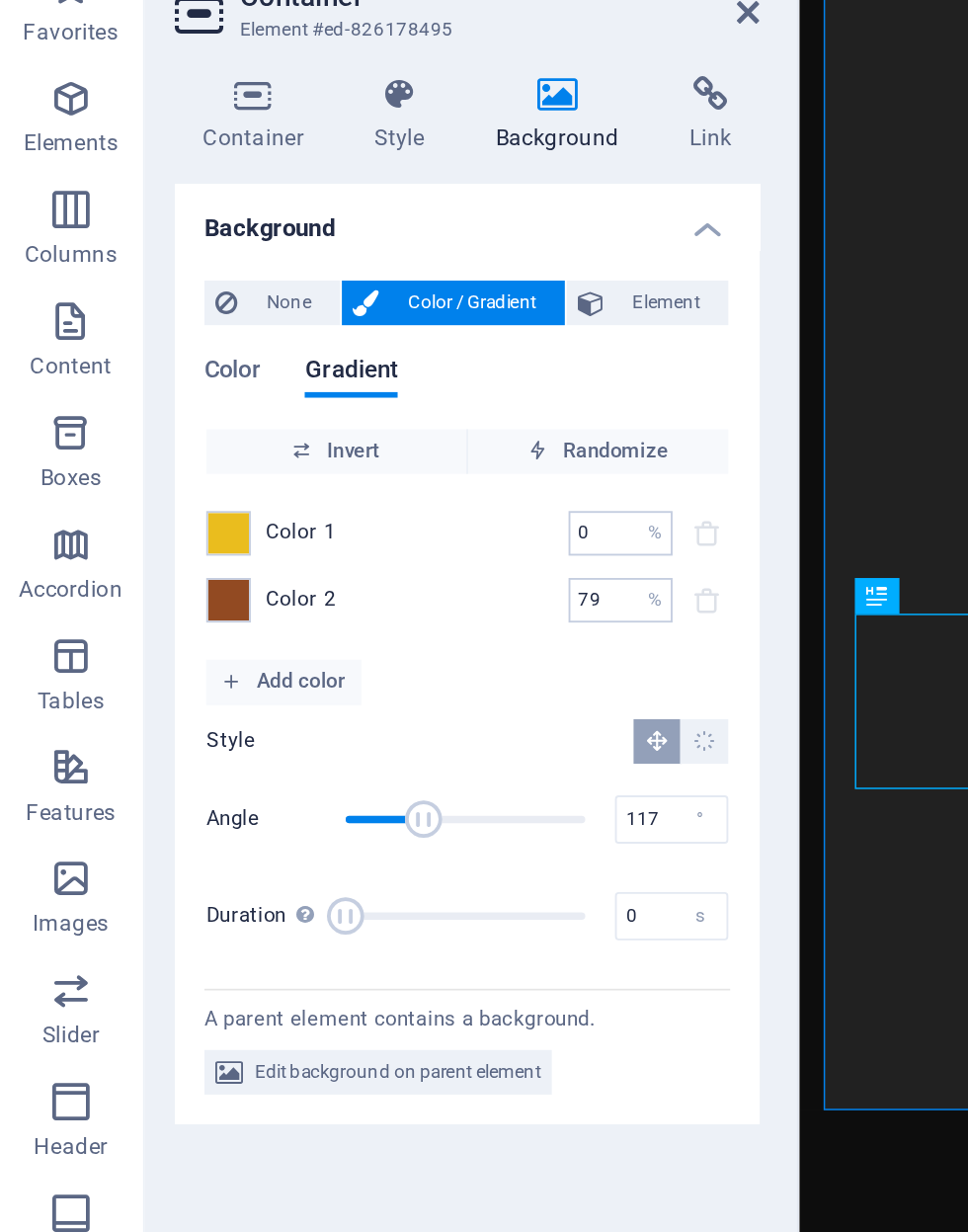 click on "Style" at bounding box center [218, 137] 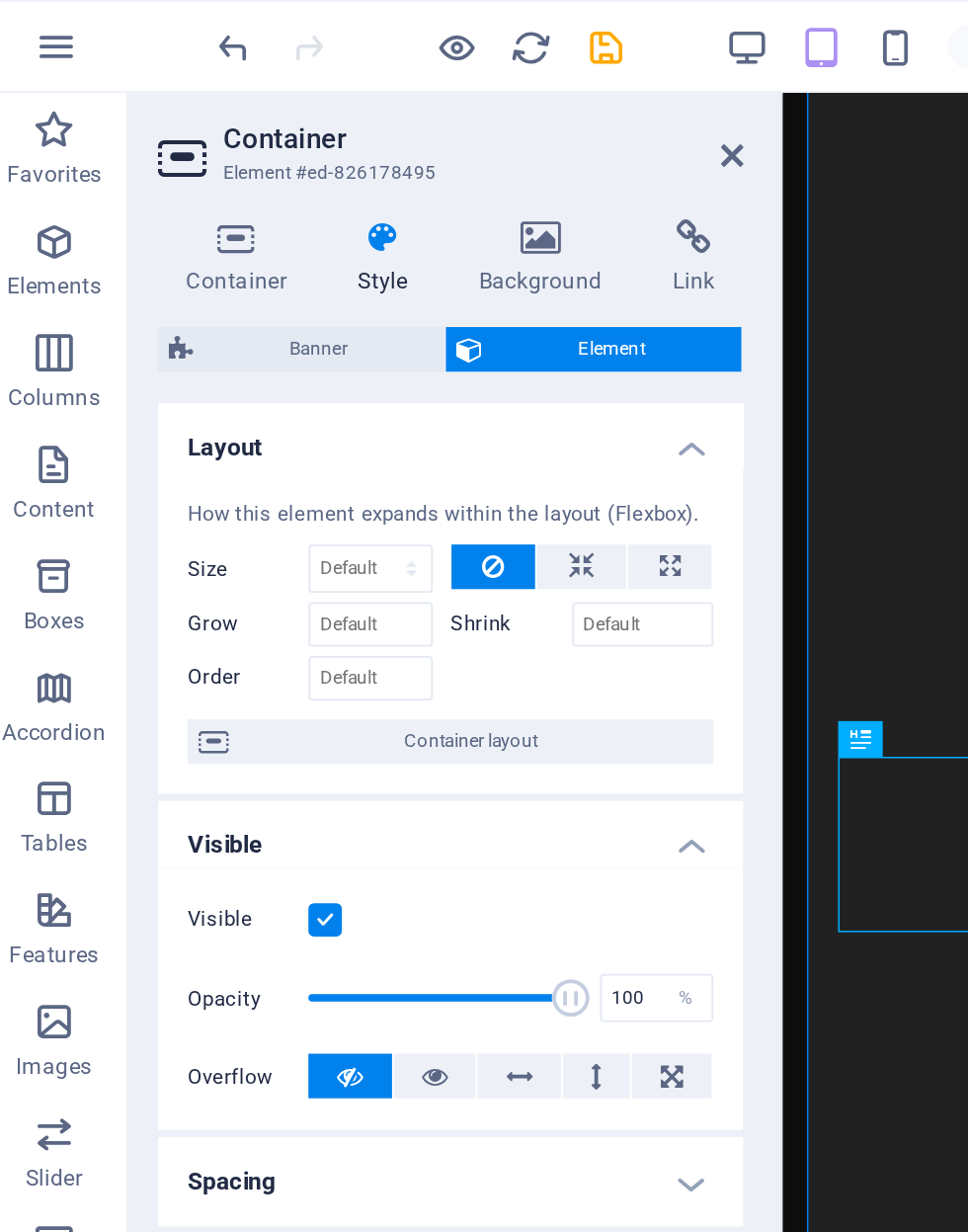 click at bounding box center (298, 126) 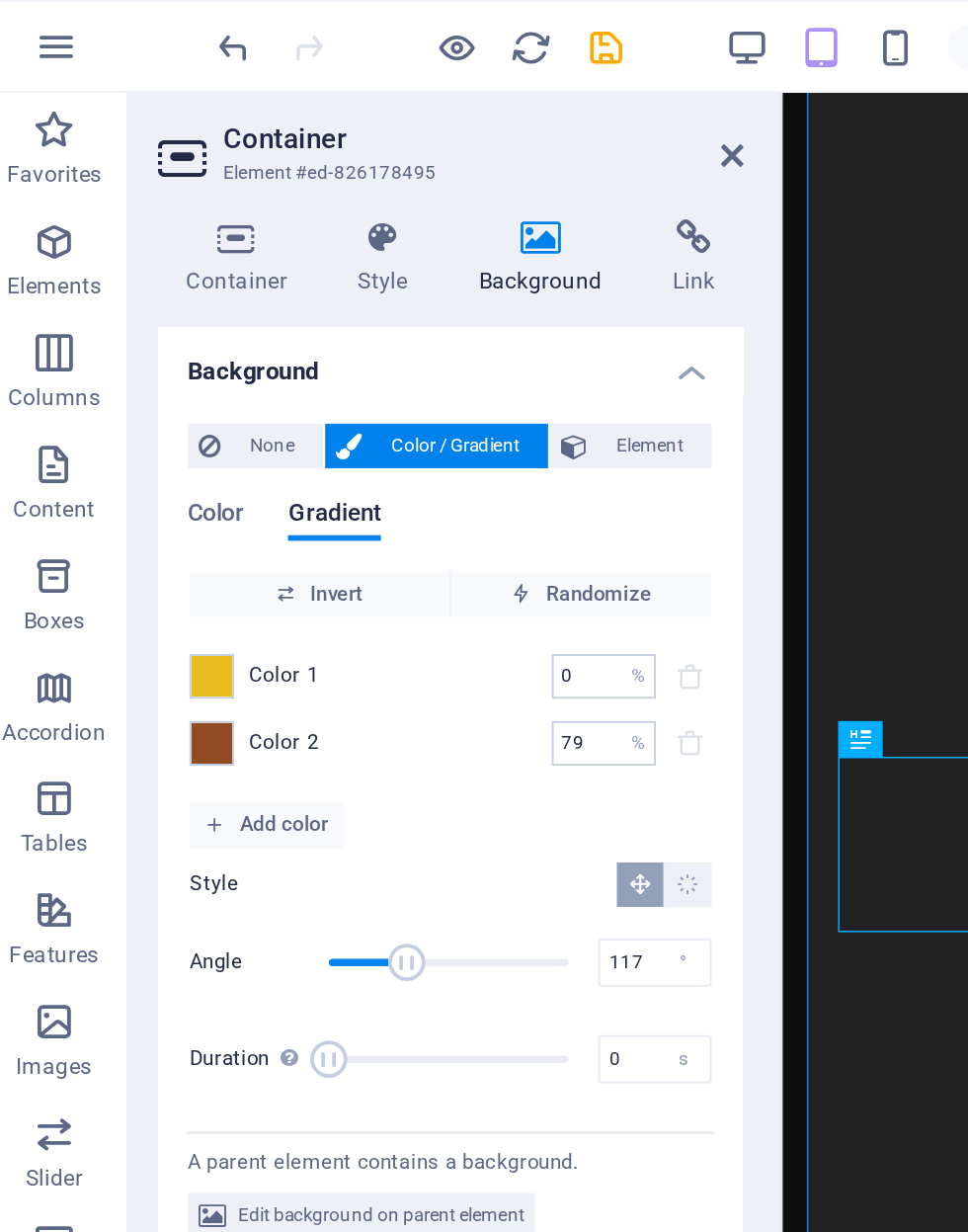 click at bounding box center [124, 438] 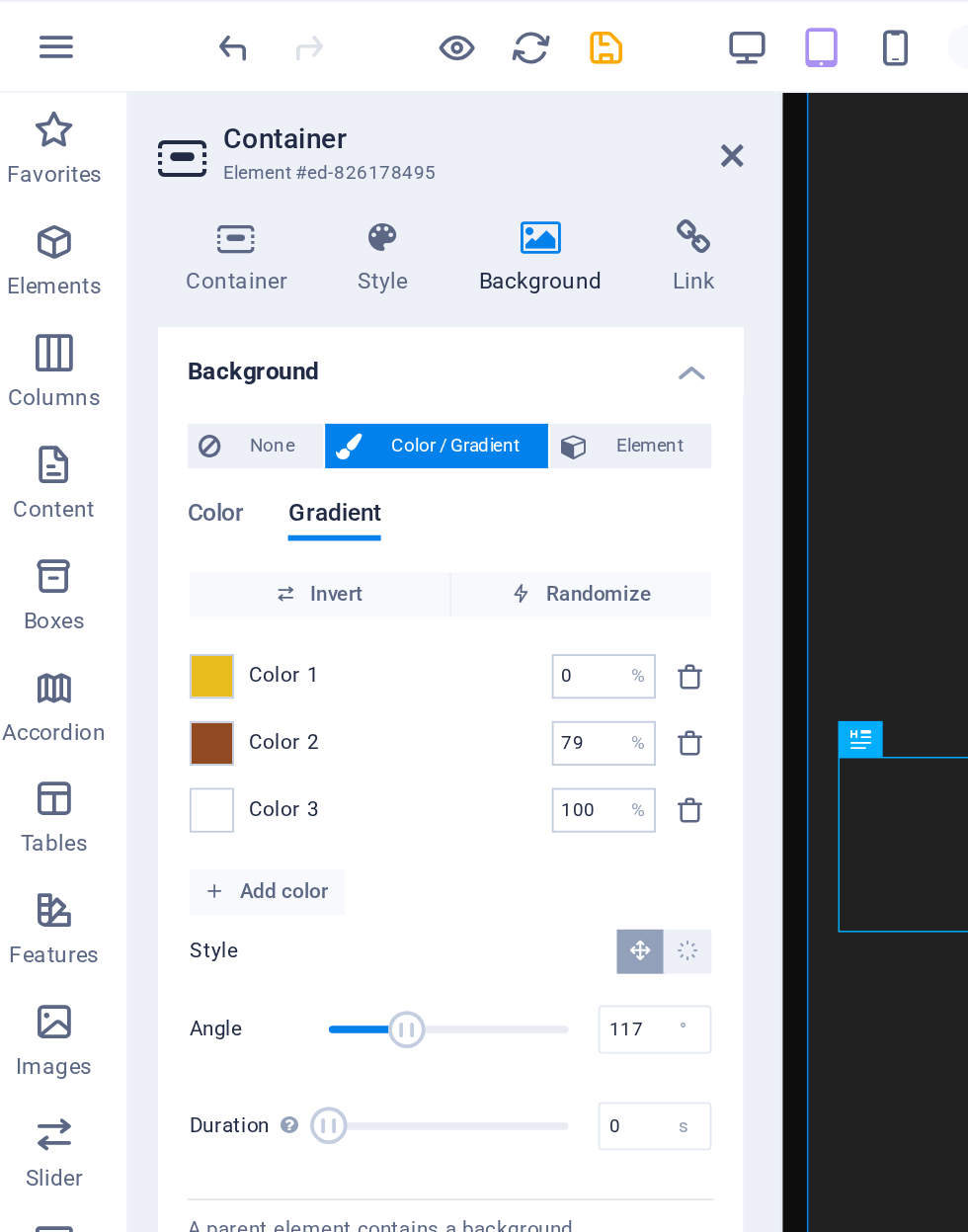 click on "Add color" at bounding box center (152, 474) 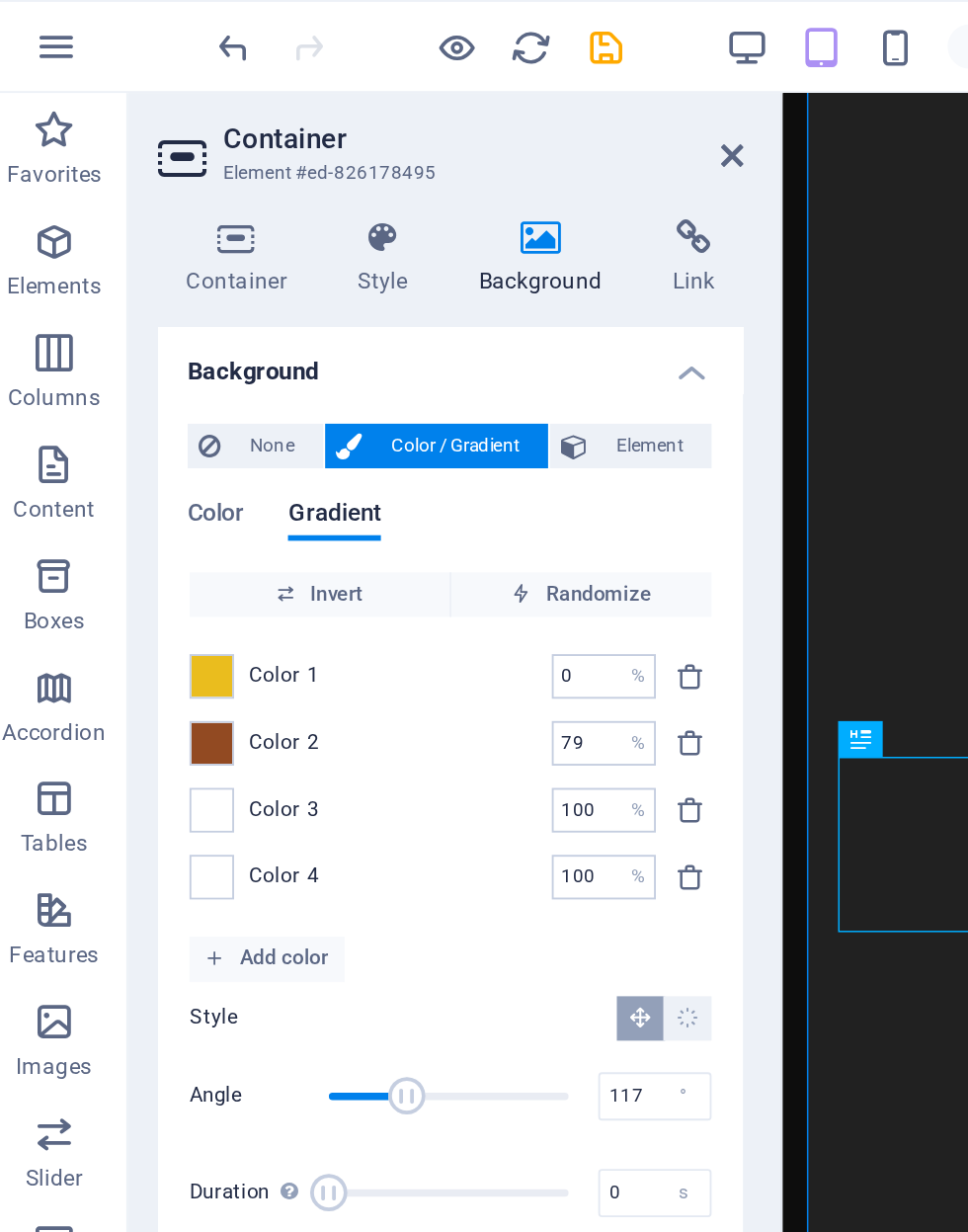 click at bounding box center [377, 395] 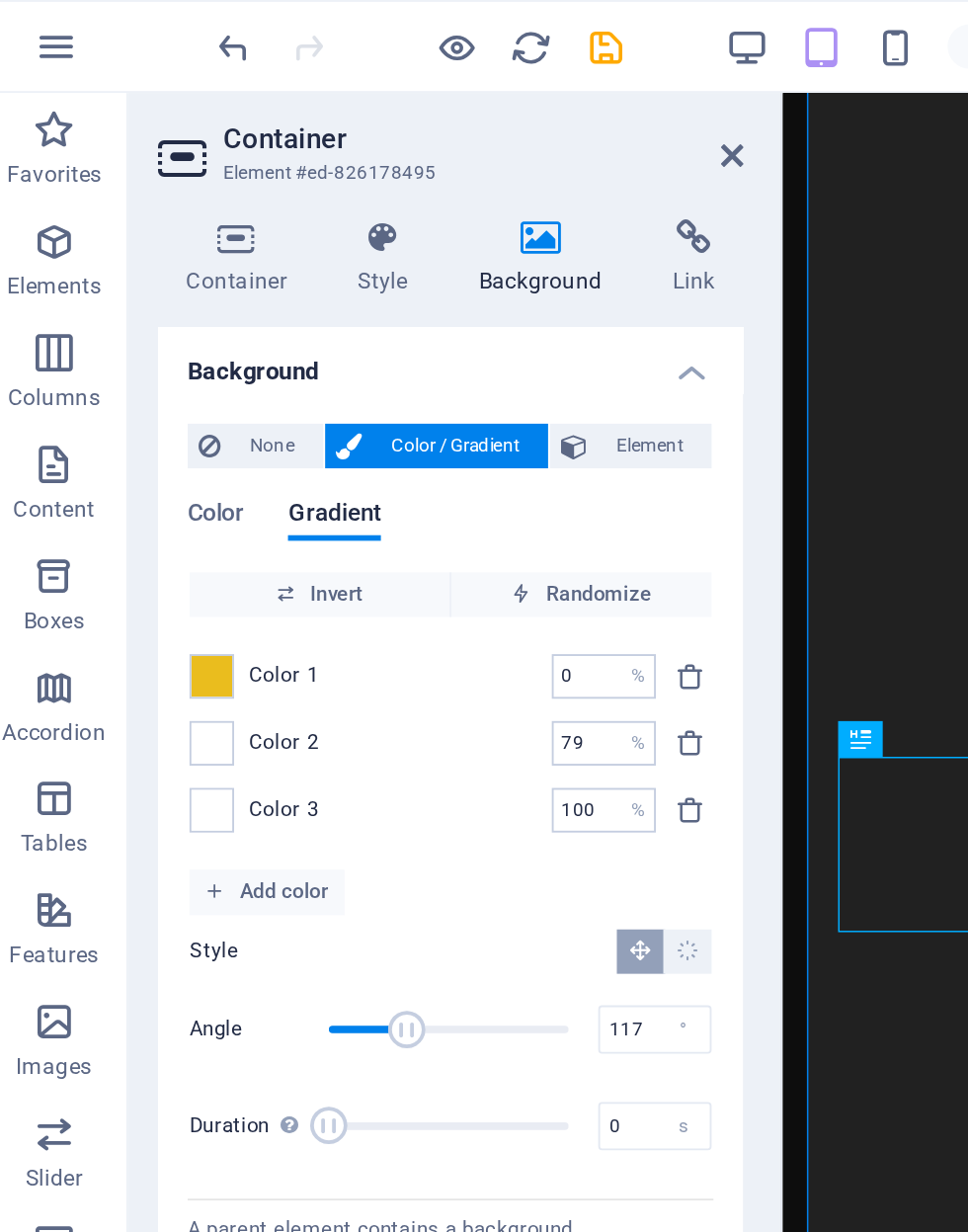 type on "100" 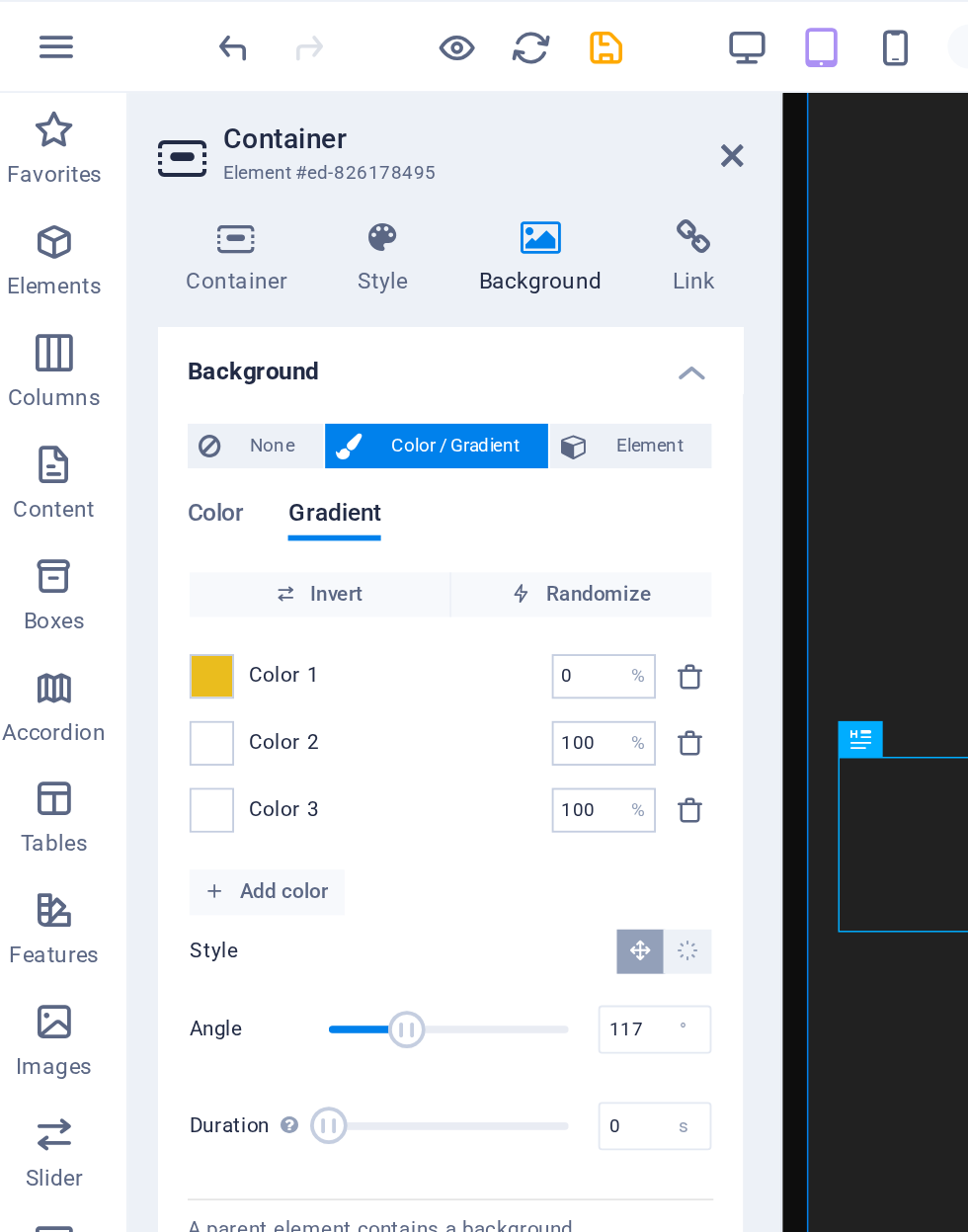 click at bounding box center [377, 360] 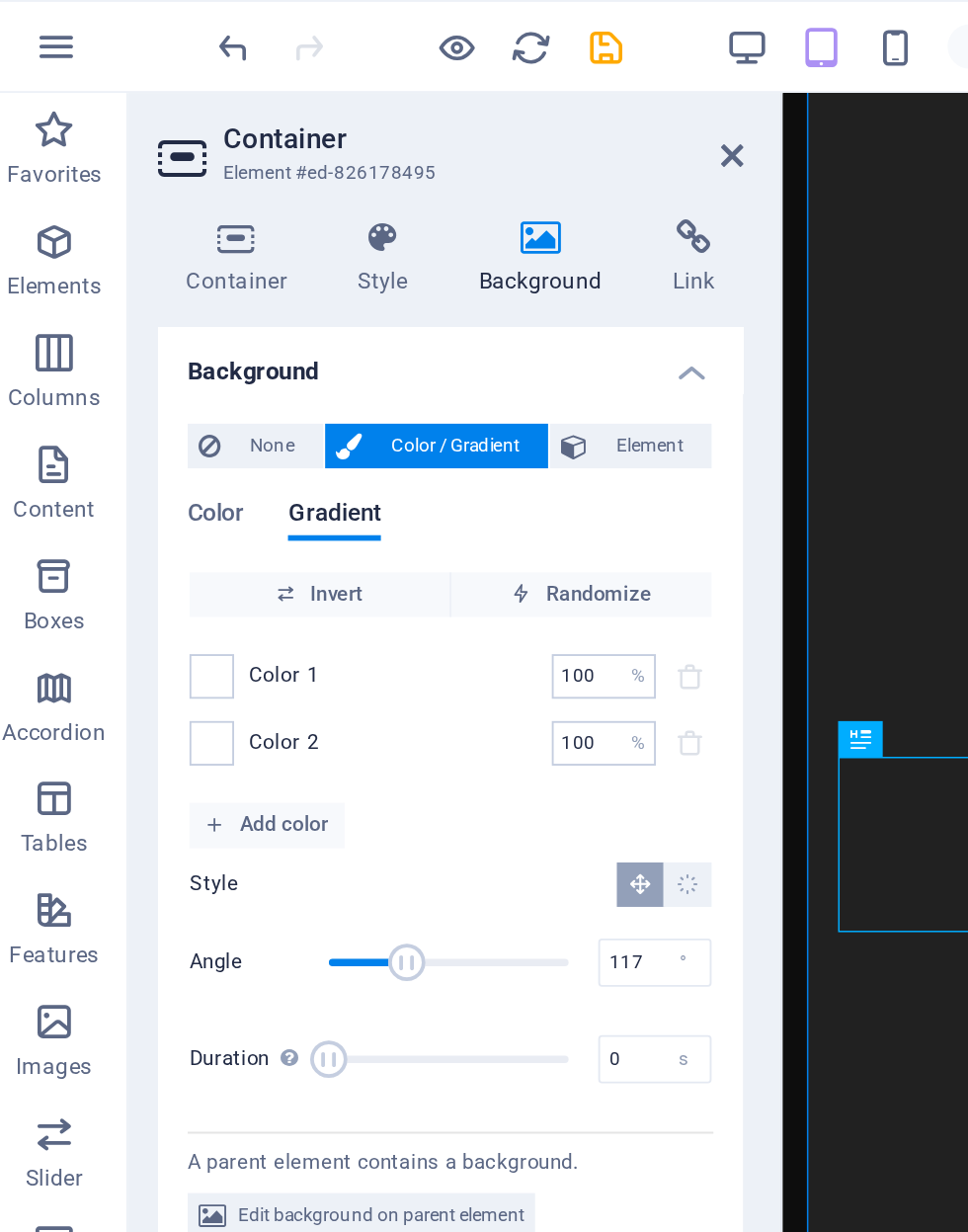 click on "100 % ​" at bounding box center (332, 395) 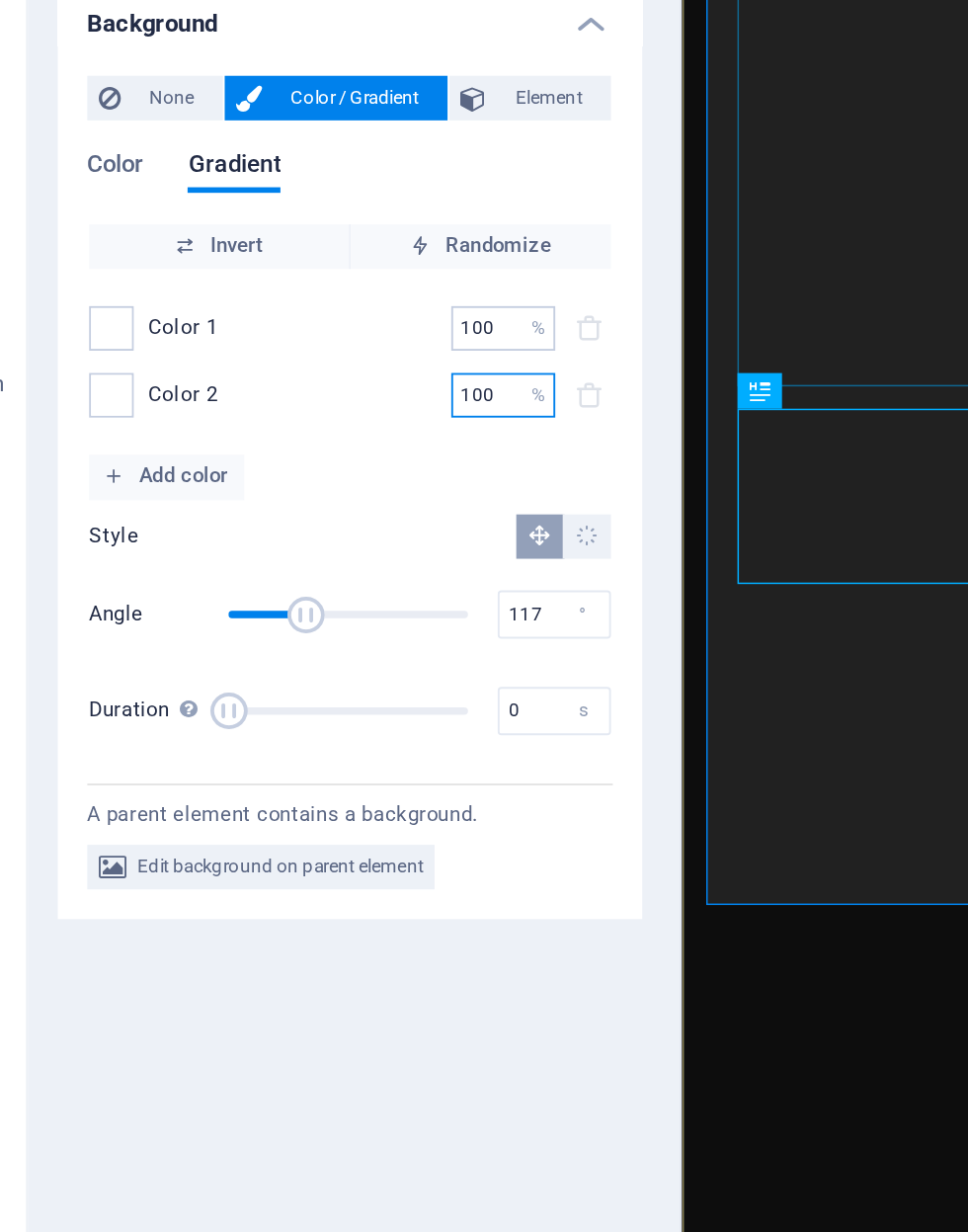 click at bounding box center [934, 1174] 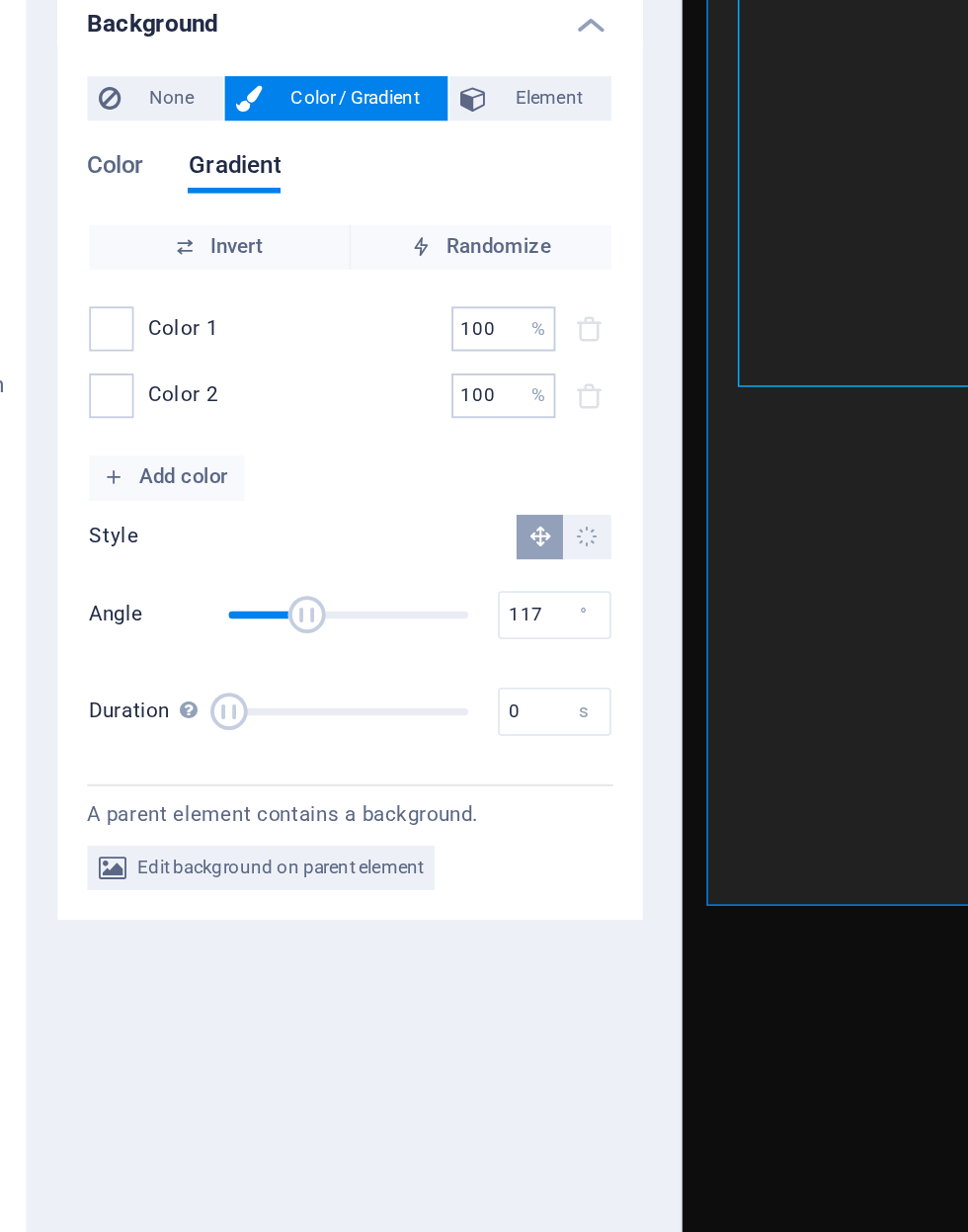 click at bounding box center [376, 470] 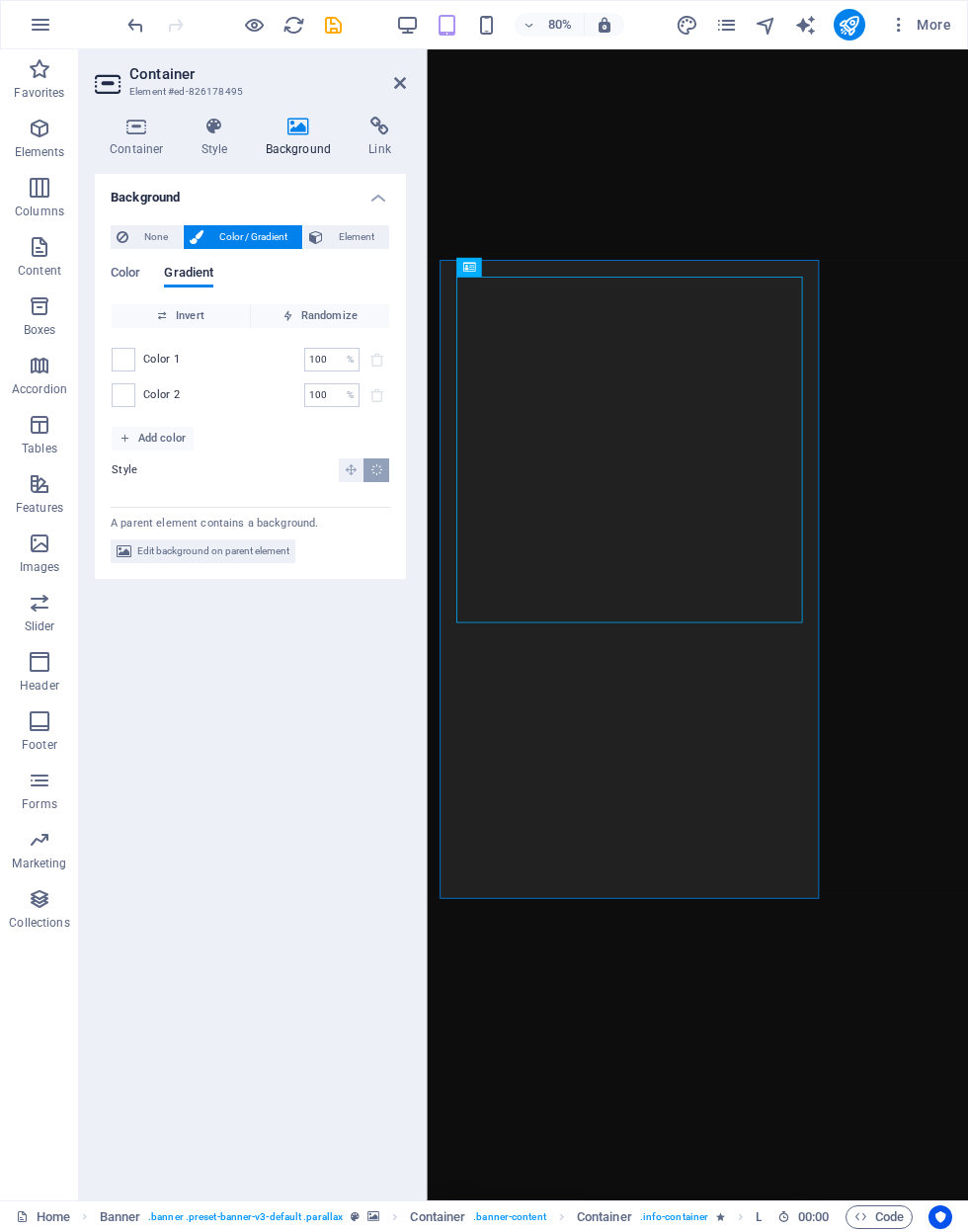 scroll, scrollTop: 0, scrollLeft: 0, axis: both 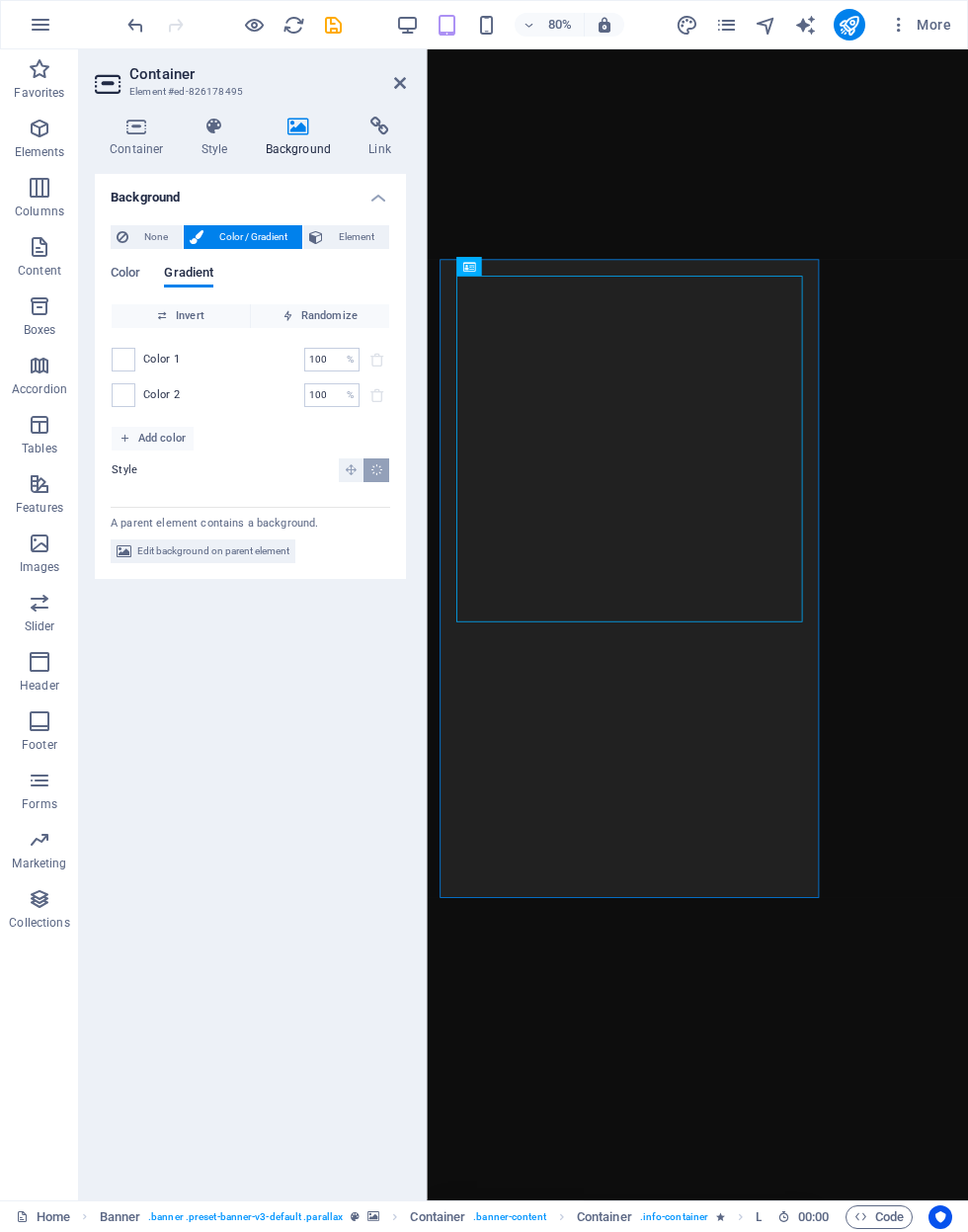 click at bounding box center (376, 470) 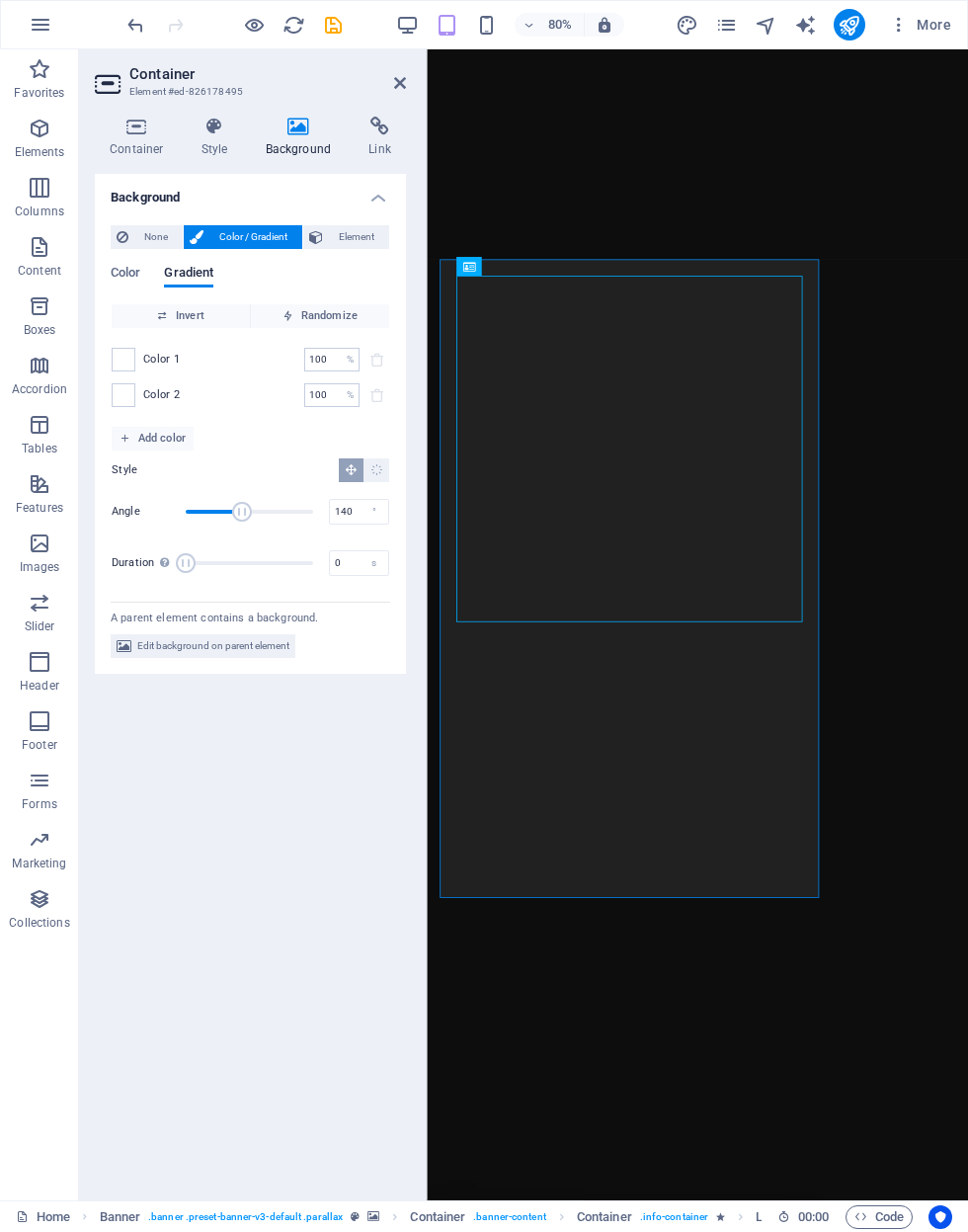 type on "137" 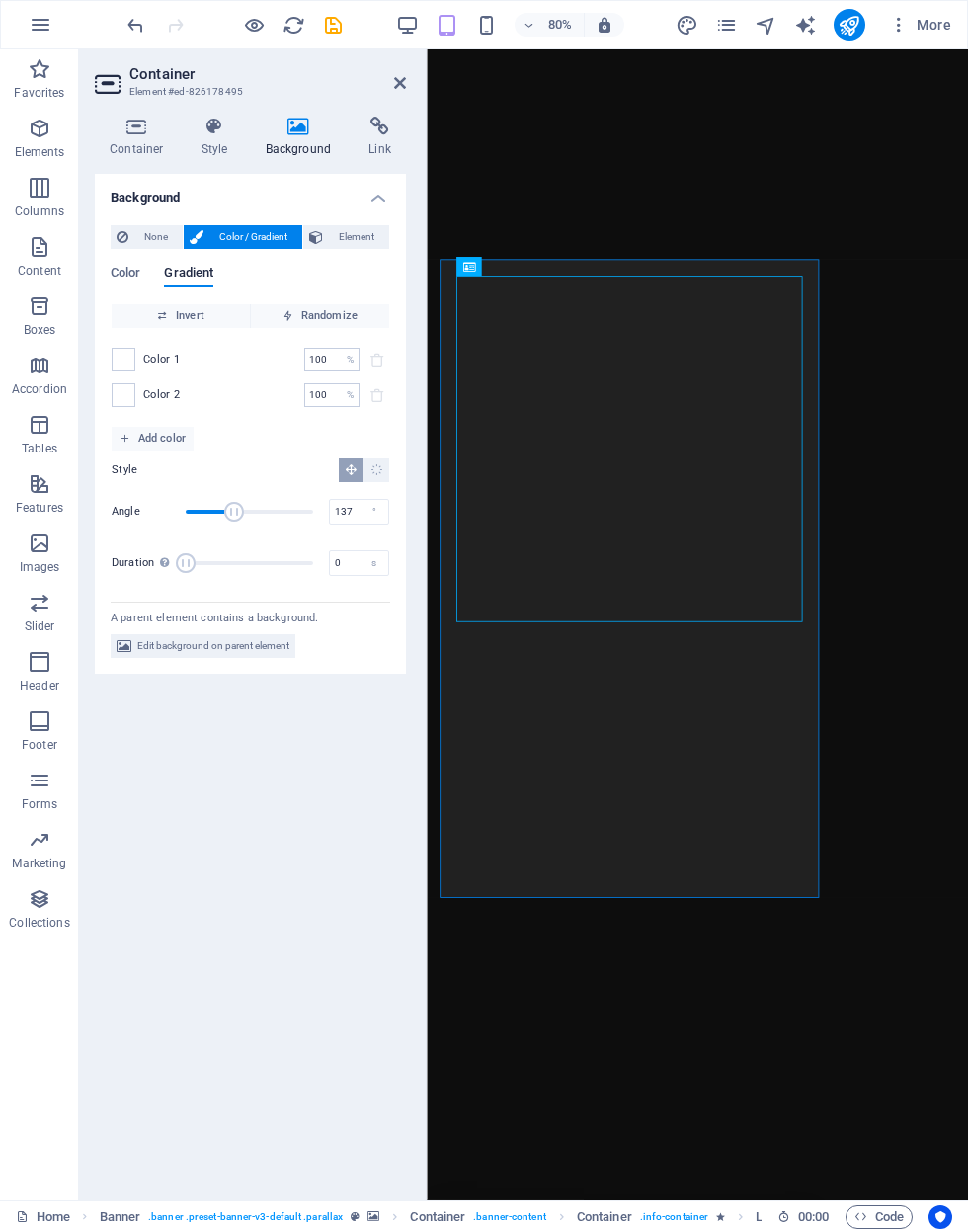 click at bounding box center (123, 395) 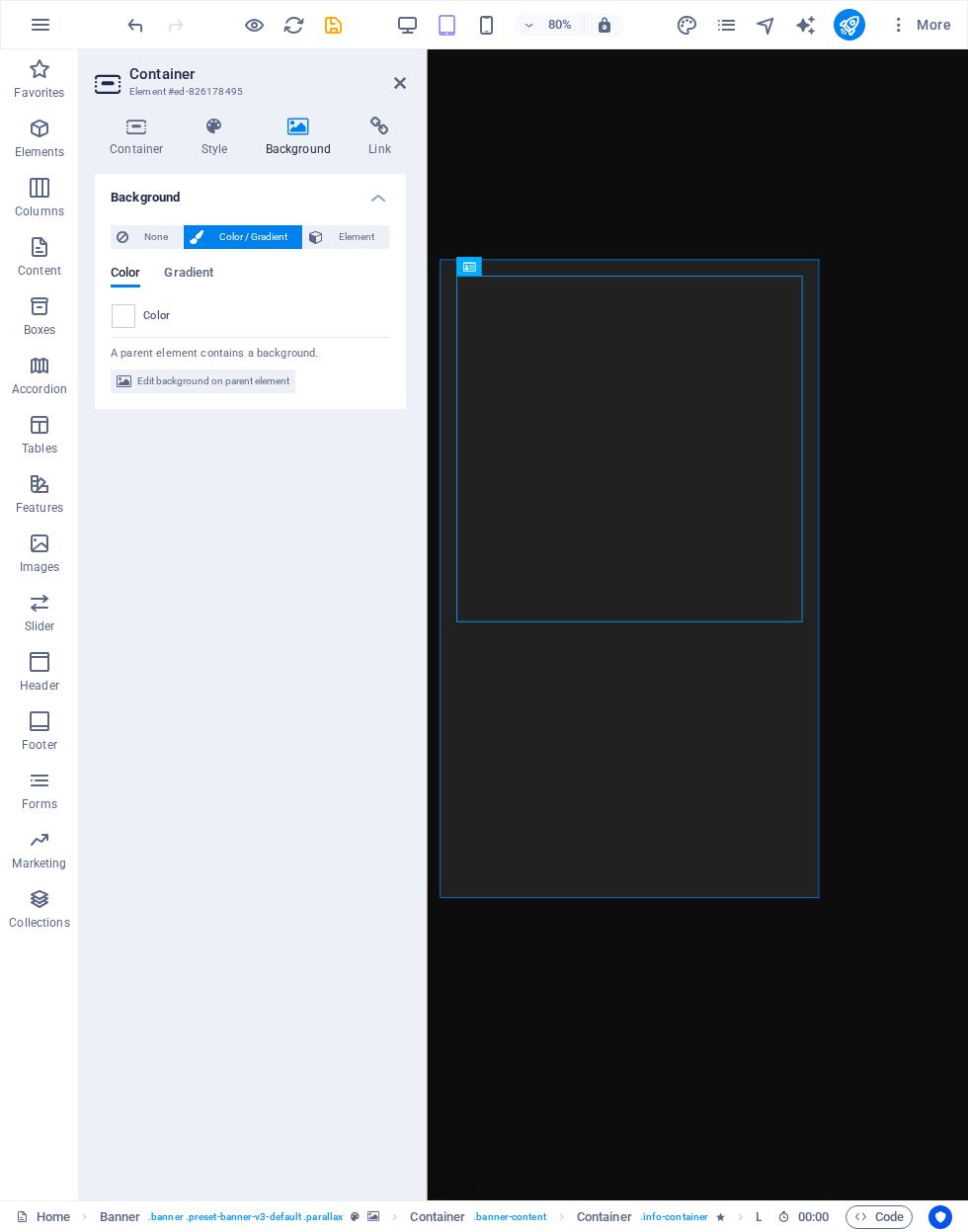 click at bounding box center [123, 316] 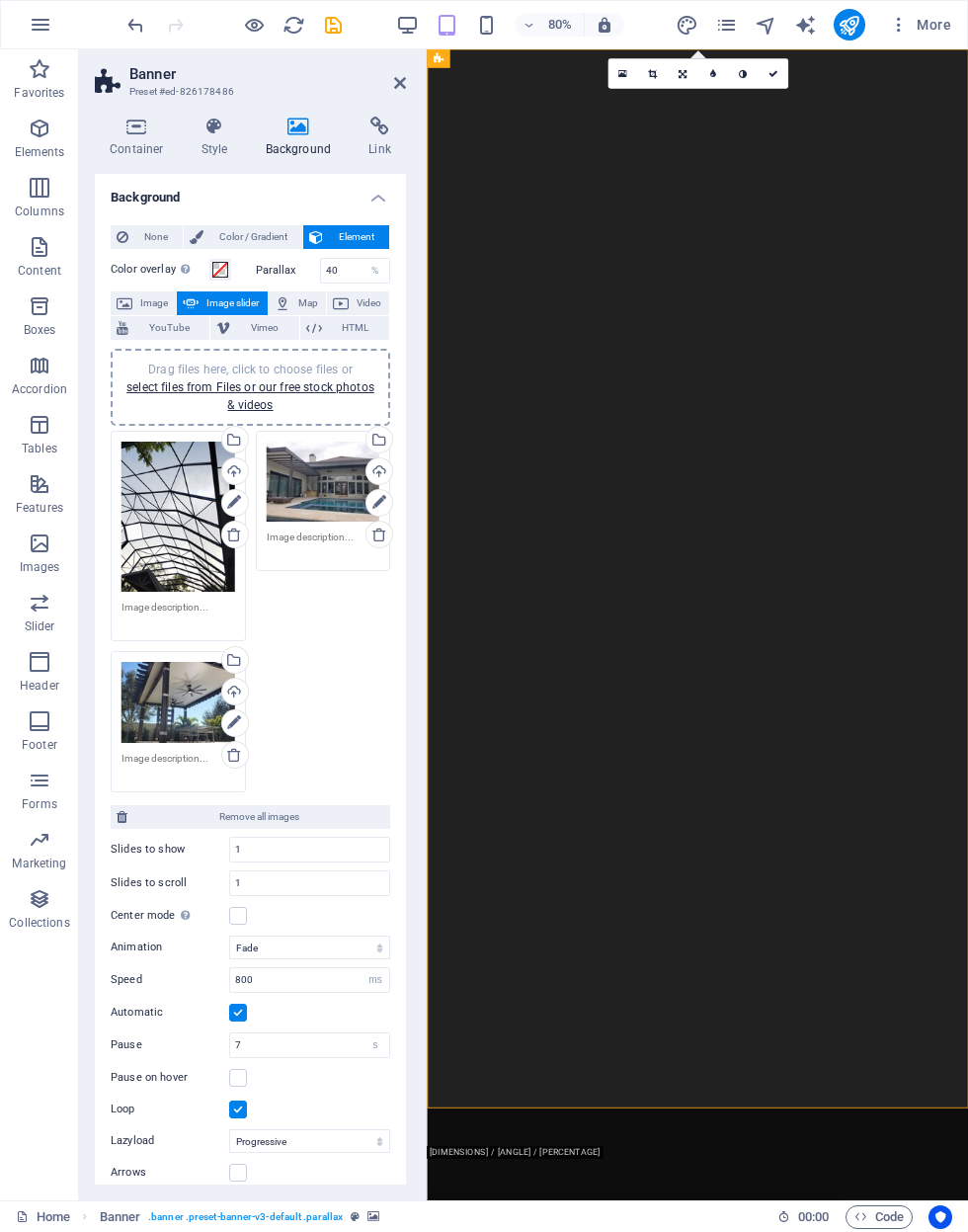 click on "Banner Preset #ed-826178486
Container Style Background Link Size Height Default px rem % vh vw Min. height 92 None px rem % vh vw Width Default px rem % em vh vw Min. width None px rem % vh vw Content width Default Custom width Width Default px rem % em vh vw Min. width None px rem % vh vw Default padding Custom spacing Default content width and padding can be changed under Design. Edit design Layout (Flexbox) Alignment Determines the flex direction. Default Main axis Determine how elements should behave along the main axis inside this container (justify content). Default Side axis Control the vertical direction of the element inside of the container (align items). Default Wrap Default On Off Fill Controls the distances and direction of elements on the y-axis across several lines (align content). Default Accessibility ARIA helps assistive technologies (like screen readers) to understand the role, state, and behavior of web elements Role The ARIA role defines the purpose of an element.  None %" at bounding box center (253, 624) 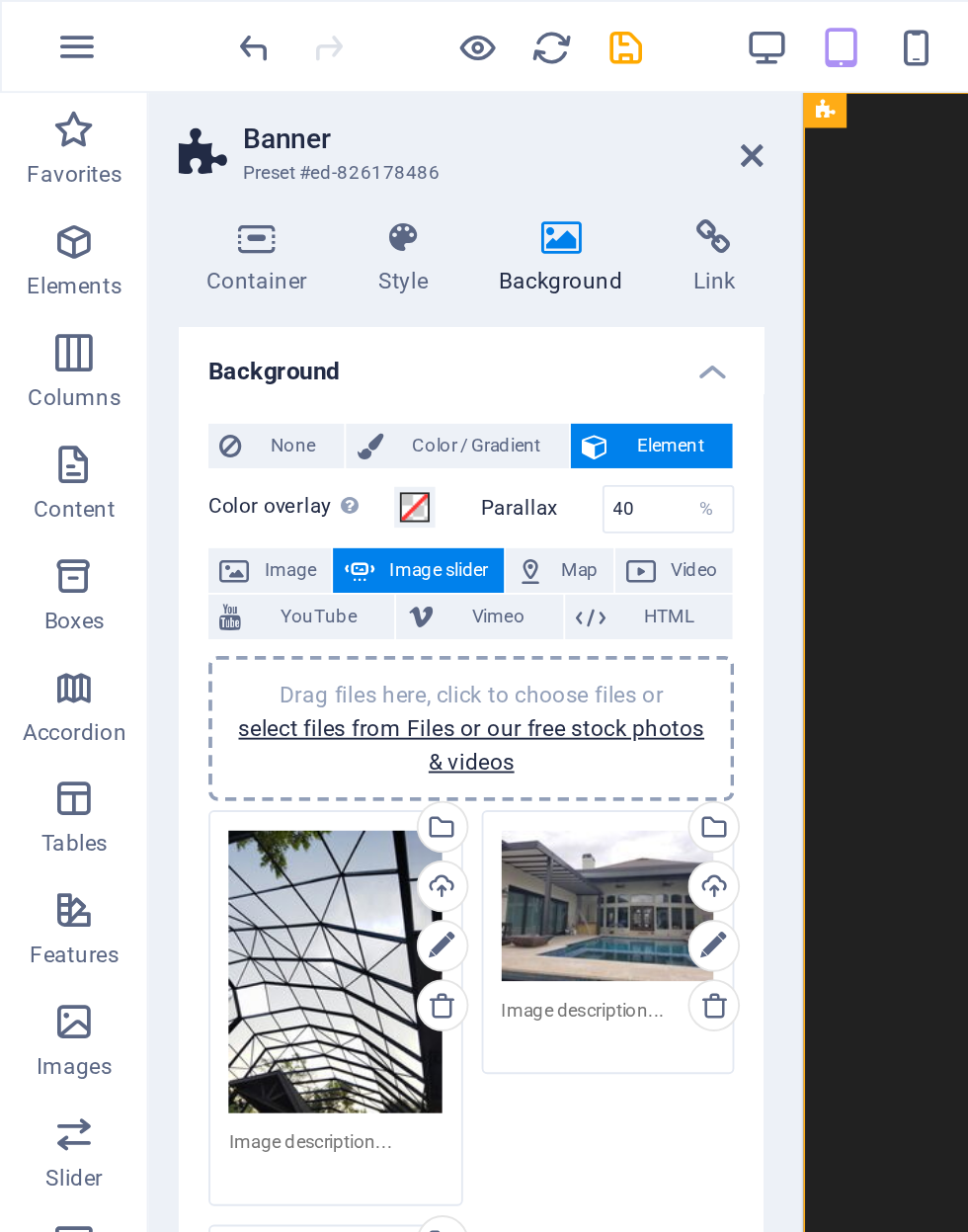 click at bounding box center [400, 83] 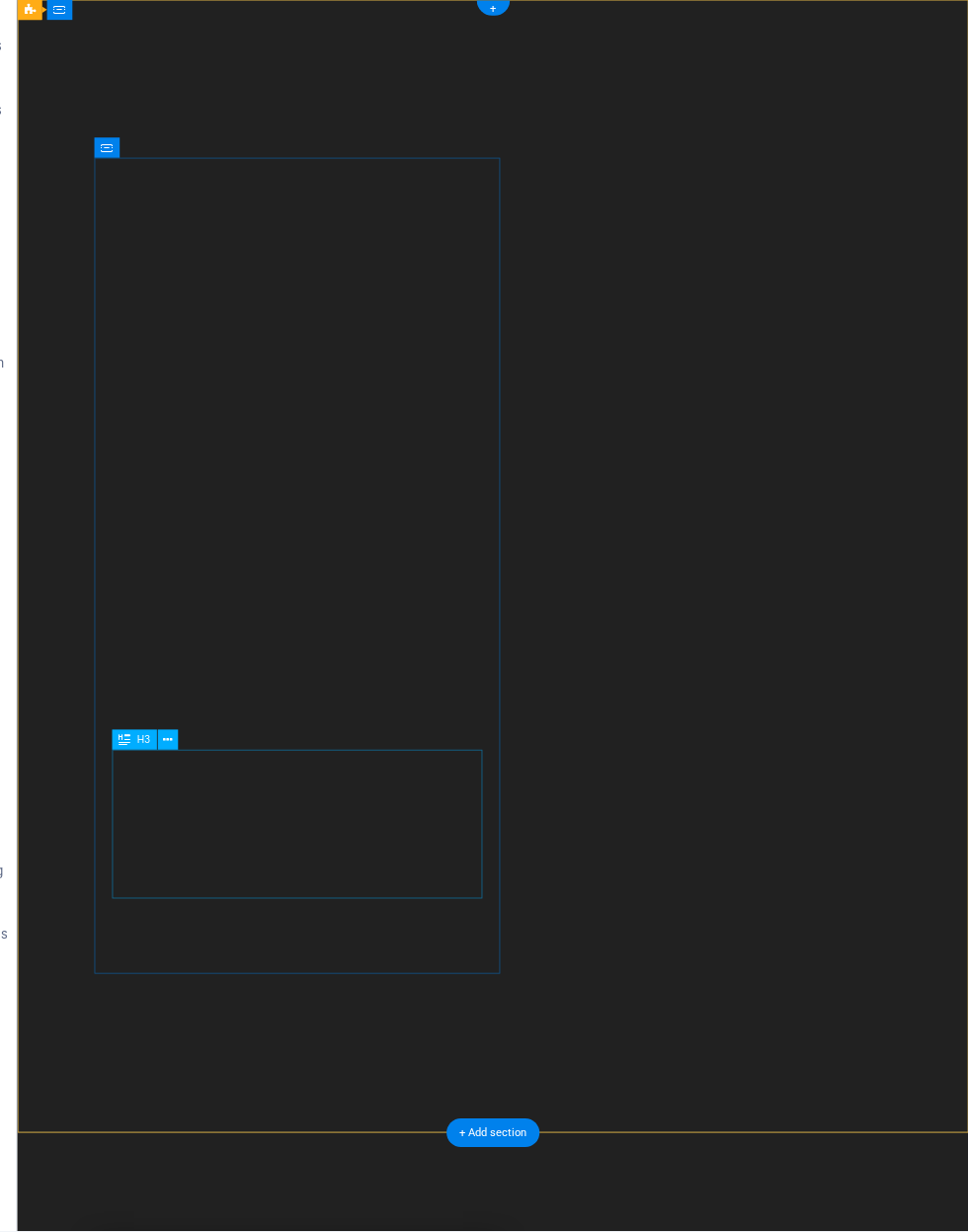 click on "Built to last. Designed to impress.From pool enclosures and screen rooms to patio covers and outdoor kitchens — we do it all." at bounding box center [344, 2290] 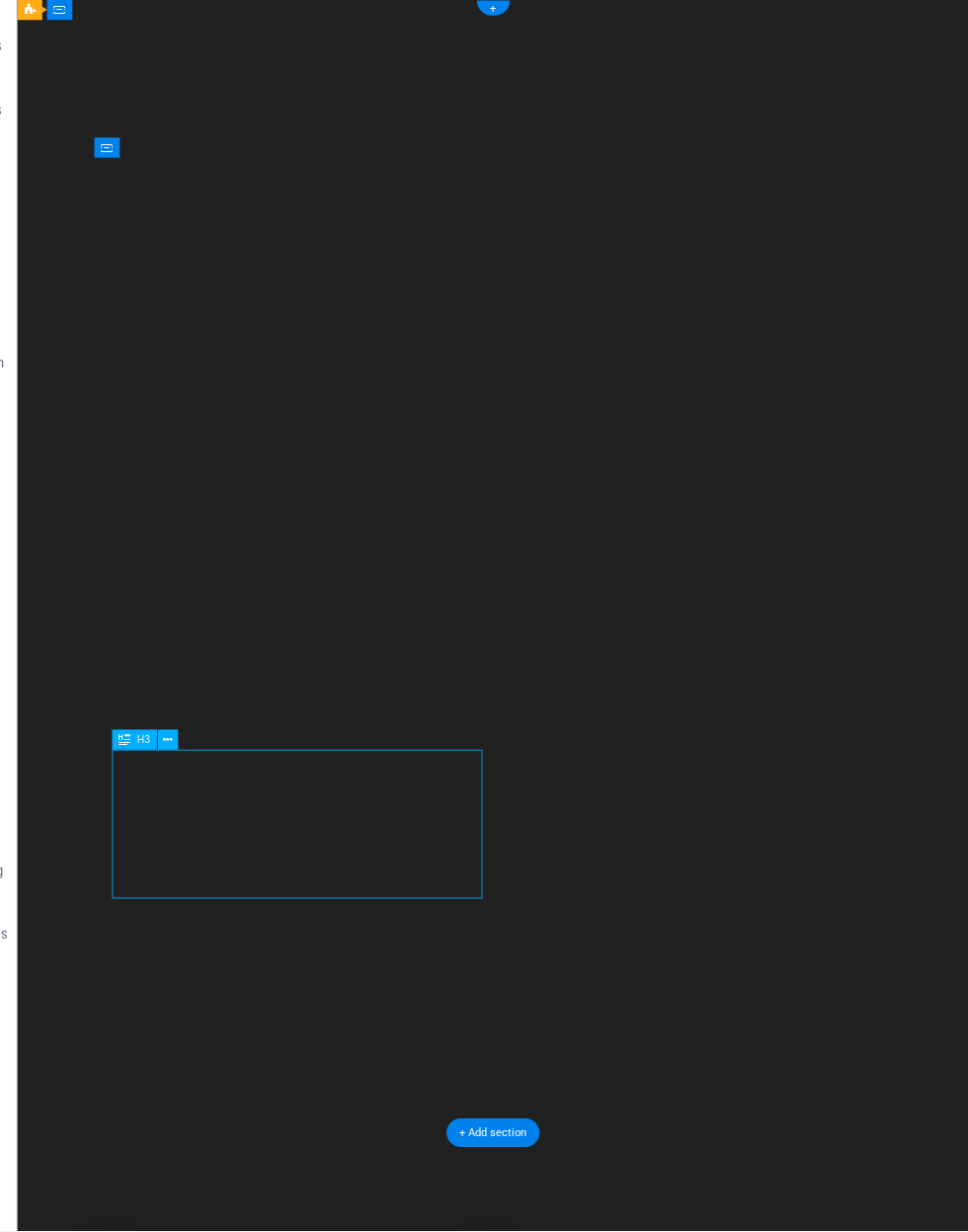 click on "Built to last. Designed to impress.From pool enclosures and screen rooms to patio covers and outdoor kitchens — we do it all." at bounding box center [344, 2290] 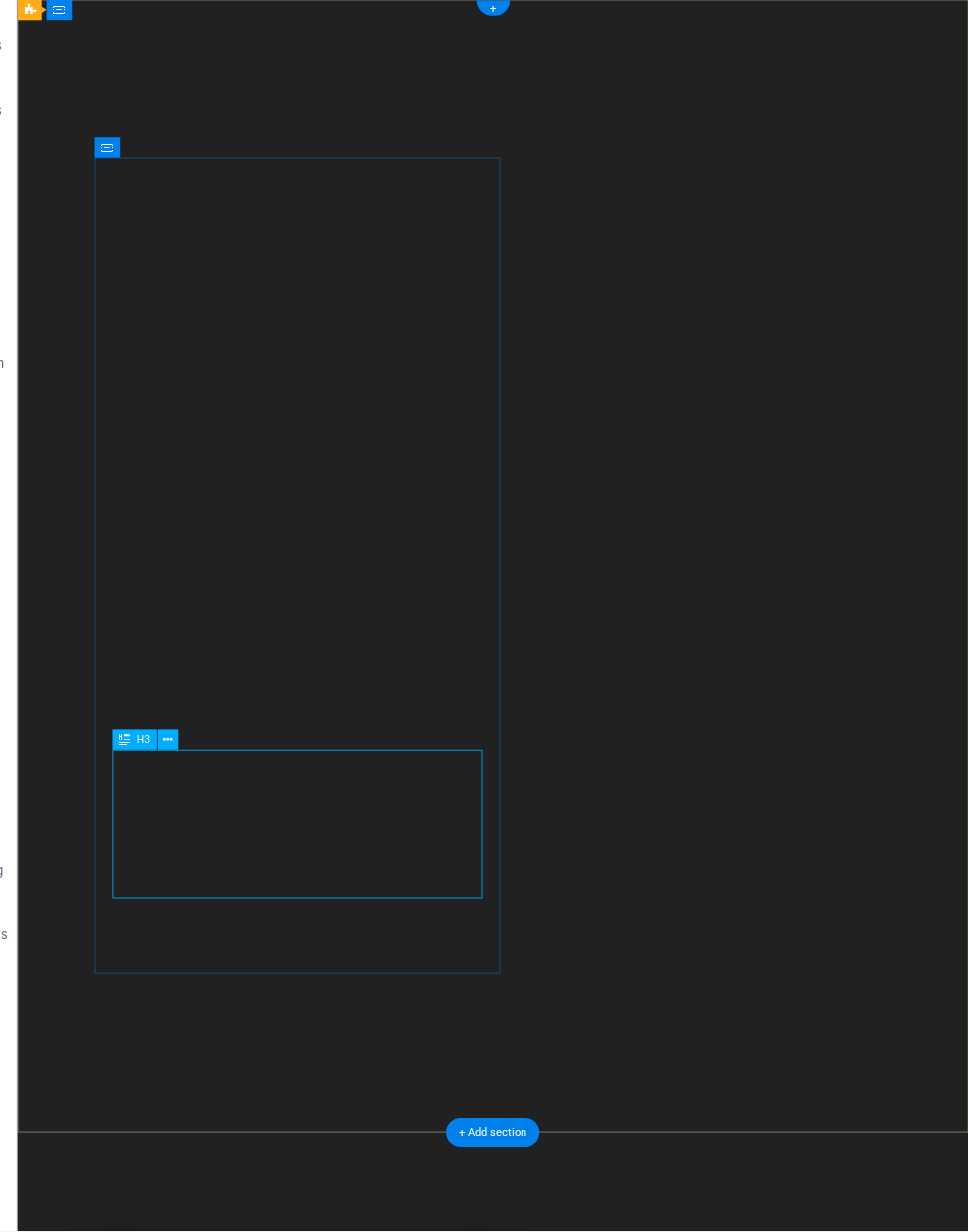 click on "Built to last. Designed to impress.From pool enclosures and screen rooms to patio covers and outdoor kitchens — we do it all." at bounding box center [344, 2290] 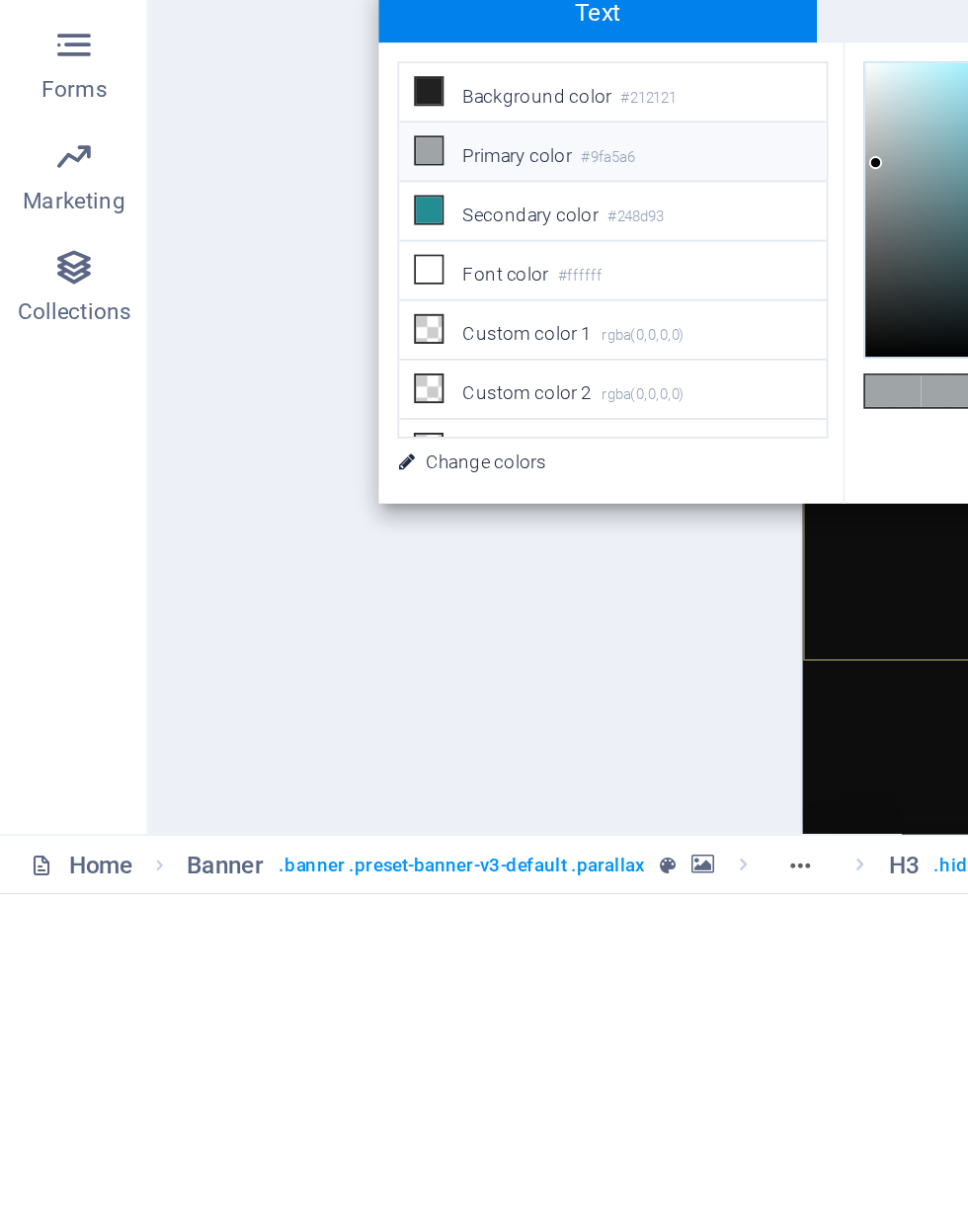 click on "#248d93" at bounding box center (338, 872) 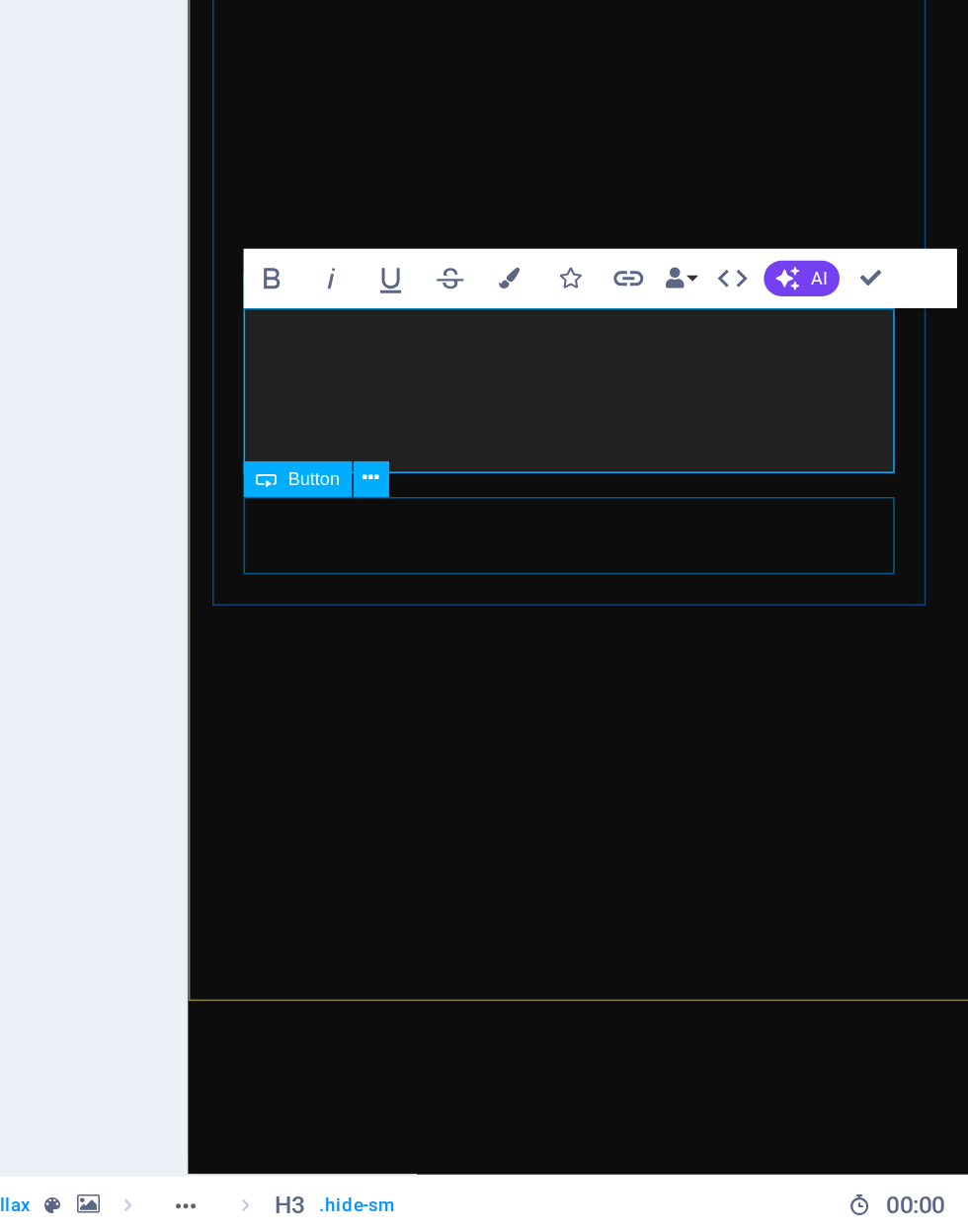 click on "Learn more" at bounding box center [440, 1275] 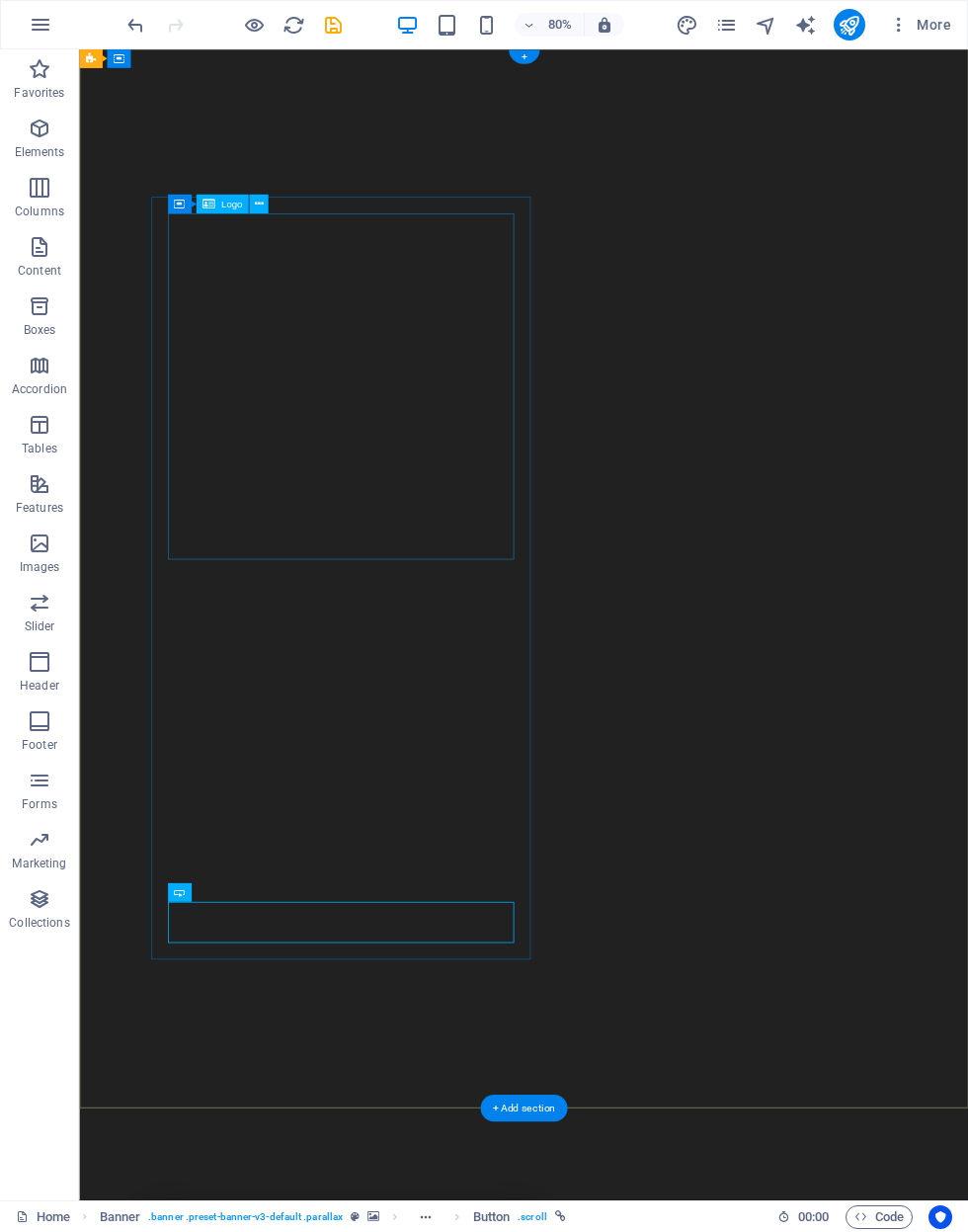 click at bounding box center (406, 1766) 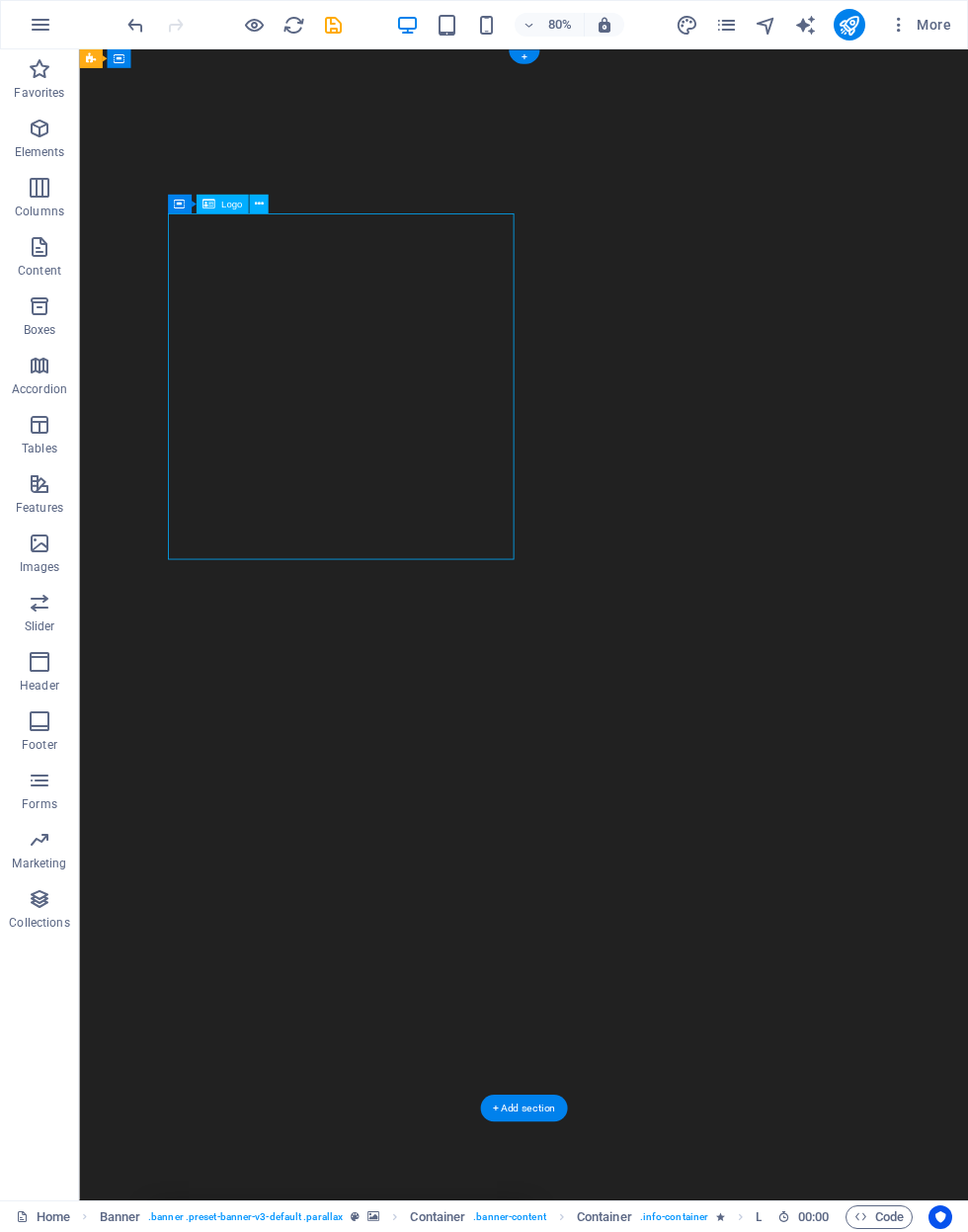 click on "Learn more" at bounding box center [406, 2468] 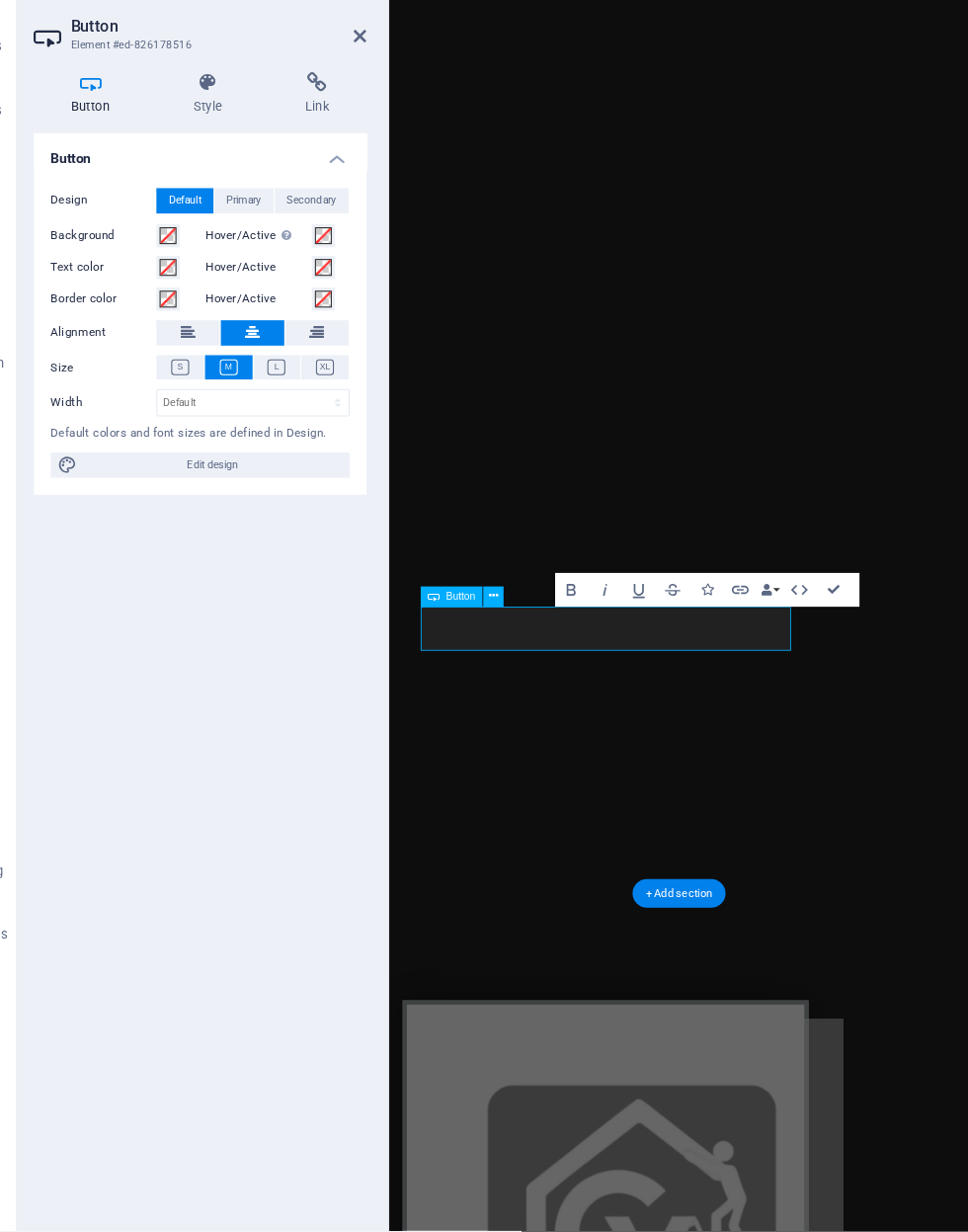 scroll, scrollTop: 281, scrollLeft: 0, axis: vertical 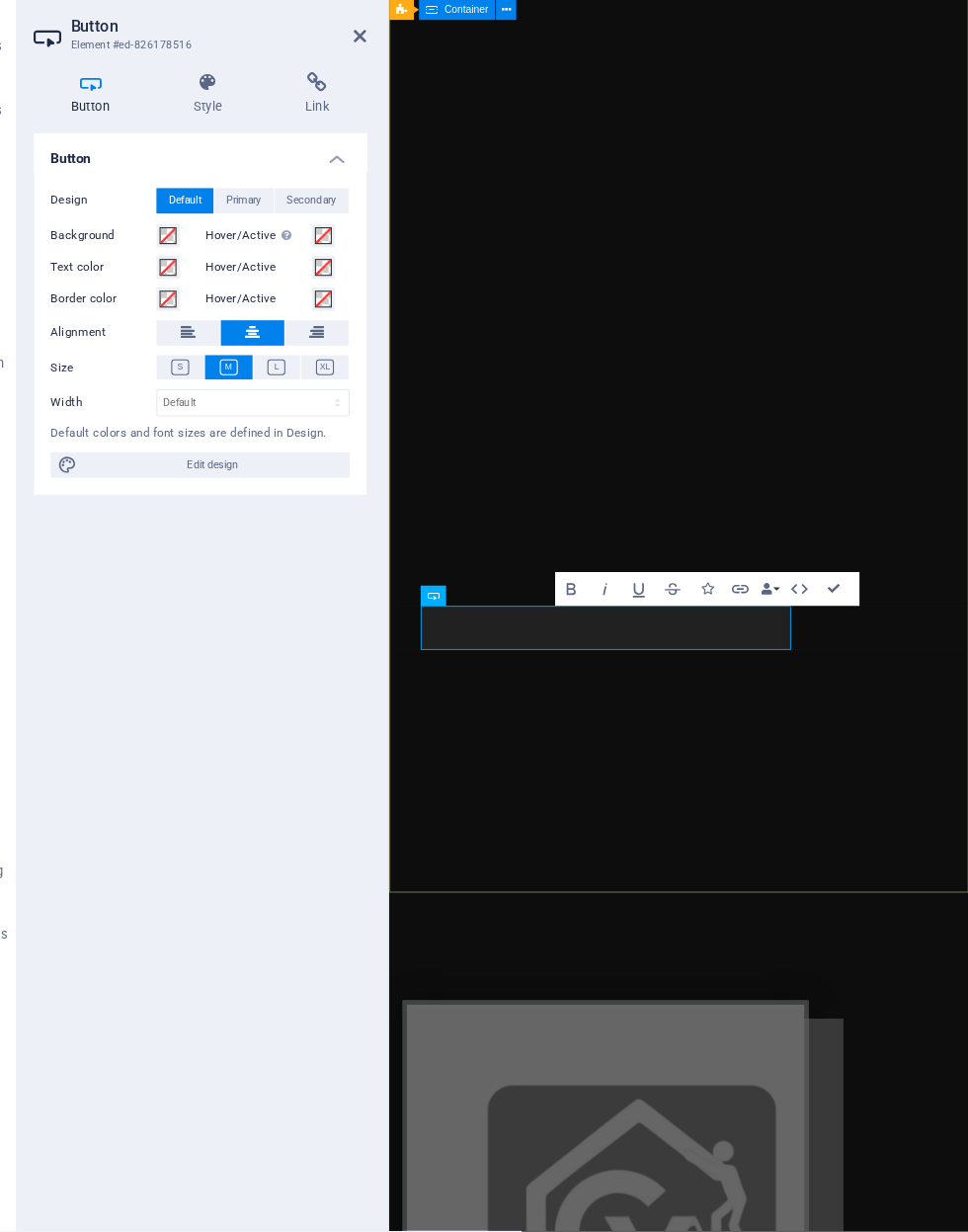 click on "Coverworks Aluminum Structure experts Built to last. Designed to impress.From pool enclosures and screen rooms to patio covers and outdoor kitchens — we do it all. Learn more" at bounding box center (726, 1600) 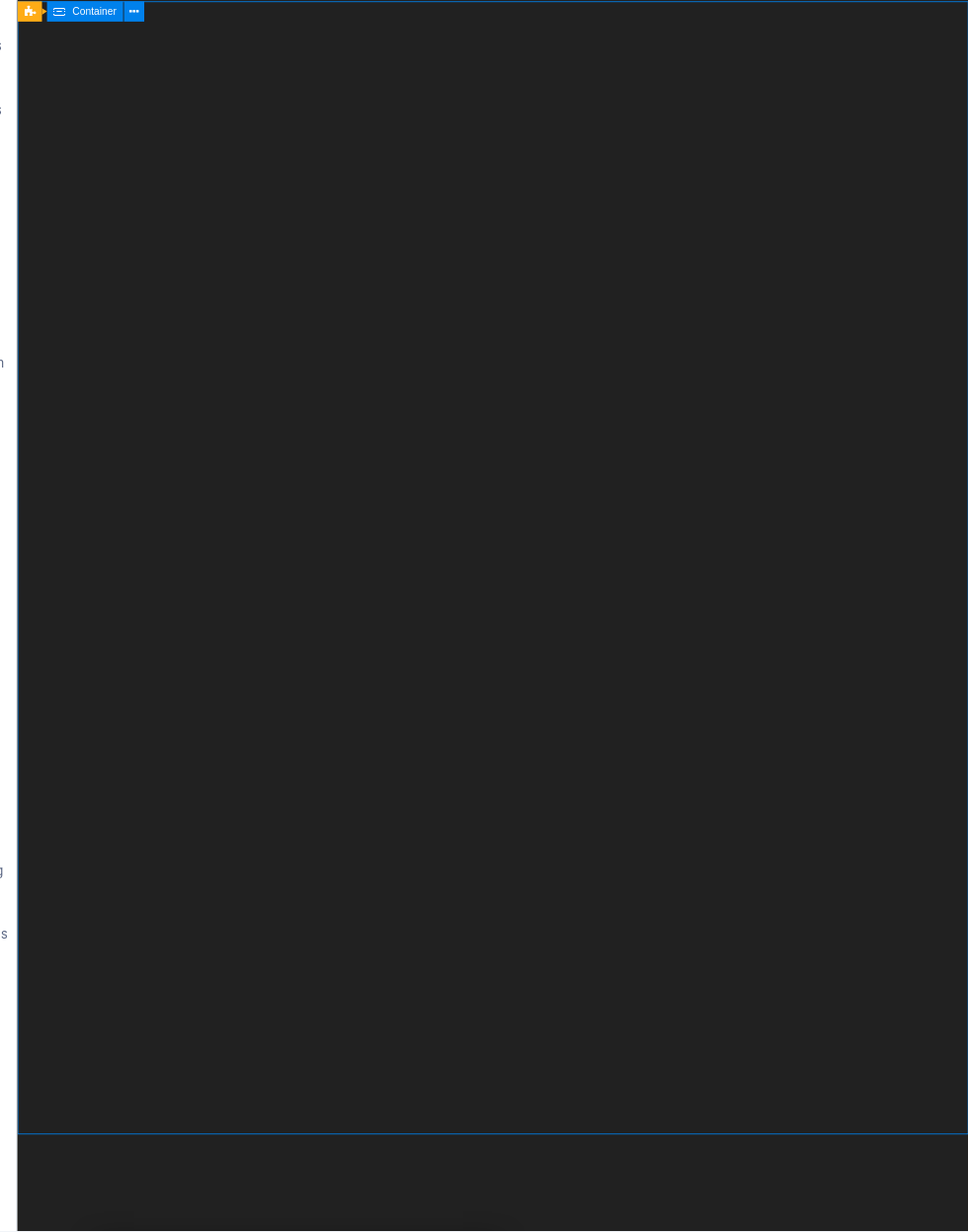 scroll, scrollTop: 0, scrollLeft: 0, axis: both 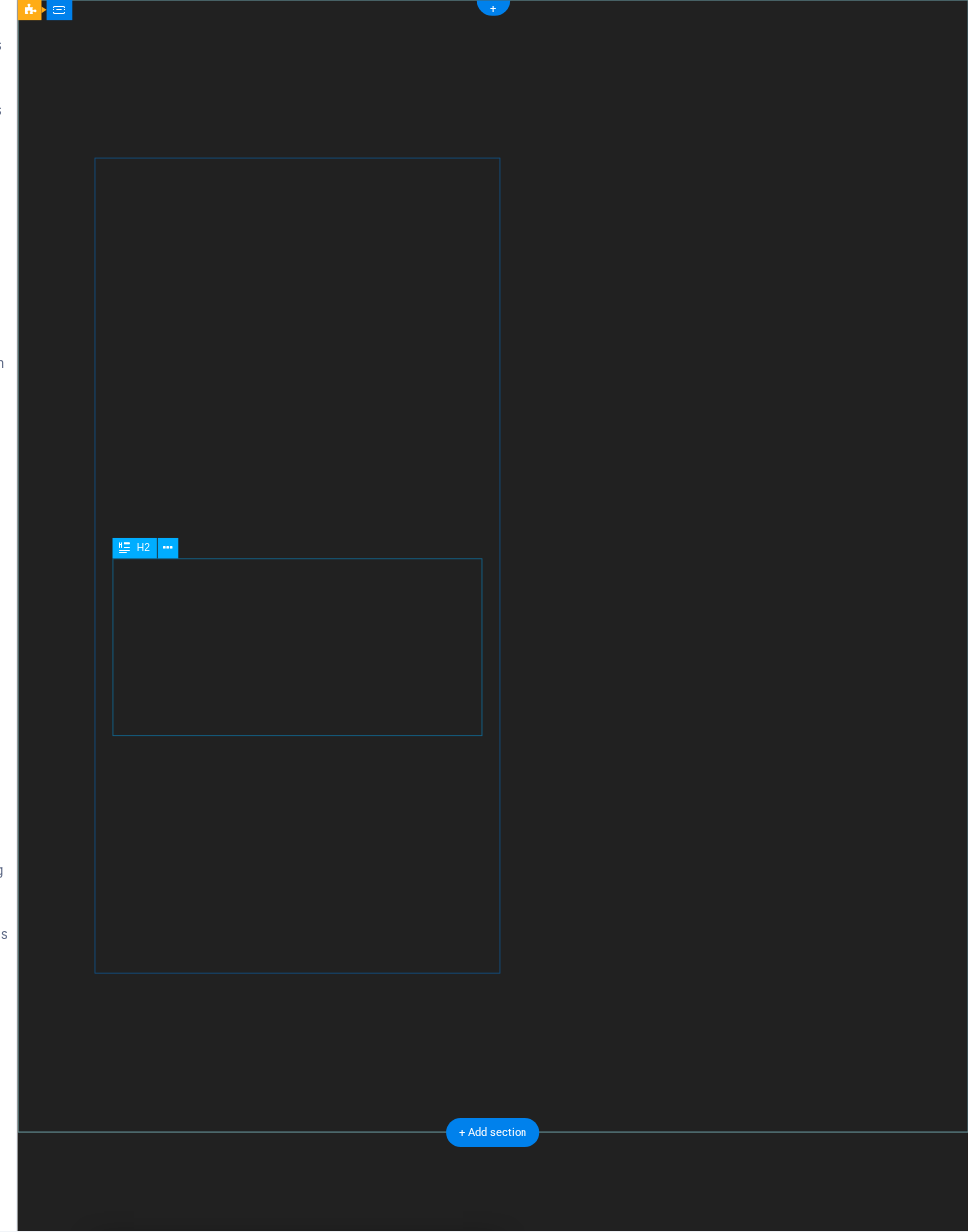 click on "Coverworks Aluminum Structure experts" at bounding box center (344, 2083) 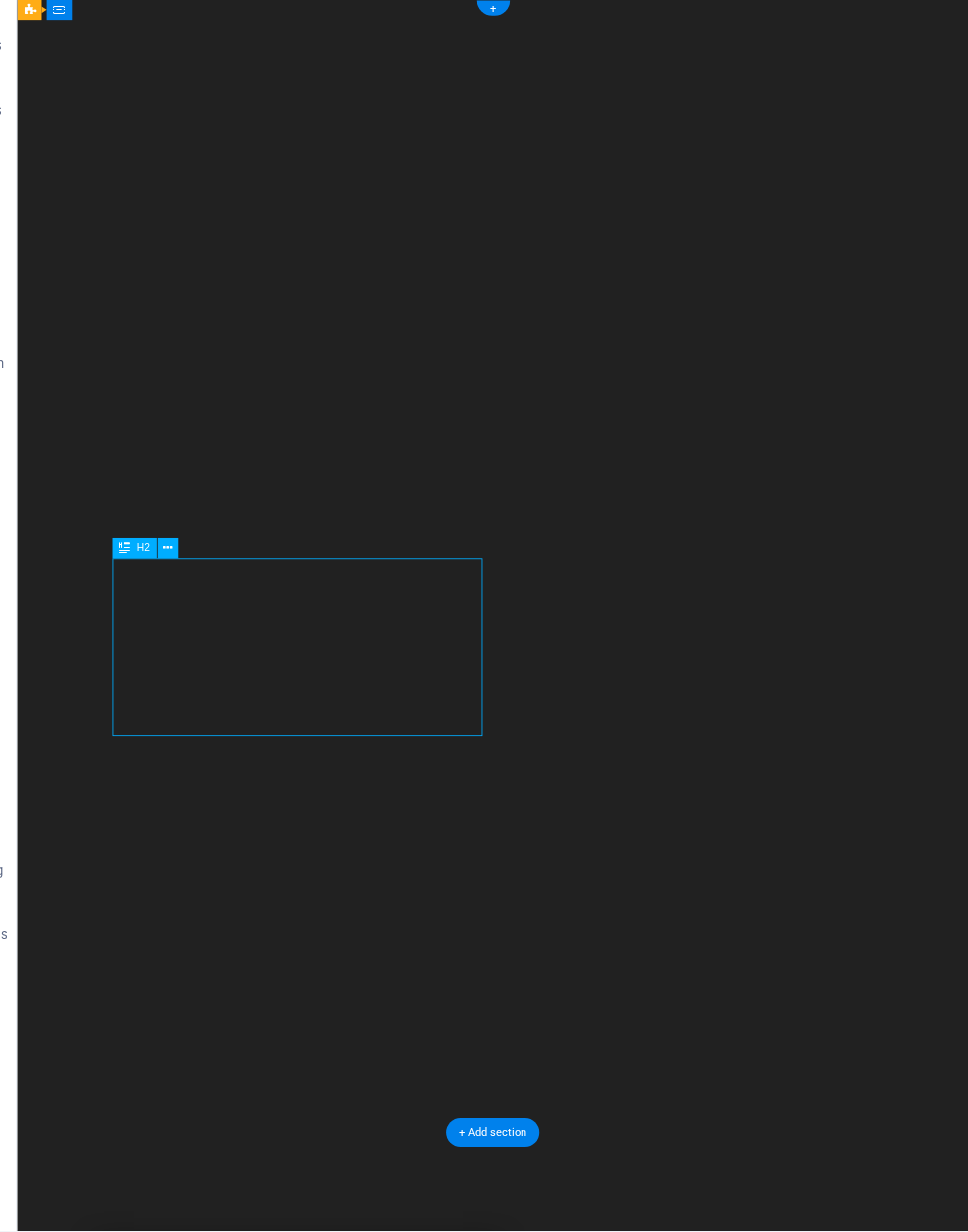 click on "Coverworks Aluminum Structure experts" at bounding box center [344, 2083] 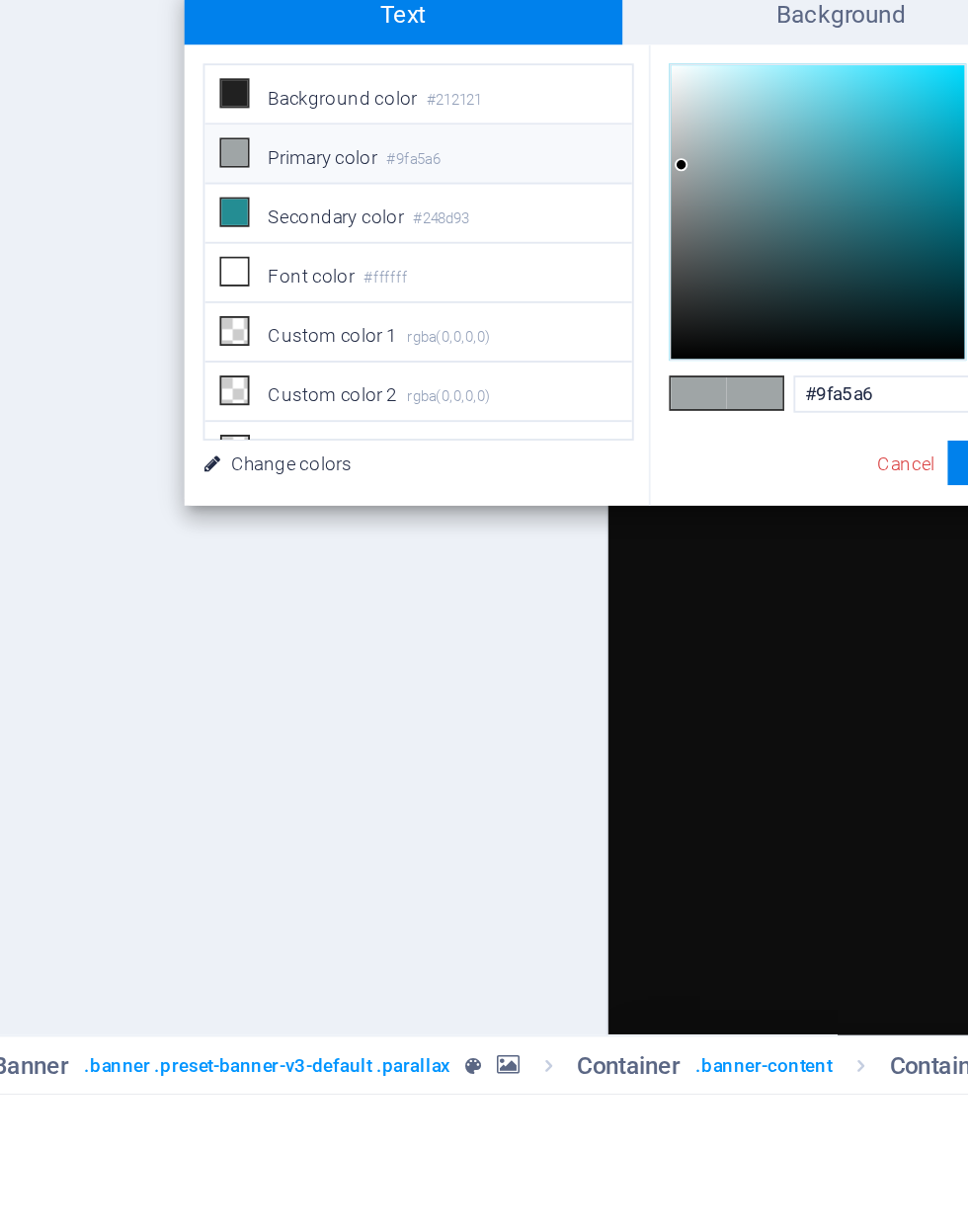 click at bounding box center (228, 731) 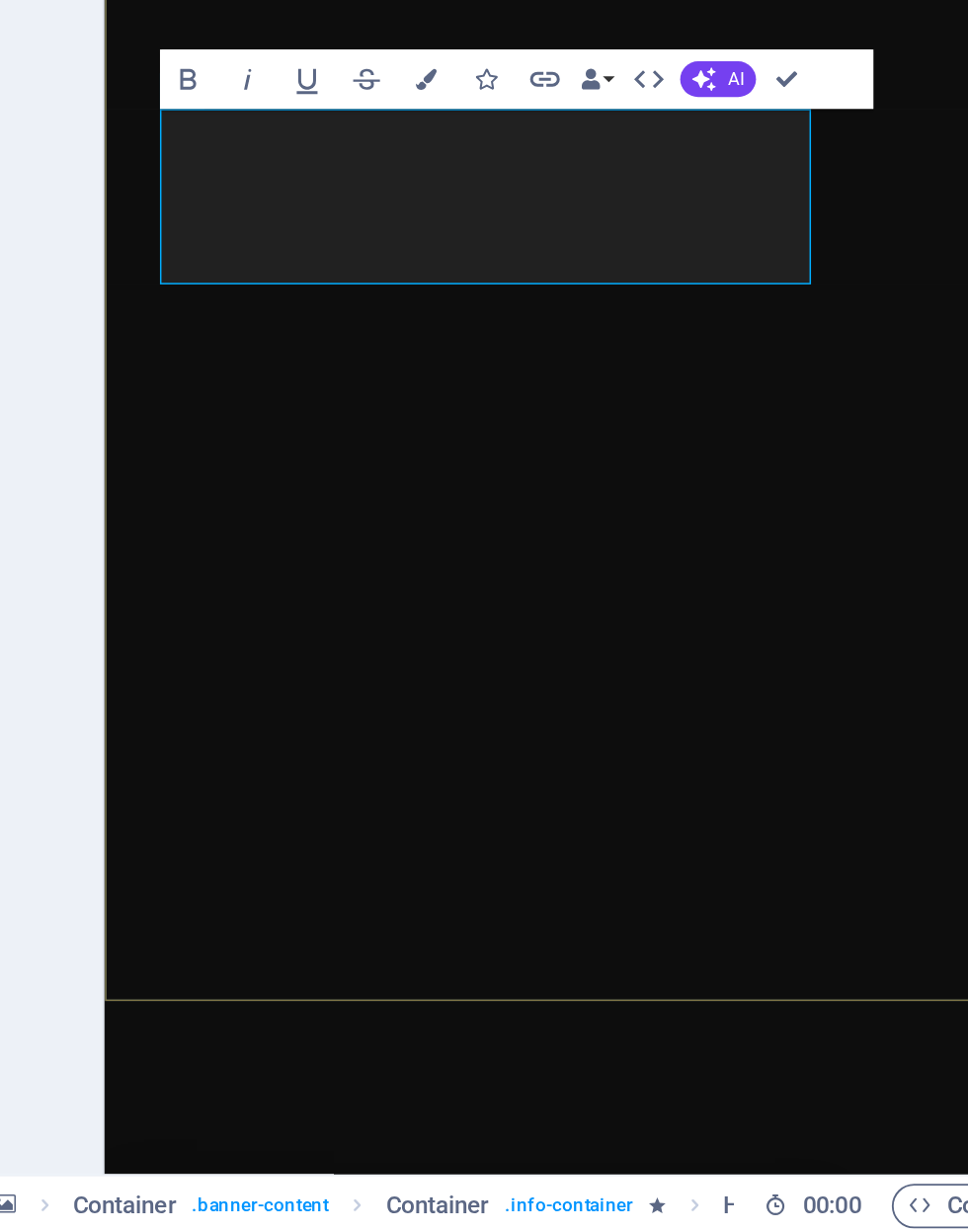 click on "Coverworks Aluminum Structure experts Built to last. Designed to impress.From pool enclosures and screen rooms to patio covers and outdoor kitchens — we do it all. Learn more" at bounding box center (442, 890) 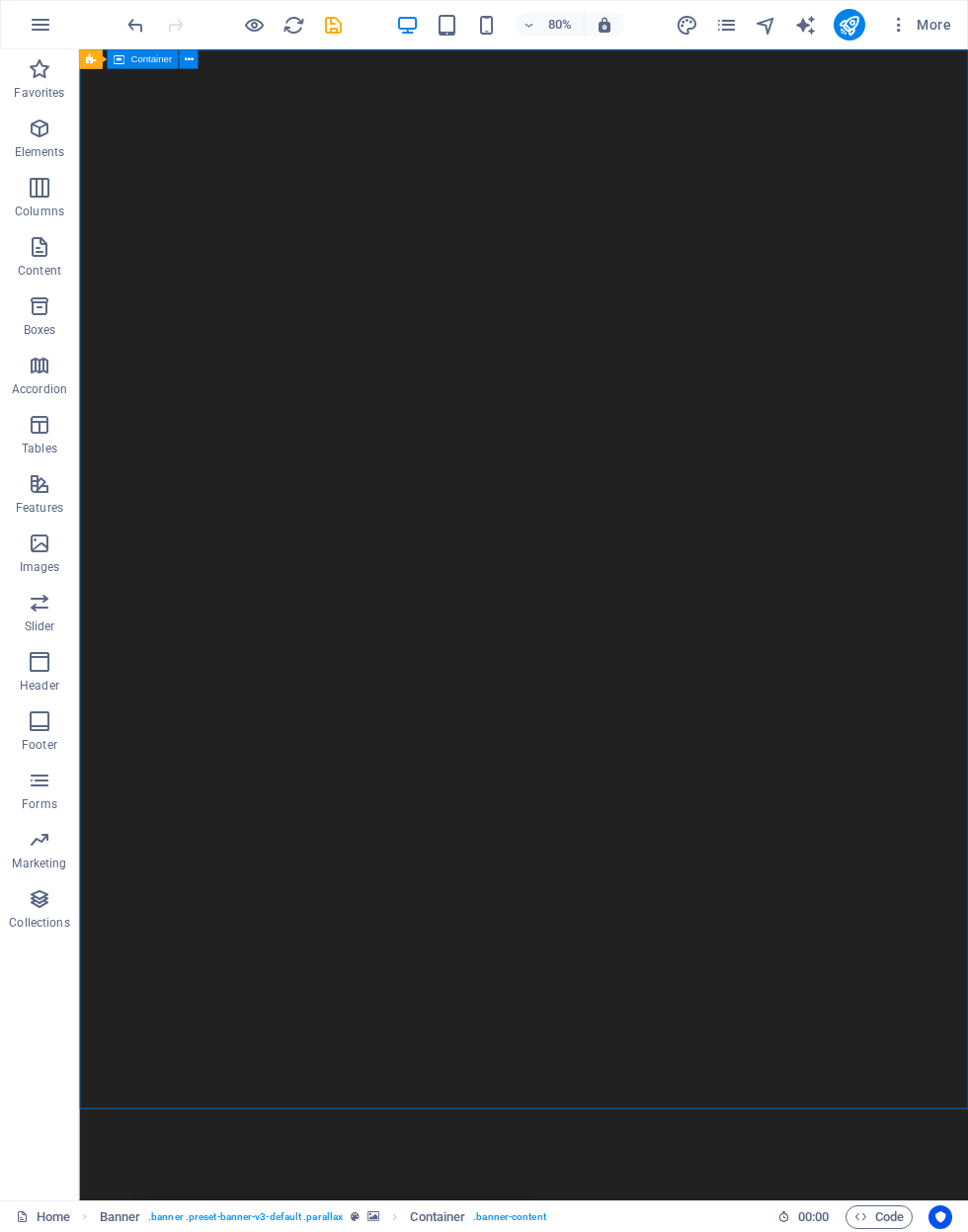 scroll, scrollTop: 0, scrollLeft: 0, axis: both 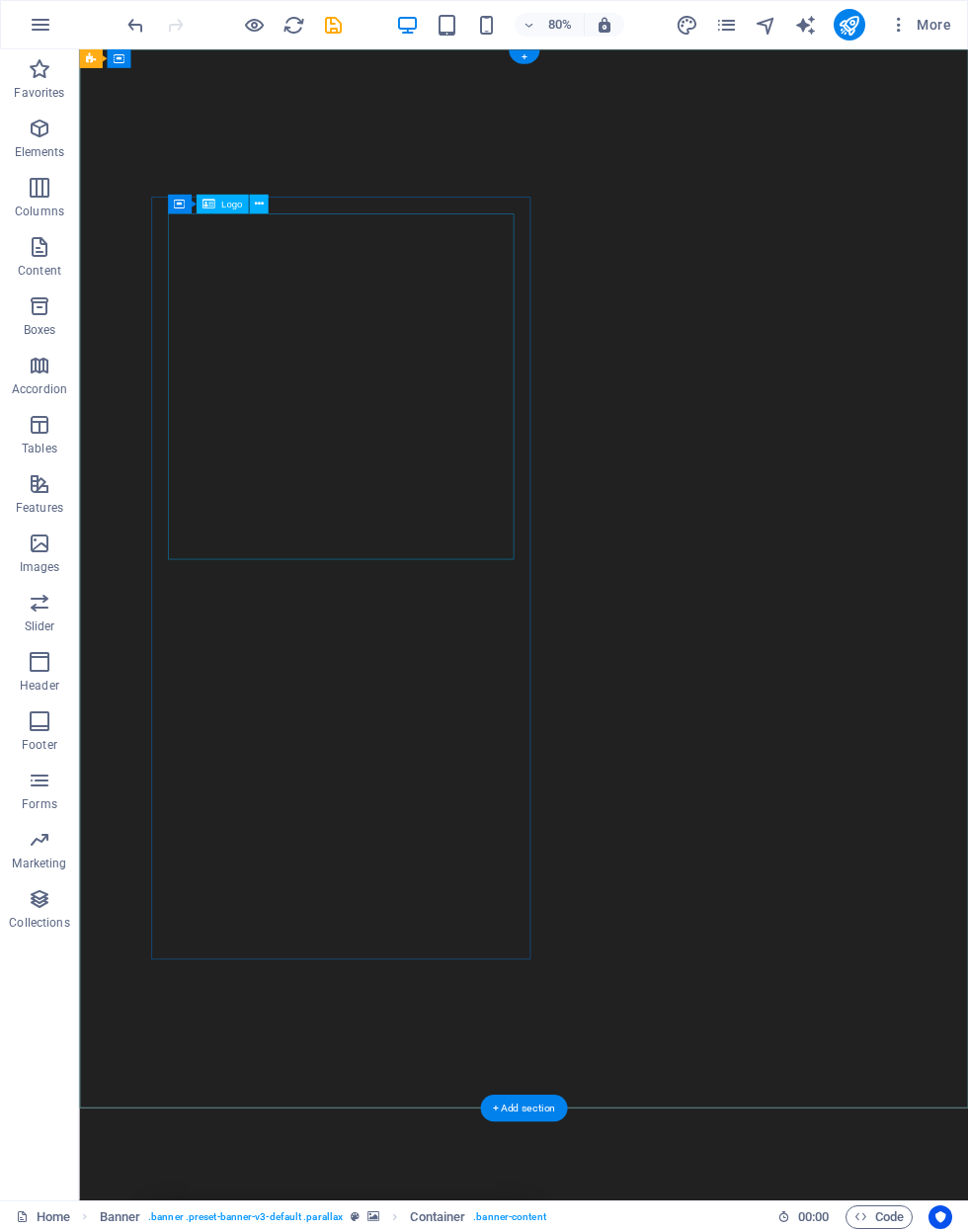 click at bounding box center (406, 1766) 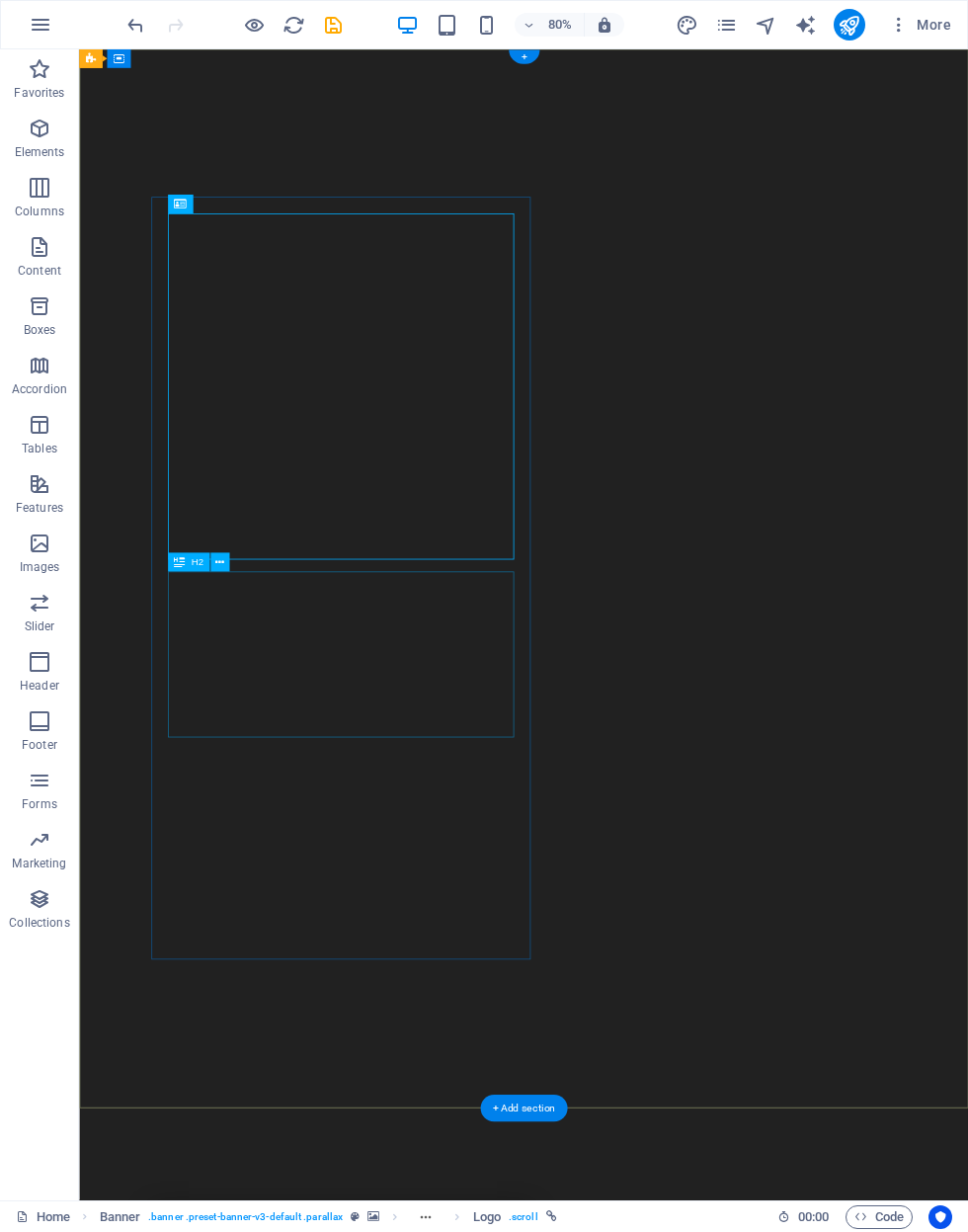 click on "Coverworks Aluminum Structure experts" at bounding box center [406, 2132] 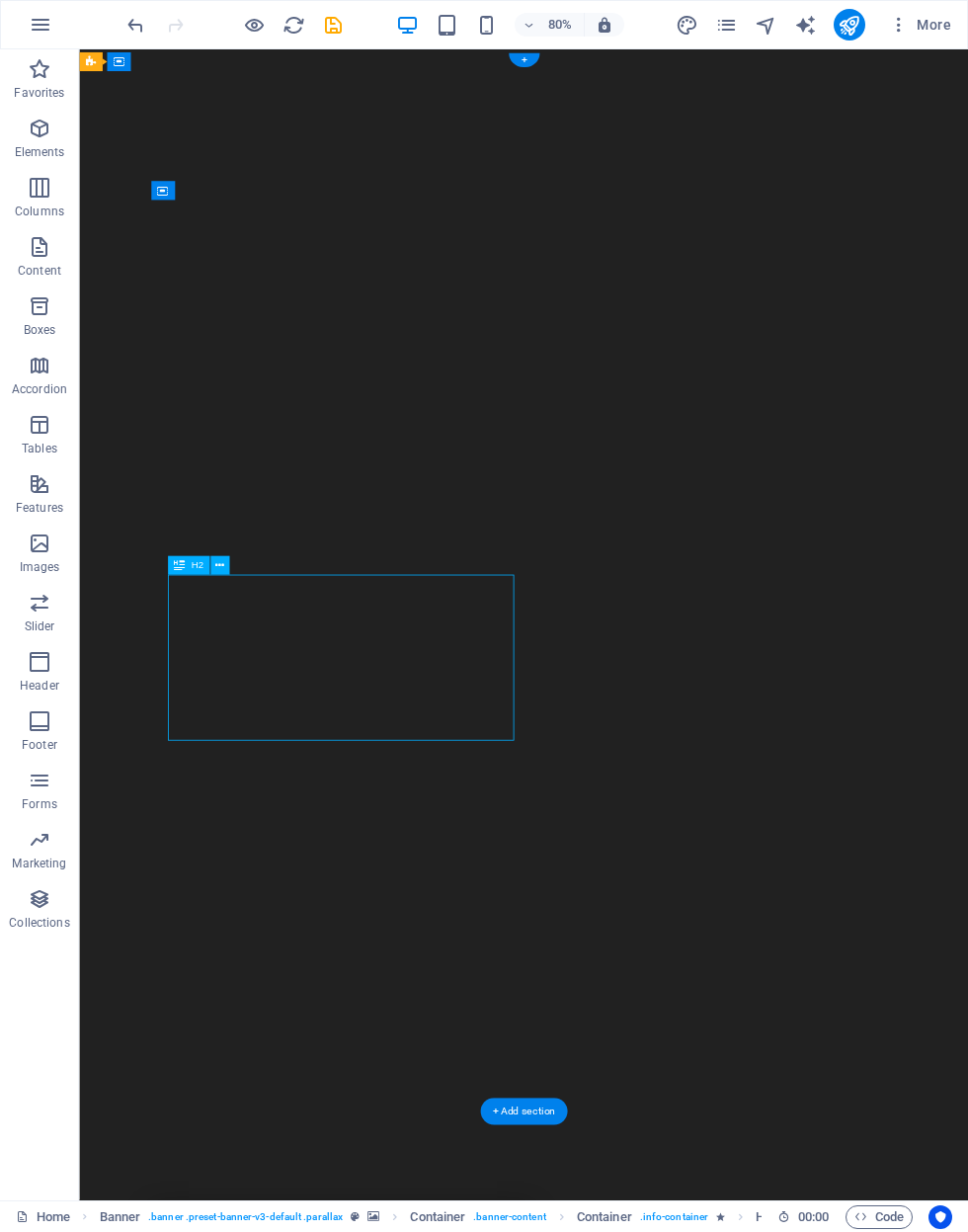 scroll, scrollTop: 0, scrollLeft: 0, axis: both 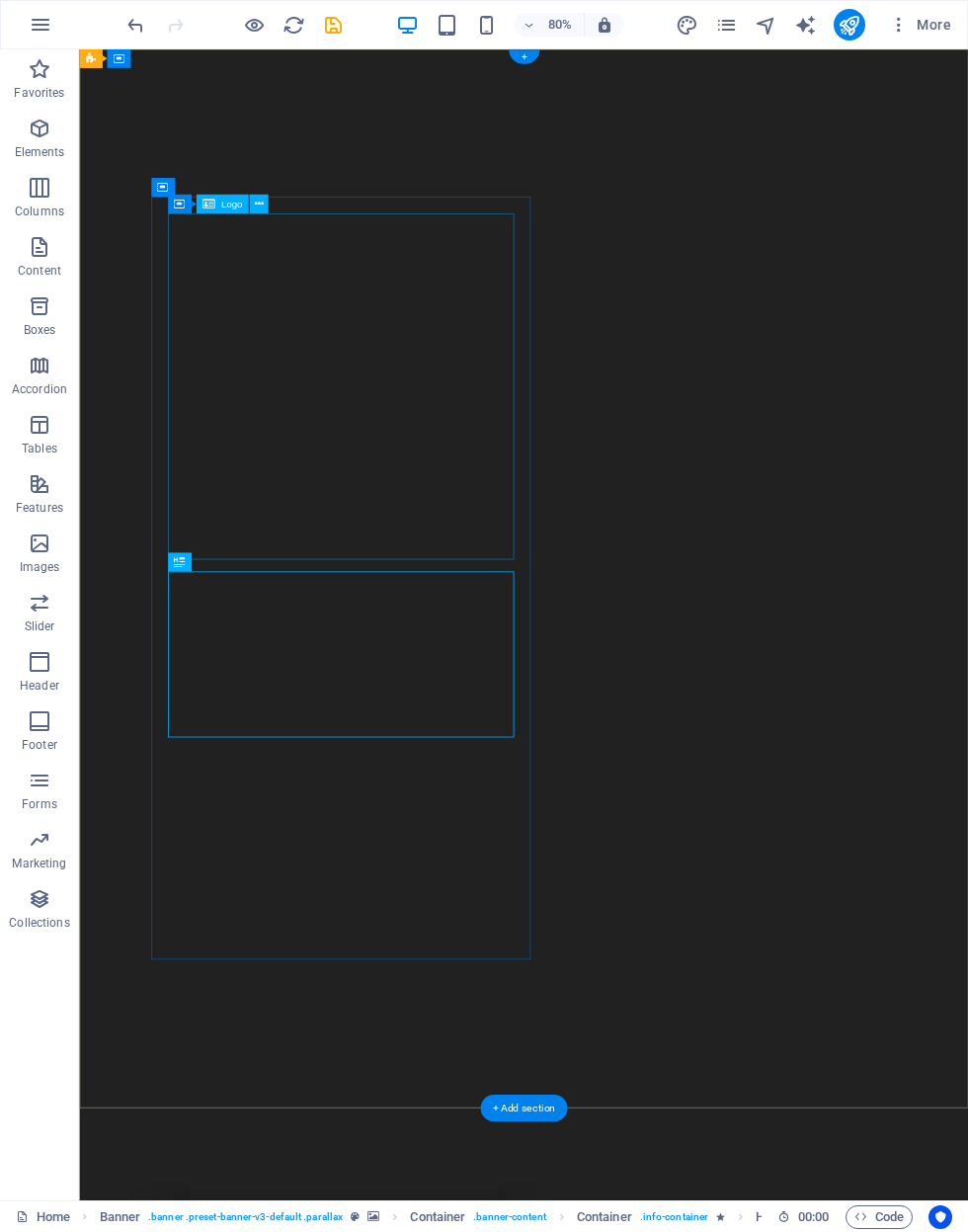 click at bounding box center [406, 1766] 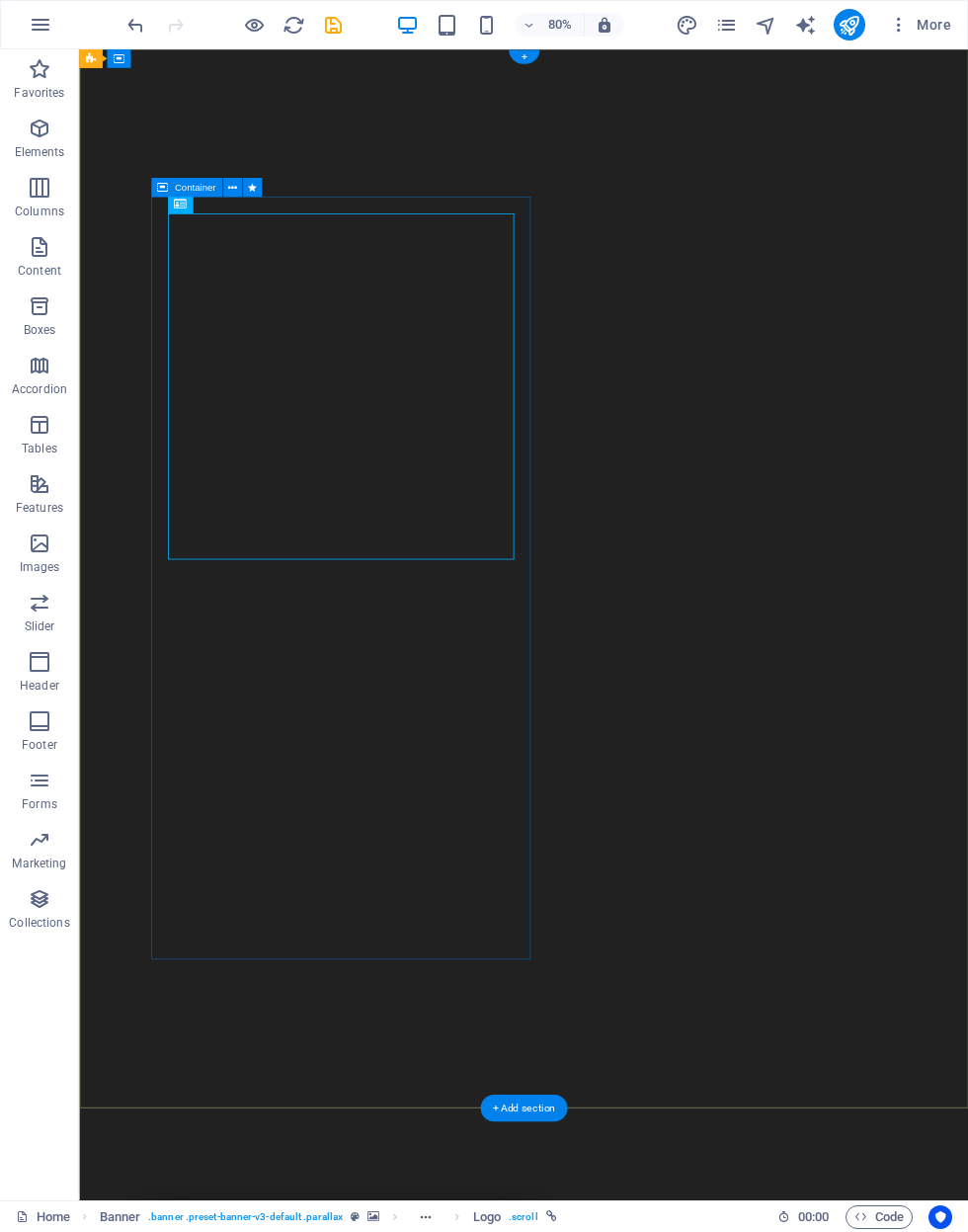 click at bounding box center [231, 188] 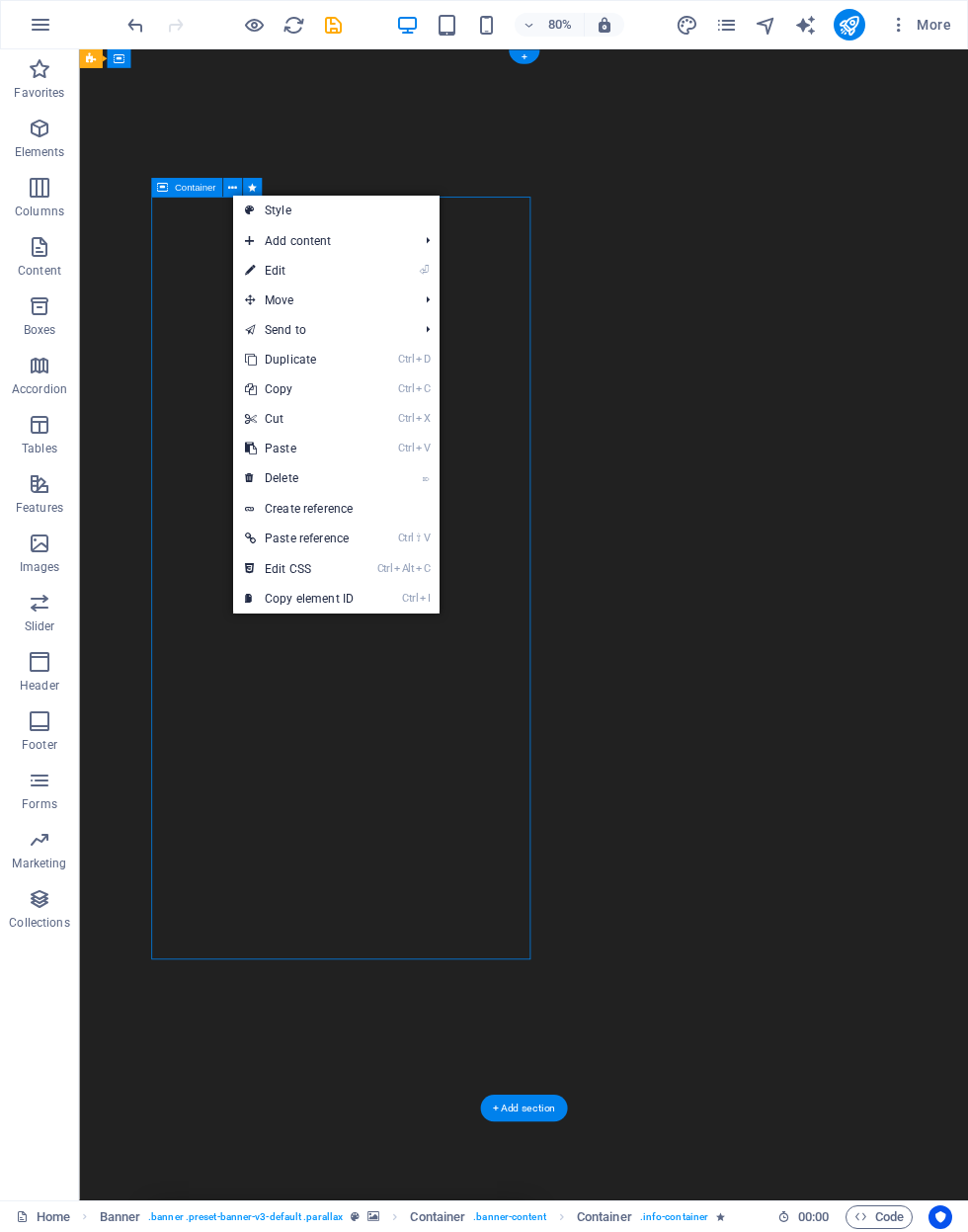 click at bounding box center [250, 271] 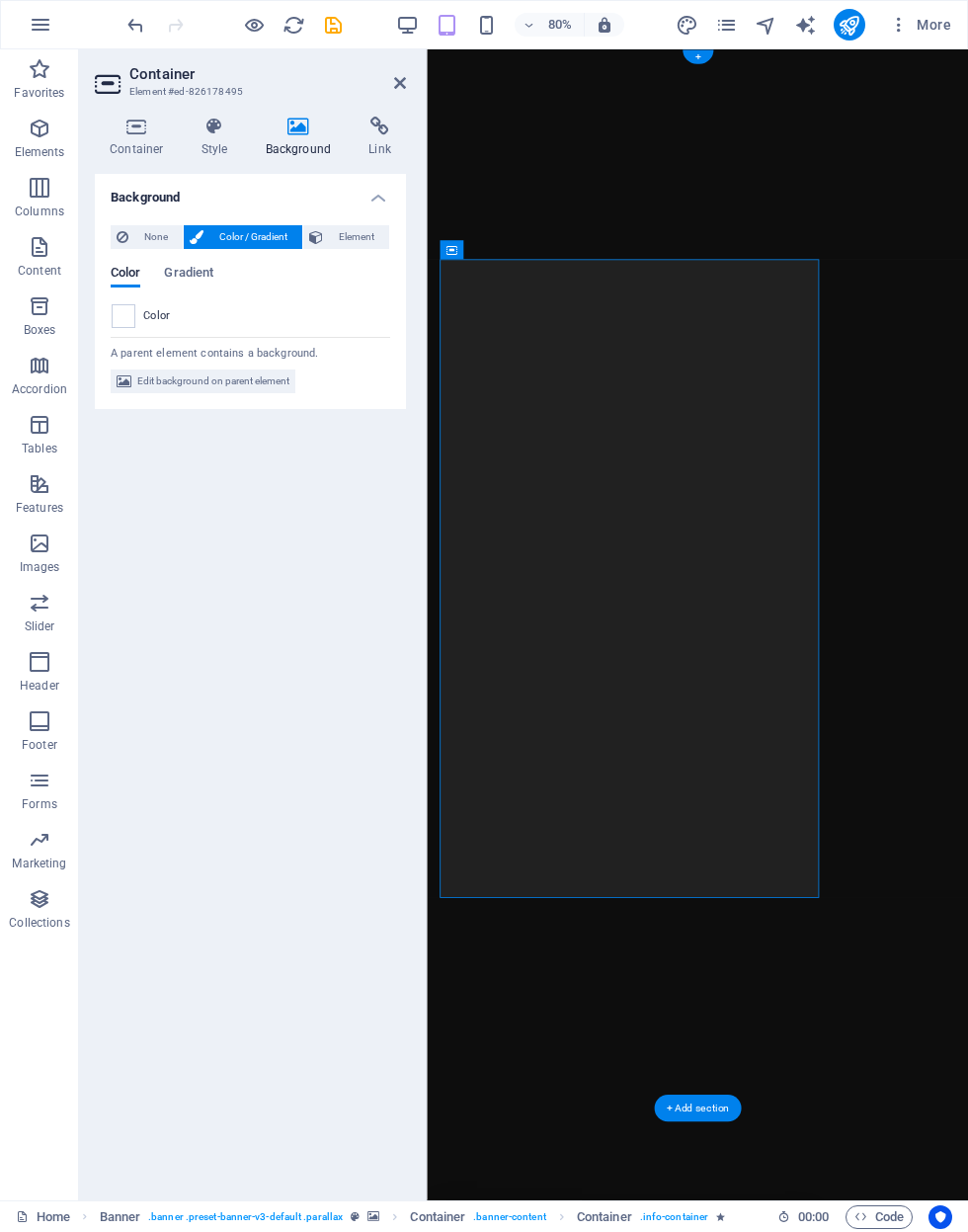 click at bounding box center (136, 126) 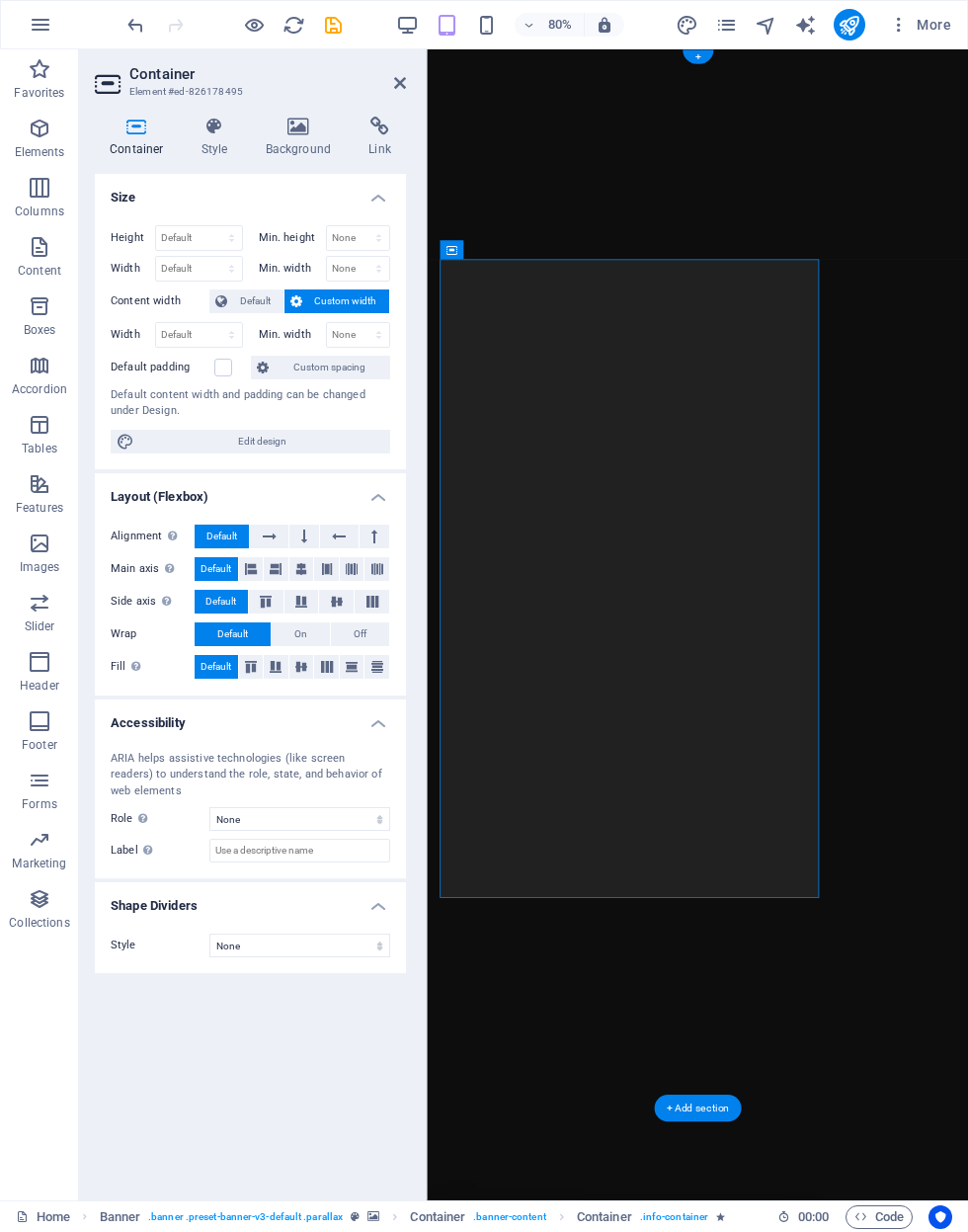 click on "Style" at bounding box center [218, 137] 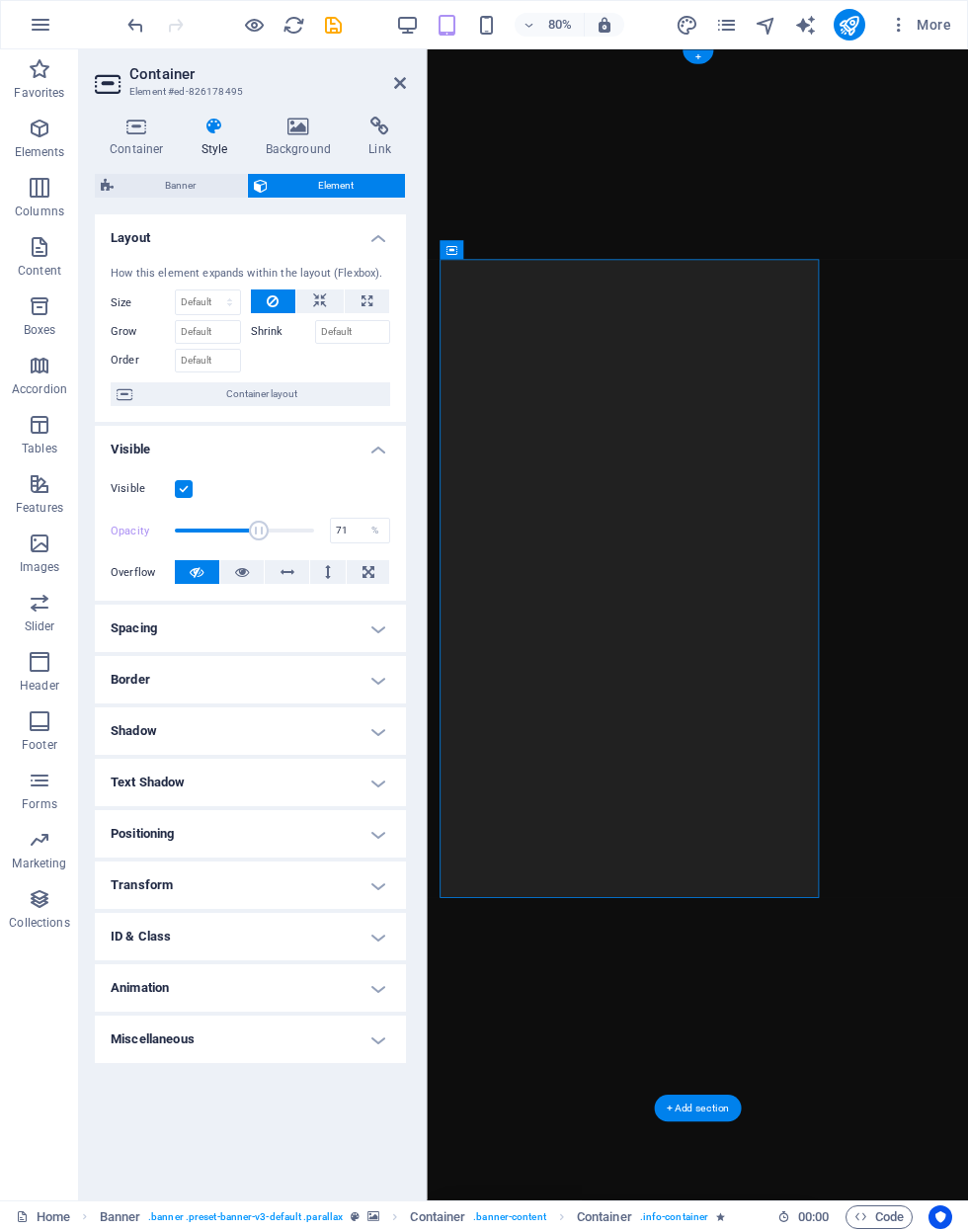 type on "73" 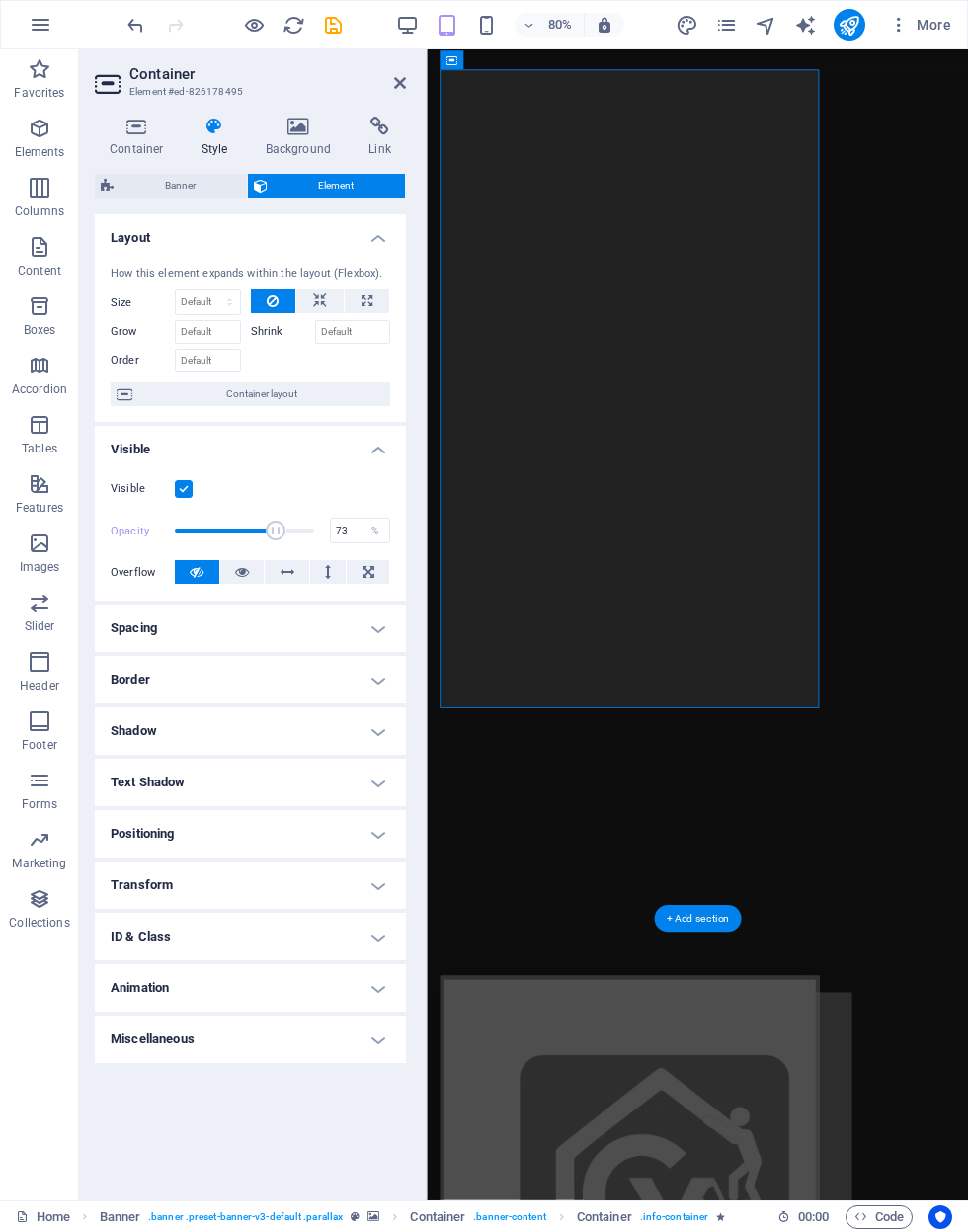 scroll, scrollTop: 315, scrollLeft: 0, axis: vertical 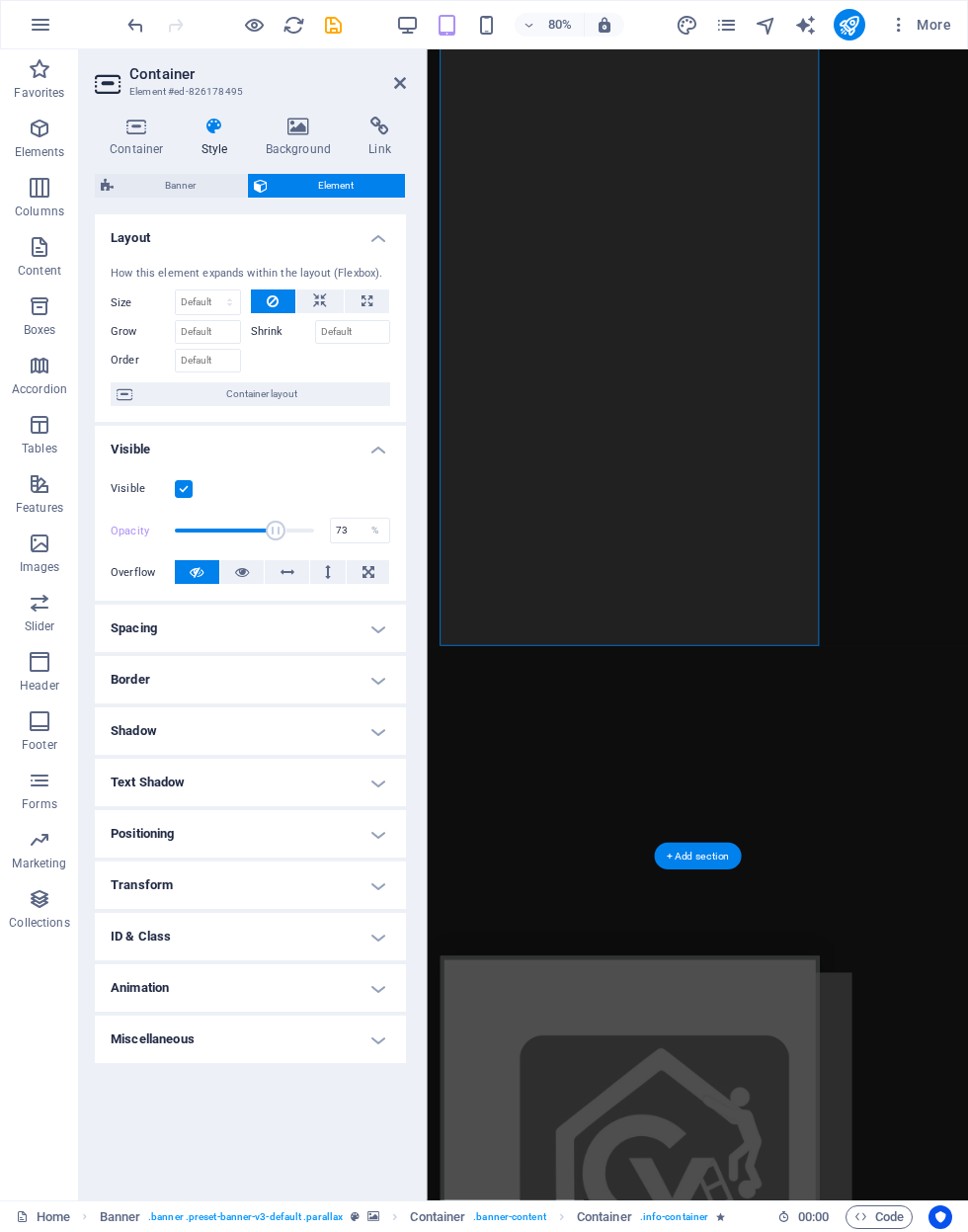 click on "Coverworks Aluminum Structure experts Built to last. Designed to impress.From pool enclosures and screen rooms to patio covers and outdoor kitchens — we do it all. Learn more" at bounding box center [765, 1614] 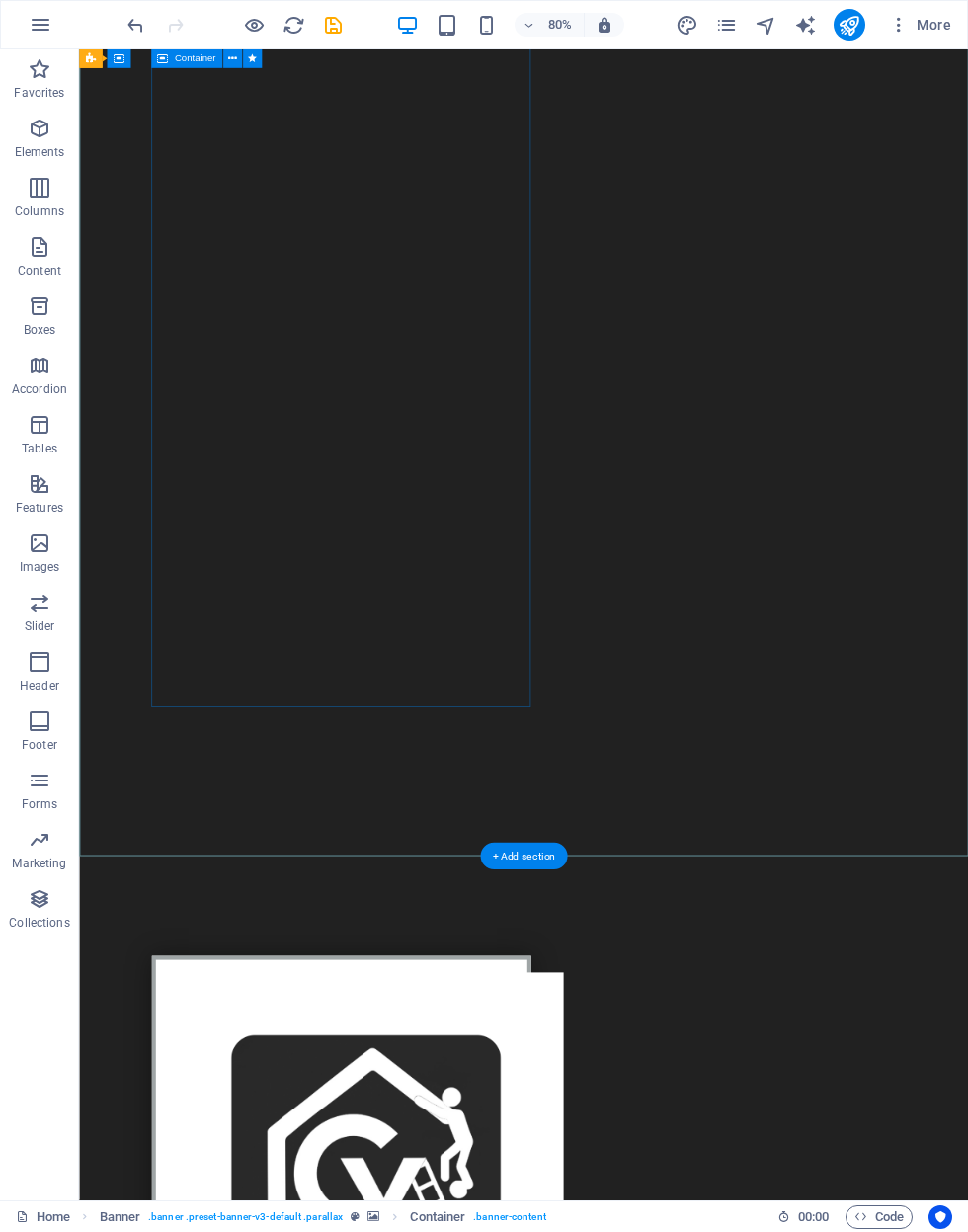 click on "Coverworks Aluminum Structure experts Built to last. Designed to impress.From pool enclosures and screen rooms to patio covers and outdoor kitchens — we do it all. Learn more" at bounding box center (406, 1691) 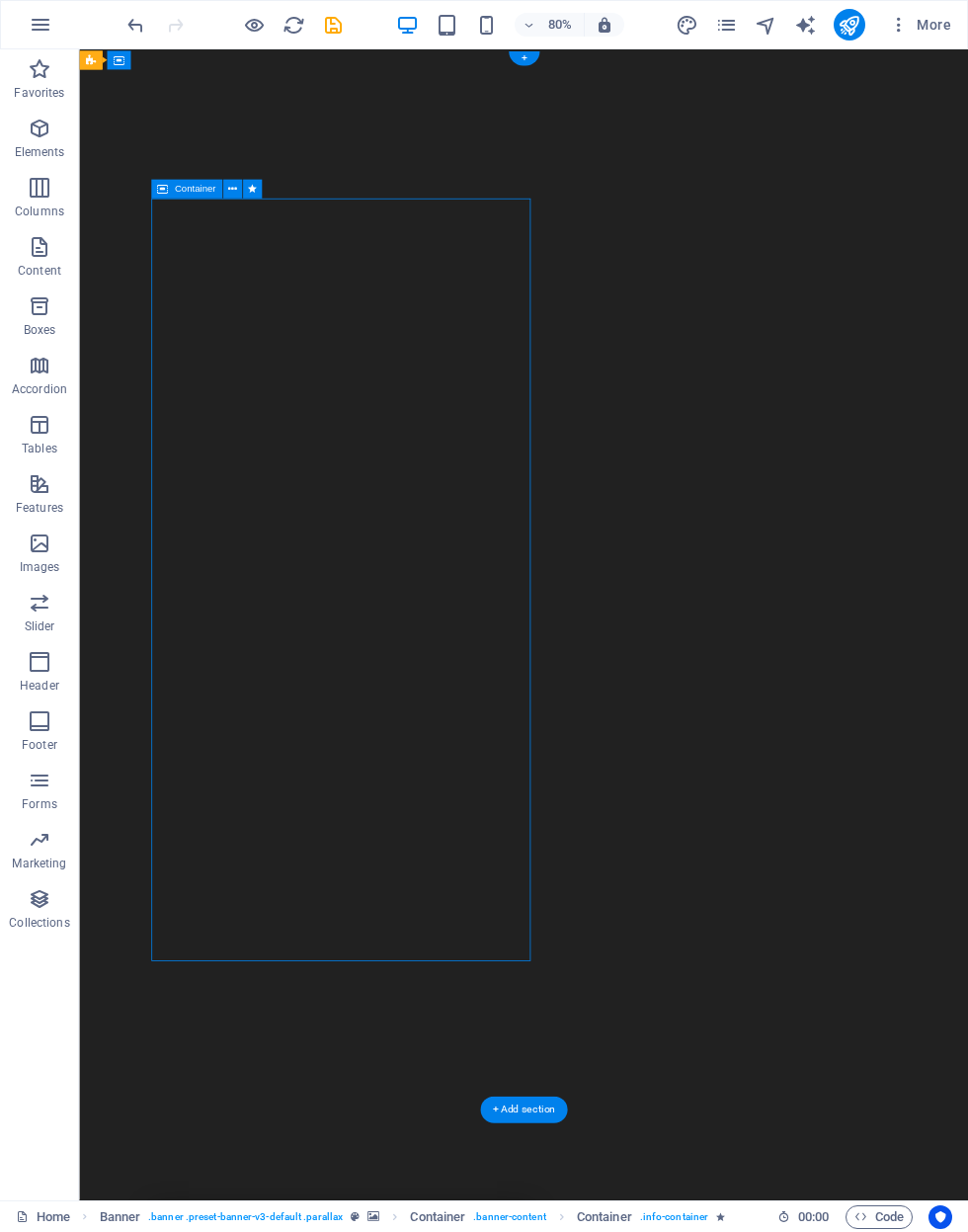 scroll, scrollTop: 0, scrollLeft: 0, axis: both 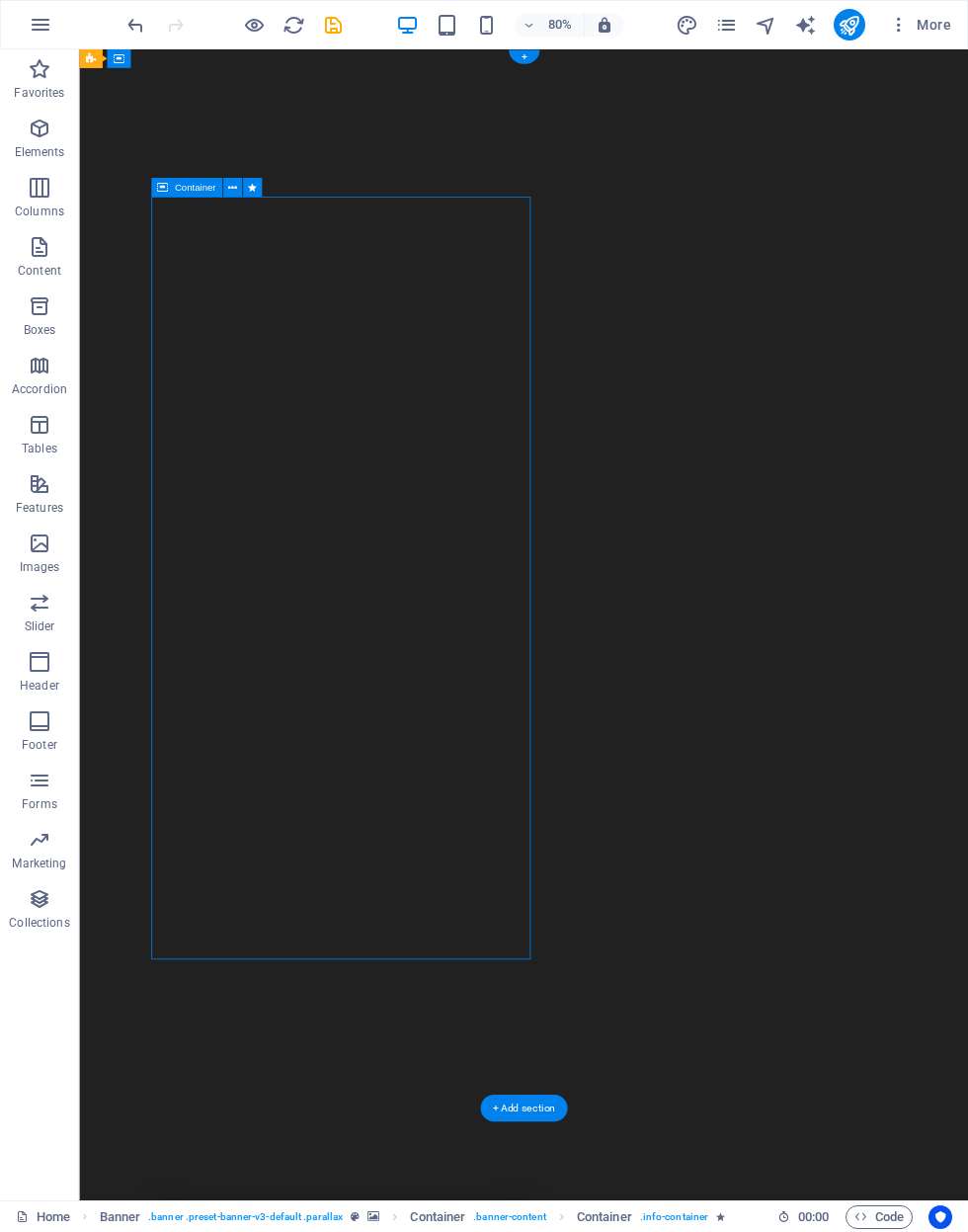 click on "Learn more" at bounding box center (406, 2468) 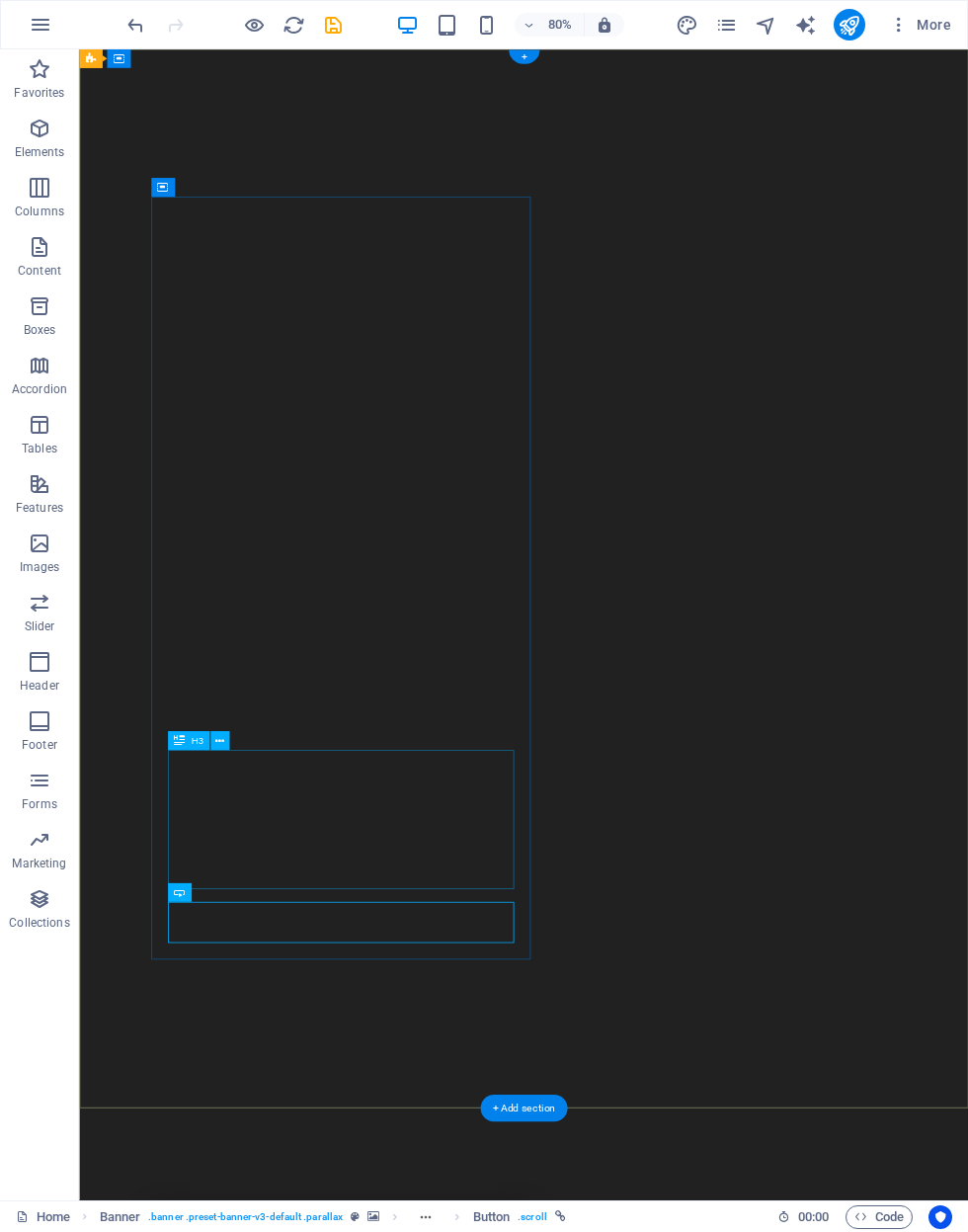 click on "Coverworks Aluminum Structure experts" at bounding box center (406, 2132) 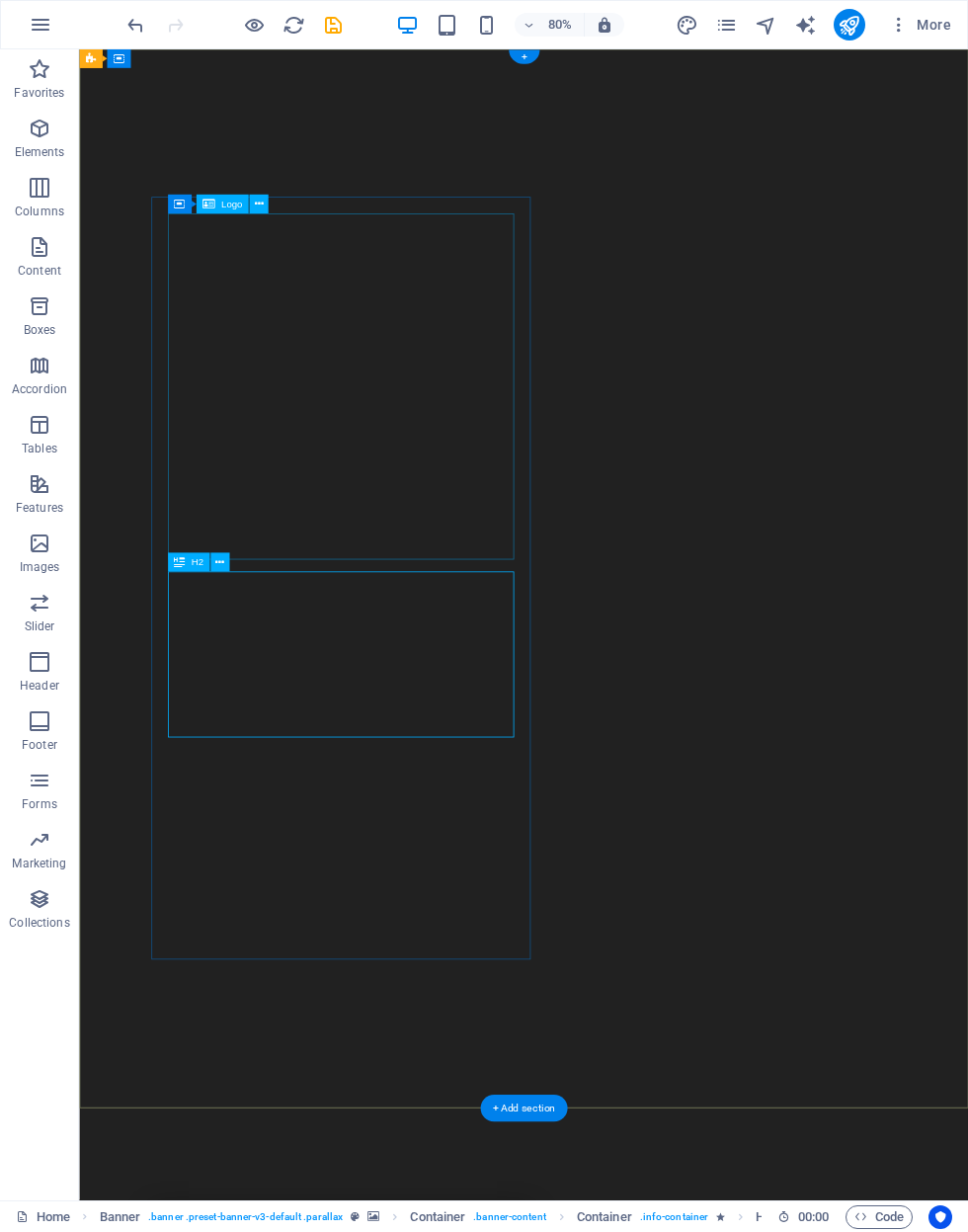 click at bounding box center (219, 562) 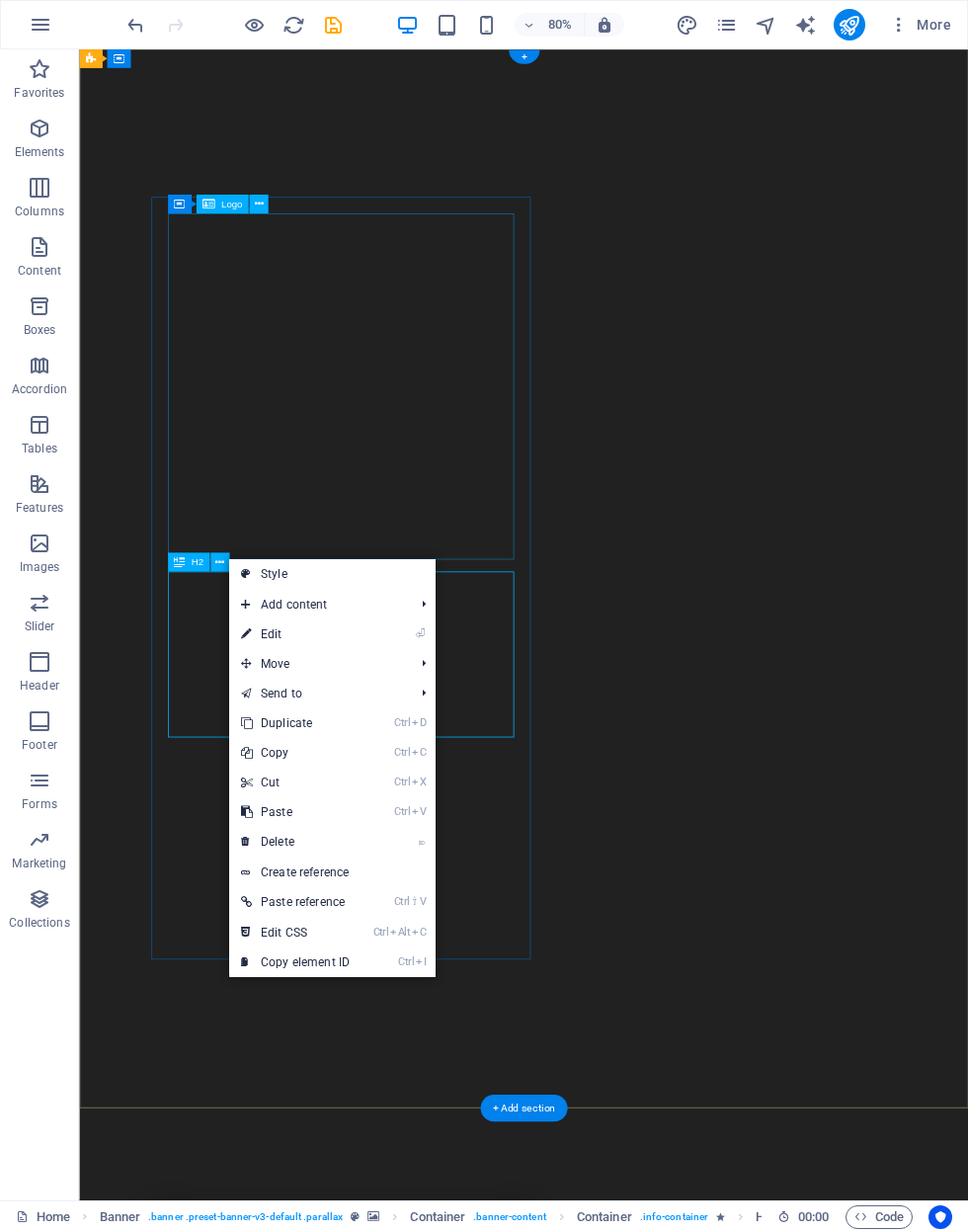 click on "H2" at bounding box center [197, 563] 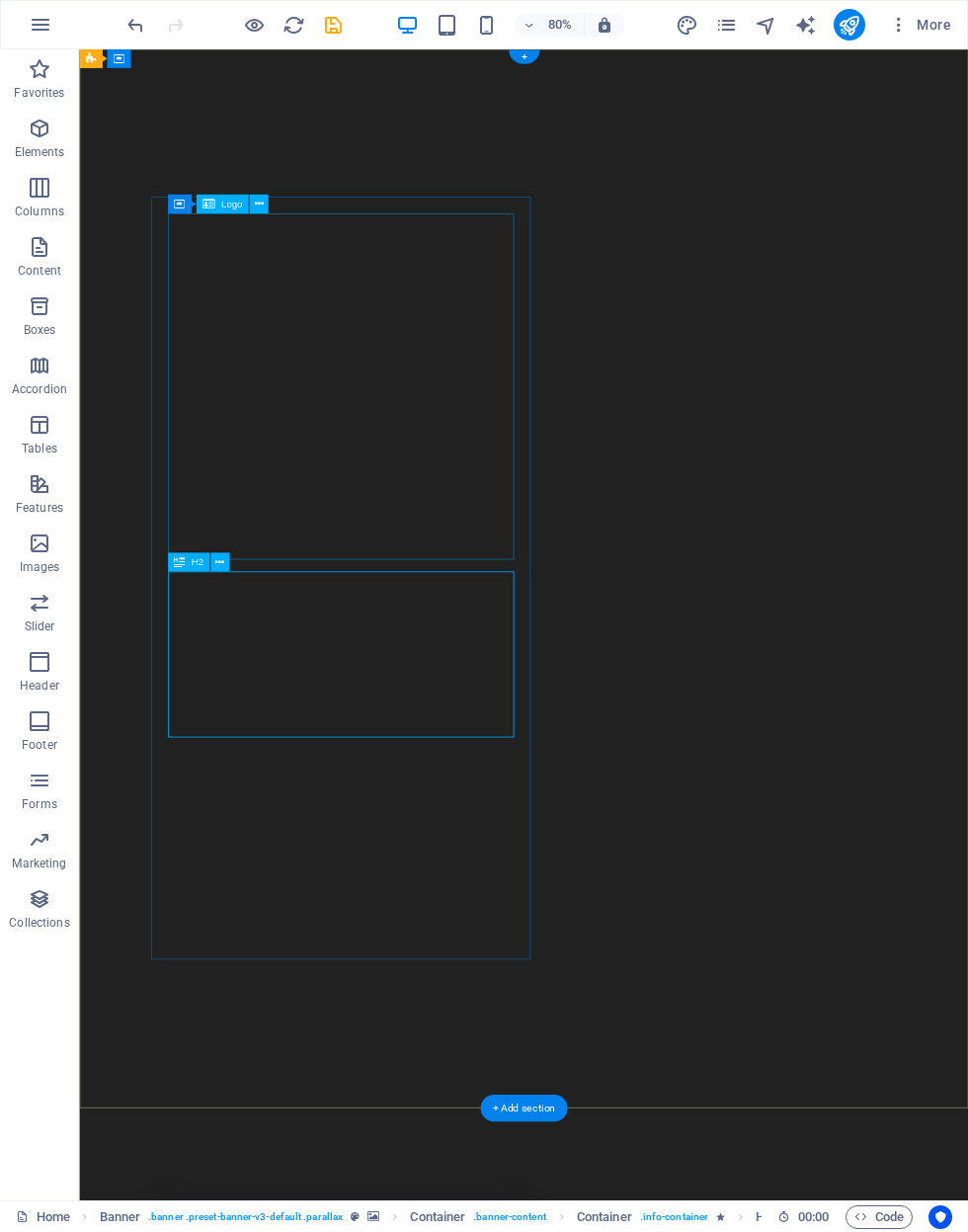 click at bounding box center [219, 562] 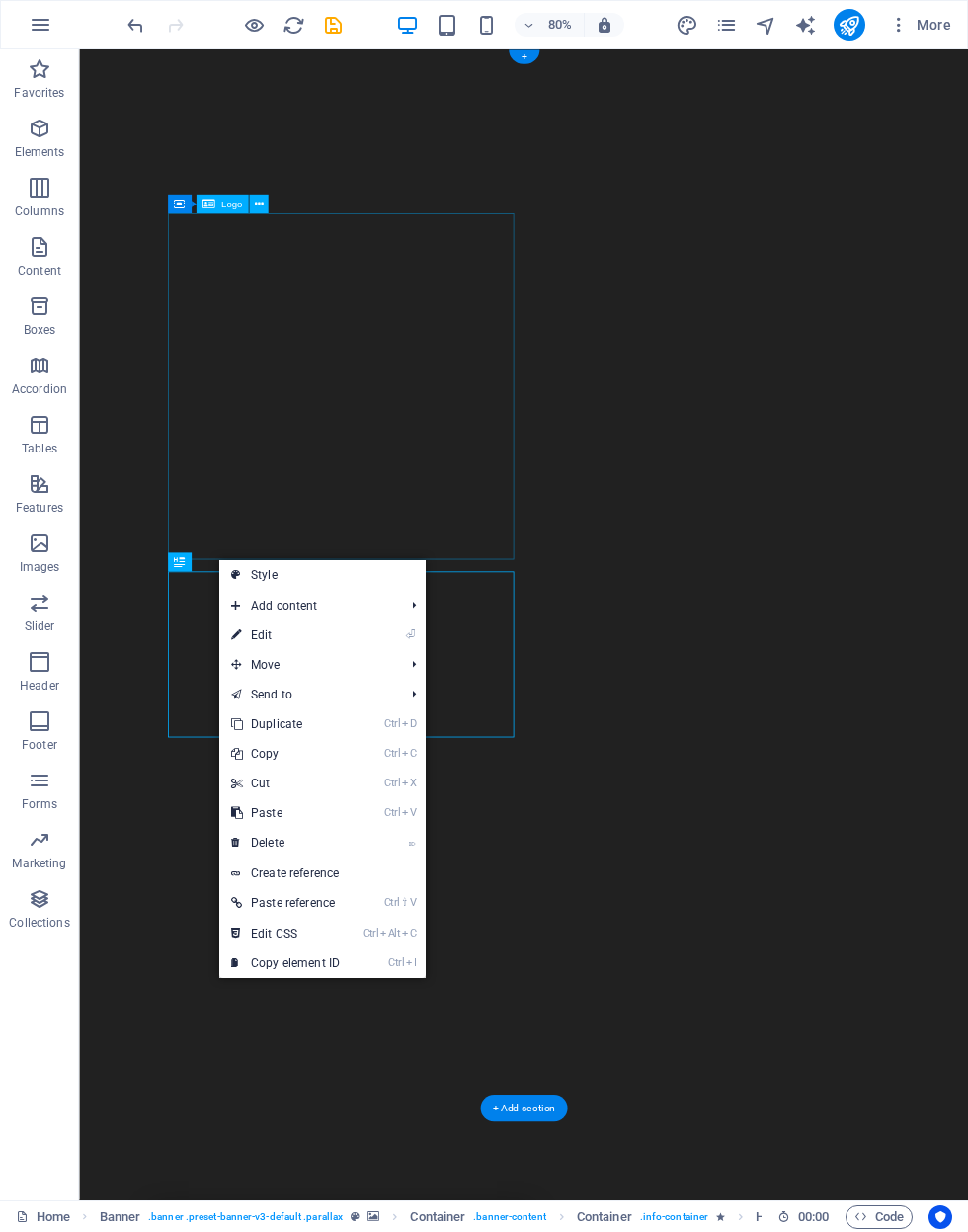 click on "⏎  Edit" at bounding box center [285, 635] 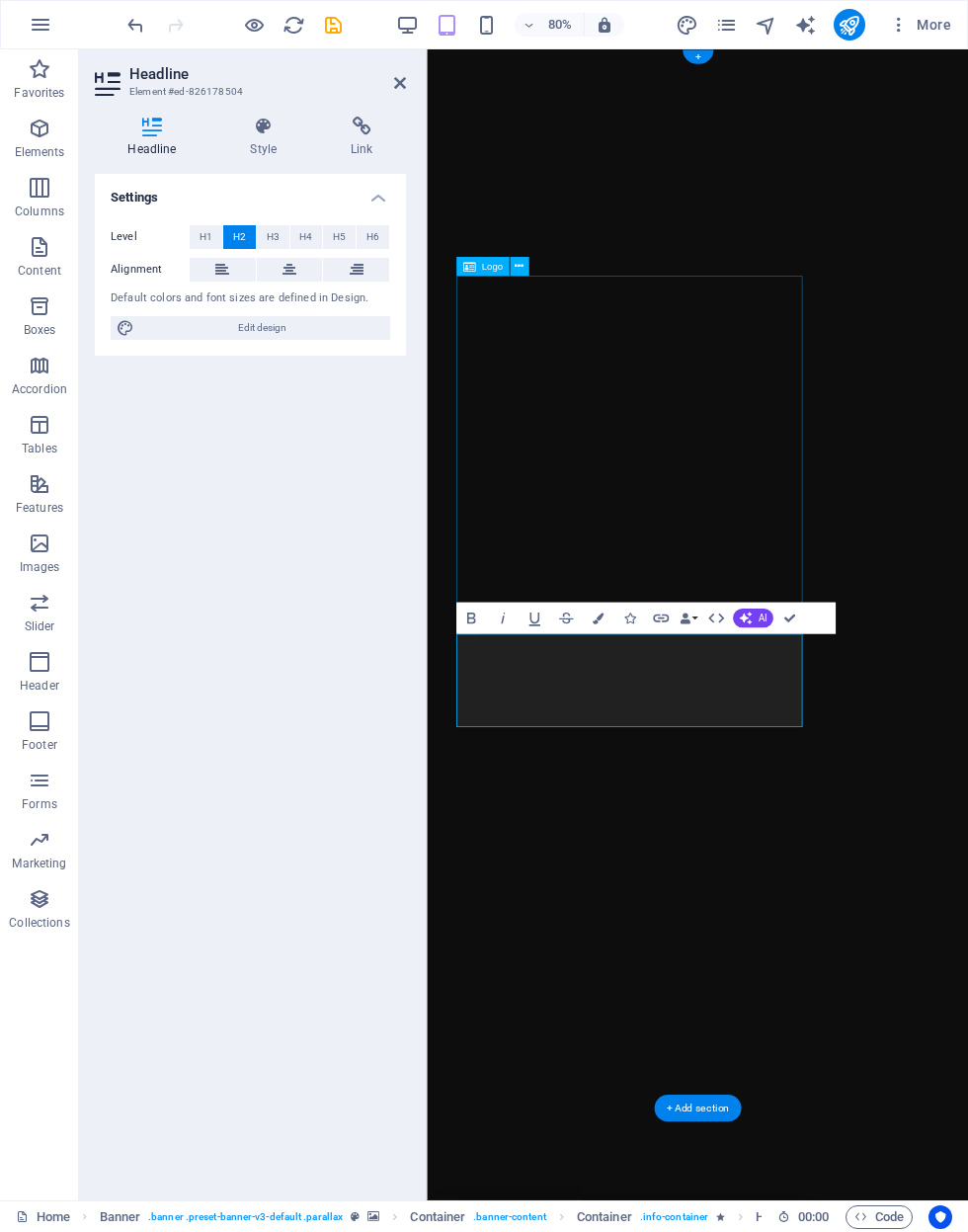 click at bounding box center [264, 126] 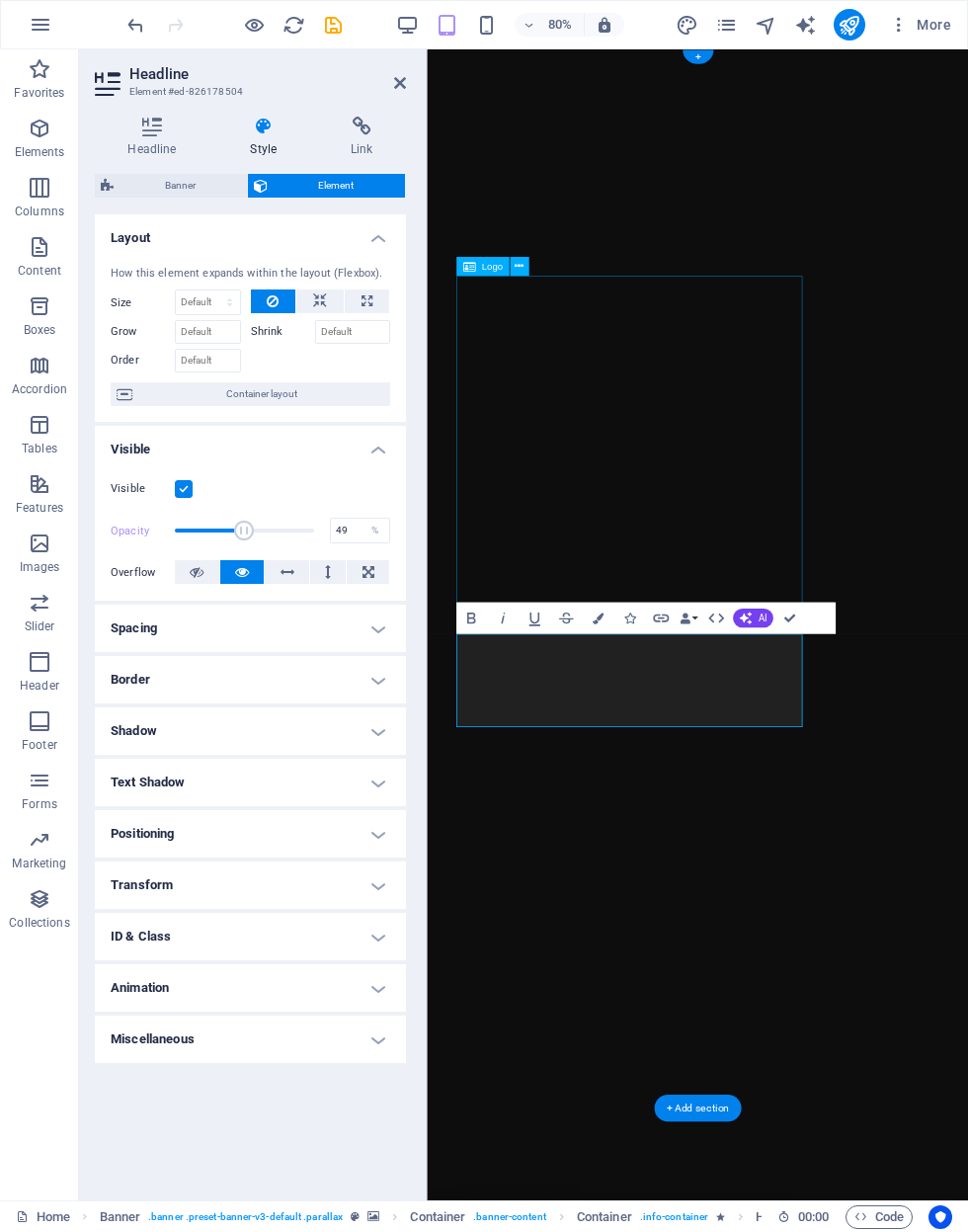 type on "48" 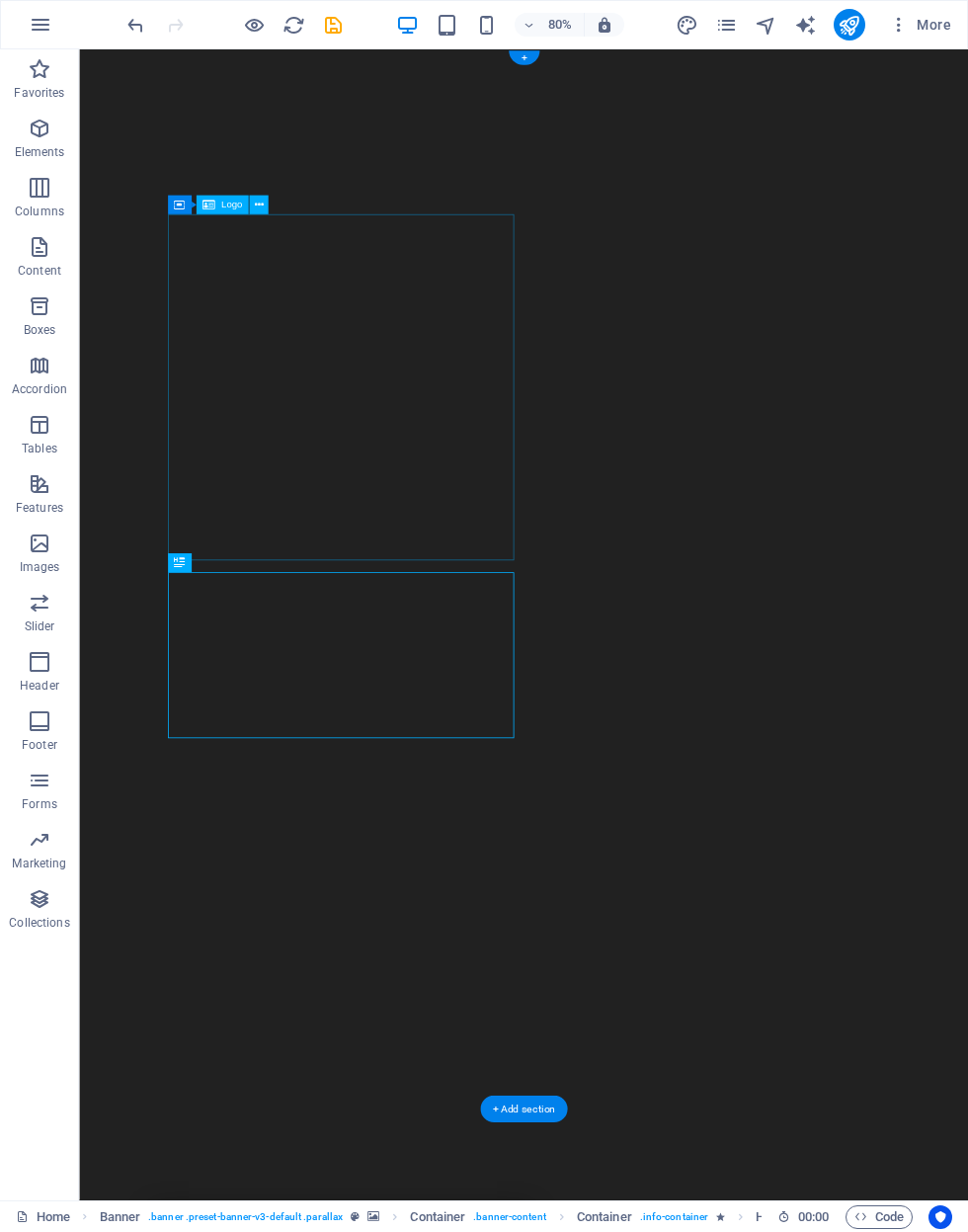 scroll, scrollTop: 0, scrollLeft: 0, axis: both 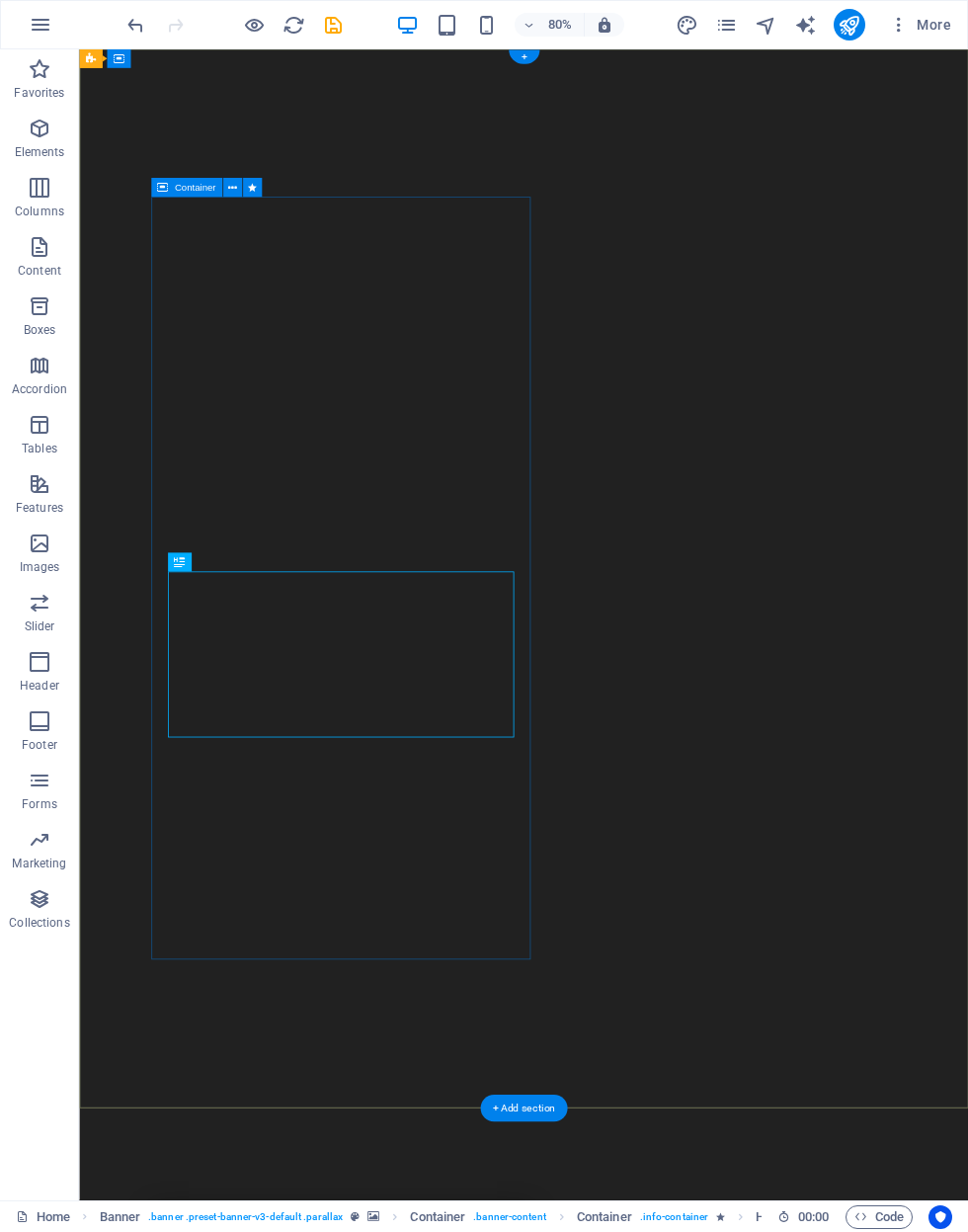 click on "Coverworks Aluminum Structure experts Built to last. Designed to impress.From pool enclosures and screen rooms to patio covers and outdoor kitchens — we do it all. Learn more" at bounding box center (406, 2007) 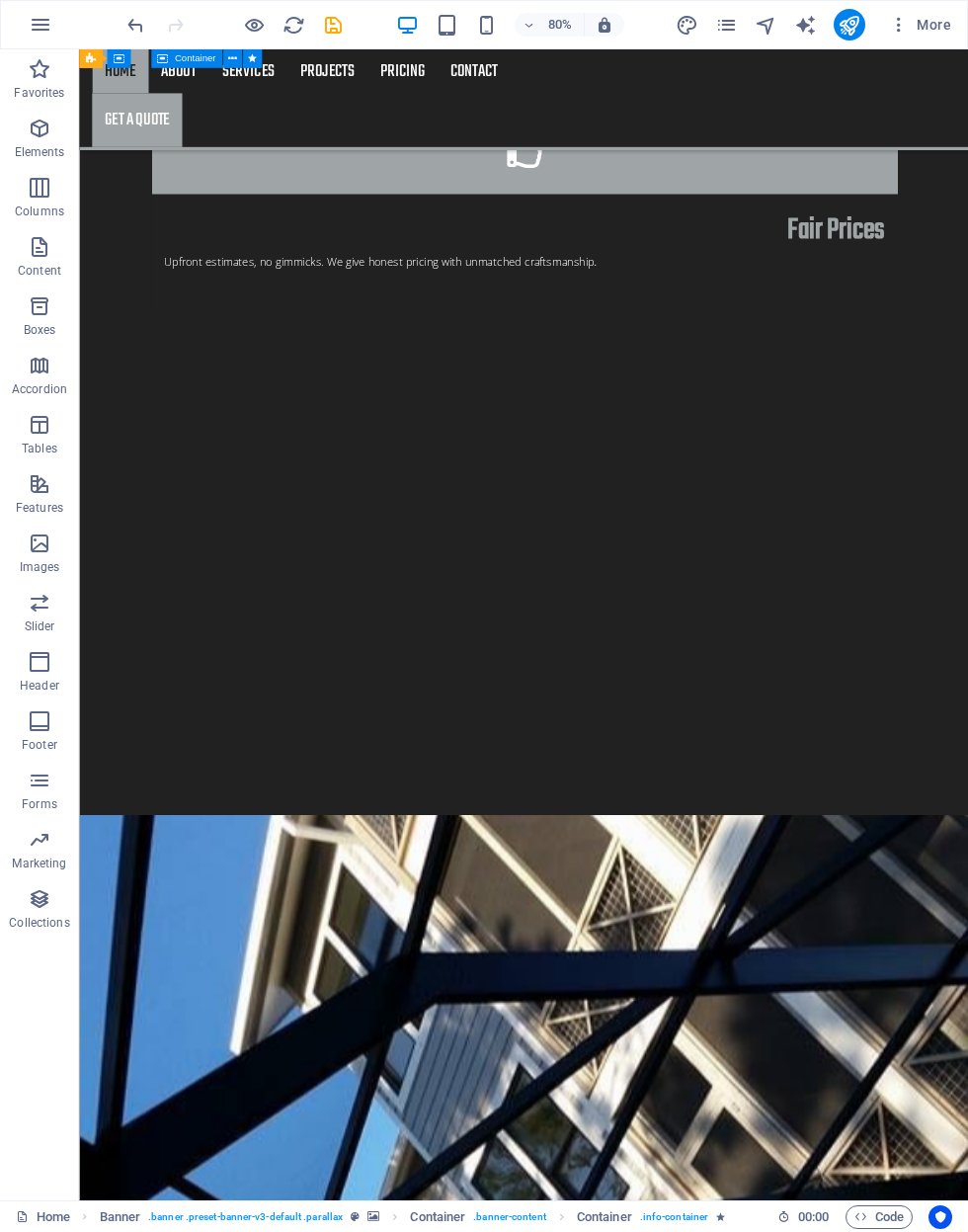 scroll, scrollTop: 3721, scrollLeft: 0, axis: vertical 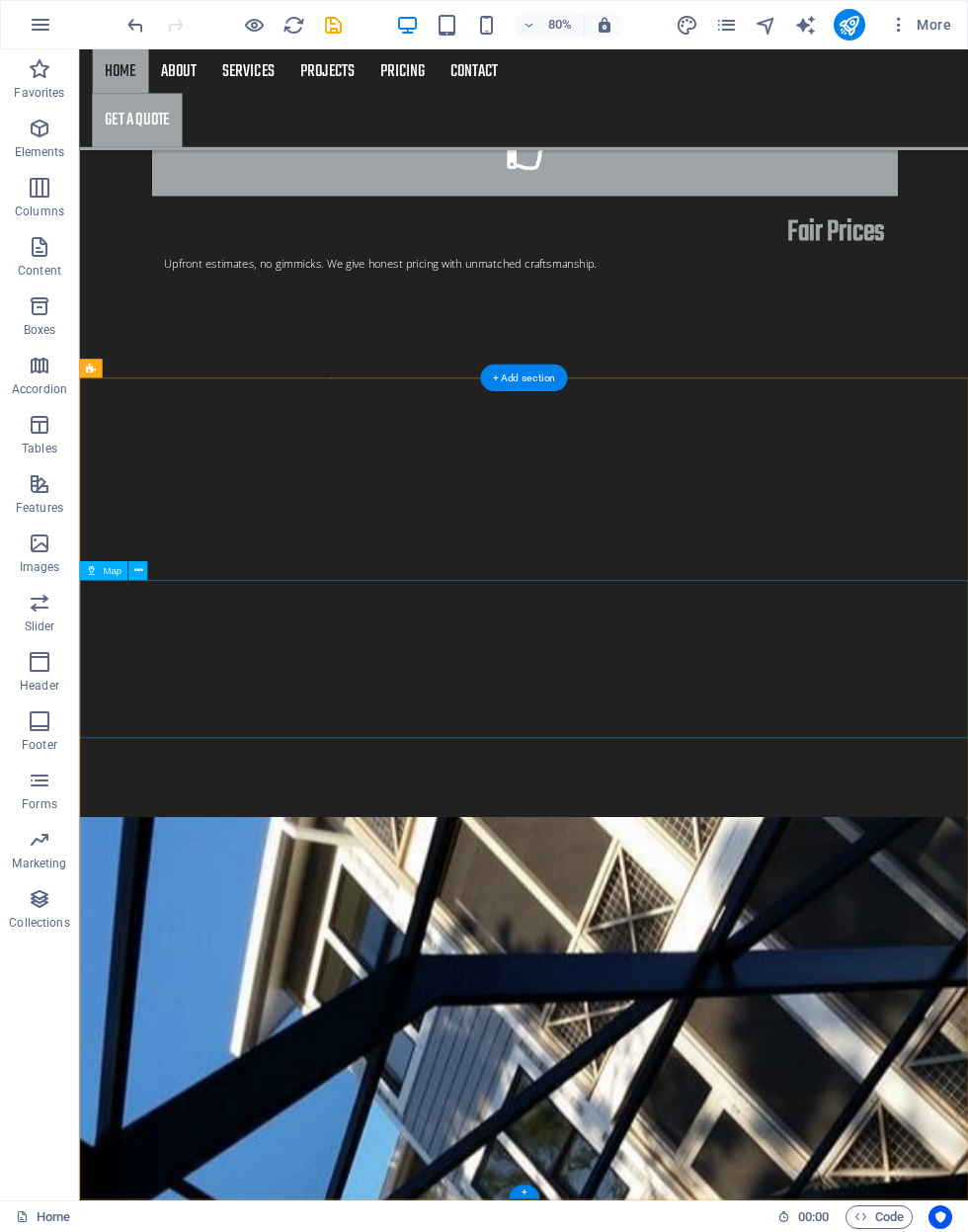 click at bounding box center (634, 11072) 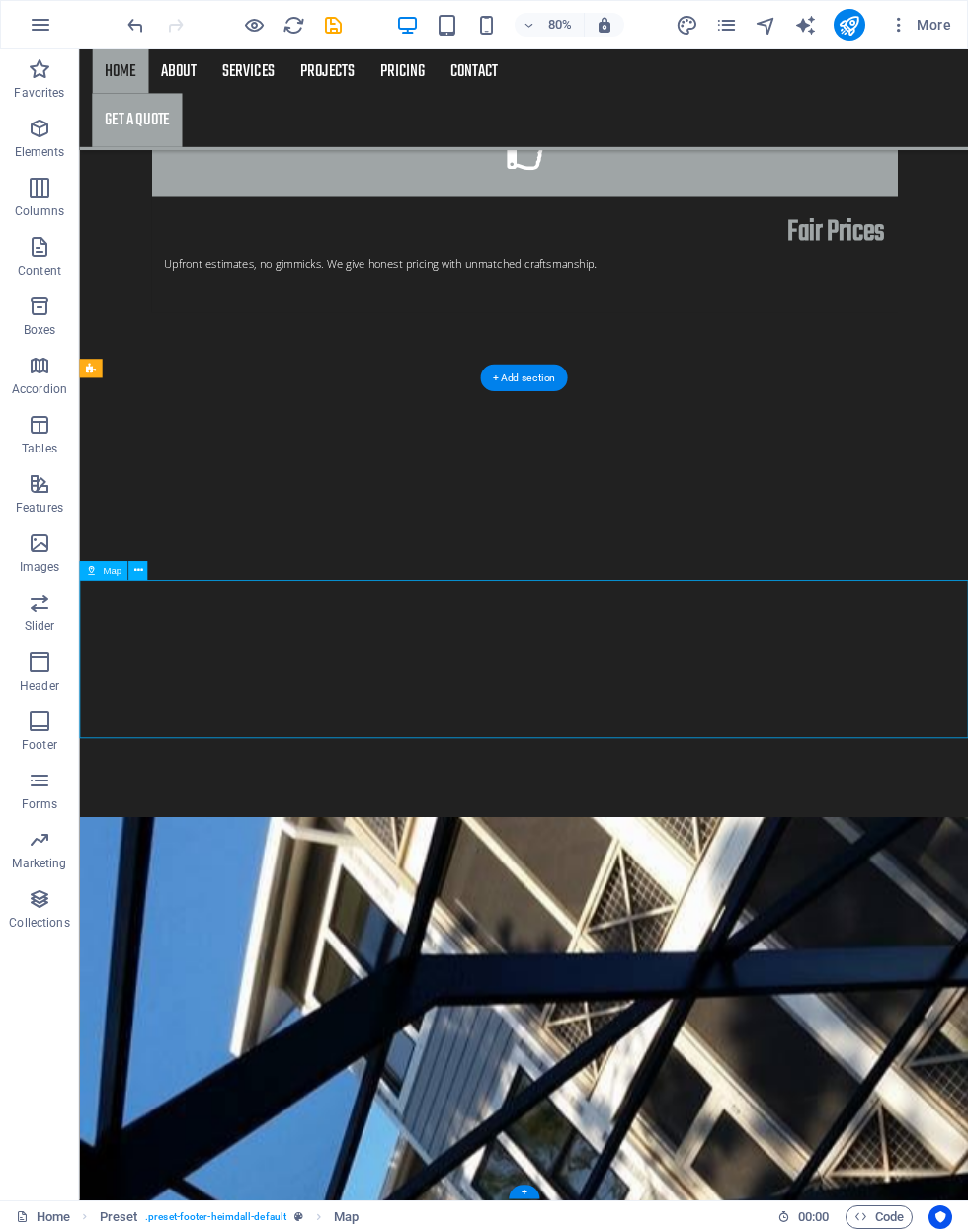 click at bounding box center (634, 11072) 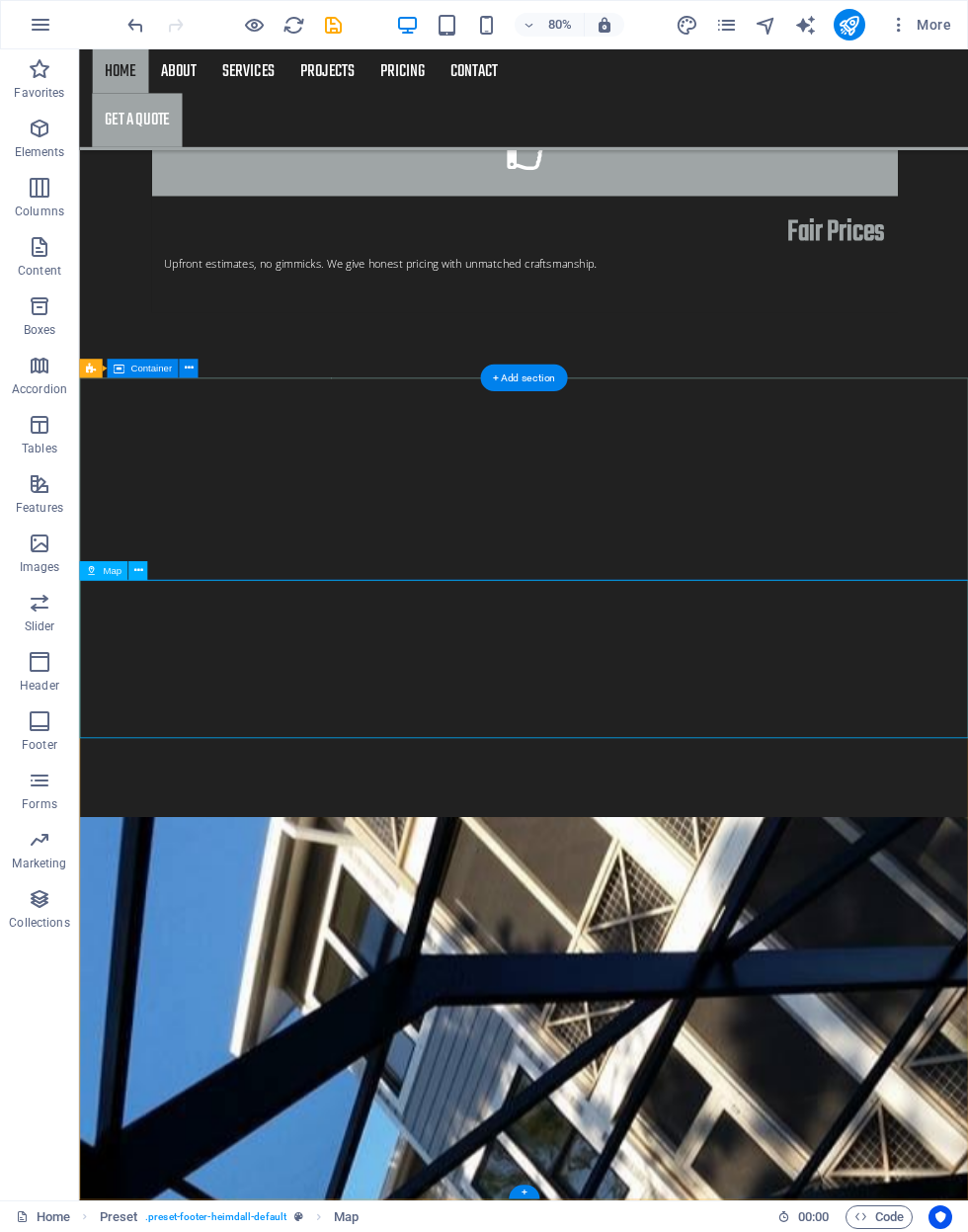 click at bounding box center (137, 570) 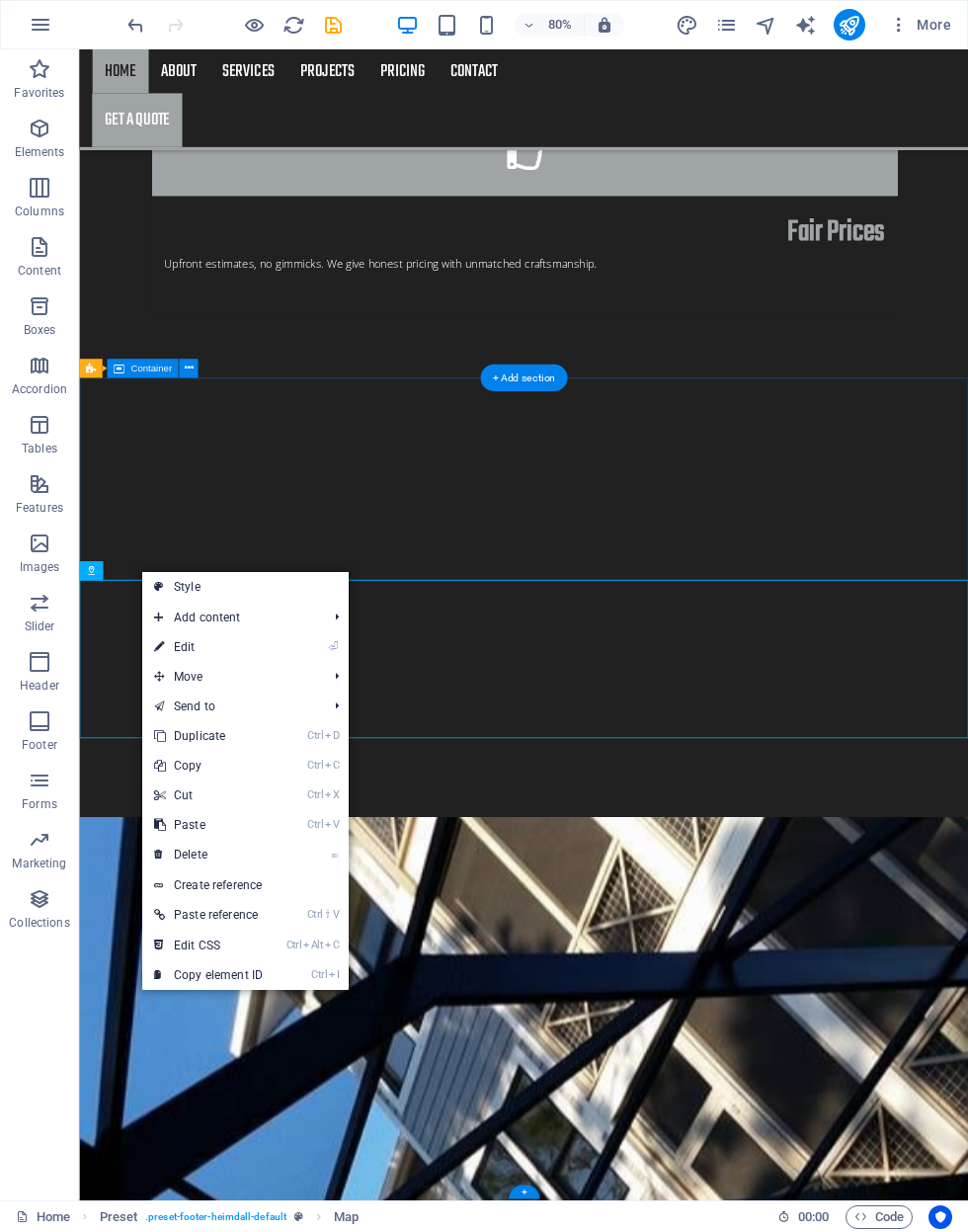 click on "⌦  Delete" at bounding box center (208, 855) 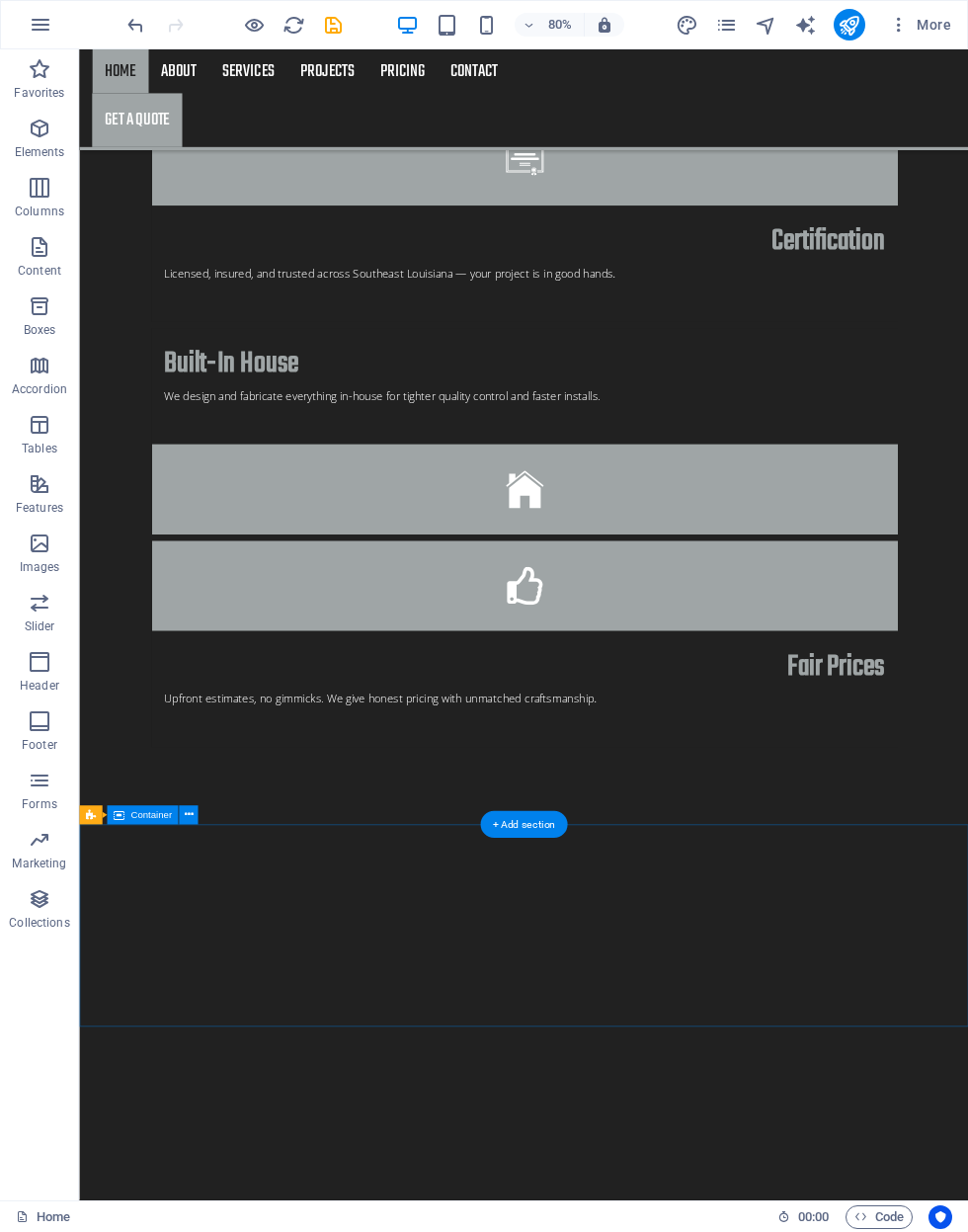 scroll, scrollTop: 3201, scrollLeft: 0, axis: vertical 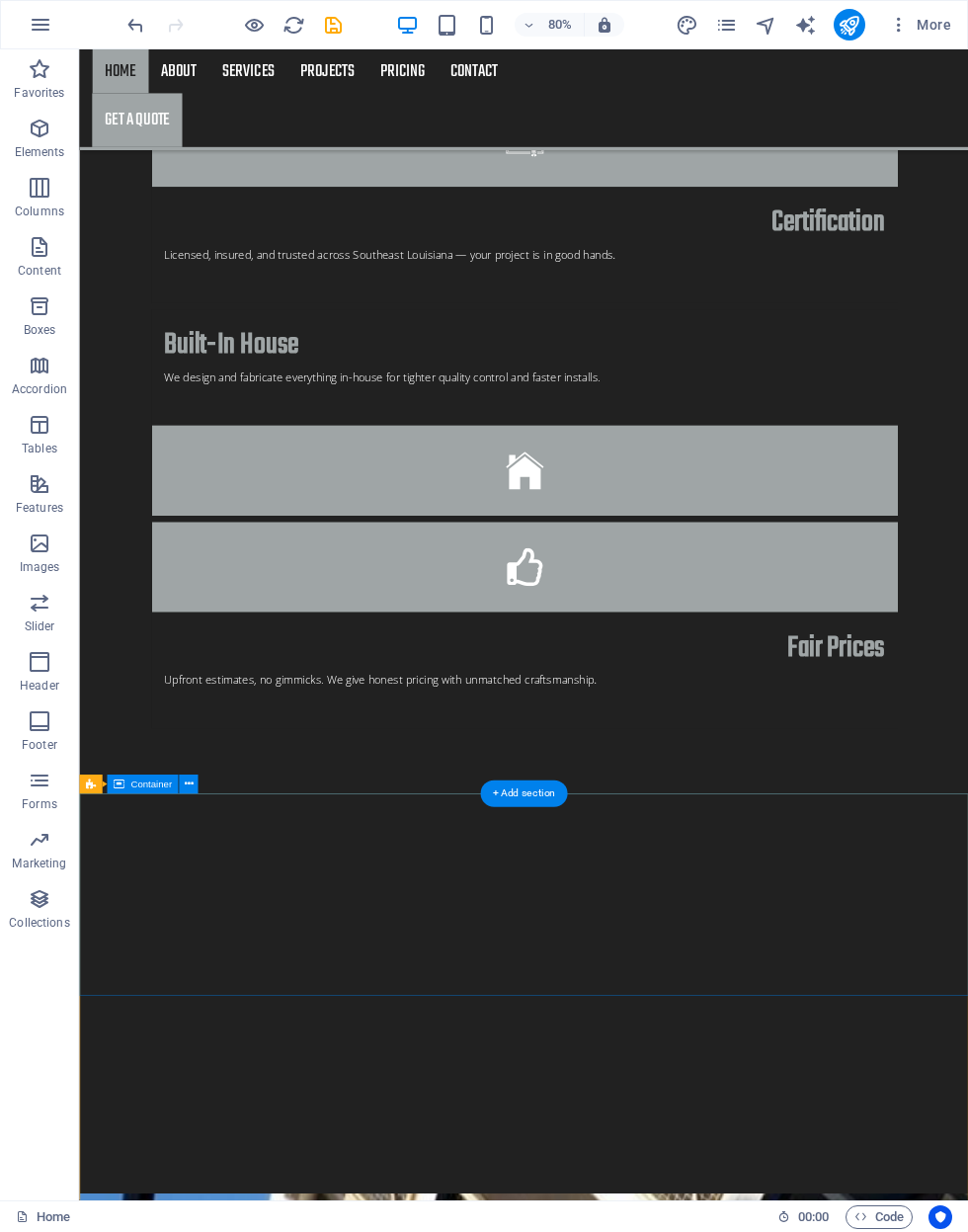 click on "+ Add section" at bounding box center (524, 793) 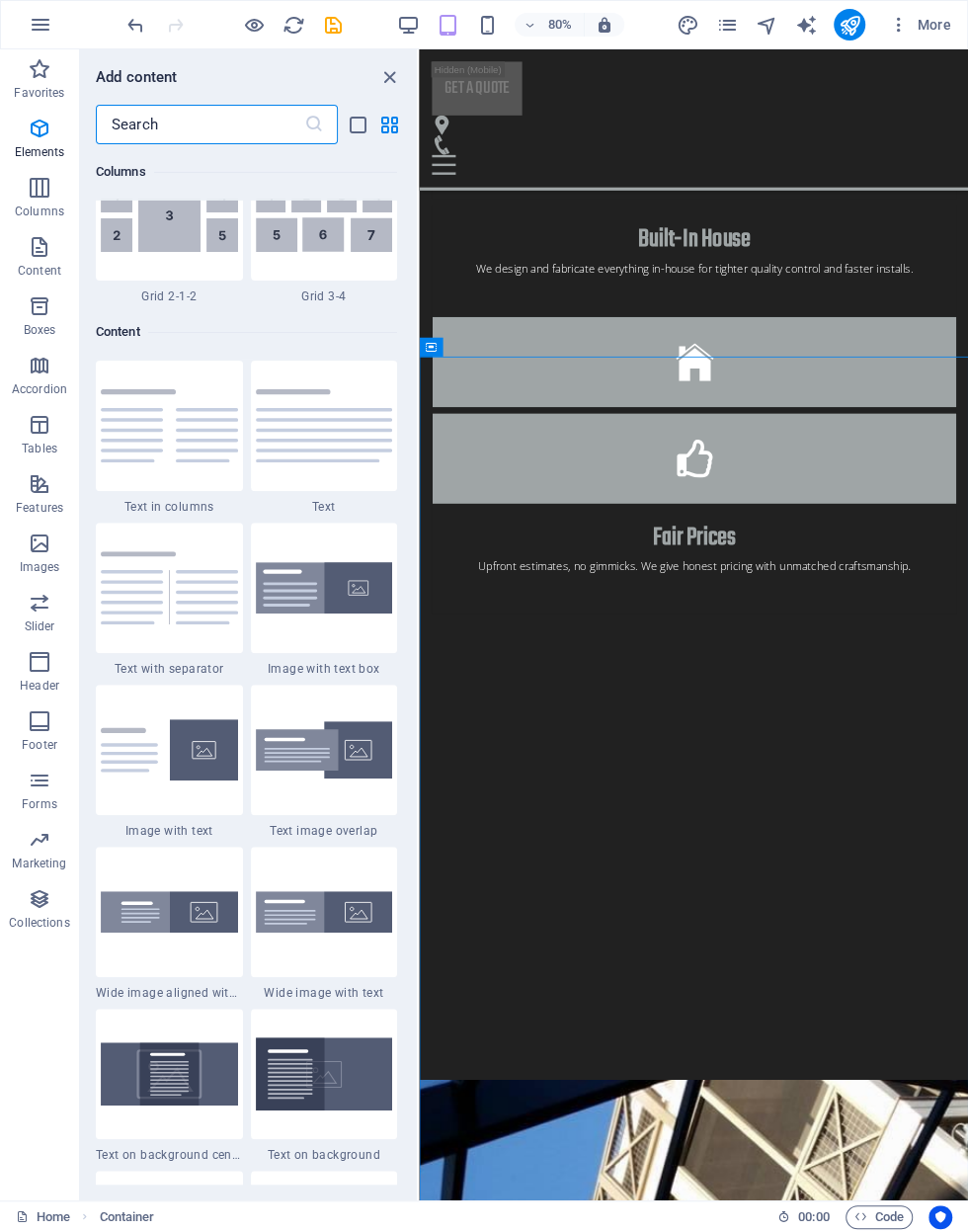 scroll, scrollTop: 3457, scrollLeft: 0, axis: vertical 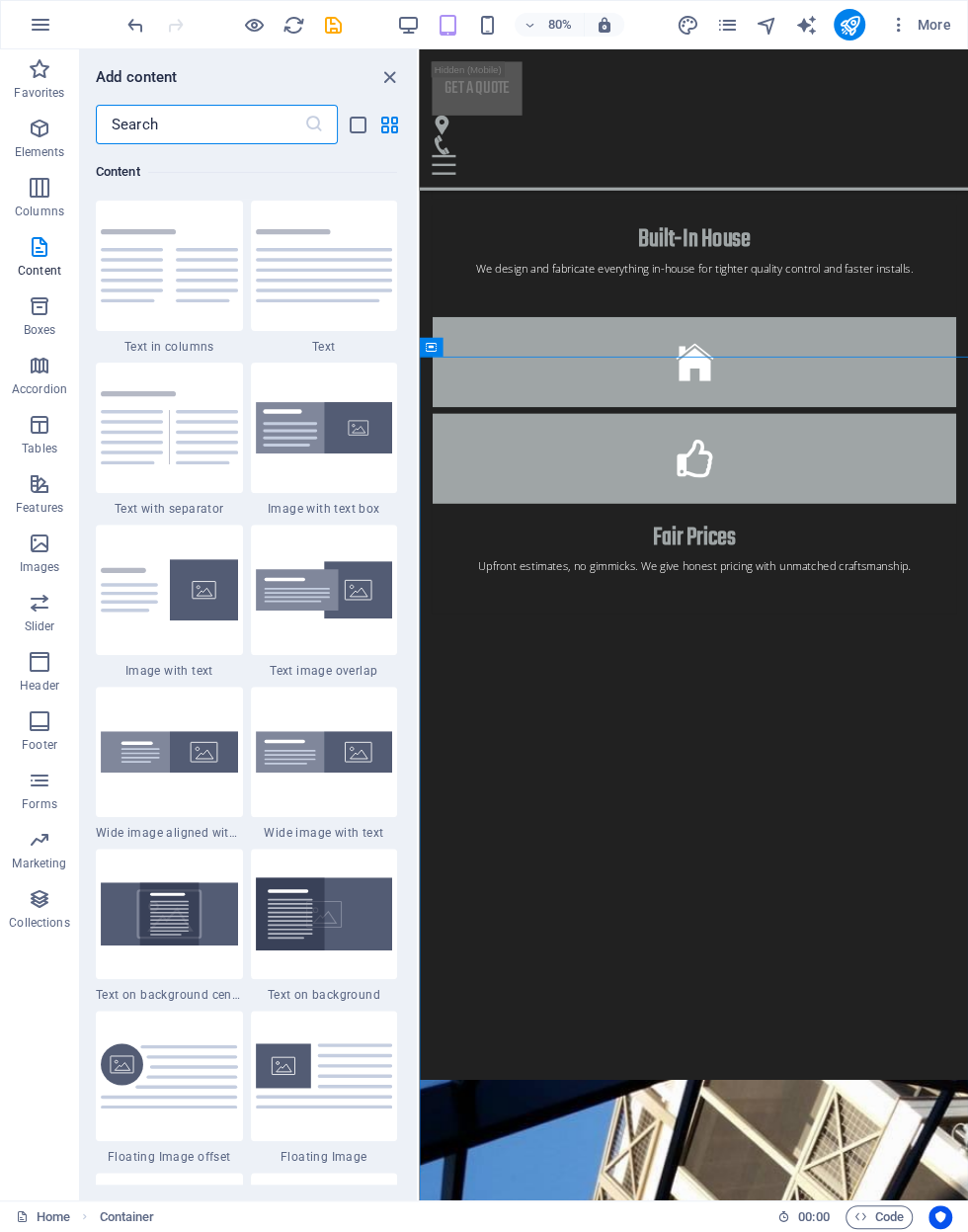 click on "Tables" at bounding box center (40, 437) 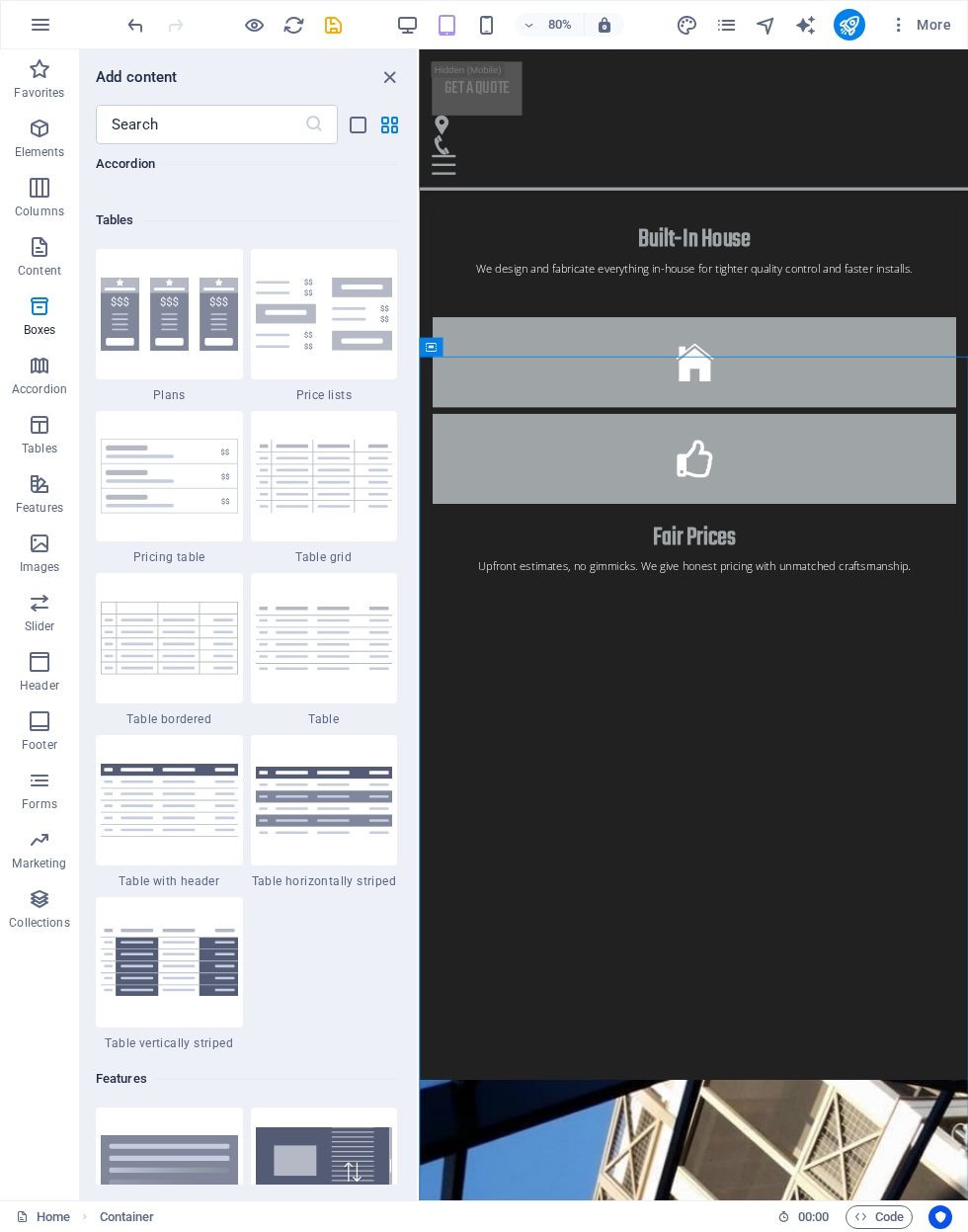 scroll, scrollTop: 6843, scrollLeft: 0, axis: vertical 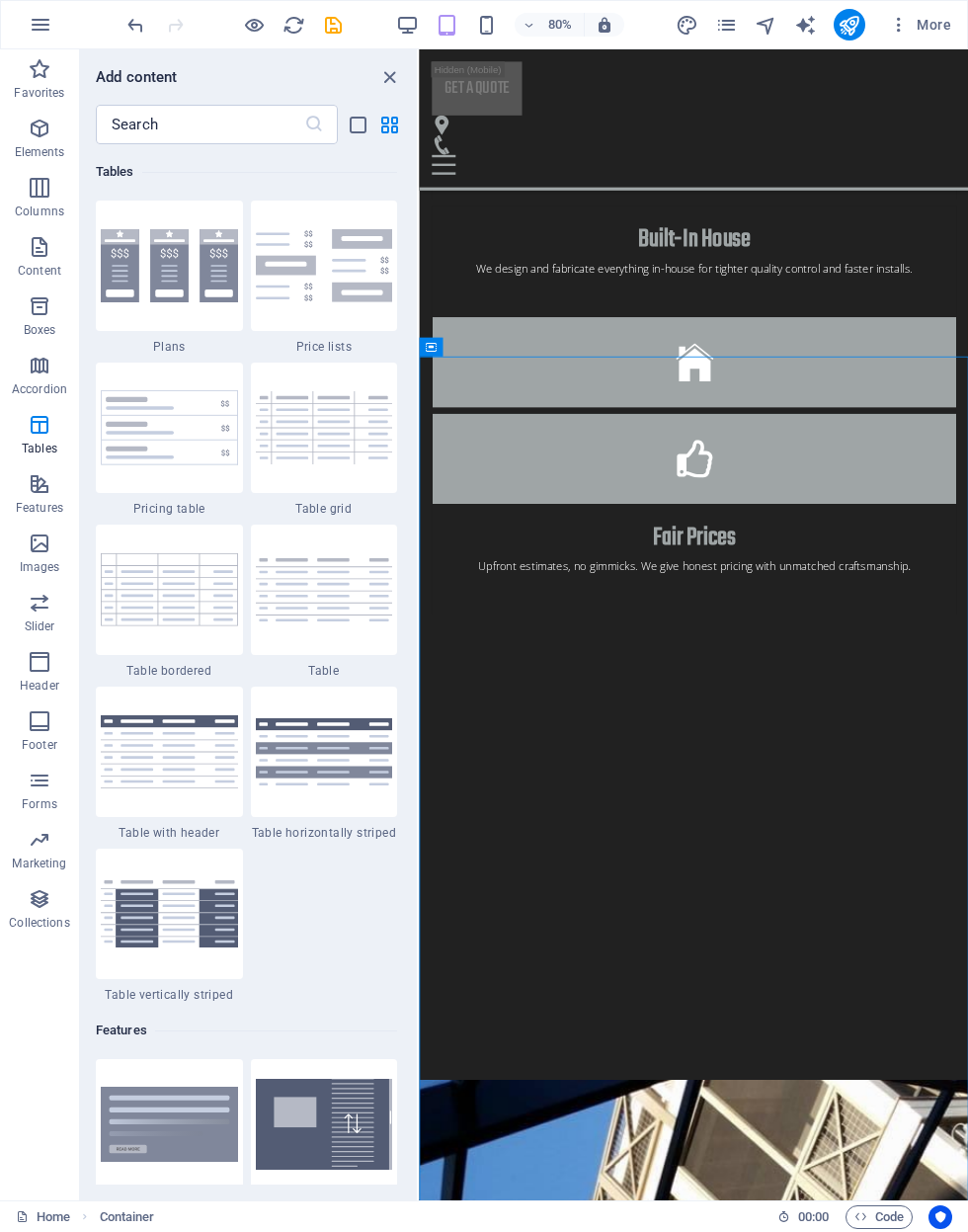click on "Images" at bounding box center (40, 555) 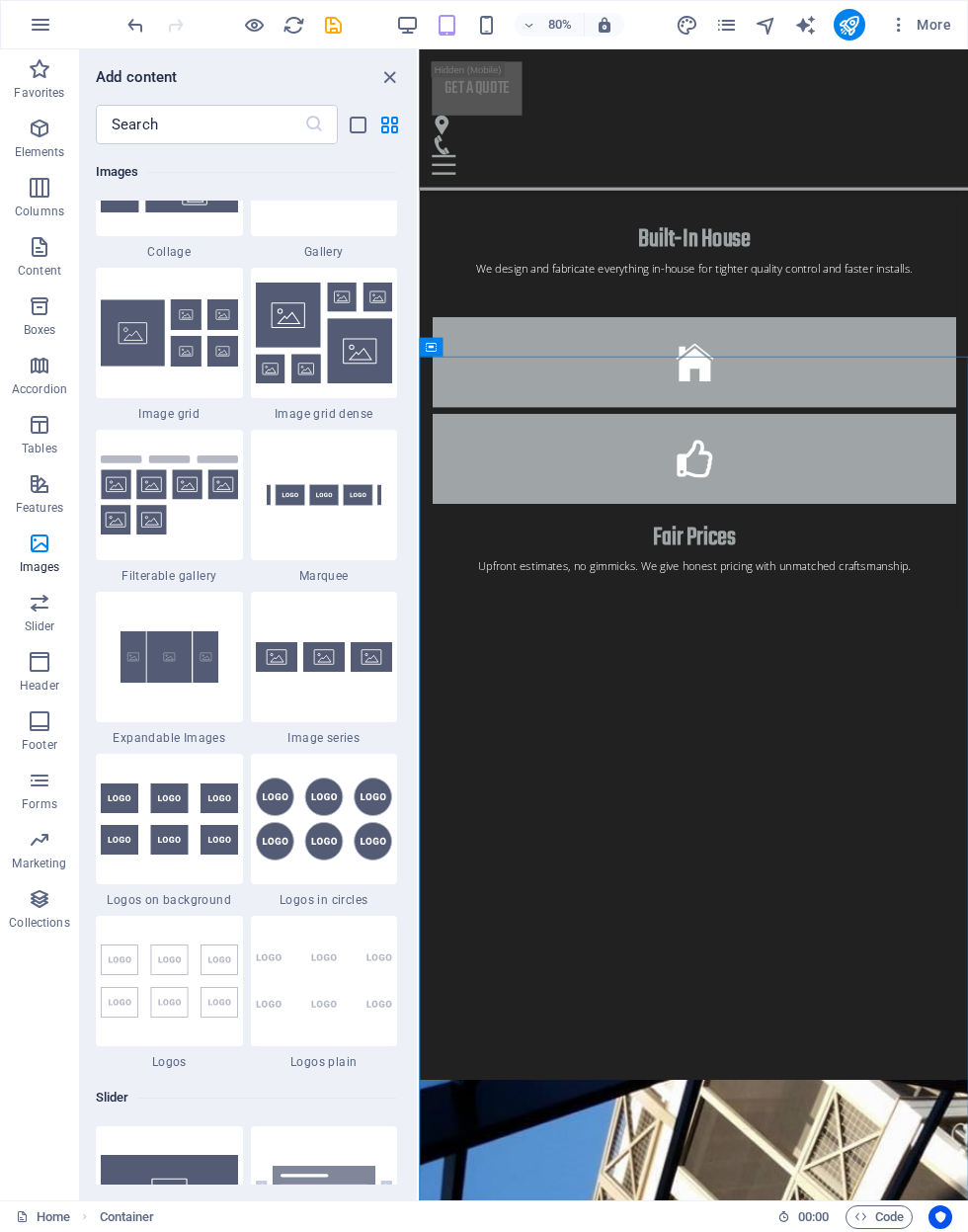 scroll, scrollTop: 10279, scrollLeft: 0, axis: vertical 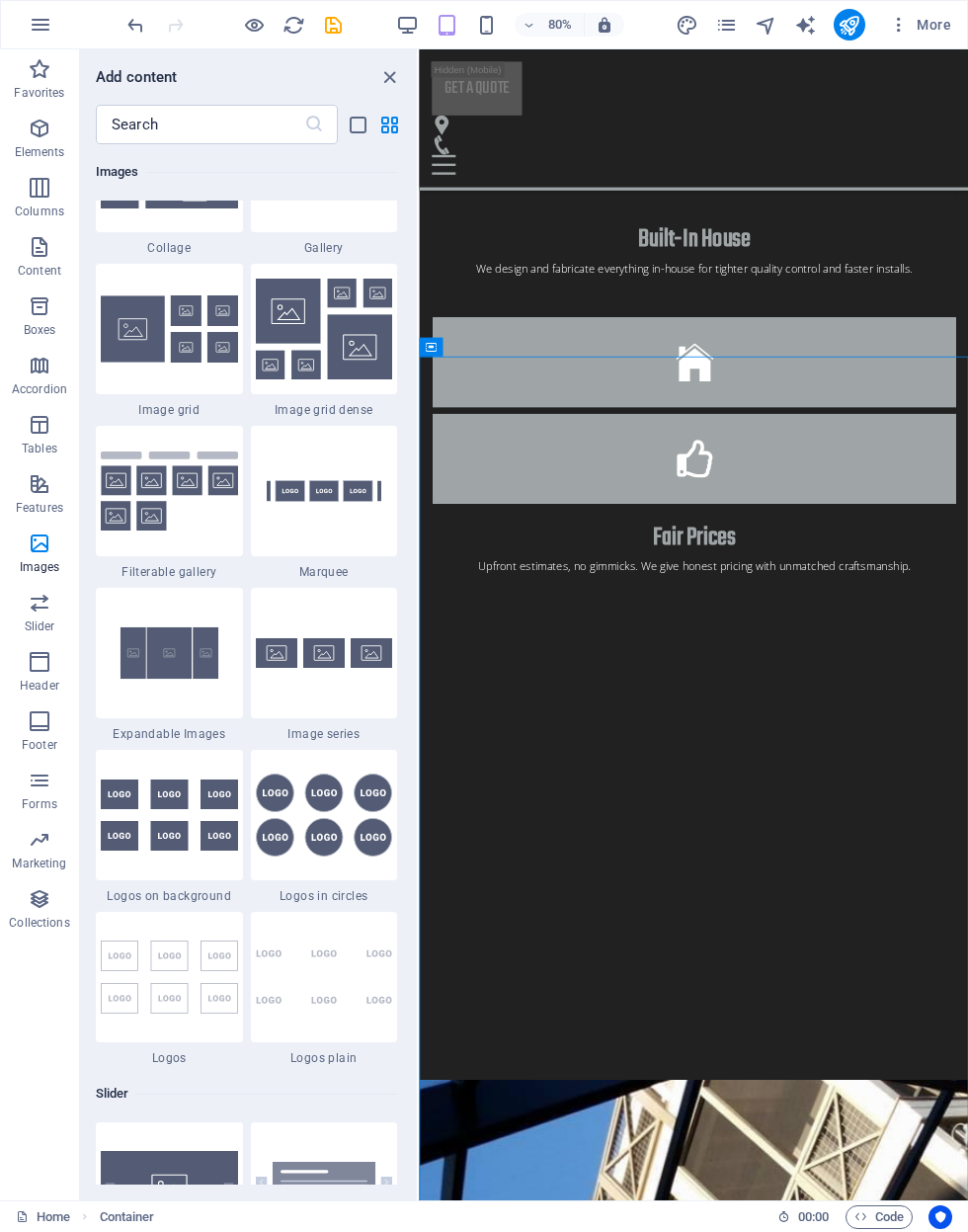 click at bounding box center [324, 653] 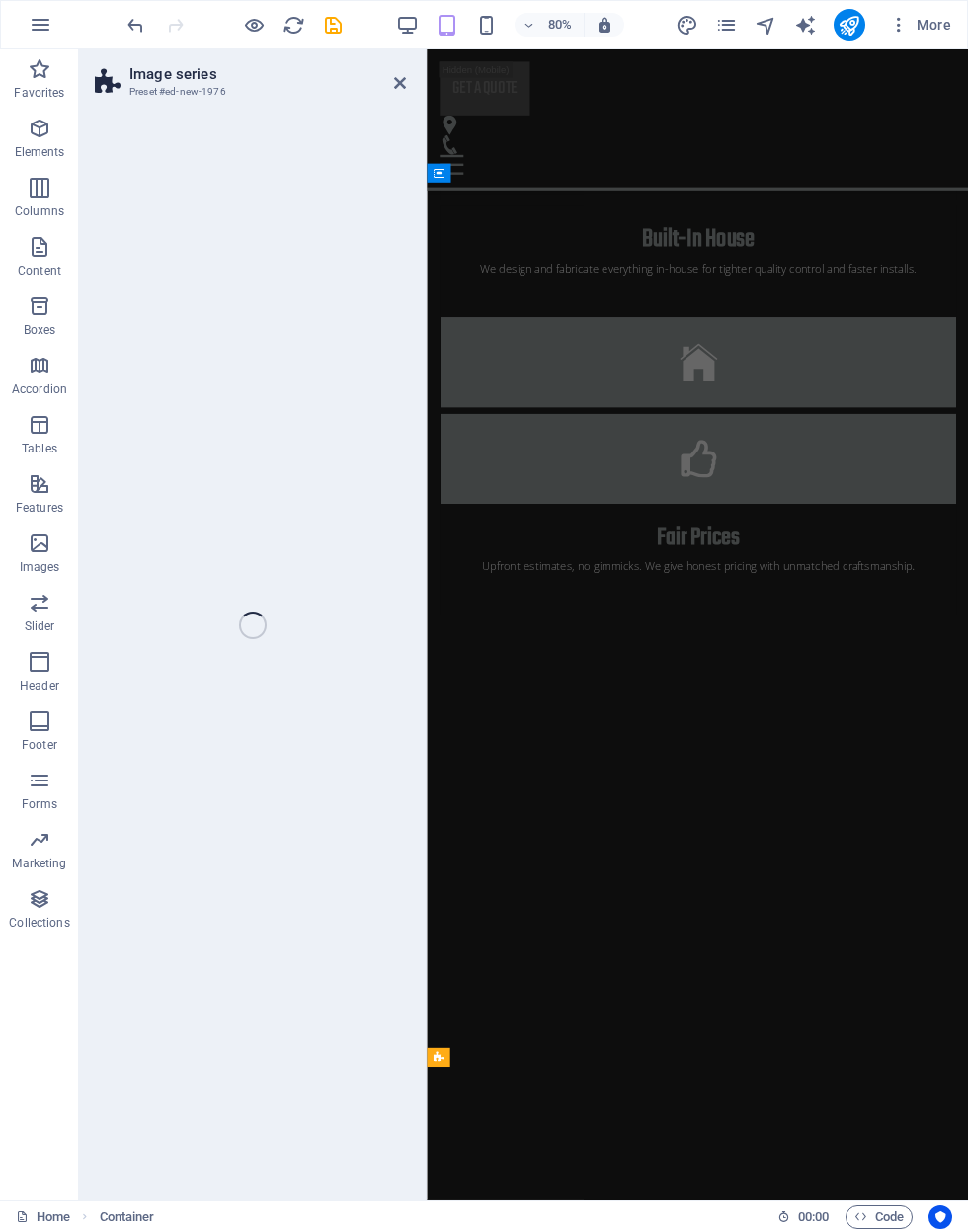 scroll, scrollTop: 4377, scrollLeft: 0, axis: vertical 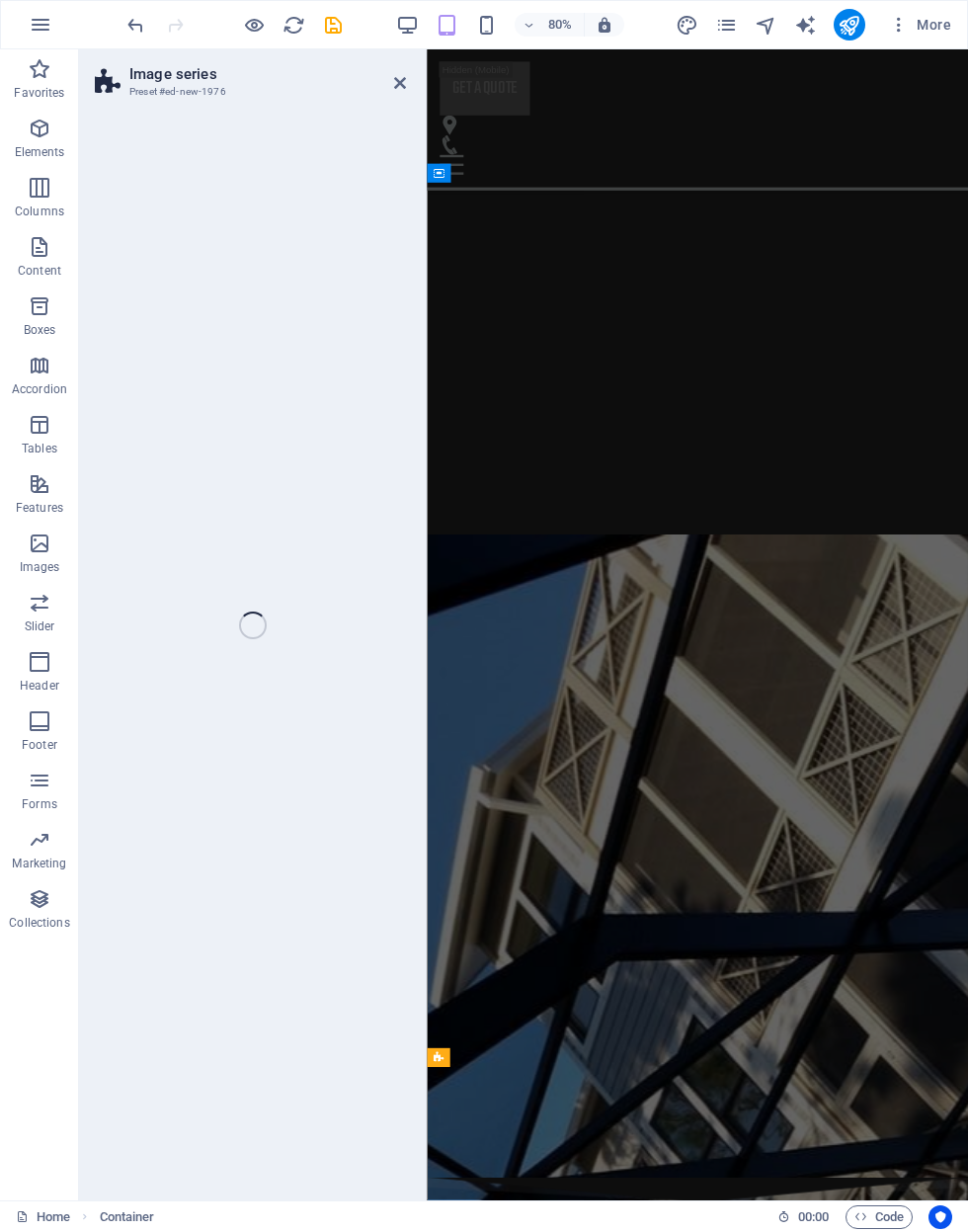select on "rem" 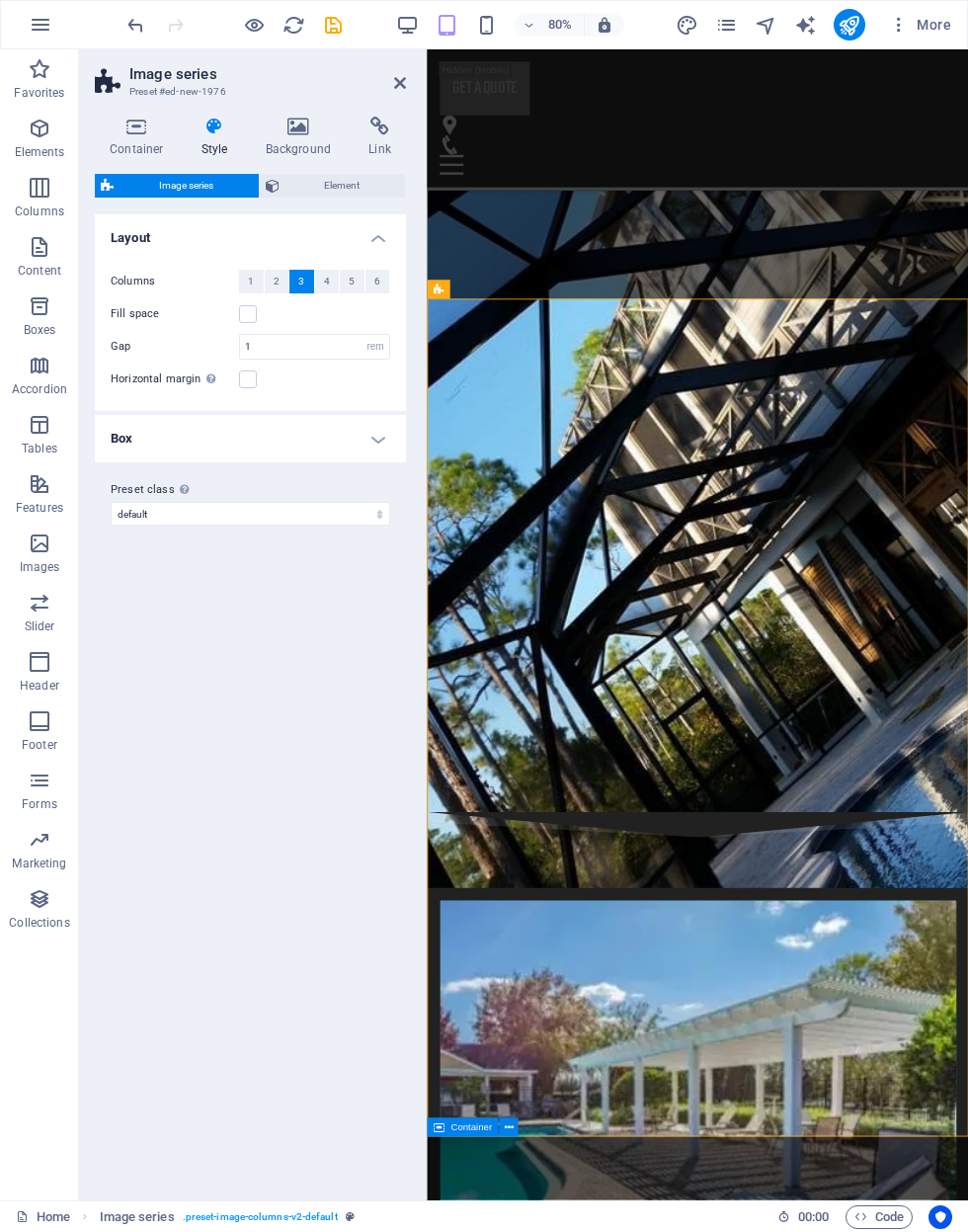 click on "Variants Default Layout Columns 1 2 3 4 5 6 Fill space Gap 1 px rem % vw vh Horizontal margin Only if the containers "Content width" is not set to "Default" Box Border style             Border width 1 px rem vw vh Custom Custom 1 px rem vw vh 1 px rem vw vh 1 px rem vw vh 1 px rem vw vh Border color Round corners 0 px rem % vh vw Custom Custom 0 px rem % vh vw 0 px rem % vh vw 0 px rem % vh vw 0 px rem % vh vw Shadows None Outside Inside Color X offset 0 px rem vh vw Y offset 0 px rem vh vw Blur 0 px rem % vh vw Spread 0 px rem vh vw Preset class Above chosen variant and settings affect all elements which carry this preset class. default Add preset class" at bounding box center (250, 699) 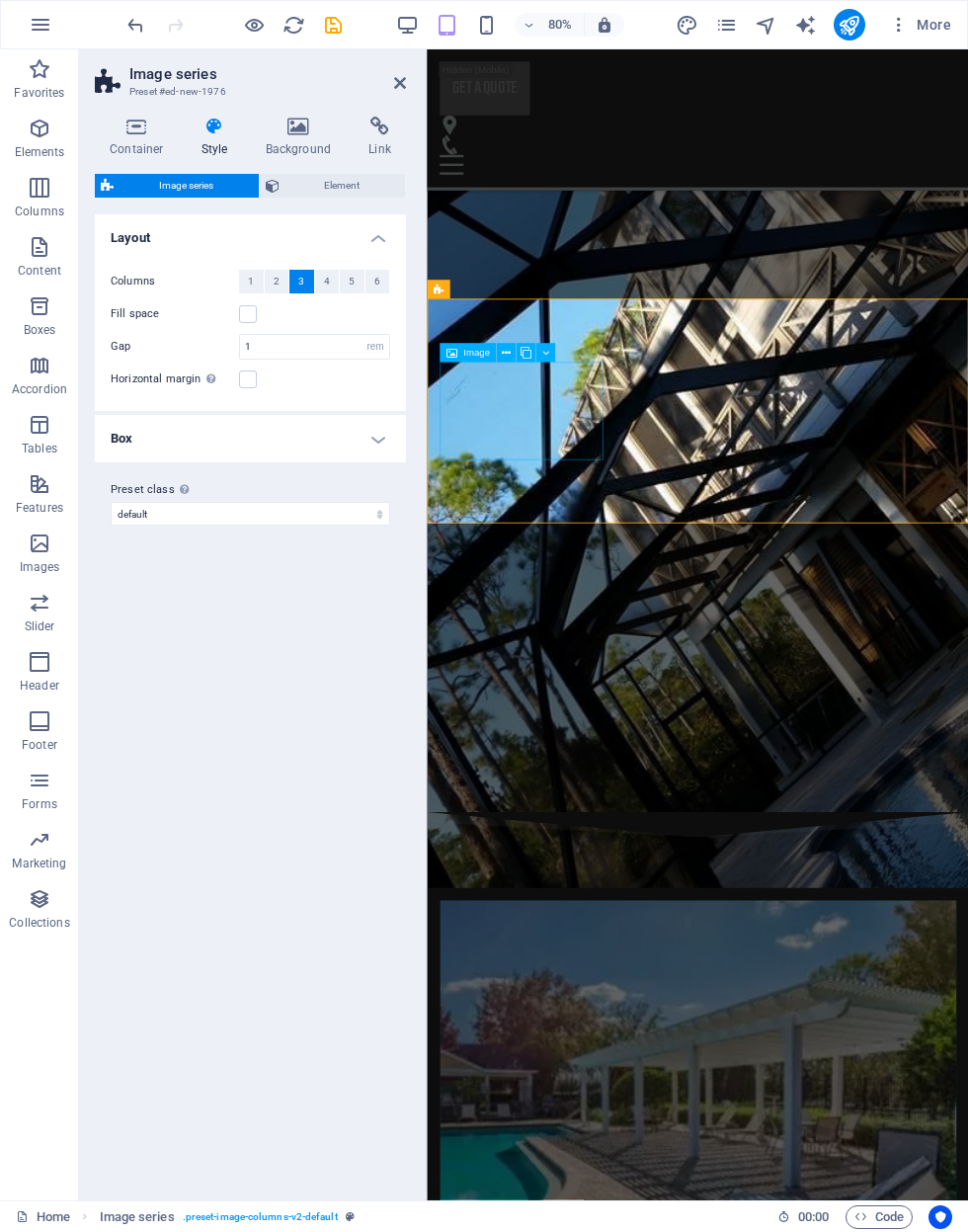 click at bounding box center [544, 7558] 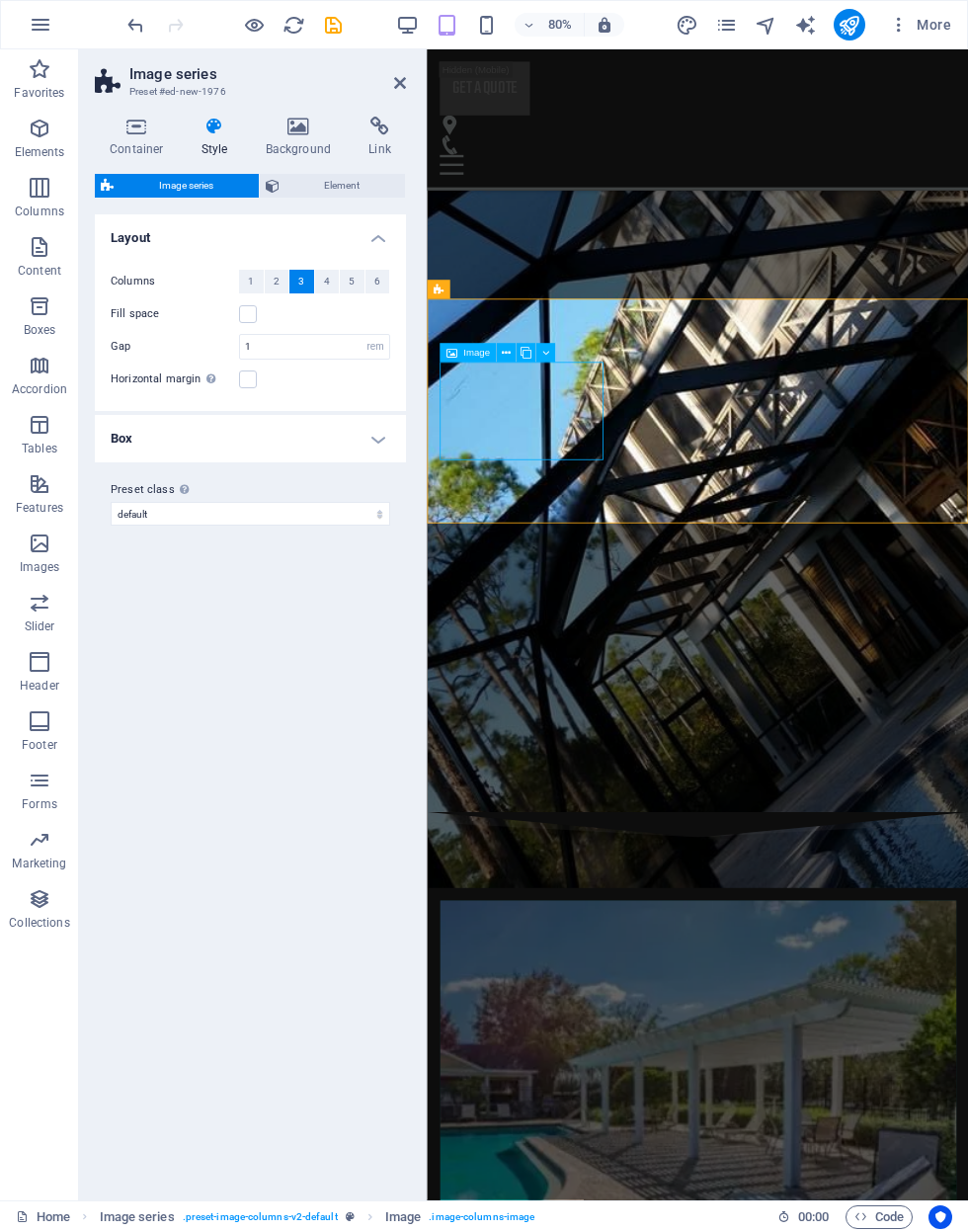 click at bounding box center [544, 7558] 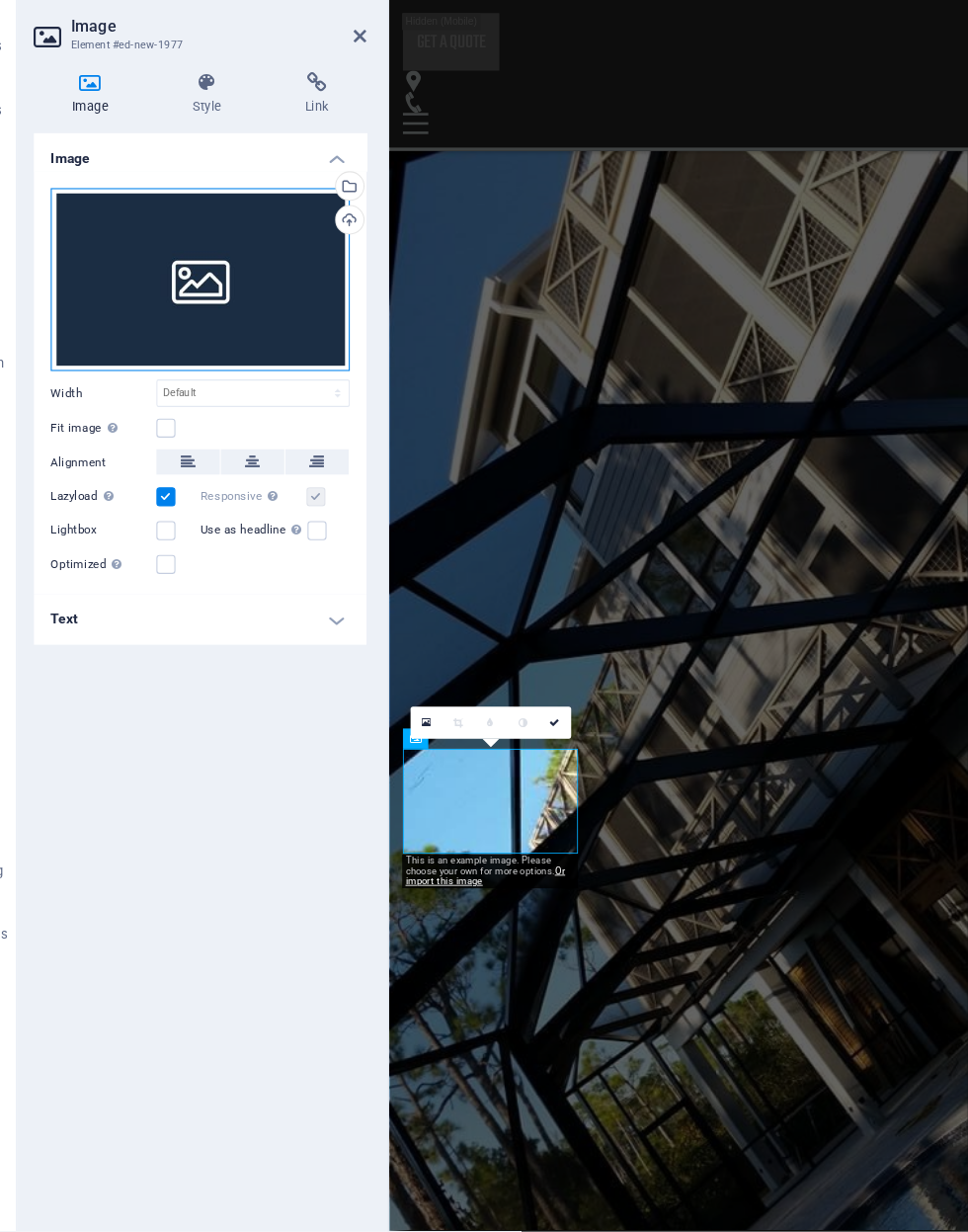 click on "Drag files here, click to choose files or select files from Files or our free stock photos & videos" at bounding box center (250, 311) 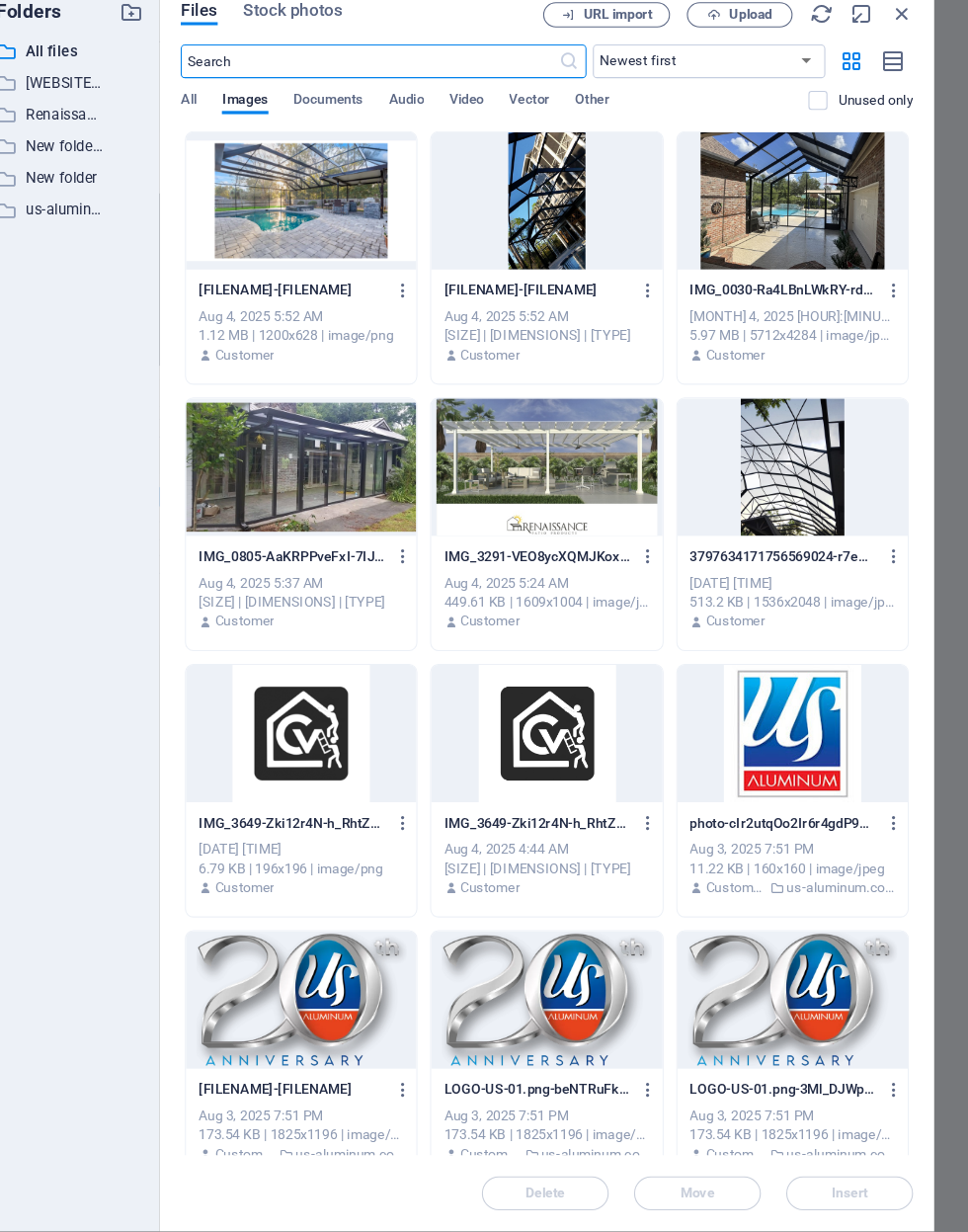 scroll, scrollTop: 7596, scrollLeft: 0, axis: vertical 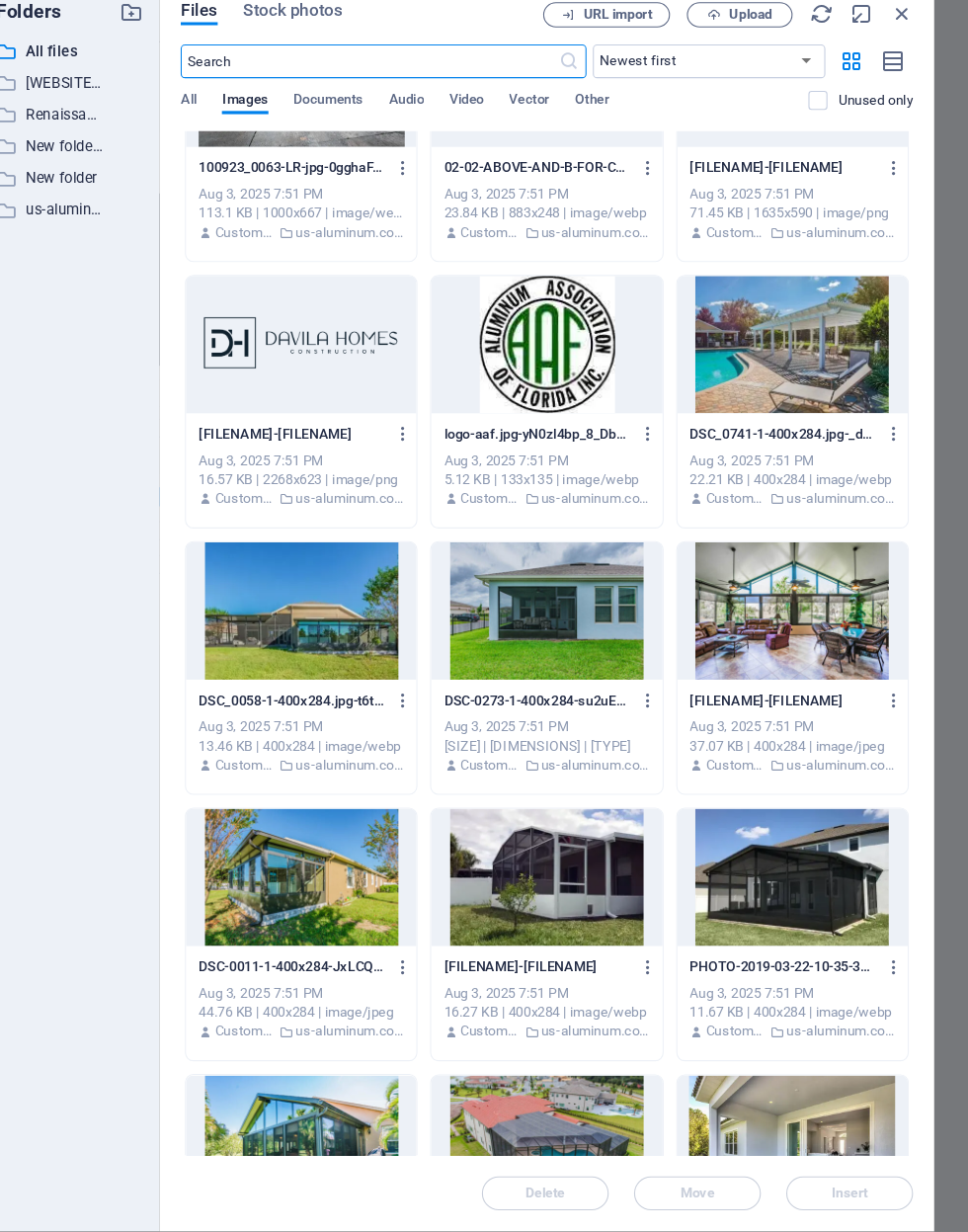 click at bounding box center (574, 371) 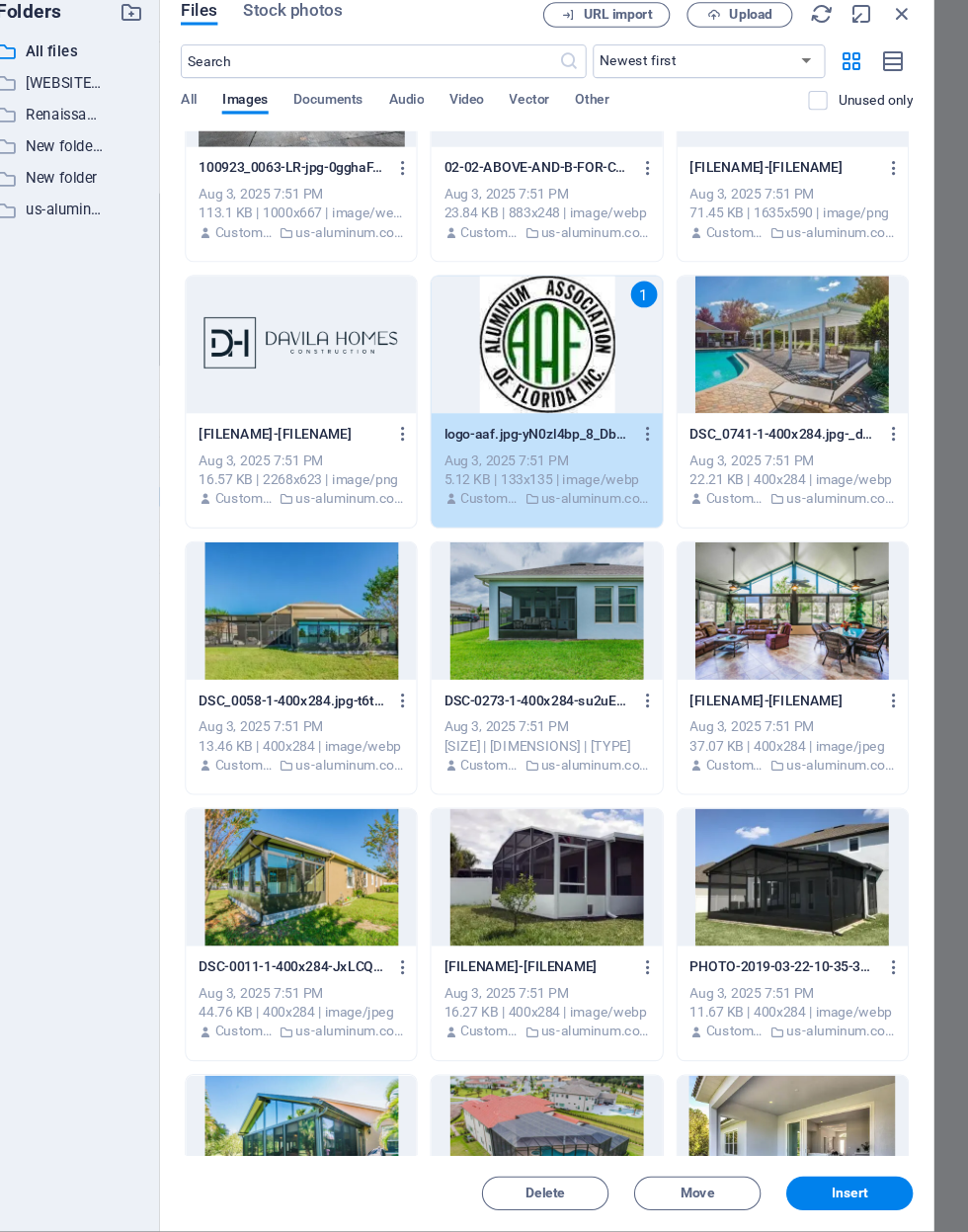 click on "Insert" at bounding box center [857, 1165] 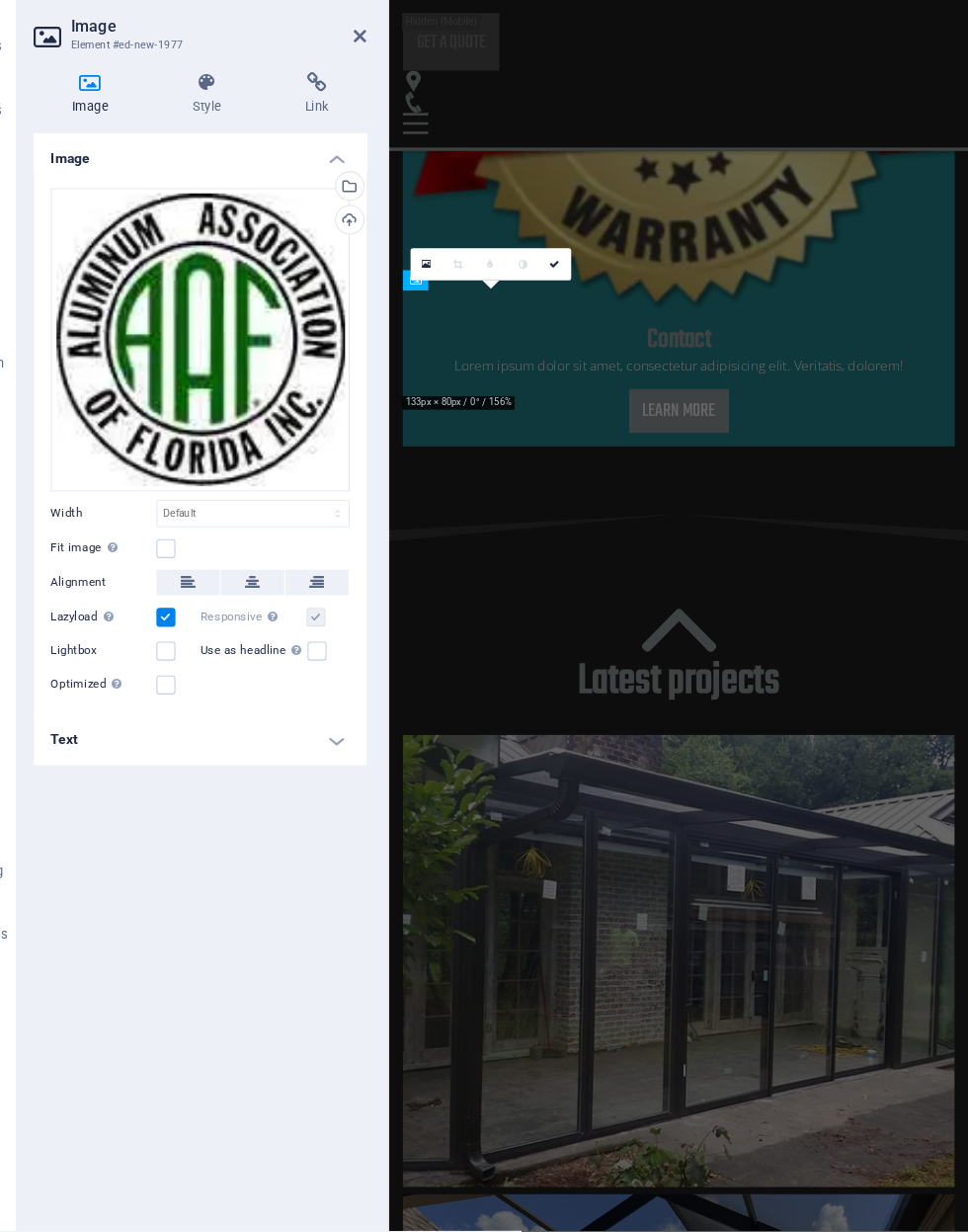 scroll, scrollTop: 4428, scrollLeft: 0, axis: vertical 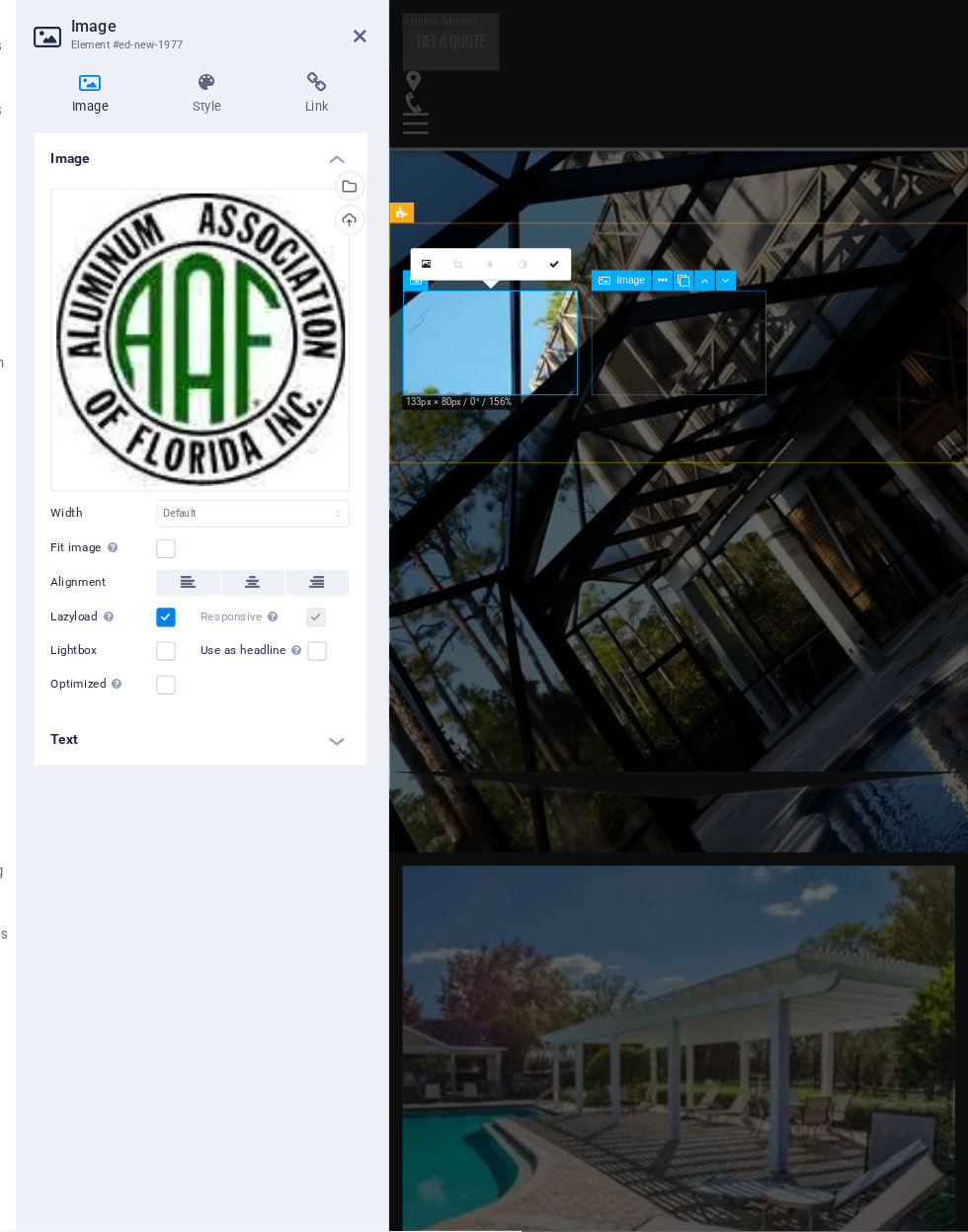 click at bounding box center [506, 7598] 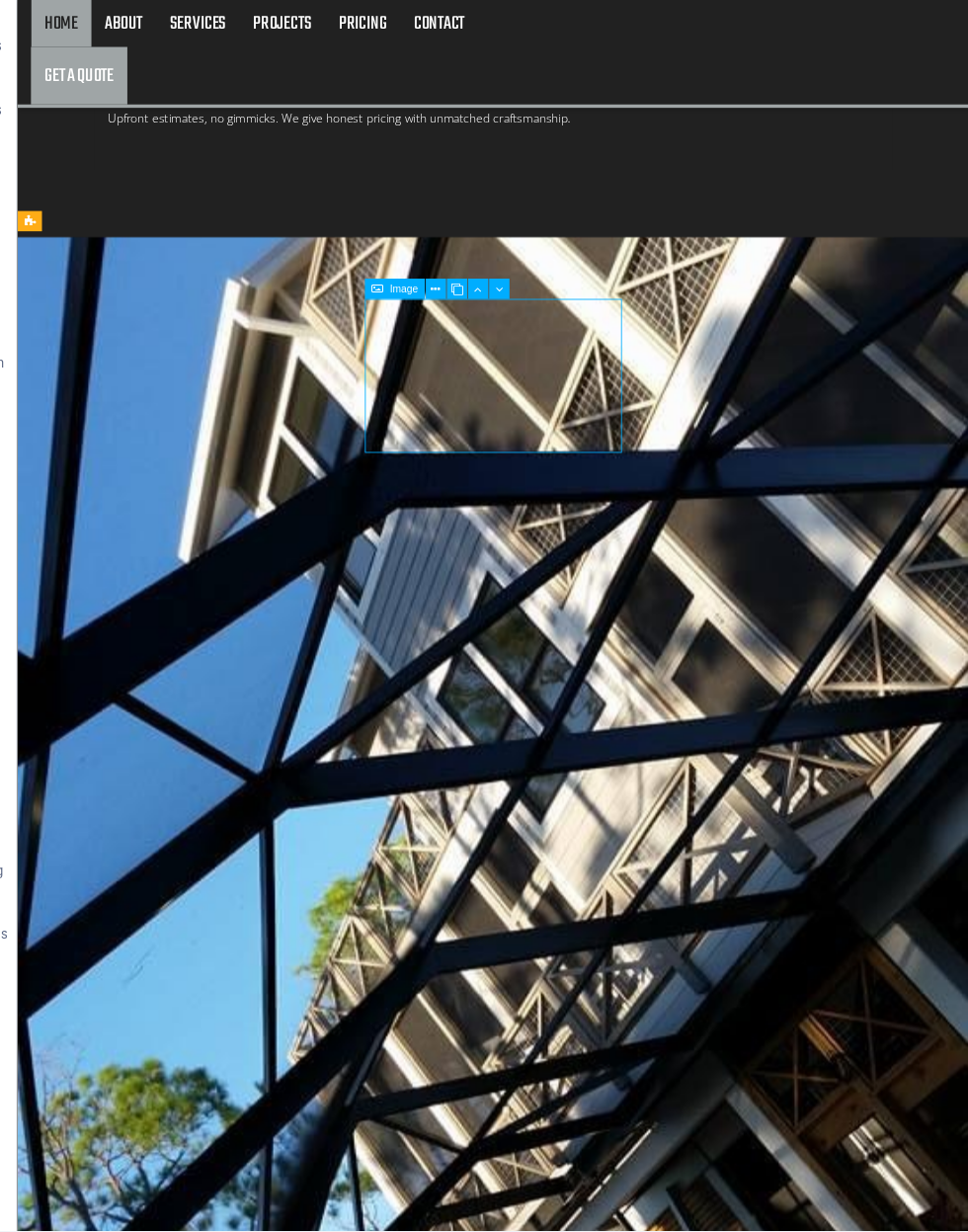 scroll, scrollTop: 3861, scrollLeft: 0, axis: vertical 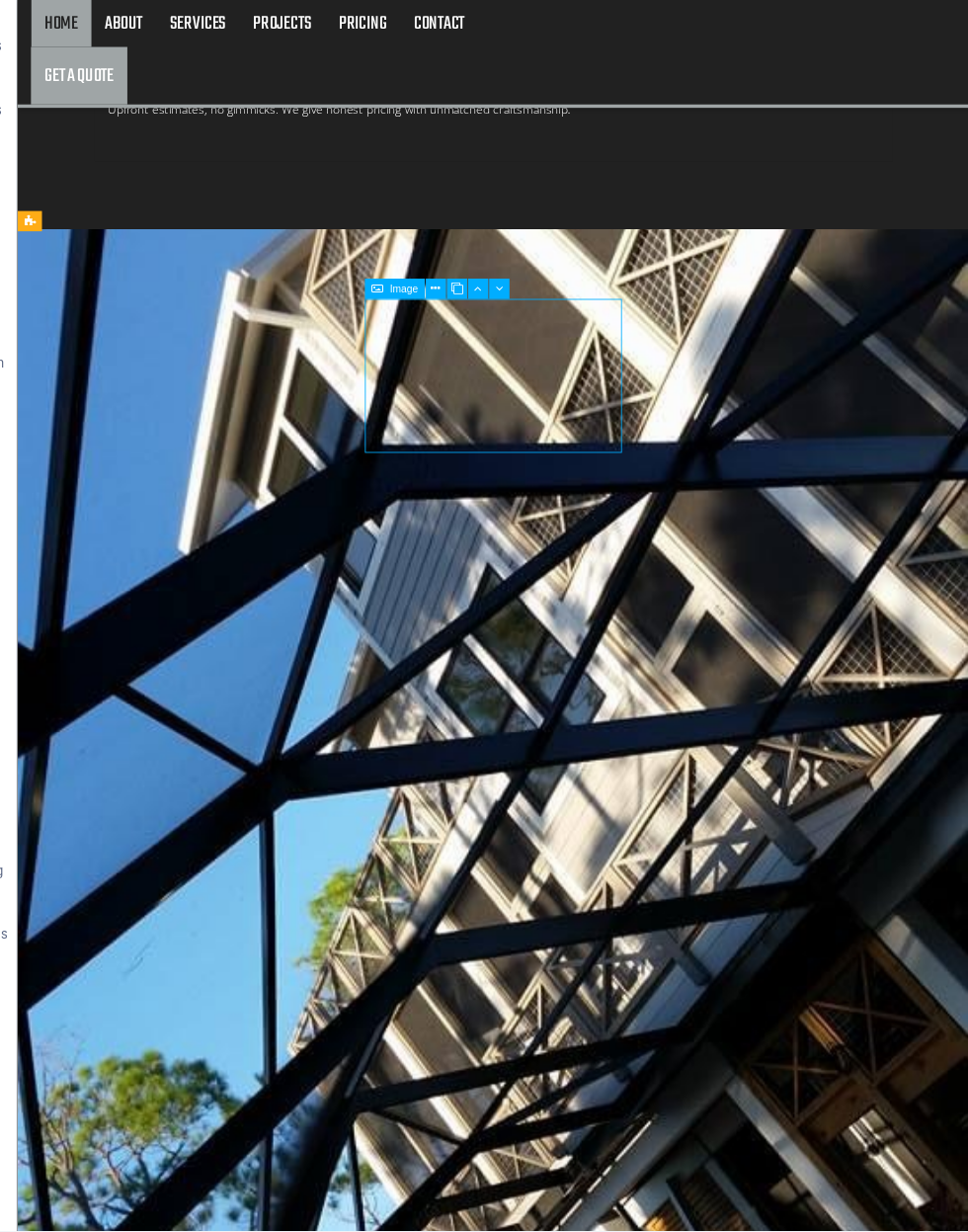 click at bounding box center [183, 10517] 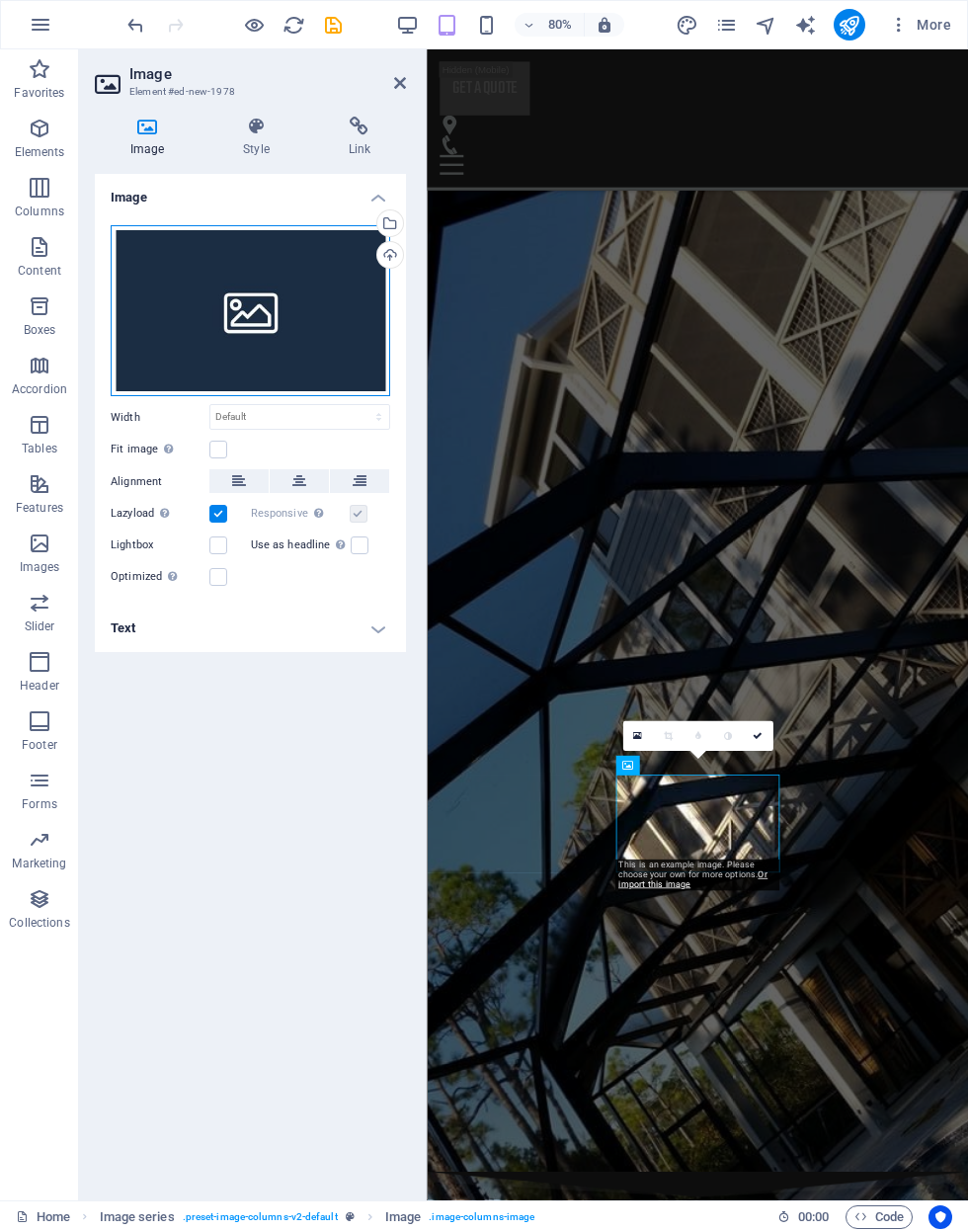 click on "Drag files here, click to choose files or select files from Files or our free stock photos & videos" at bounding box center [250, 311] 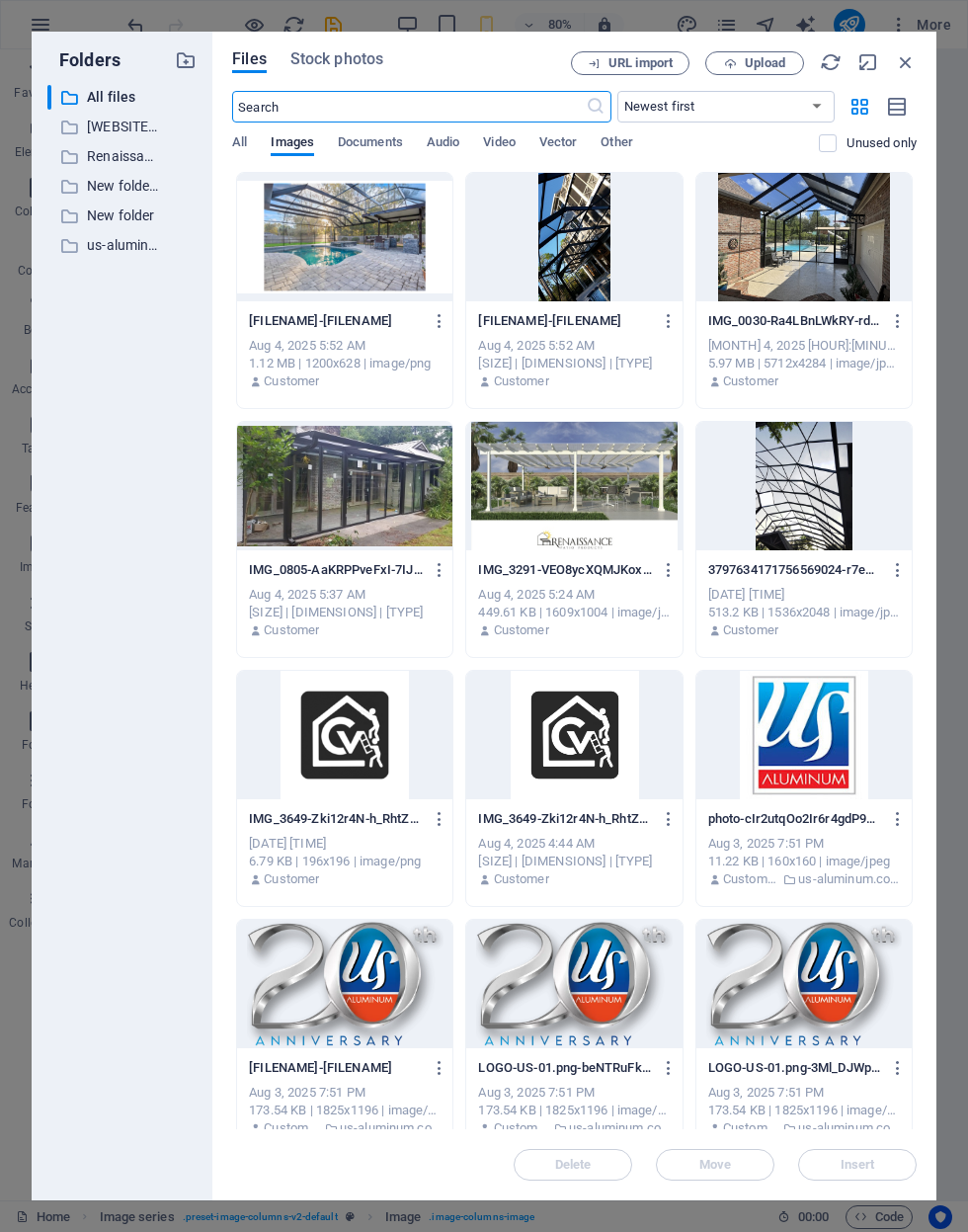 scroll, scrollTop: 7653, scrollLeft: 0, axis: vertical 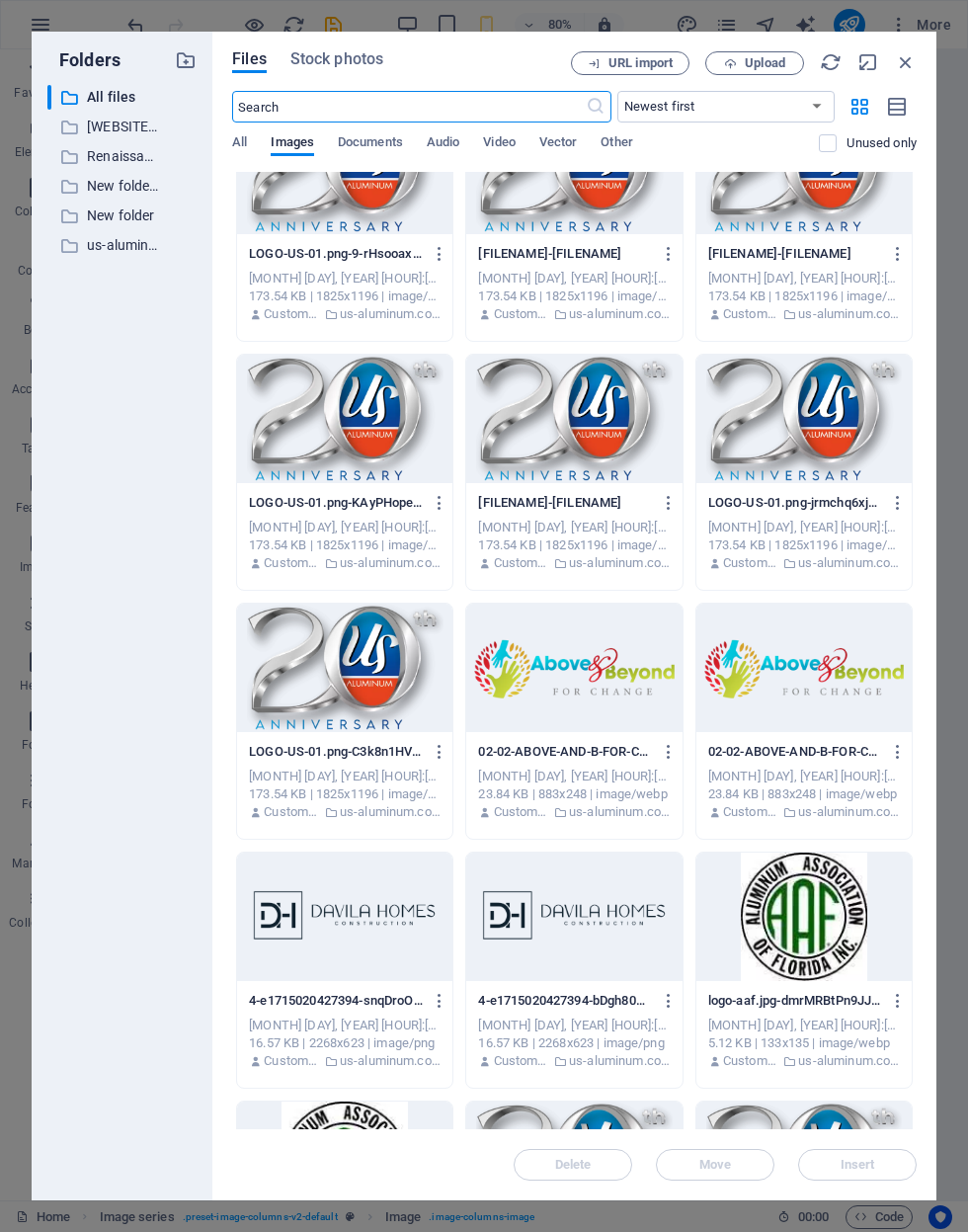 click at bounding box center (574, 668) 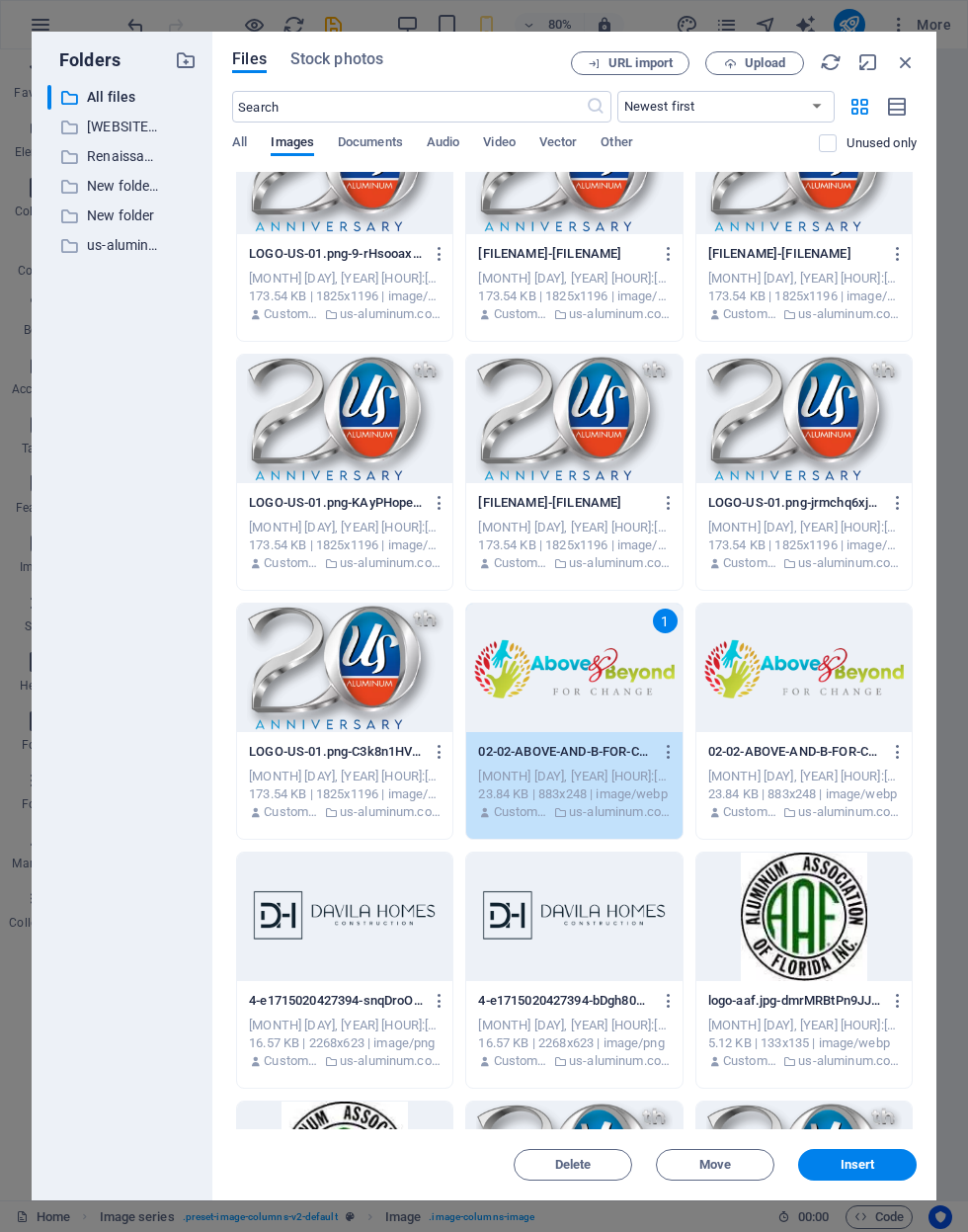 click on "Insert" at bounding box center [857, 1165] 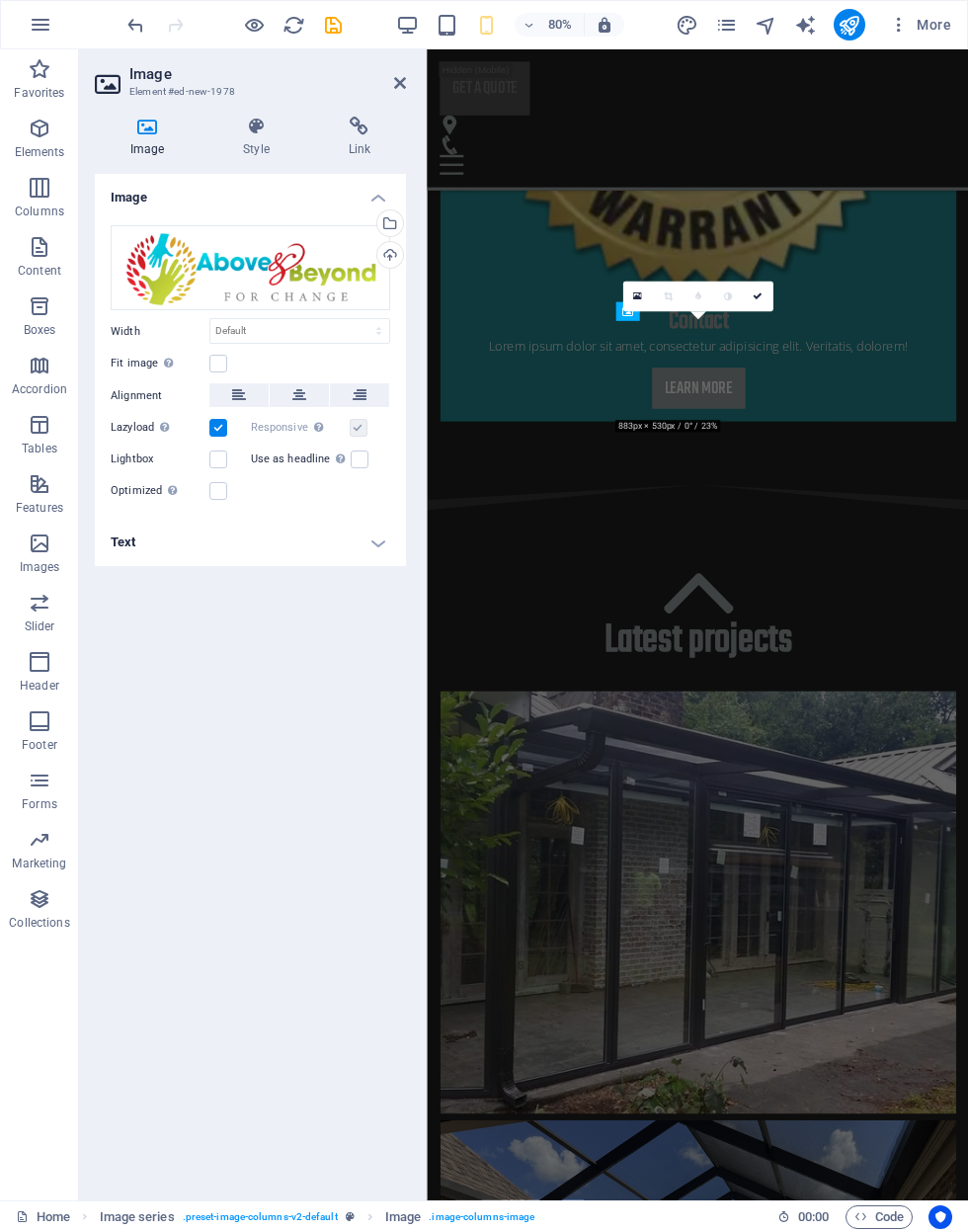 scroll, scrollTop: 4428, scrollLeft: 0, axis: vertical 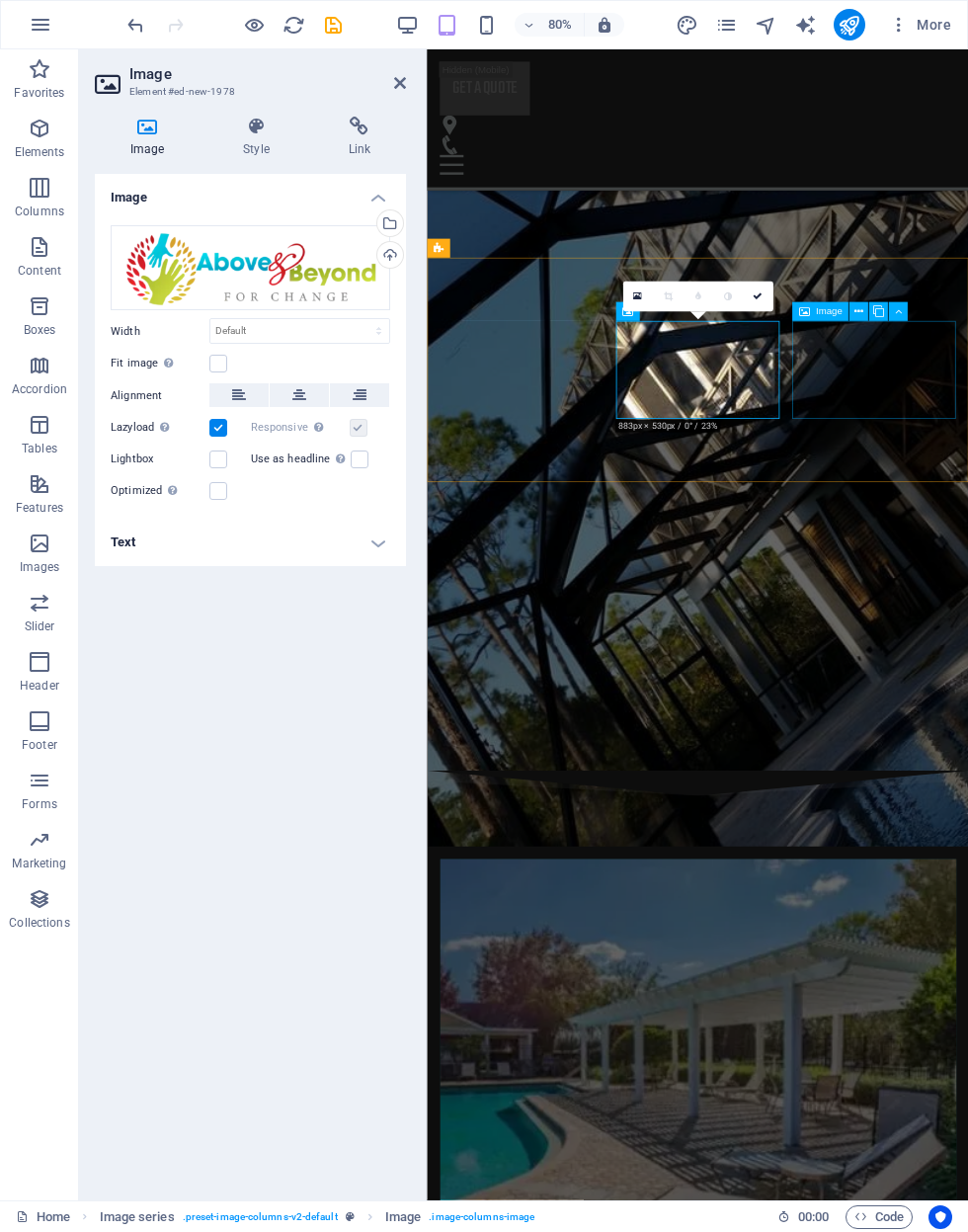 click at bounding box center [544, 7714] 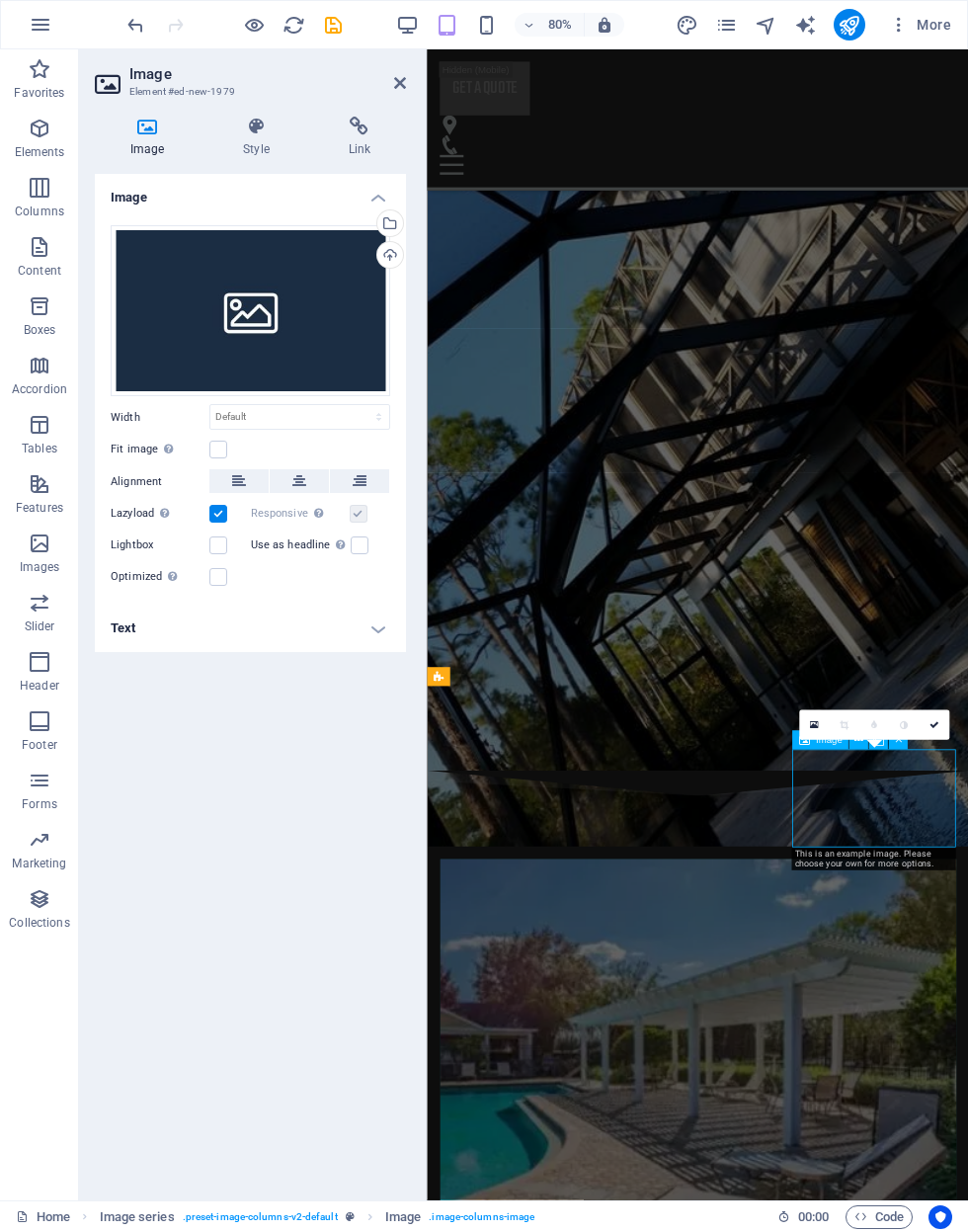 scroll, scrollTop: 3893, scrollLeft: 0, axis: vertical 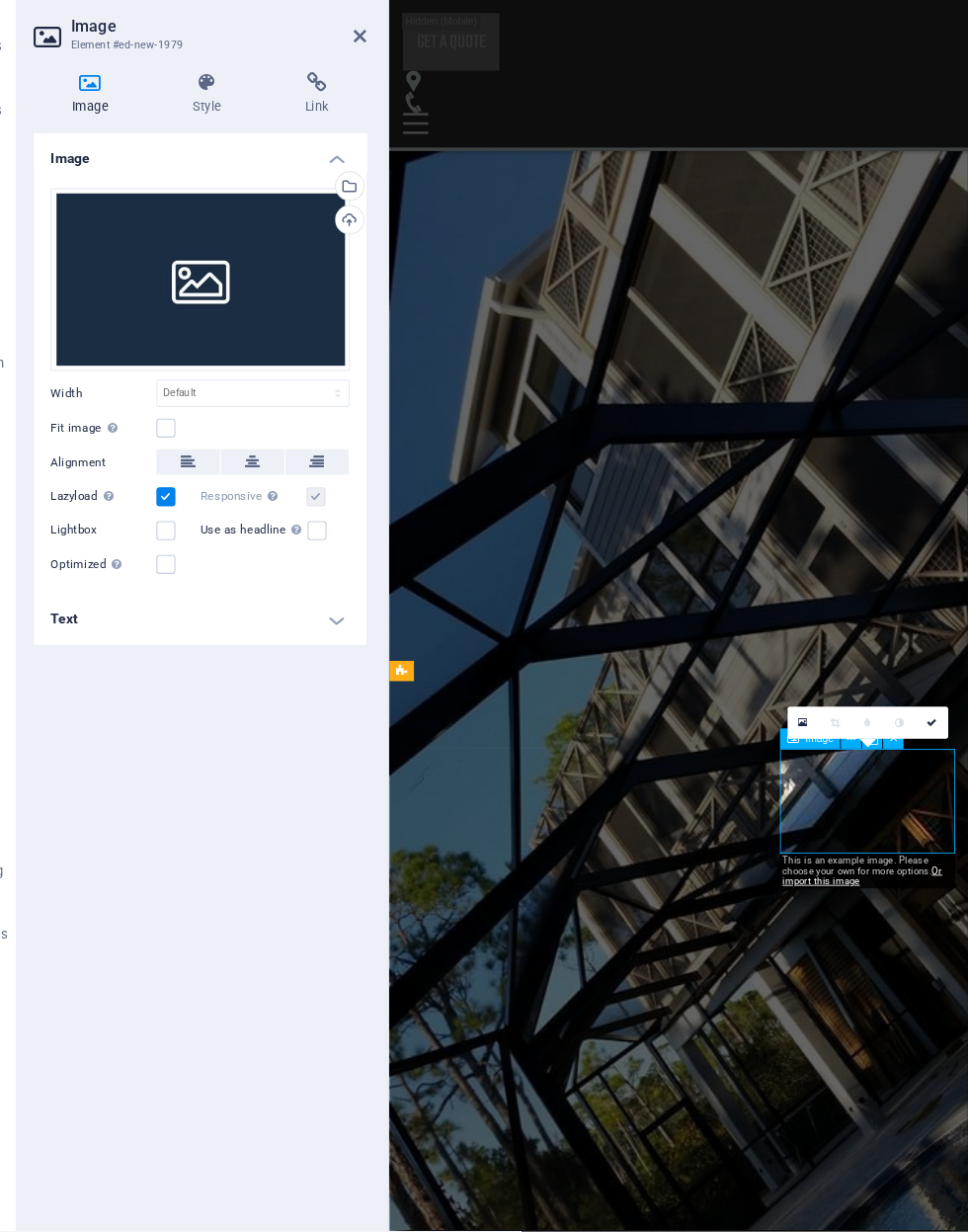 click at bounding box center (506, 8200) 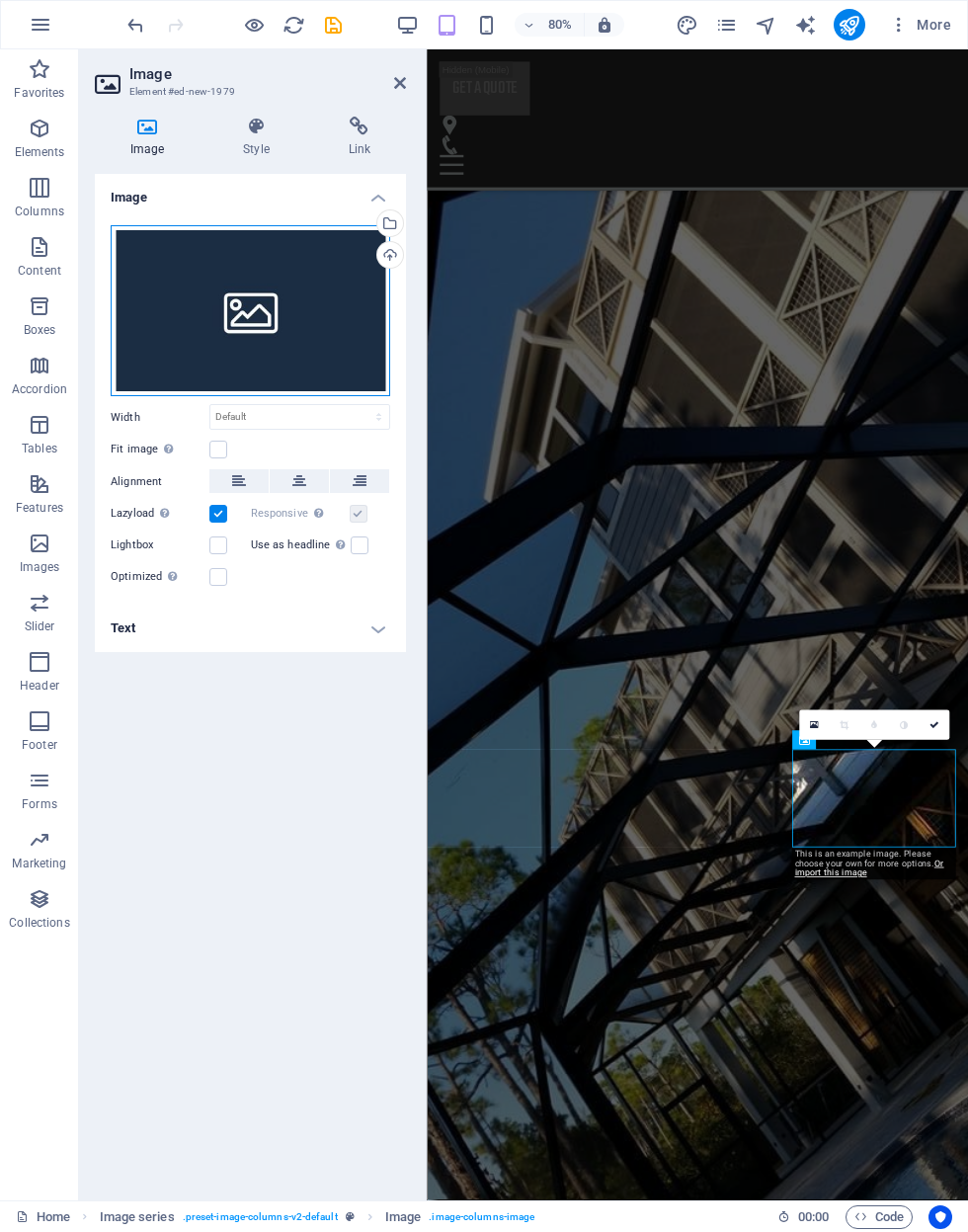 click on "Drag files here, click to choose files or select files from Files or our free stock photos & videos" at bounding box center (250, 311) 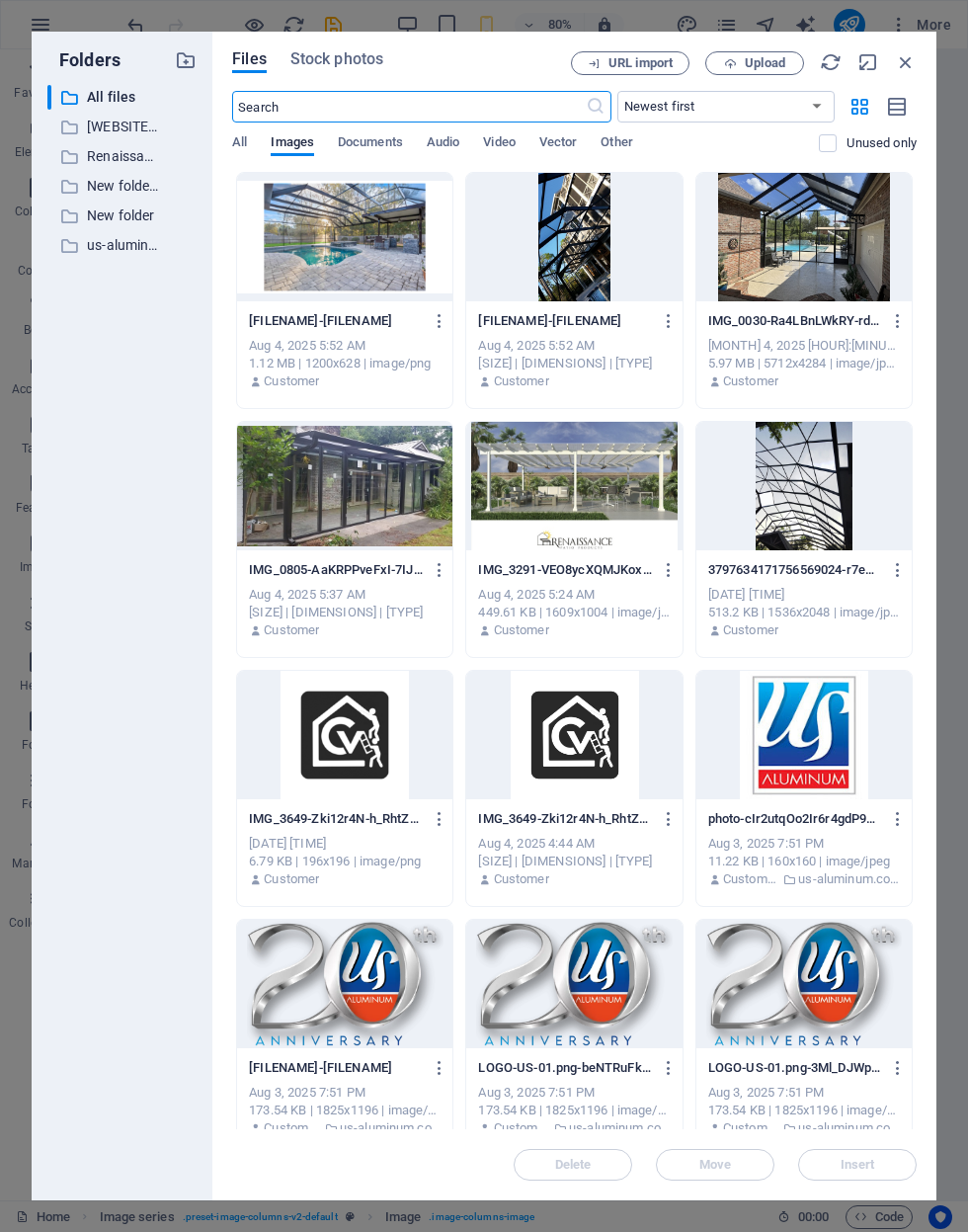 scroll, scrollTop: 7692, scrollLeft: 0, axis: vertical 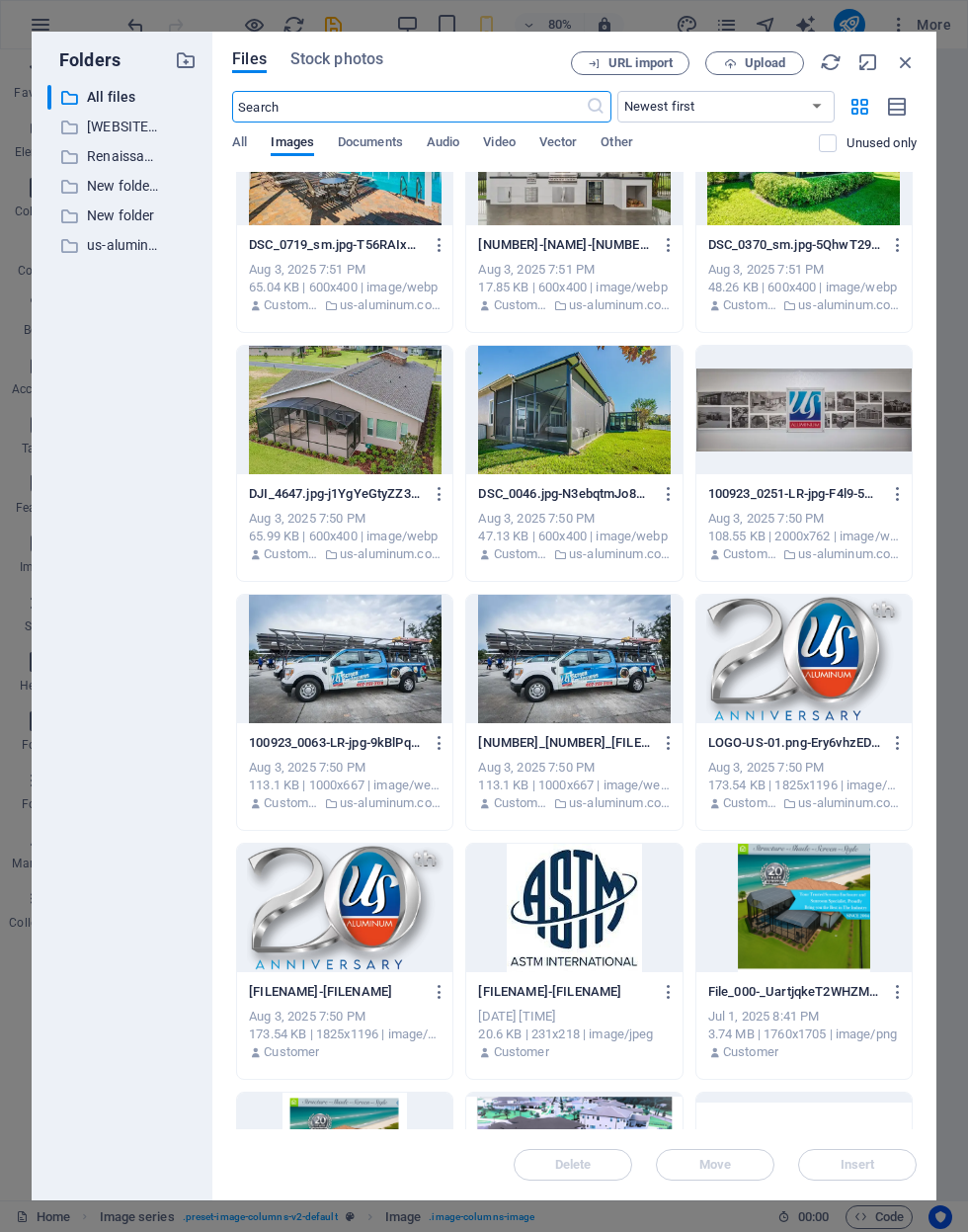 click at bounding box center (574, 908) 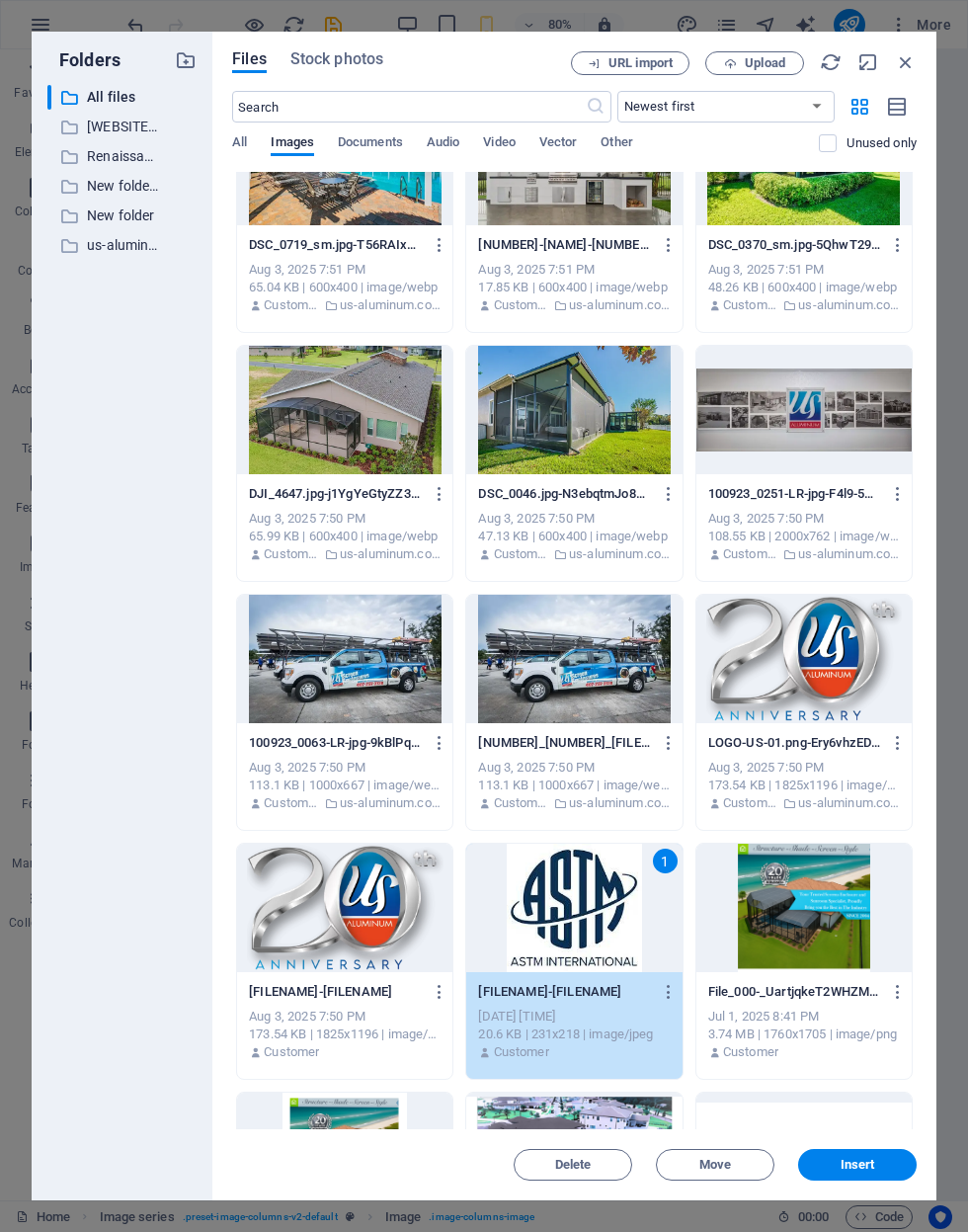 click on "Insert" at bounding box center (857, 1165) 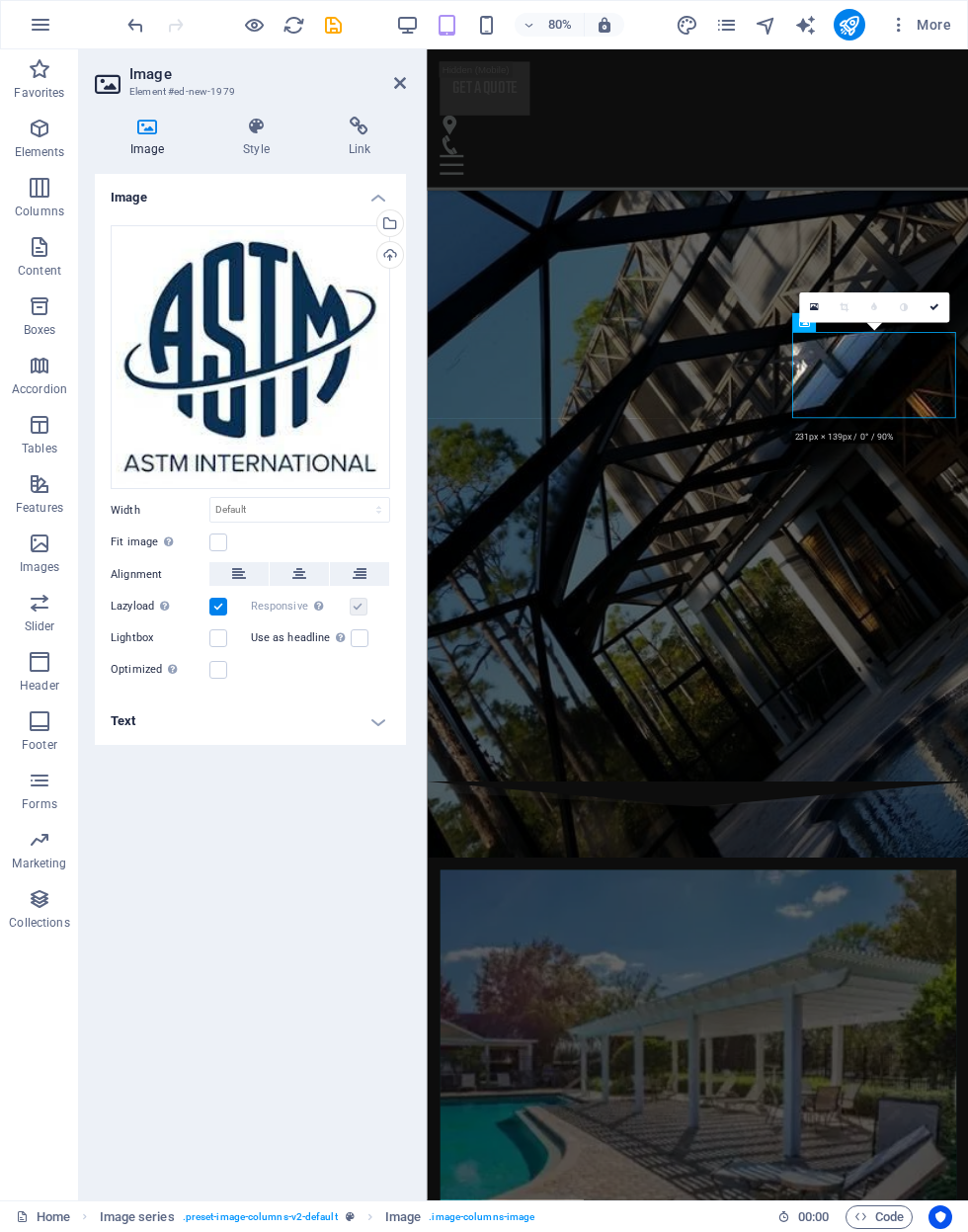 scroll, scrollTop: 4413, scrollLeft: 0, axis: vertical 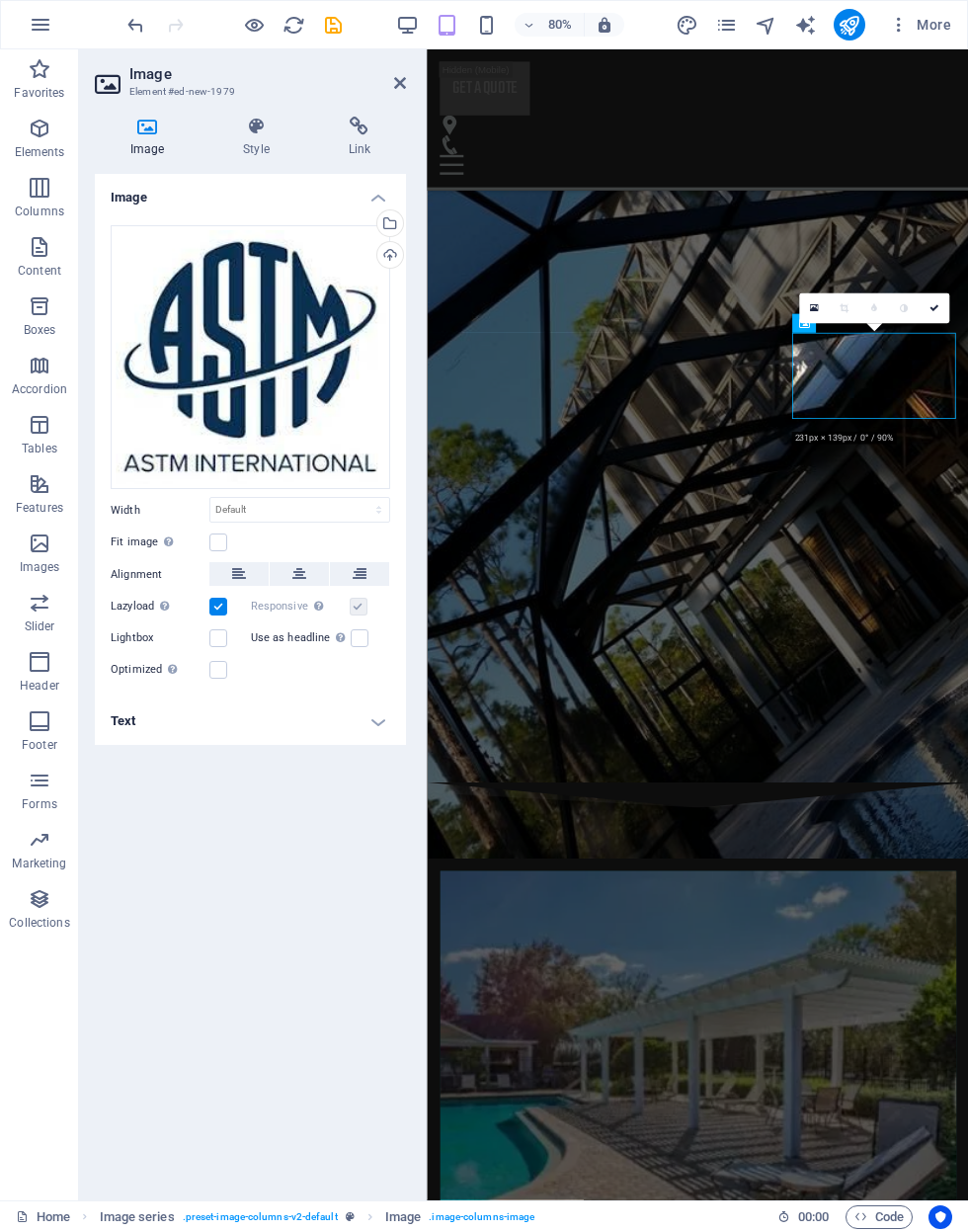 click at bounding box center (933, 308) 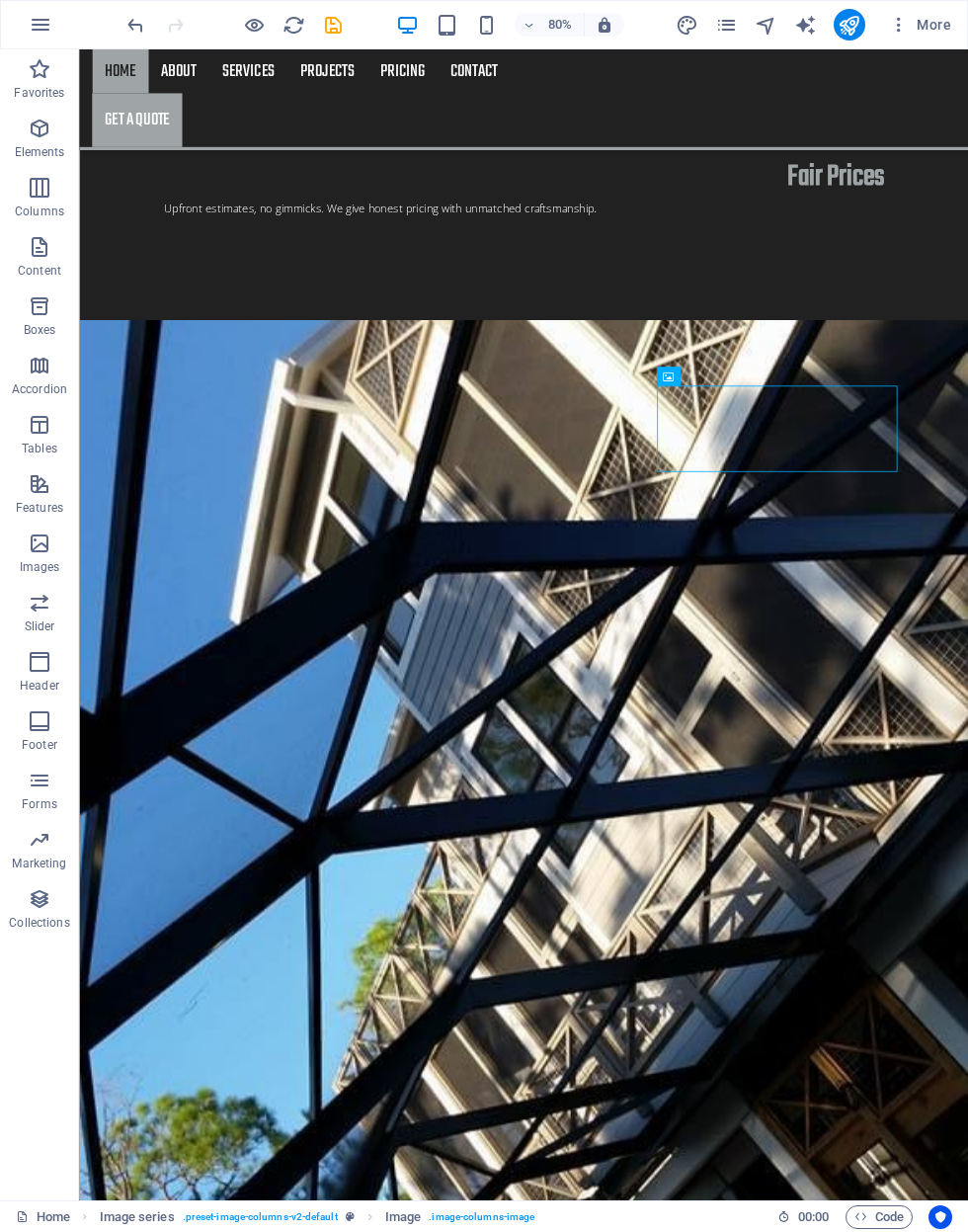 scroll, scrollTop: 3789, scrollLeft: 0, axis: vertical 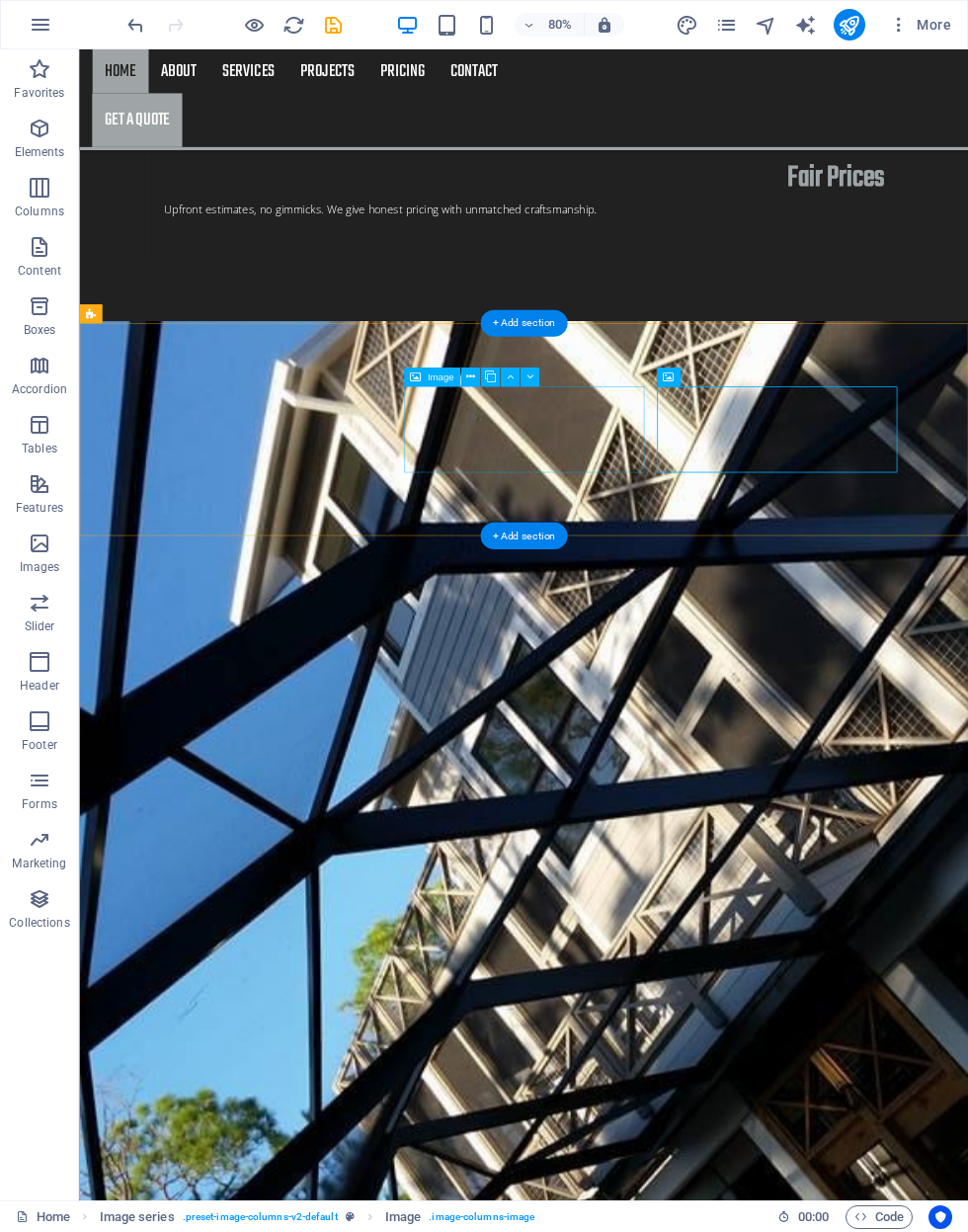 click at bounding box center (245, 10590) 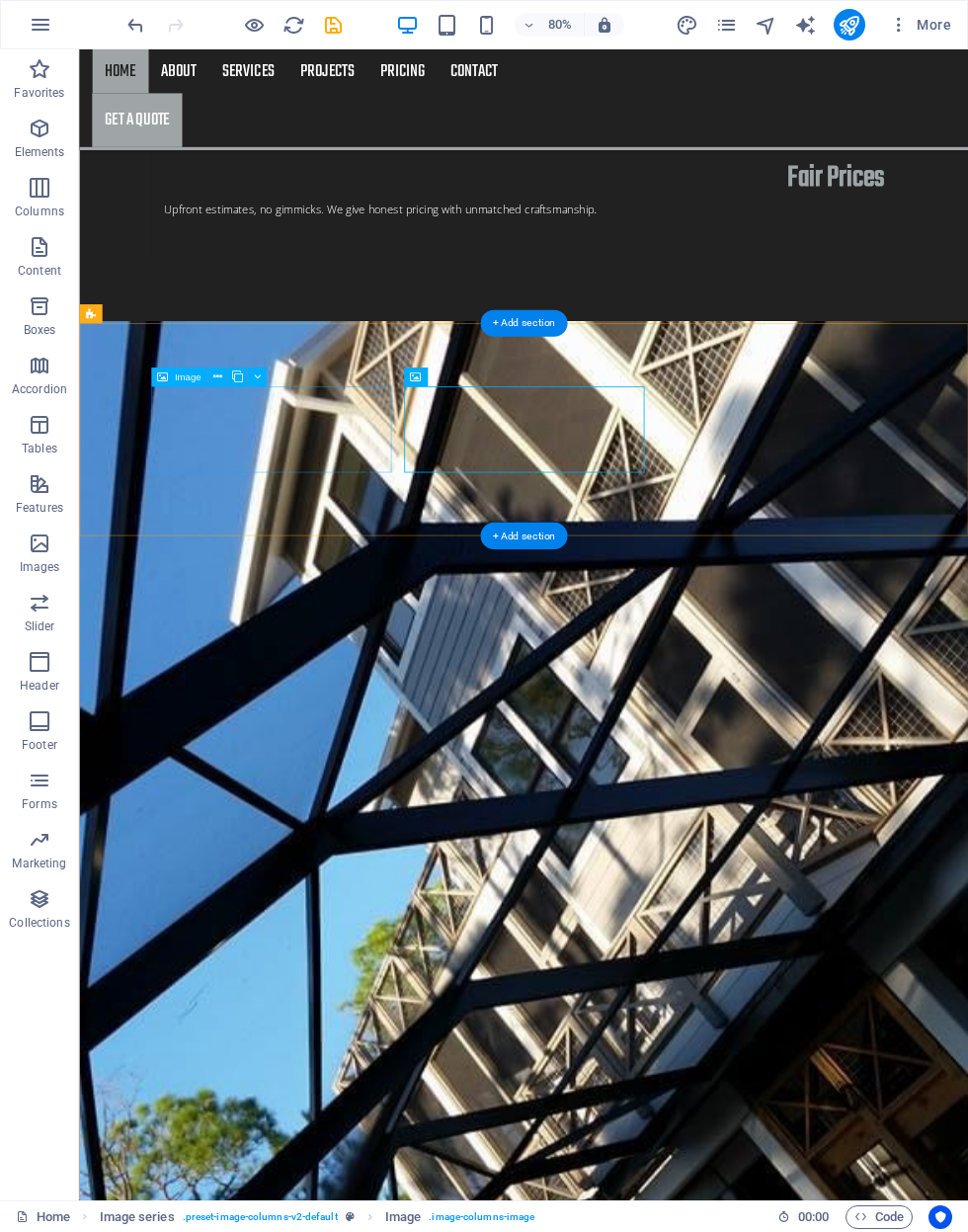 click at bounding box center (245, 10473) 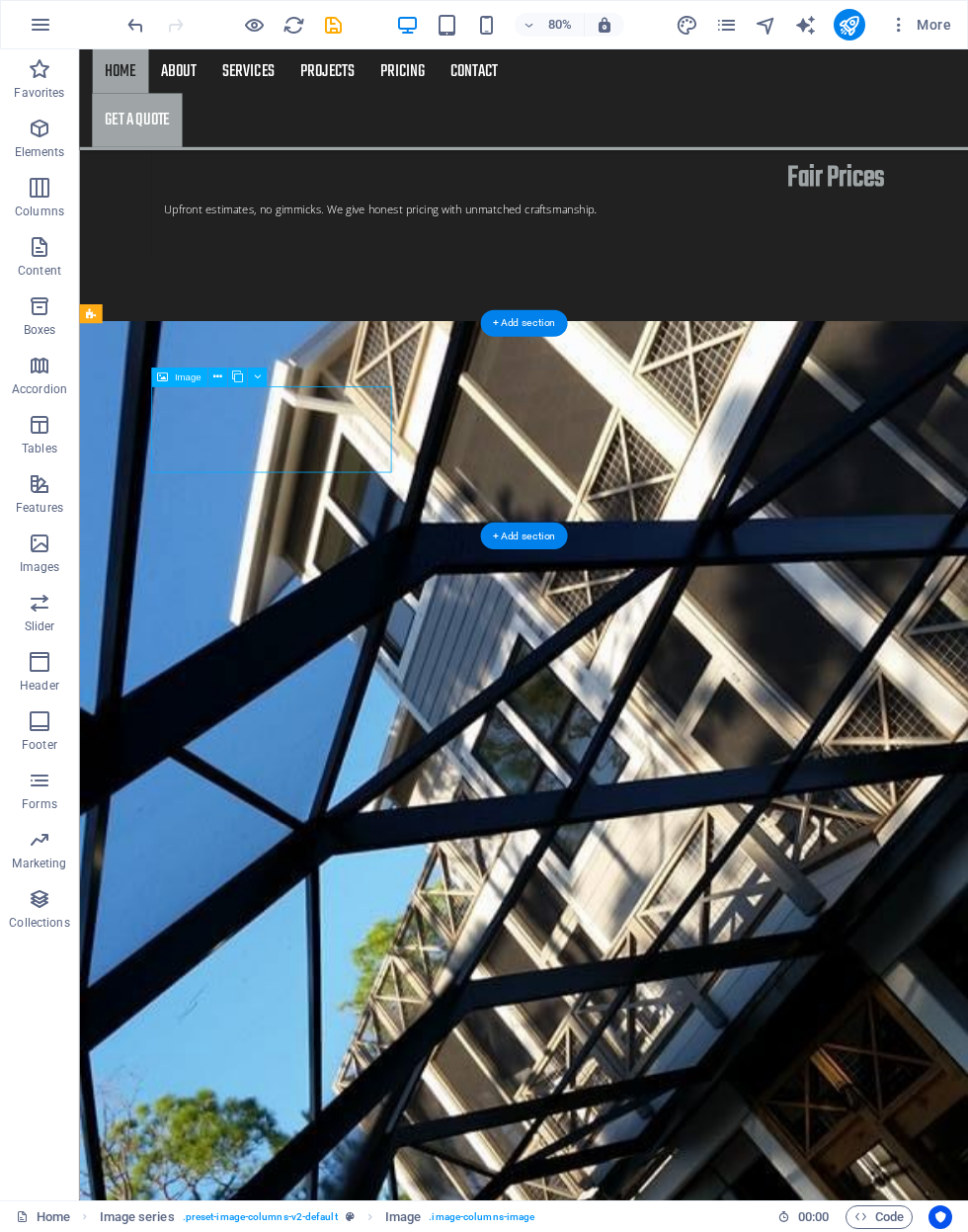 click at bounding box center (245, 10473) 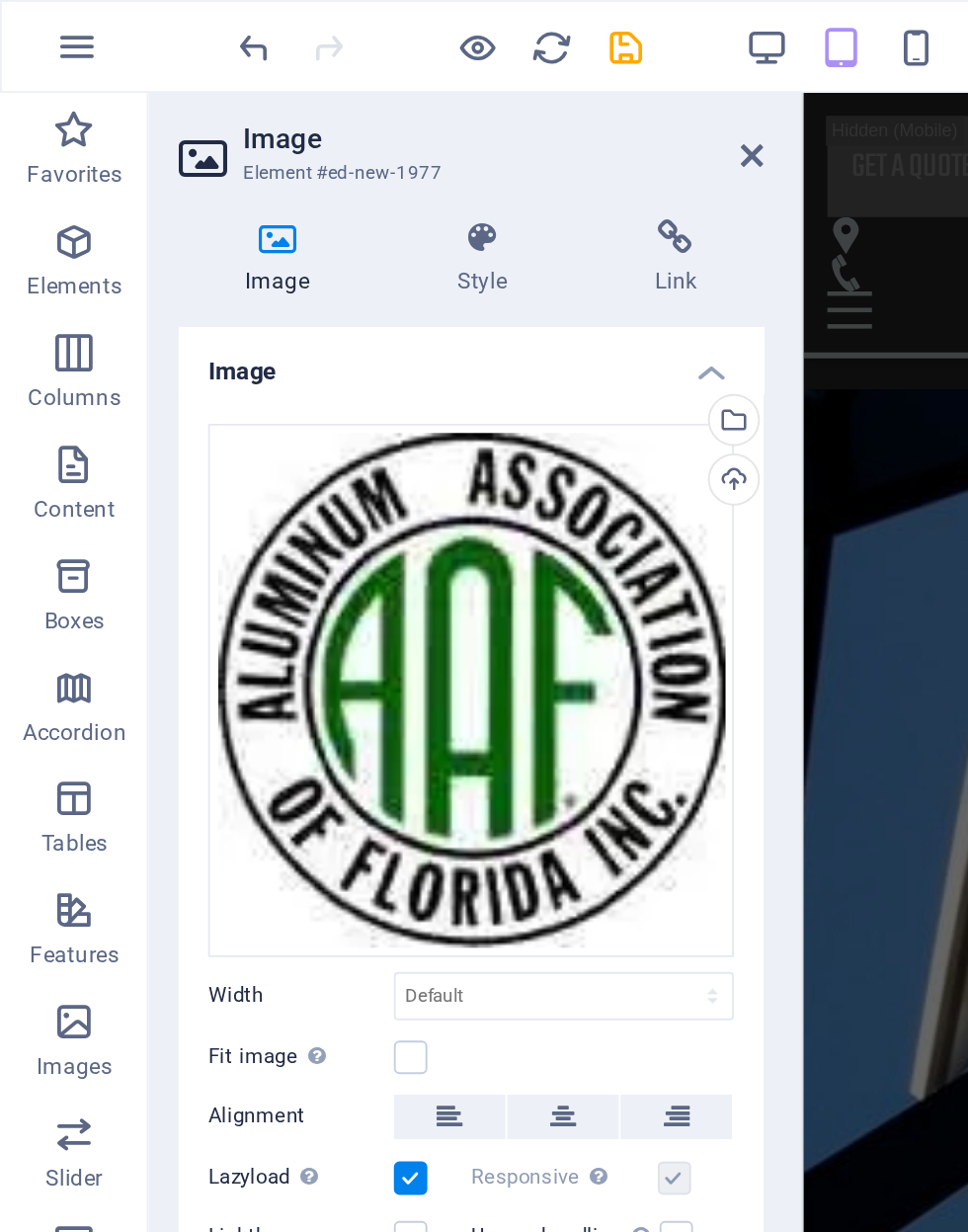 click at bounding box center (400, 83) 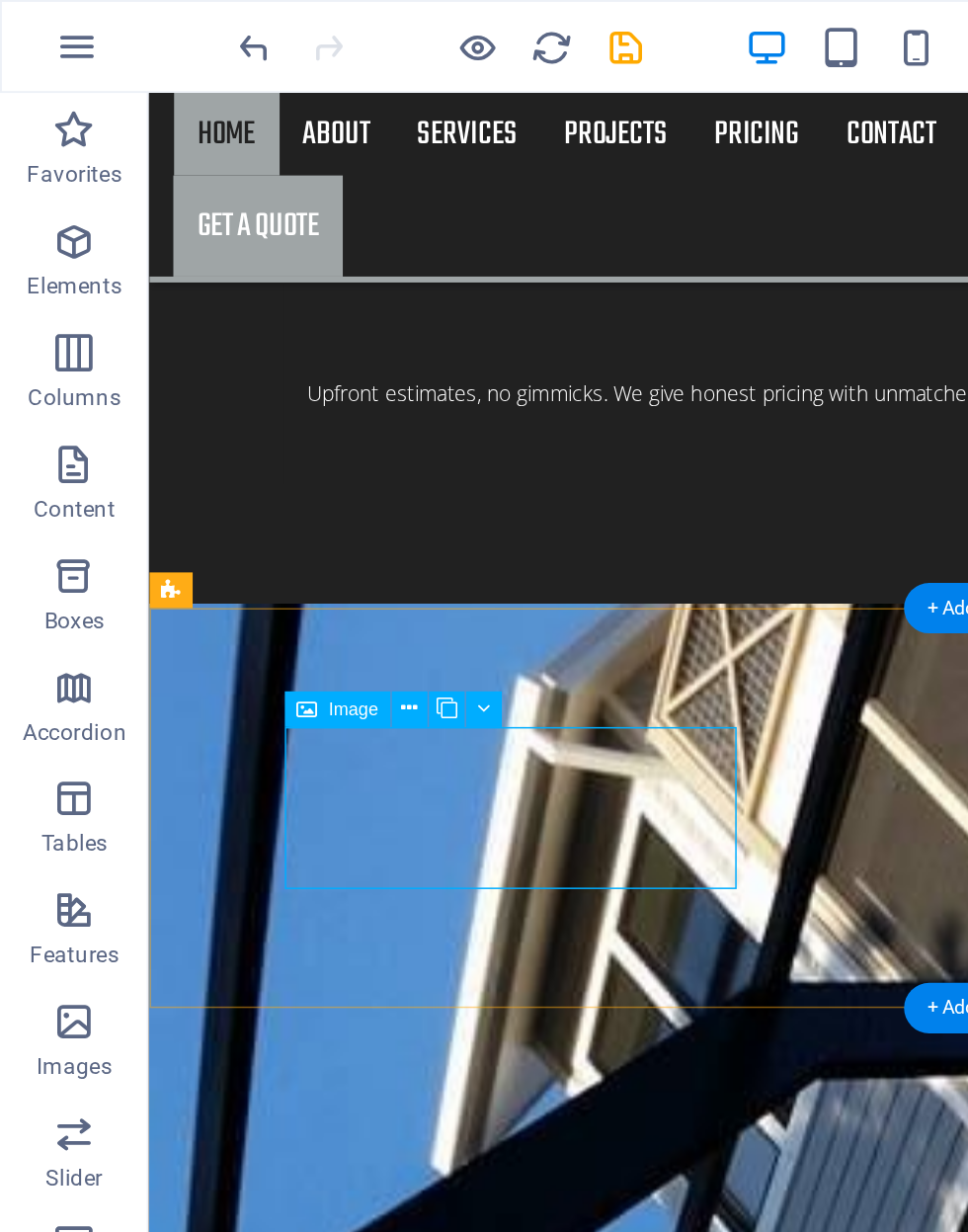 click at bounding box center [314, 10517] 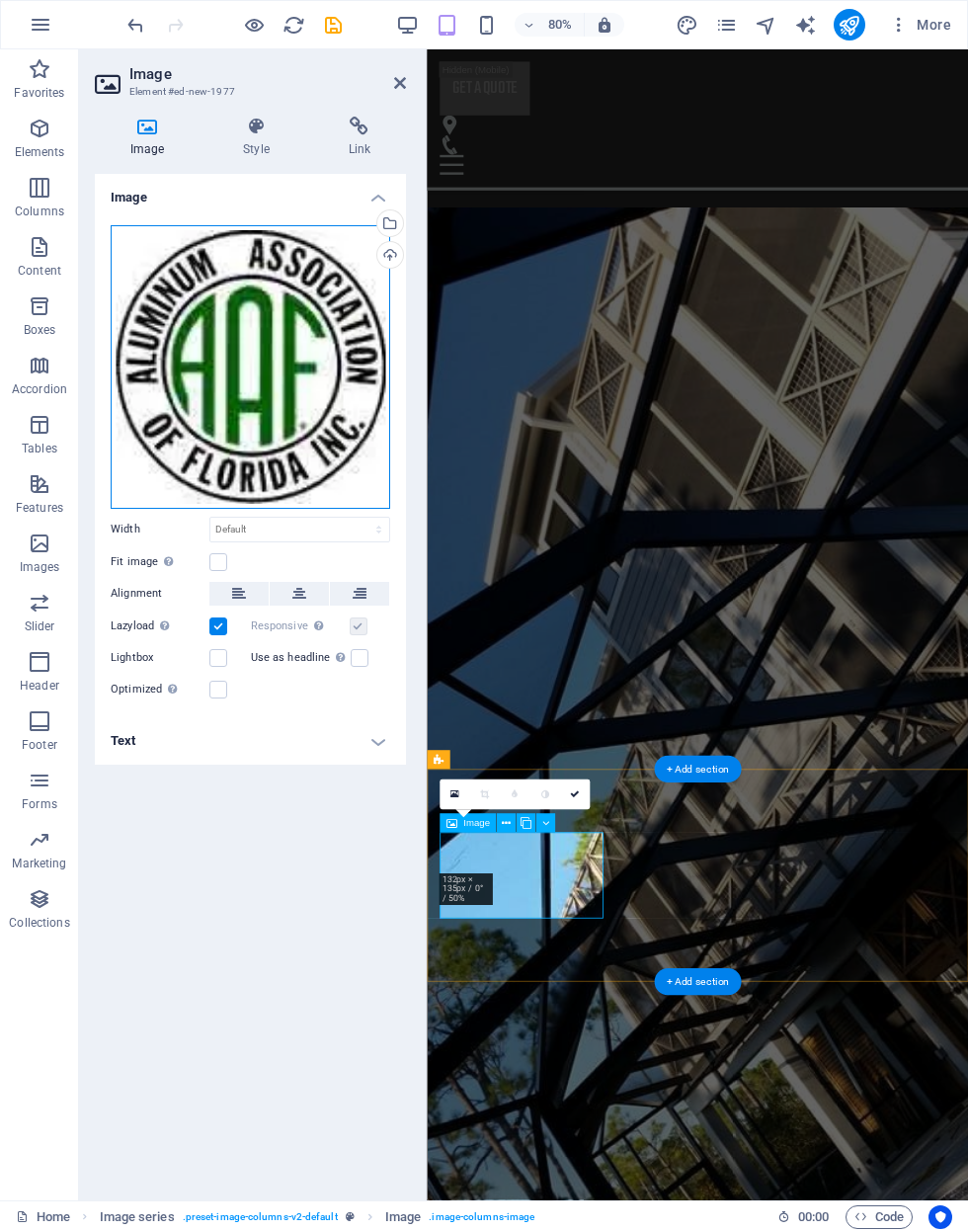 click on "Drag files here, click to choose files or select files from Files or our free stock photos & videos" at bounding box center (250, 367) 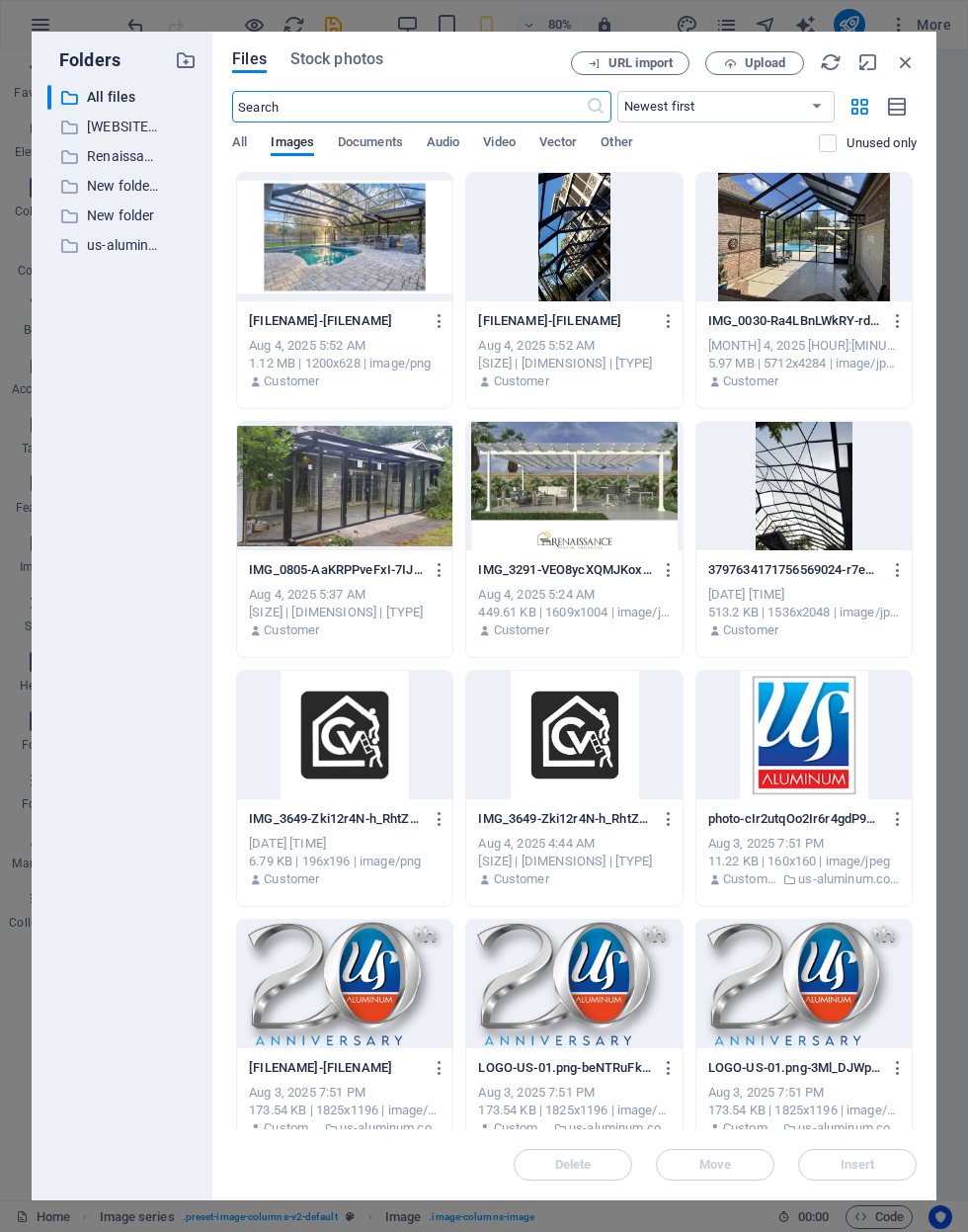 scroll, scrollTop: 7602, scrollLeft: 0, axis: vertical 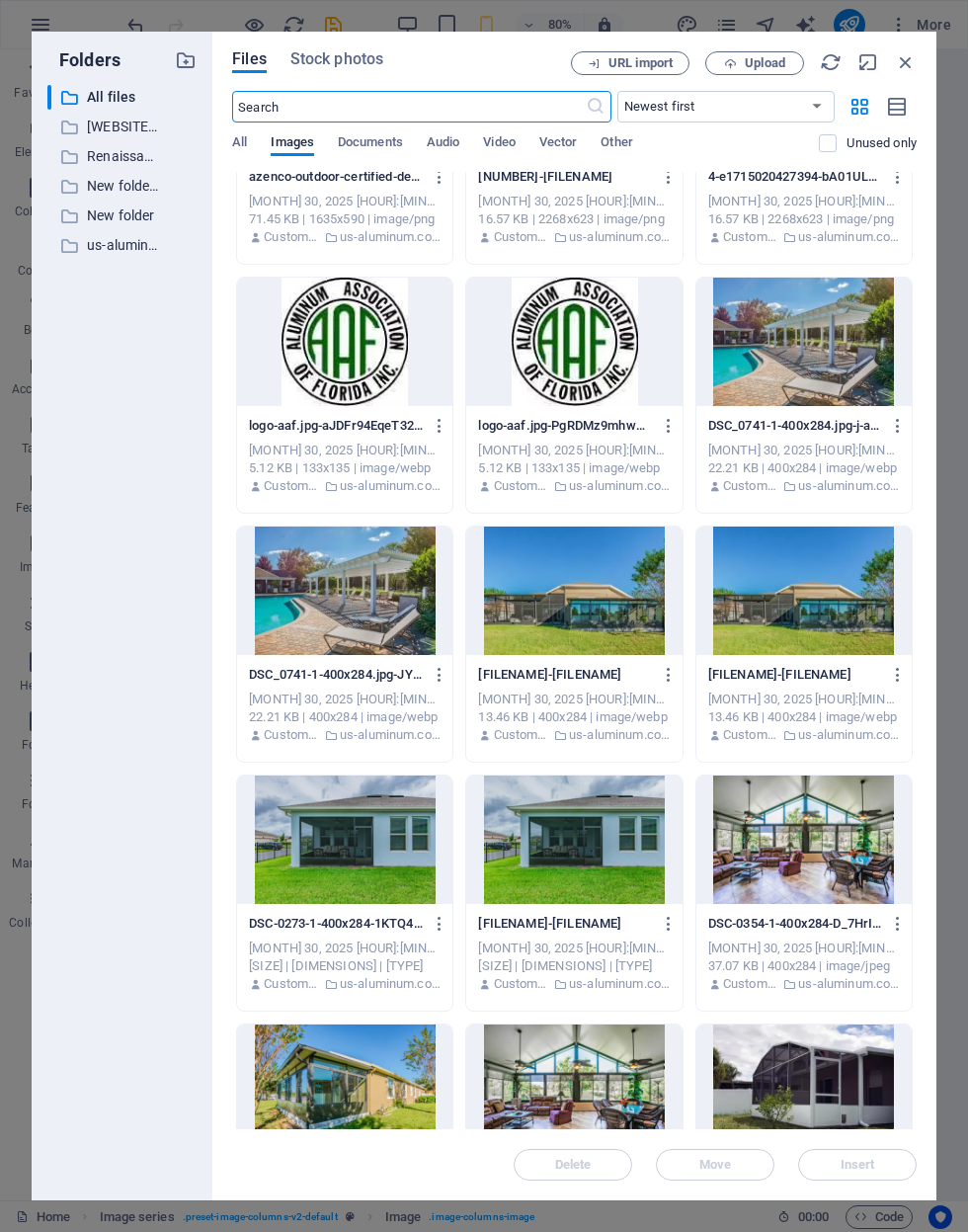 click at bounding box center [345, 342] 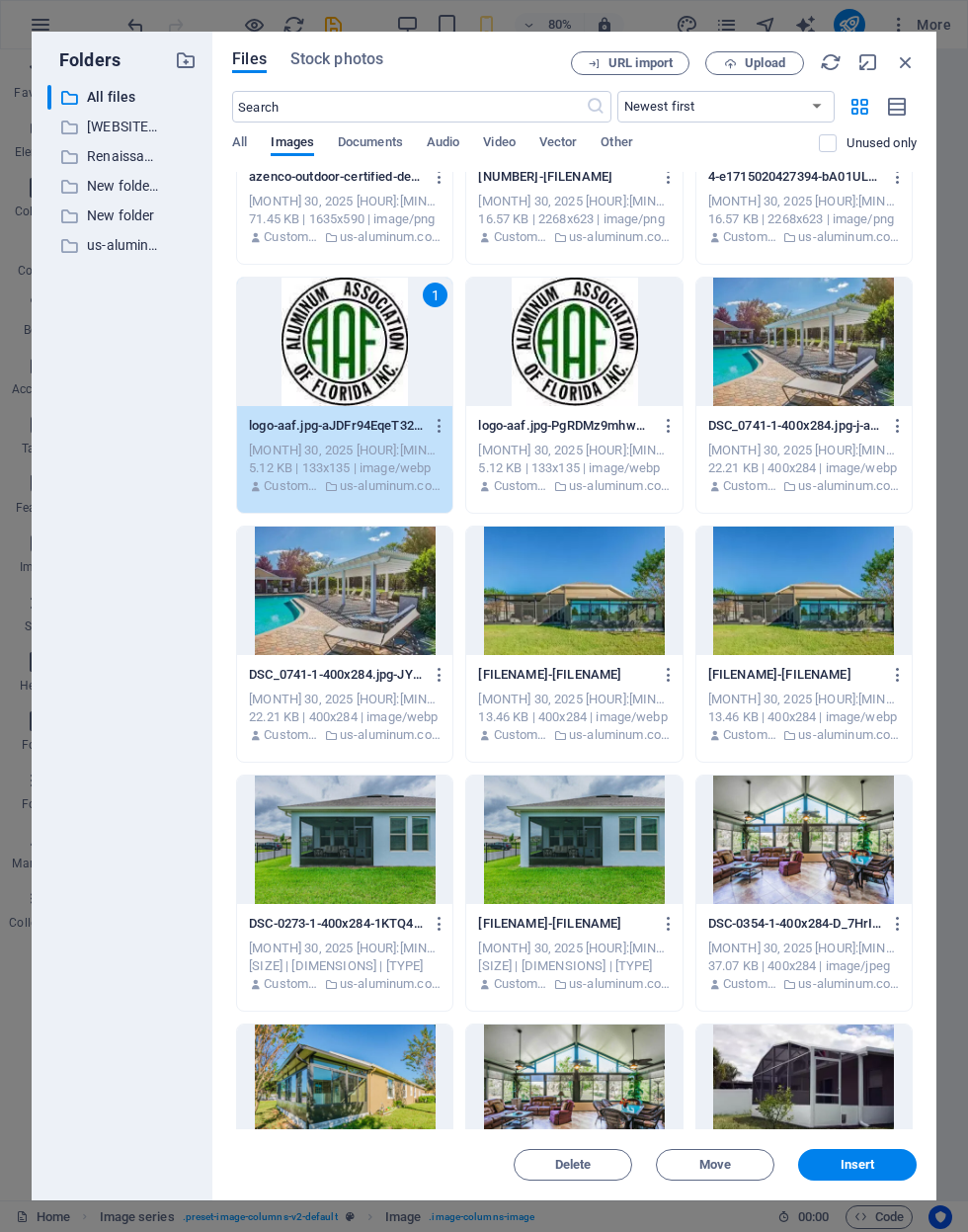click on "Insert" at bounding box center (857, 1165) 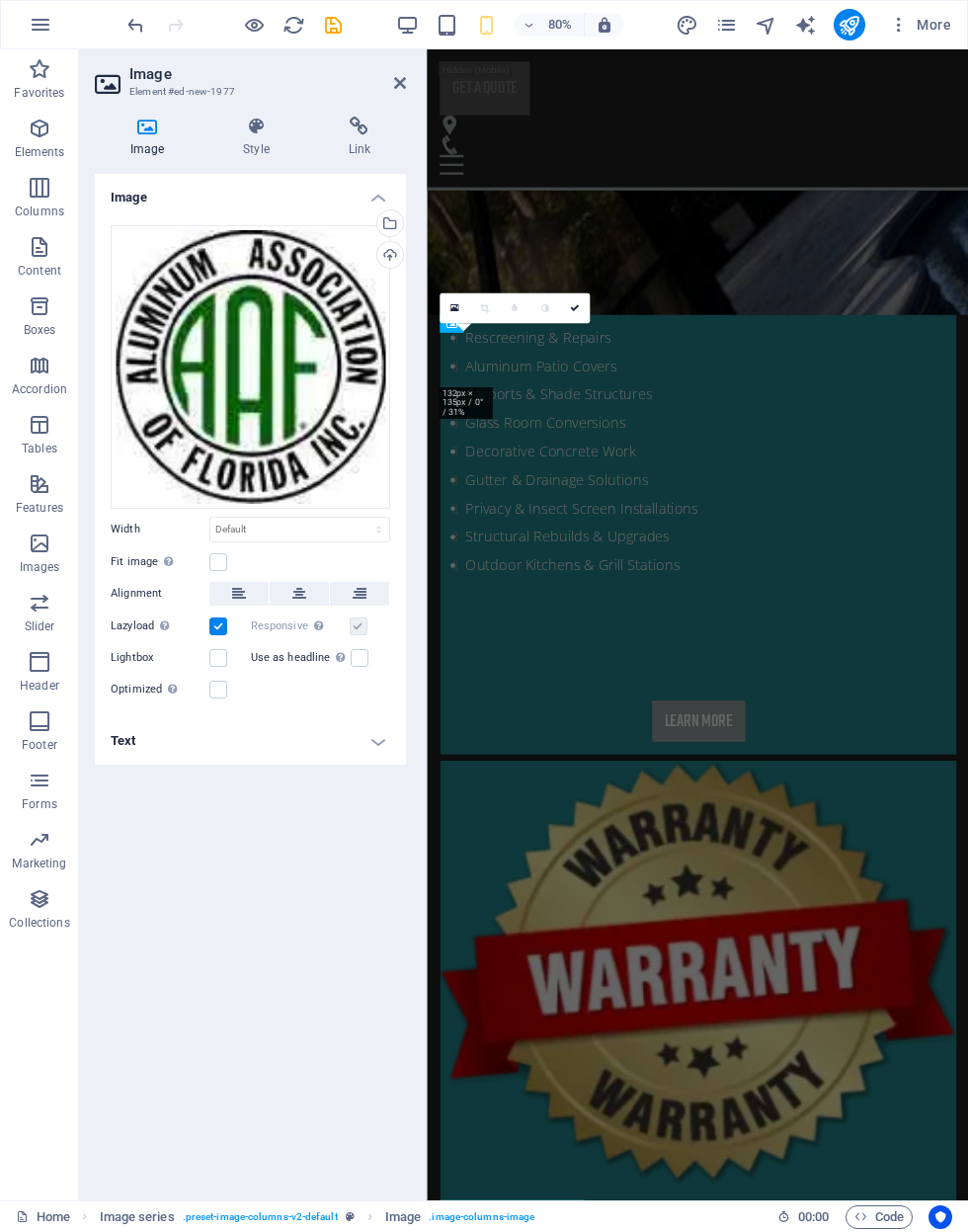 scroll, scrollTop: 4413, scrollLeft: 0, axis: vertical 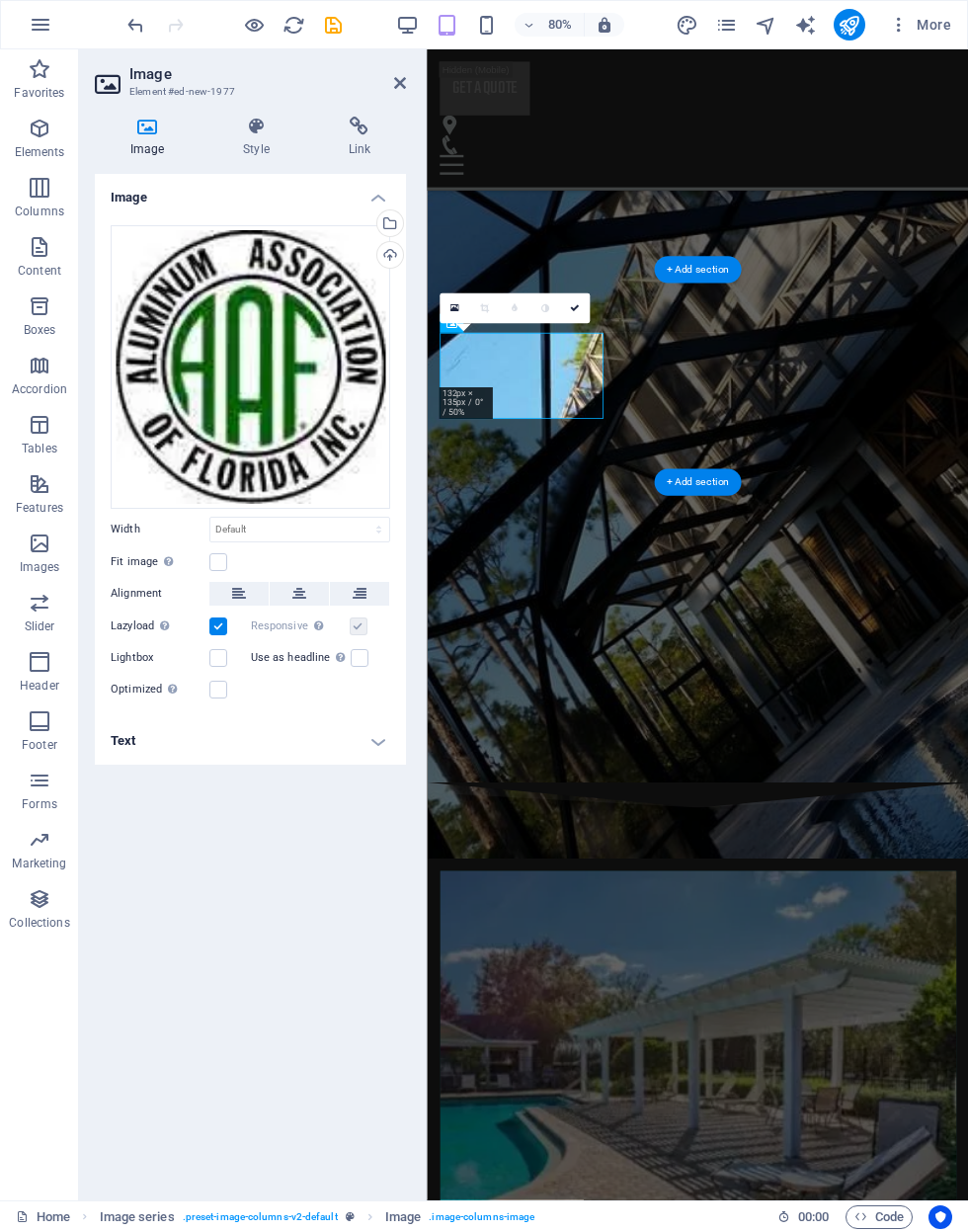 click at bounding box center [544, 7526] 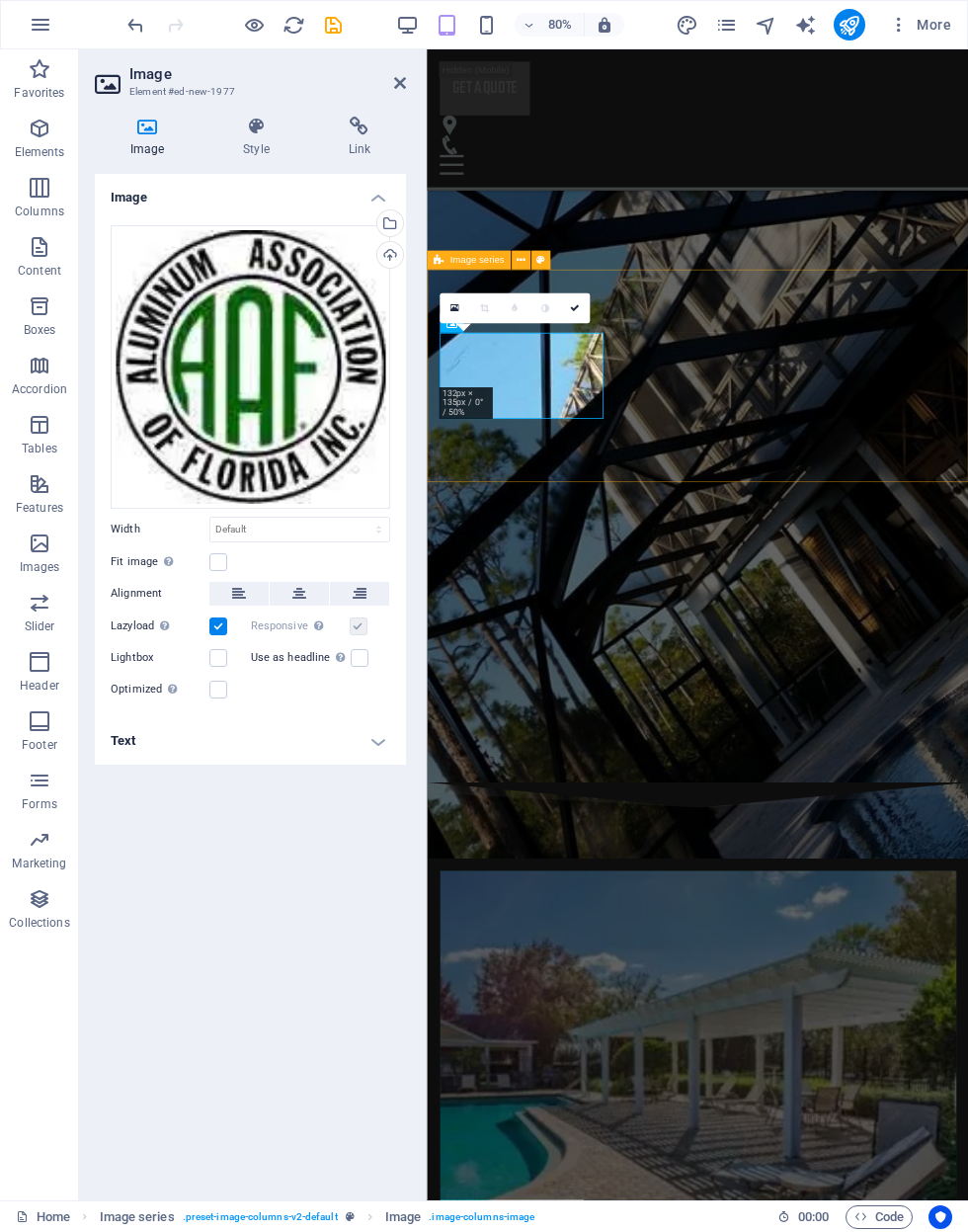click at bounding box center (575, 309) 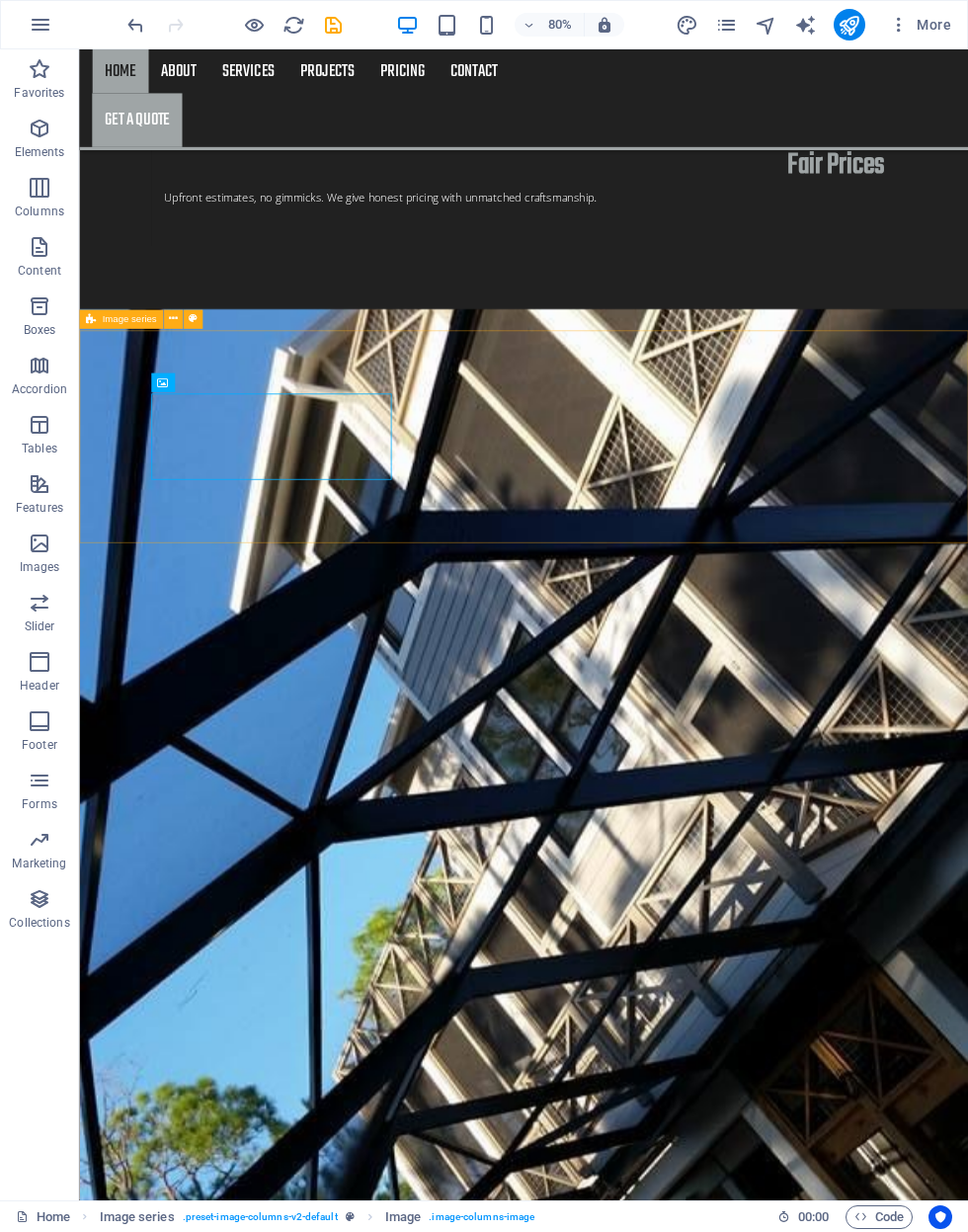 scroll, scrollTop: 3789, scrollLeft: 0, axis: vertical 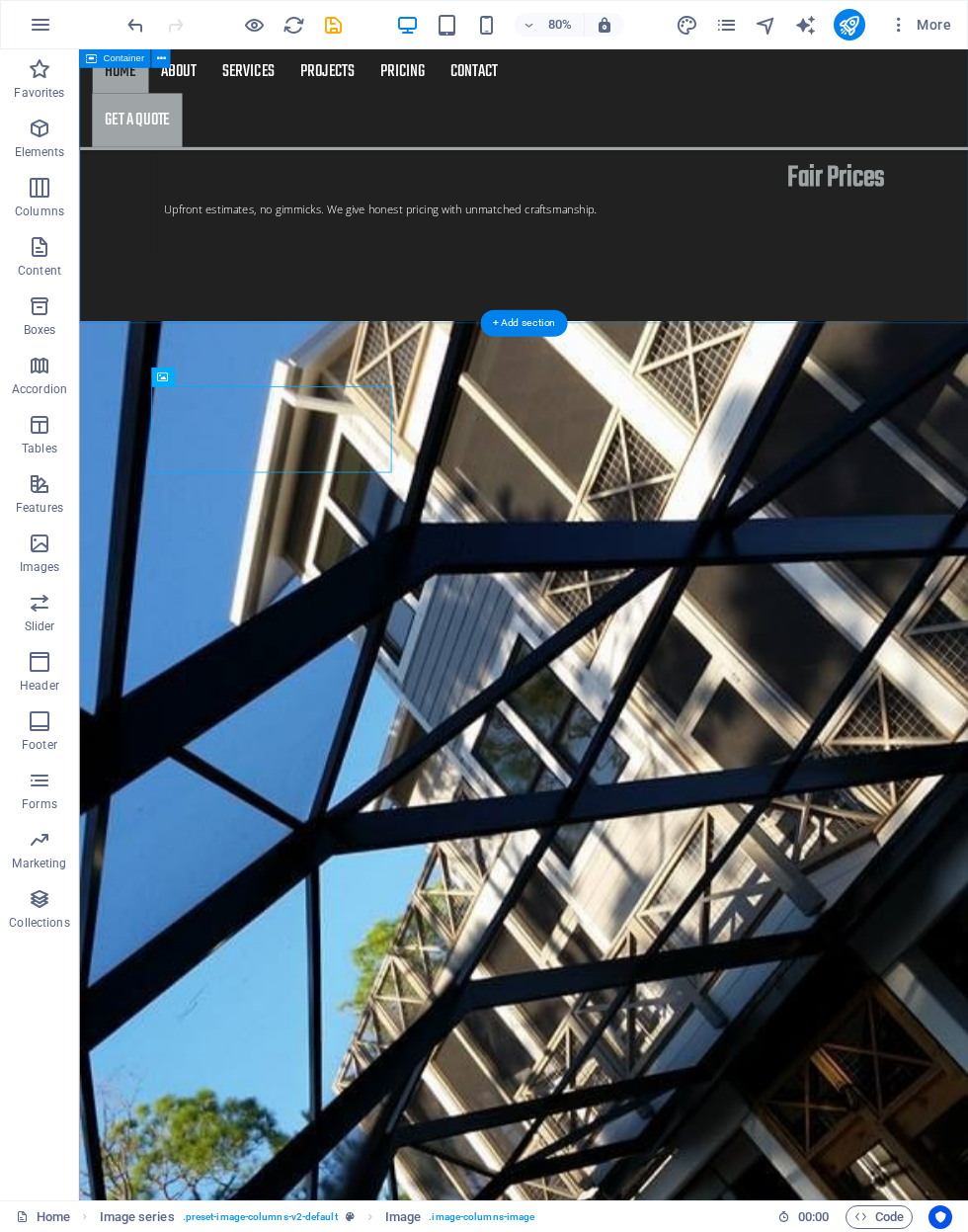 click on "About - [PROJECT_NAME] Project 1 [LOREM_IPSUM]. Project 2 [LOREM_IPSUM]. Project 3 [LOREM_IPSUM]. Project 4 [LOREM_IPSUM]. Project 5 [LOREM_IPSUM]. Project 6 [LOREM_IPSUM]." at bounding box center (634, 7857) 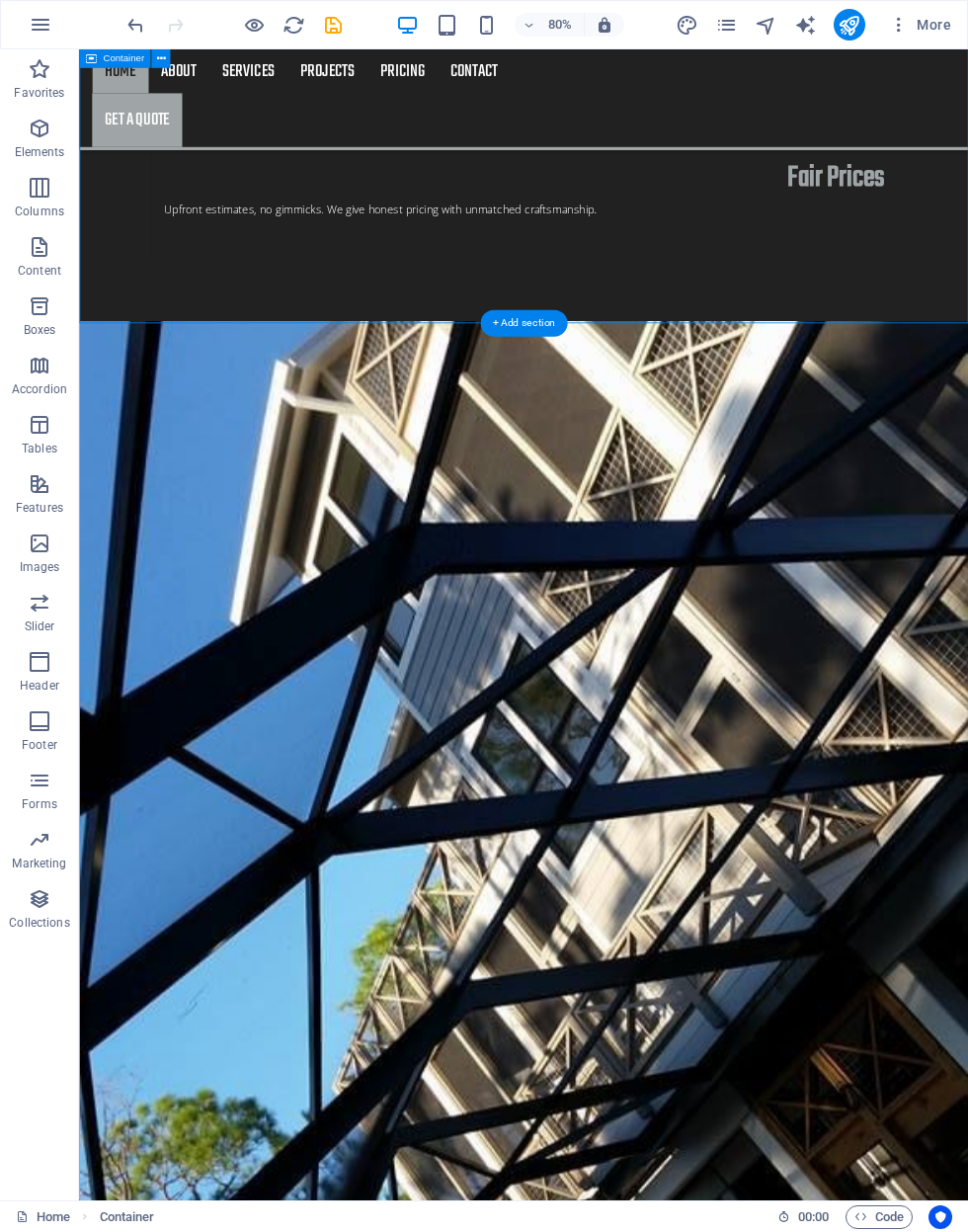 click at bounding box center (245, 10473) 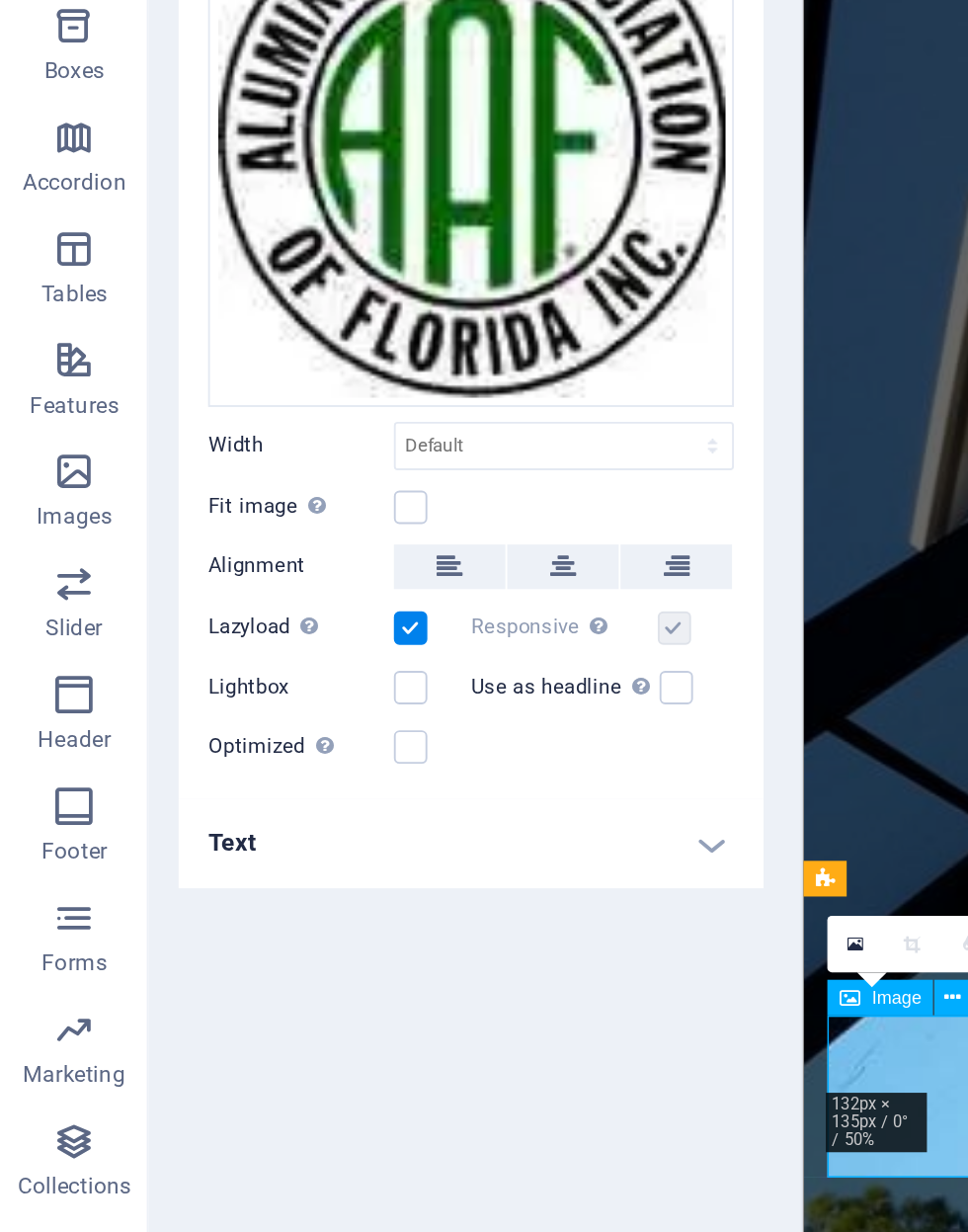 click at bounding box center [360, 594] 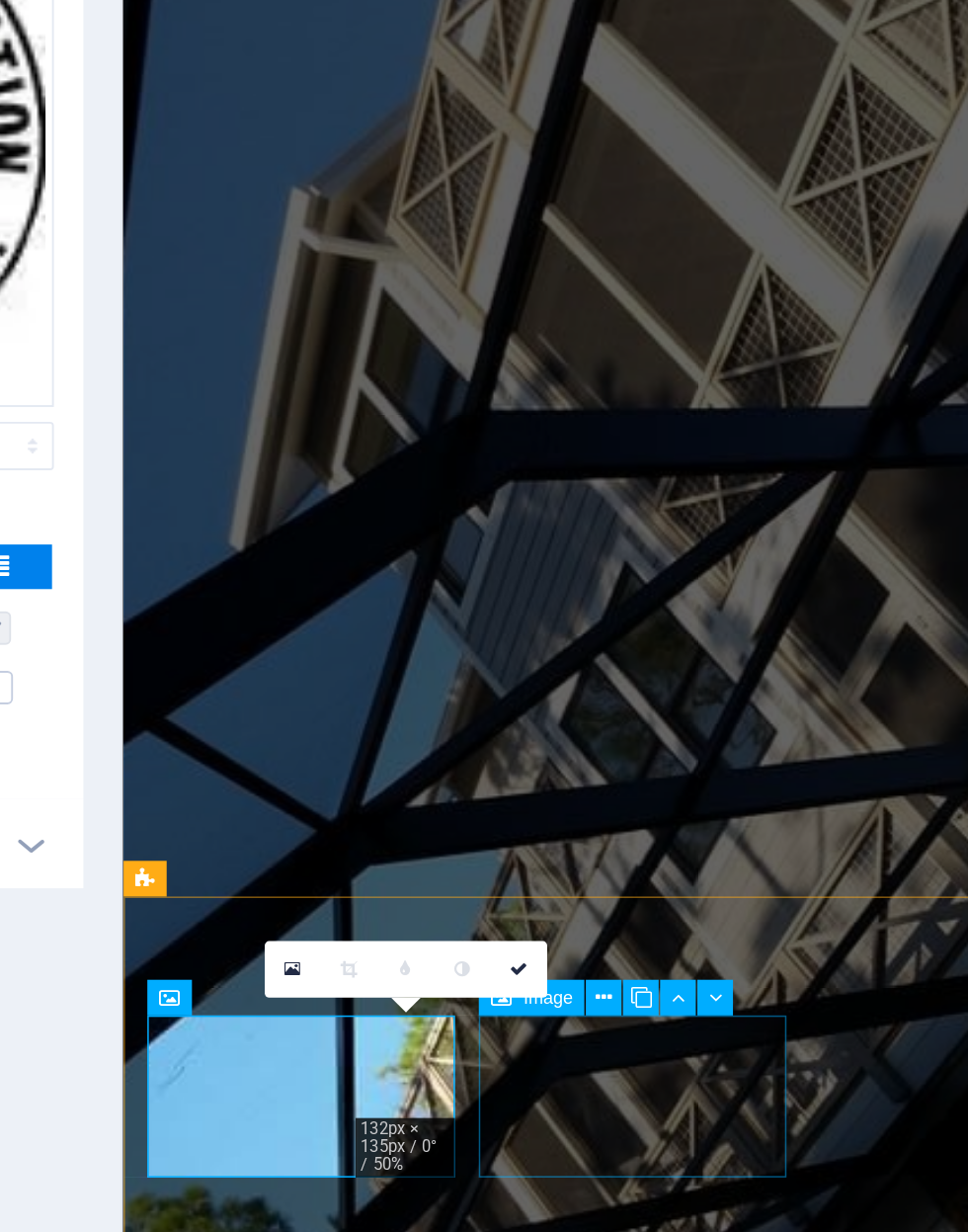 click at bounding box center (240, 7749) 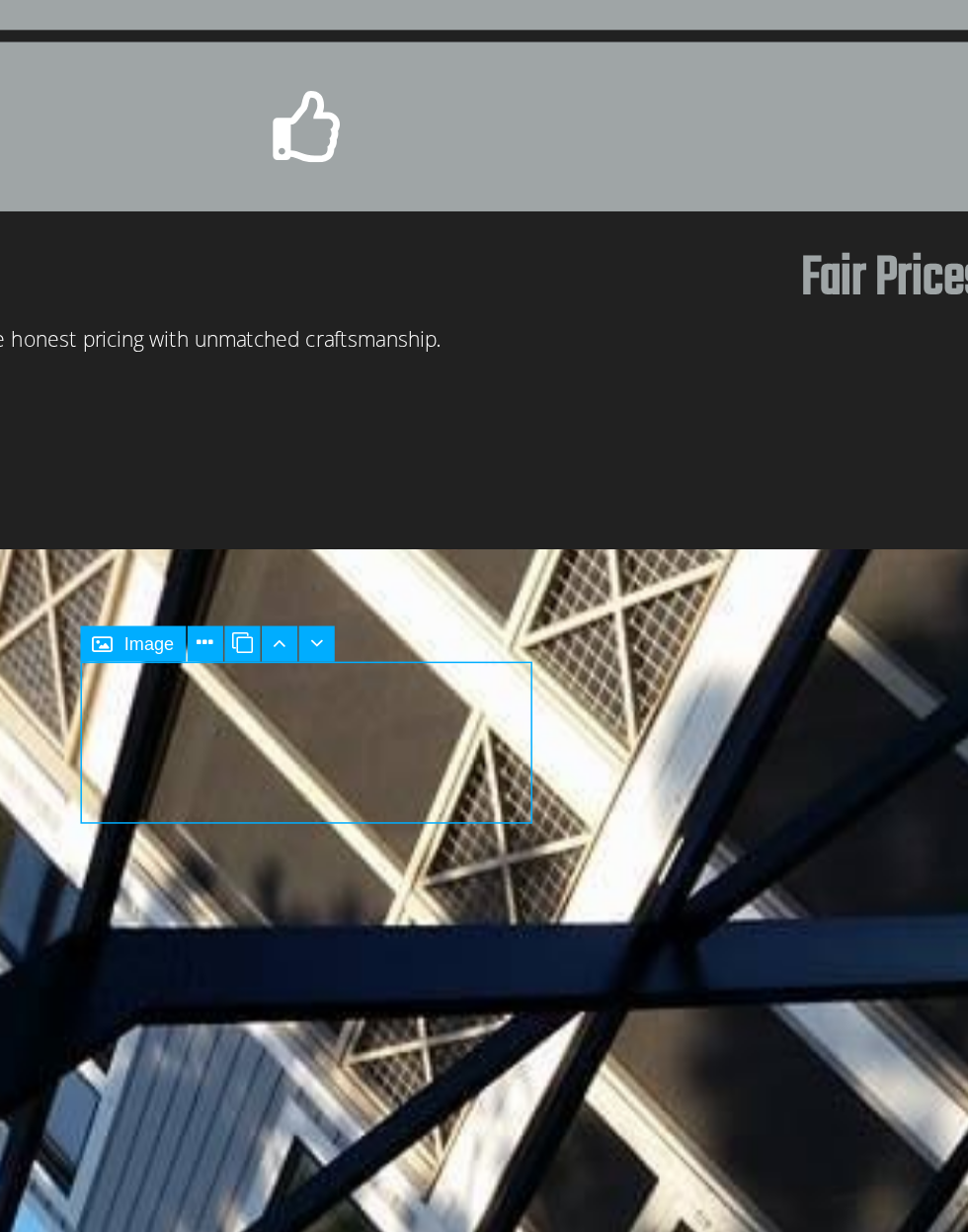 scroll, scrollTop: 3421, scrollLeft: 0, axis: vertical 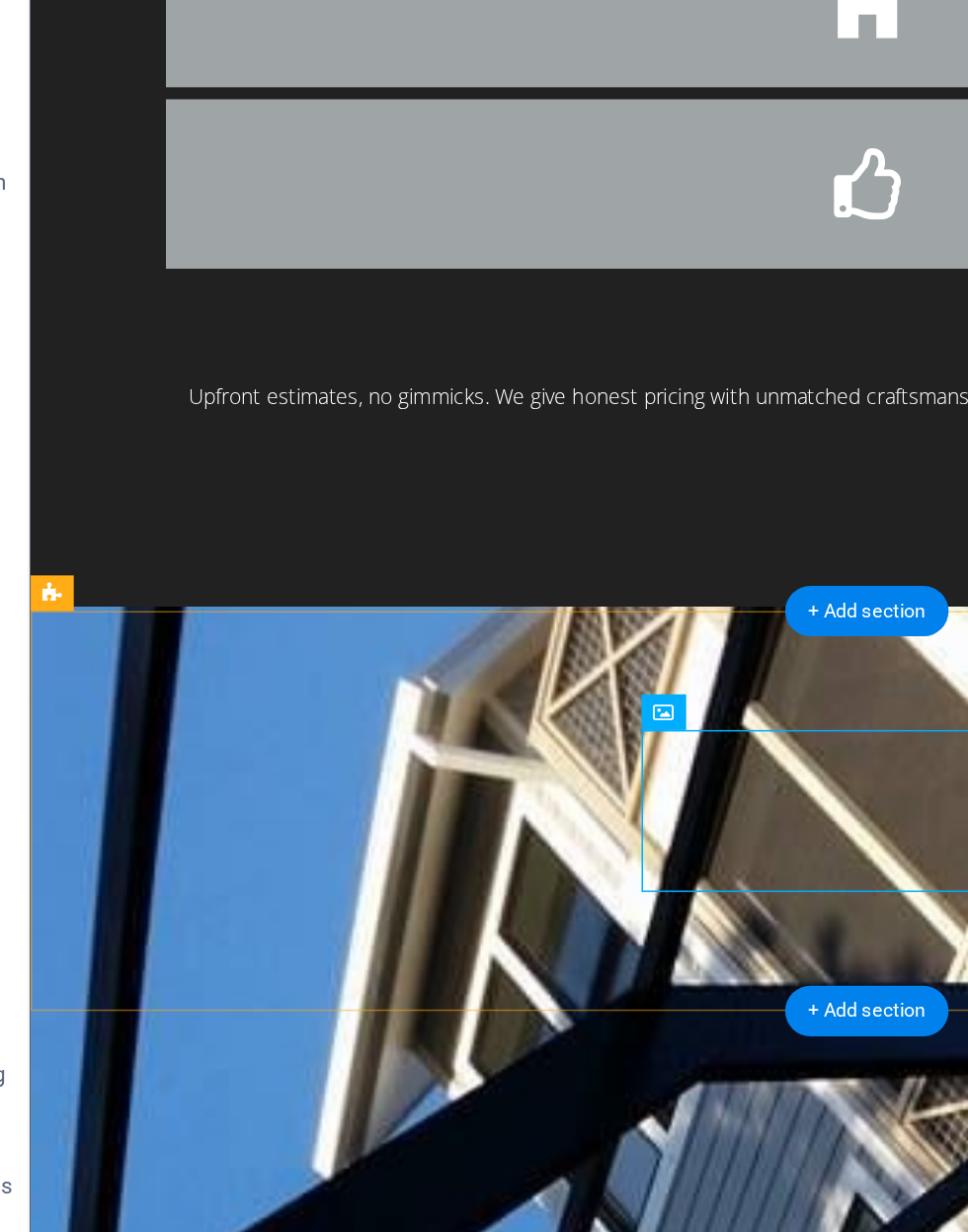 click on "Coverworks Home Favorites Elements Columns Content Boxes Accordion Tables Features Images Slider Header Footer Forms Marketing Collections
H2   Banner   Banner   Container   Container   Logo   Spacer   H3   Button   Spacer   Spacer   Map   Preset   Container   Container   Image series   Image   Image   Image + Add section + Add section 80% More Home Image series . preset-image-columns-v2-default Image . image-columns-image 00 : 00 Code
less
Background color
#212121
Primary color
Change colors" at bounding box center (484, 616) 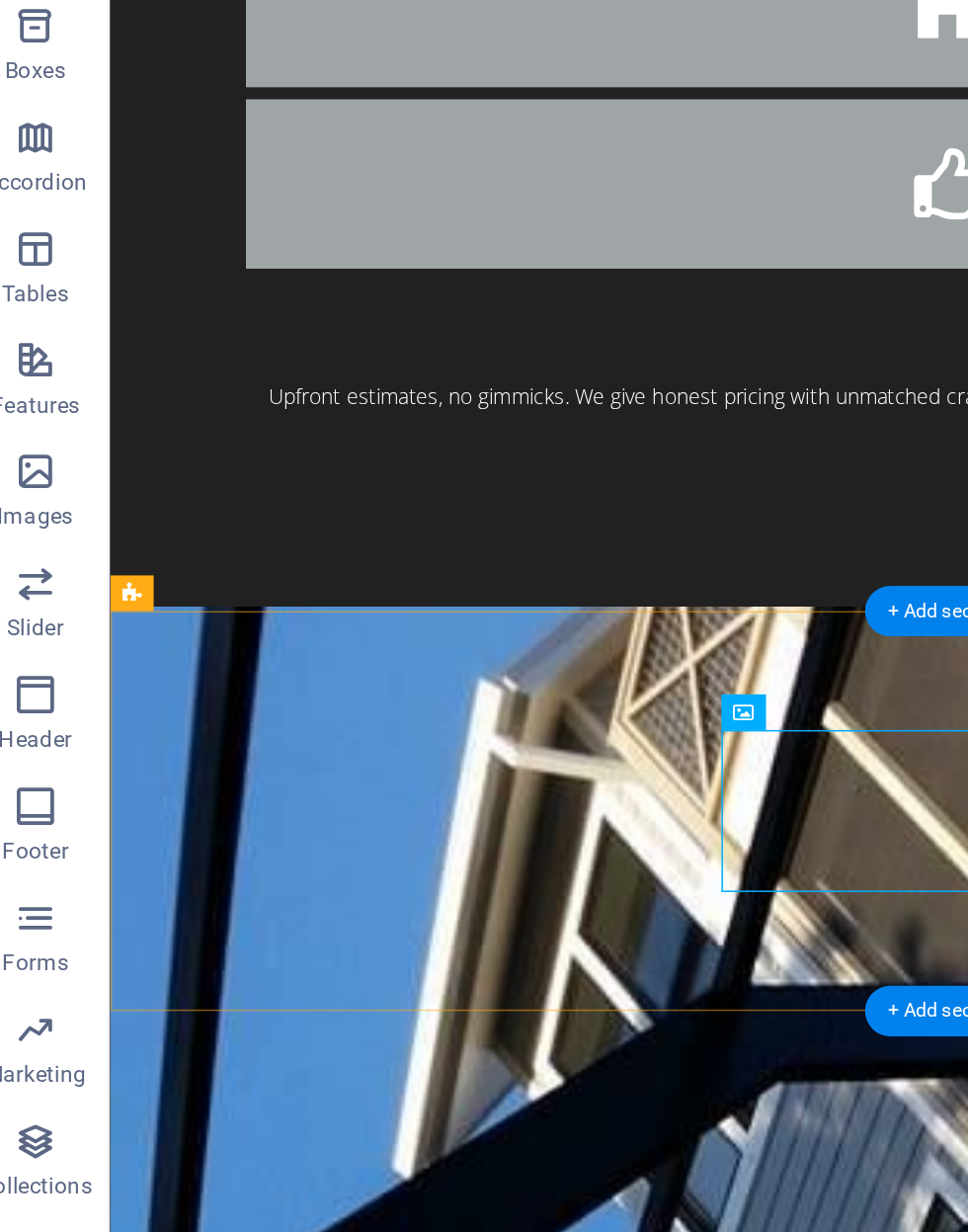 click at bounding box center [275, 10335] 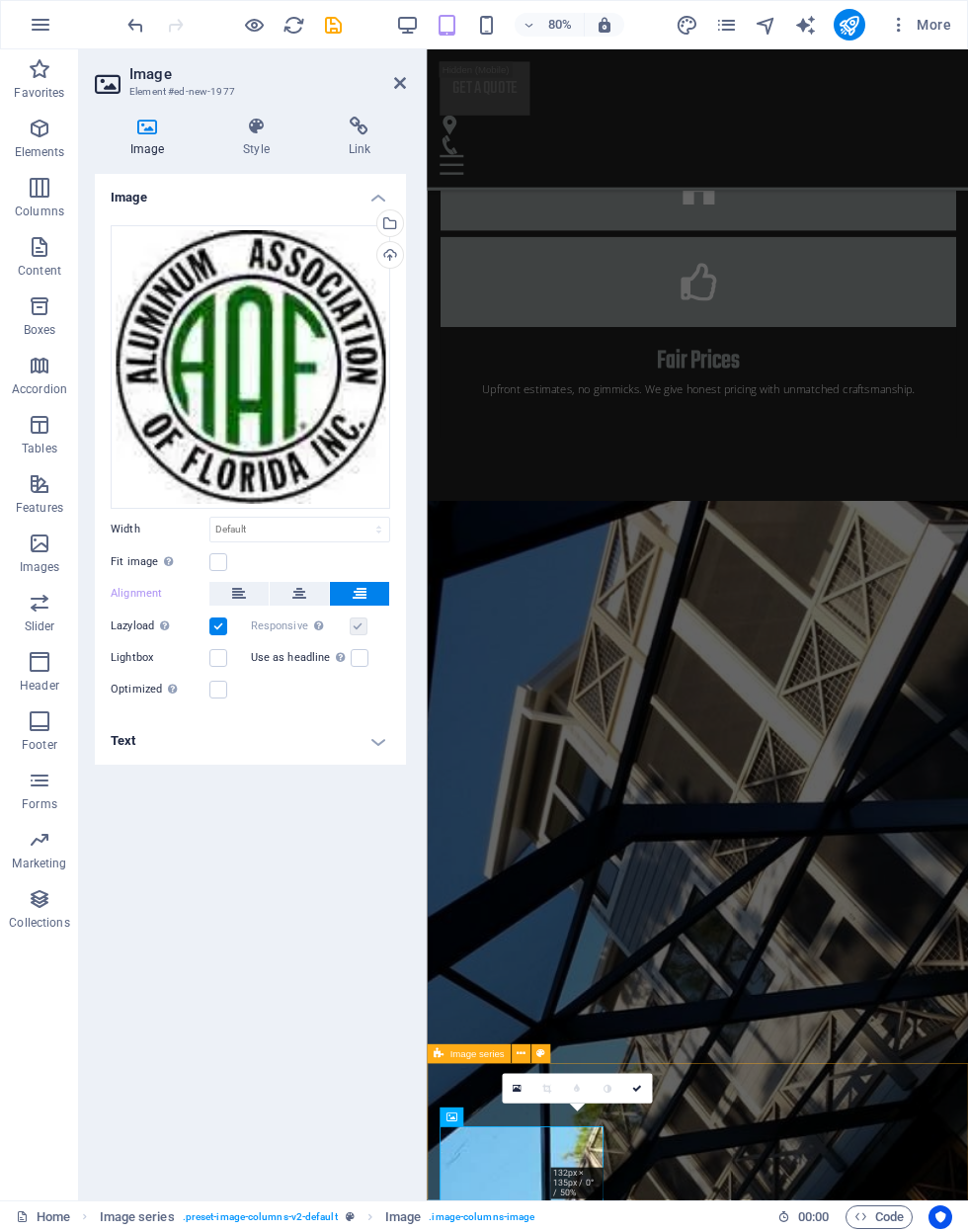 click at bounding box center [636, 1089] 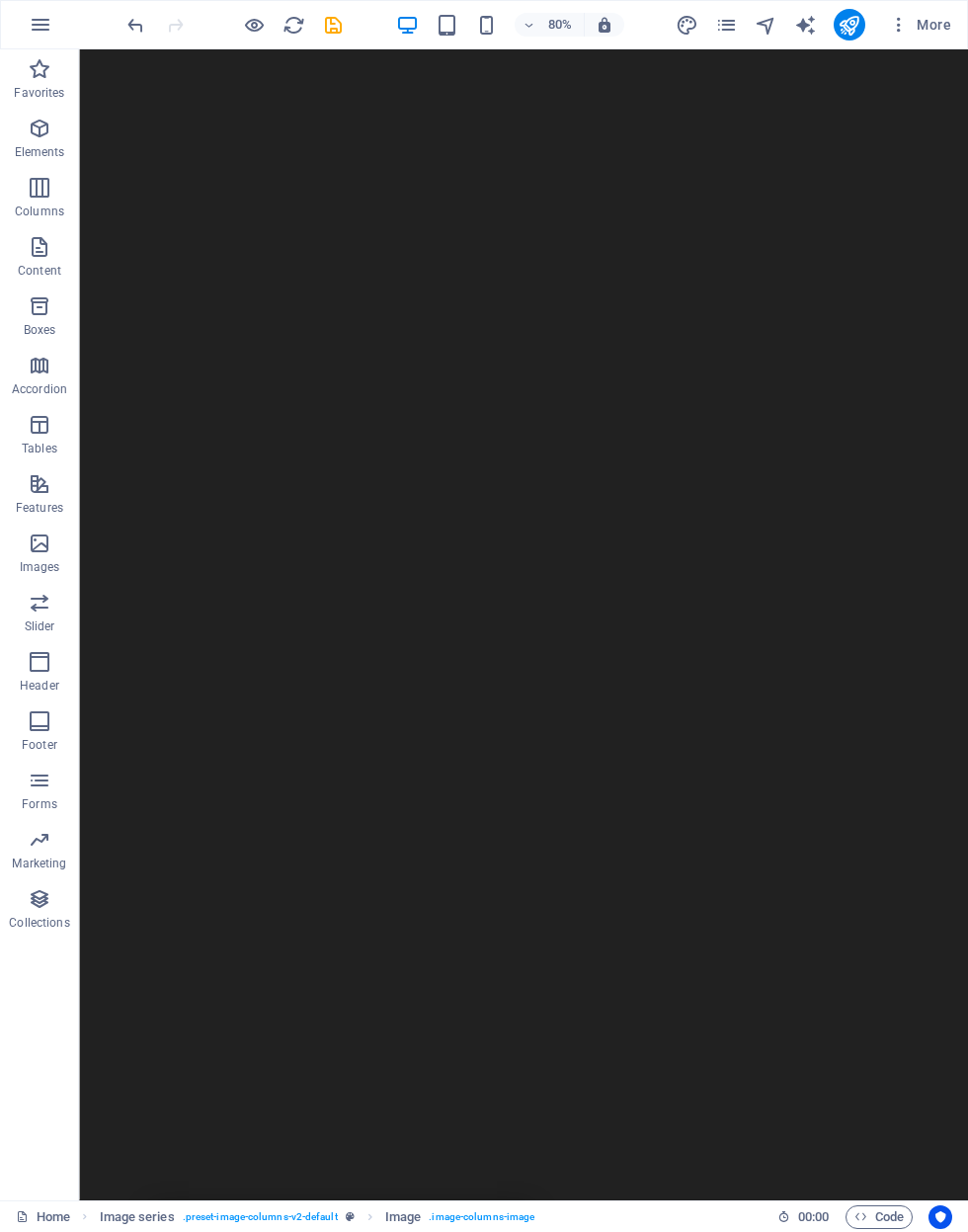scroll, scrollTop: 0, scrollLeft: 0, axis: both 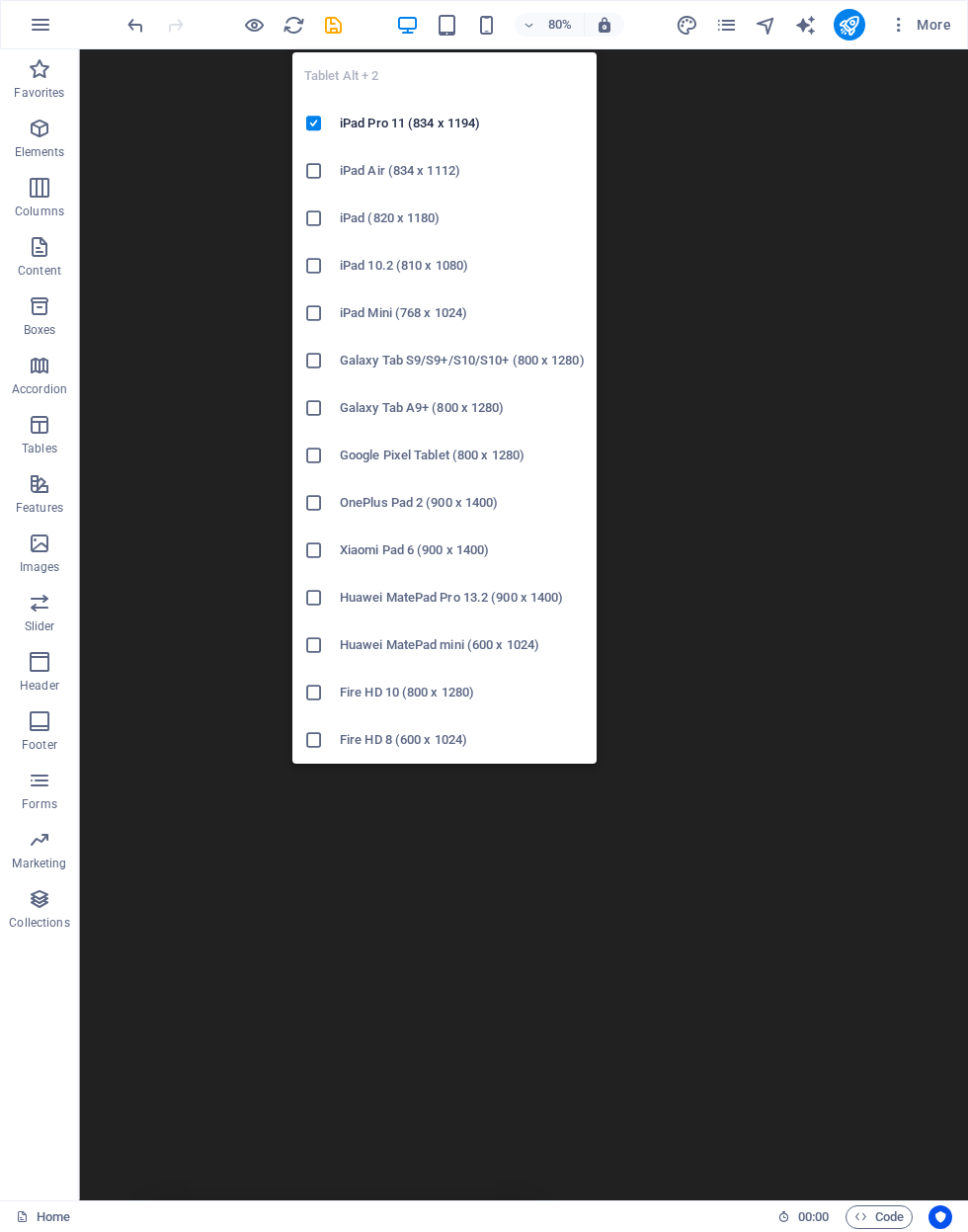 click on "iPad Pro 11 (834 x 1194)" at bounding box center [462, 123] 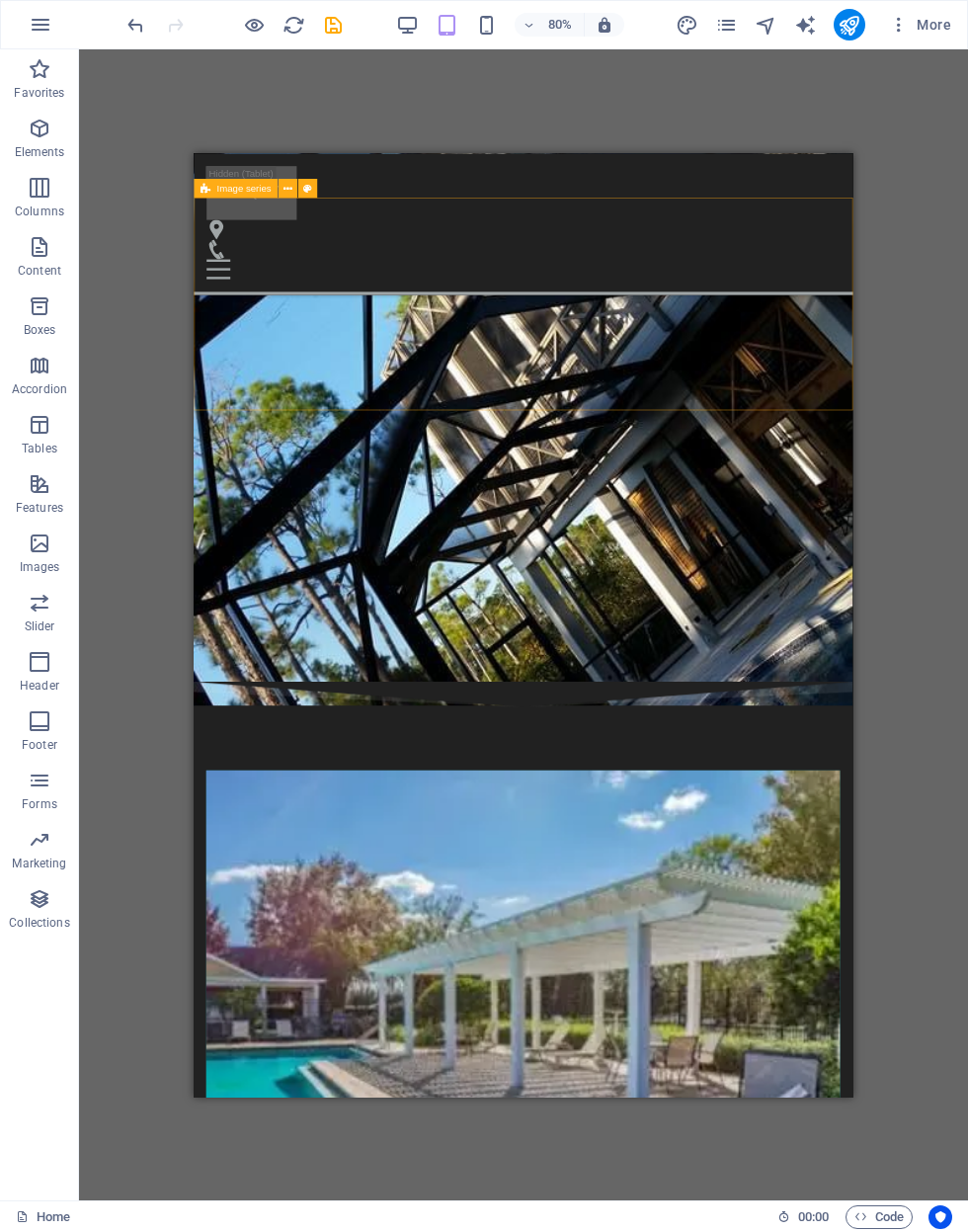 scroll, scrollTop: 4371, scrollLeft: 0, axis: vertical 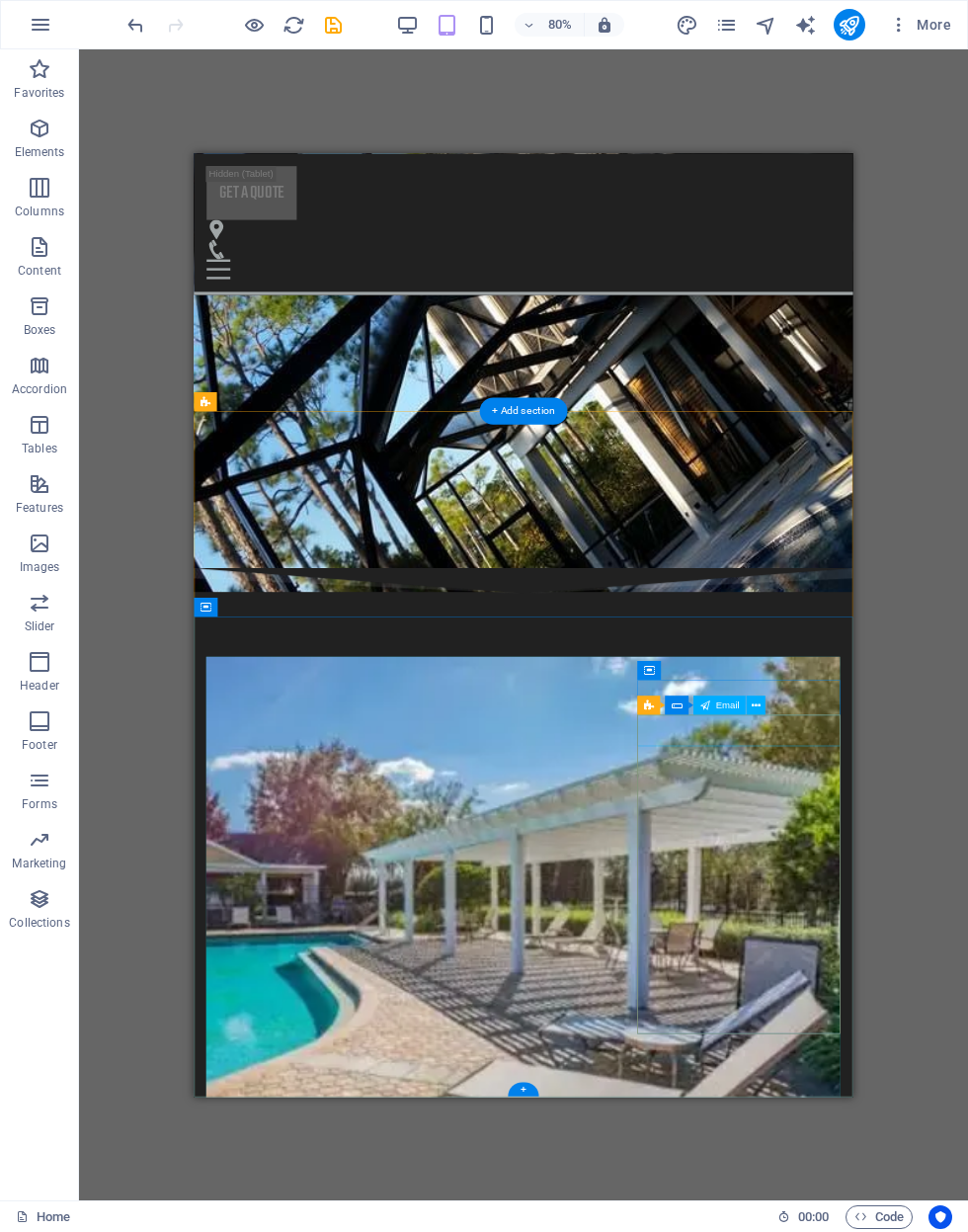 click 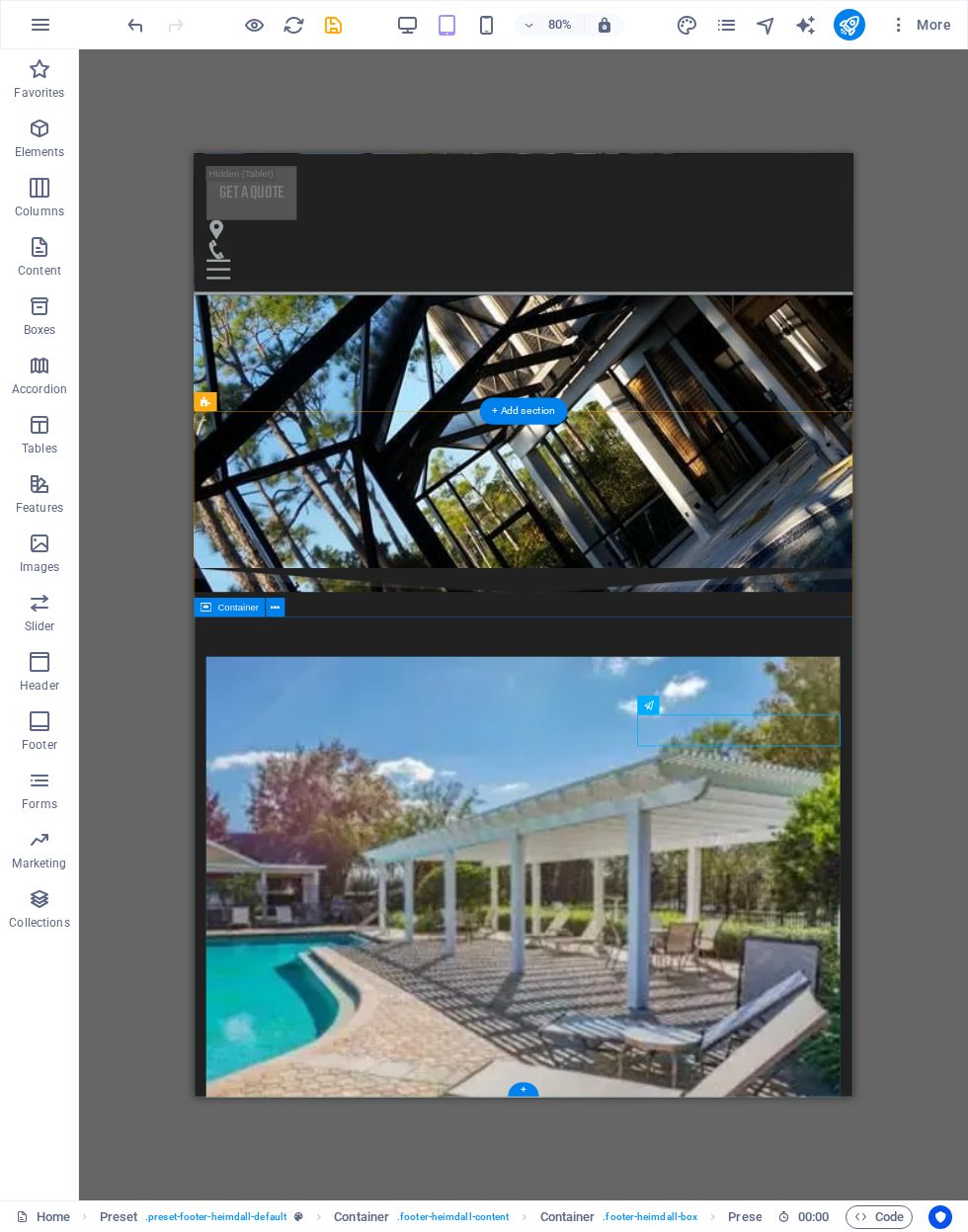 click on "Want a quote or have questions? Reach out today and let’s build something great together. Working time Monday 9 AM - 7 PM Tuesday 9 AM - 7 PM Wednesday 9 AM - 7 PM Thursday 9 AM - 7 PM Friday 9 AM - 7 PM Saturday 9 AM - 7 PM Sunday 9 AM - 7 PM Get in touch   I have read and understand the privacy policy. Unreadable? Load new Send" at bounding box center [605, 9880] 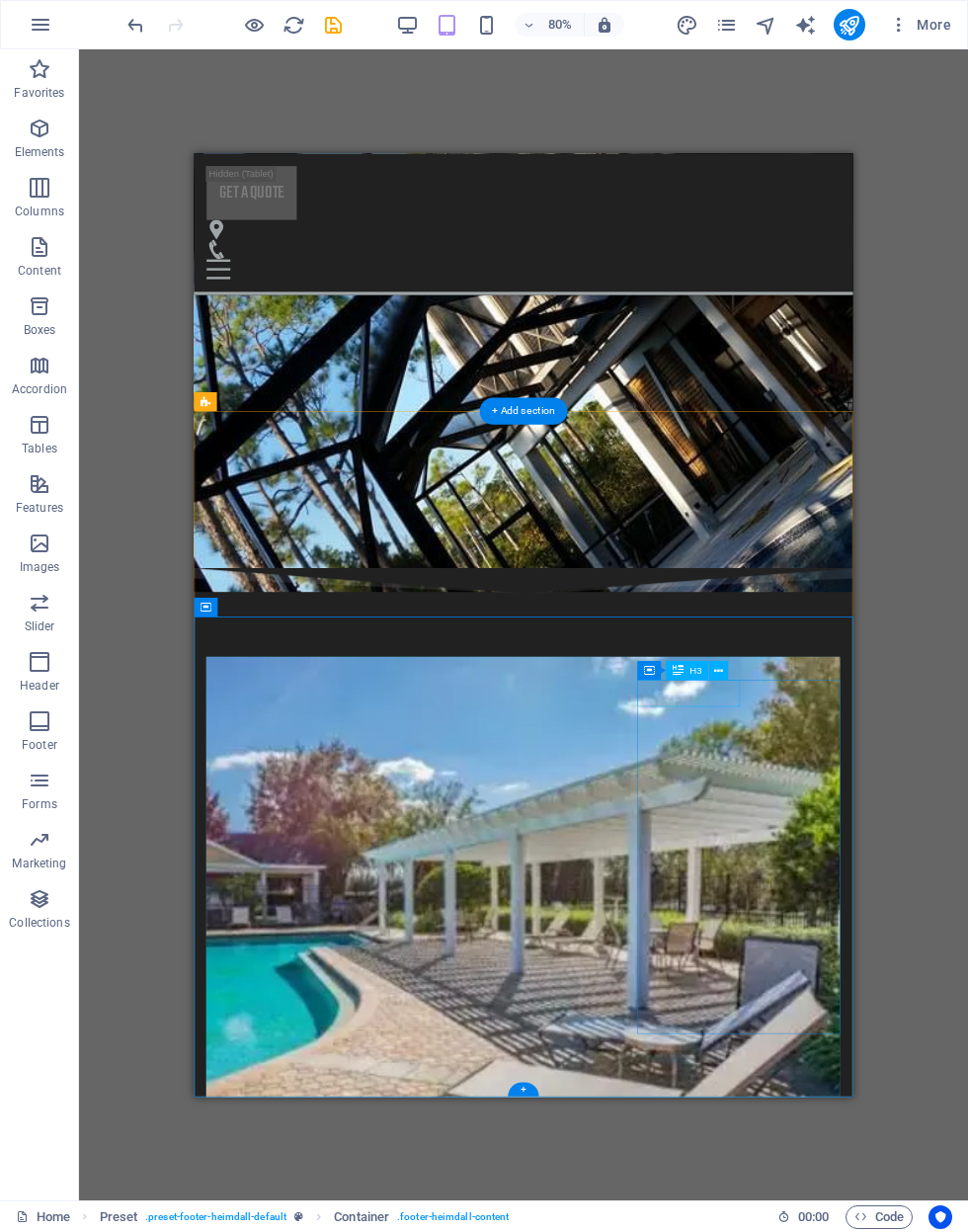 click on "Get in touch" at bounding box center (605, 9991) 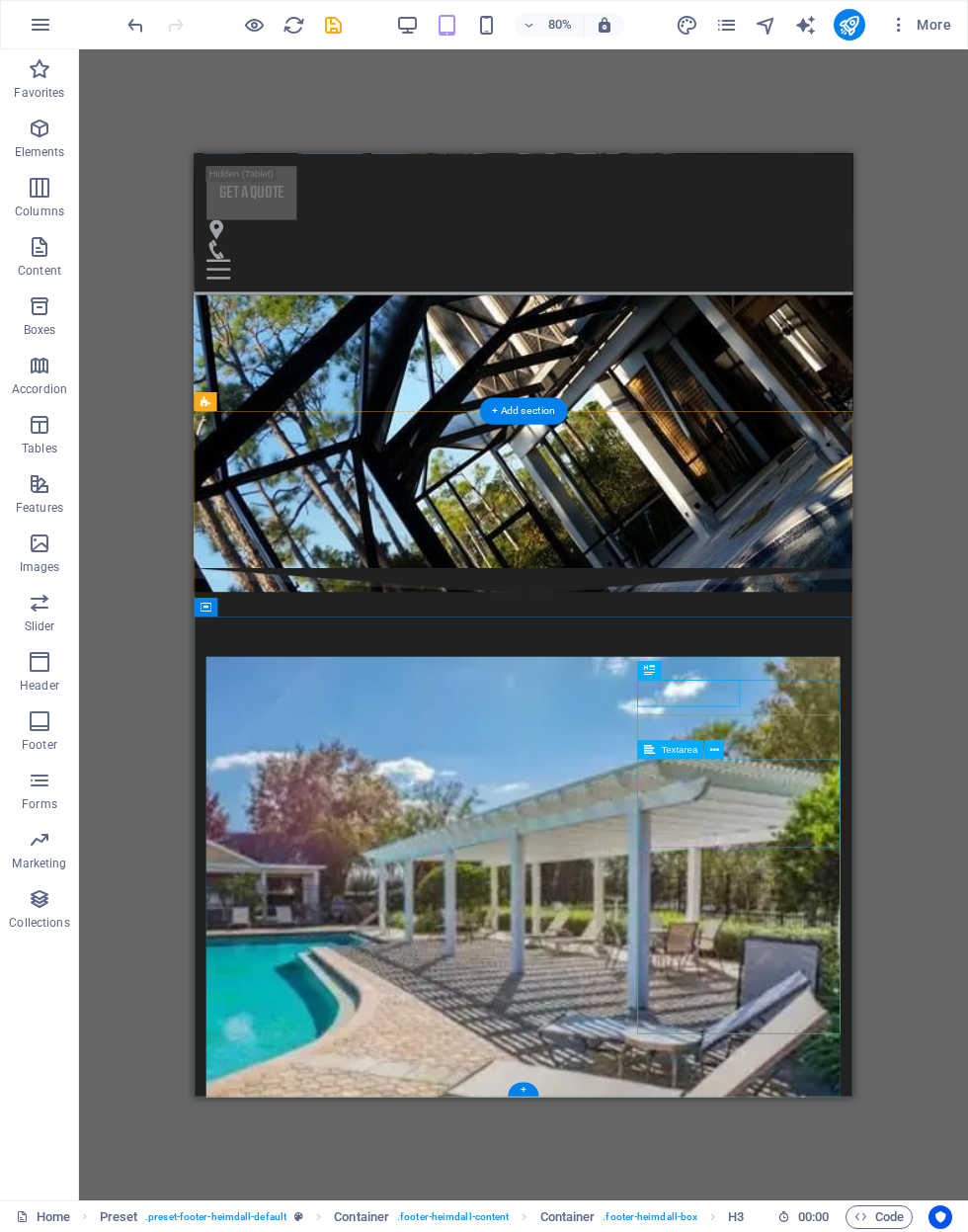 click 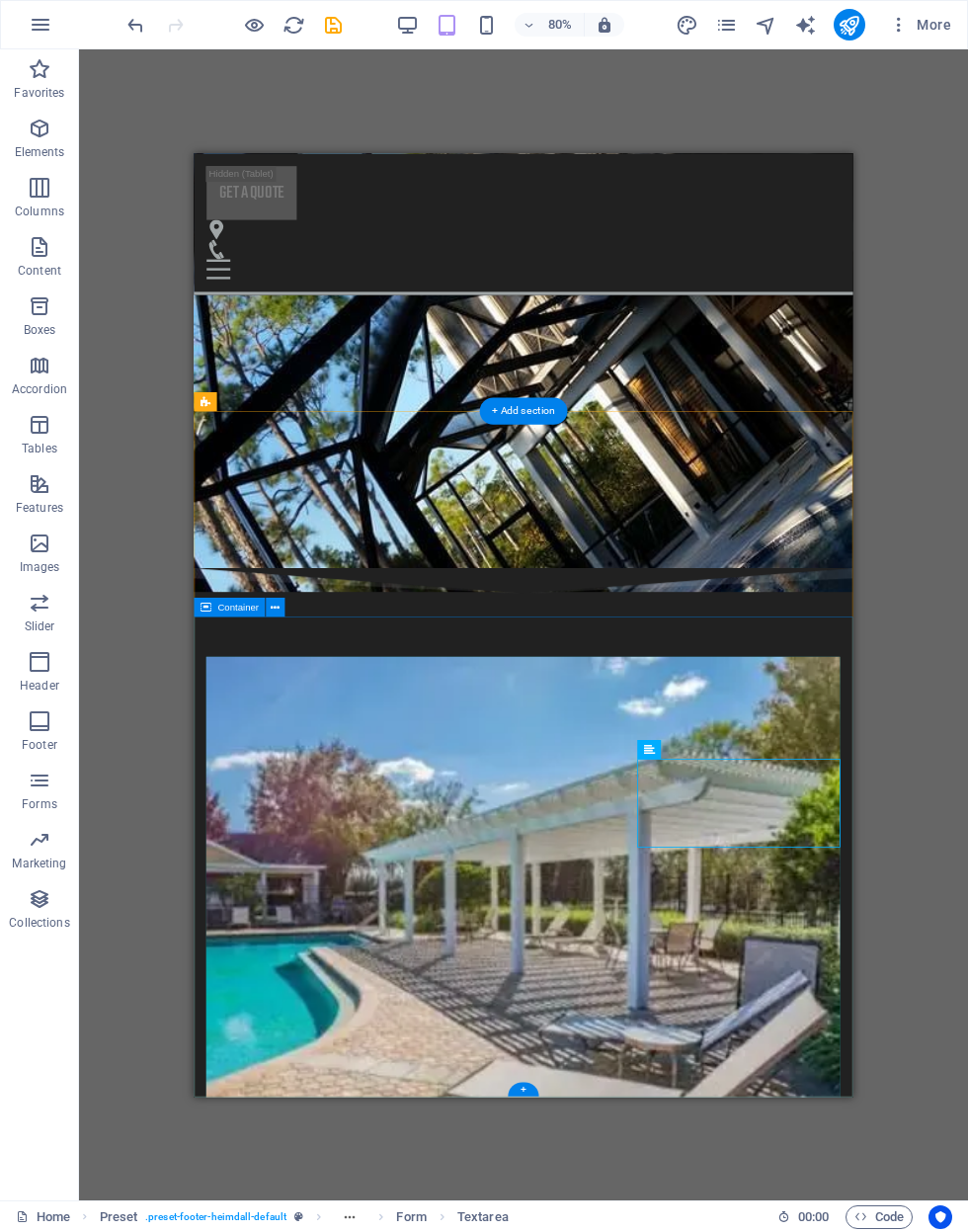 click on "Want a quote or have questions? Reach out today and let’s build something great together. Working time Monday 9 AM - 7 PM Tuesday 9 AM - 7 PM Wednesday 9 AM - 7 PM Thursday 9 AM - 7 PM Friday 9 AM - 7 PM Saturday 9 AM - 7 PM Sunday 9 AM - 7 PM Get in touch   I have read and understand the privacy policy. Unreadable? Load new Send" at bounding box center [605, 9880] 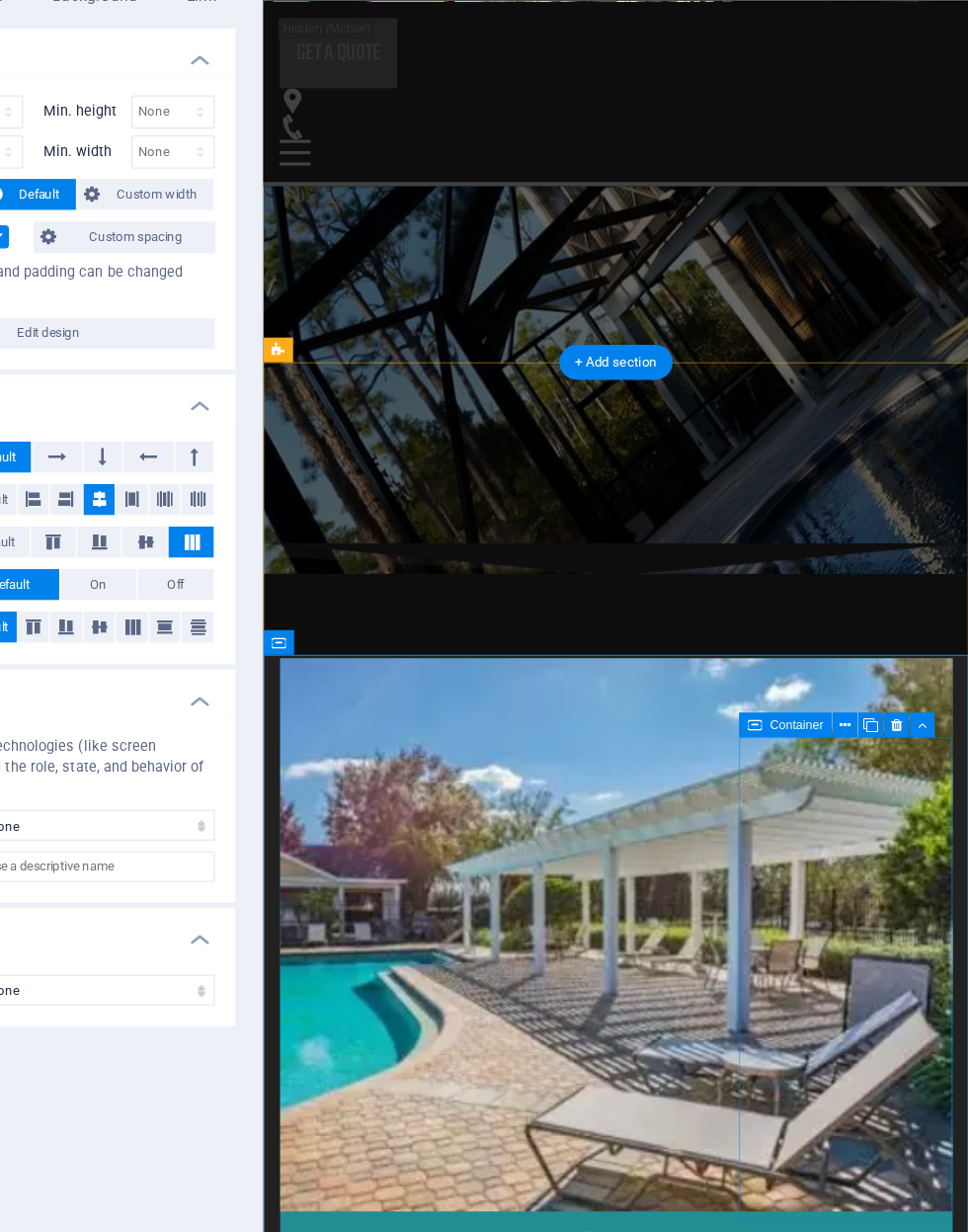 click on "Get in touch   I have read and understand the privacy policy. Unreadable? Load new Send" at bounding box center (600, 8977) 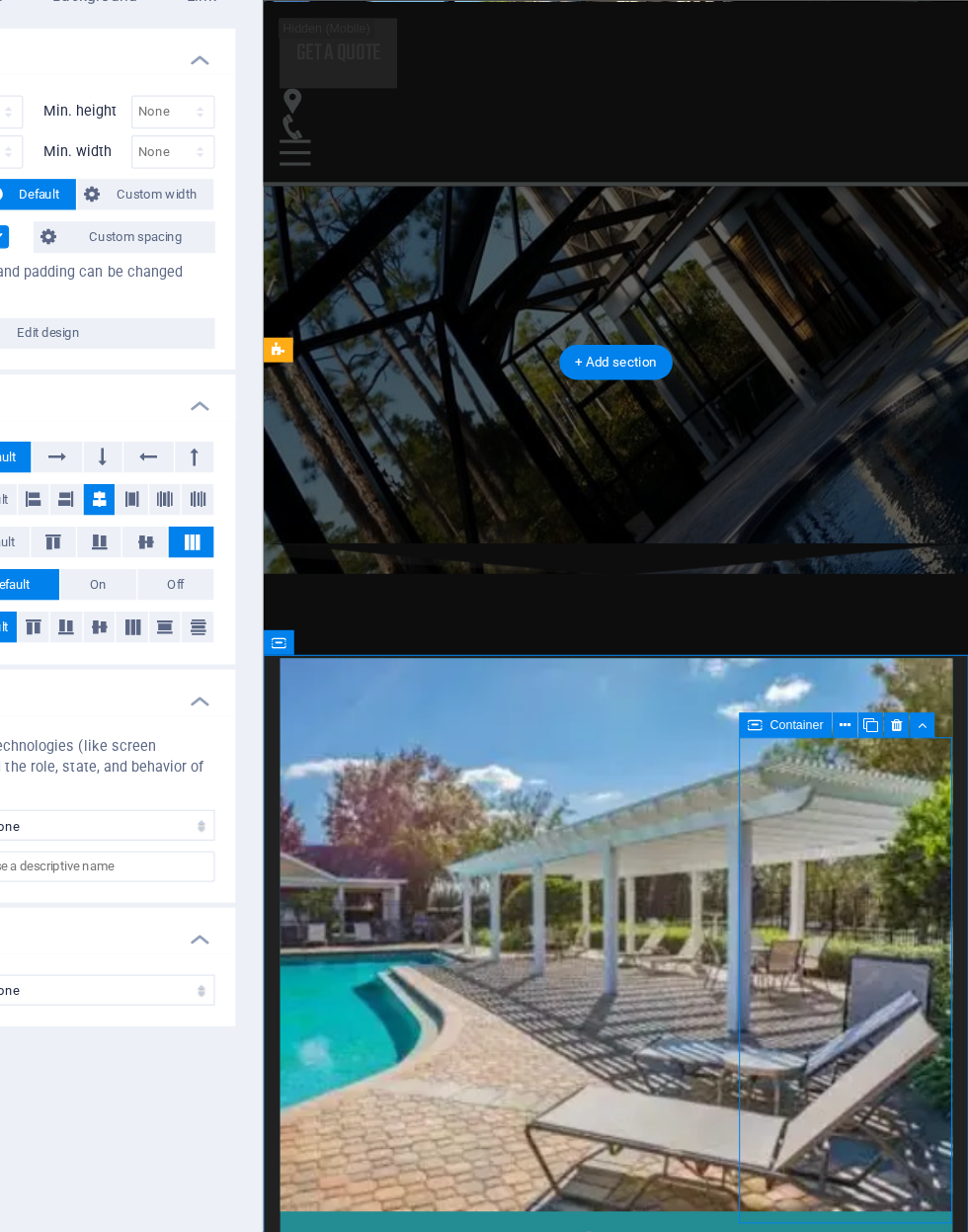 click 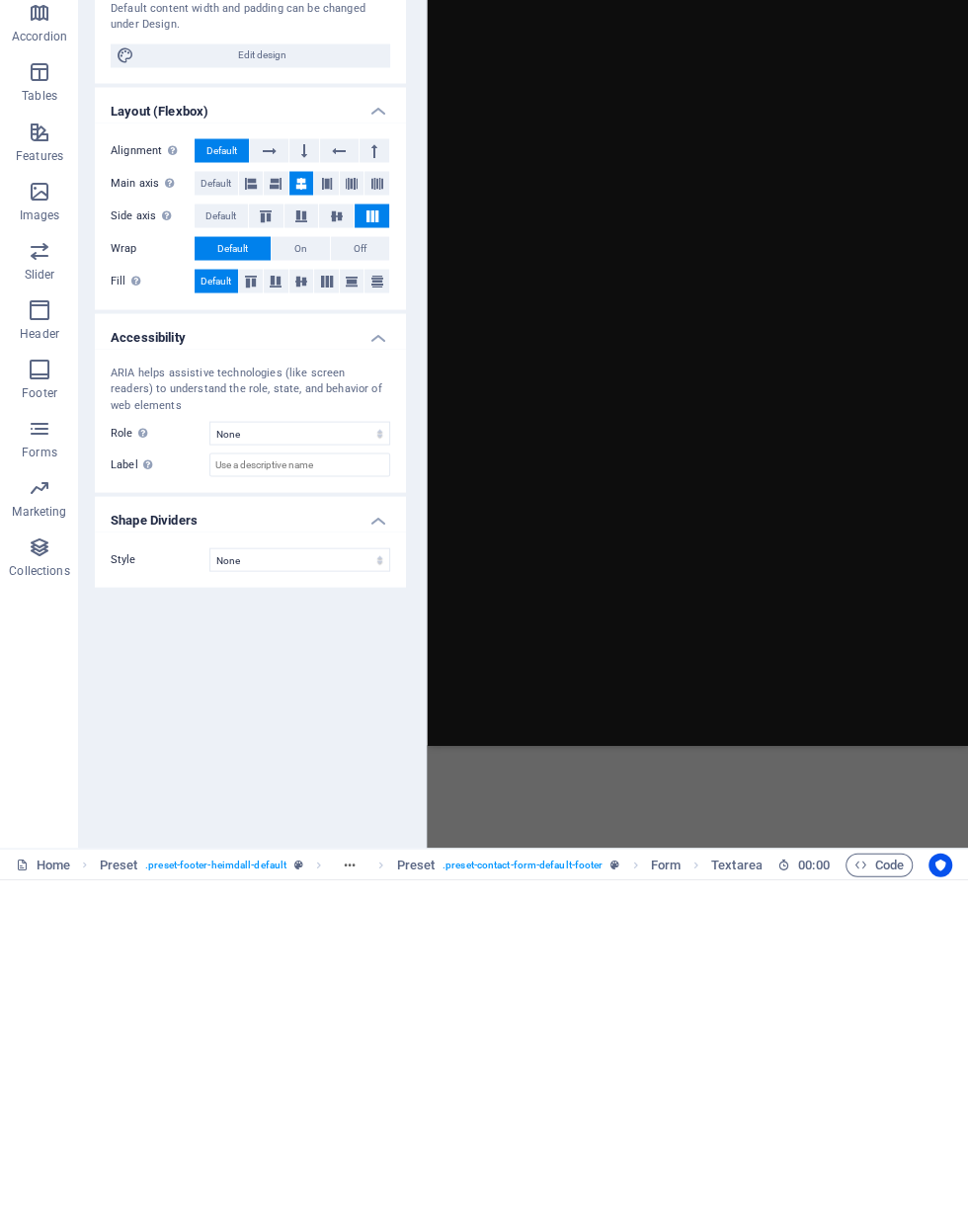 scroll, scrollTop: 0, scrollLeft: 0, axis: both 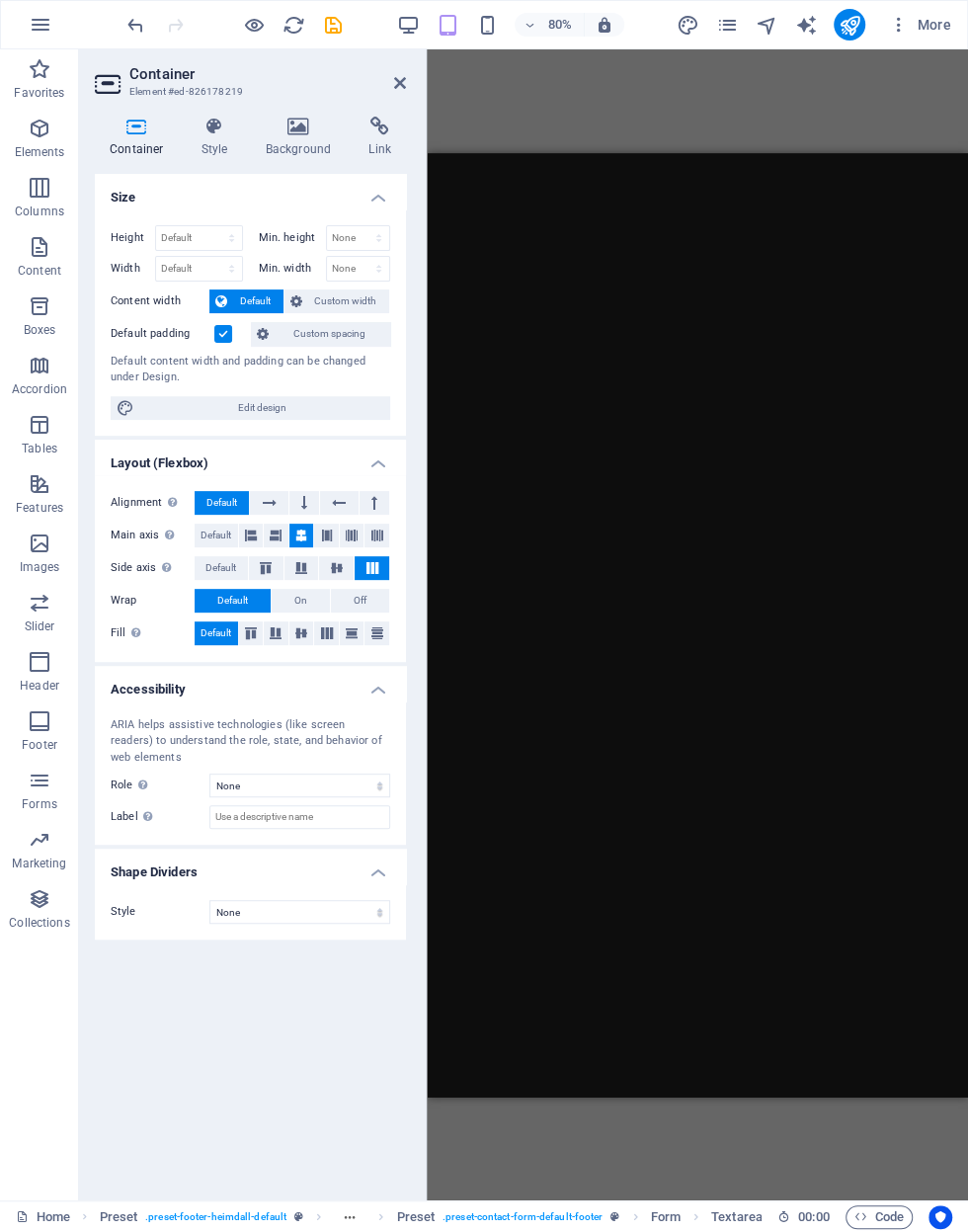 click on "More" at bounding box center [817, 25] 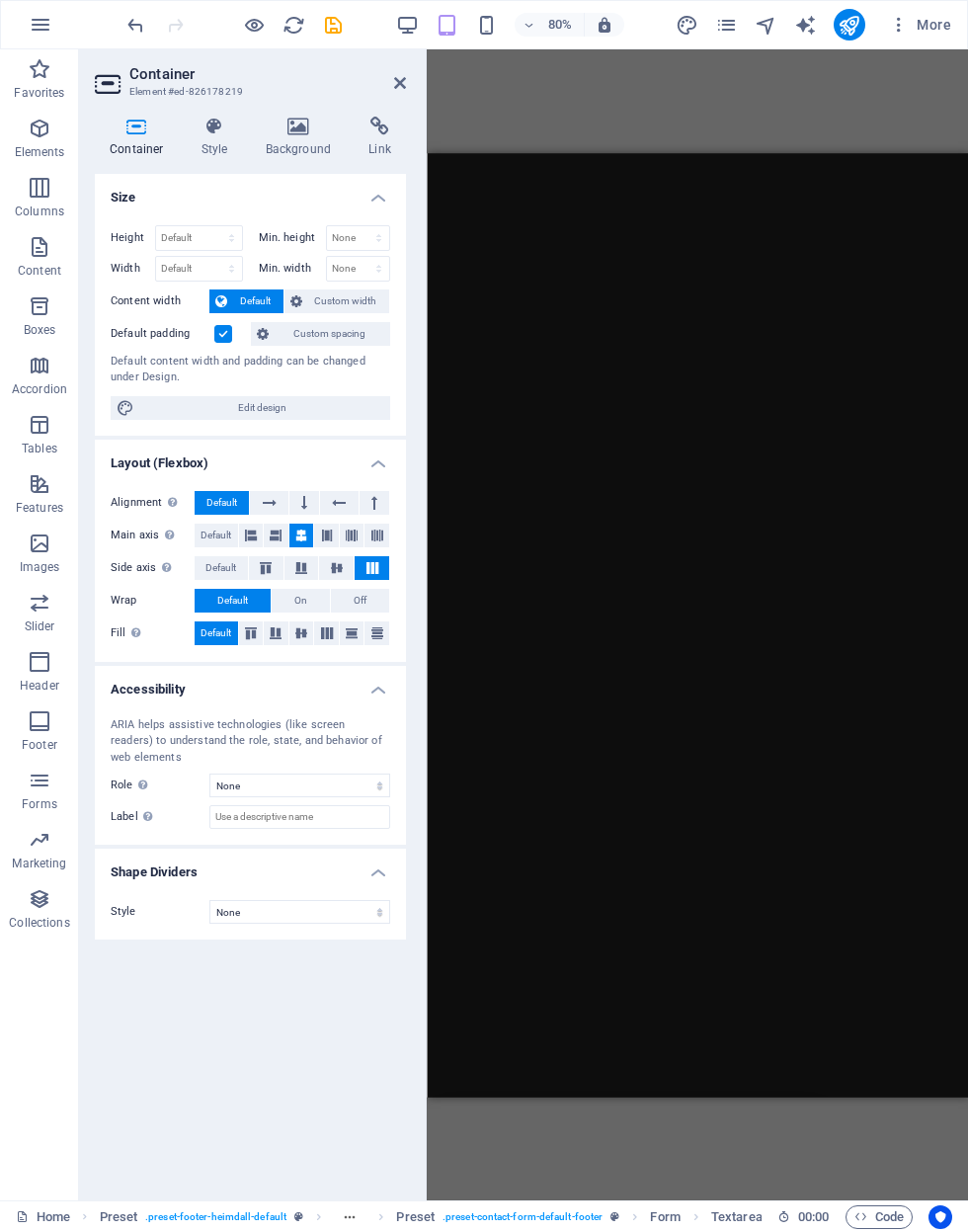 click at bounding box center (766, 25) 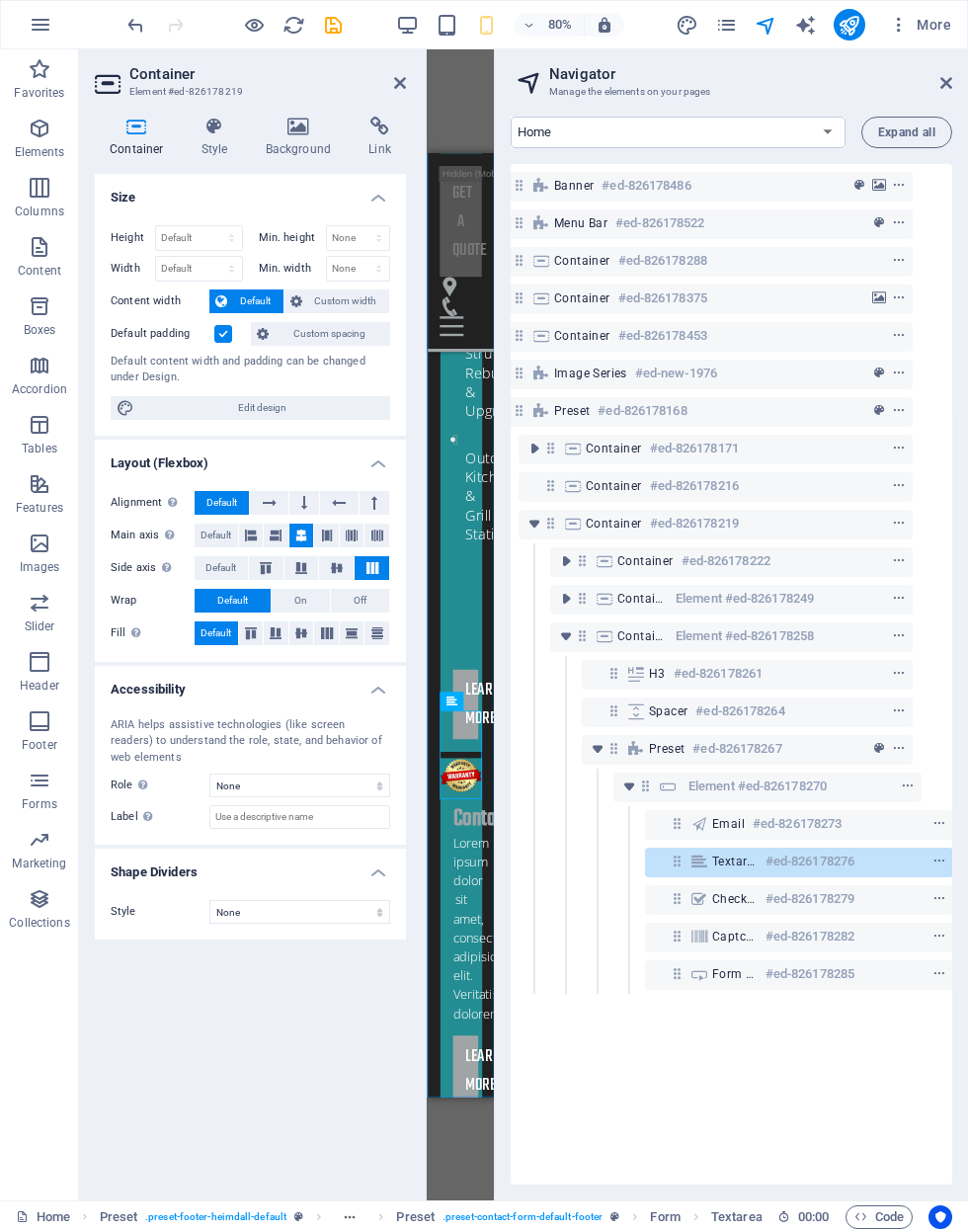 scroll, scrollTop: 0, scrollLeft: 33, axis: horizontal 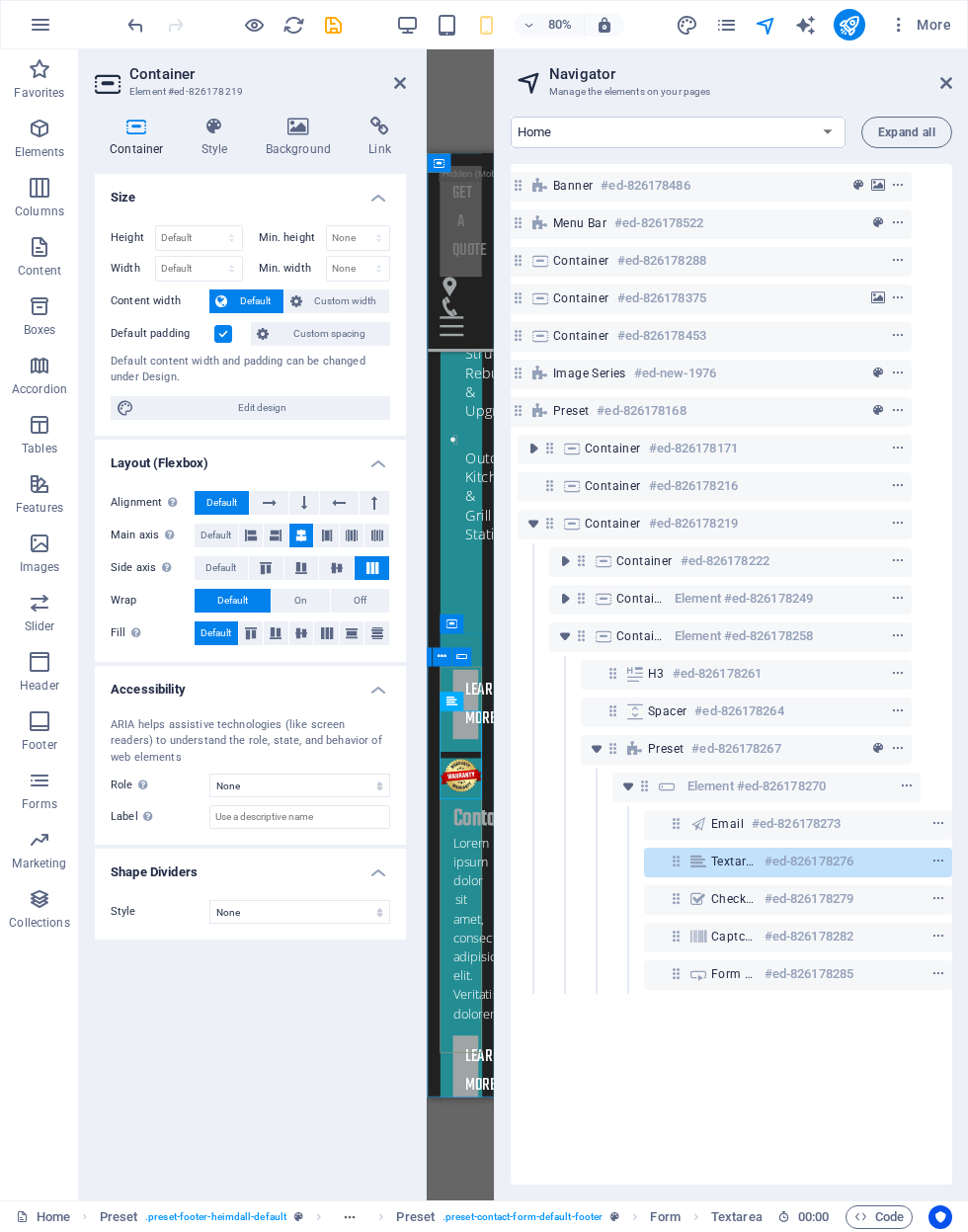 click at bounding box center [907, 786] 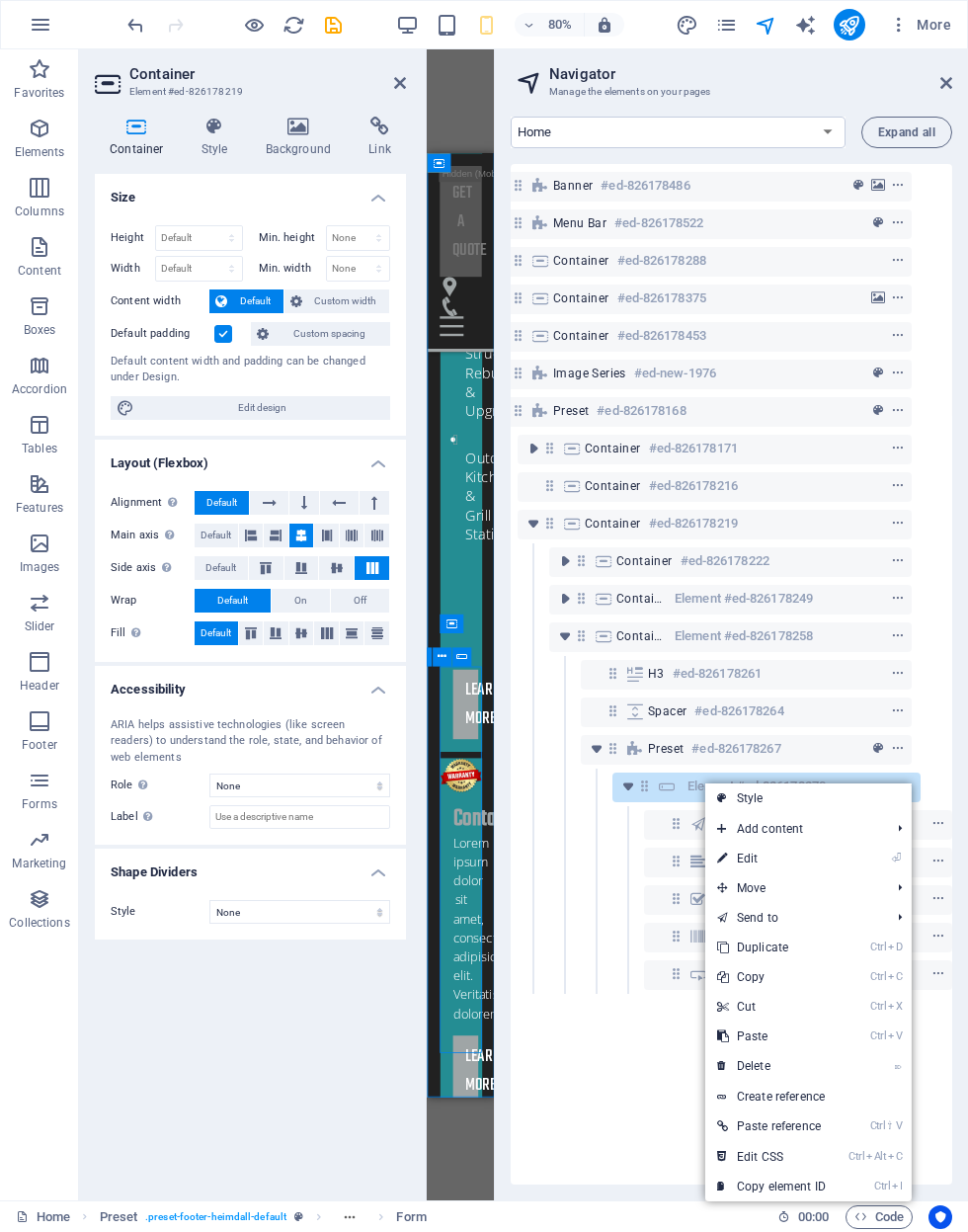 click on "⏎  Edit" at bounding box center (771, 859) 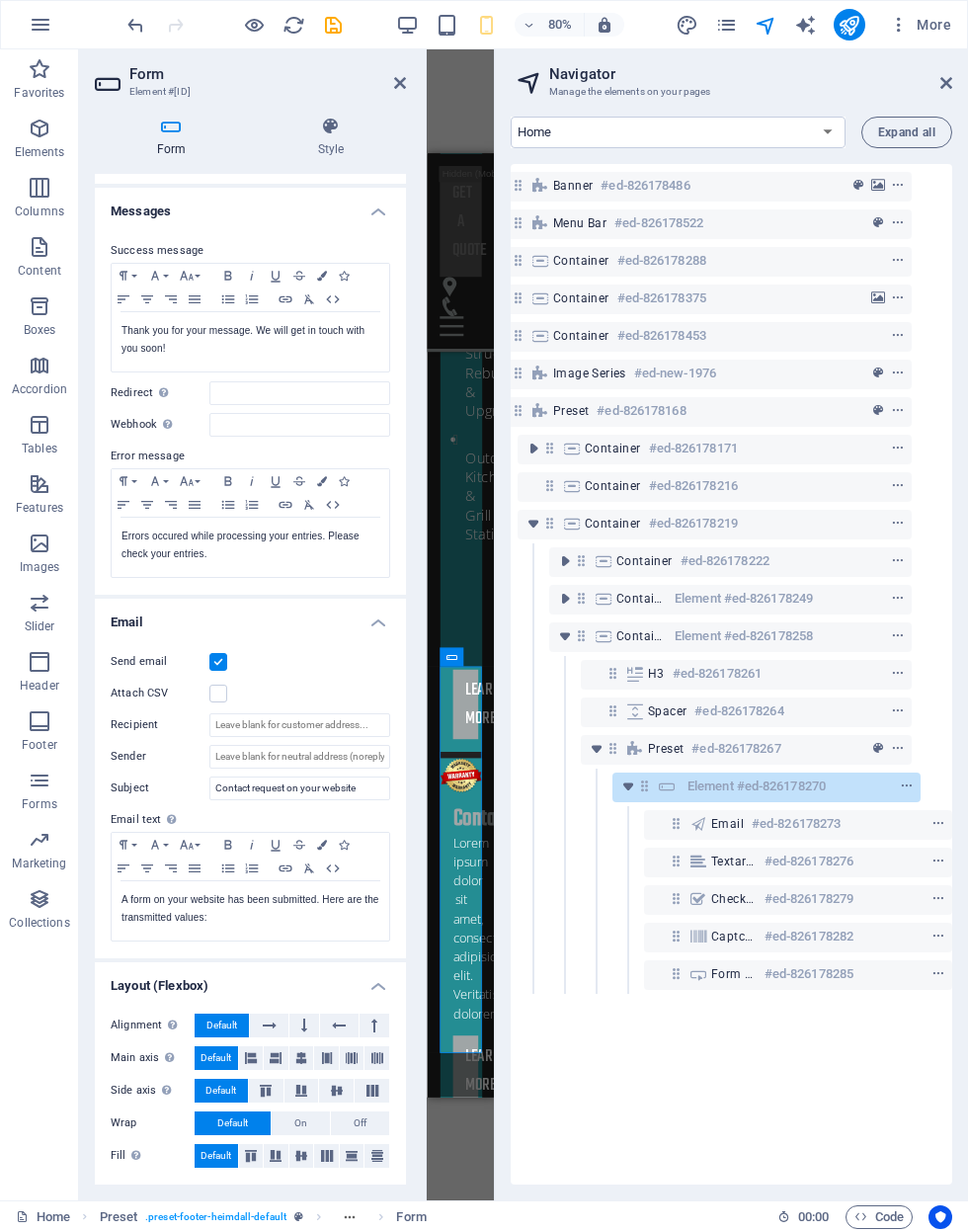 scroll, scrollTop: 80, scrollLeft: 0, axis: vertical 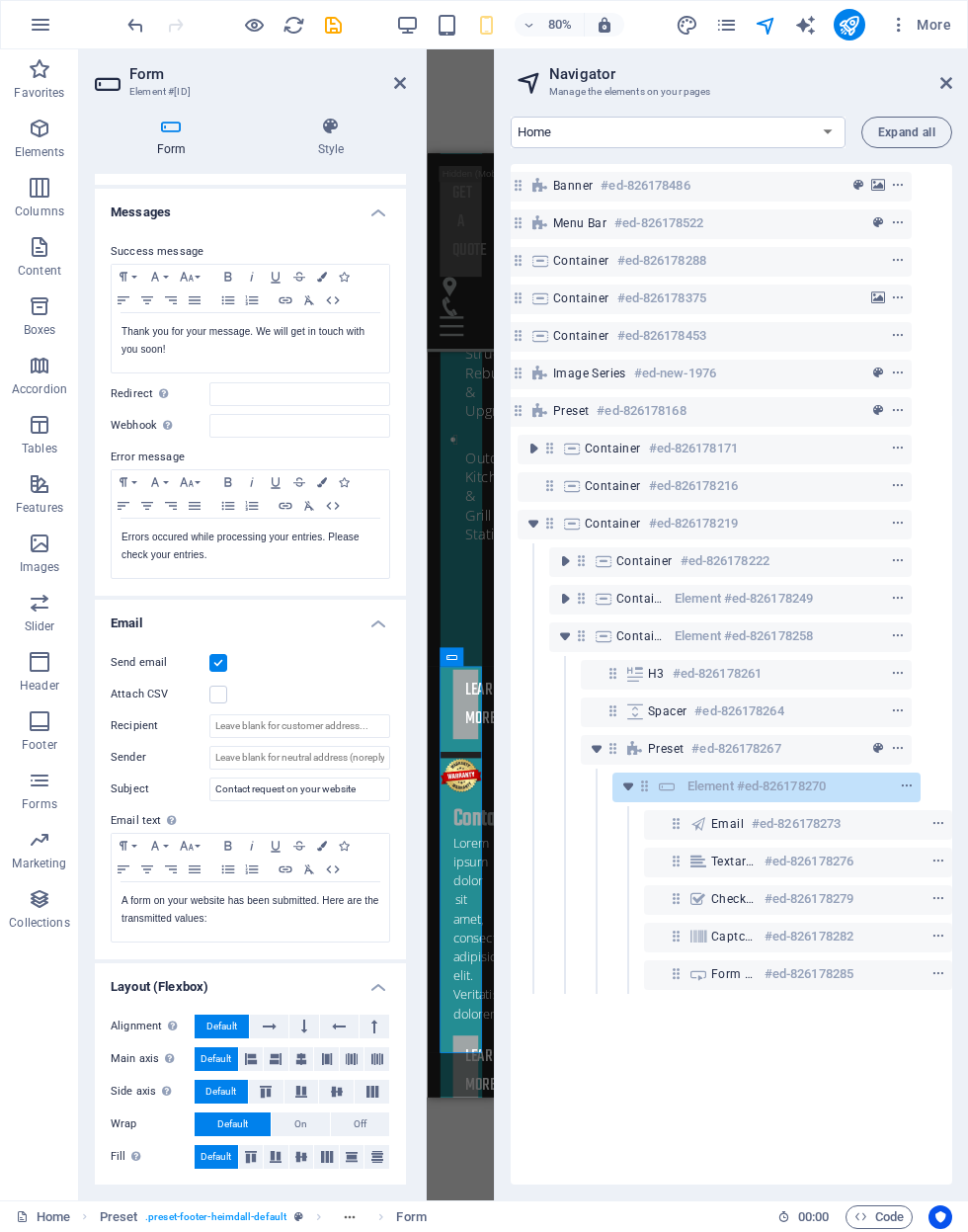 click on "Attach CSV" at bounding box center (160, 695) 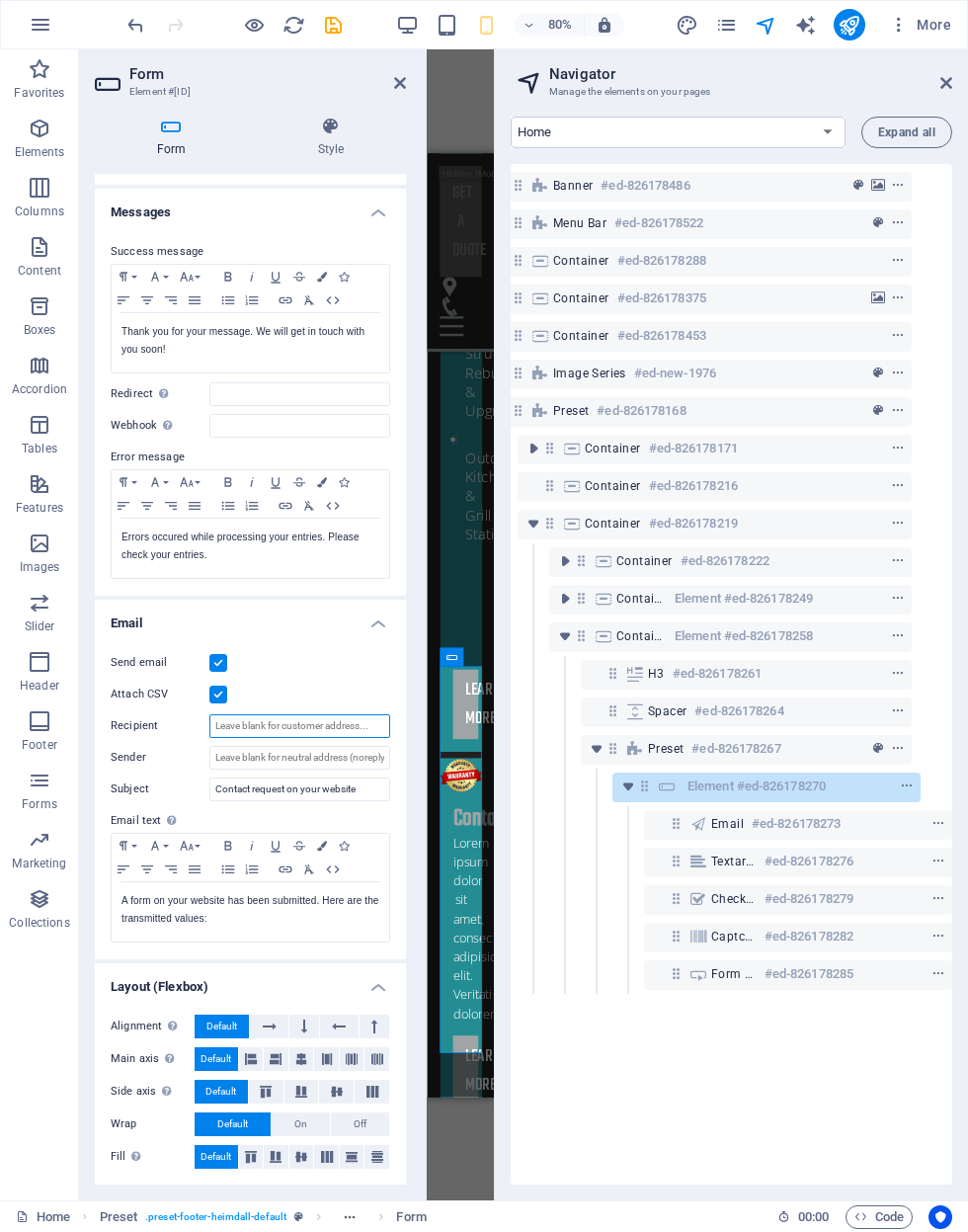 click on "Recipient" at bounding box center (299, 726) 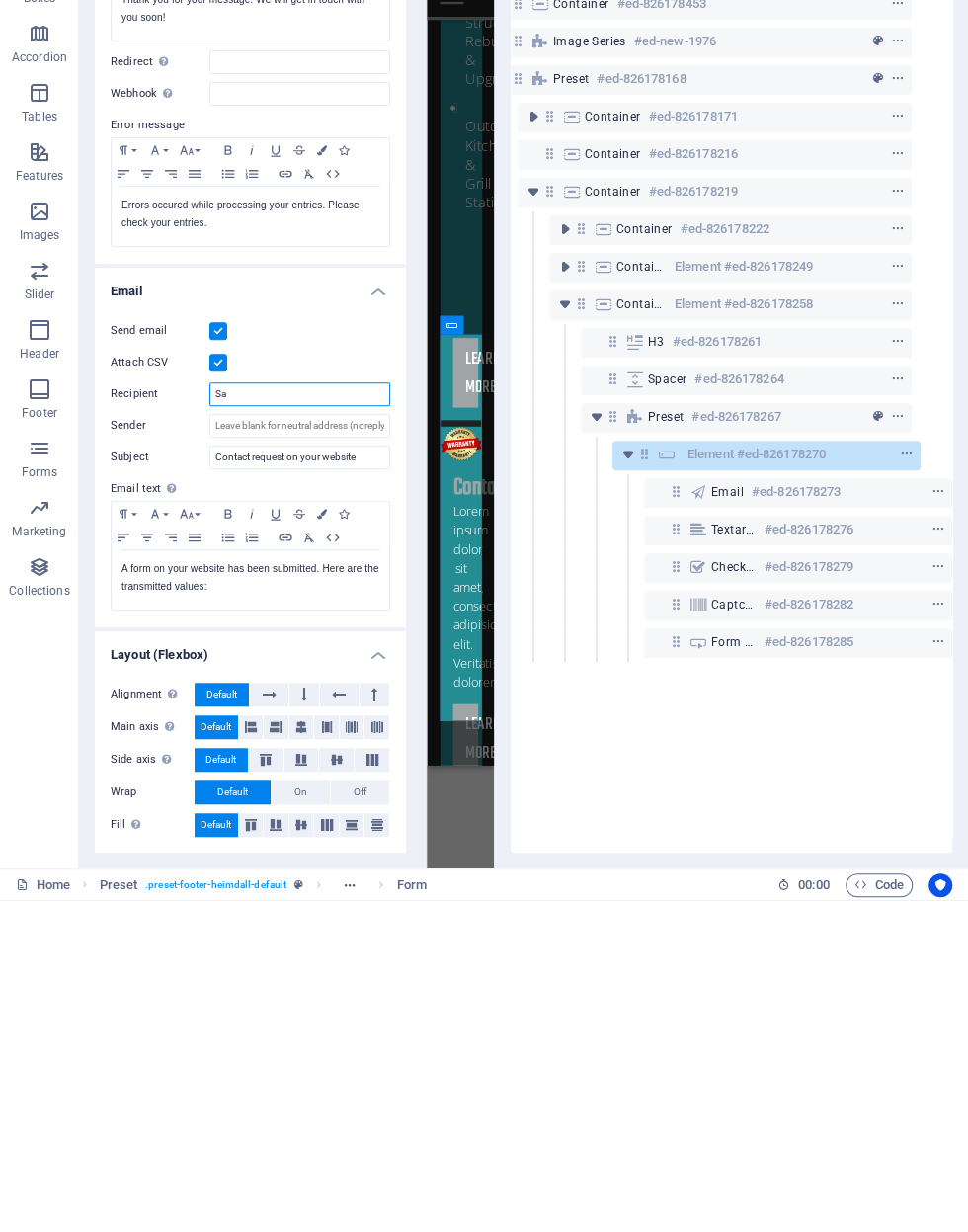 type on "S" 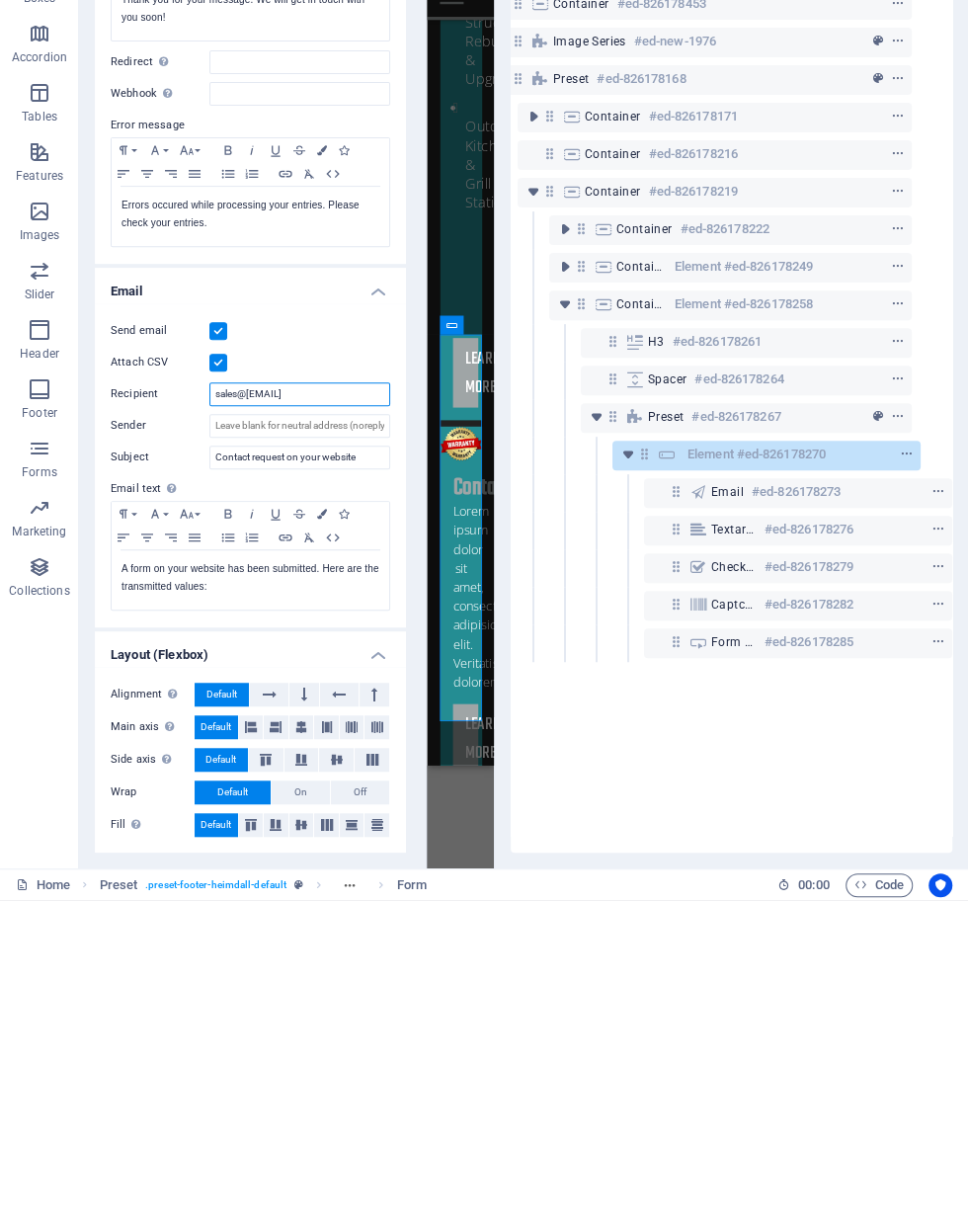 type on "sales@[EMAIL]" 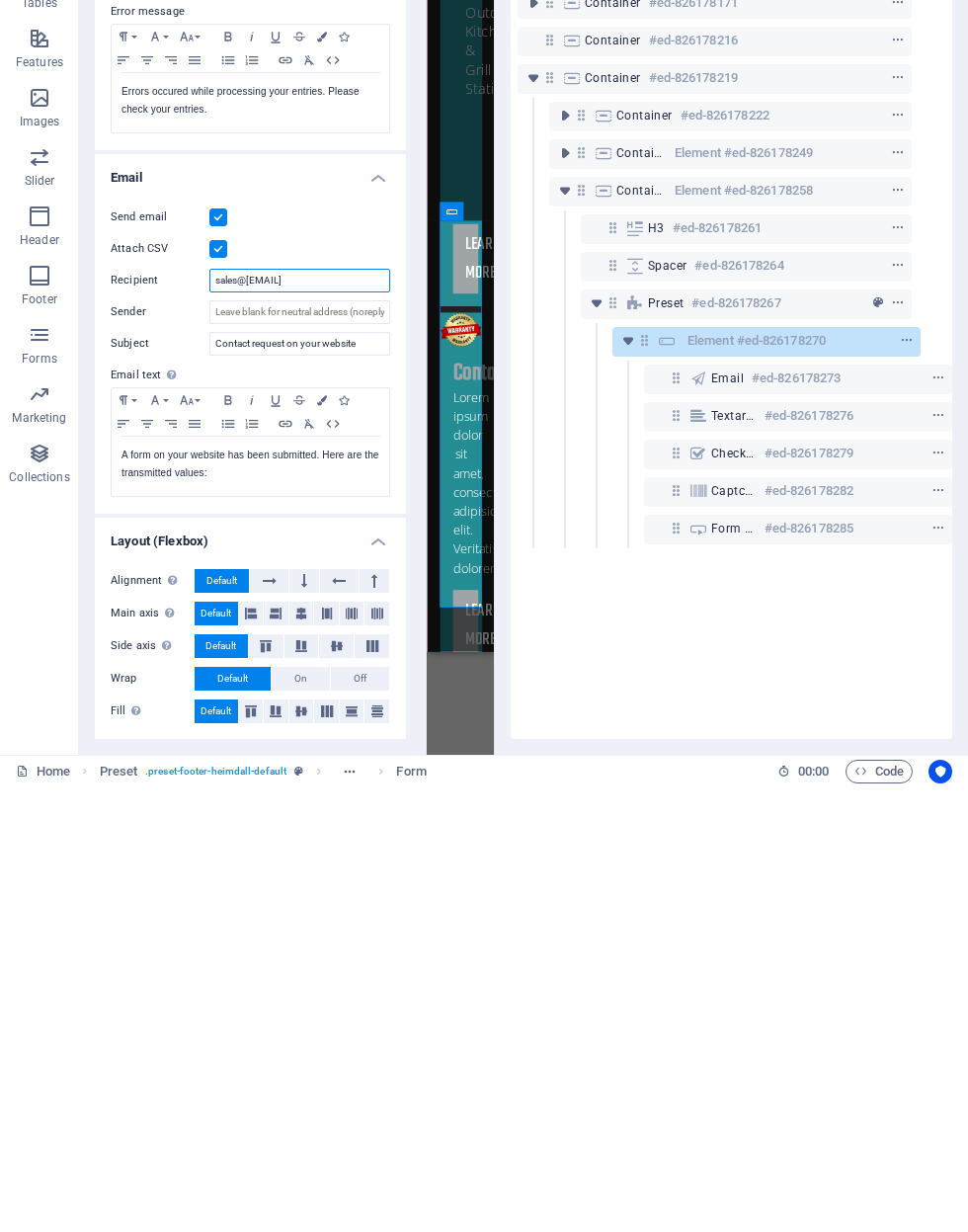 scroll, scrollTop: 0, scrollLeft: 33, axis: horizontal 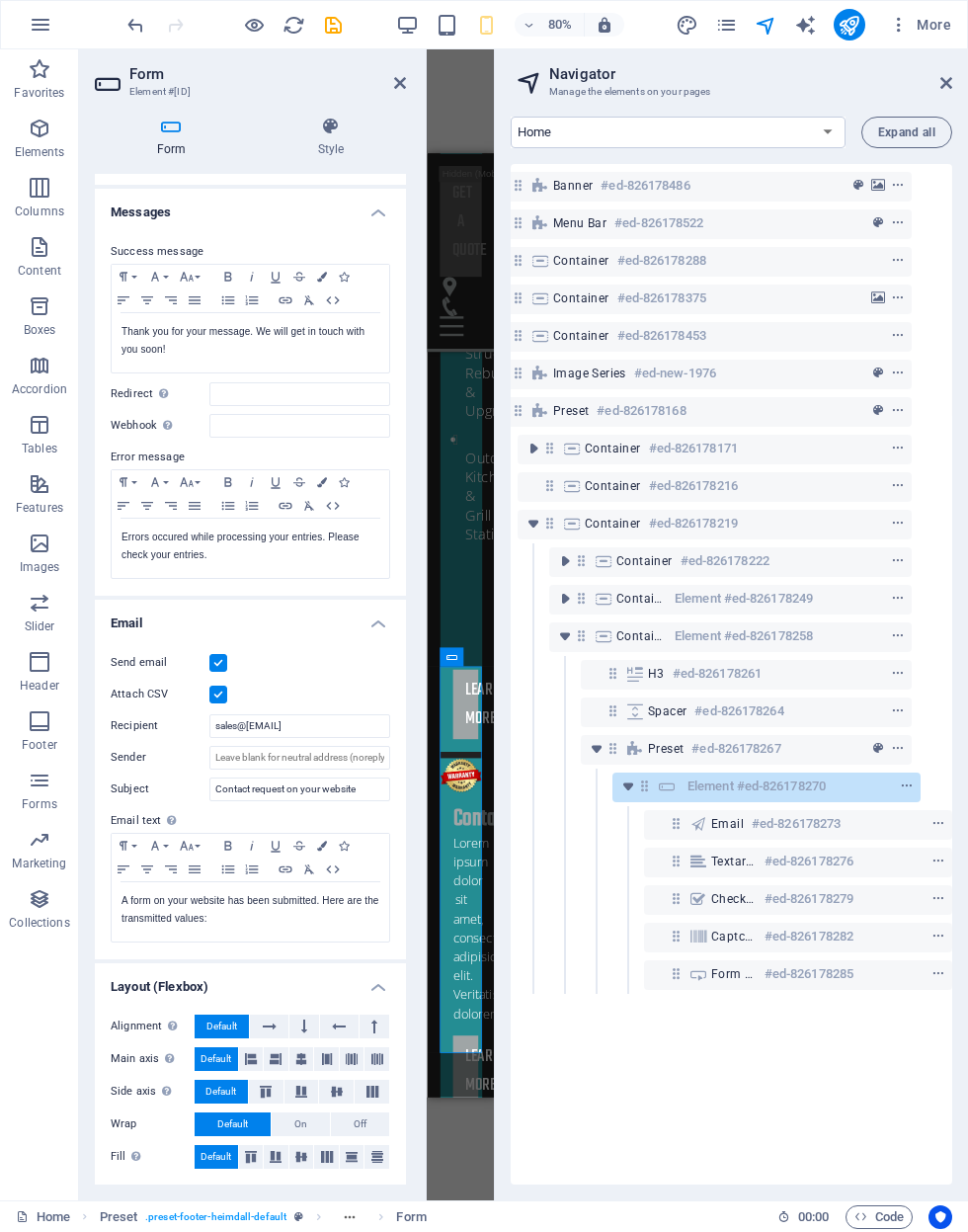click at bounding box center (333, 25) 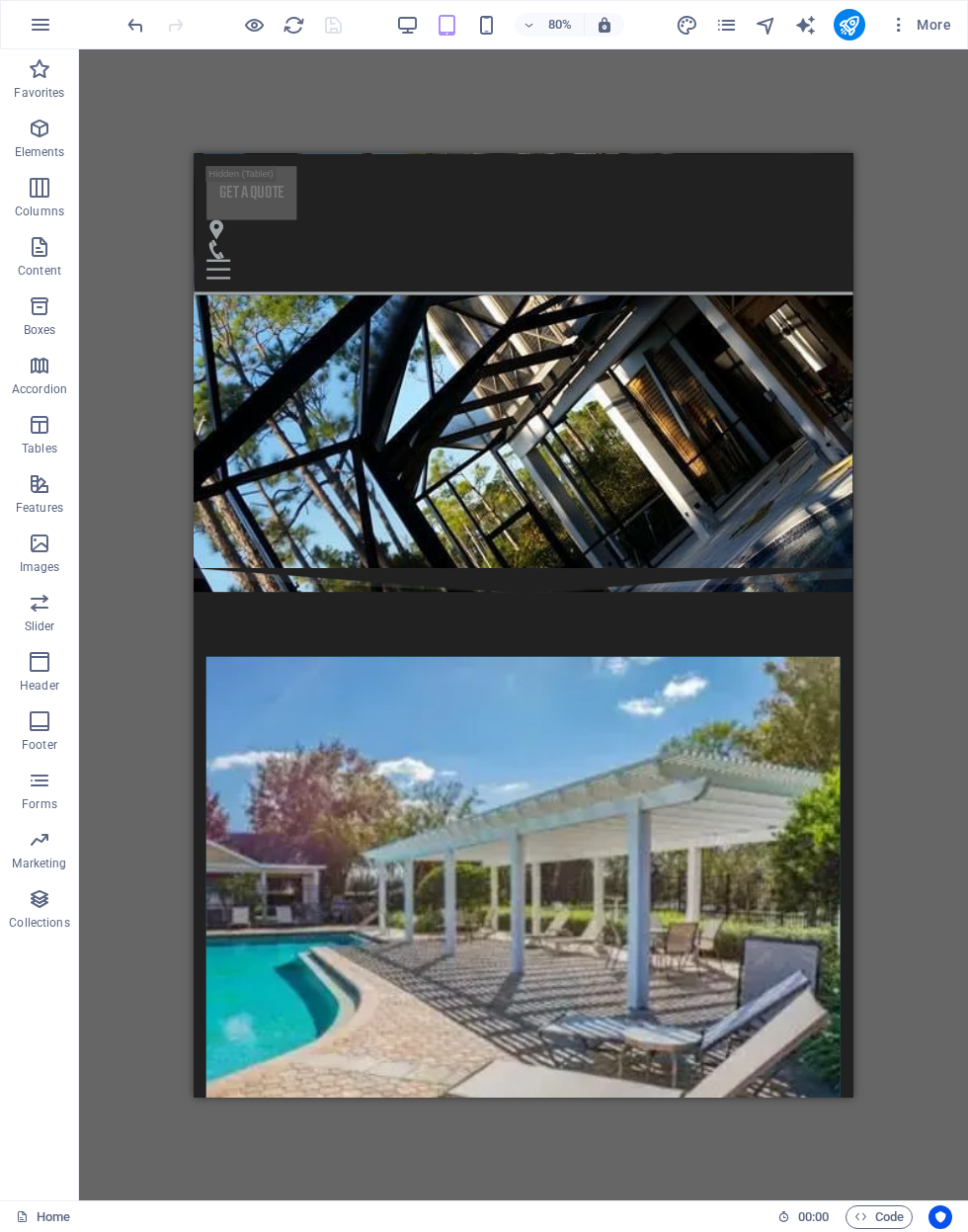 click at bounding box center (848, 25) 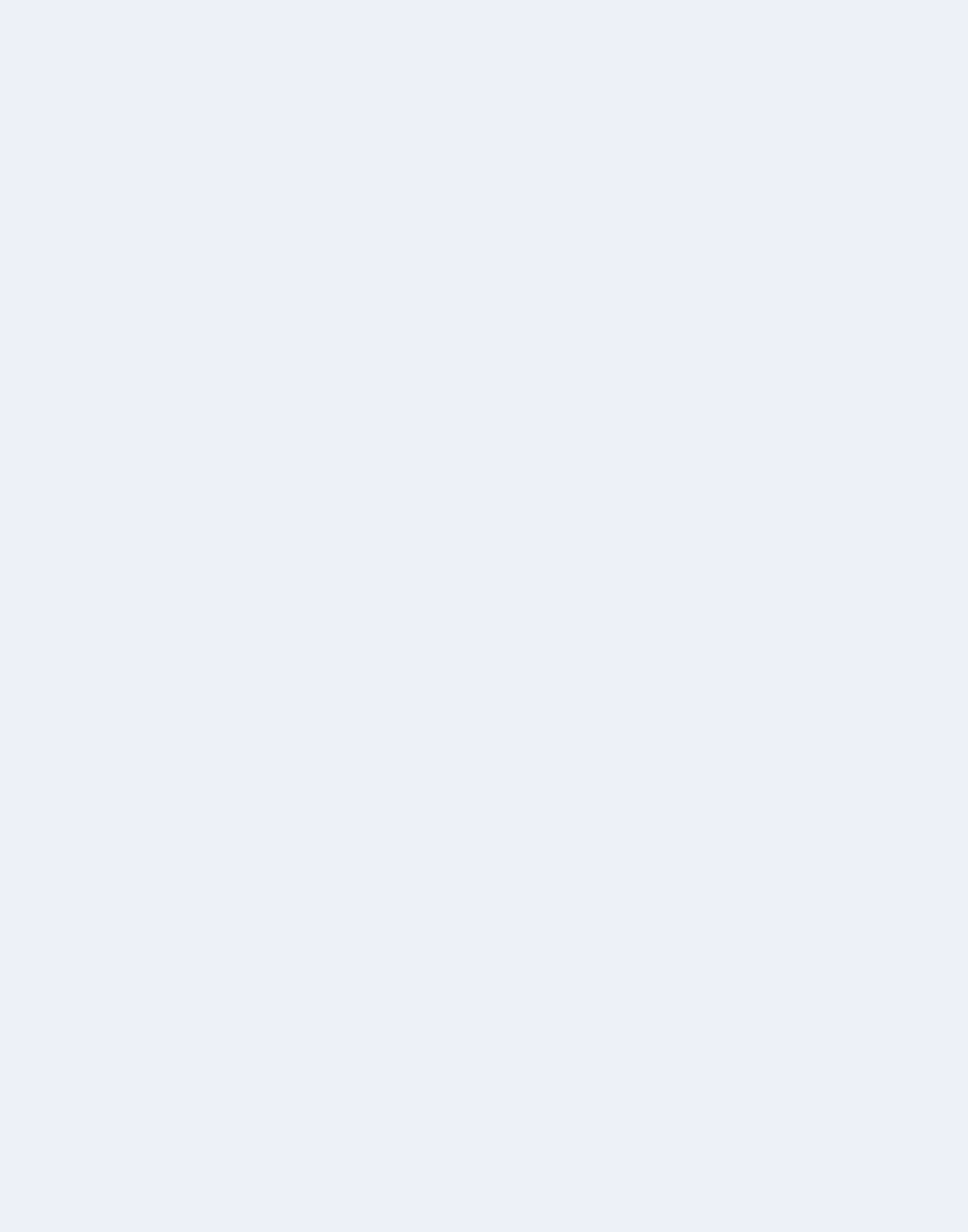 scroll, scrollTop: 0, scrollLeft: 0, axis: both 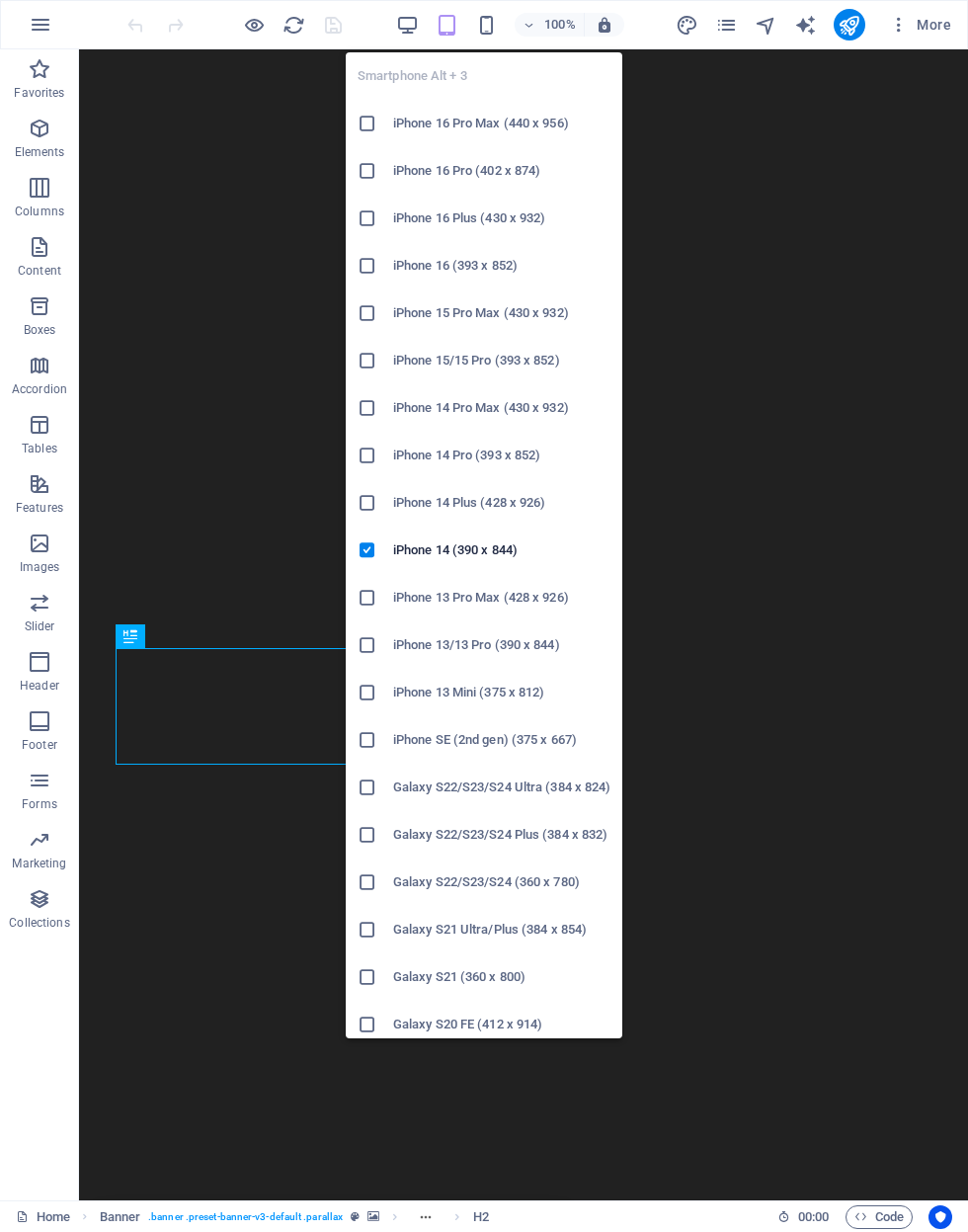 click at bounding box center [486, 25] 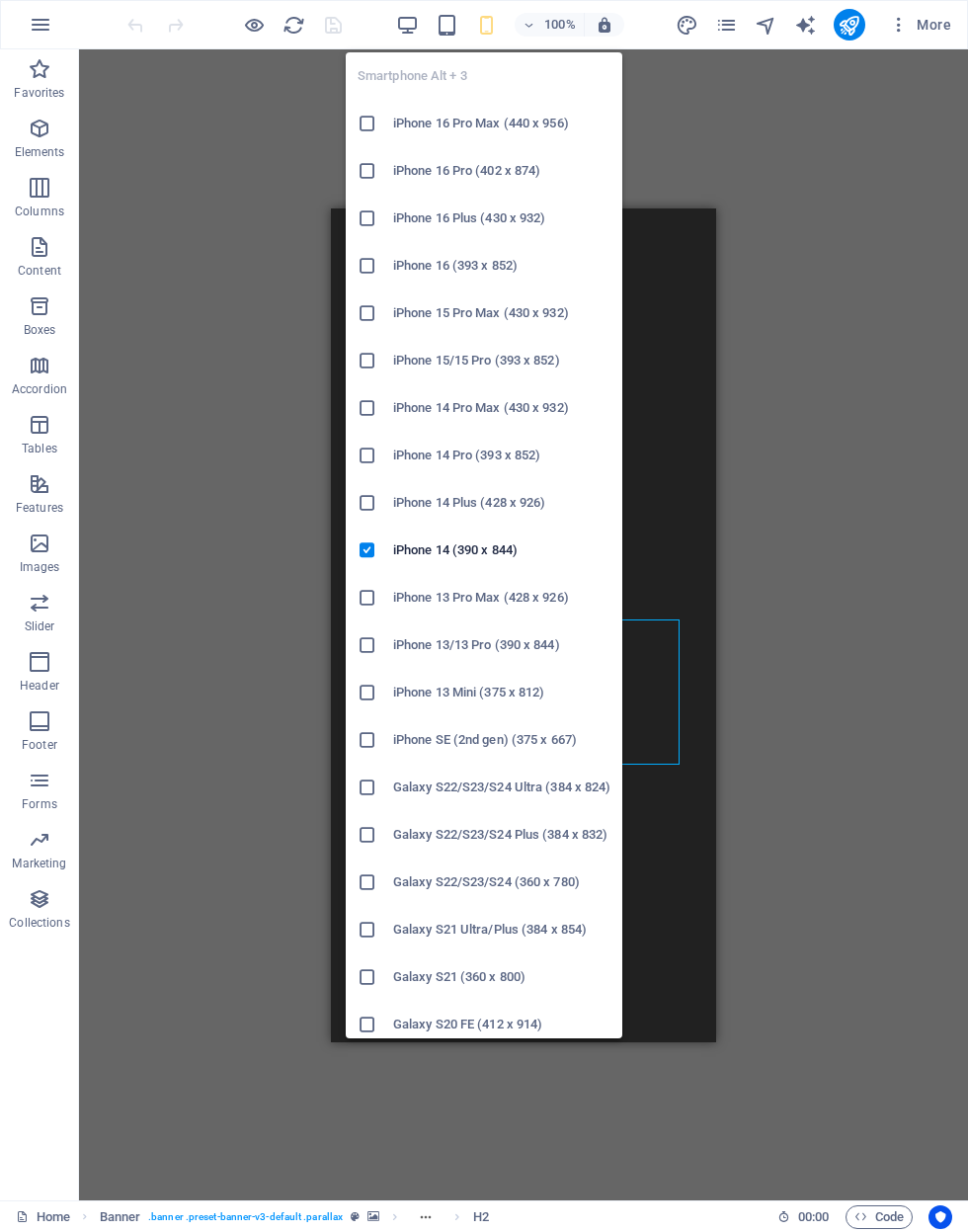 click on "iPhone 16 Pro Max (440 x 956)" at bounding box center (502, 123) 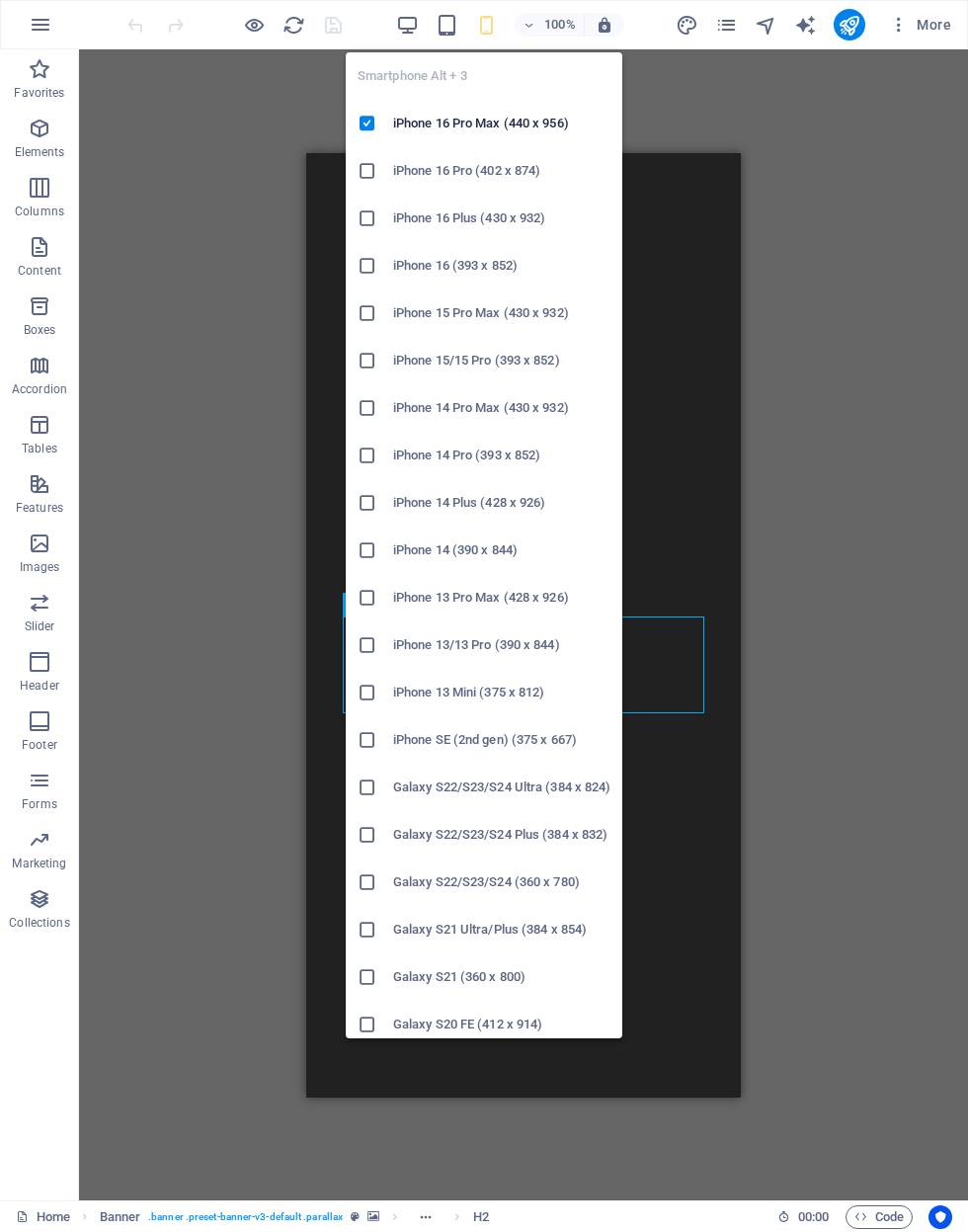 click at bounding box center [486, 25] 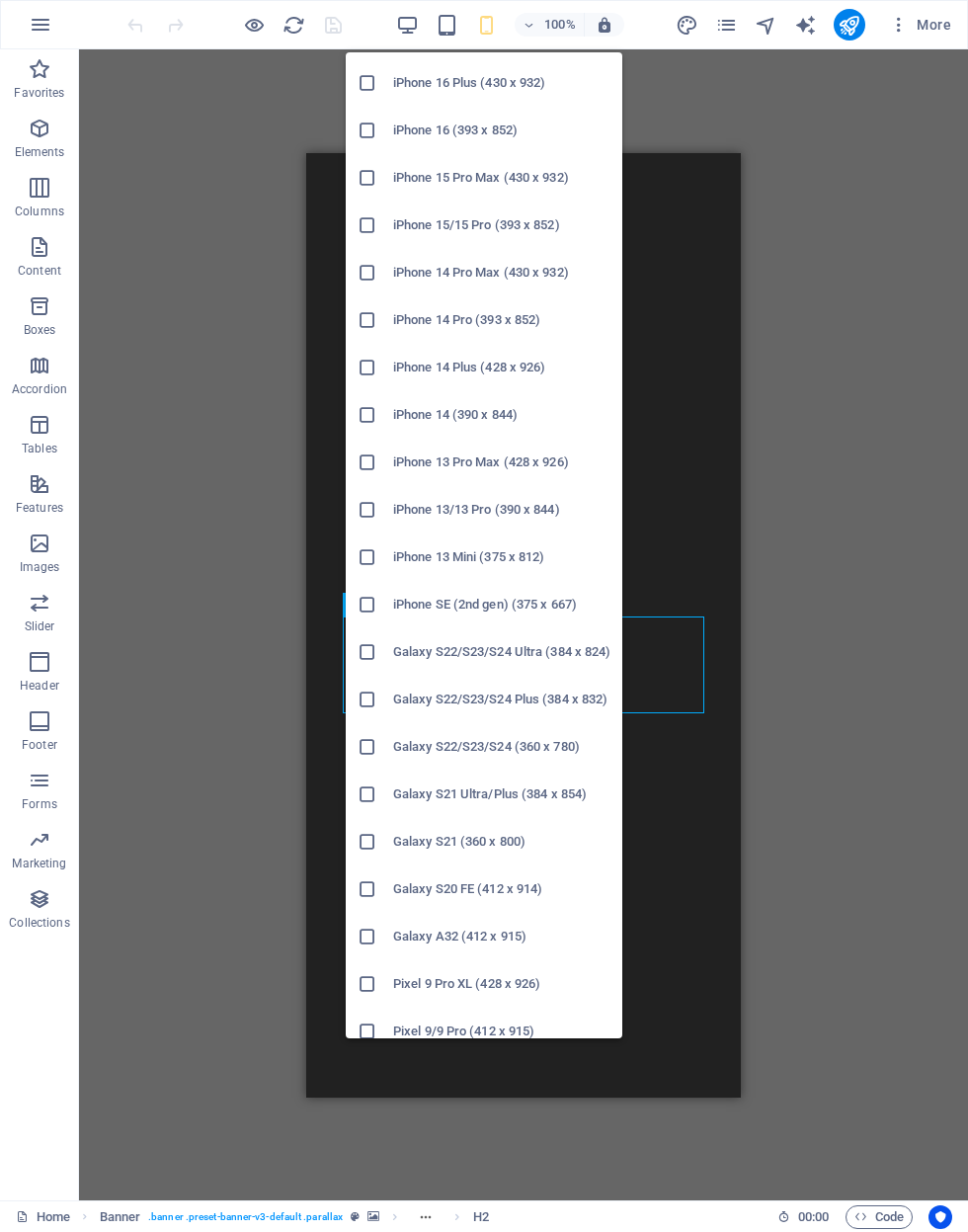 scroll, scrollTop: 137, scrollLeft: 0, axis: vertical 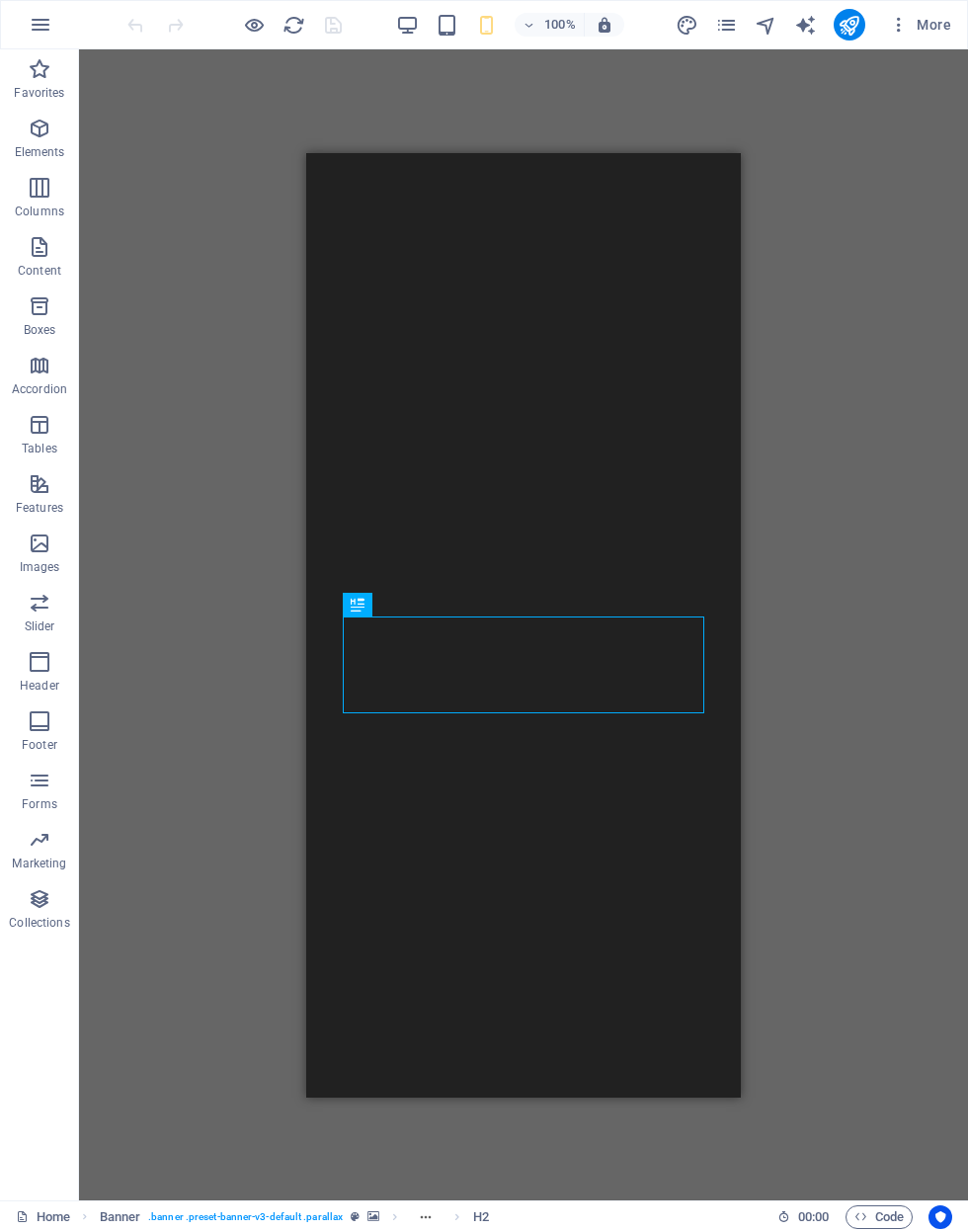 click on "Drag here to replace the existing content. Press “Ctrl” if you want to create a new element.
H2   Banner   Container   Container" at bounding box center [524, 624] 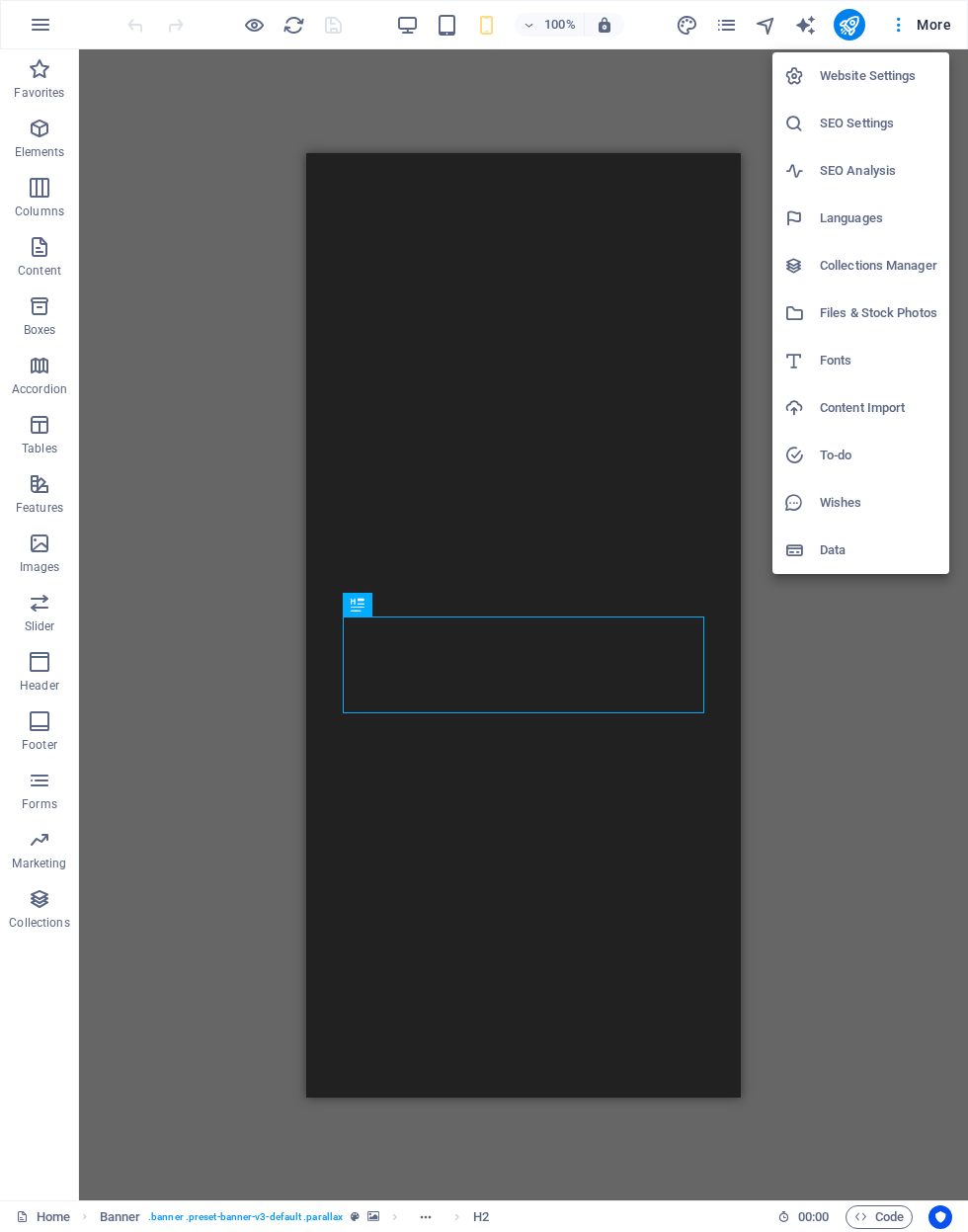 click at bounding box center [484, 616] 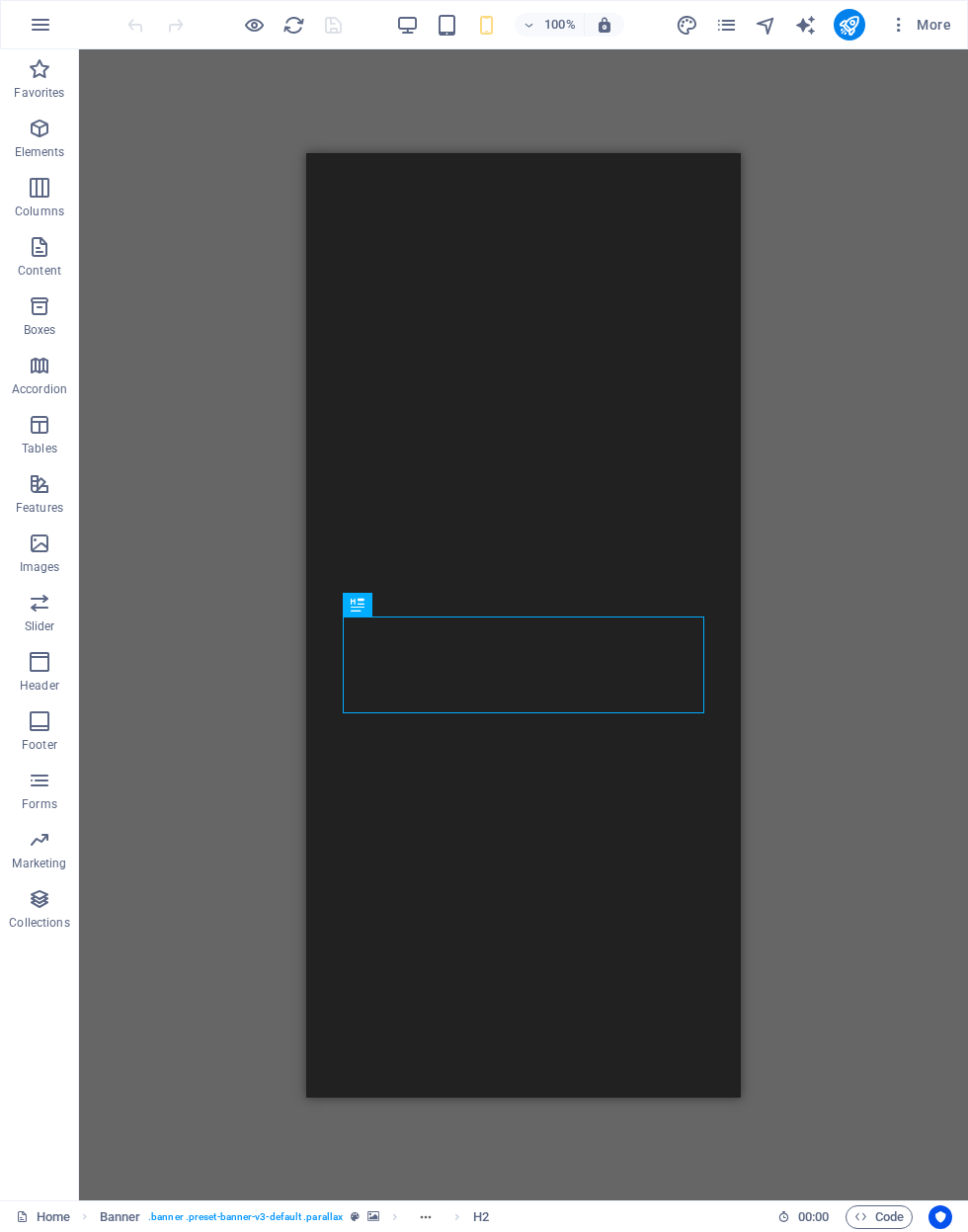 click at bounding box center (40, 25) 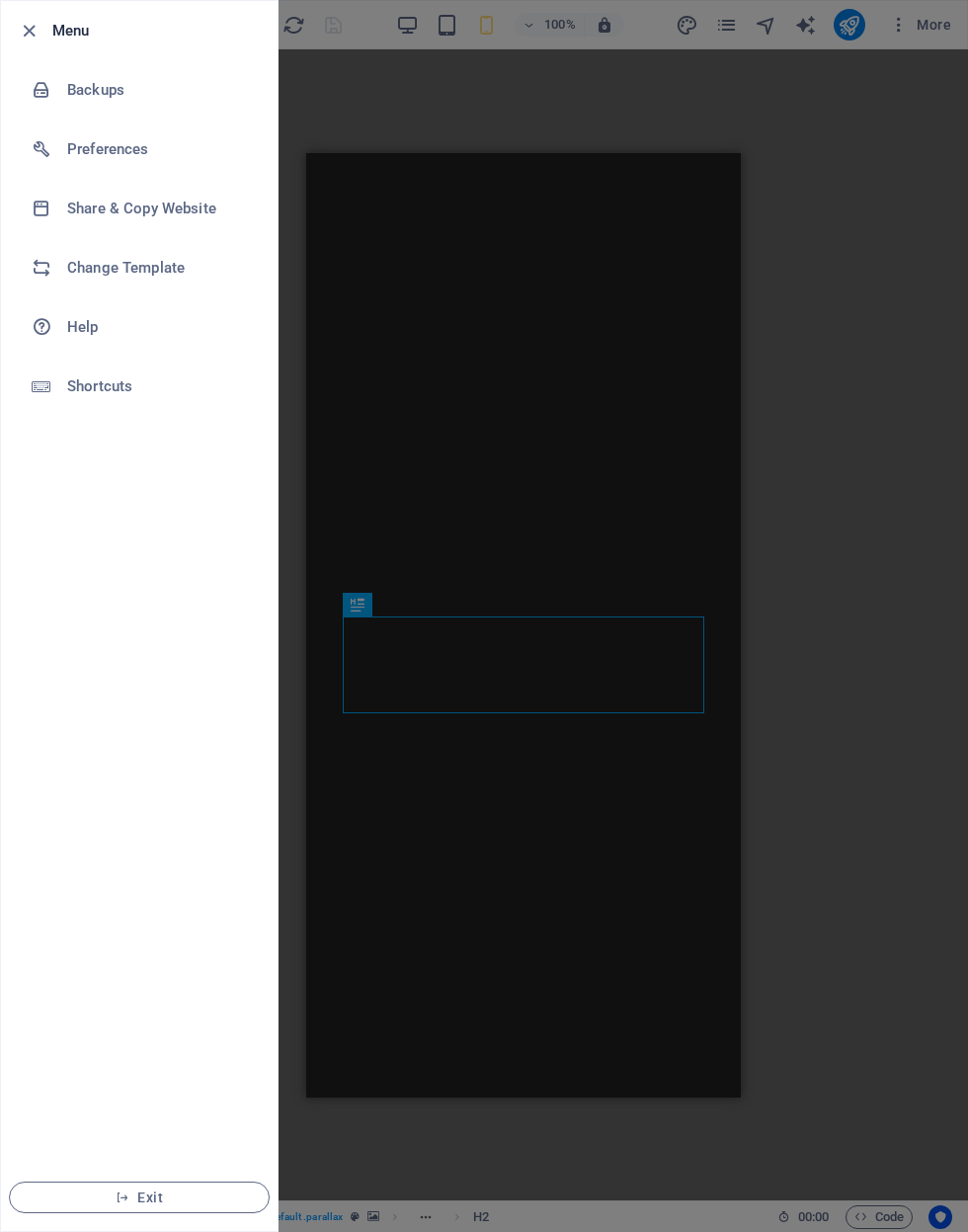 click on "Preferences" at bounding box center (139, 149) 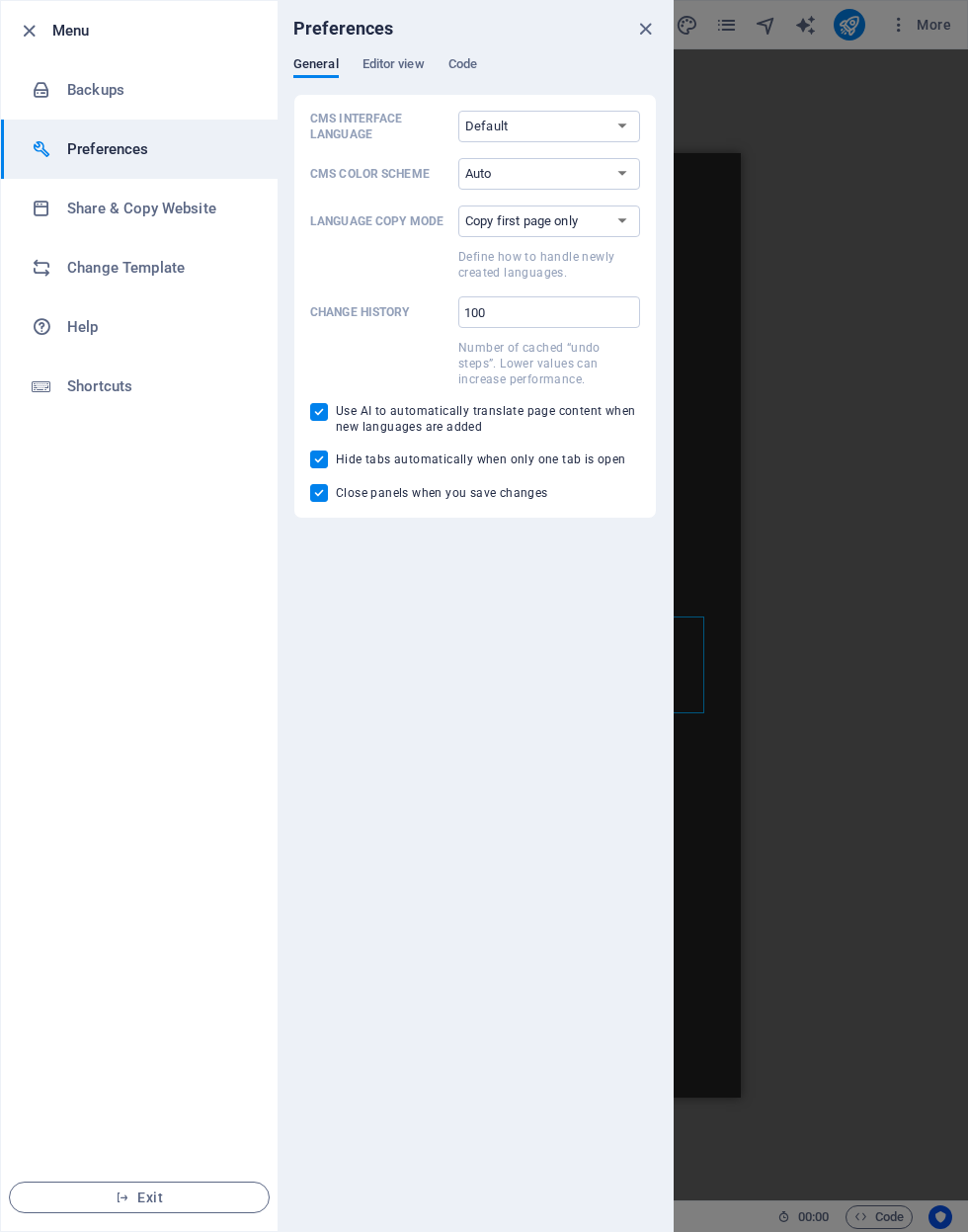 click on "Preferences" at bounding box center (475, 29) 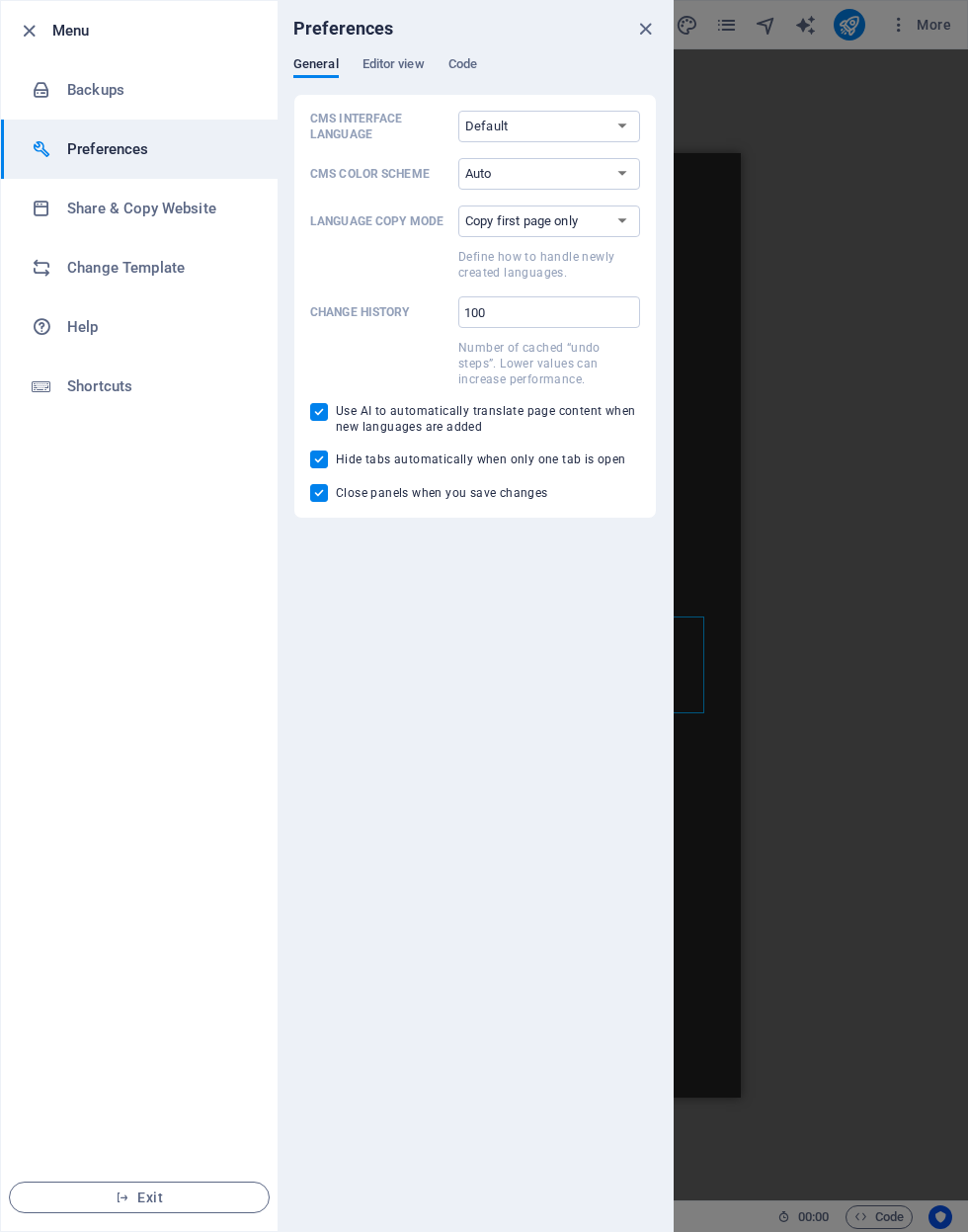 click on "Editor view" at bounding box center (393, 66) 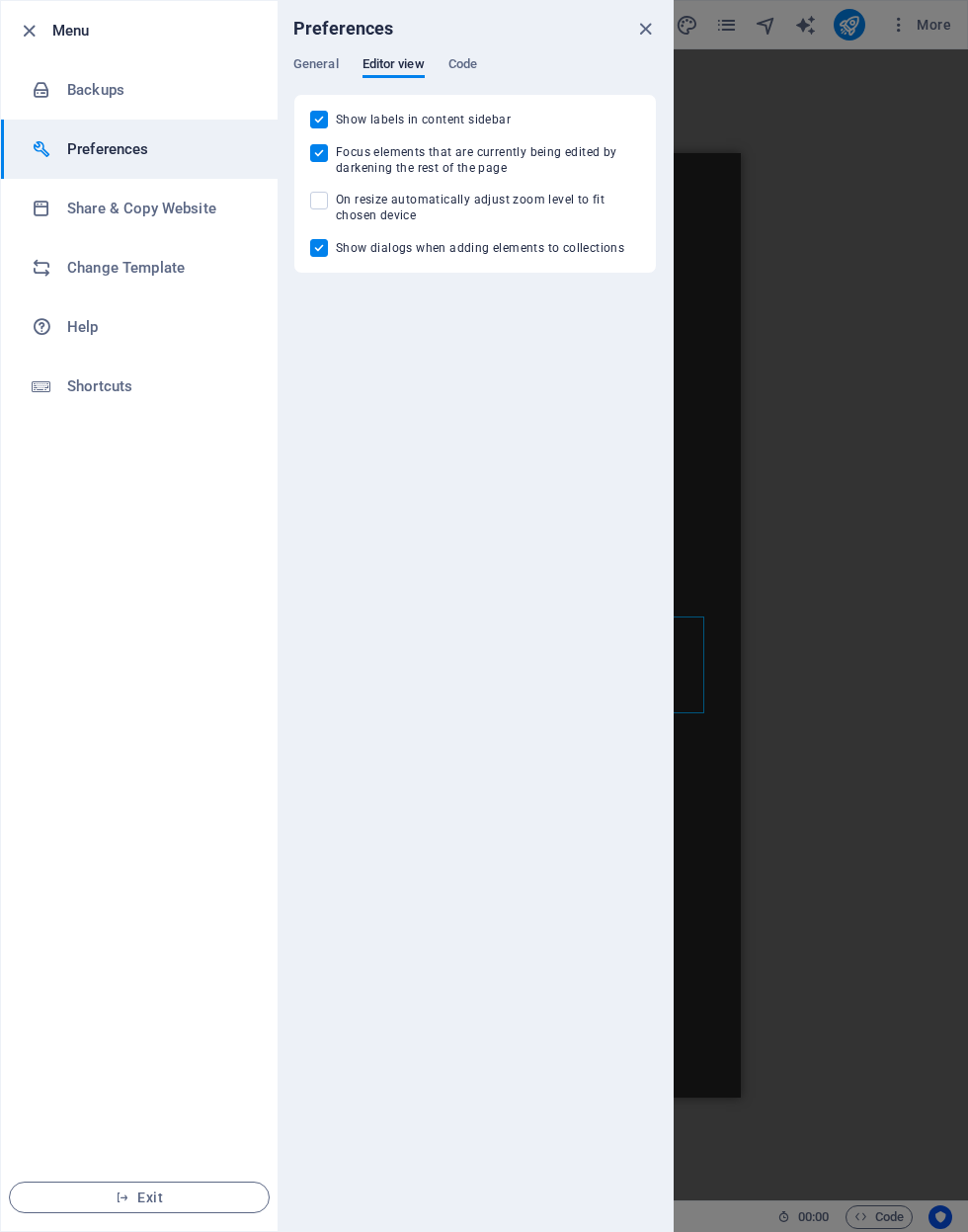 click on "On resize automatically adjust zoom level to fit chosen device" at bounding box center [488, 207] 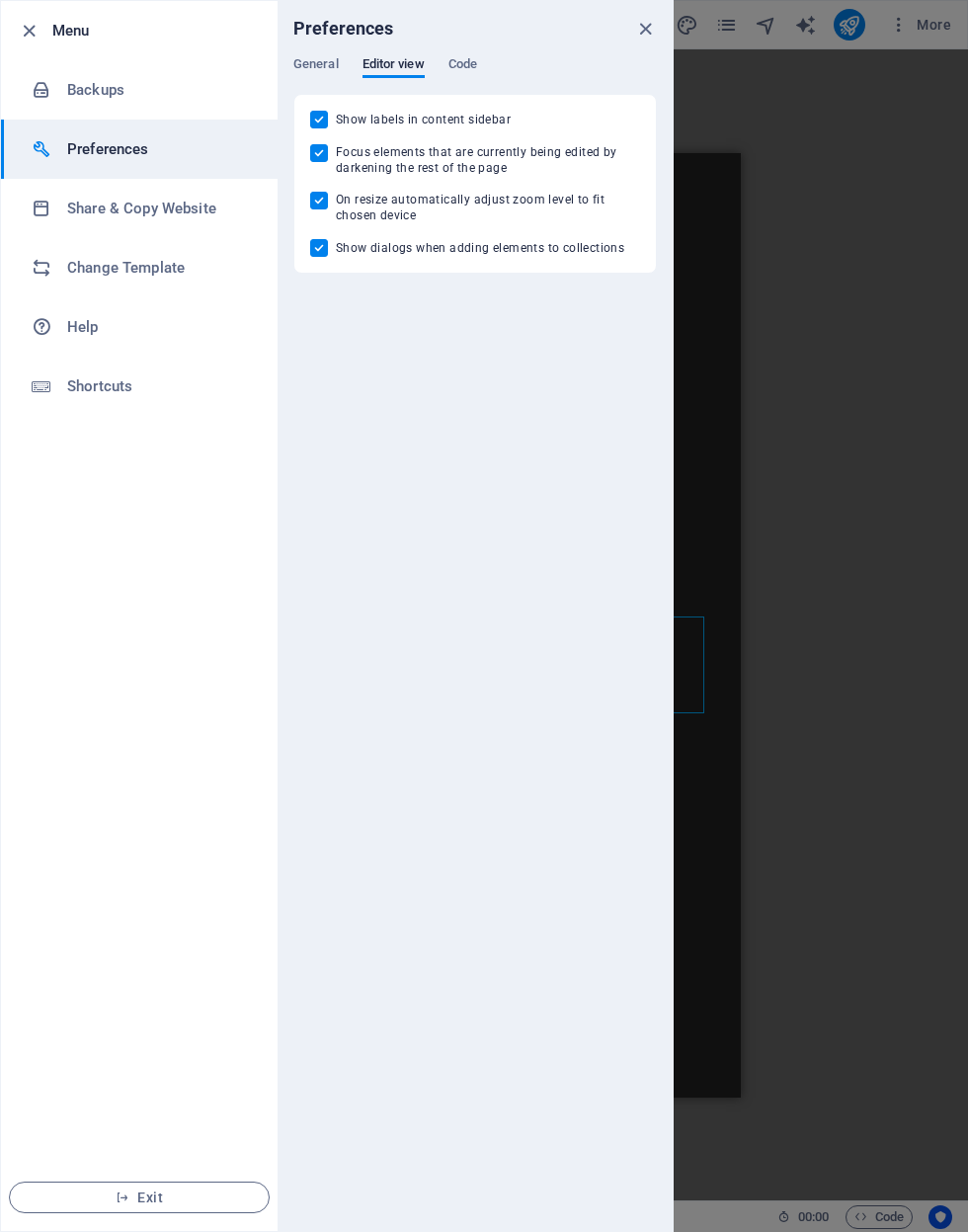 click on "Menu" at bounding box center [157, 31] 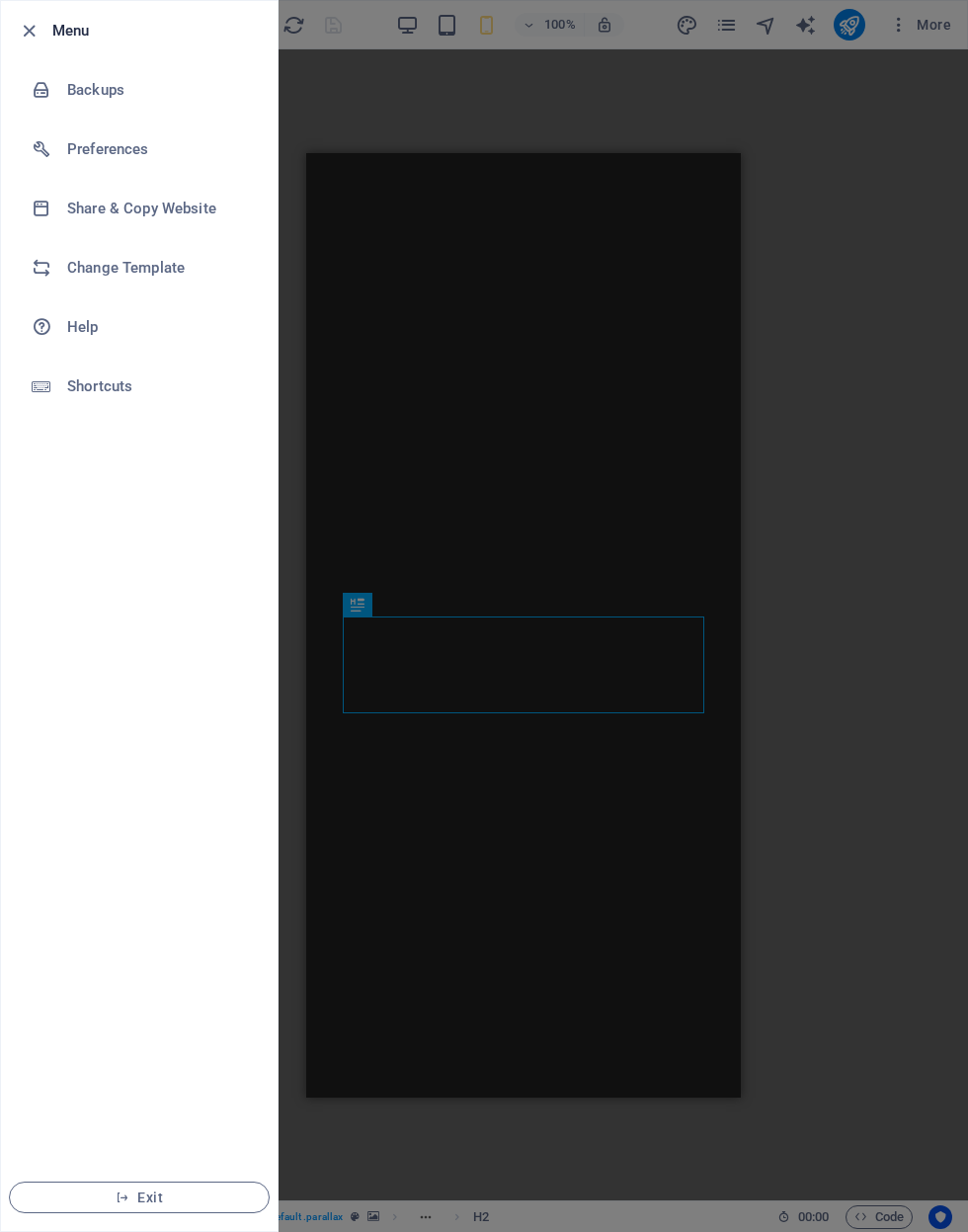 click at bounding box center (484, 616) 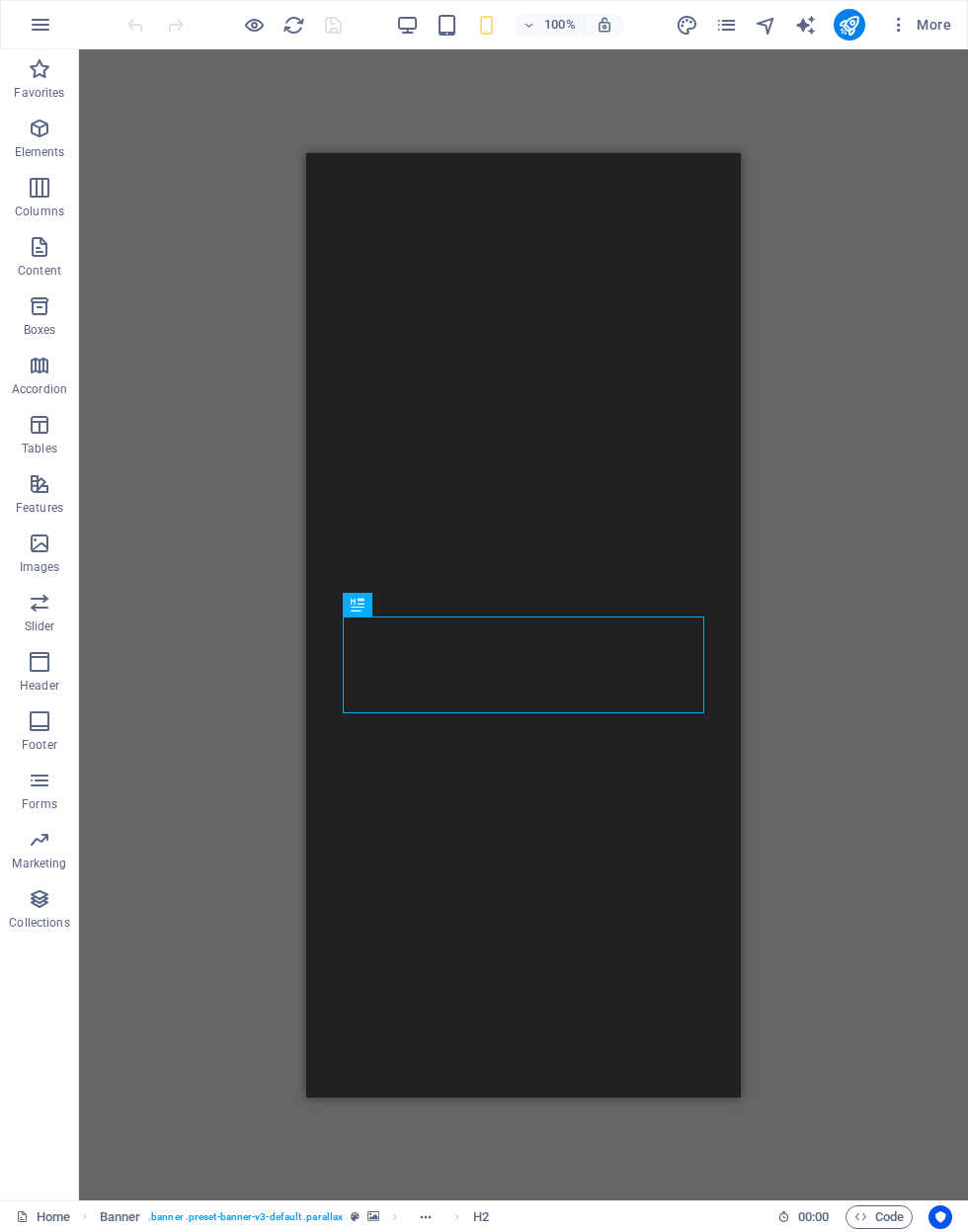 click at bounding box center (293, 25) 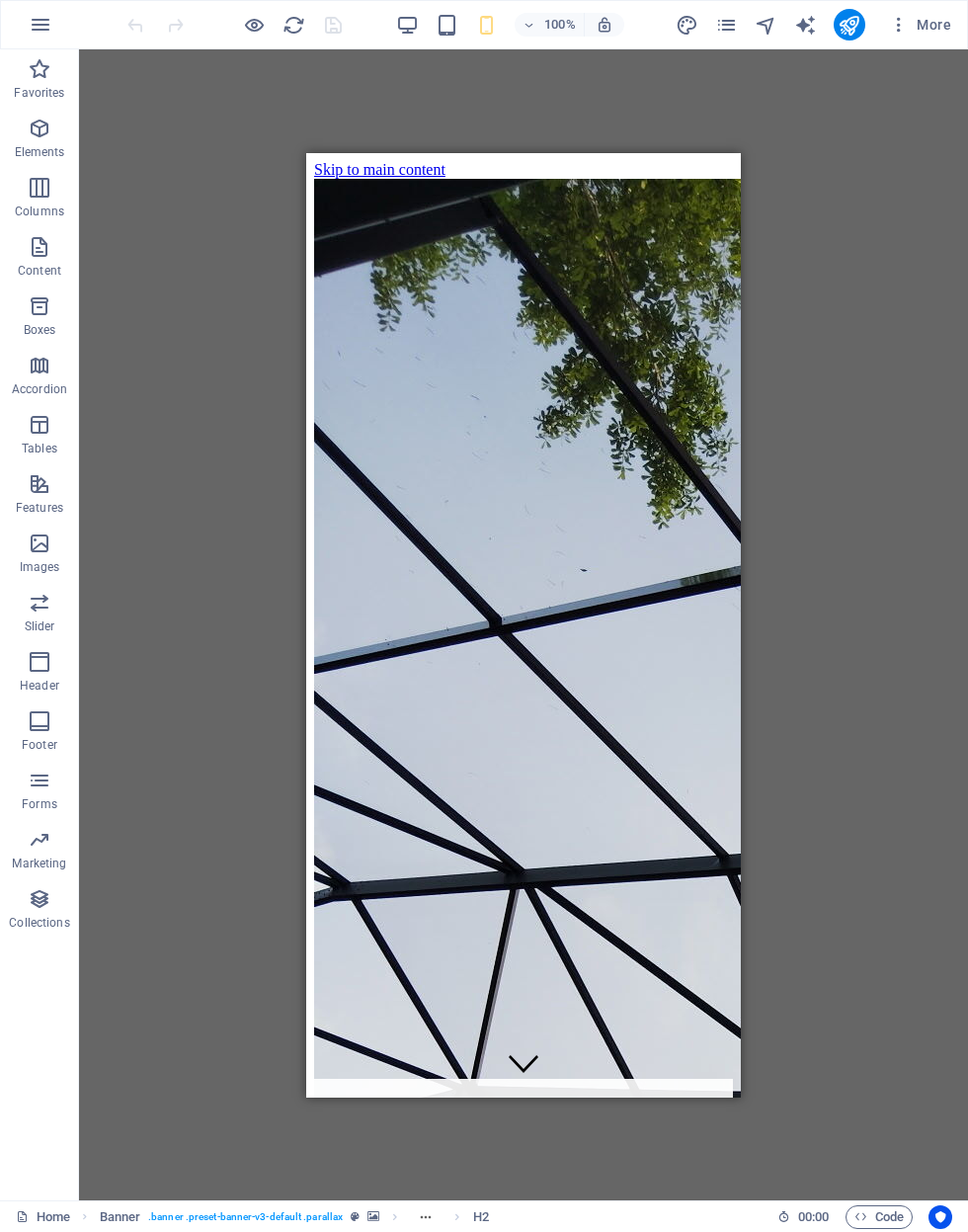 scroll, scrollTop: 0, scrollLeft: 0, axis: both 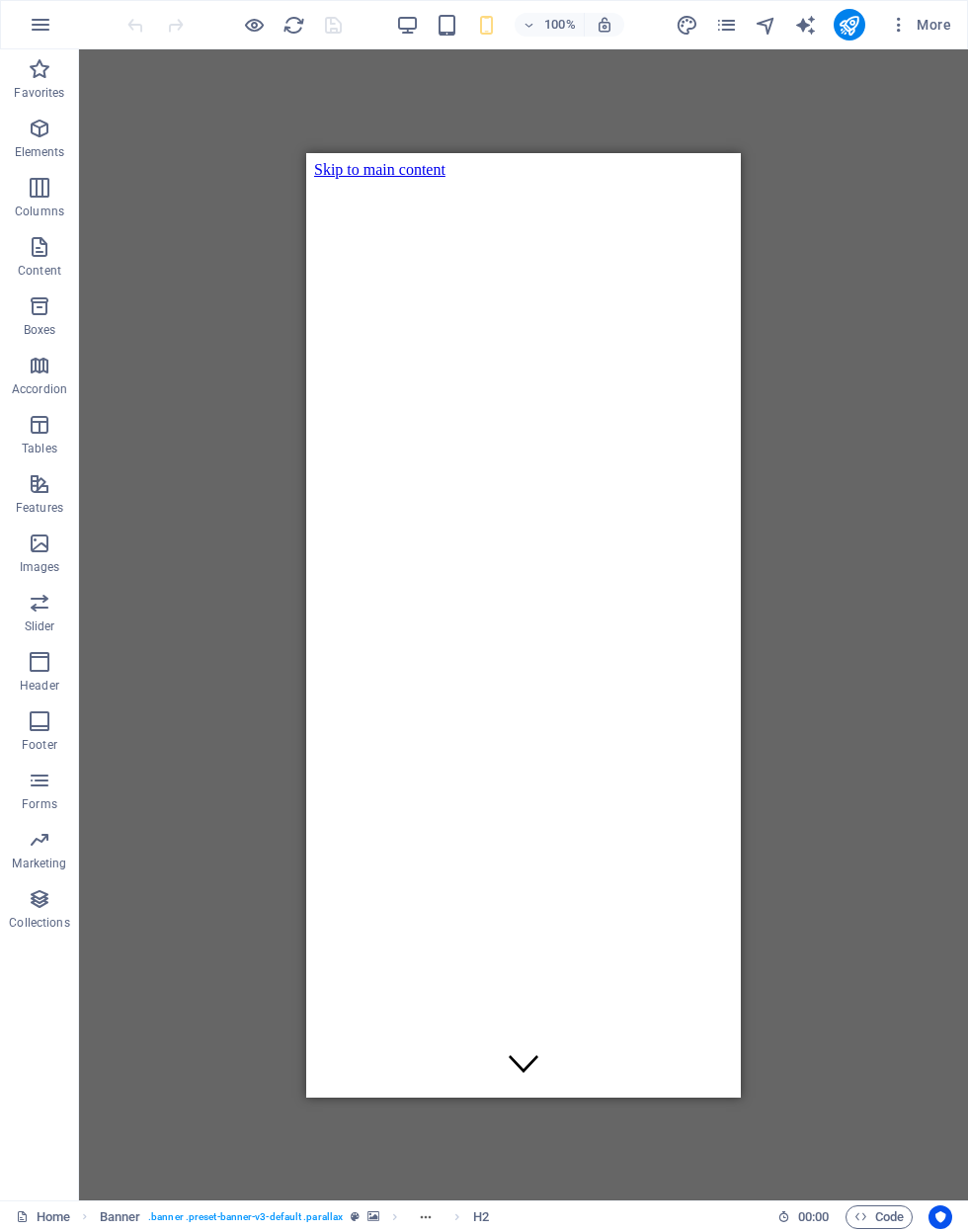 click at bounding box center (524, 624) 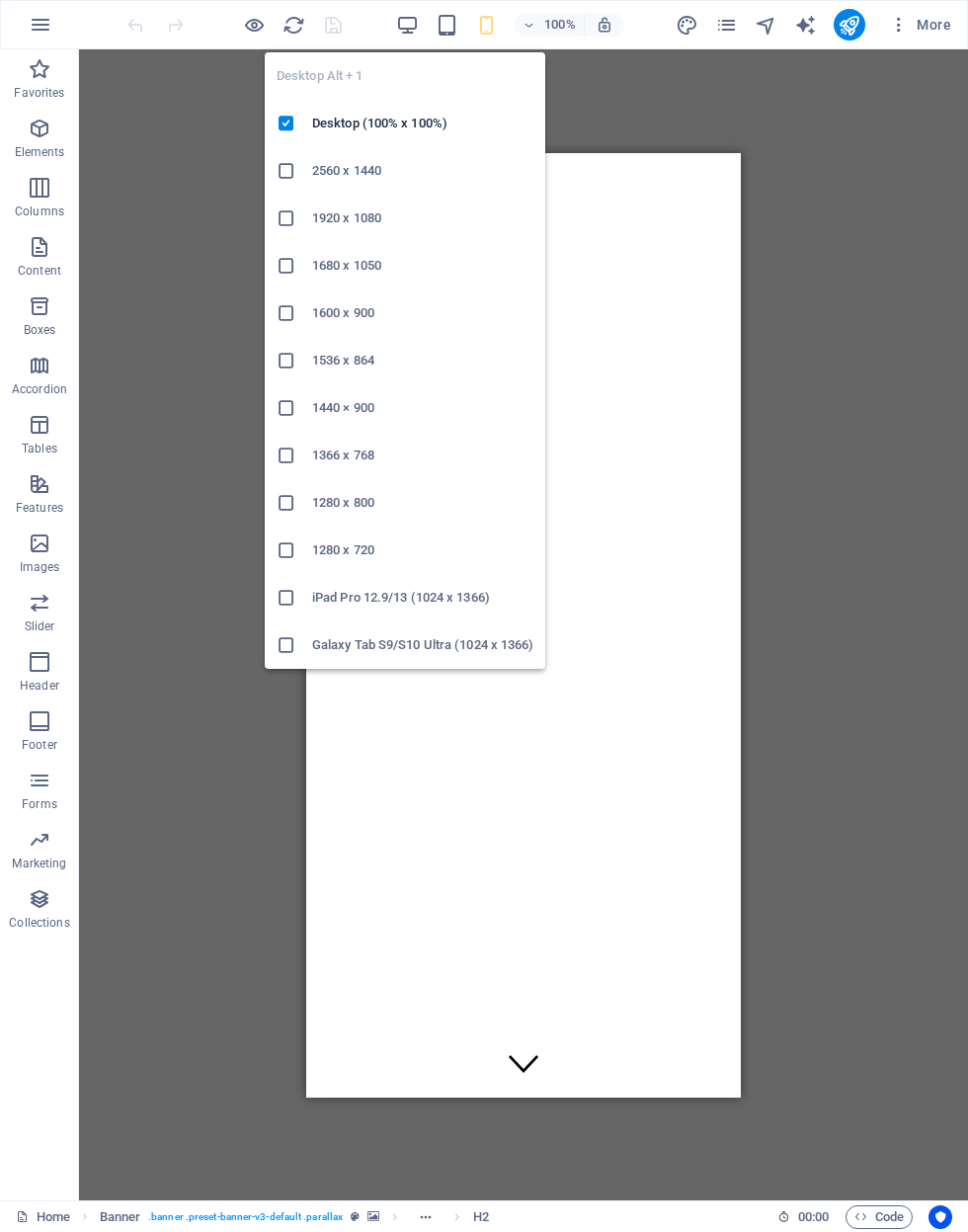 click at bounding box center [294, 171] 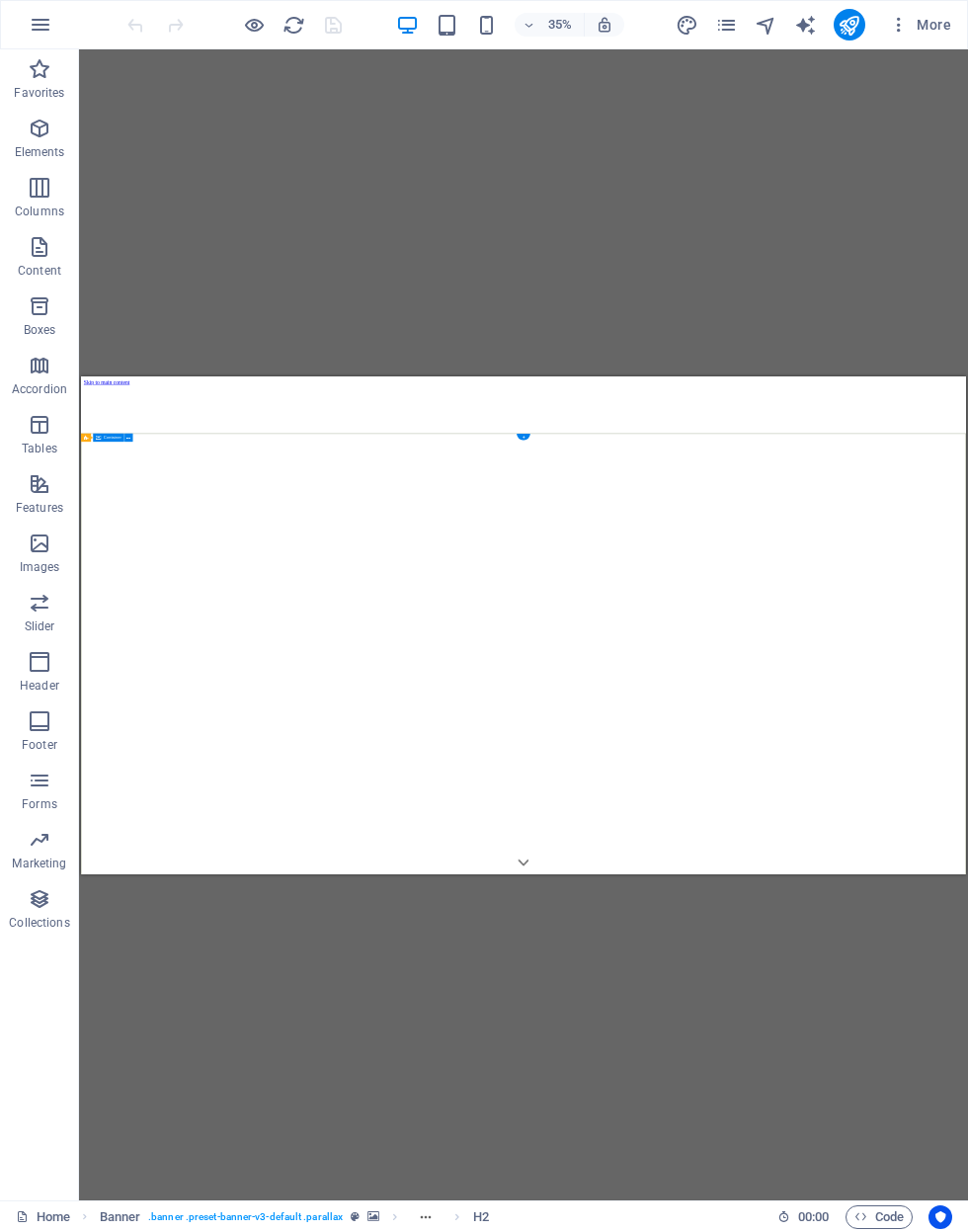 click on "Coverworks Aluminum Structure experts Built to last. Designed to impress.From pool enclosures and screen rooms to patio covers and outdoor kitchens — we do it all. Learn more" at bounding box center (1345, 2098) 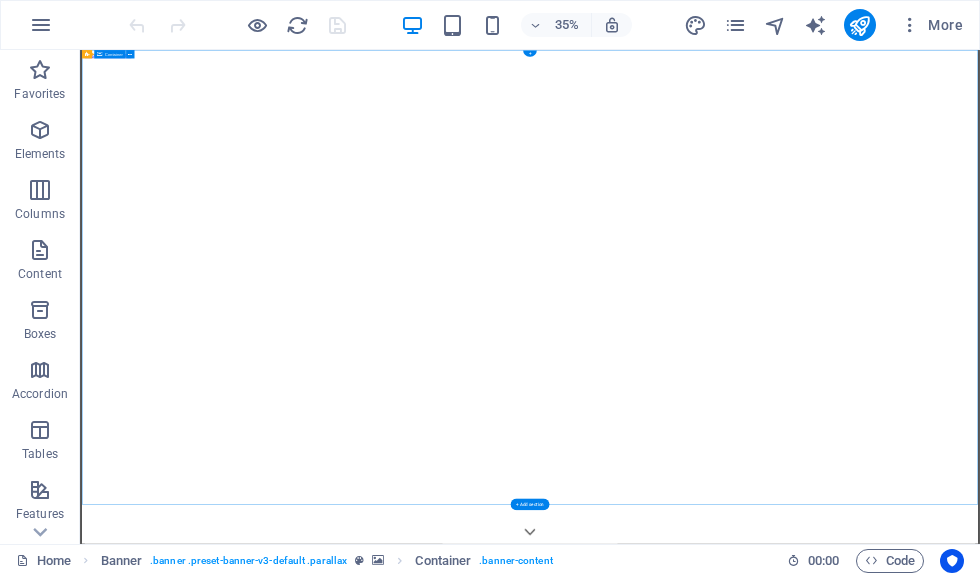 scroll, scrollTop: 0, scrollLeft: 0, axis: both 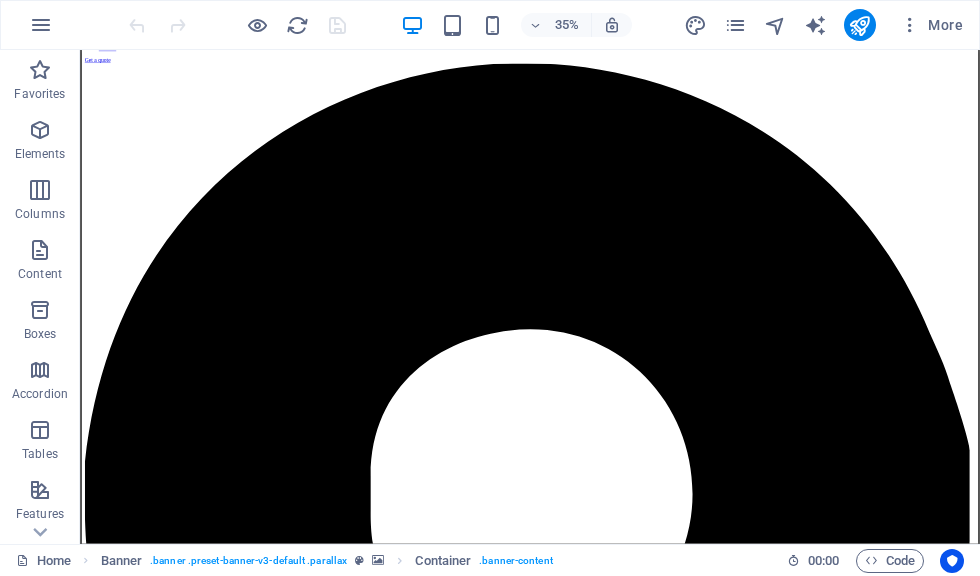 click on "35% More" at bounding box center [490, 25] 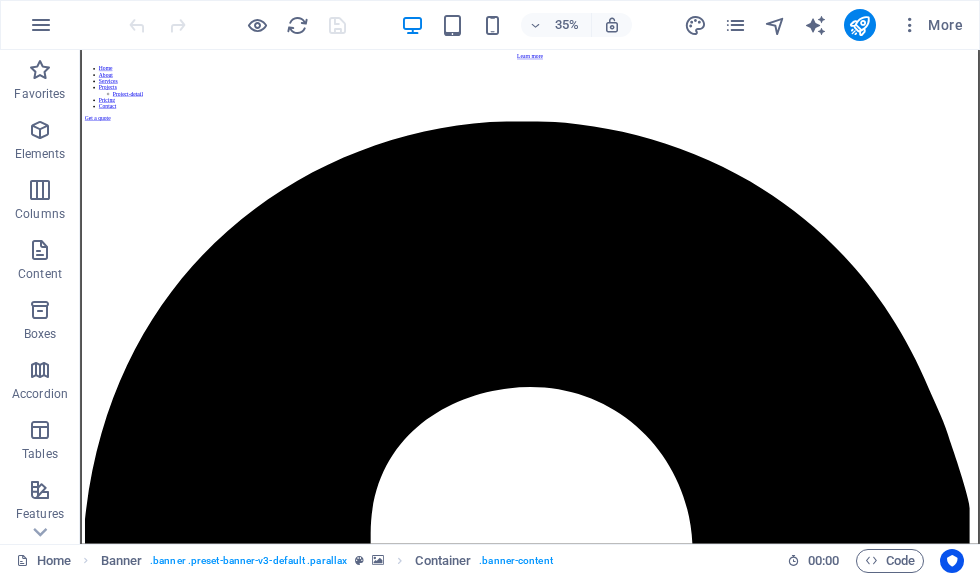 click on "35% More" at bounding box center [490, 25] 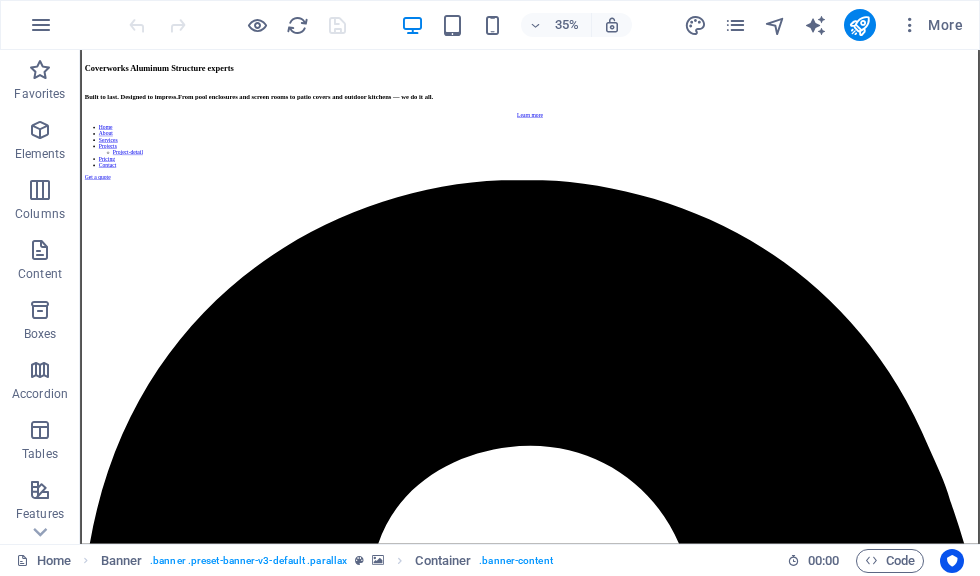 scroll, scrollTop: 1867, scrollLeft: 0, axis: vertical 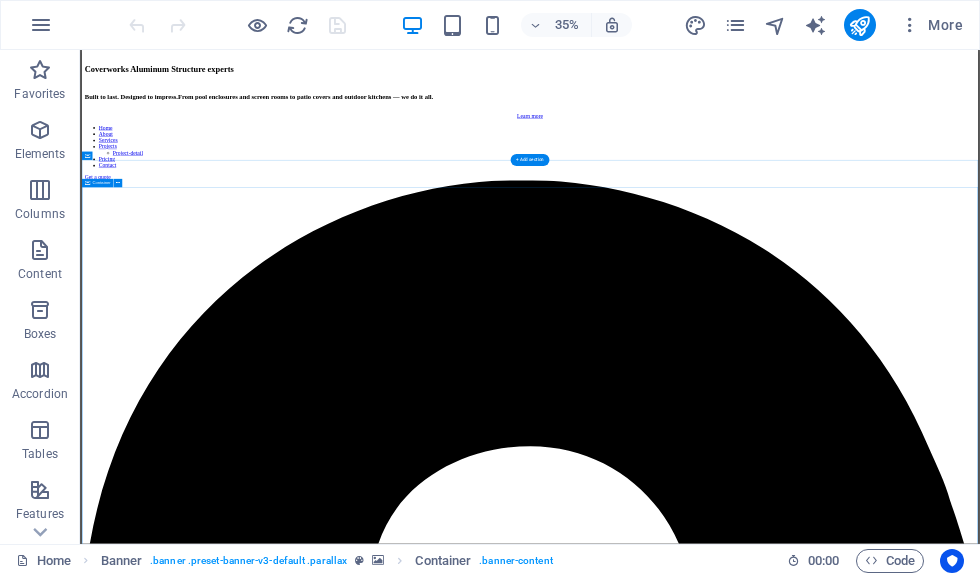 click on "About us We’re Cover Works — building custom pool enclosures, screen rooms, and outdoor living spaces across Louisiana since 2005. Learn more Services Custom Pool Enclosures Screen Rooms & Patios Rescreening & Repairs Aluminum Patio Covers Carports & Shade Structures Glass Room Conversions Decorative Concrete Work Gutter & Drainage Solutions Privacy & Insect Screen Installations Structural Rebuilds & Upgrades Outdoor Kitchens & Grill Stations Learn more Contact Lorem ipsum dolor sit amet, consectetur adipisicing elit. Veritatis, dolorem! Learn more" at bounding box center [1362, 25467] 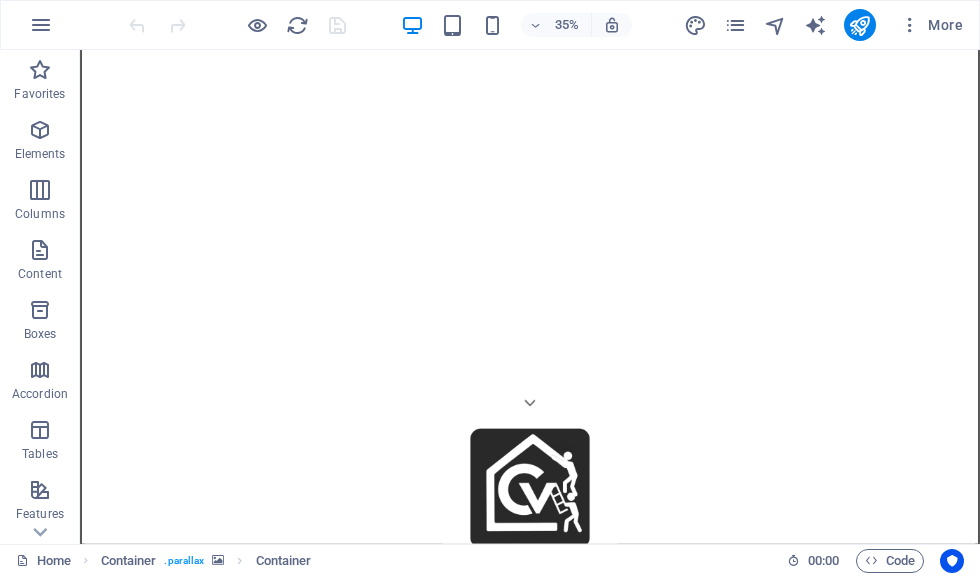 scroll, scrollTop: 368, scrollLeft: 0, axis: vertical 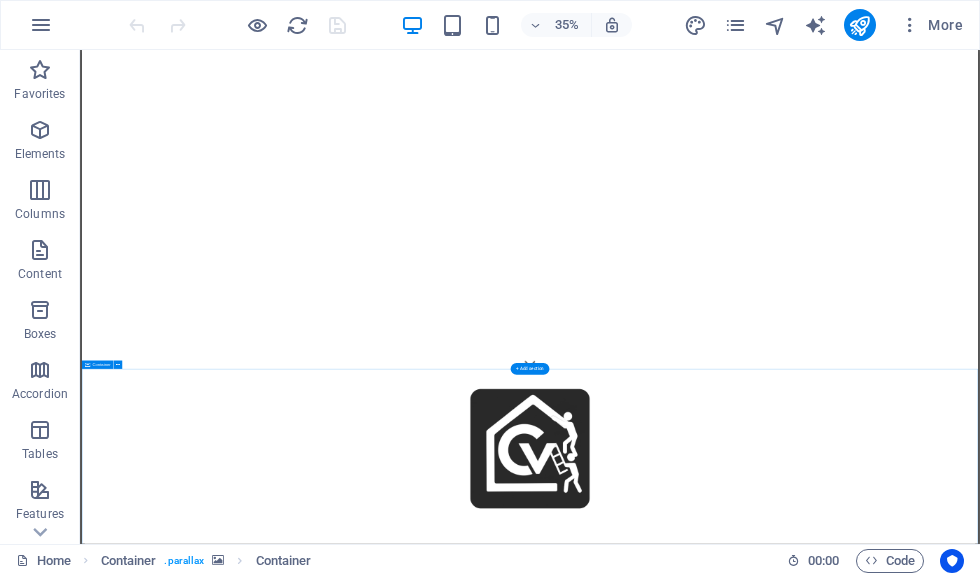 click on "your outdoor Experts We are professionals  Building custom pool enclosures, screen rooms, and outdoor living spaces across Louisiana since 2005. 20 Years    reputation From pool enclosures to outdoor kitchens, we’ve built a reputation on precision and pride. Certification Licensed, insured, and trusted across Southeast Louisiana — your project is in good hands . Built-In House We design and fabricate everything in-house for tighter quality control and faster installs. Fair Prices Upfront estimates, no gimmicks. We give honest pricing with unmatched craftsmanship ." at bounding box center (1362, 15116) 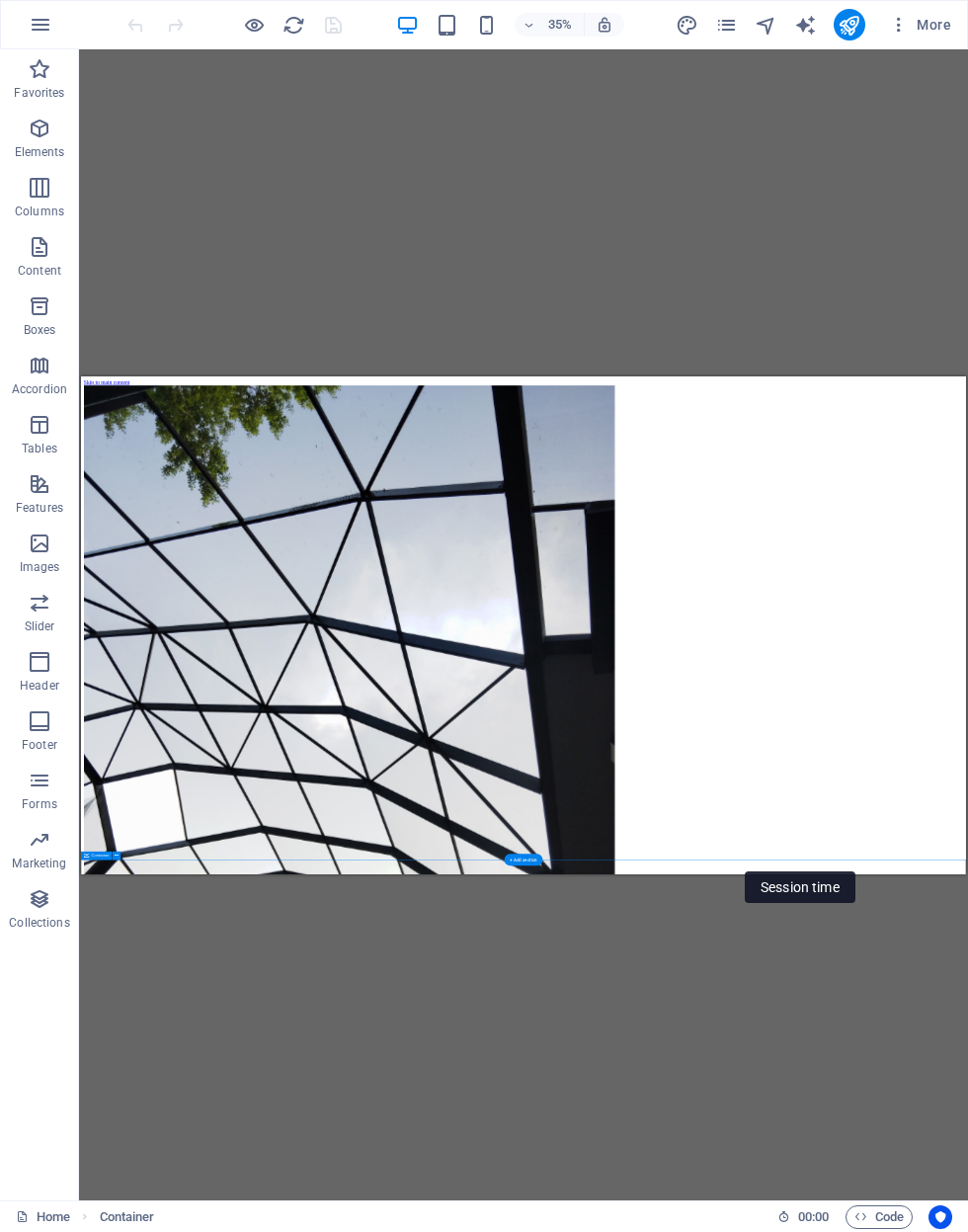 scroll, scrollTop: 0, scrollLeft: 0, axis: both 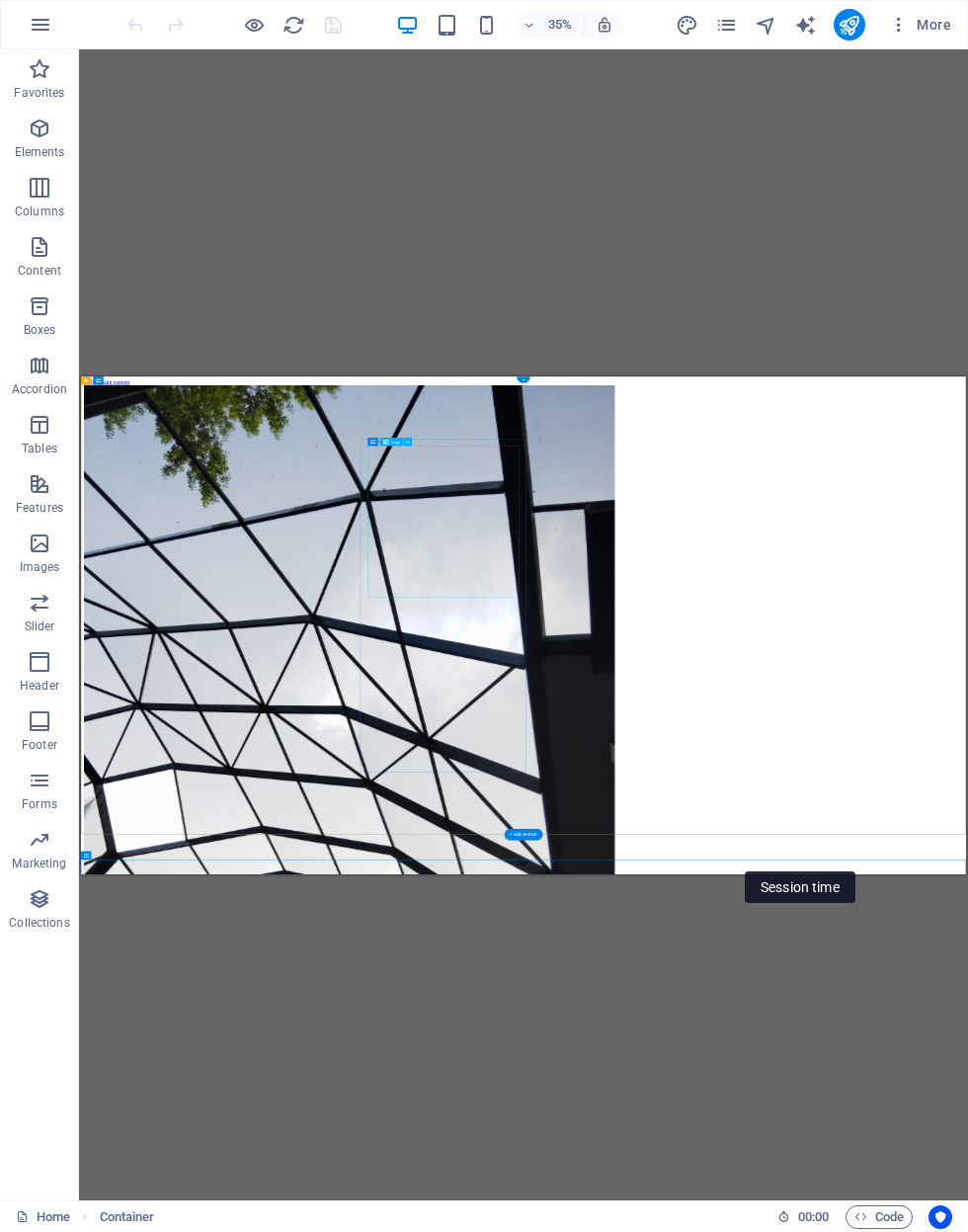 click at bounding box center [1345, 2005] 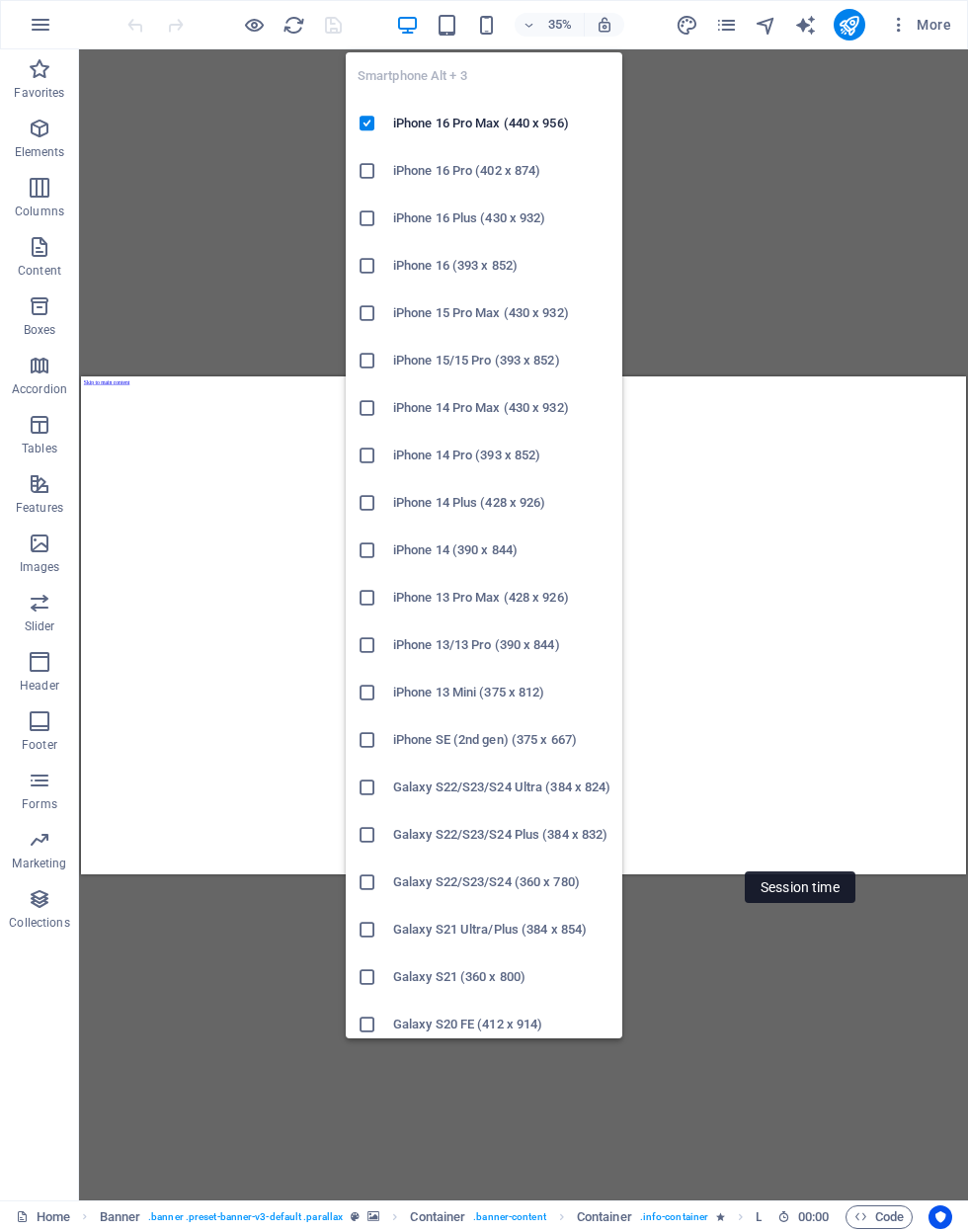click on "Galaxy S21 Ultra/Plus (384 x 854)" at bounding box center [484, 930] 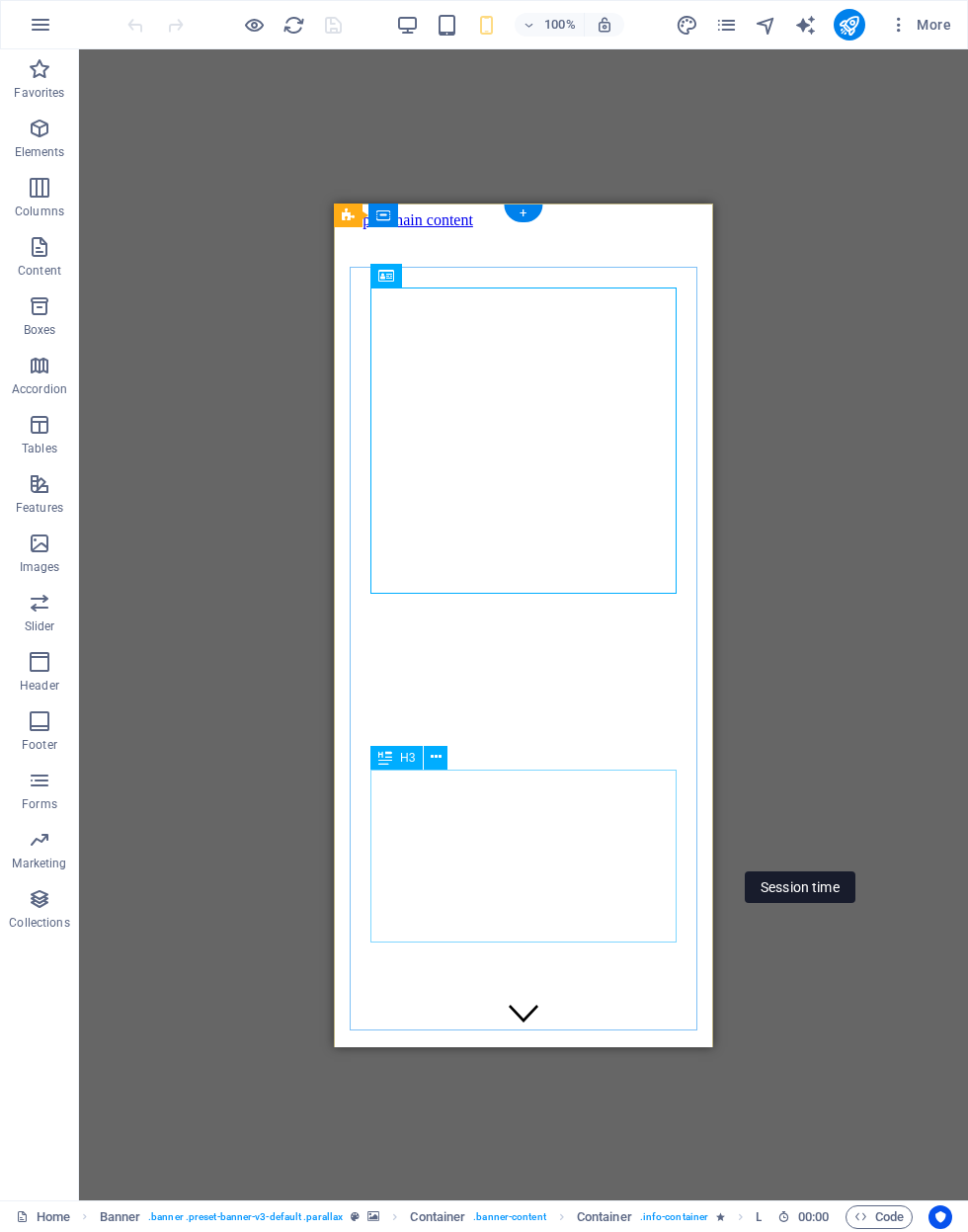 click on "Built to last. Designed to impress.From pool enclosures and screen rooms to patio covers and outdoor kitchens — we do it all." at bounding box center (524, 2256) 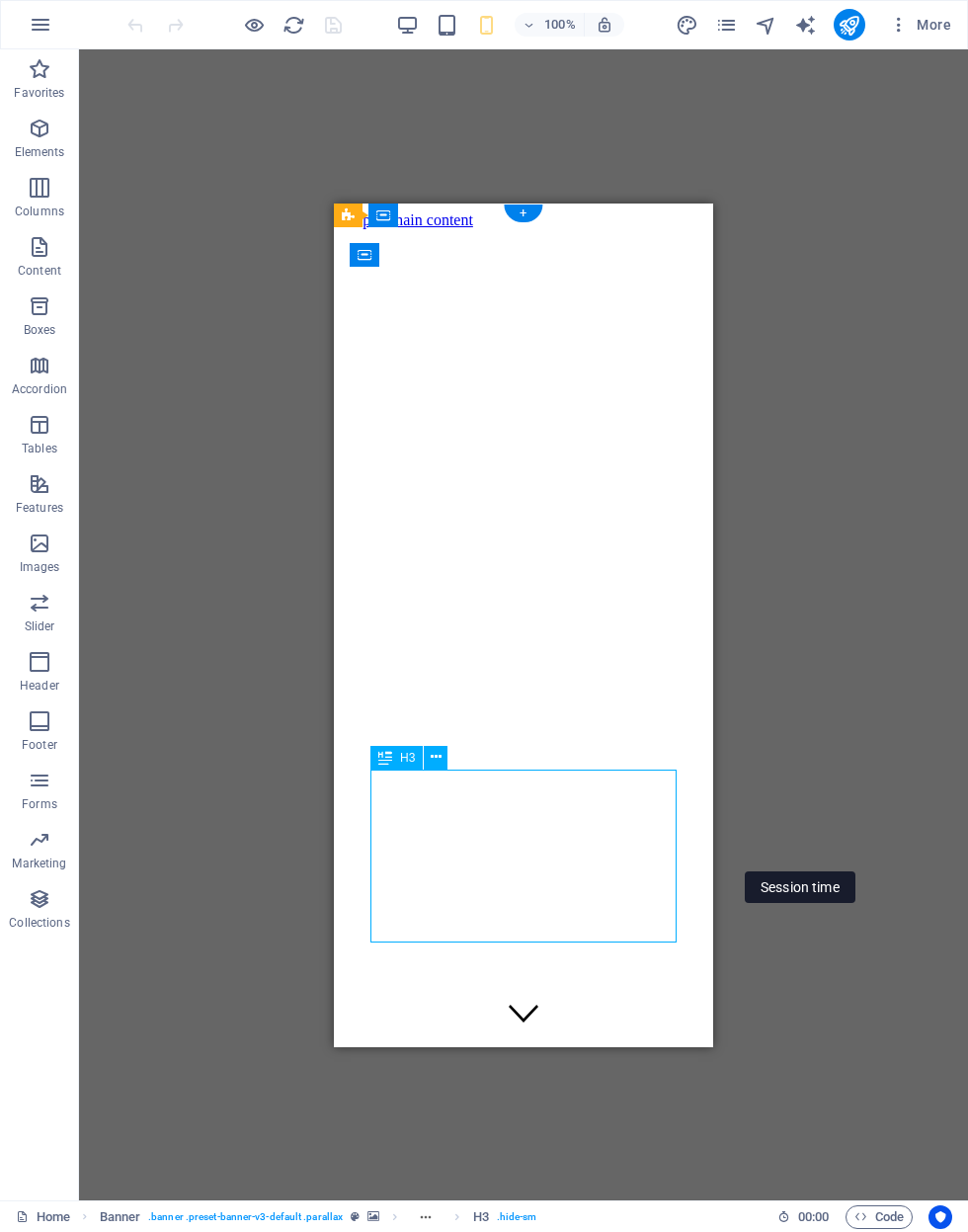 scroll, scrollTop: 0, scrollLeft: 0, axis: both 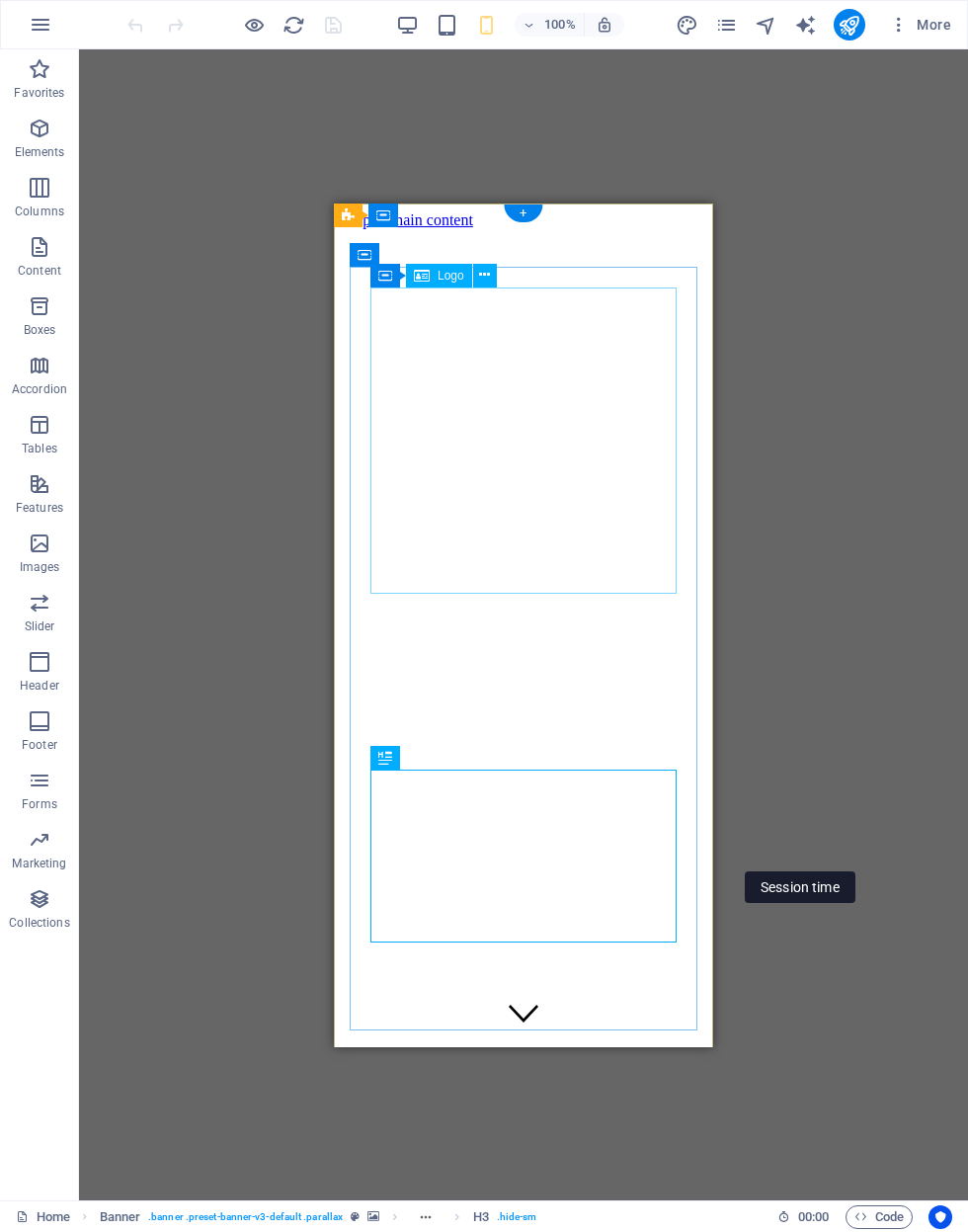 click at bounding box center [524, 1350] 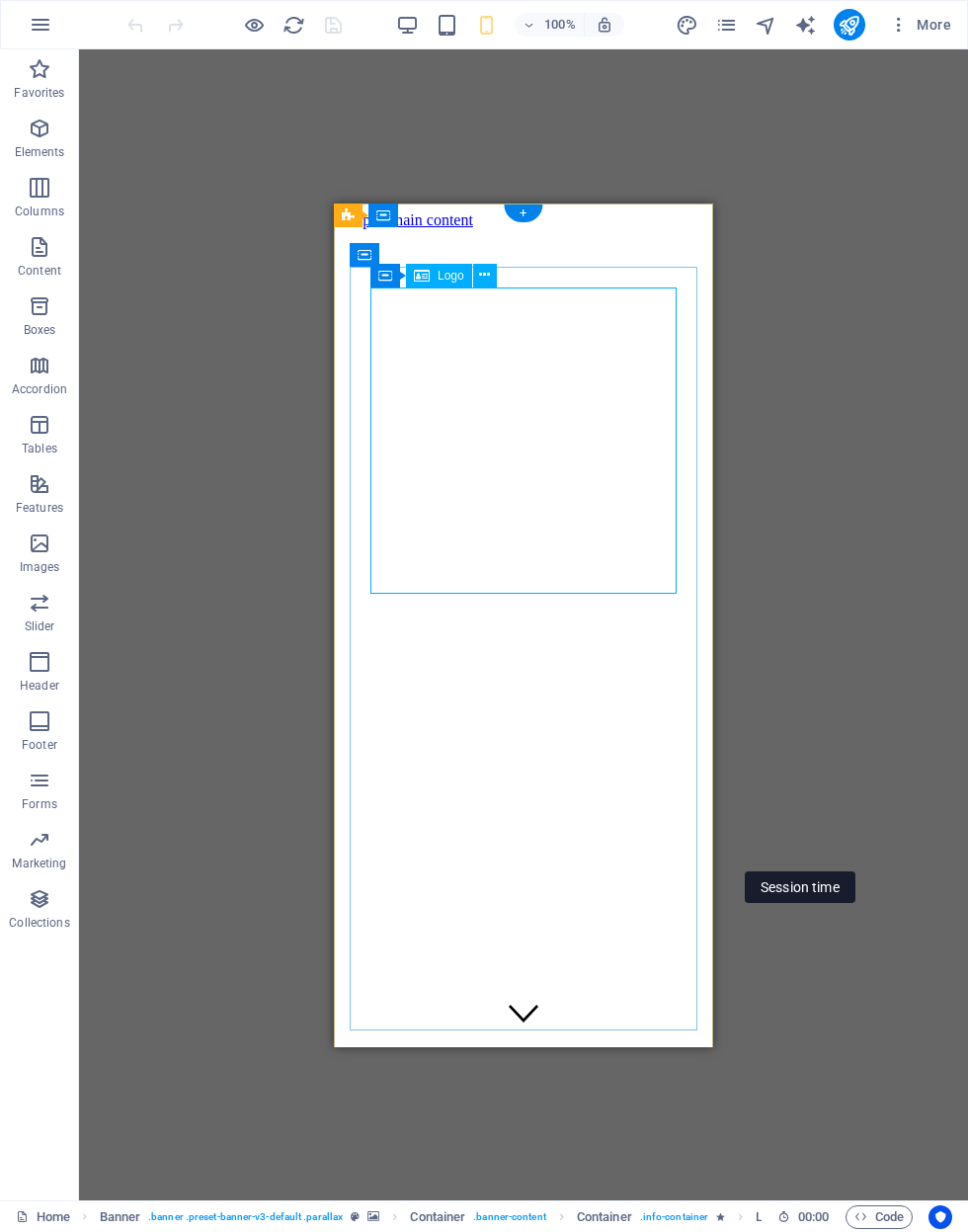 click at bounding box center (485, 276) 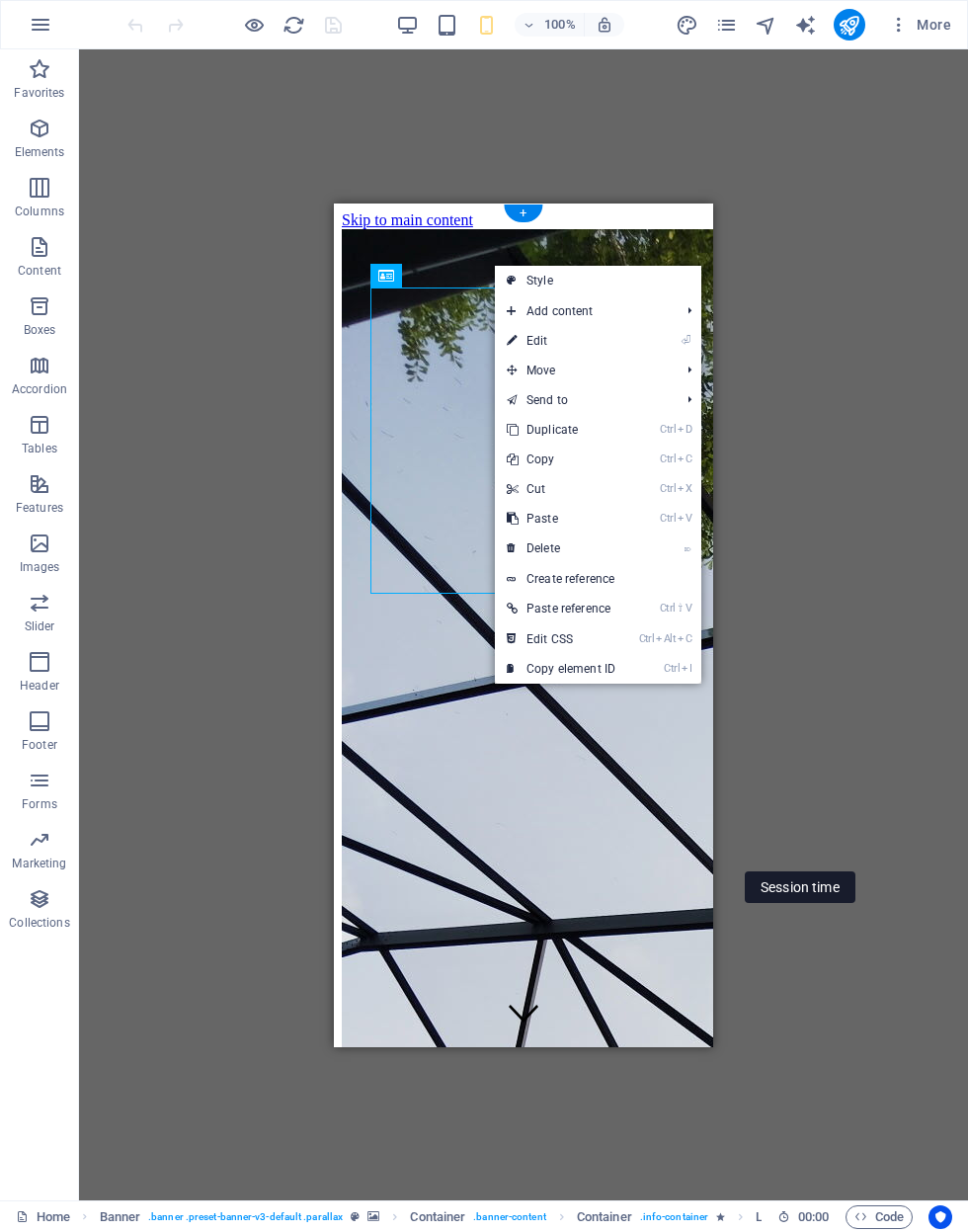 click on "⏎  Edit" at bounding box center [561, 341] 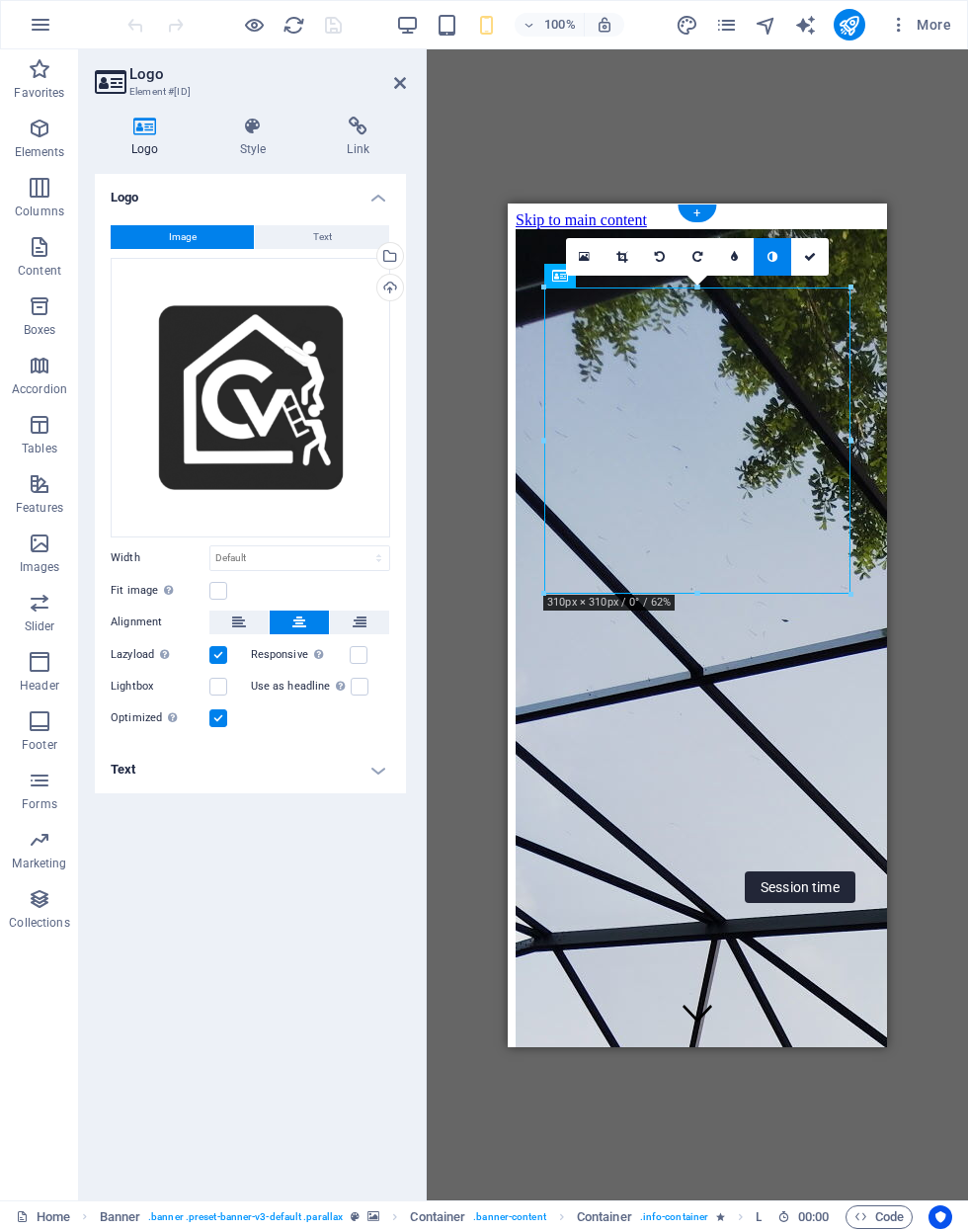 click at bounding box center [359, 655] 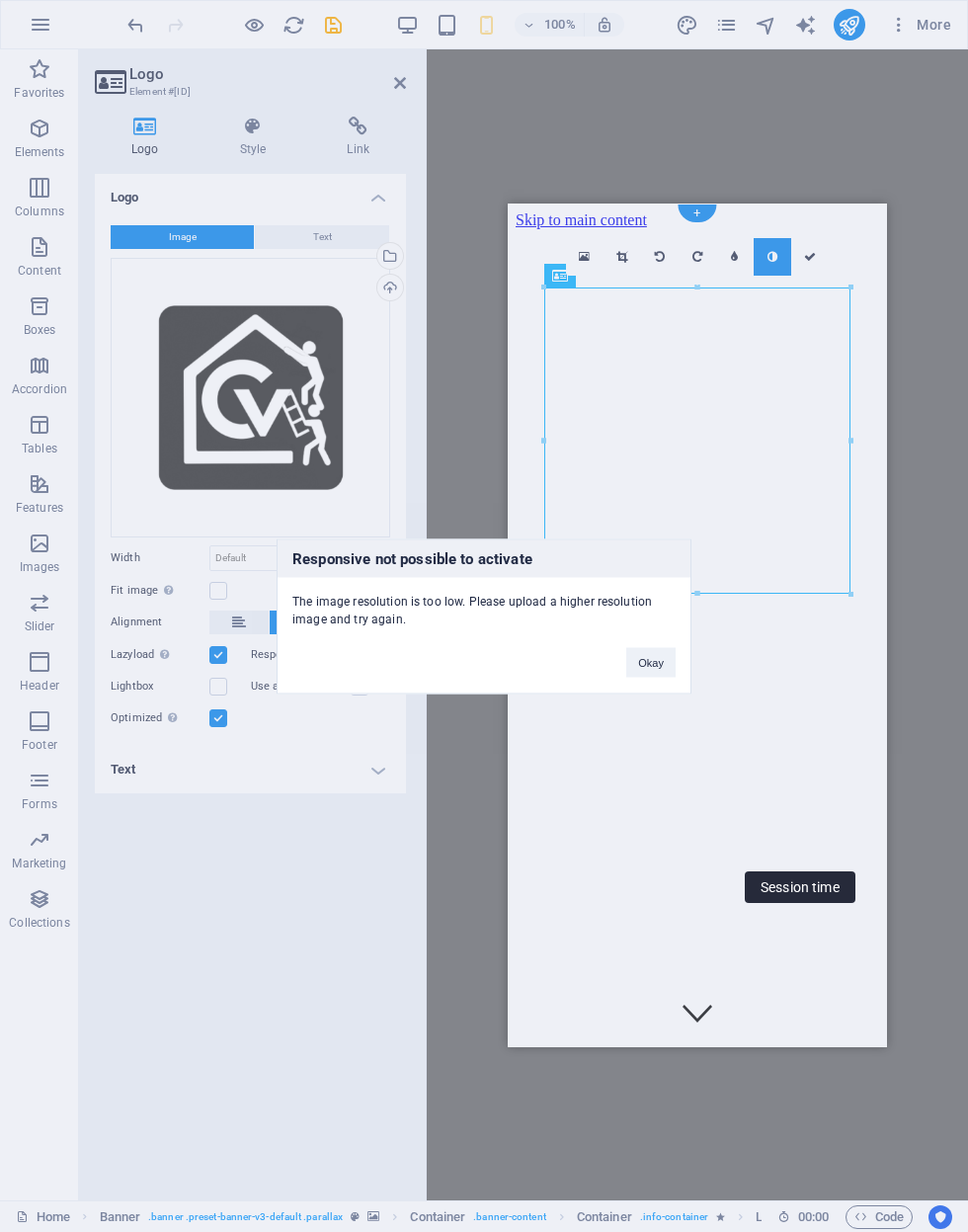 click on "Responsive not possible to activate The image resolution is too low. Please upload a higher resolution image and try again. Okay" at bounding box center (484, 616) 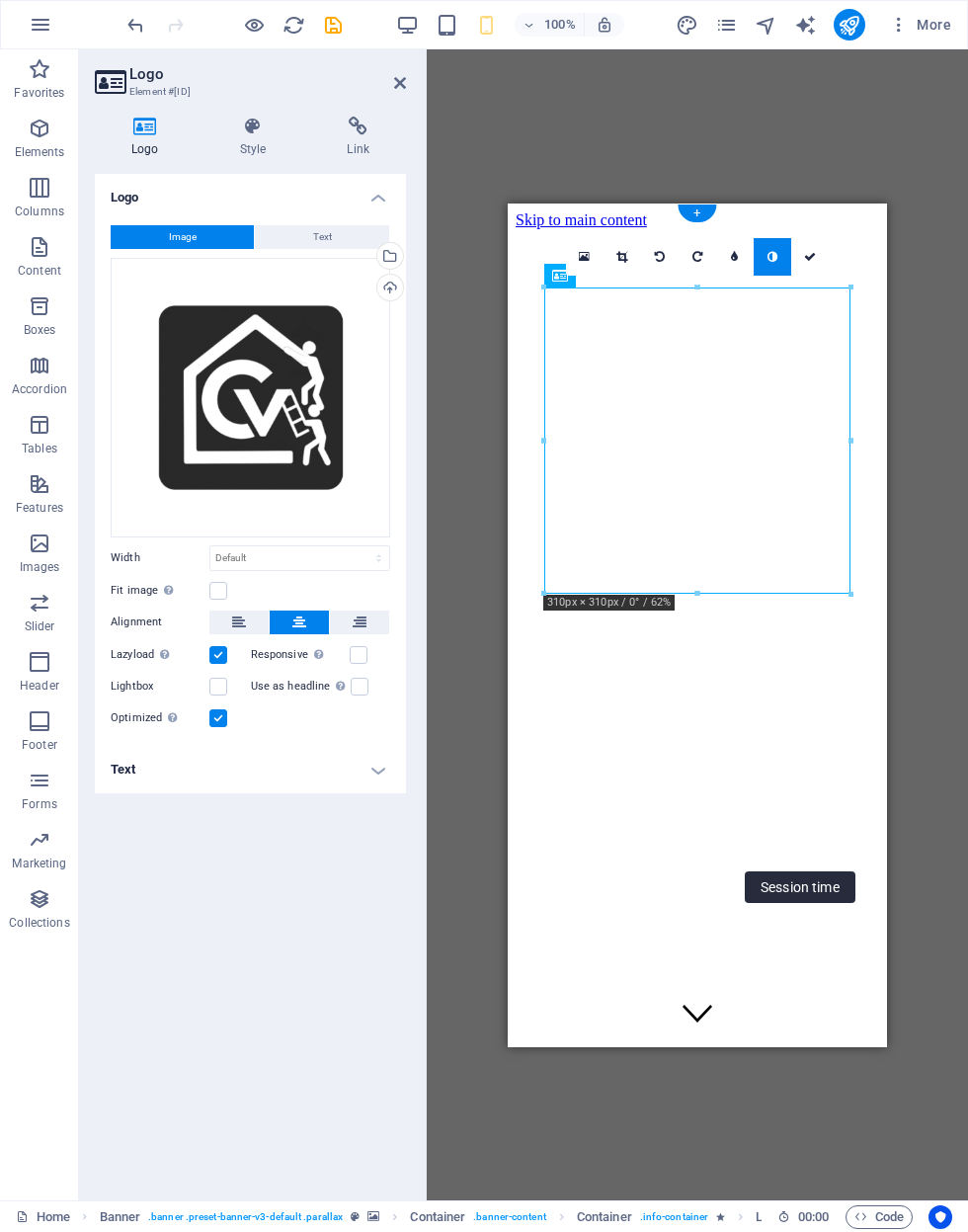 click on "Banner   Container   Banner   Container   Container   Container   Container   Logo   Container   H3 + + Add section
Drag here to replace the existing content. Press “Ctrl” if you want to create a new element.
180 170 160 150 140 130 120 110 100 90 80 70 60 50 40 30 20 10 0 -10 -20 -30 -40 -50 -60 -70 -80 -90 -100 -110 -120 -130 -140 -150 -160 -170 310px × 310px / 0° / 62% 16:10 16:9 4:3 1:1 1:2" at bounding box center (697, 624) 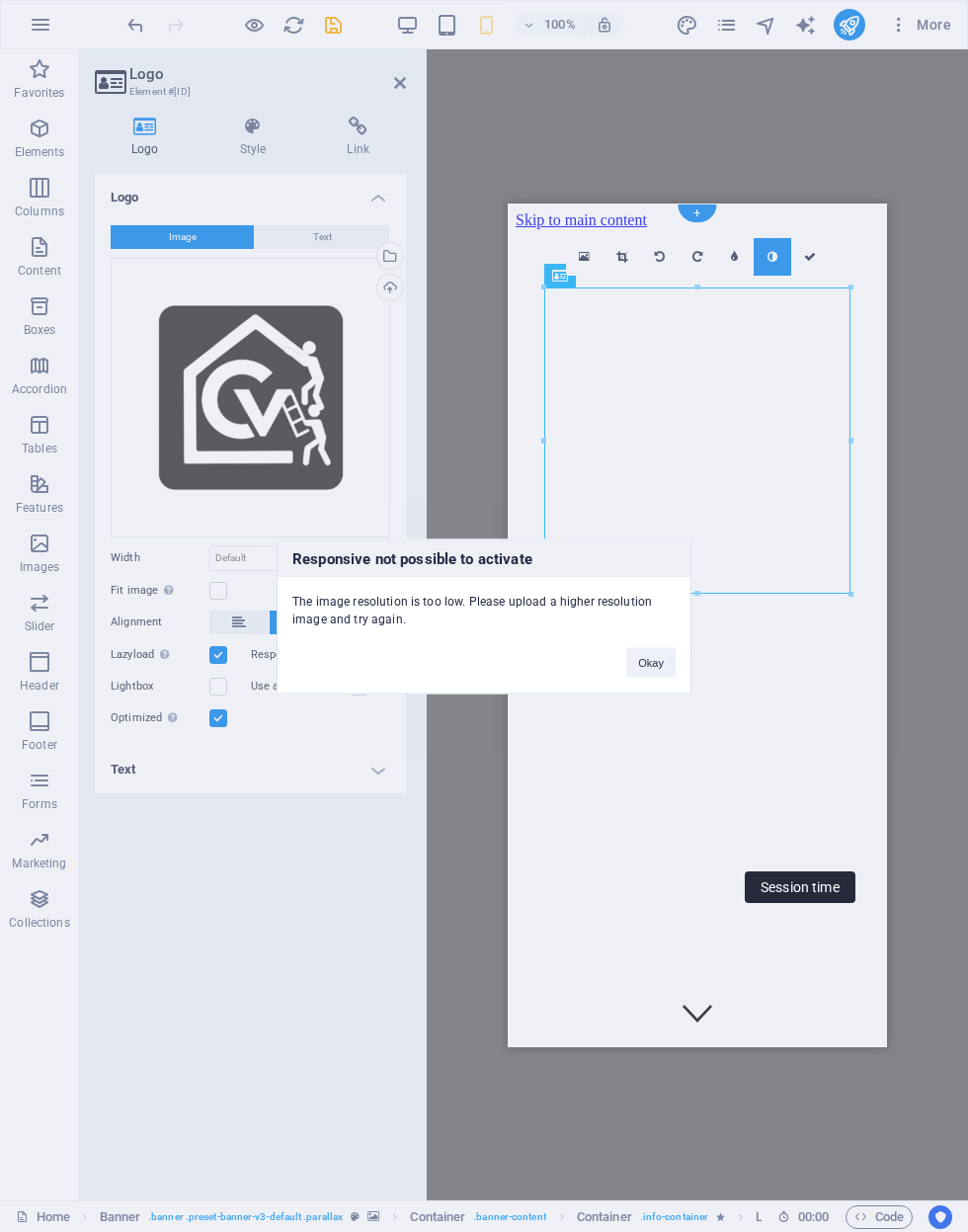 click on "Okay" at bounding box center [651, 662] 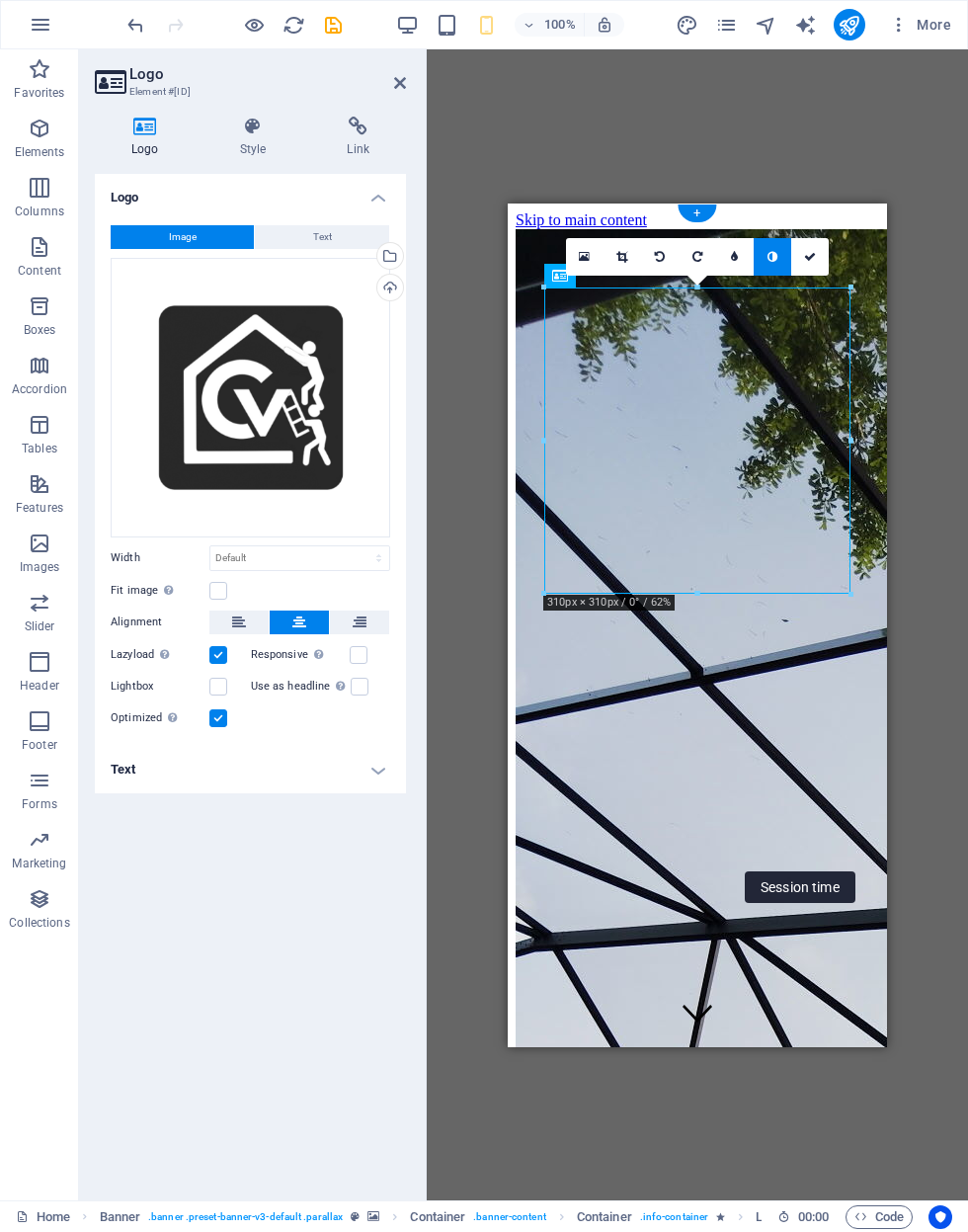 click at bounding box center (218, 655) 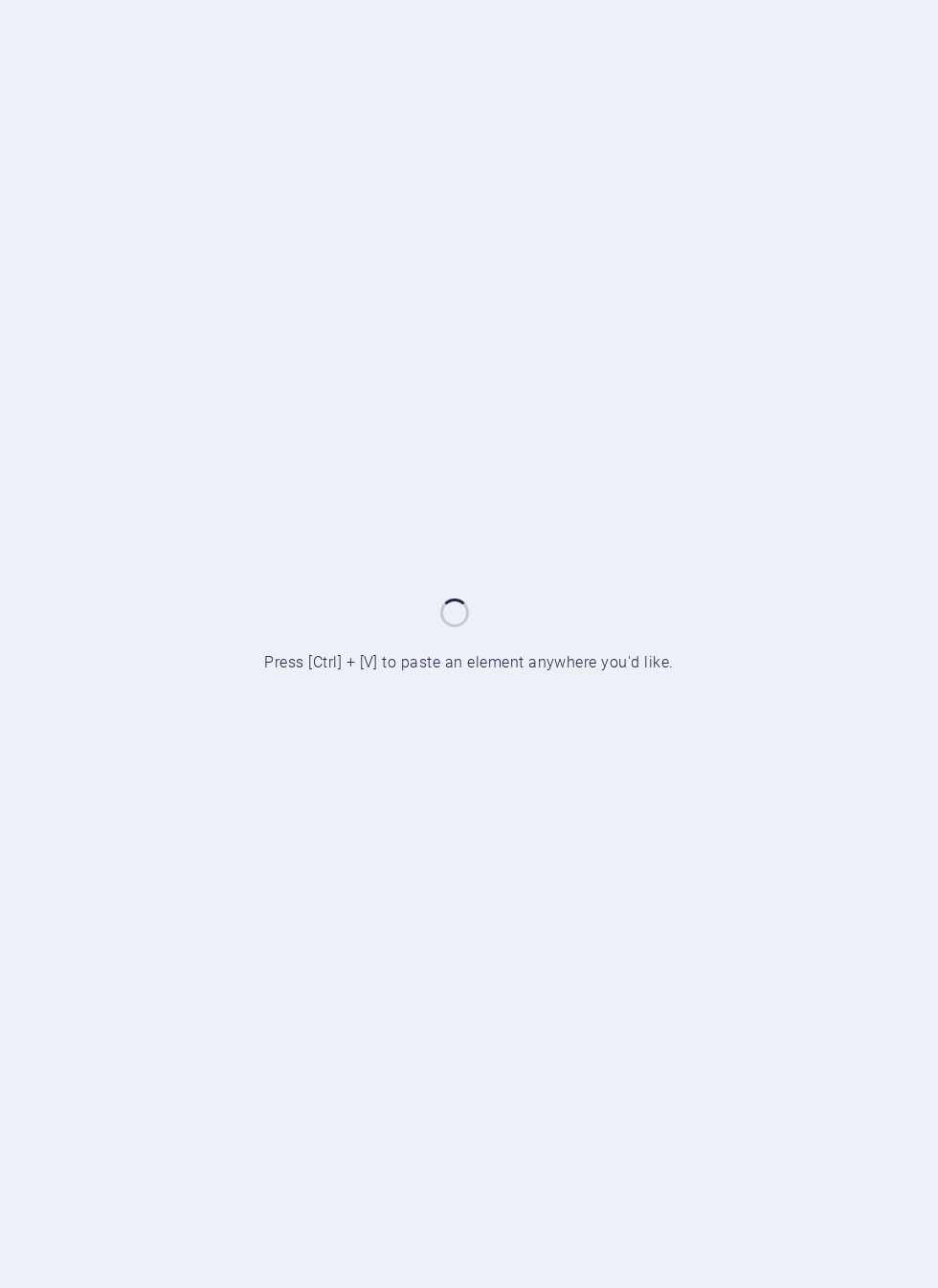 scroll, scrollTop: 0, scrollLeft: 0, axis: both 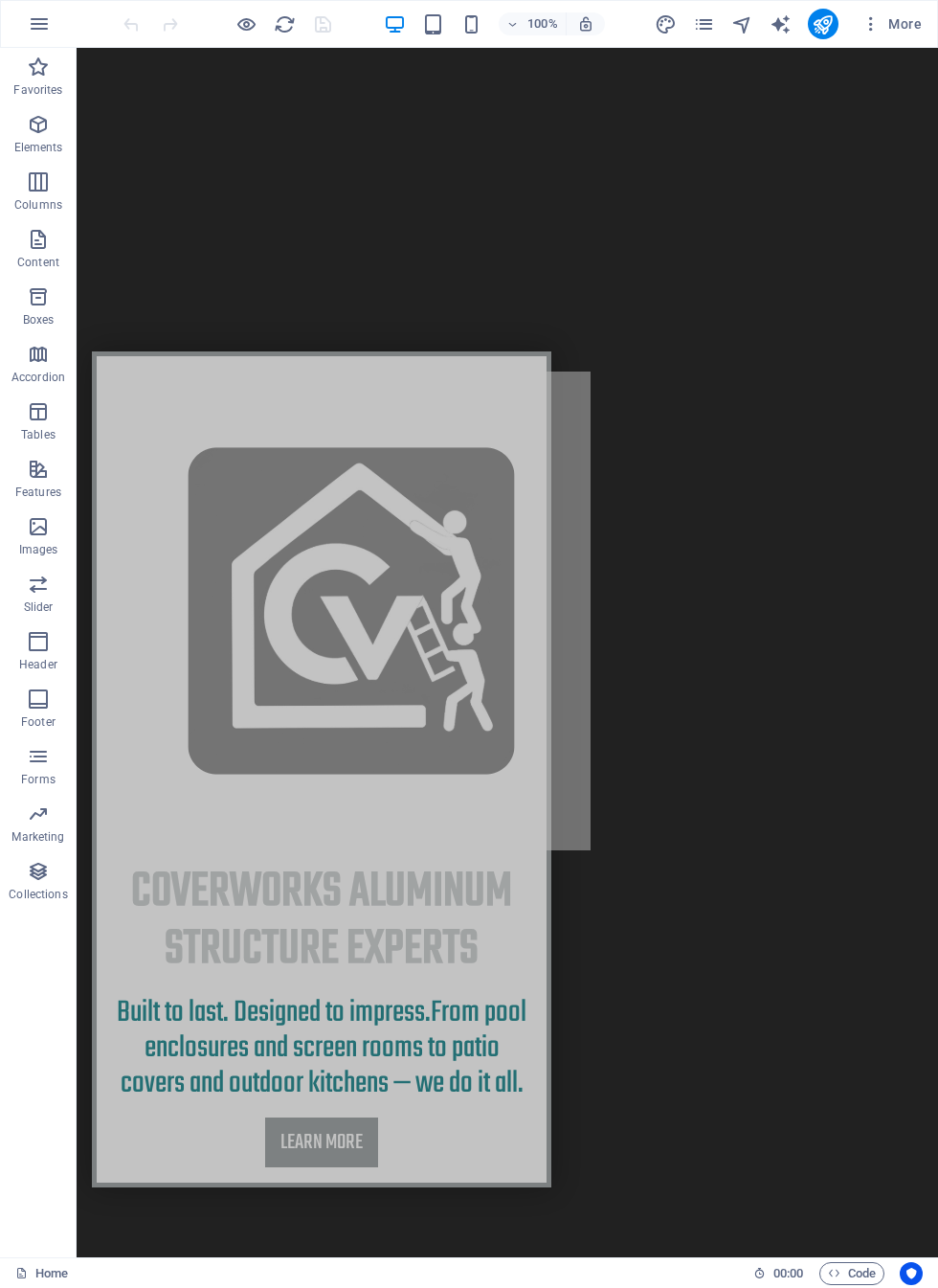 click on "your outdoor Experts" at bounding box center (507, 1598) 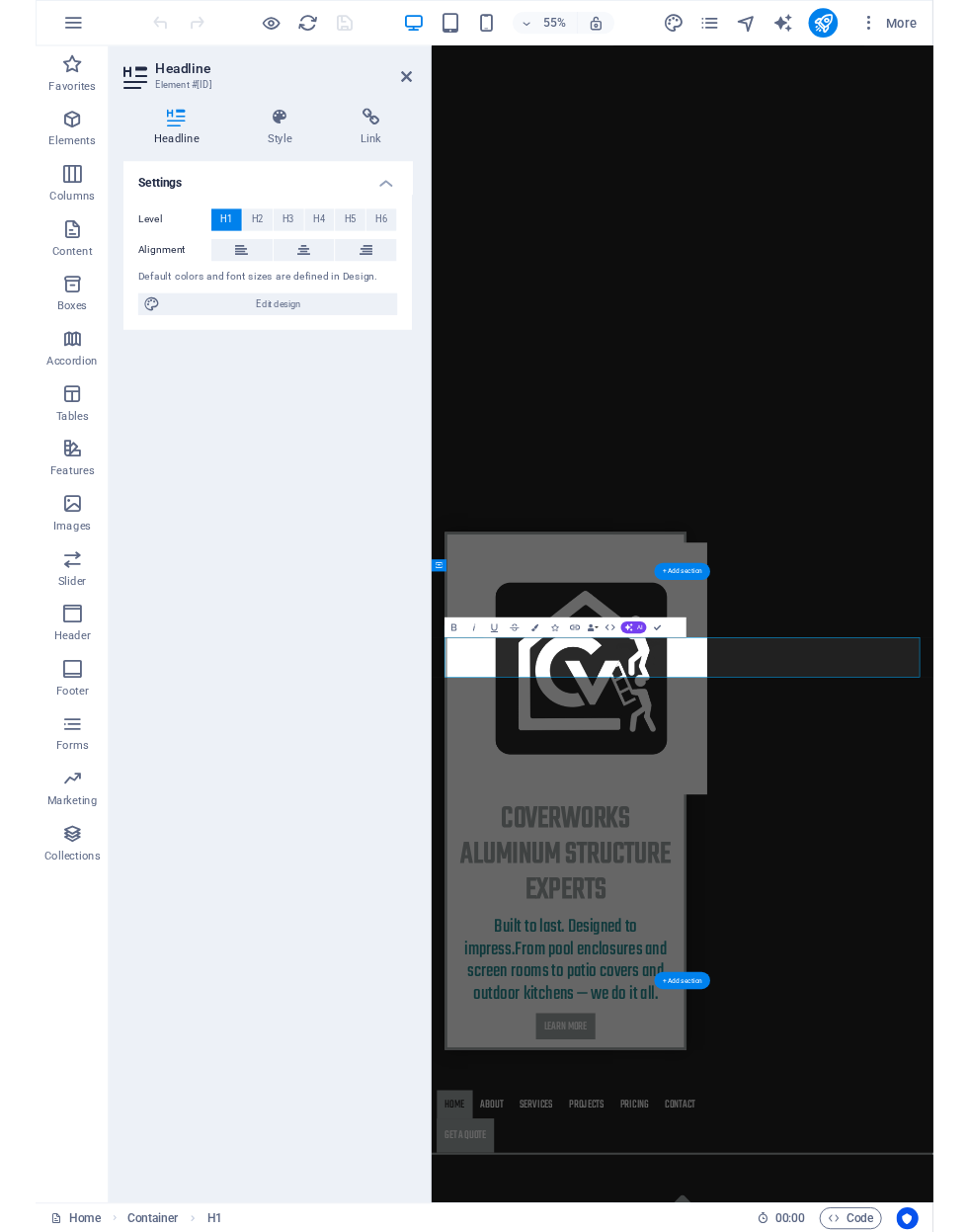 scroll, scrollTop: 1427, scrollLeft: 0, axis: vertical 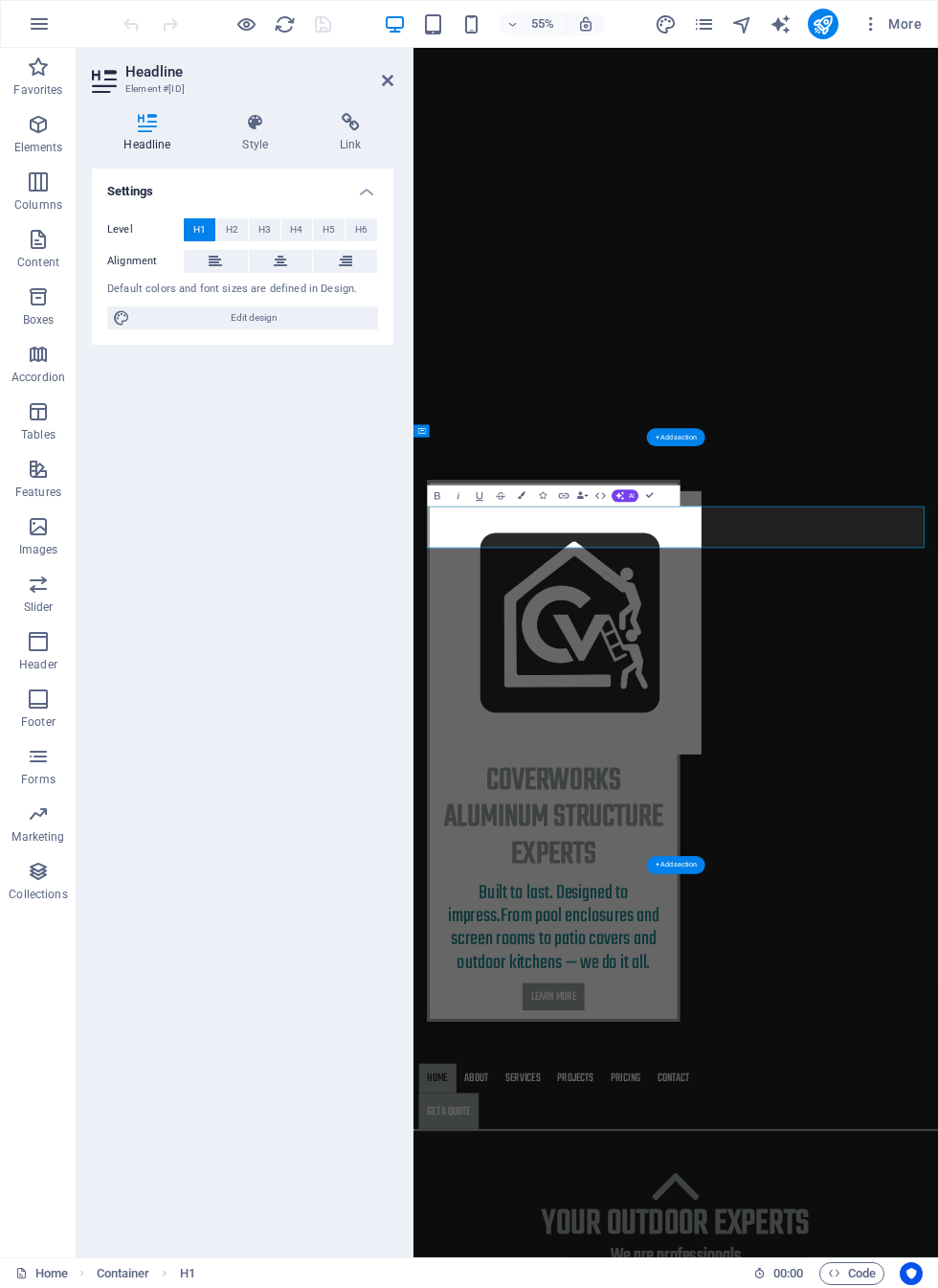 click on "your outdoor Experts" at bounding box center [890, 2187] 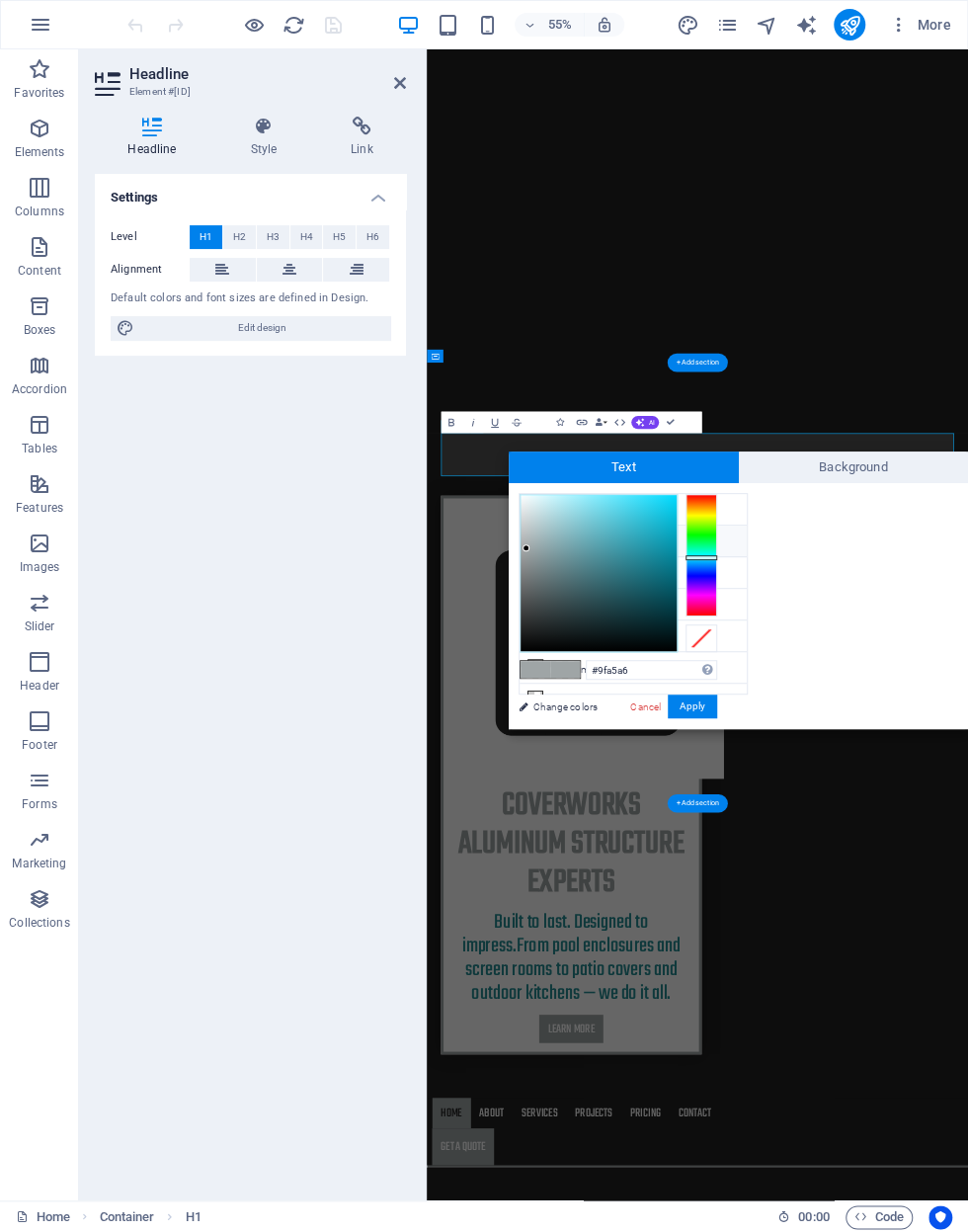 click on "Colors" at bounding box center (537, 423) 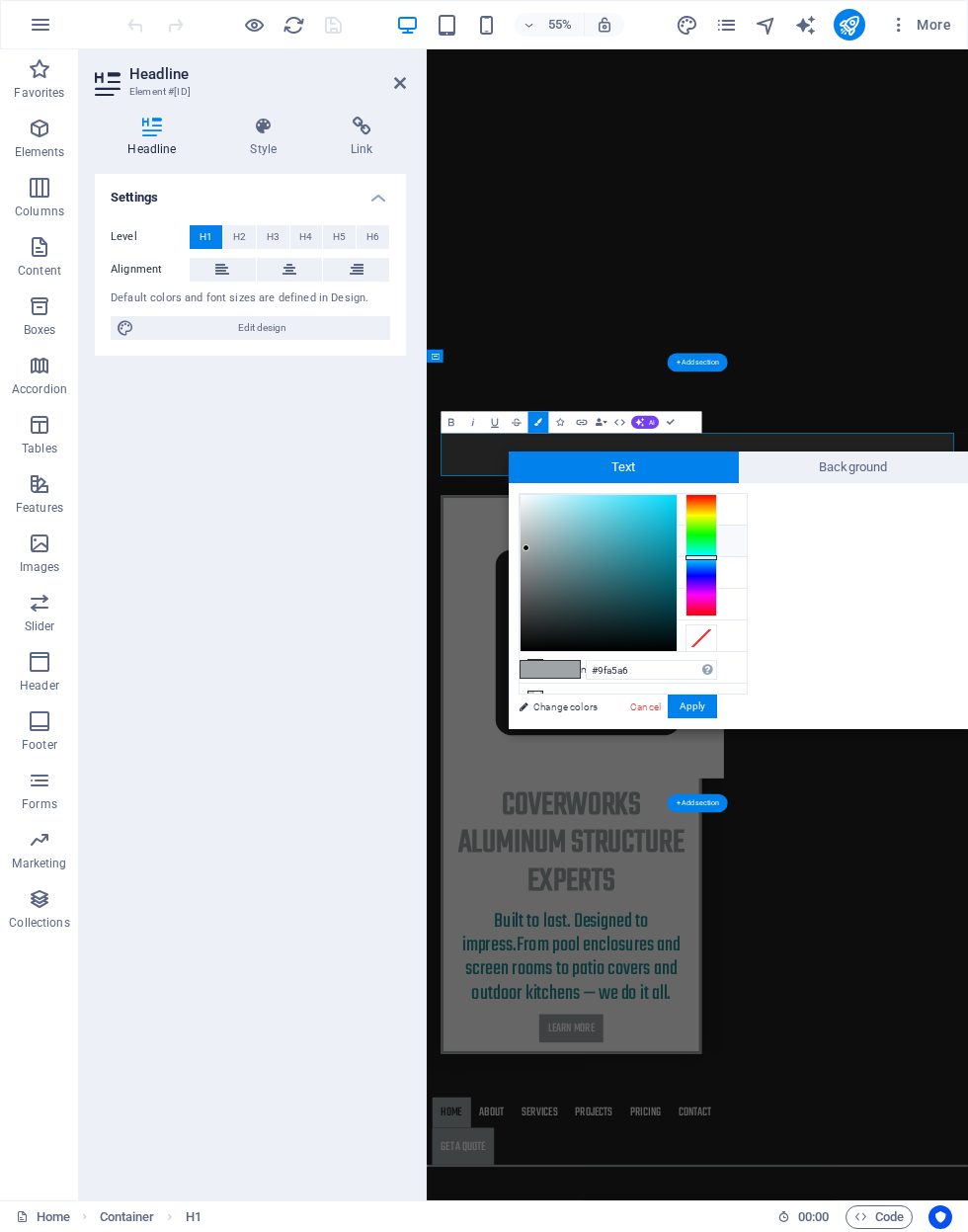 click on "55%" at bounding box center [560, 25] 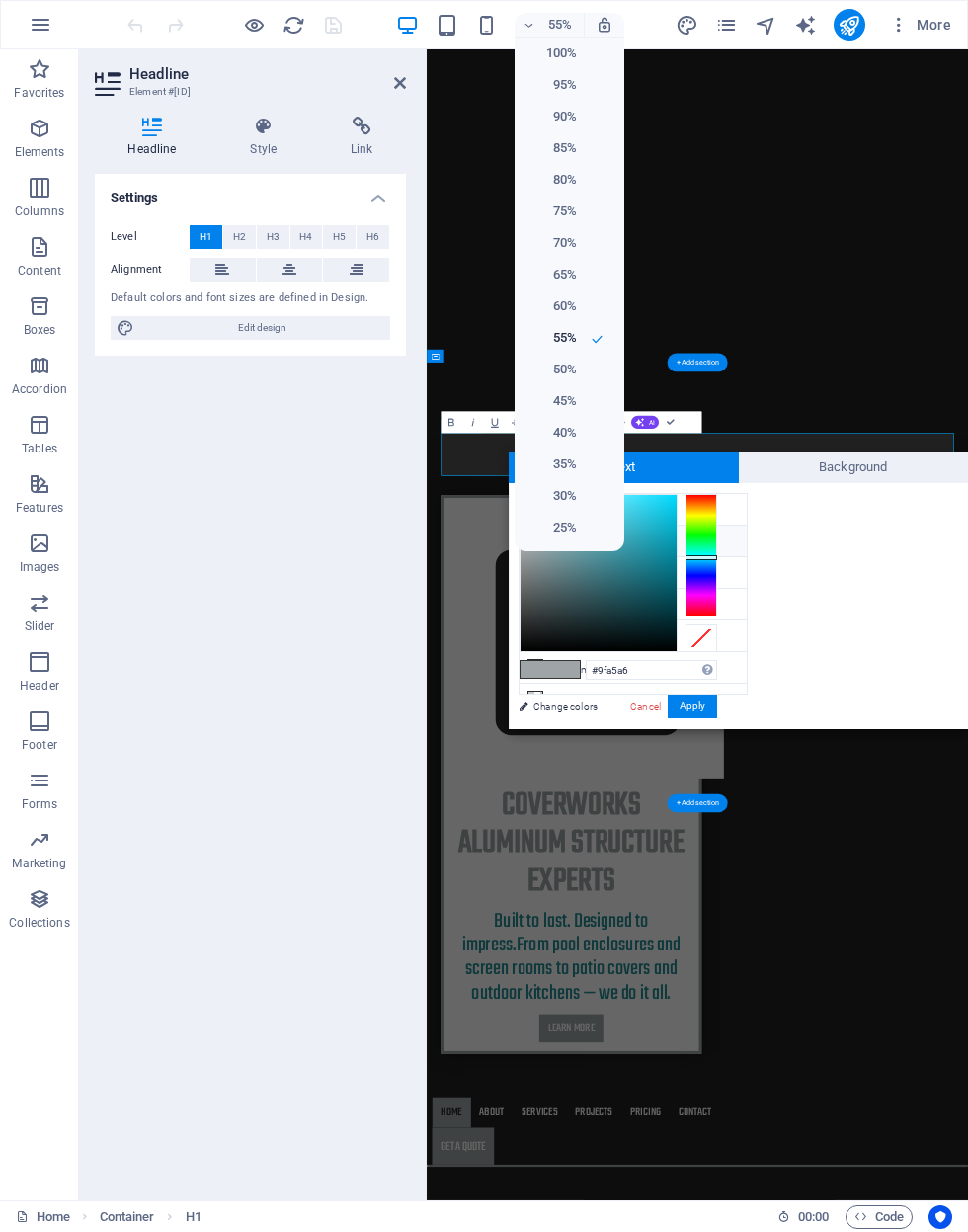 click on "75%" at bounding box center (569, 211) 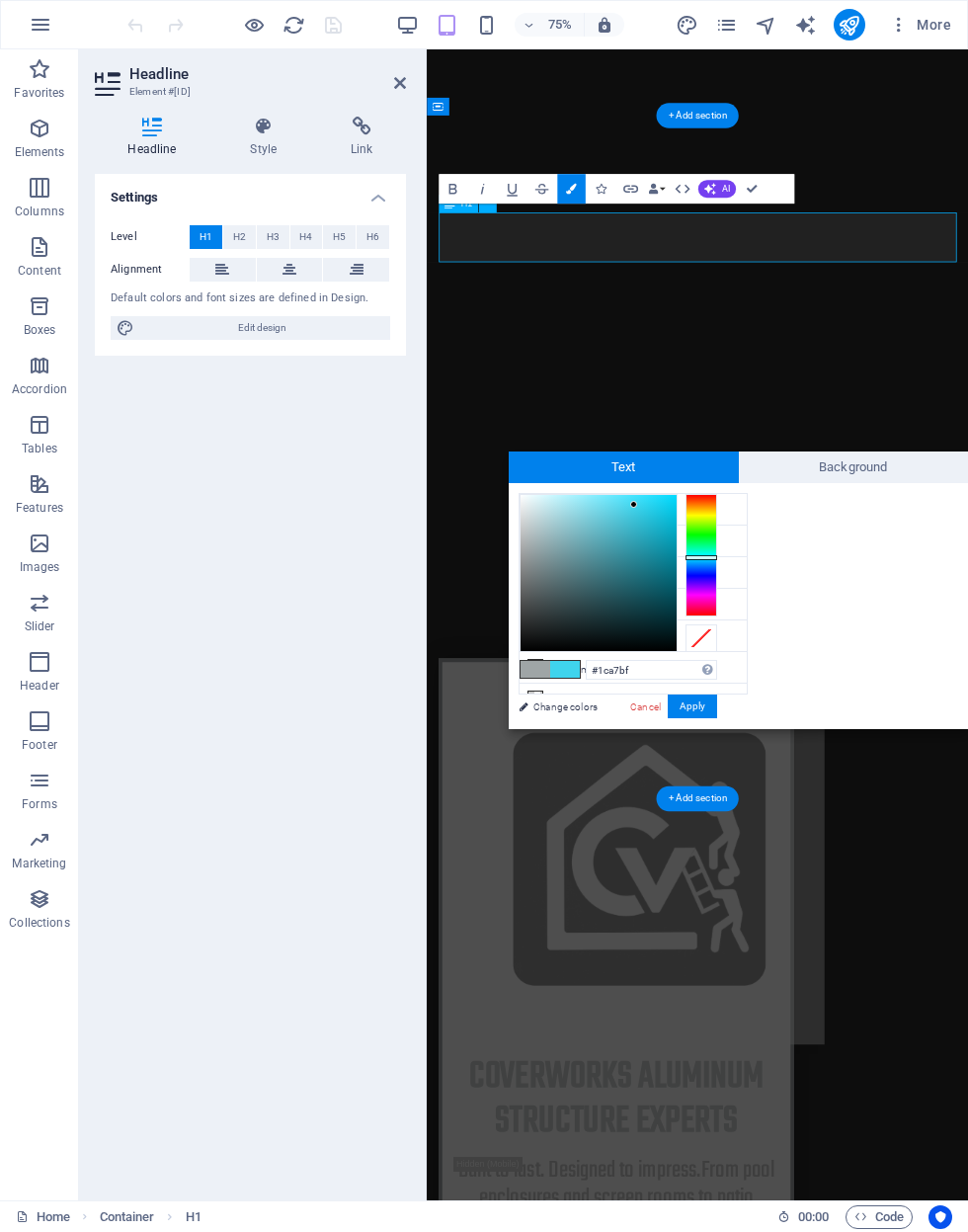 click at bounding box center (633, 504) 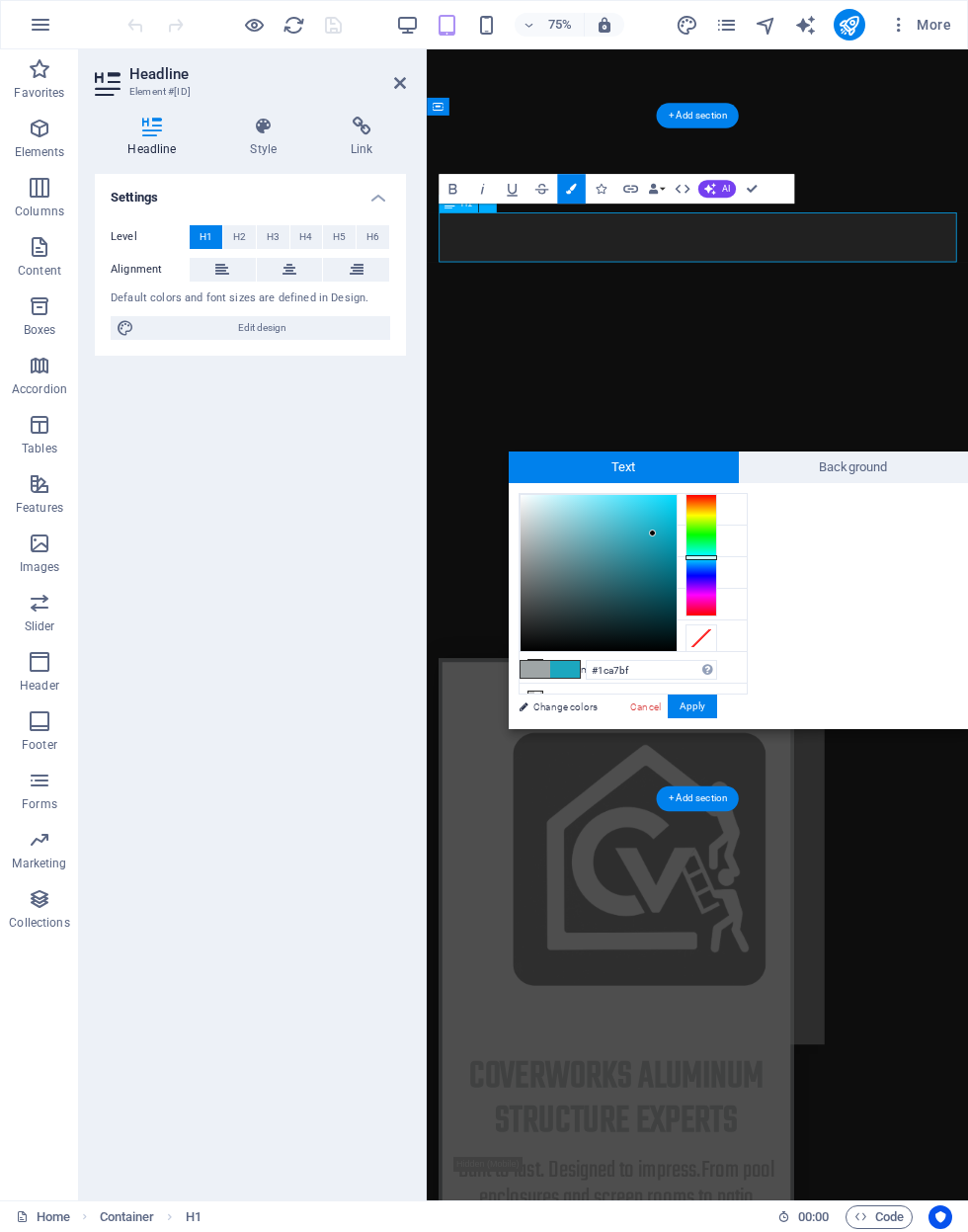 click on "Settings Level H1 H2 H3 H4 H5 H6 Alignment Default colors and font sizes are defined in Design. Edit design" at bounding box center [250, 679] 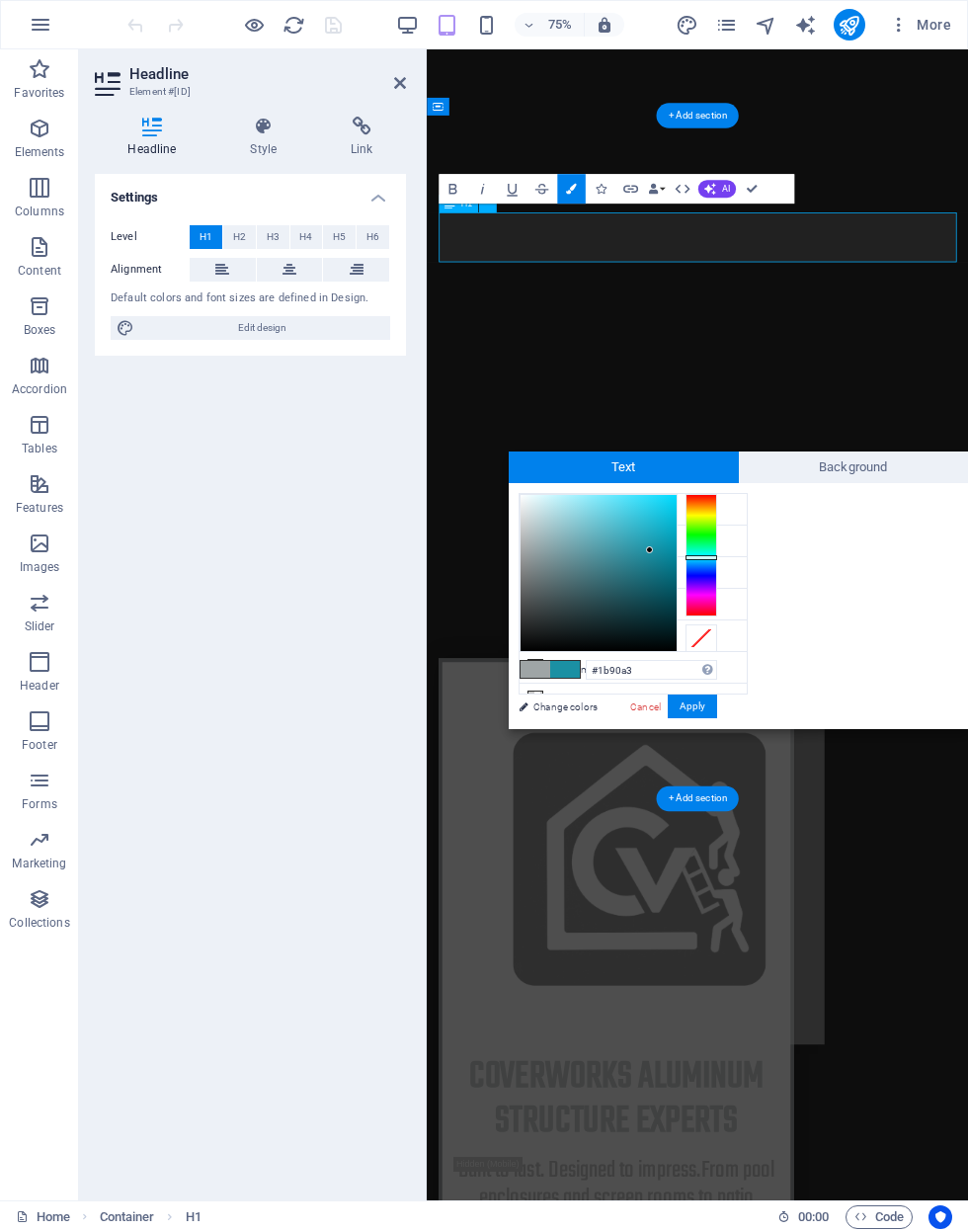 click at bounding box center [649, 549] 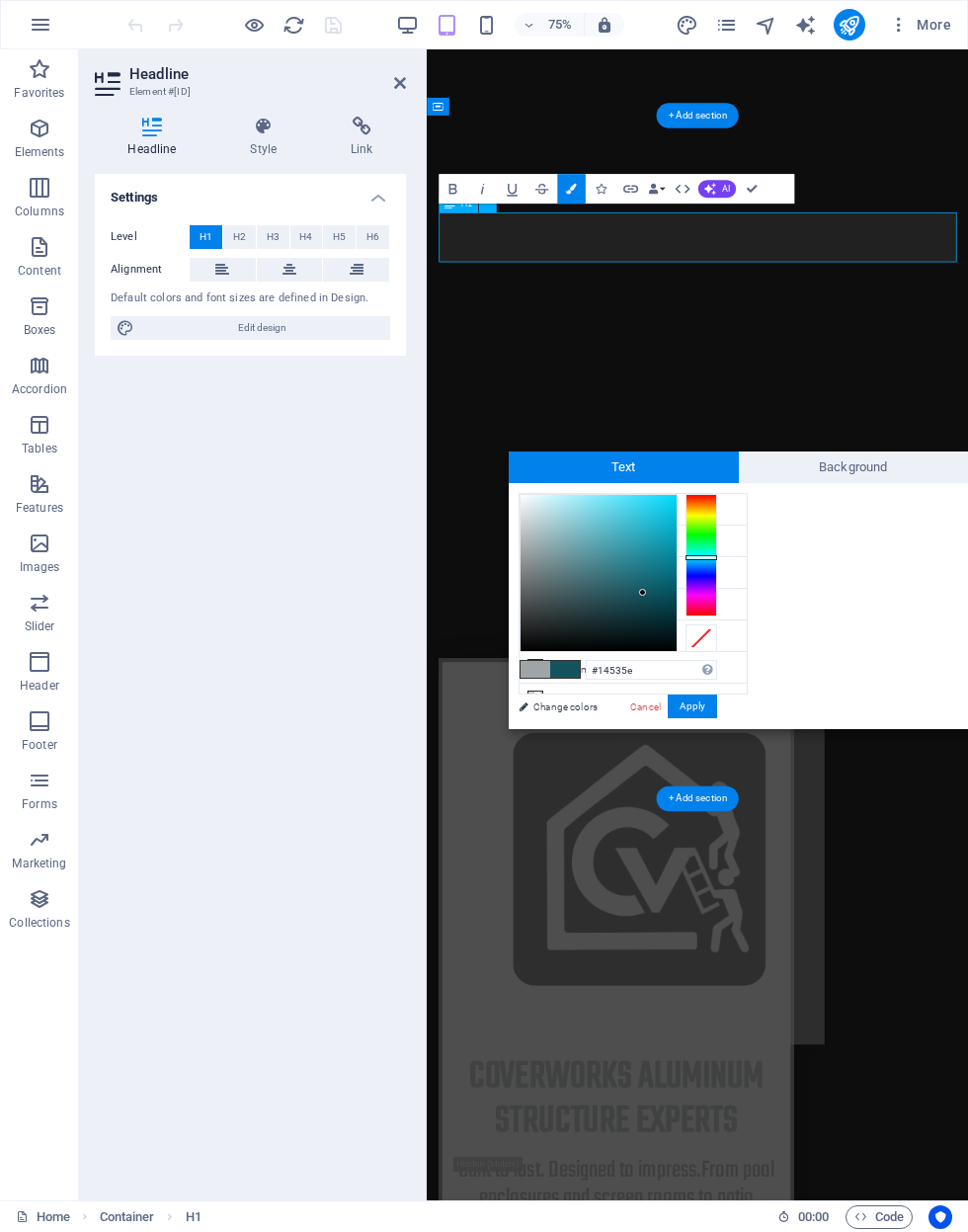 click at bounding box center (642, 592) 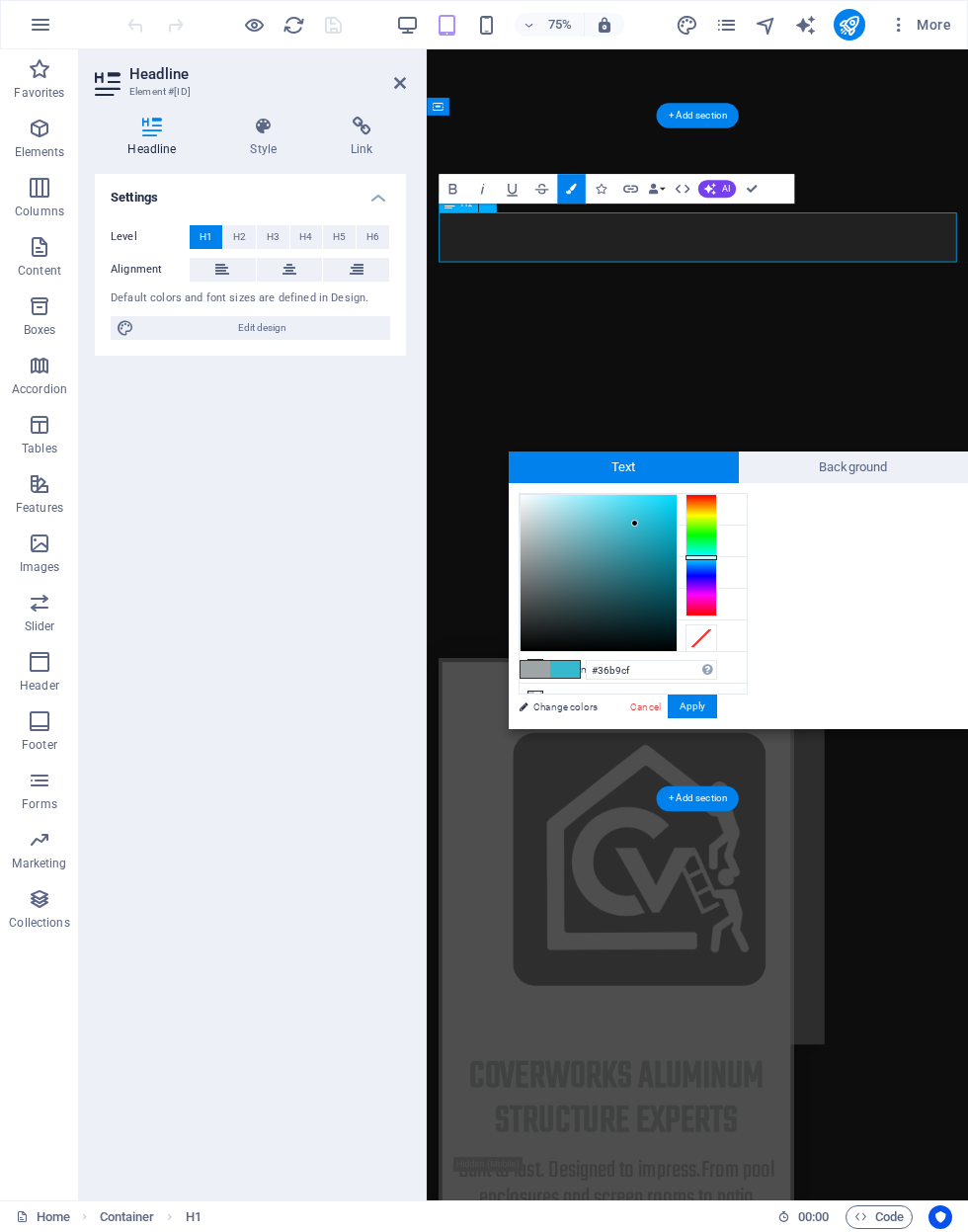 type on "#42b9cd" 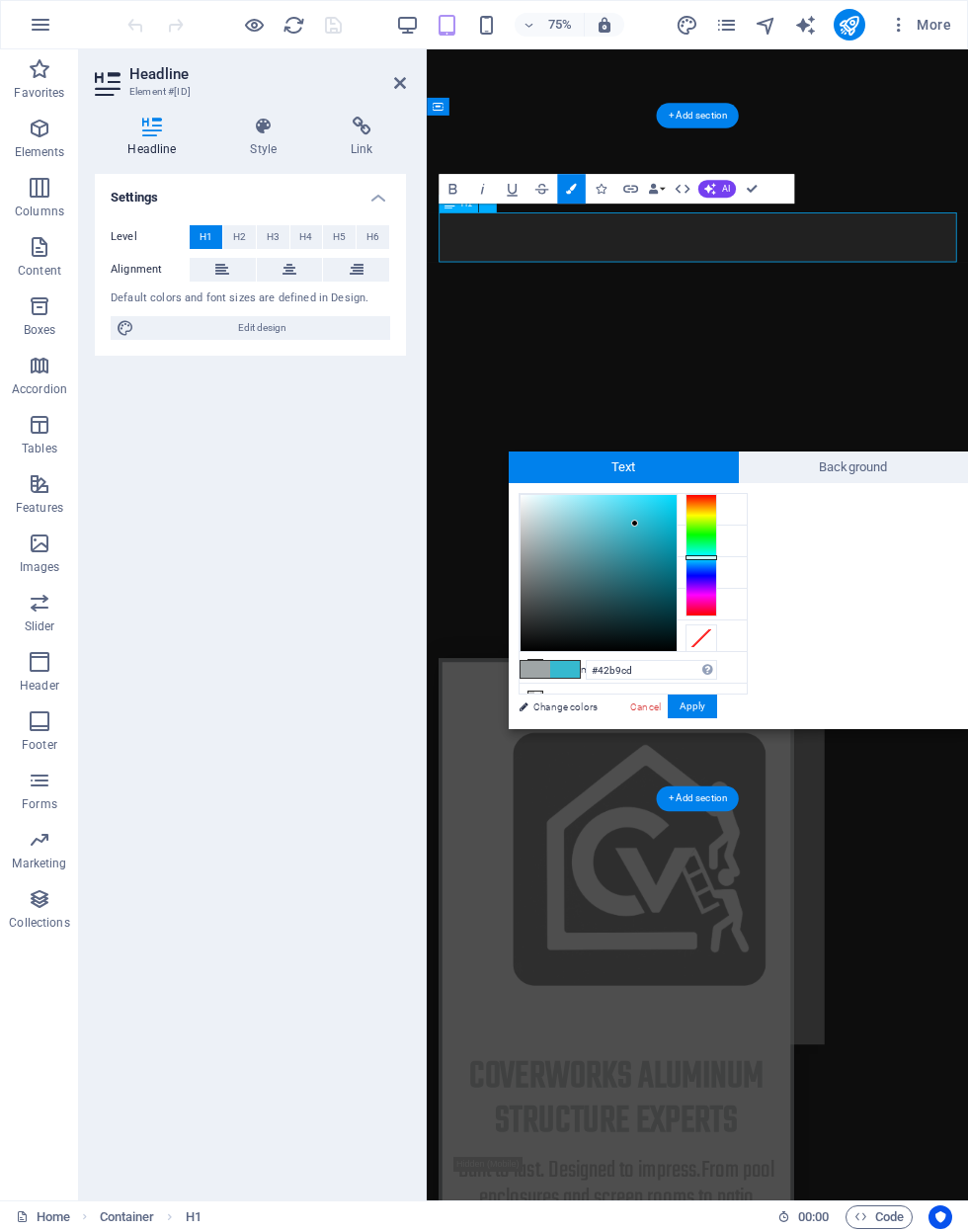 click at bounding box center (634, 523) 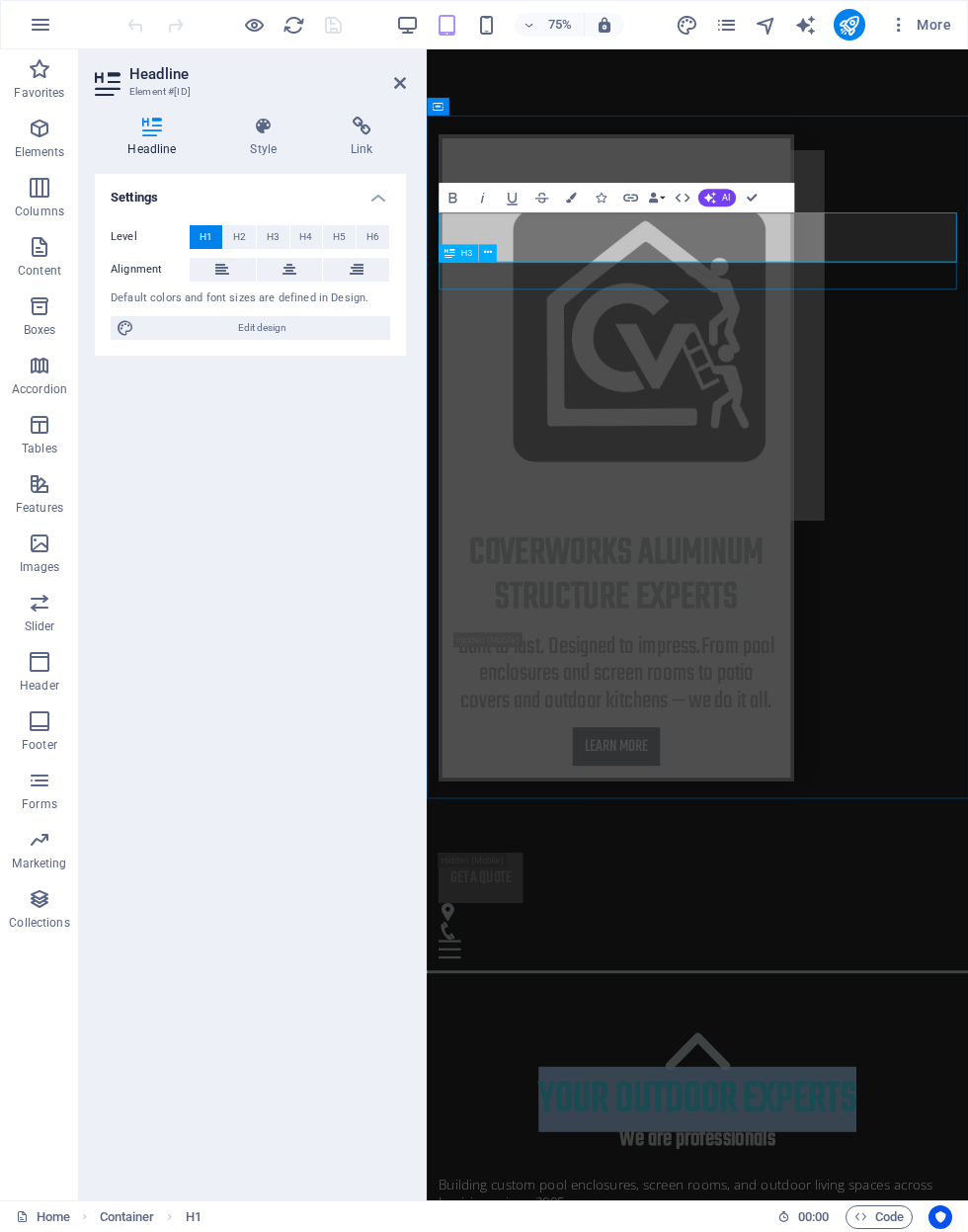 click on "We are professionals" at bounding box center (787, 1501) 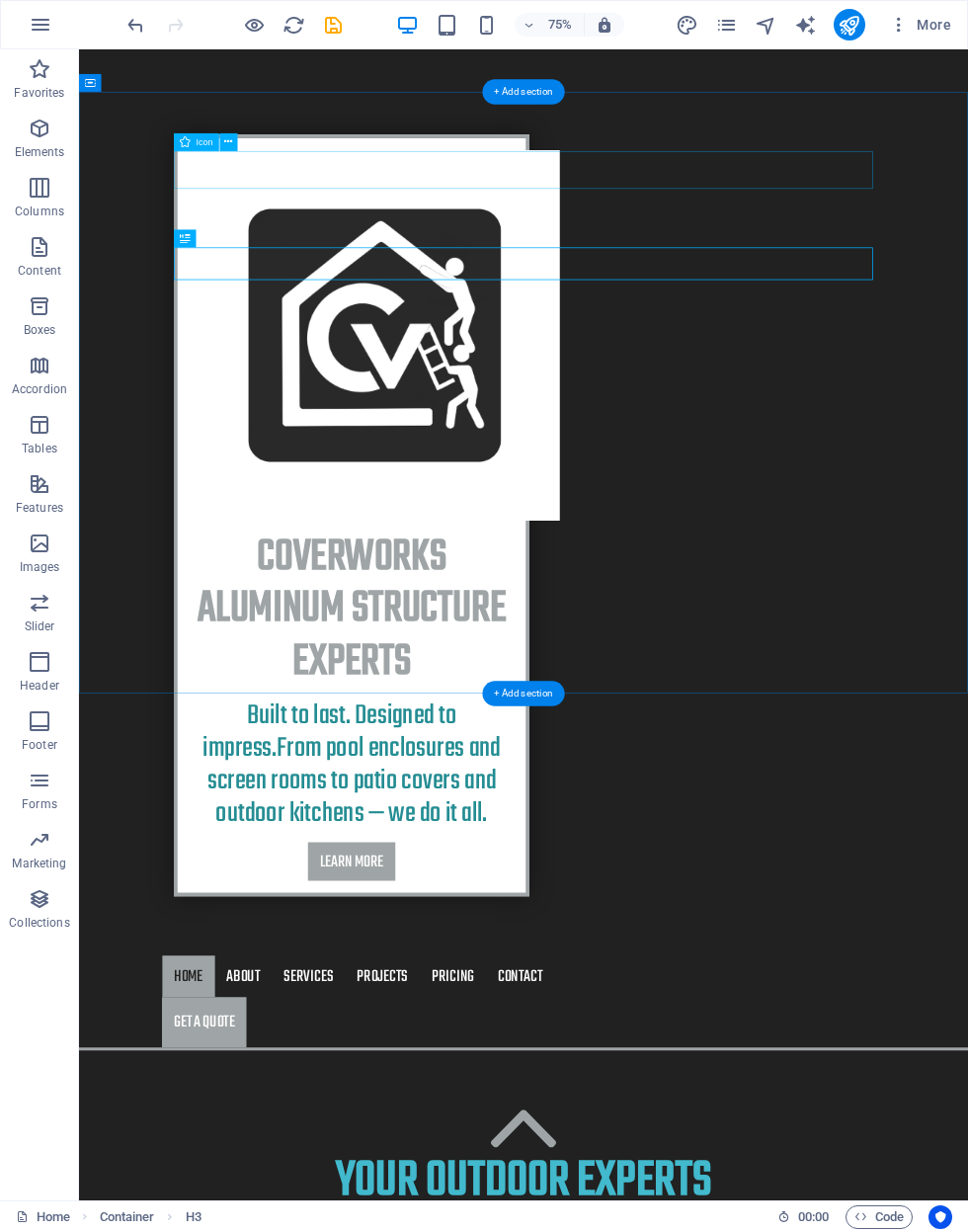 click at bounding box center (672, 1491) 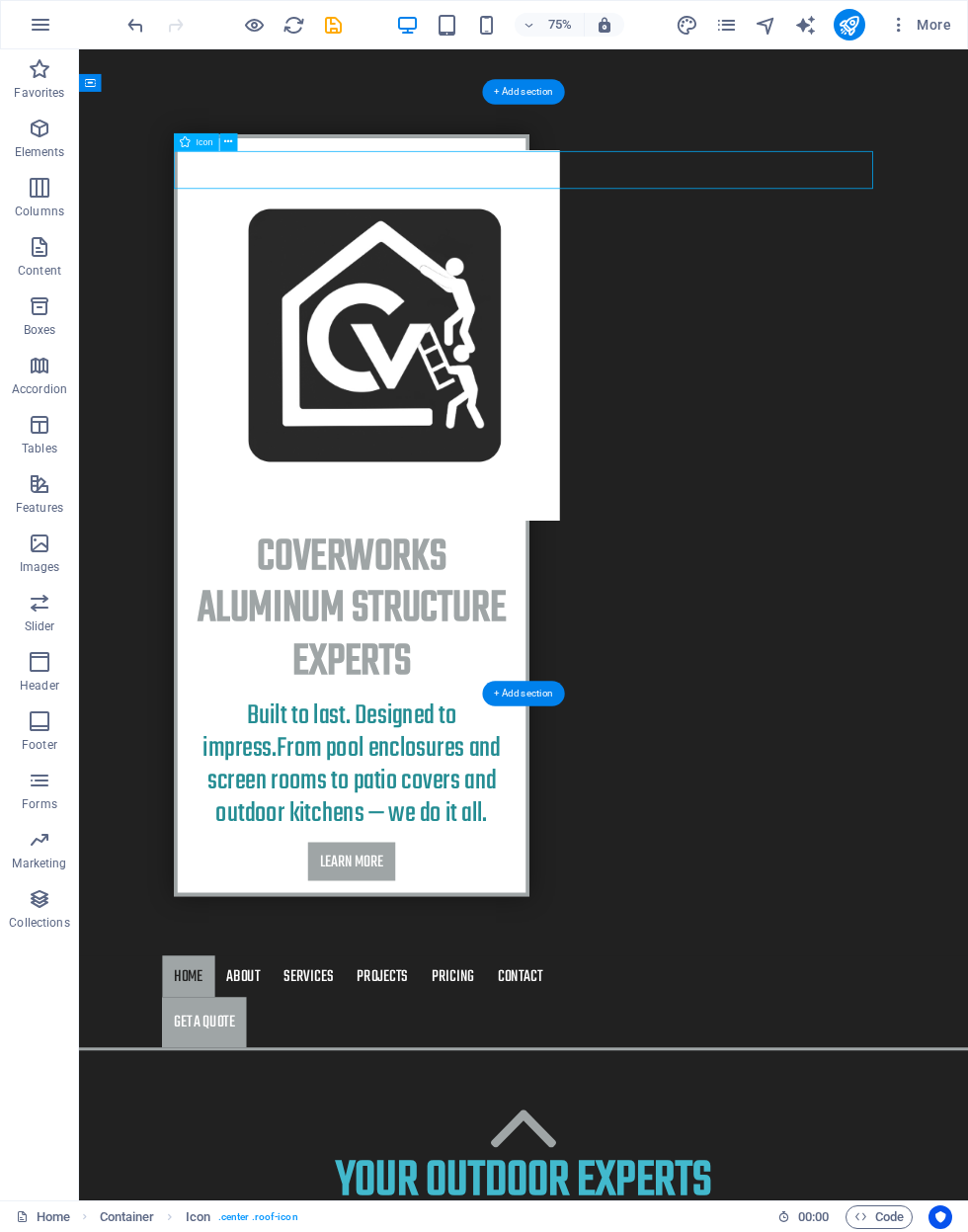 click at bounding box center (672, 1491) 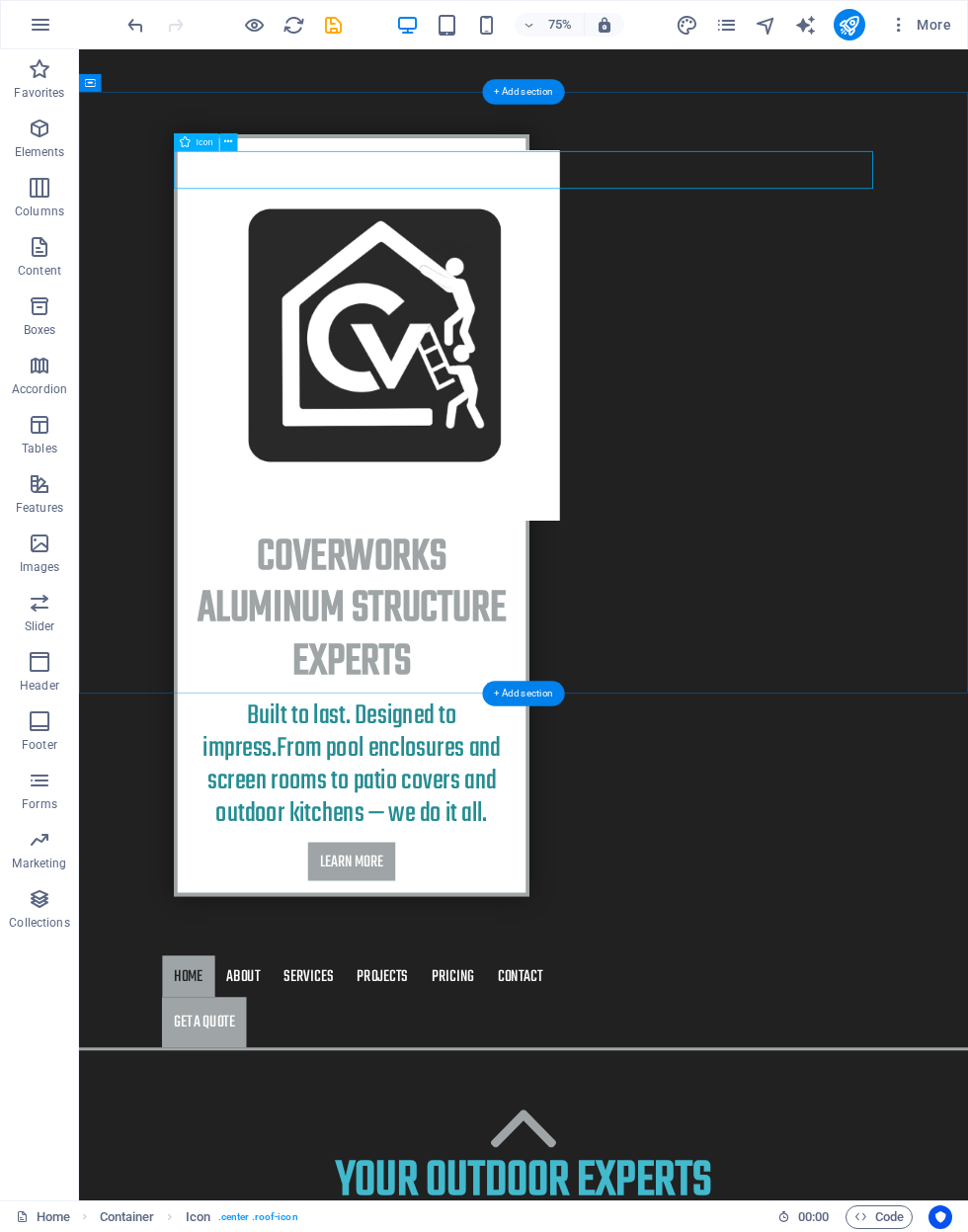 click at bounding box center [228, 142] 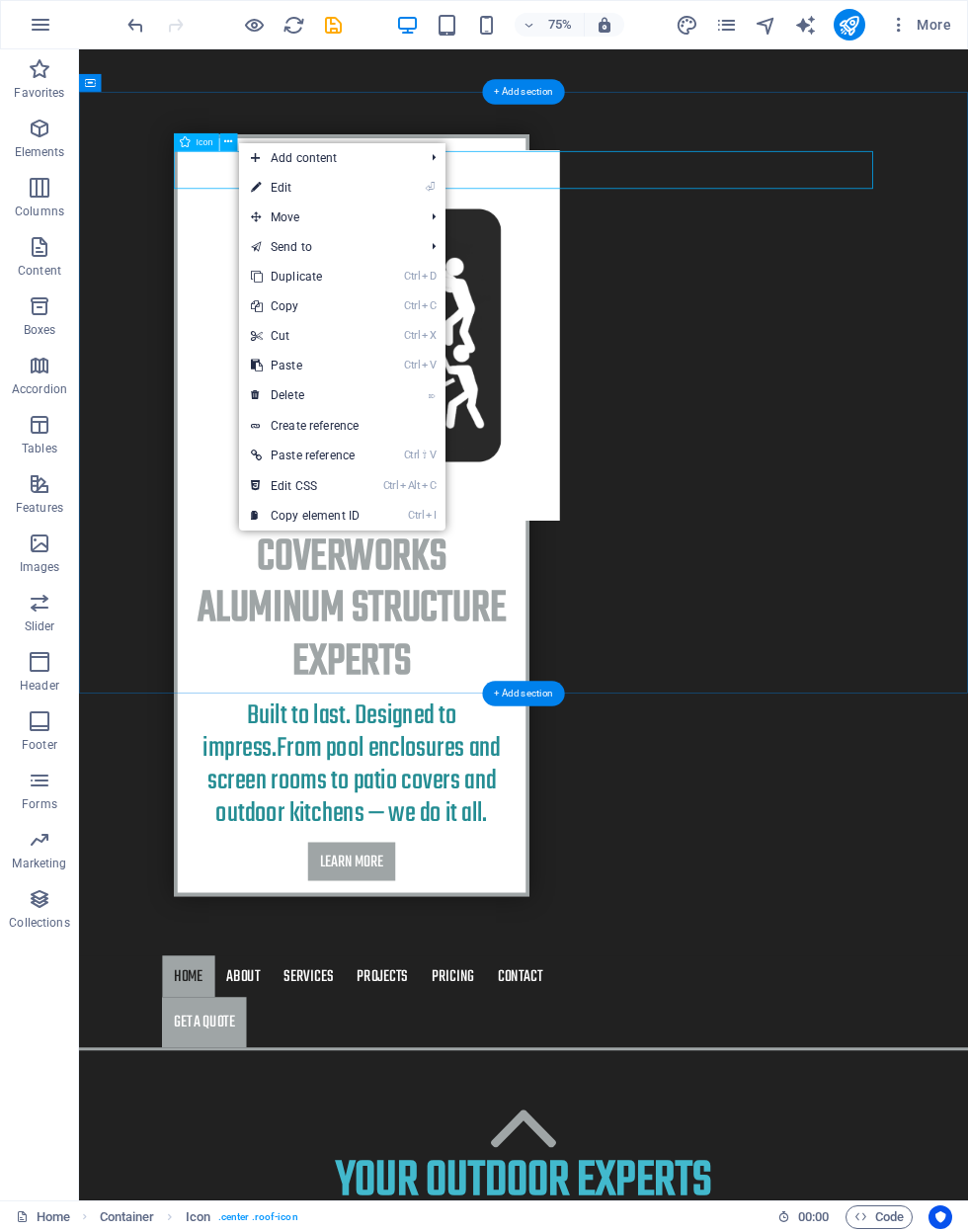 click at bounding box center (672, 1491) 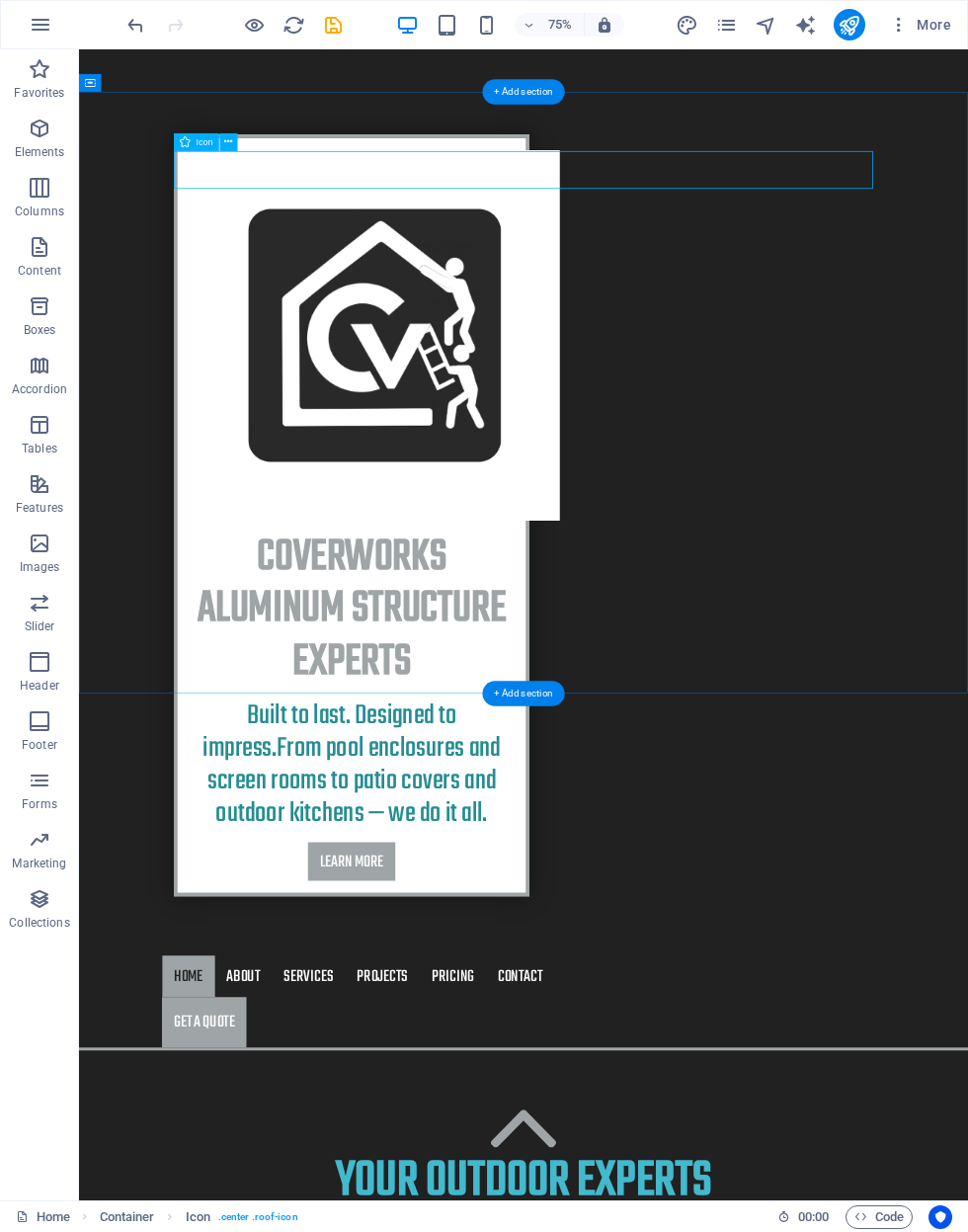 click at bounding box center [228, 142] 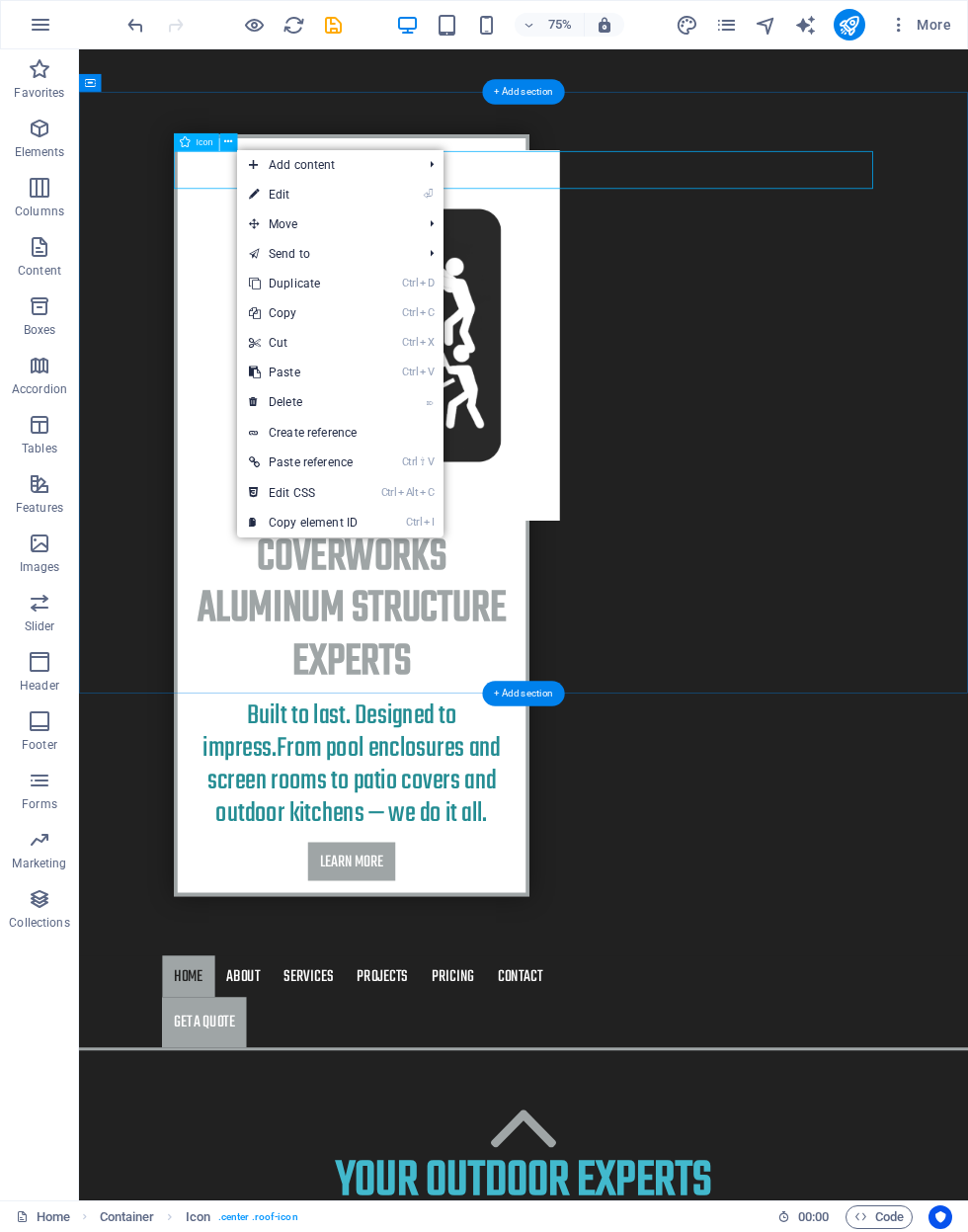 click at bounding box center [254, 195] 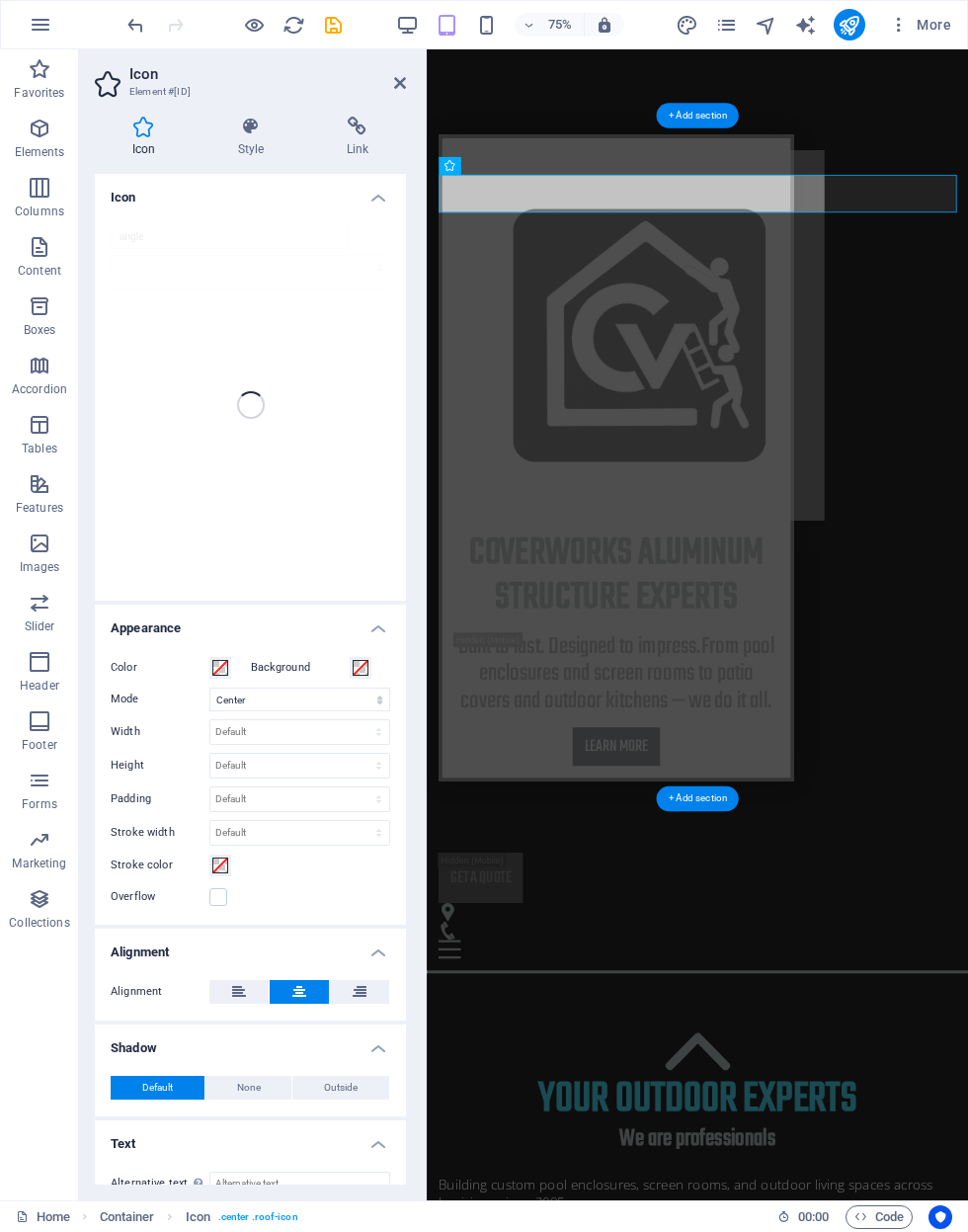 click on "Style" at bounding box center (255, 137) 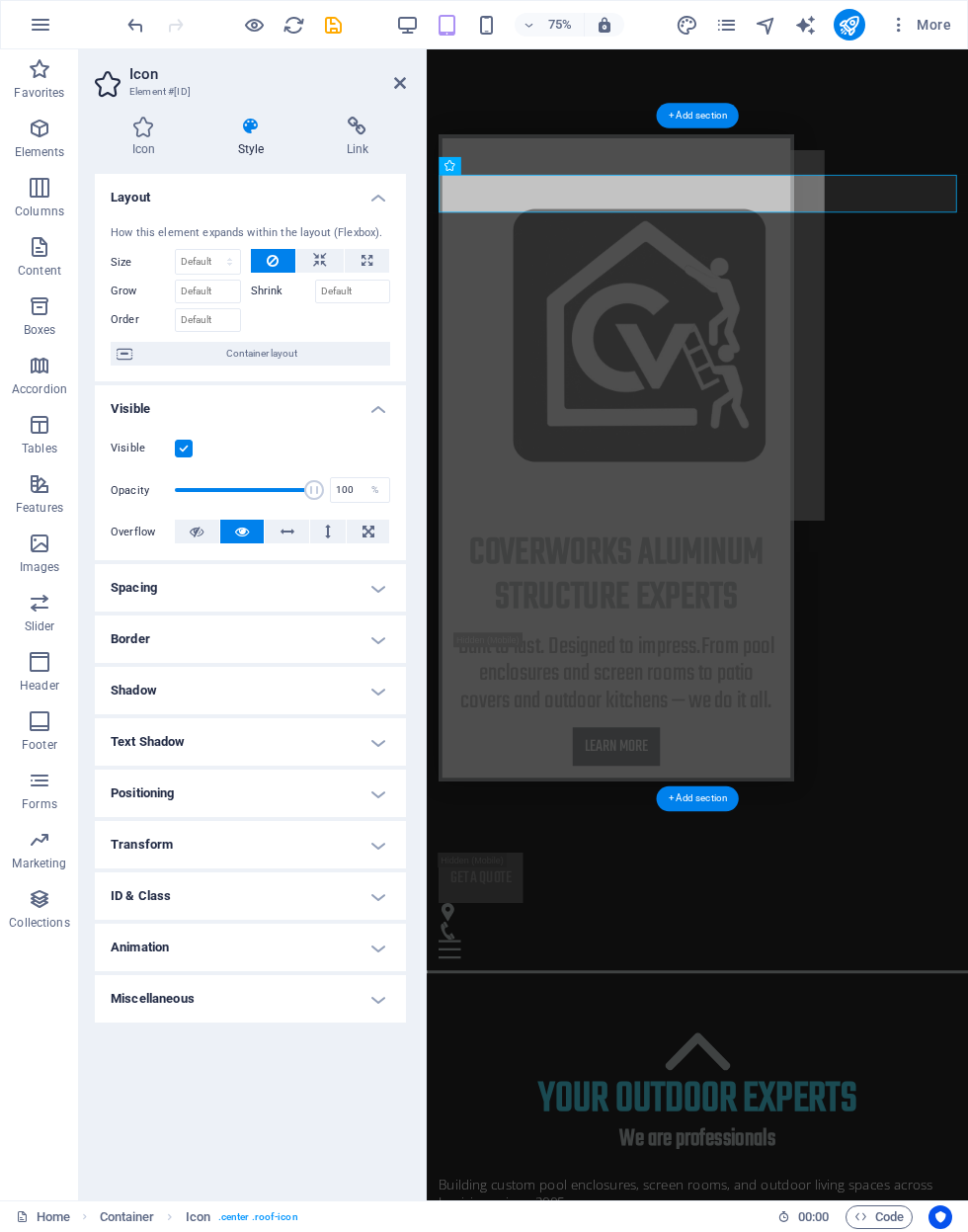 click at bounding box center [143, 126] 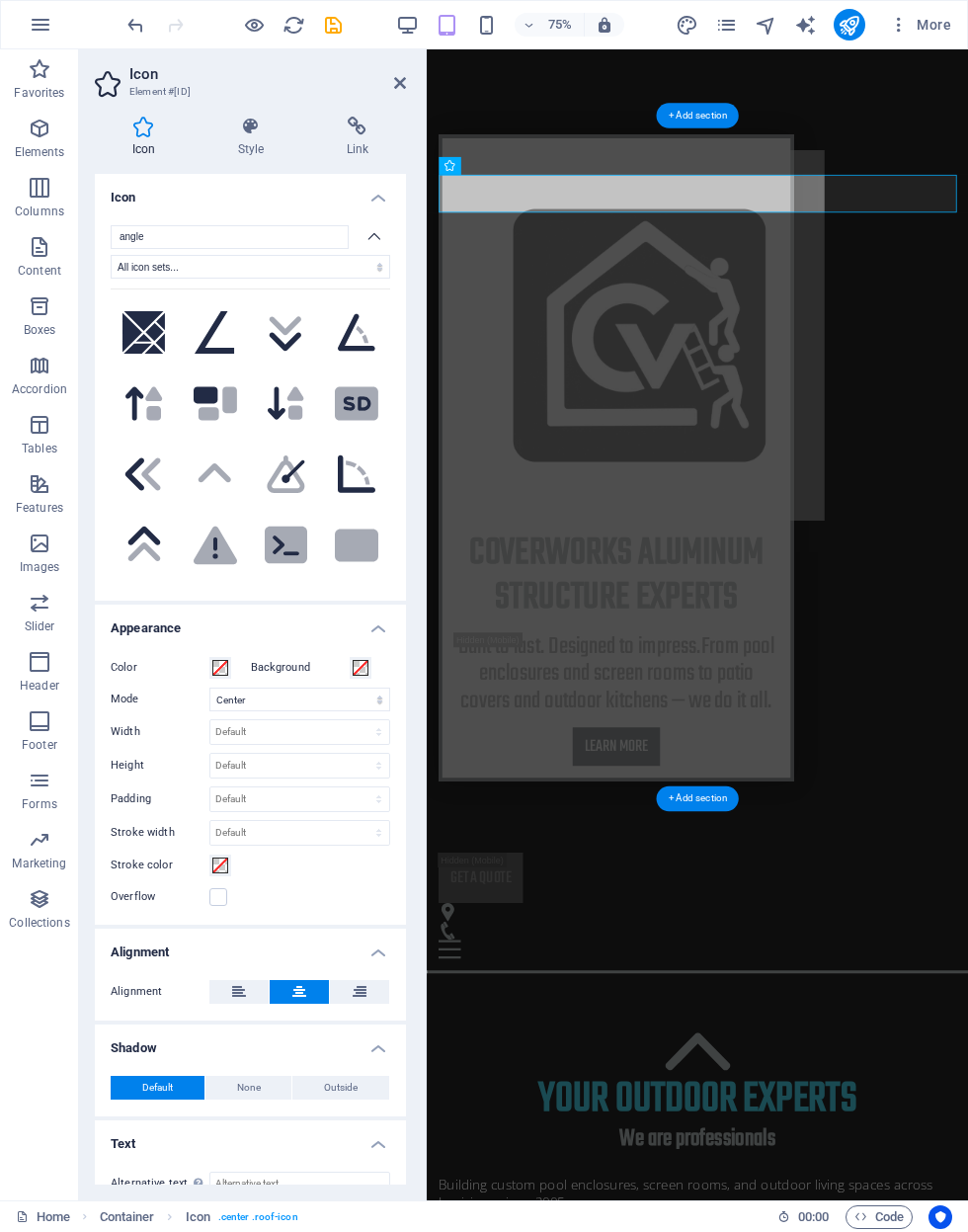 click 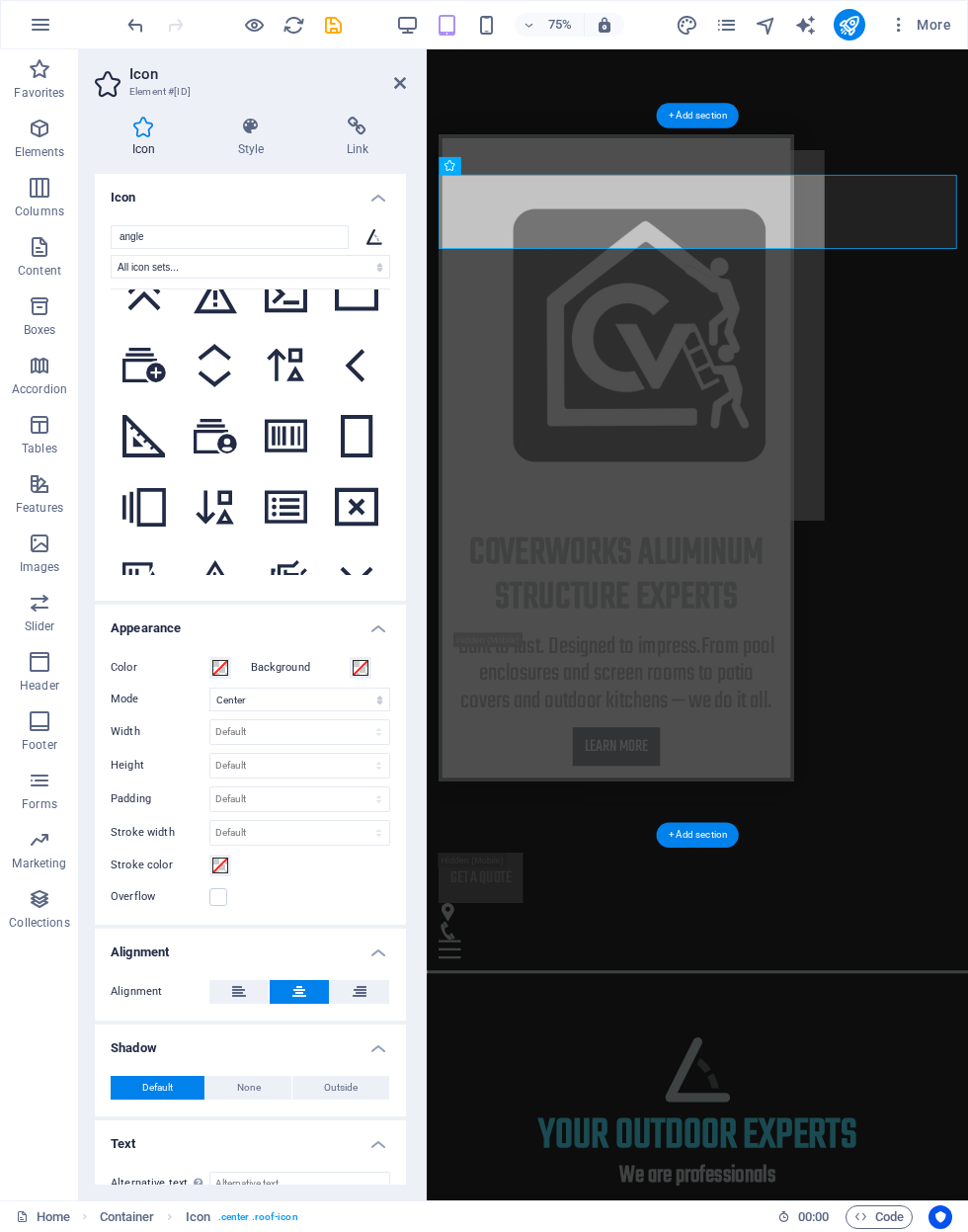 scroll, scrollTop: 4721, scrollLeft: 0, axis: vertical 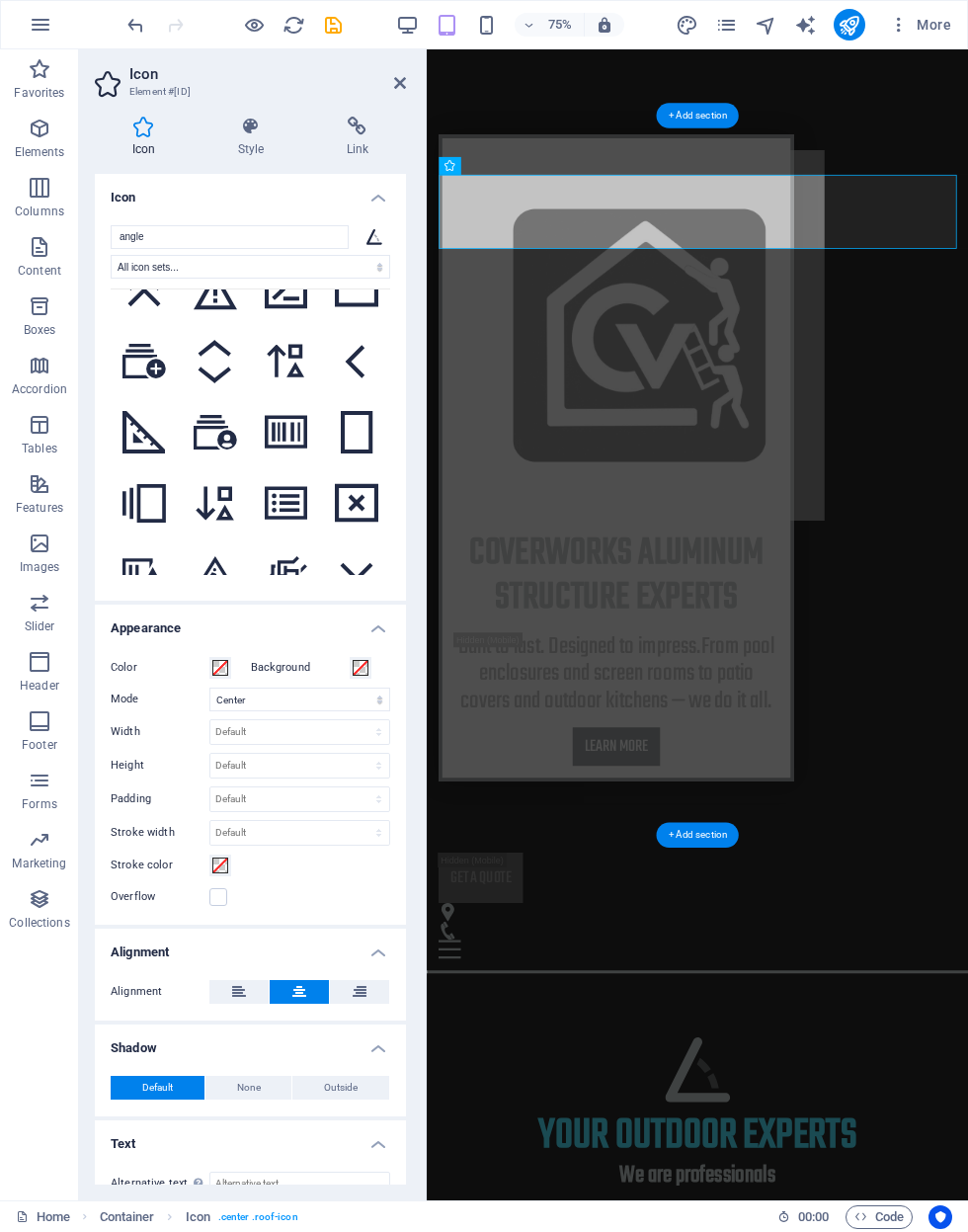 click 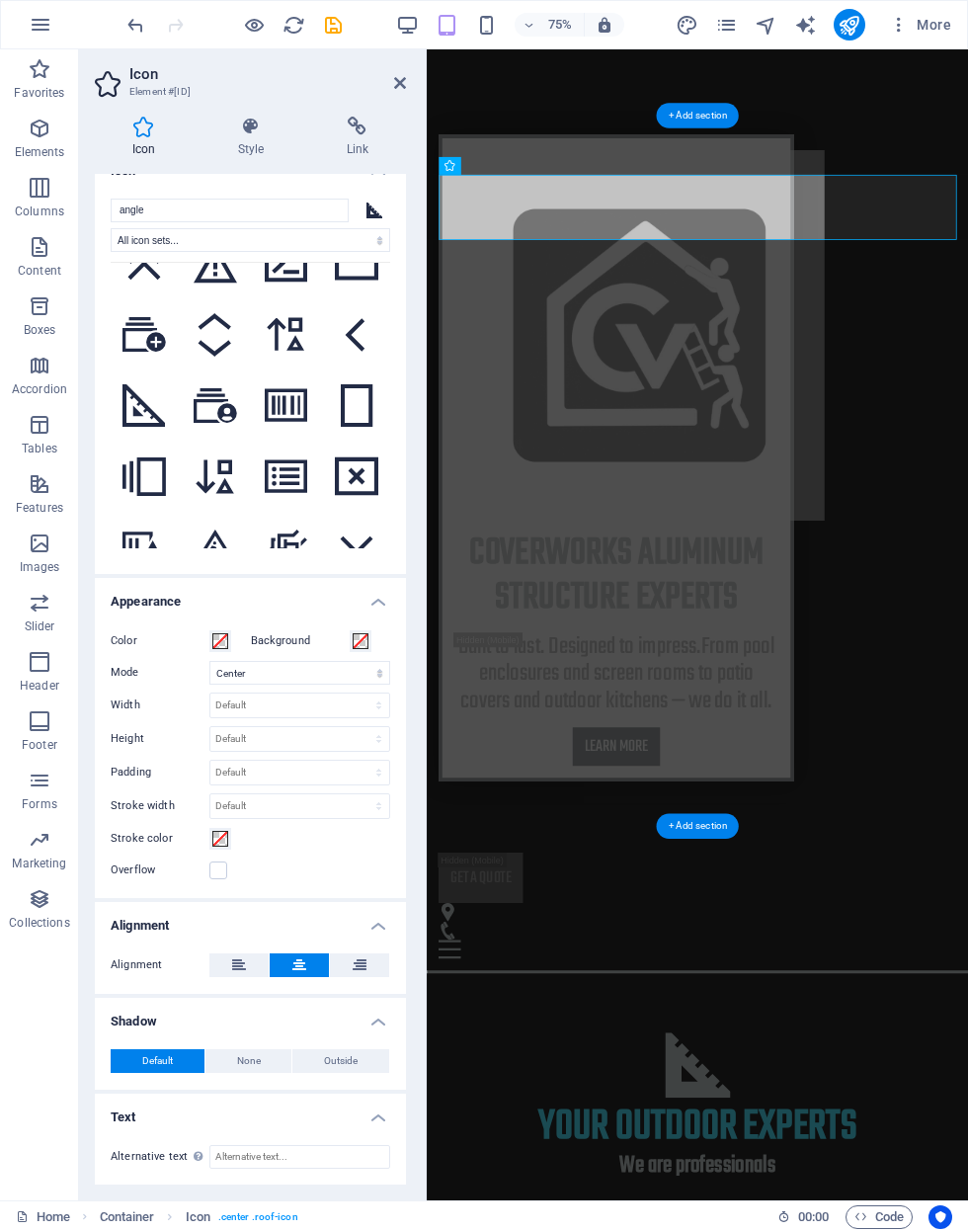 scroll, scrollTop: 26, scrollLeft: 0, axis: vertical 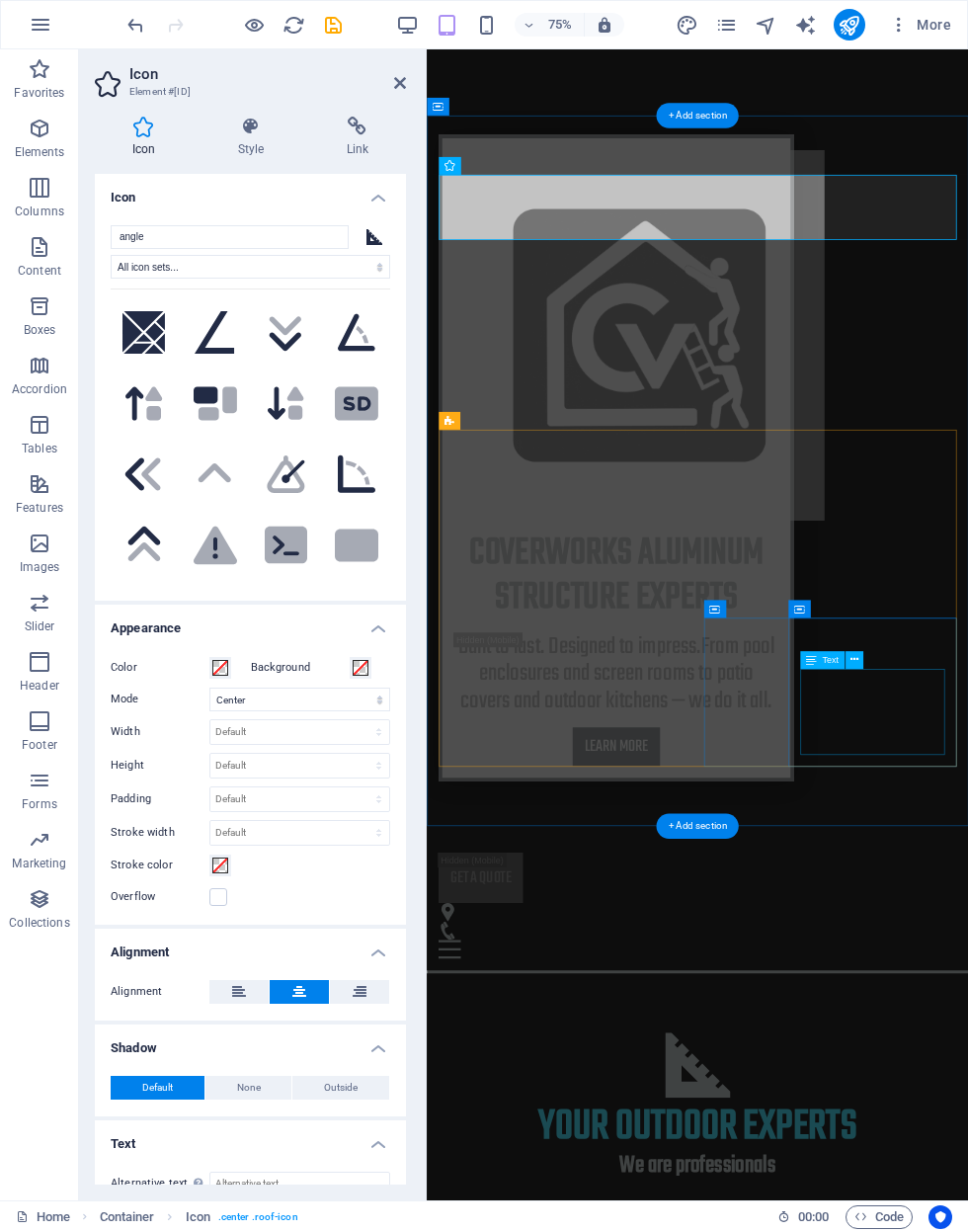click on "Upfront estimates, no gimmicks. We give honest pricing with unmatched craftsmanship ." at bounding box center [787, 2688] 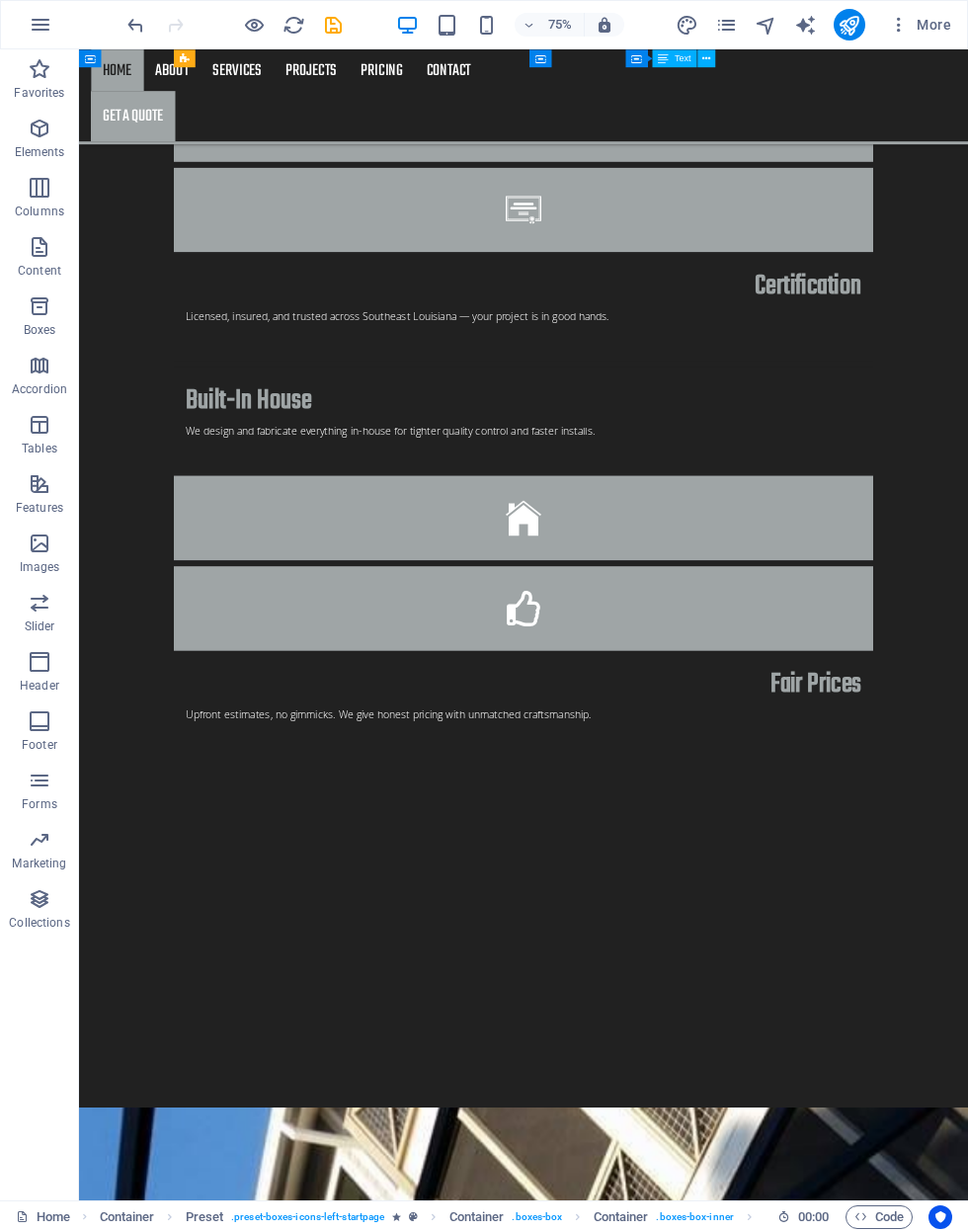 scroll, scrollTop: 3232, scrollLeft: 0, axis: vertical 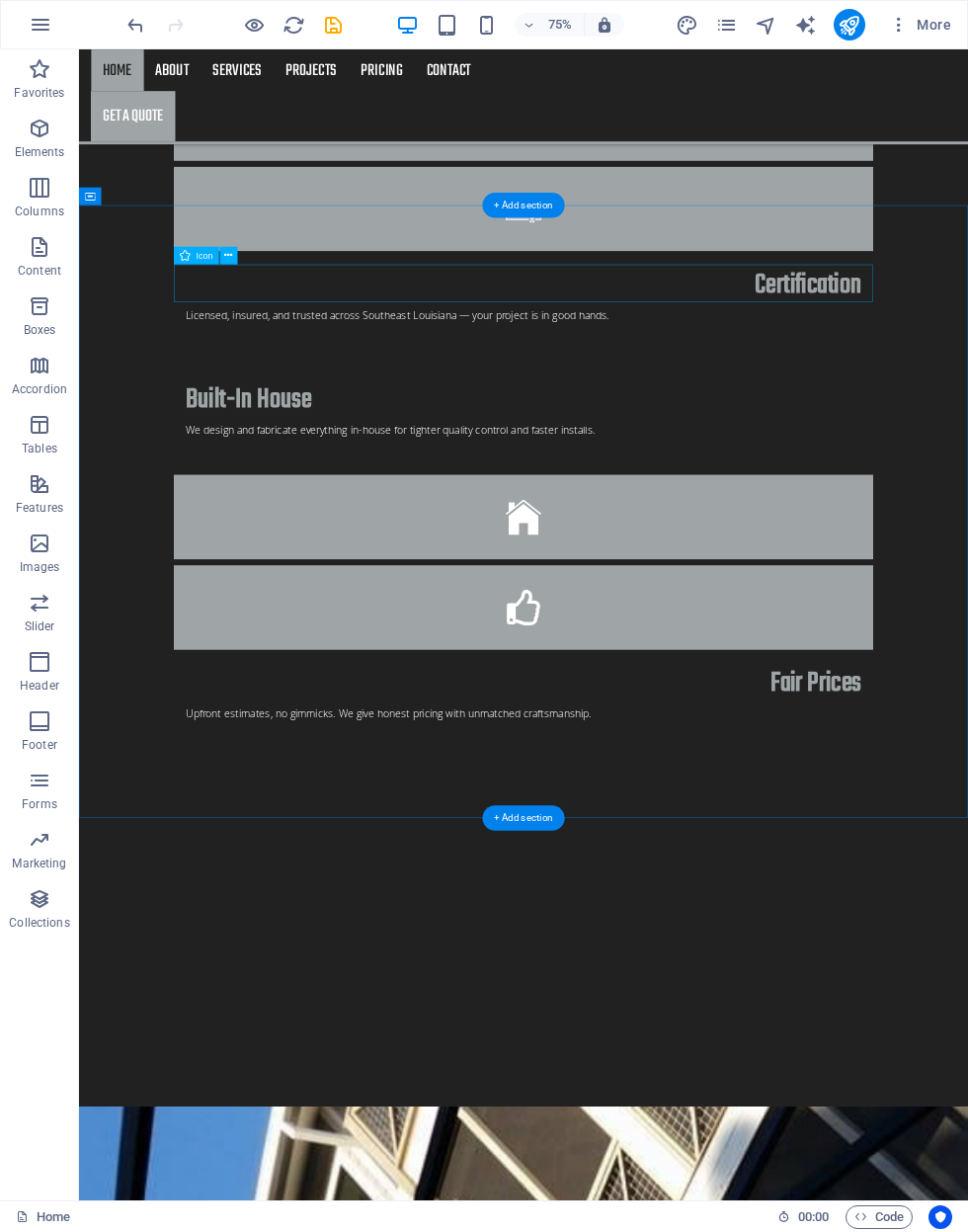 click at bounding box center (672, 6293) 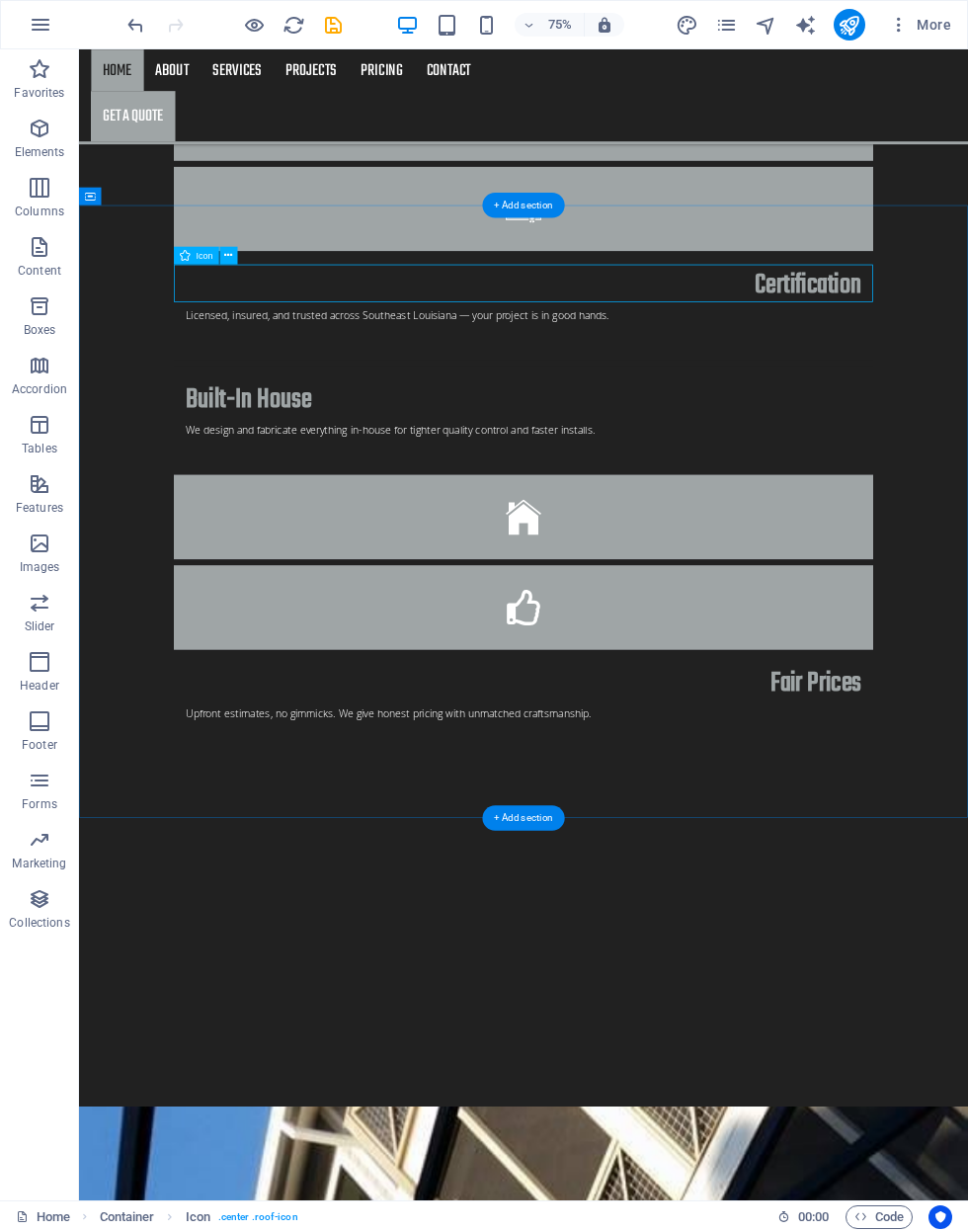 click at bounding box center [228, 255] 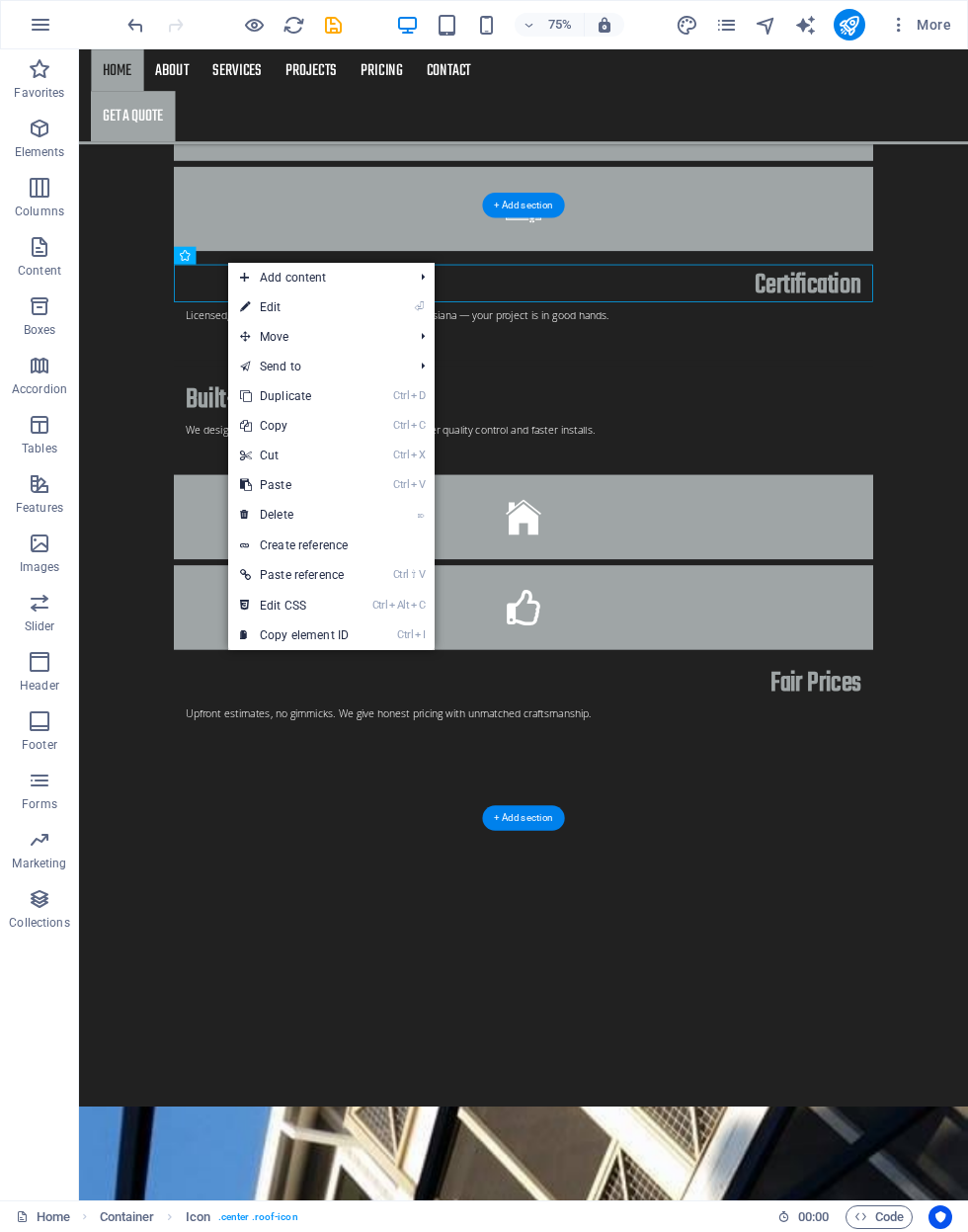 click at bounding box center [245, 307] 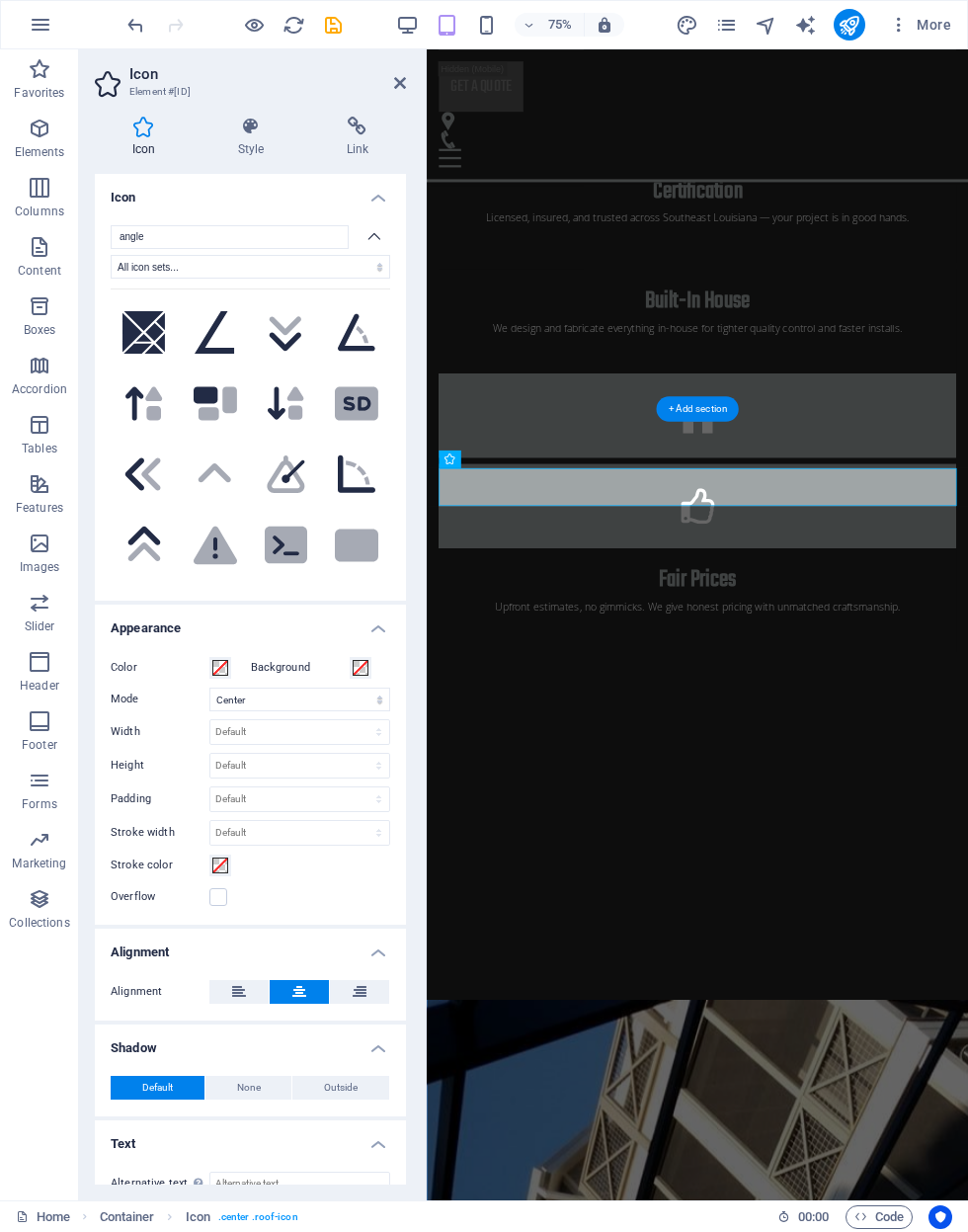click 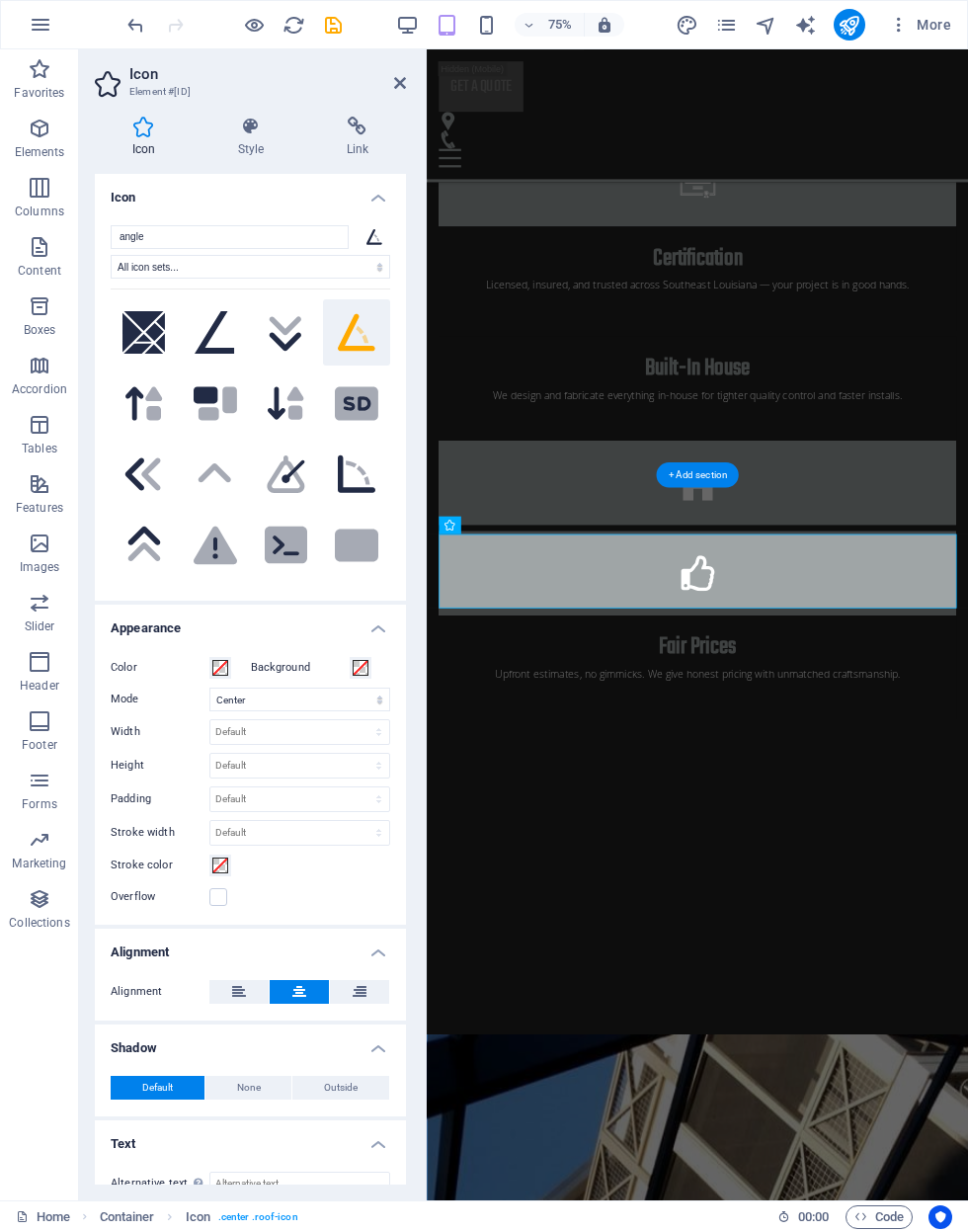 scroll, scrollTop: 3139, scrollLeft: 0, axis: vertical 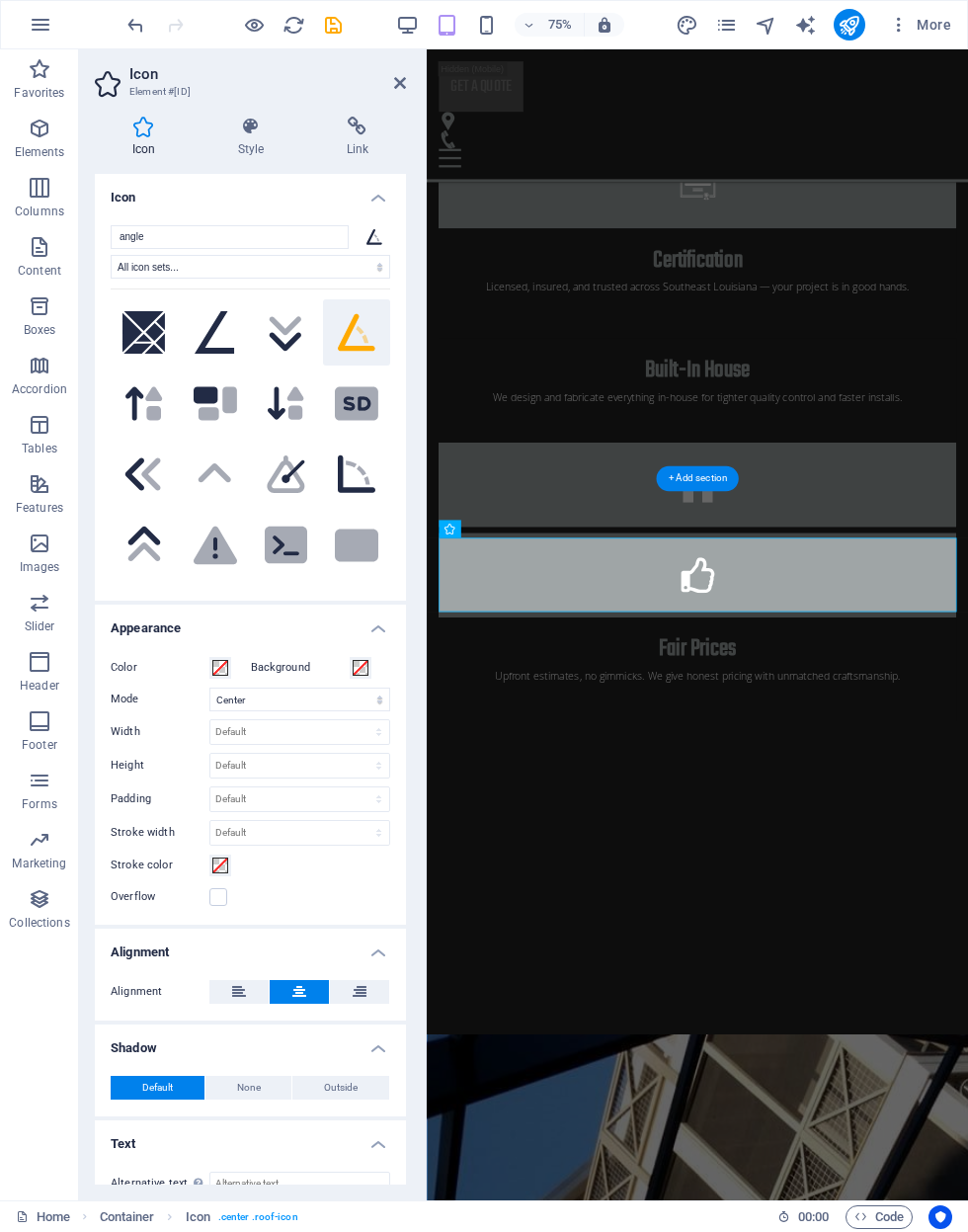 click 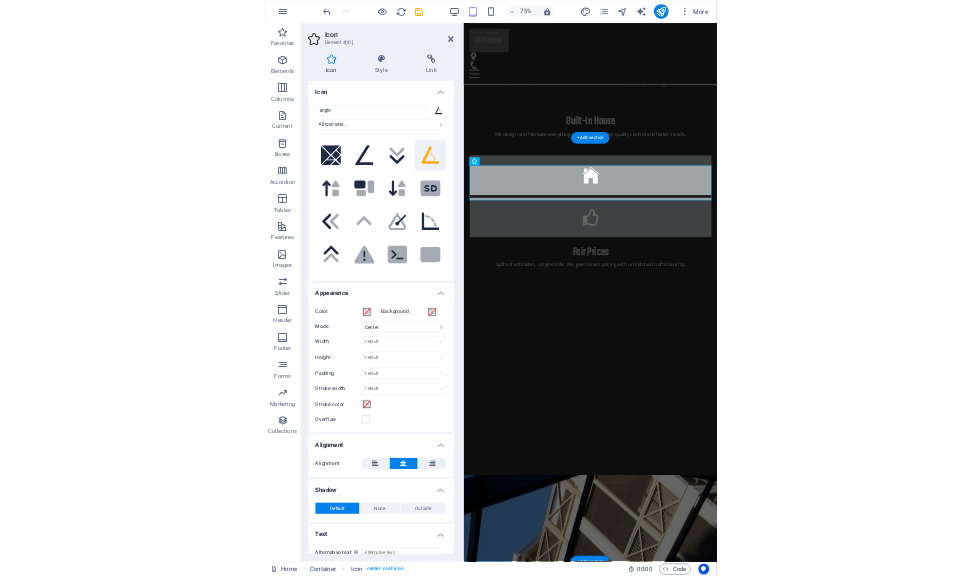 scroll, scrollTop: 3484, scrollLeft: 0, axis: vertical 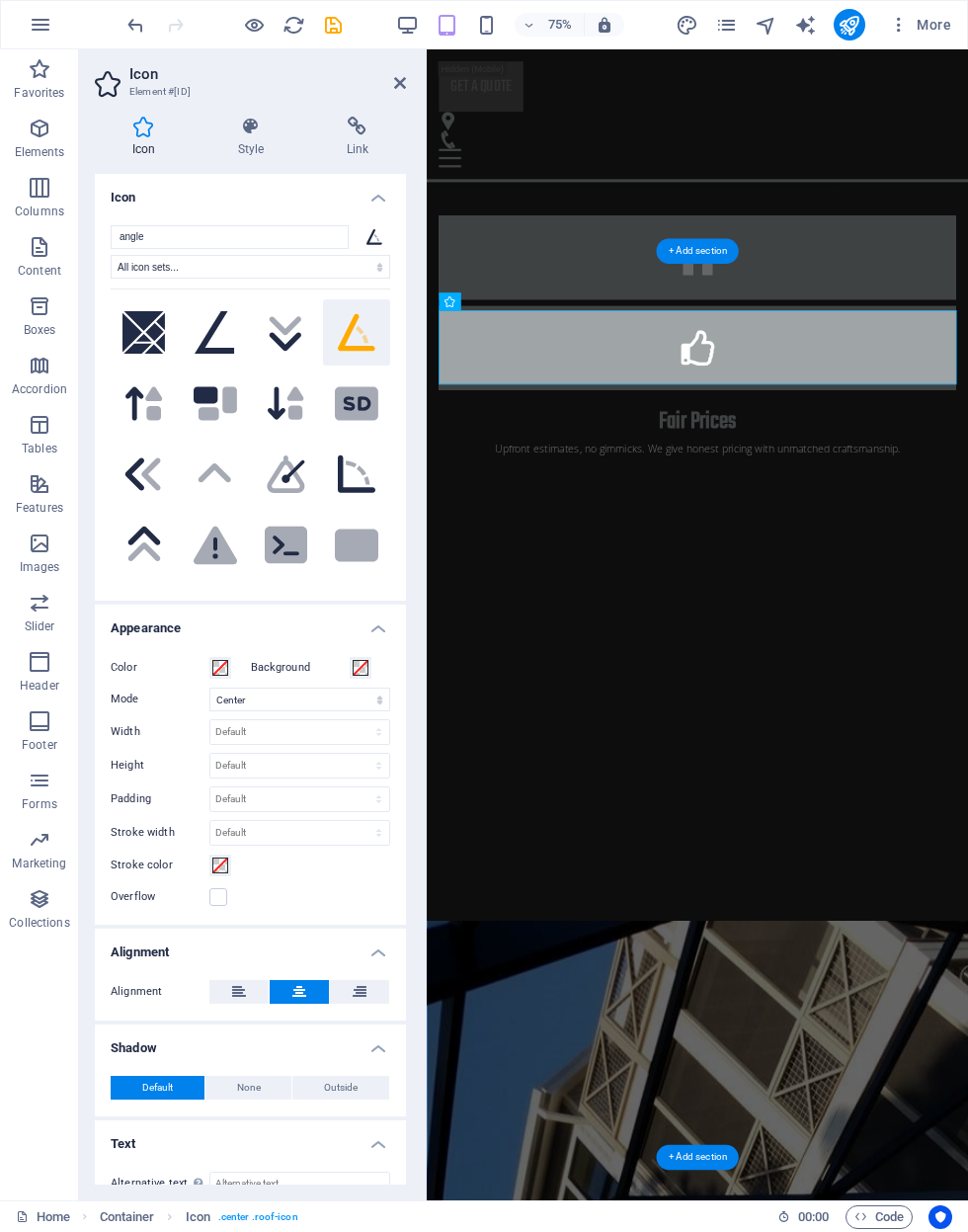 click 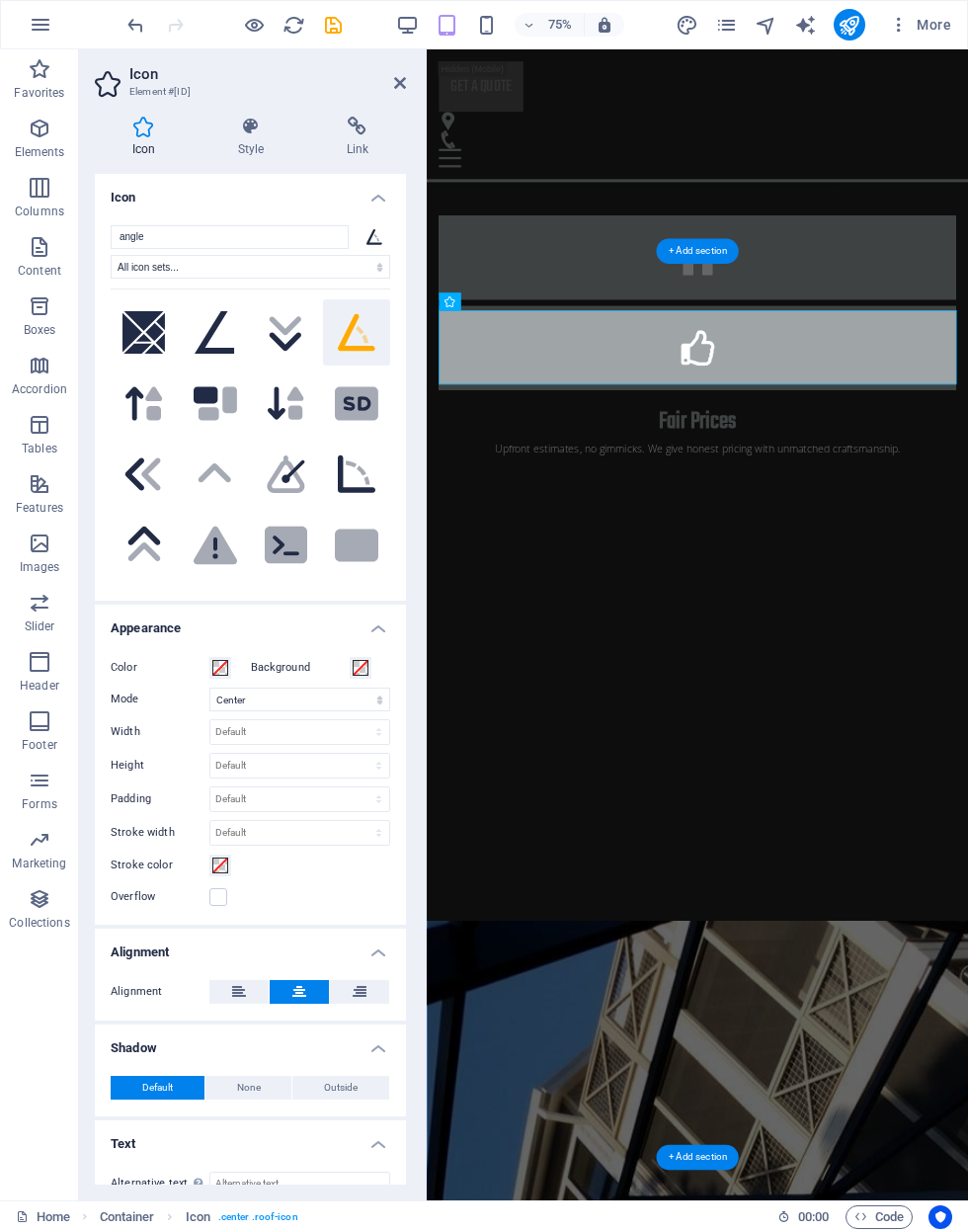 click on "Style" at bounding box center (255, 137) 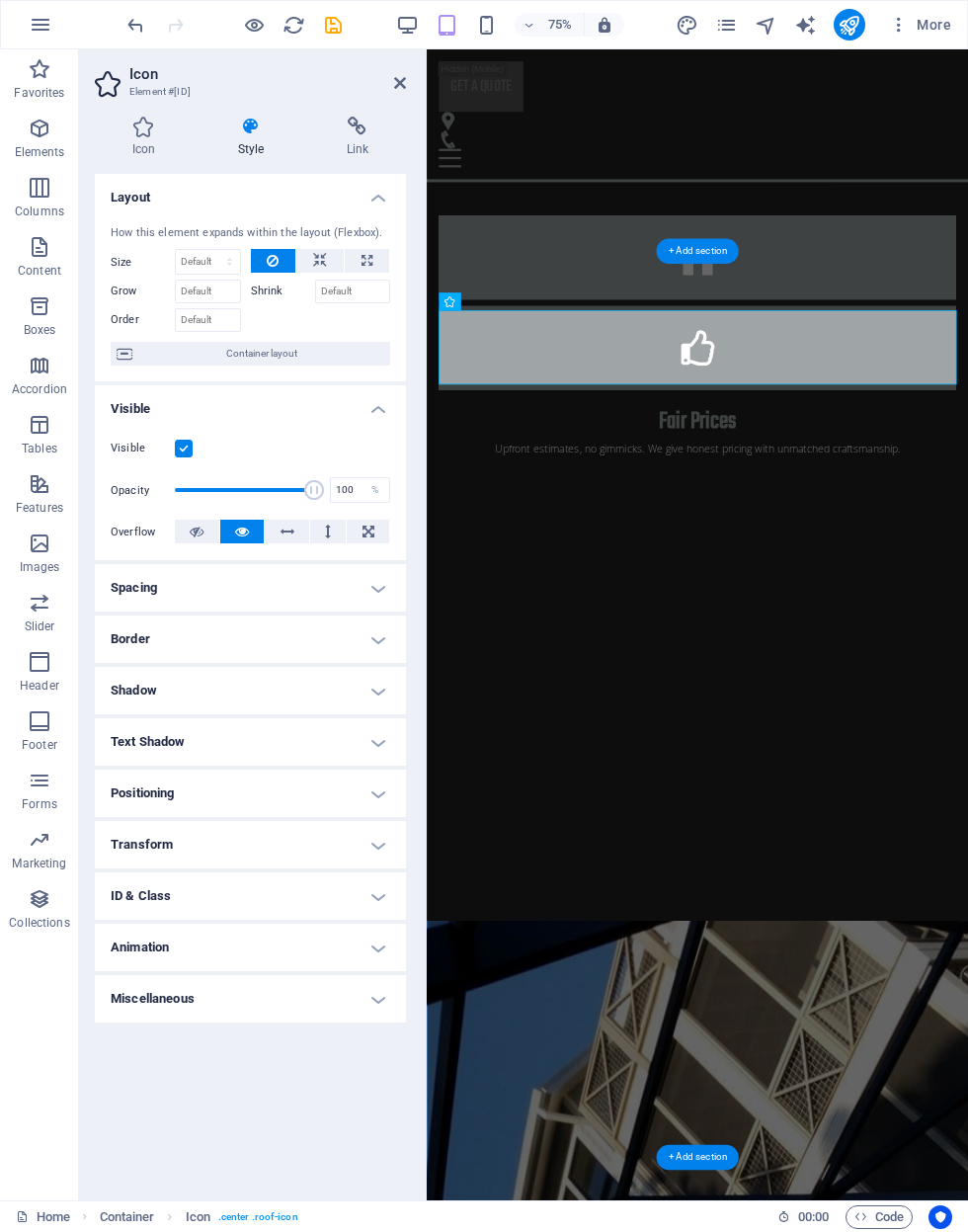 click at bounding box center [143, 126] 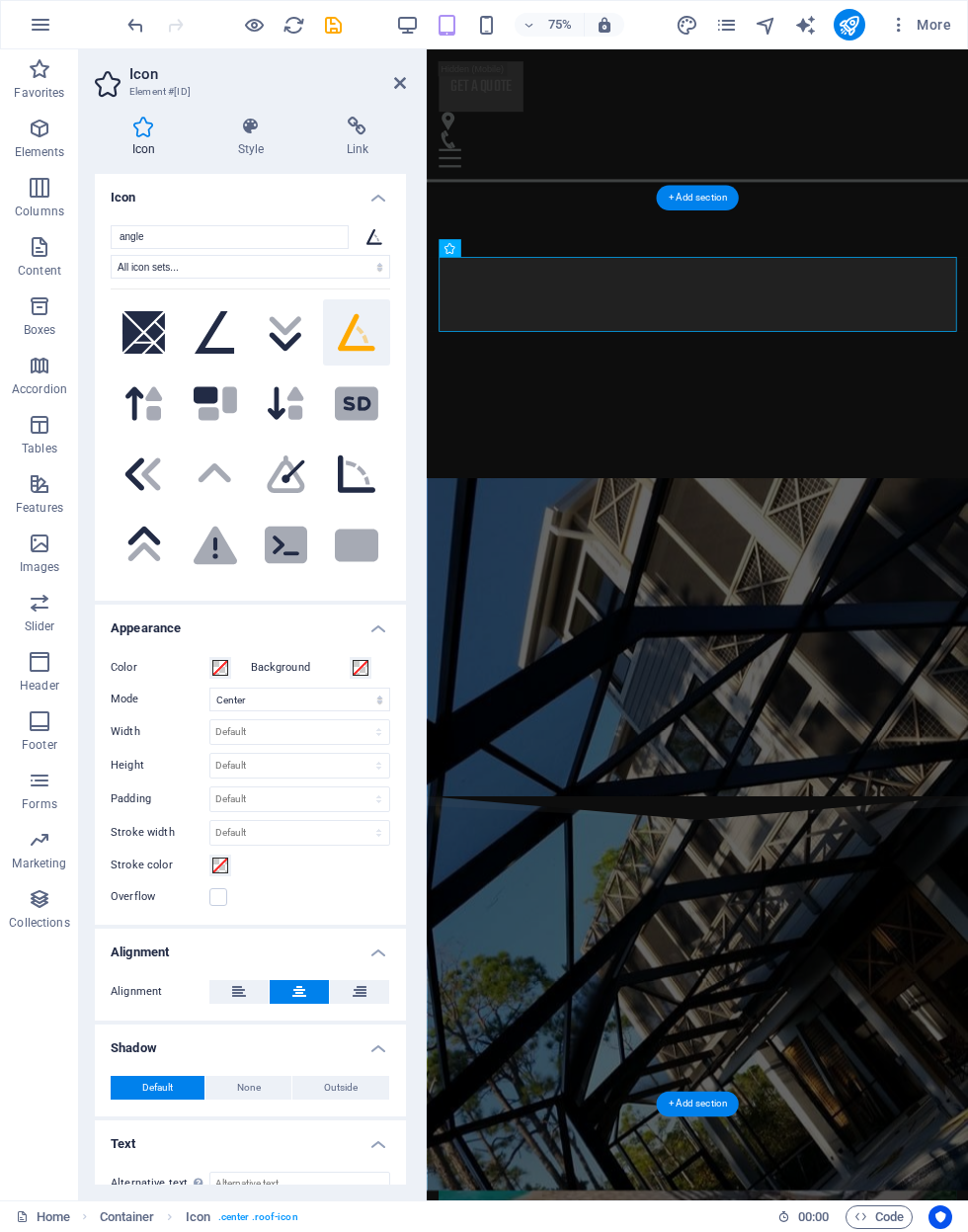 scroll, scrollTop: 3058, scrollLeft: 0, axis: vertical 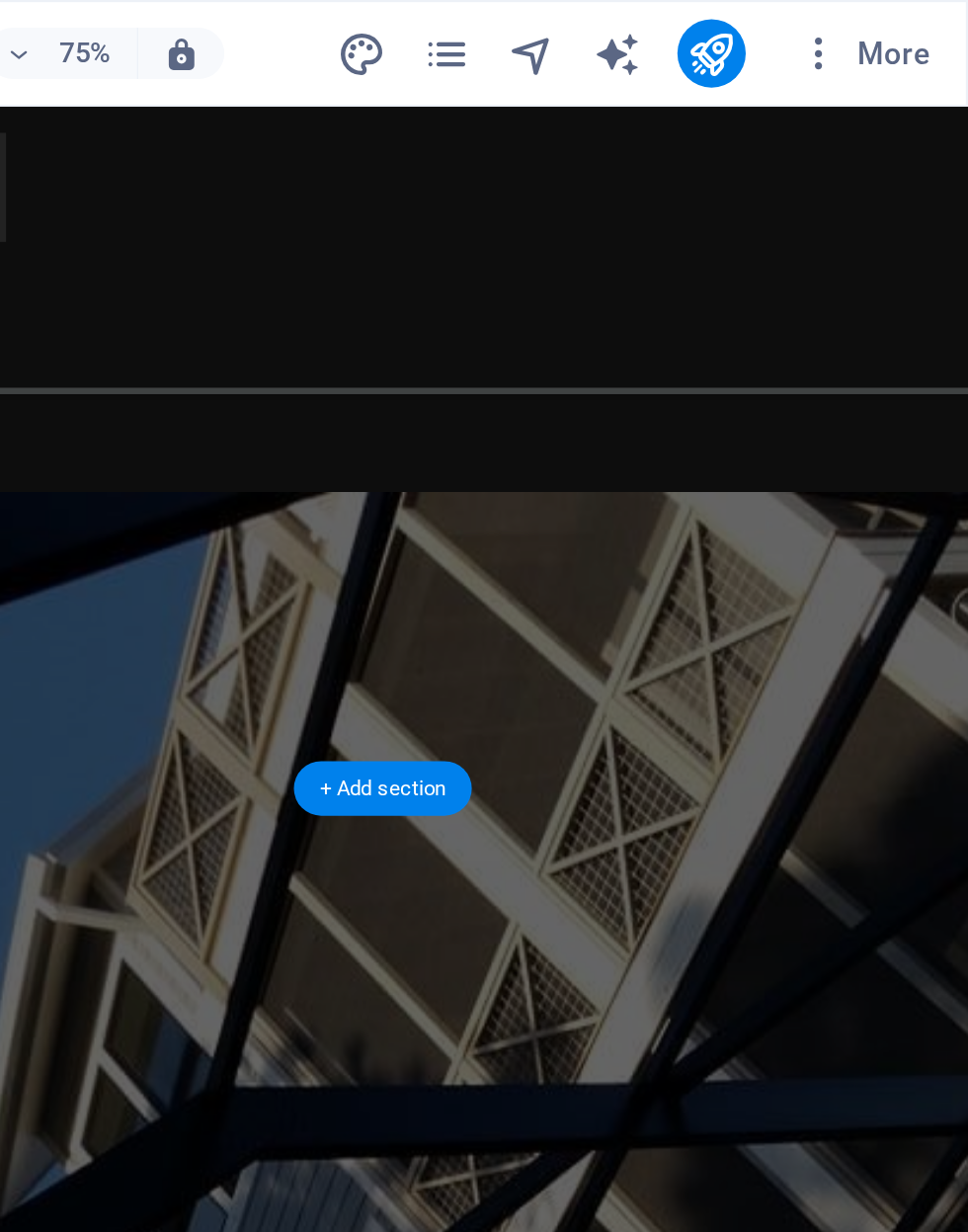 click on ".fa-secondary{opacity:.4} Latest projects Project 1 Lorem ipsum dolor sit amet, consectetur adipiscing elit.Duis aute irure dolor in reprehenderit in voluptate velit esse cillum dolore. Project 2 Lorem ipsum dolor sit amet, consectetur adipiscing elit.Duis aute irure dolor in reprehenderit in voluptate velit esse cillum dolore. Project 3 Lorem ipsum dolor sit amet, consectetur adipiscing elit.Duis aute irure dolor in reprehenderit in voluptate velit esse cillum dolore. Project 4 Lorem ipsum dolor sit amet, consectetur adipiscing elit.Duis aute irure dolor in reprehenderit in voluptate velit esse cillum dolore. Project 5 Lorem ipsum dolor sit amet, consectetur adipiscing elit.Duis aute irure dolor in reprehenderit in voluptate velit esse cillum dolore. Project 6 Lorem ipsum dolor sit amet, consectetur adipiscing elit.Duis aute irure dolor in reprehenderit in voluptate velit esse cillum dolore." at bounding box center [158, 6019] 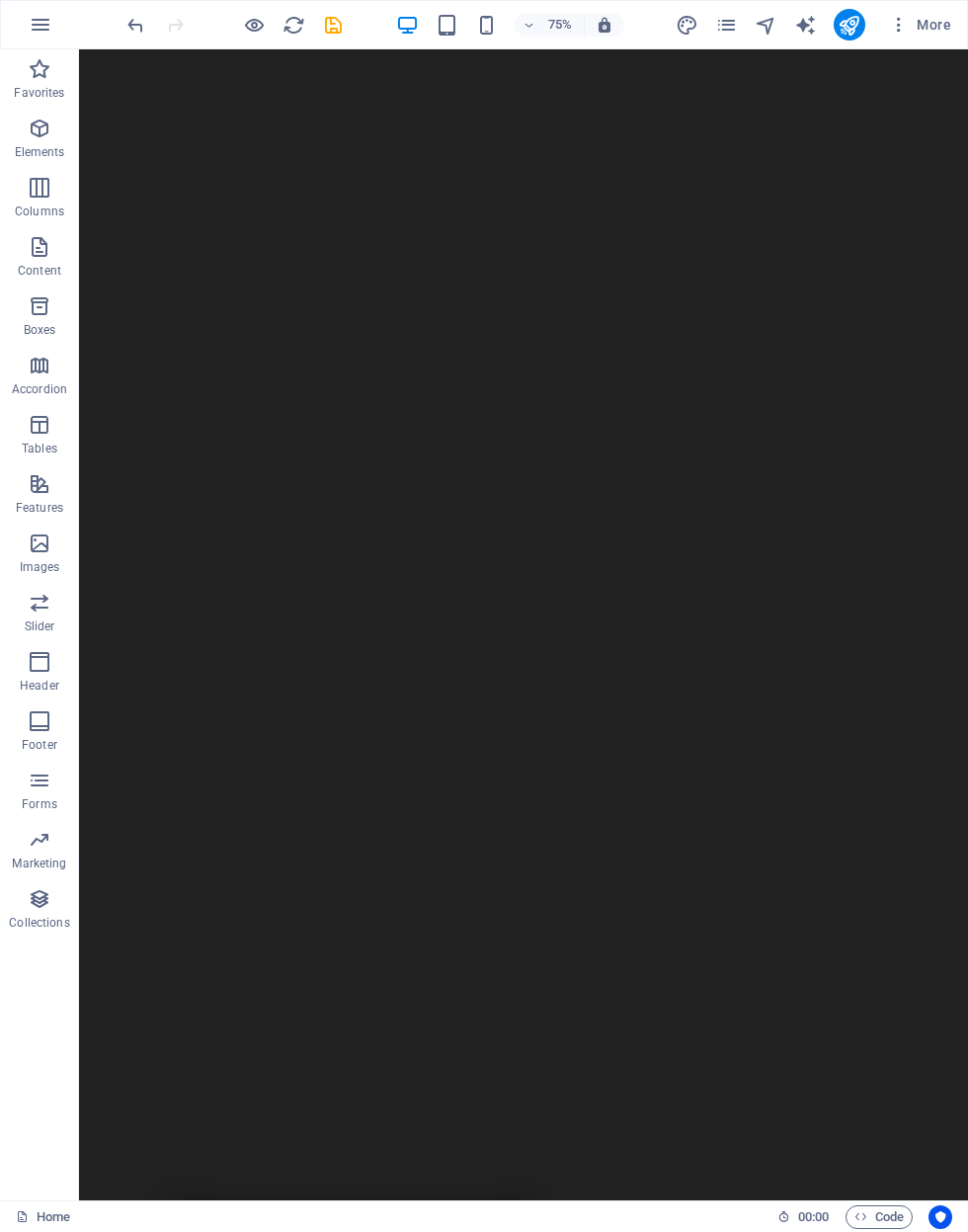 scroll, scrollTop: 0, scrollLeft: 0, axis: both 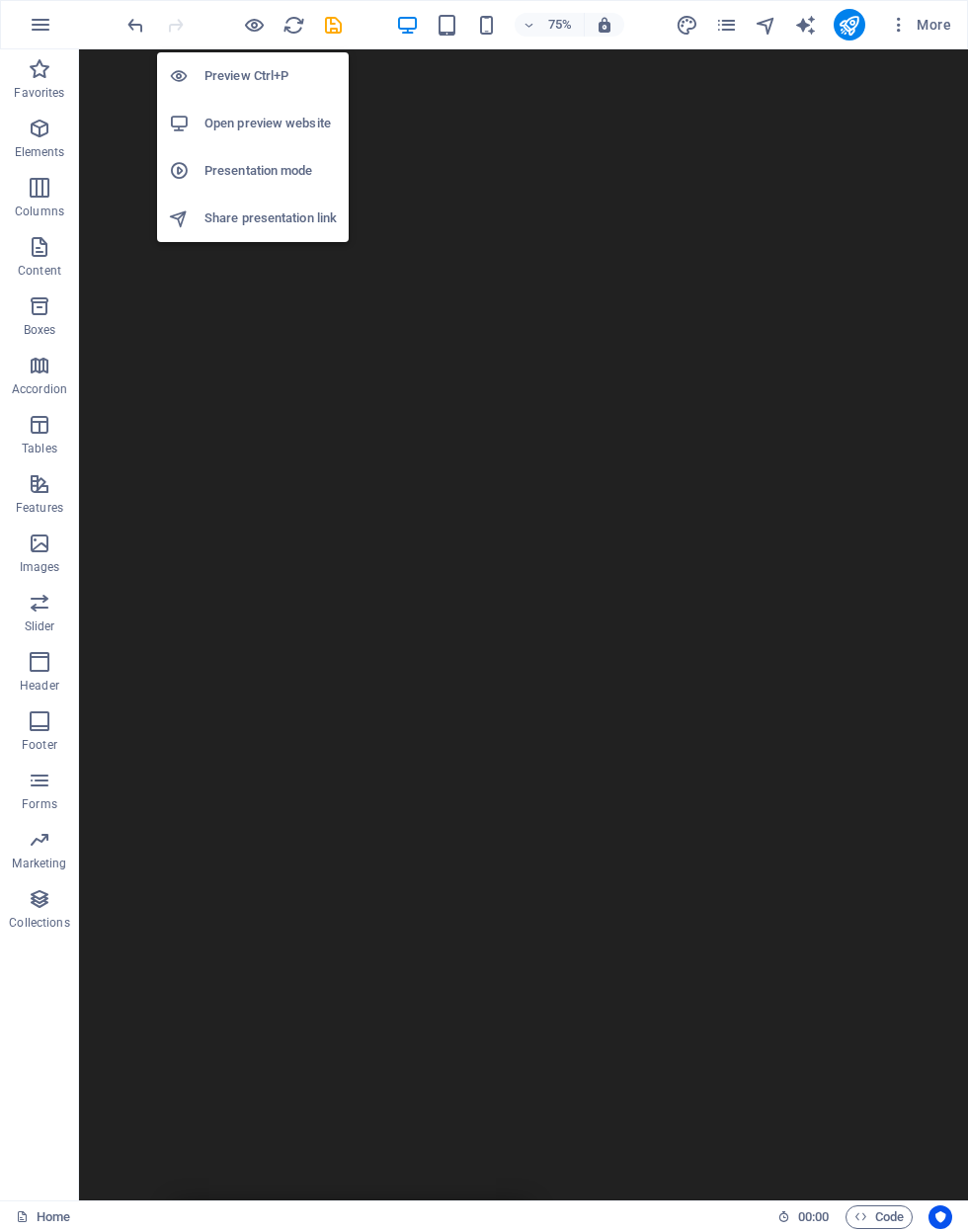 click at bounding box center (254, 25) 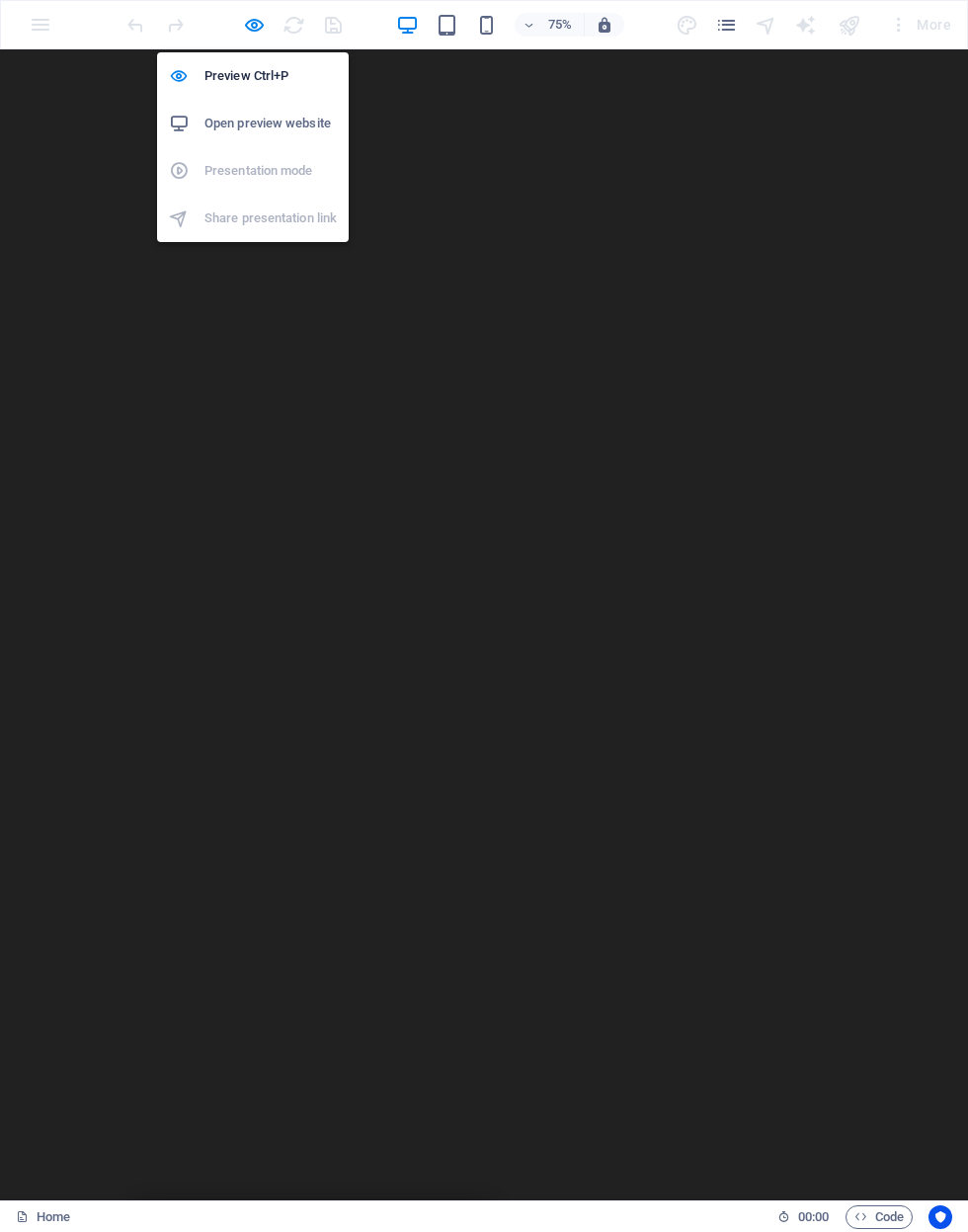 click on "Open preview website" at bounding box center [253, 123] 